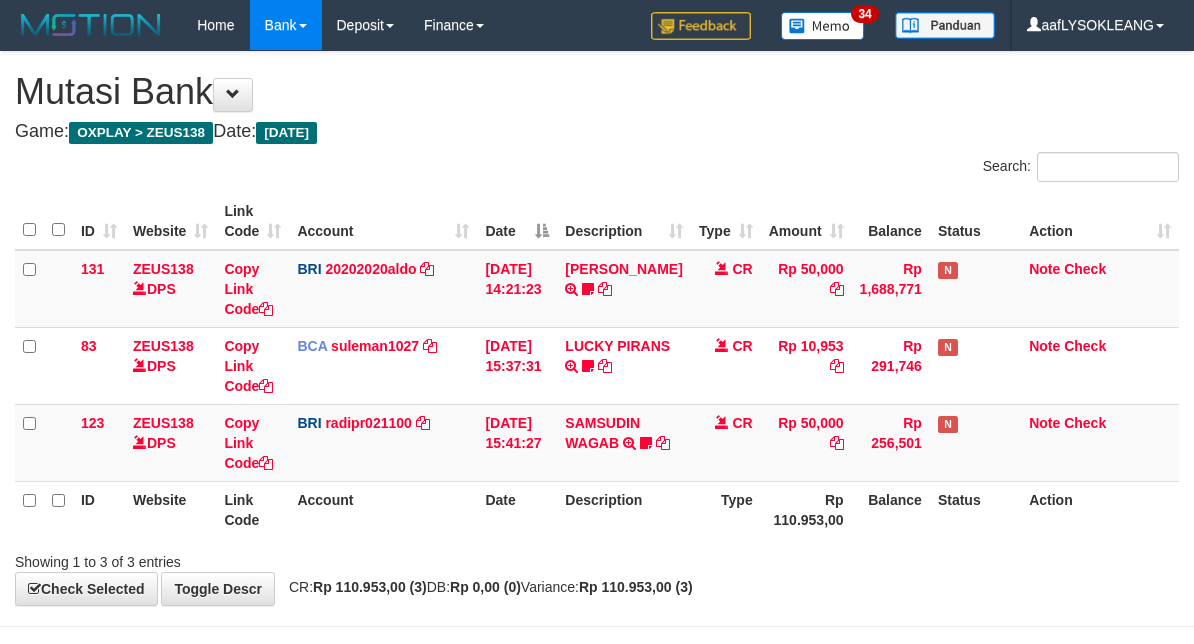 scroll, scrollTop: 72, scrollLeft: 0, axis: vertical 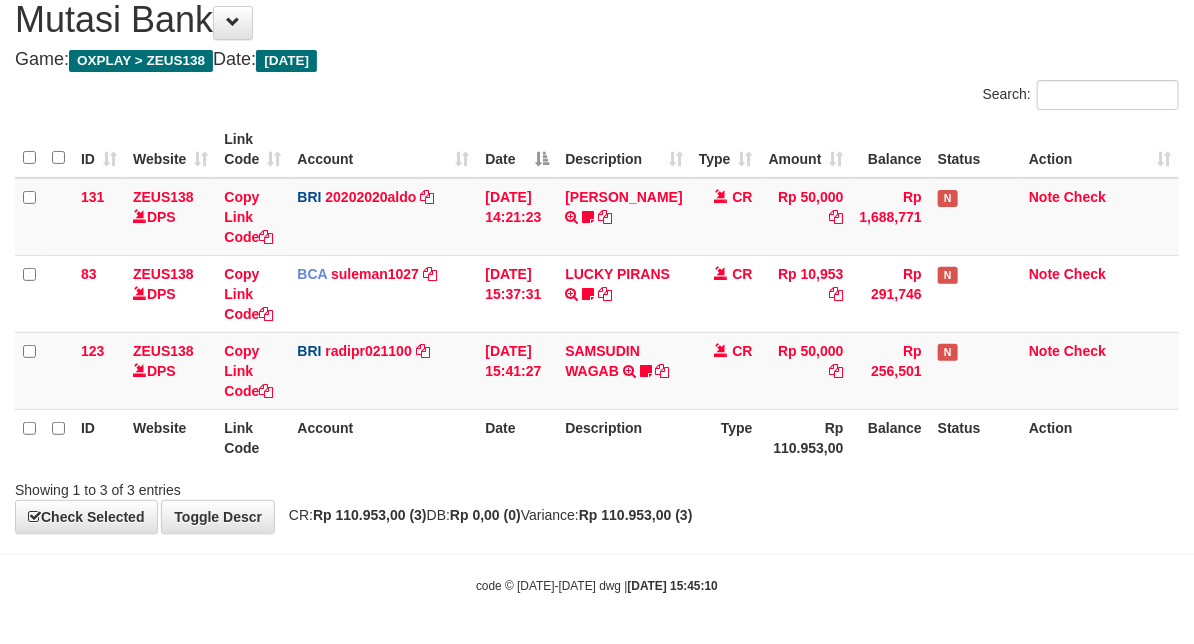 drag, startPoint x: 925, startPoint y: 566, endPoint x: 894, endPoint y: 552, distance: 34.0147 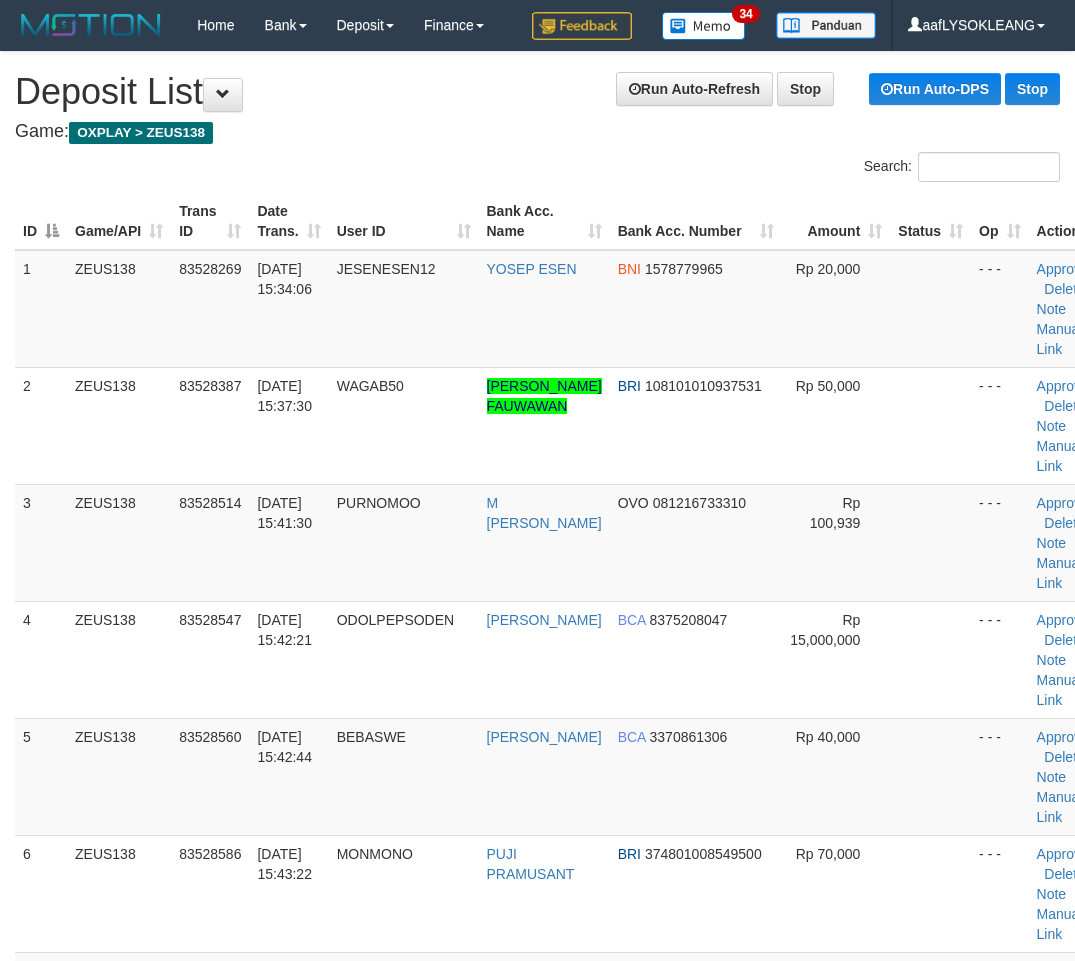 scroll, scrollTop: 444, scrollLeft: 70, axis: both 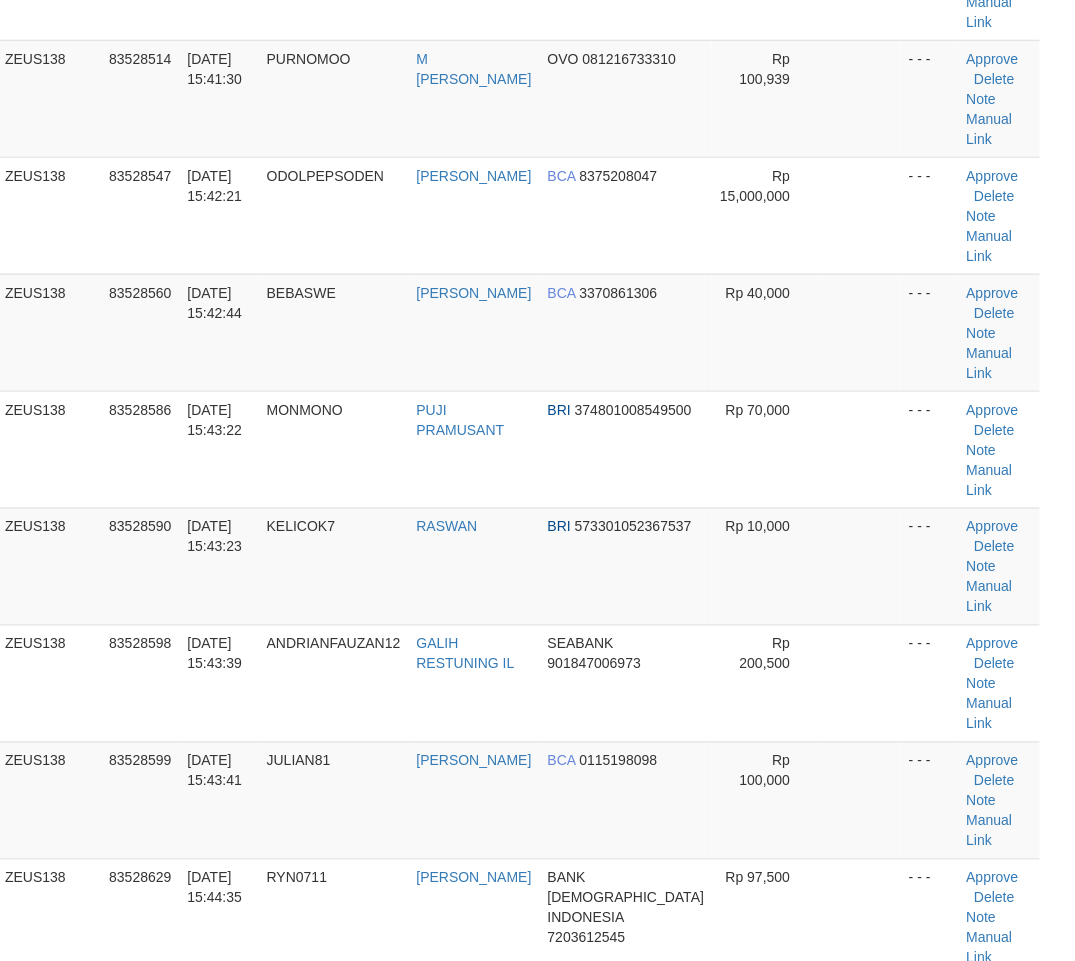 drag, startPoint x: 763, startPoint y: 583, endPoint x: 1090, endPoint y: 690, distance: 344.06104 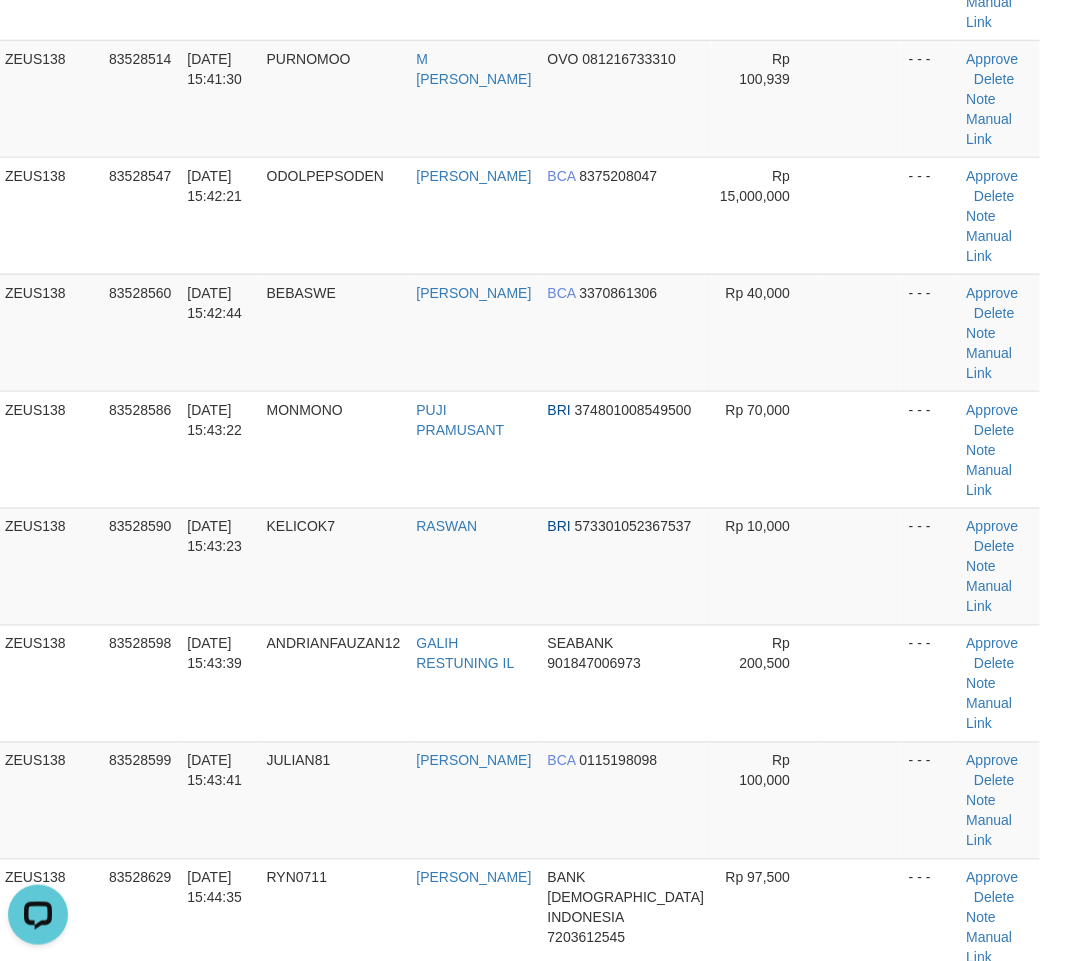 scroll, scrollTop: 0, scrollLeft: 0, axis: both 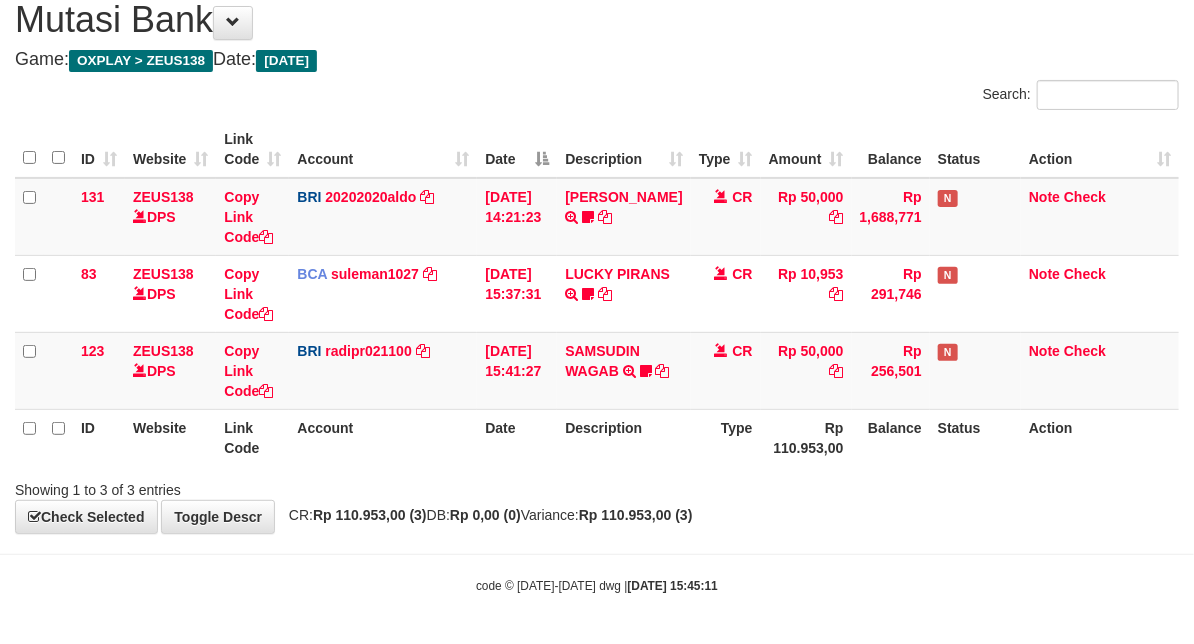 click on "Showing 1 to 3 of 3 entries" at bounding box center [597, 486] 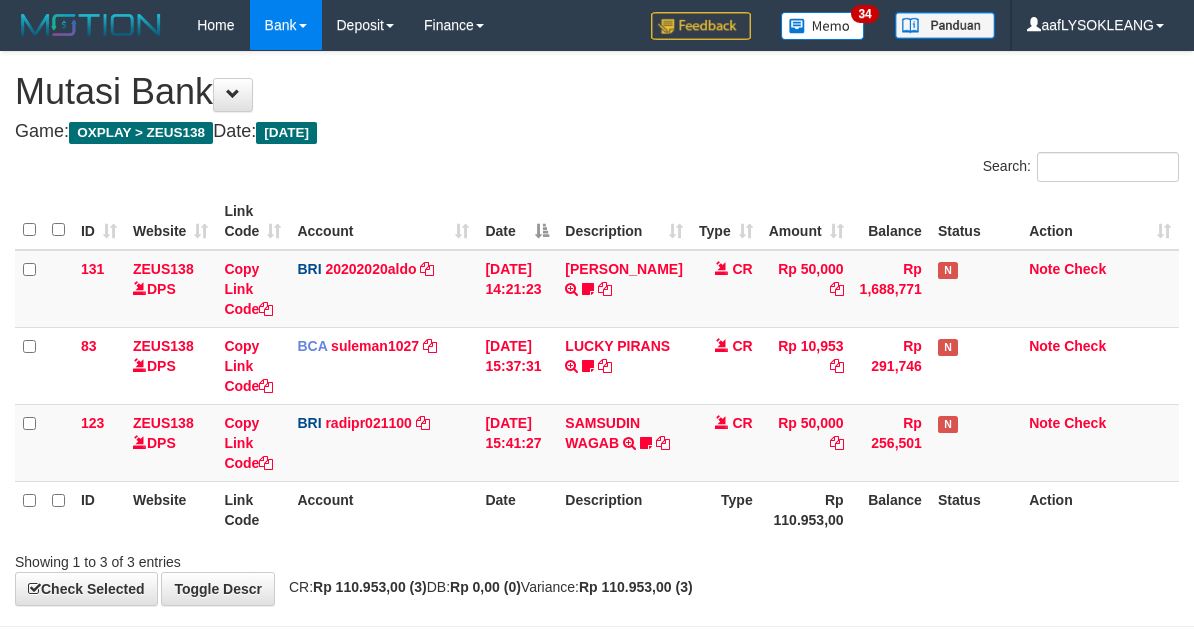 scroll, scrollTop: 72, scrollLeft: 0, axis: vertical 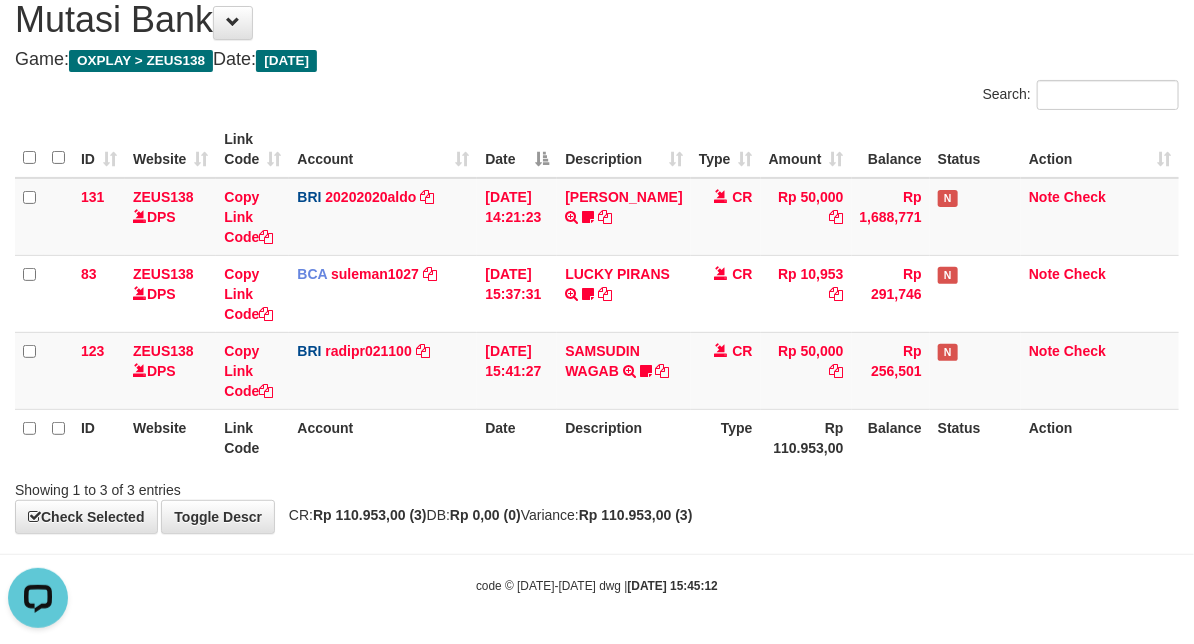 click on "Toggle navigation
Home
Bank
Account List
Load
By Website
Group
[OXPLAY]													ZEUS138
By Load Group (DPS)" at bounding box center (597, 286) 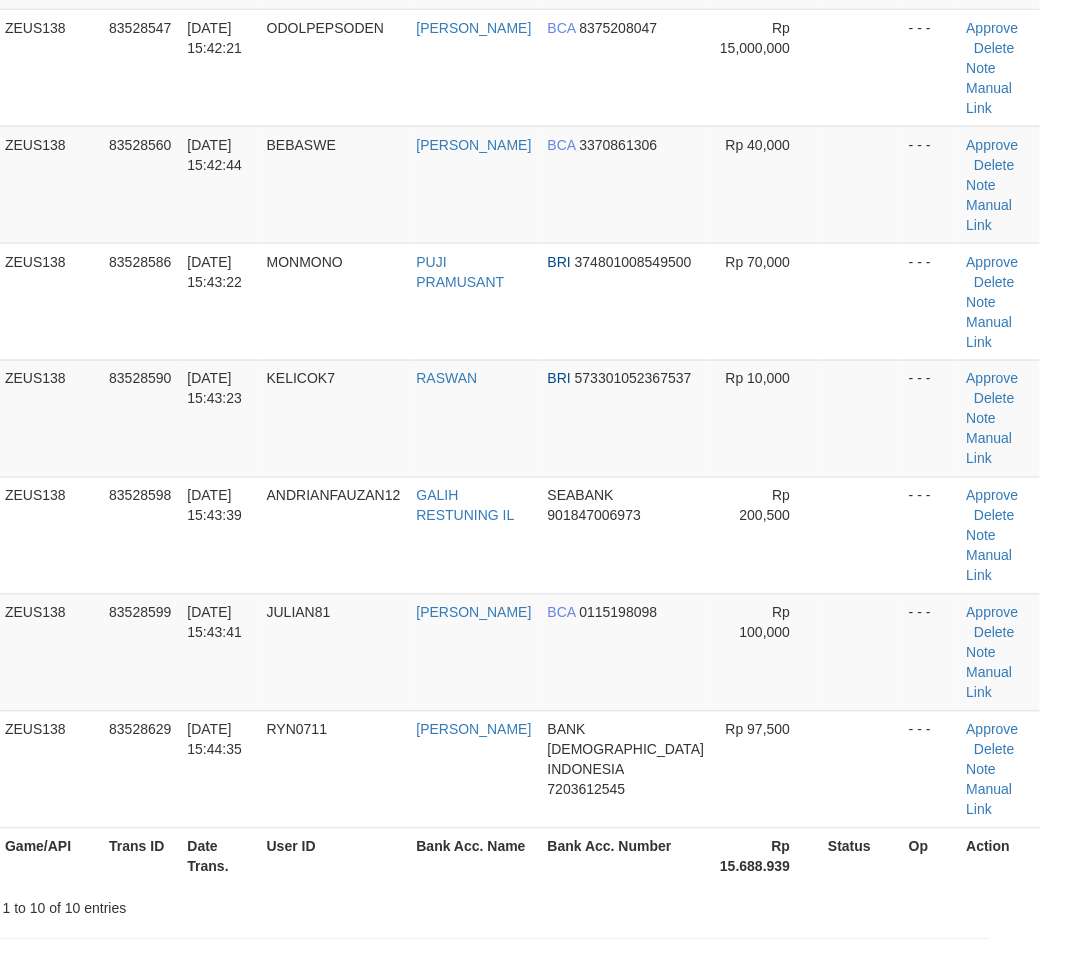 scroll, scrollTop: 741, scrollLeft: 70, axis: both 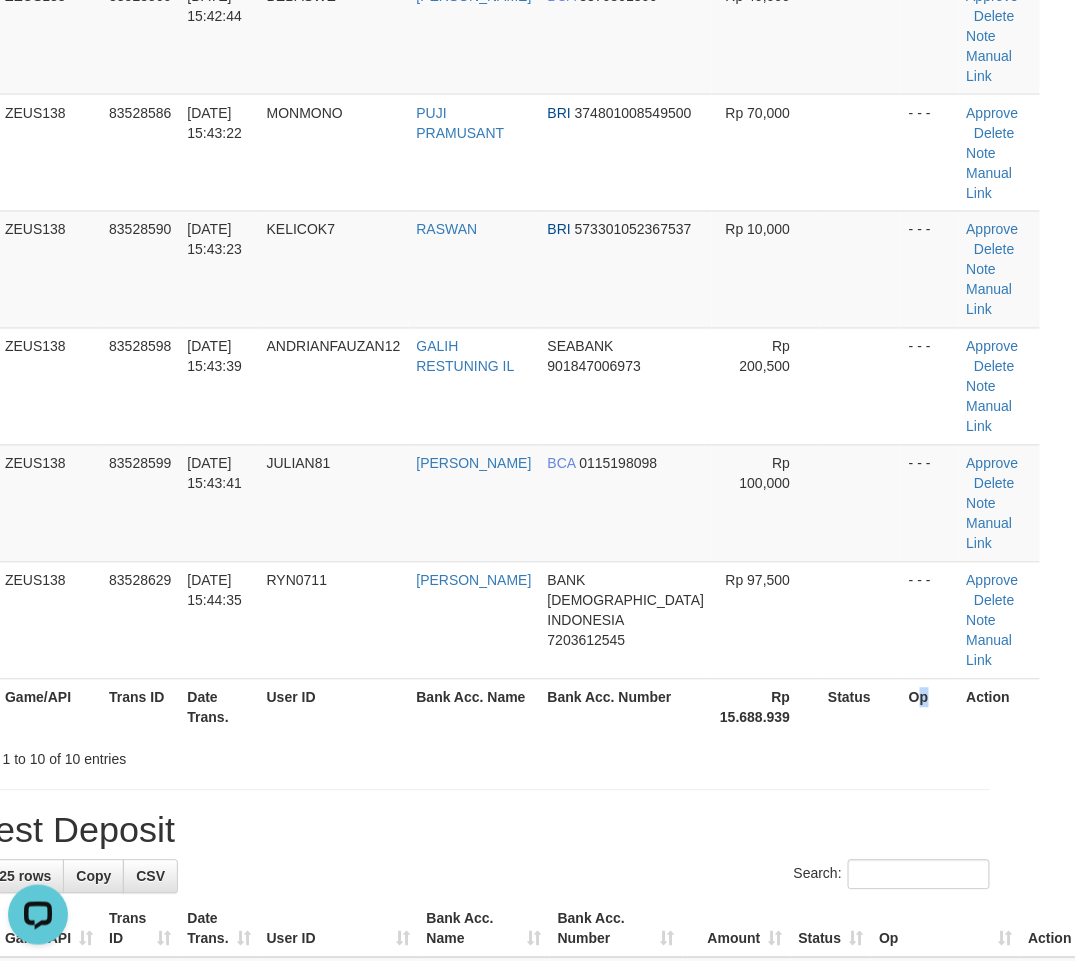 click on "Op" at bounding box center (929, 707) 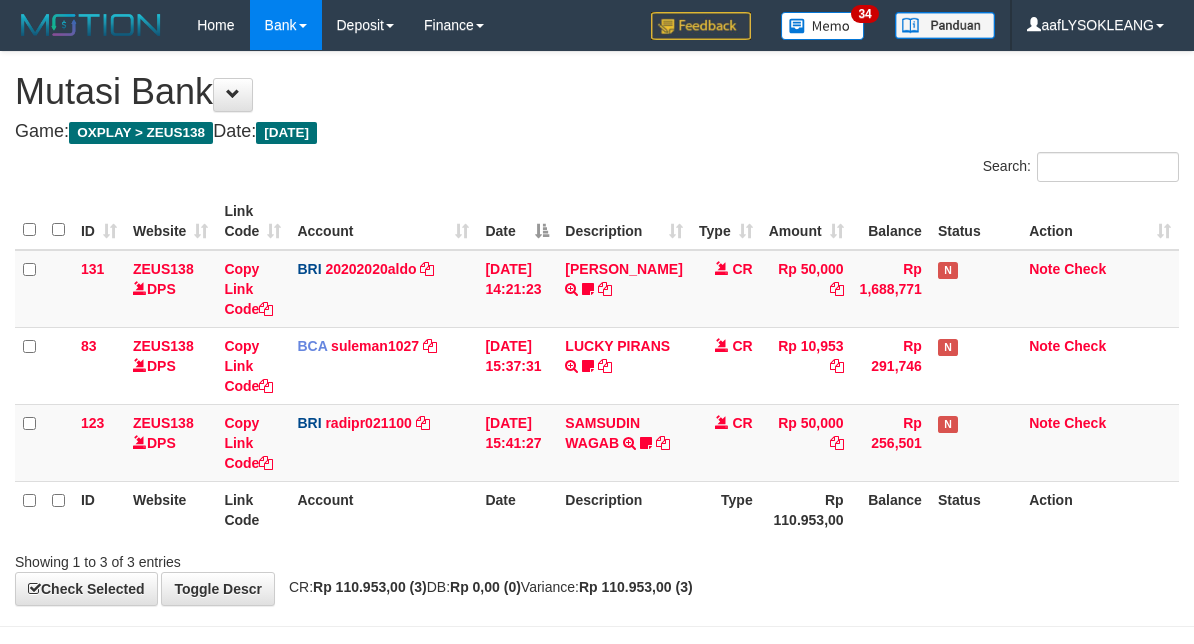 scroll, scrollTop: 72, scrollLeft: 0, axis: vertical 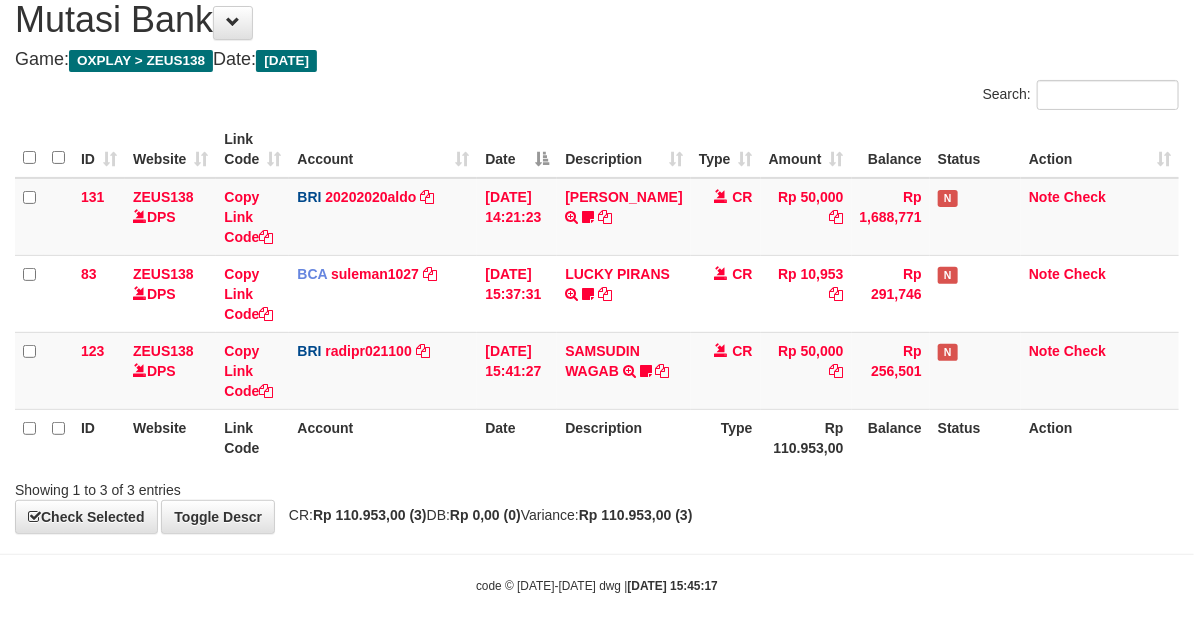 click on "**********" at bounding box center [597, 256] 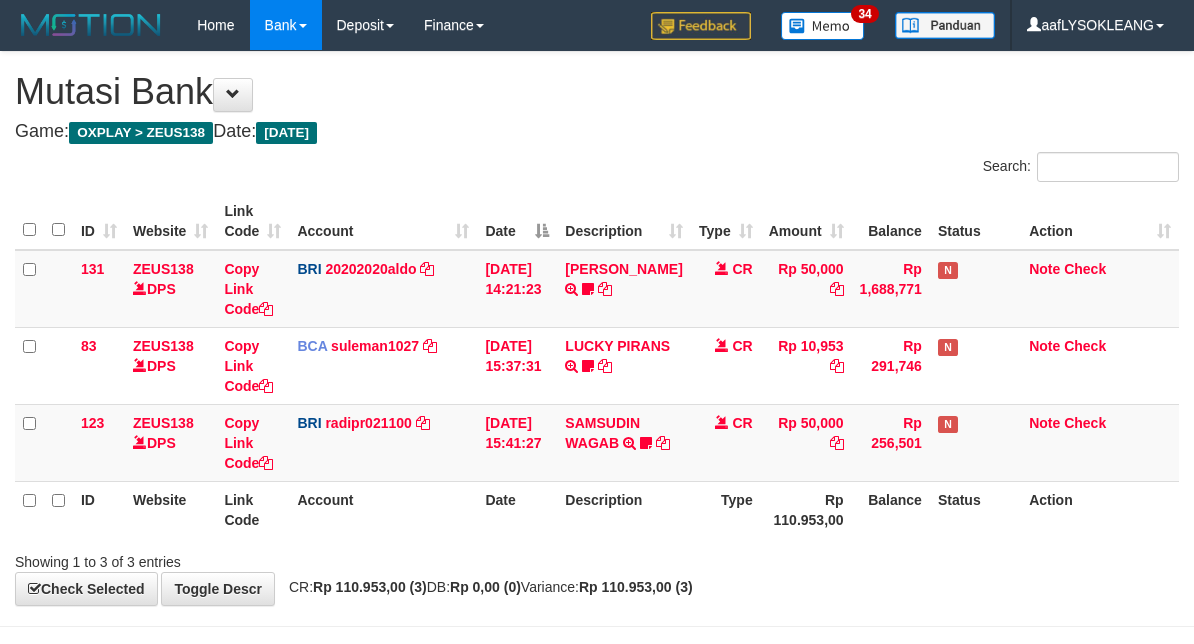 scroll, scrollTop: 72, scrollLeft: 0, axis: vertical 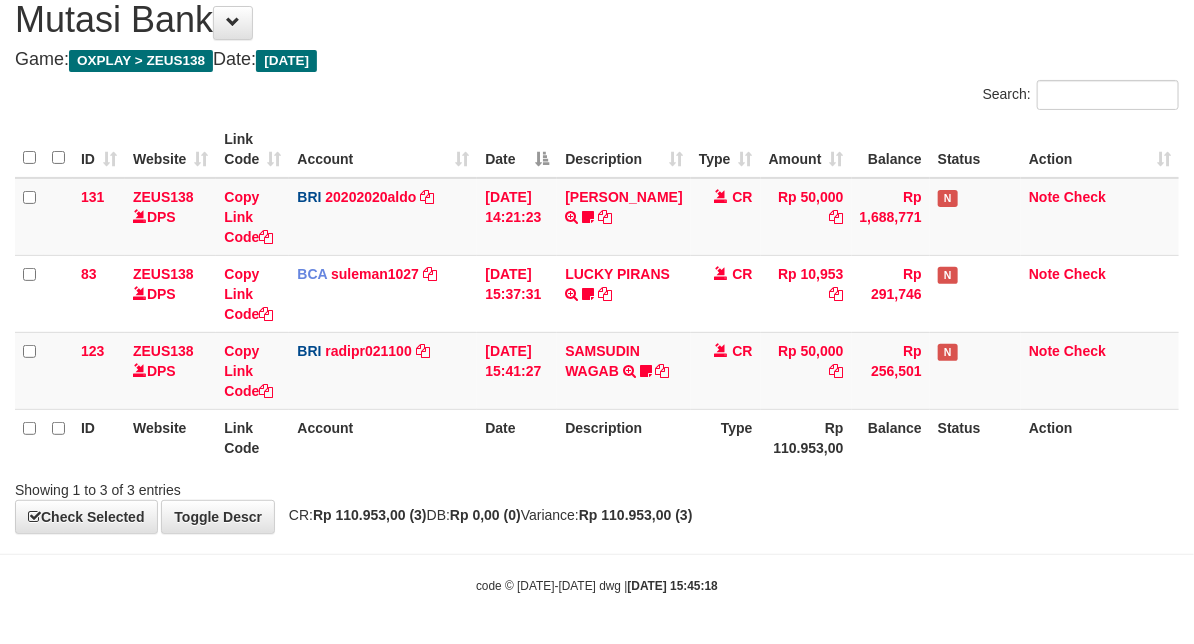 click on "**********" at bounding box center [597, 256] 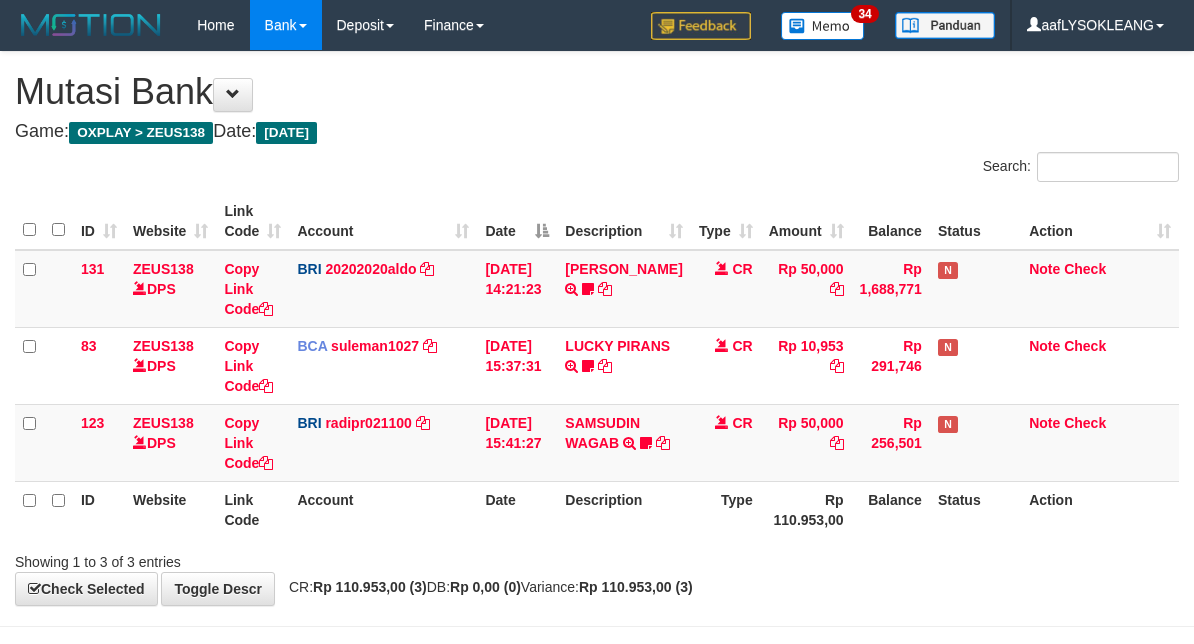 scroll, scrollTop: 72, scrollLeft: 0, axis: vertical 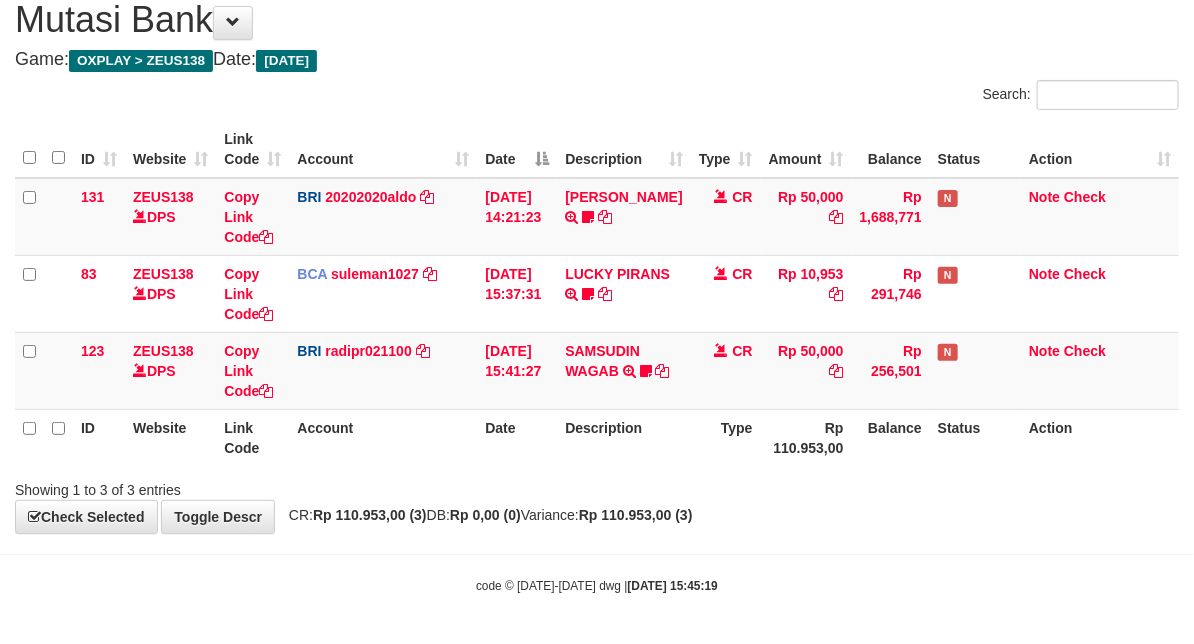 drag, startPoint x: 965, startPoint y: 494, endPoint x: 857, endPoint y: 480, distance: 108.903625 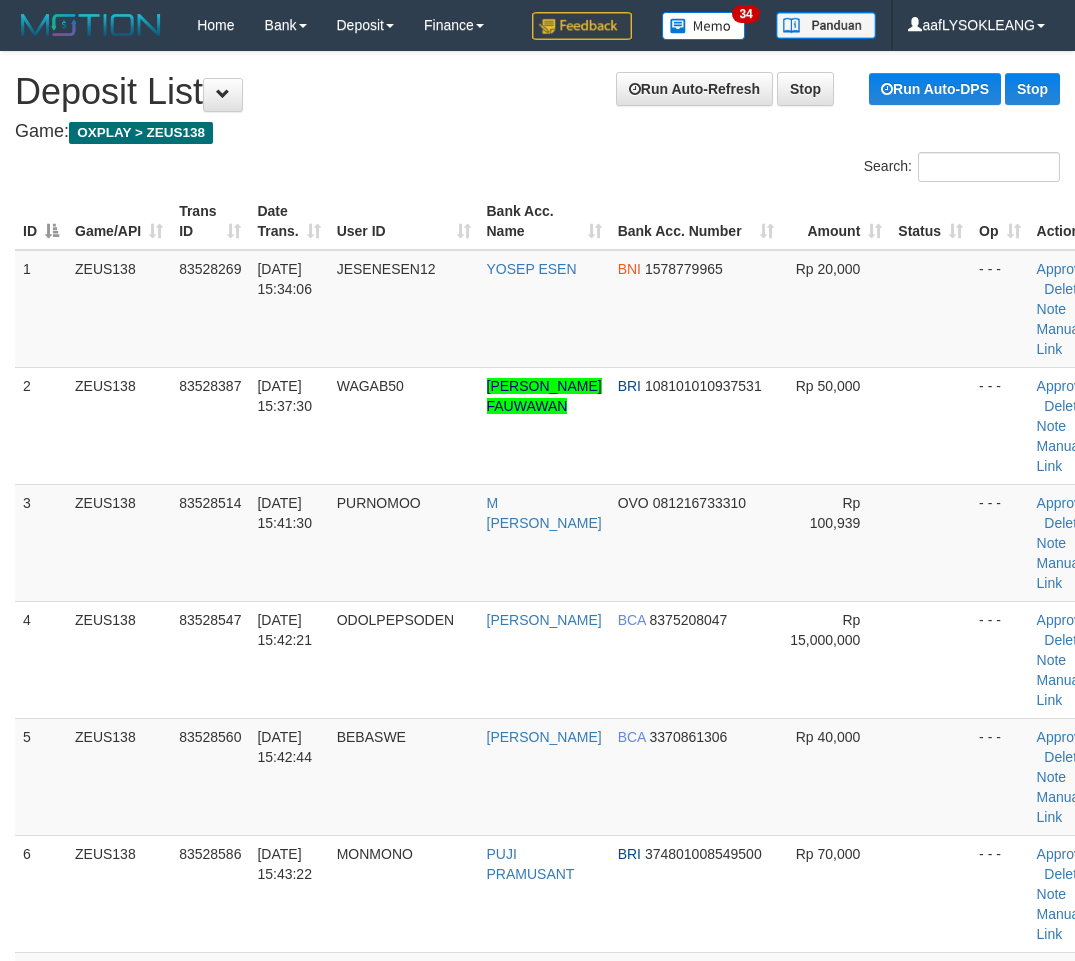 scroll, scrollTop: 732, scrollLeft: 62, axis: both 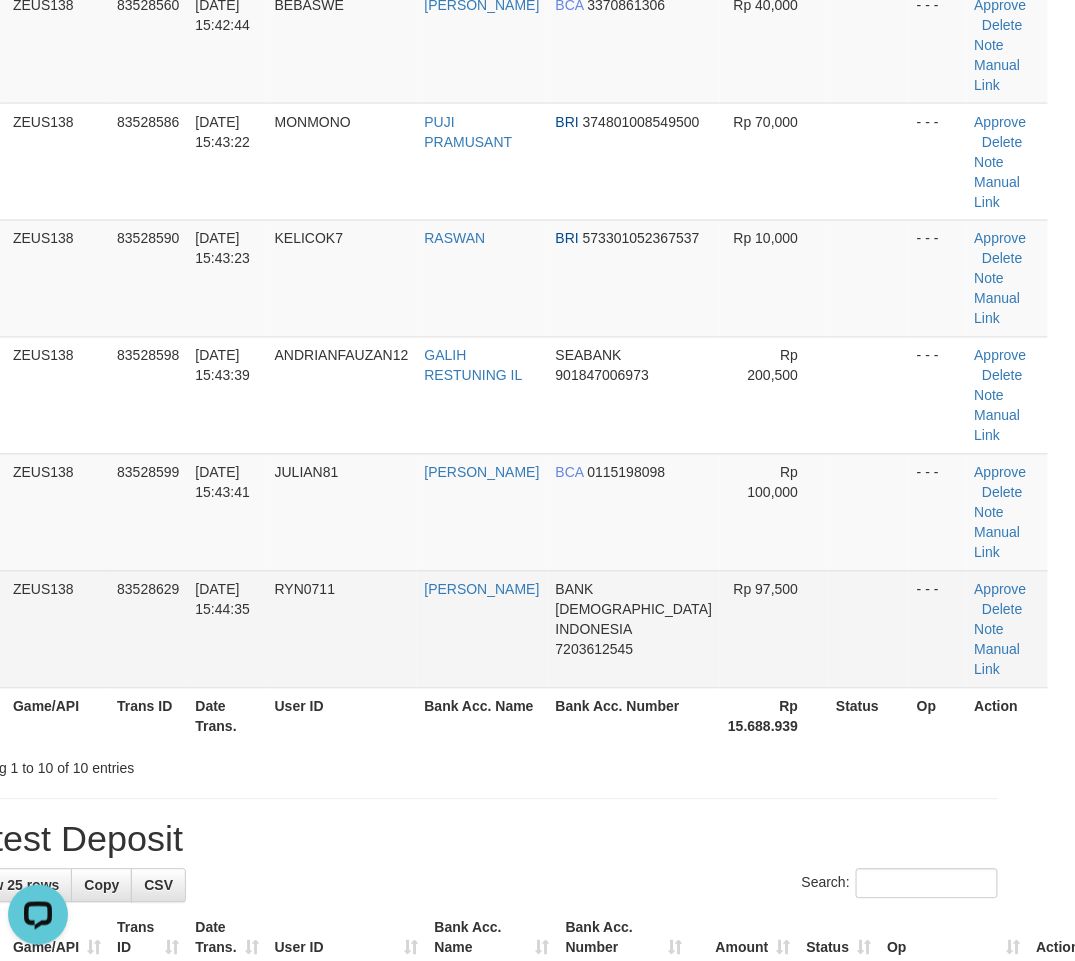 click on "- - -" at bounding box center [937, 629] 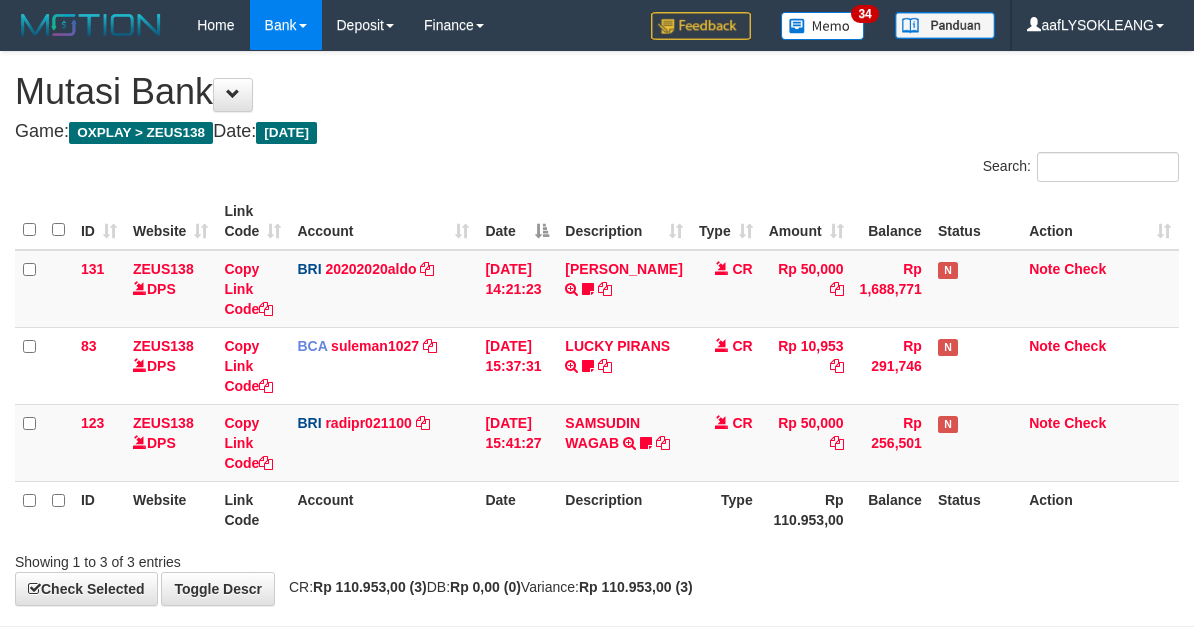 scroll, scrollTop: 72, scrollLeft: 0, axis: vertical 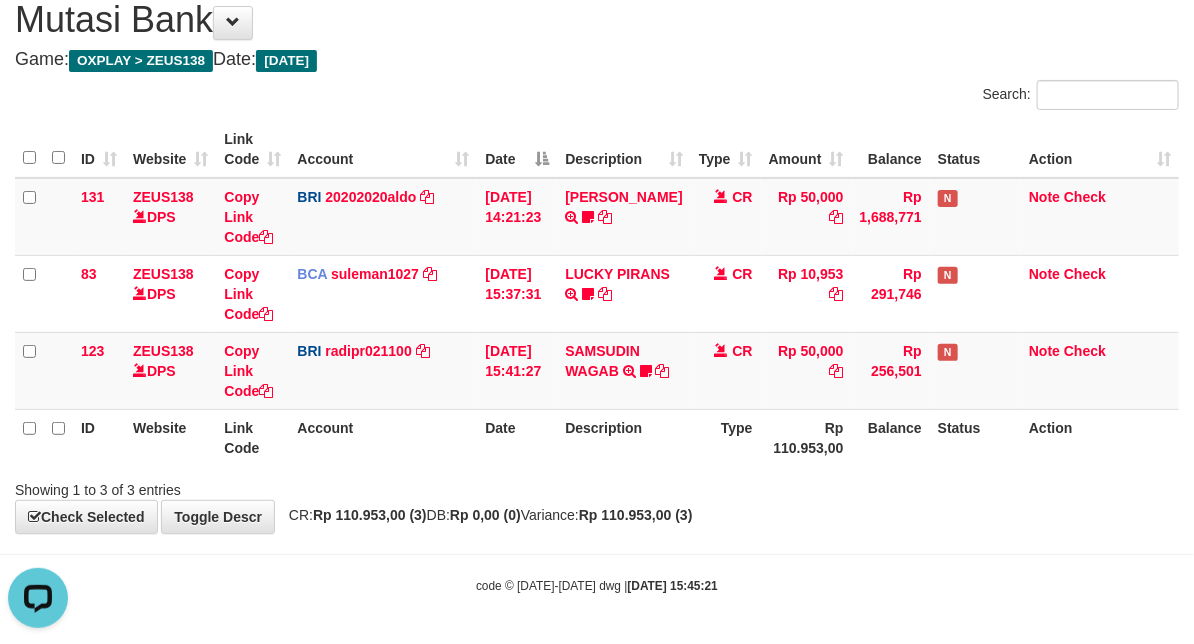 drag, startPoint x: 673, startPoint y: 428, endPoint x: 510, endPoint y: 413, distance: 163.68874 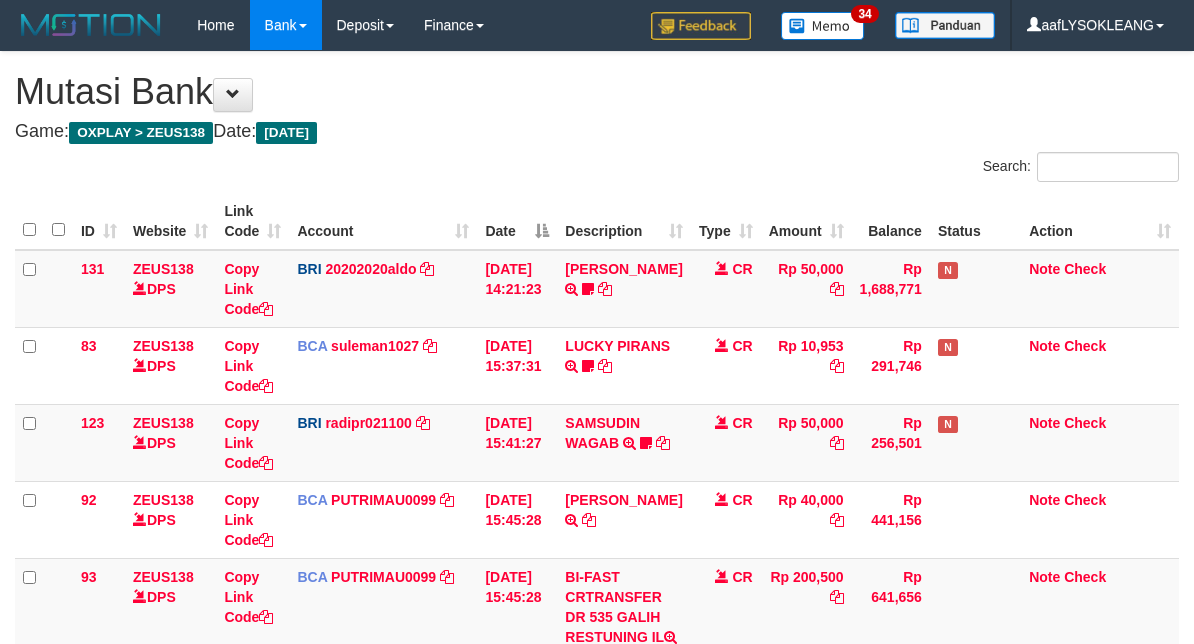 scroll, scrollTop: 342, scrollLeft: 0, axis: vertical 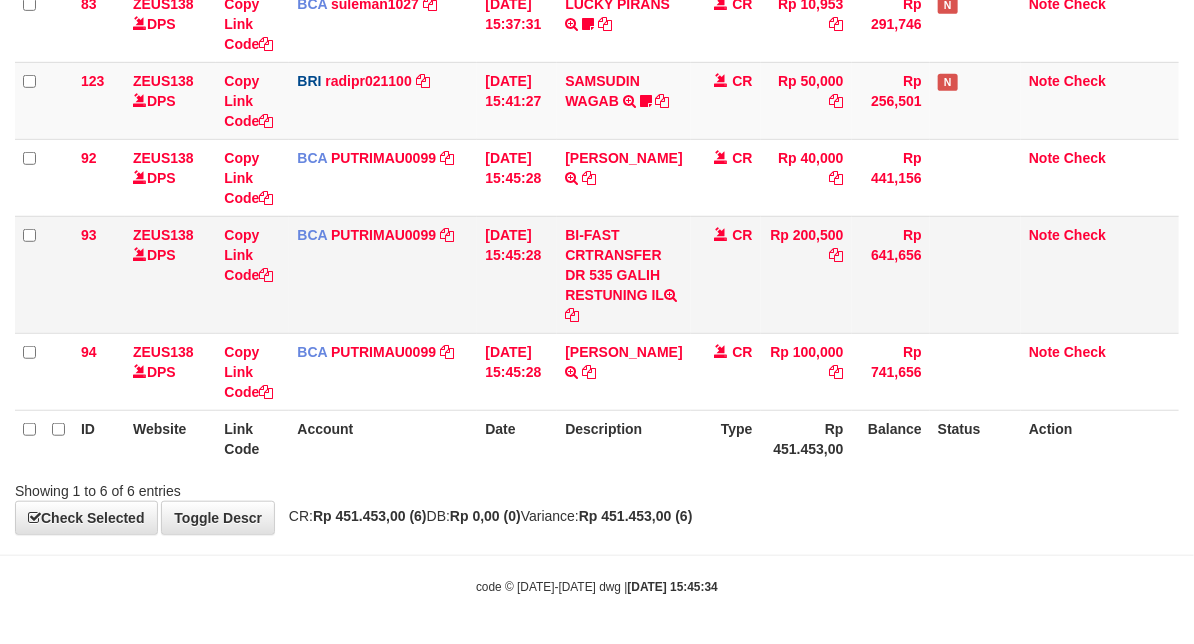 click on "BI-FAST CRTRANSFER DR 535 GALIH RESTUNING IL" at bounding box center [623, 274] 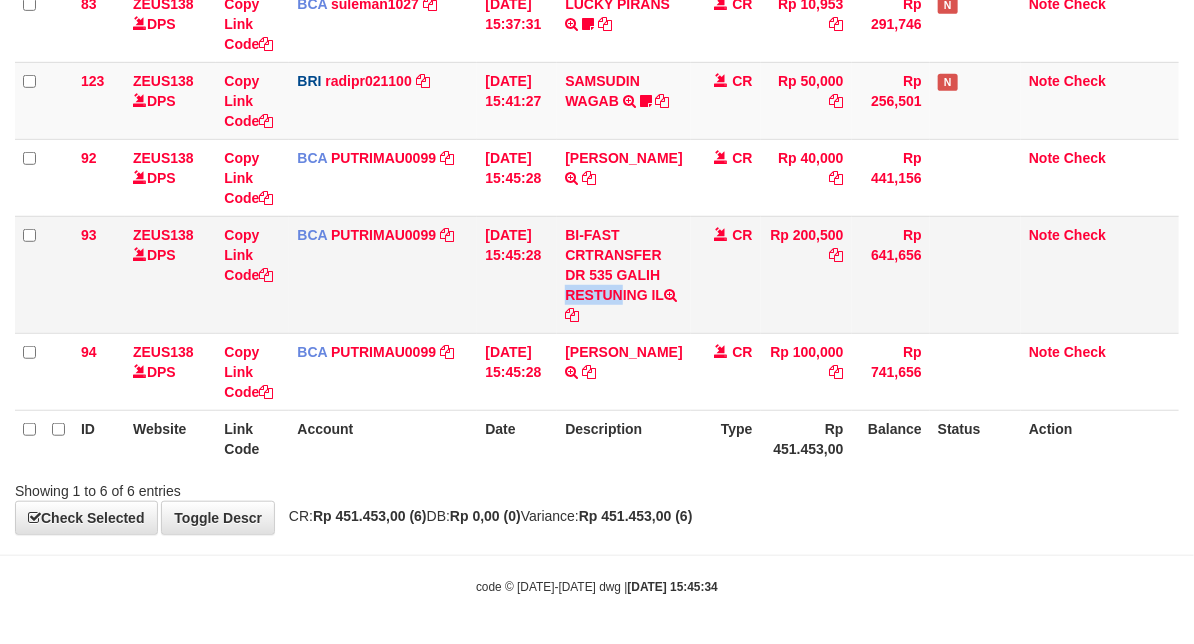 click on "BI-FAST CRTRANSFER DR 535 GALIH RESTUNING IL" at bounding box center (623, 274) 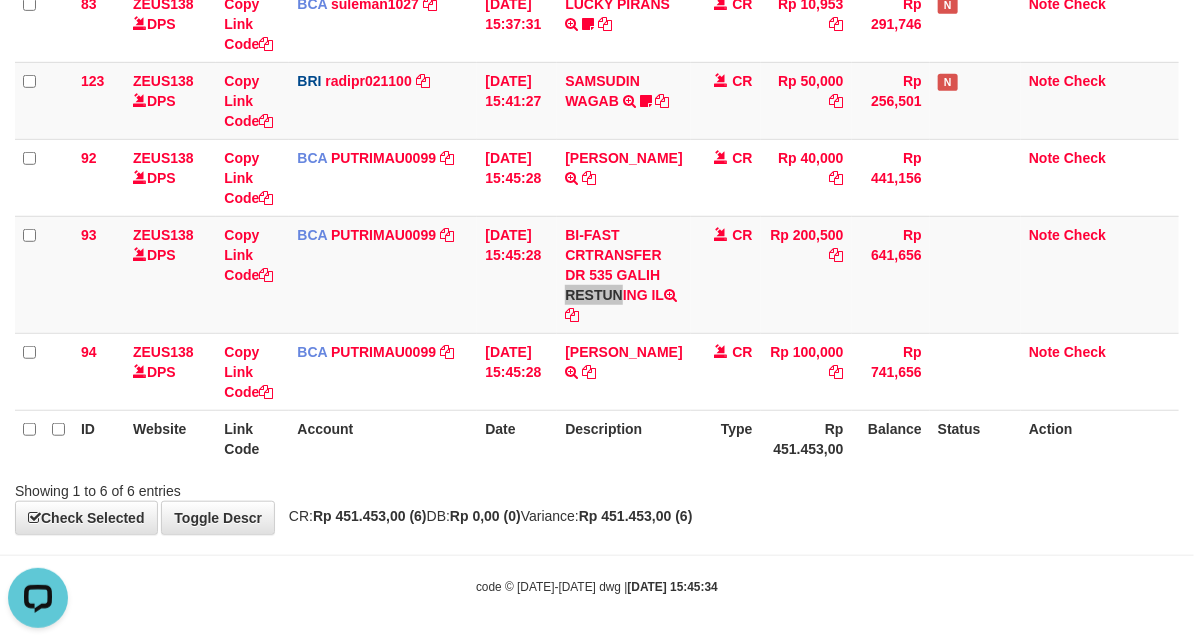 scroll, scrollTop: 0, scrollLeft: 0, axis: both 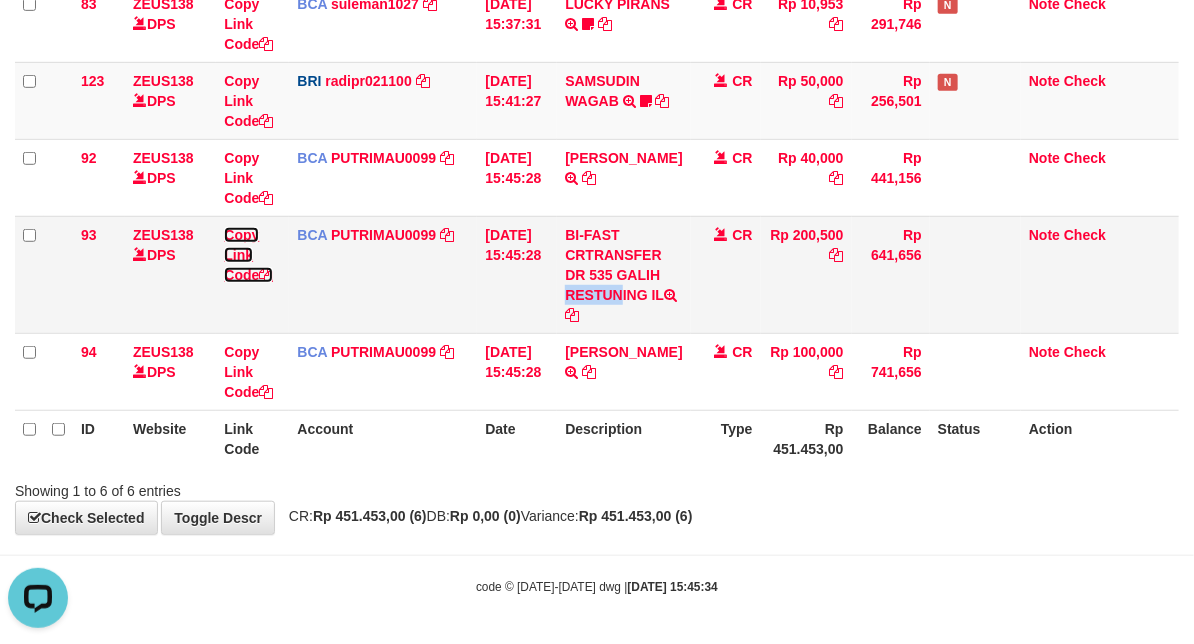 click on "Copy Link Code" at bounding box center [248, 255] 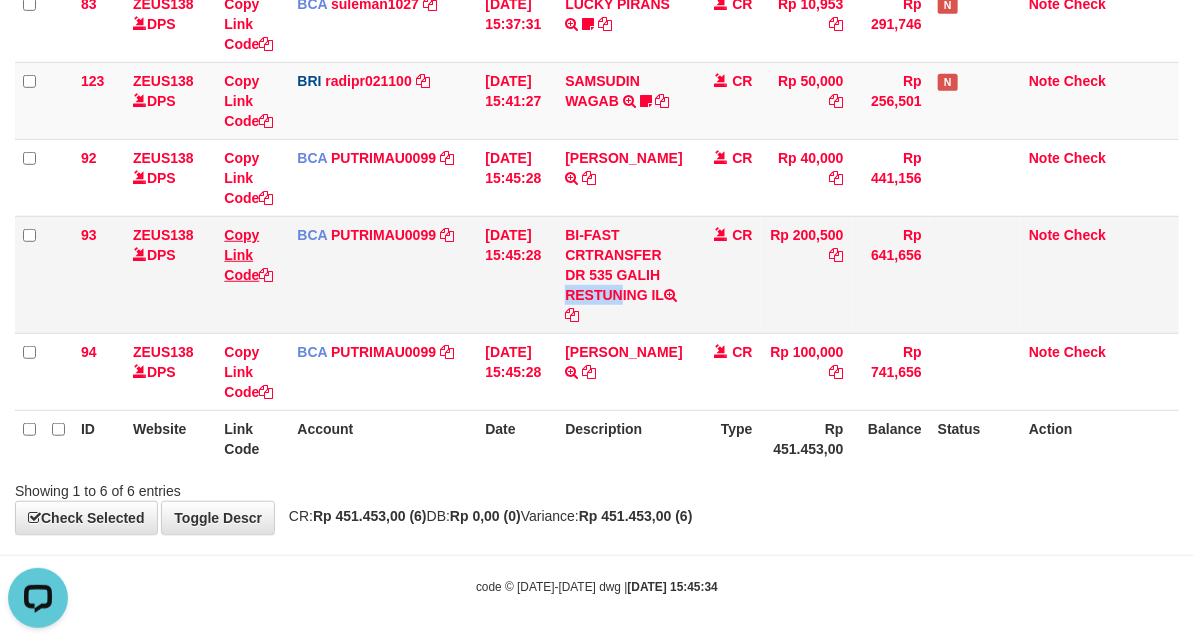 copy on "GALIH" 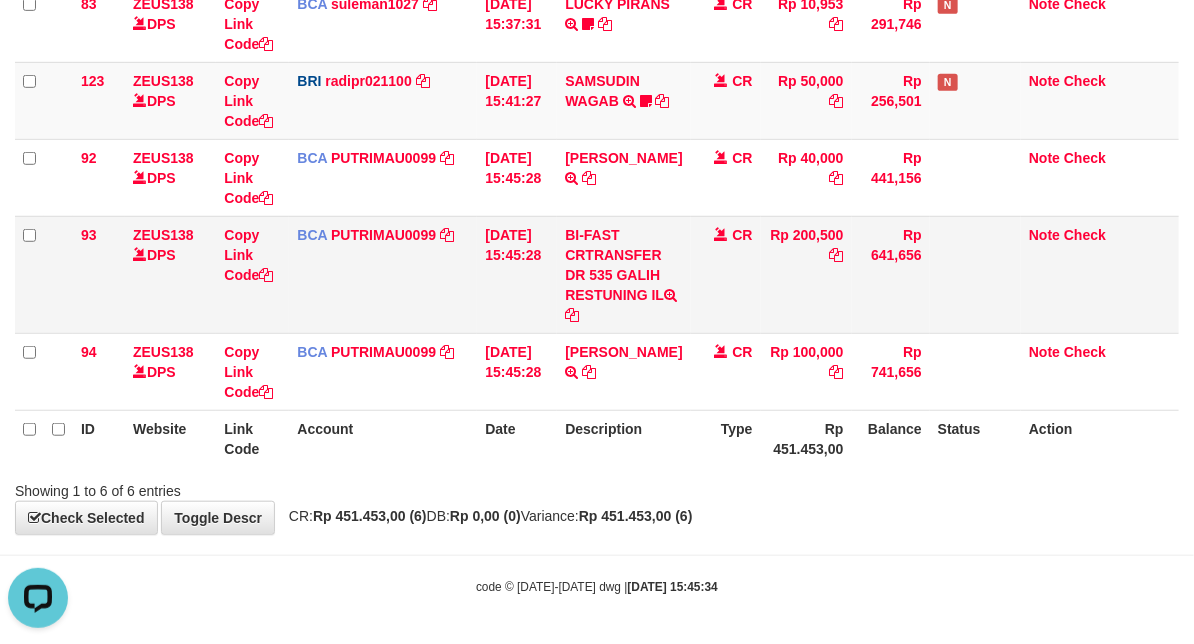 scroll, scrollTop: 274, scrollLeft: 0, axis: vertical 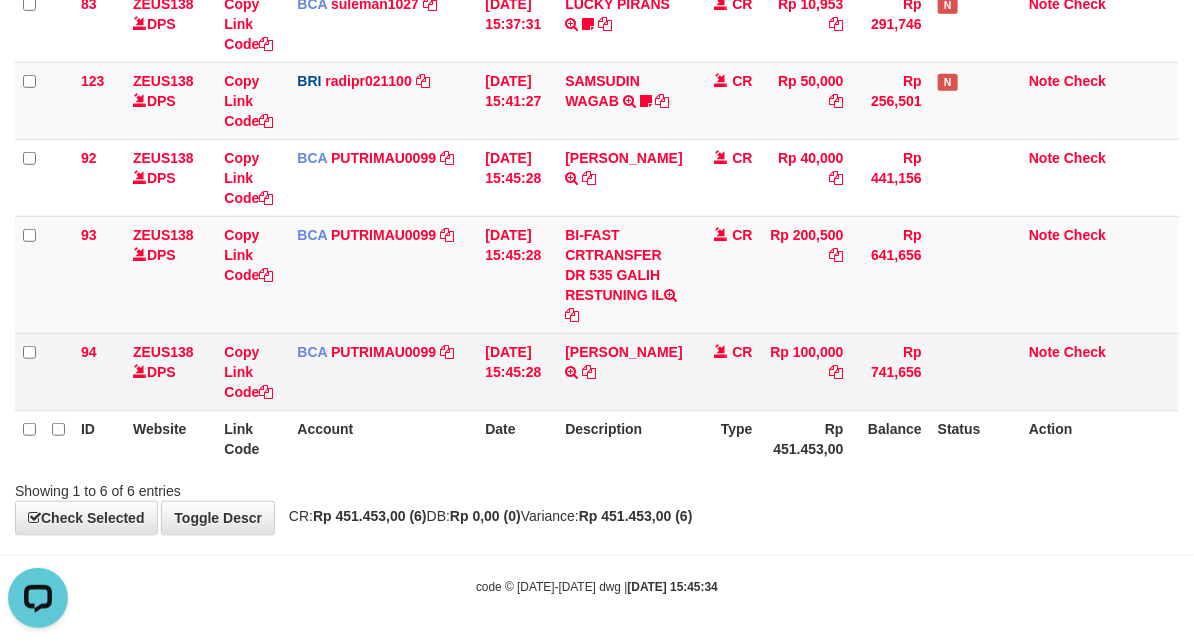 drag, startPoint x: 942, startPoint y: 530, endPoint x: 23, endPoint y: 365, distance: 933.6948 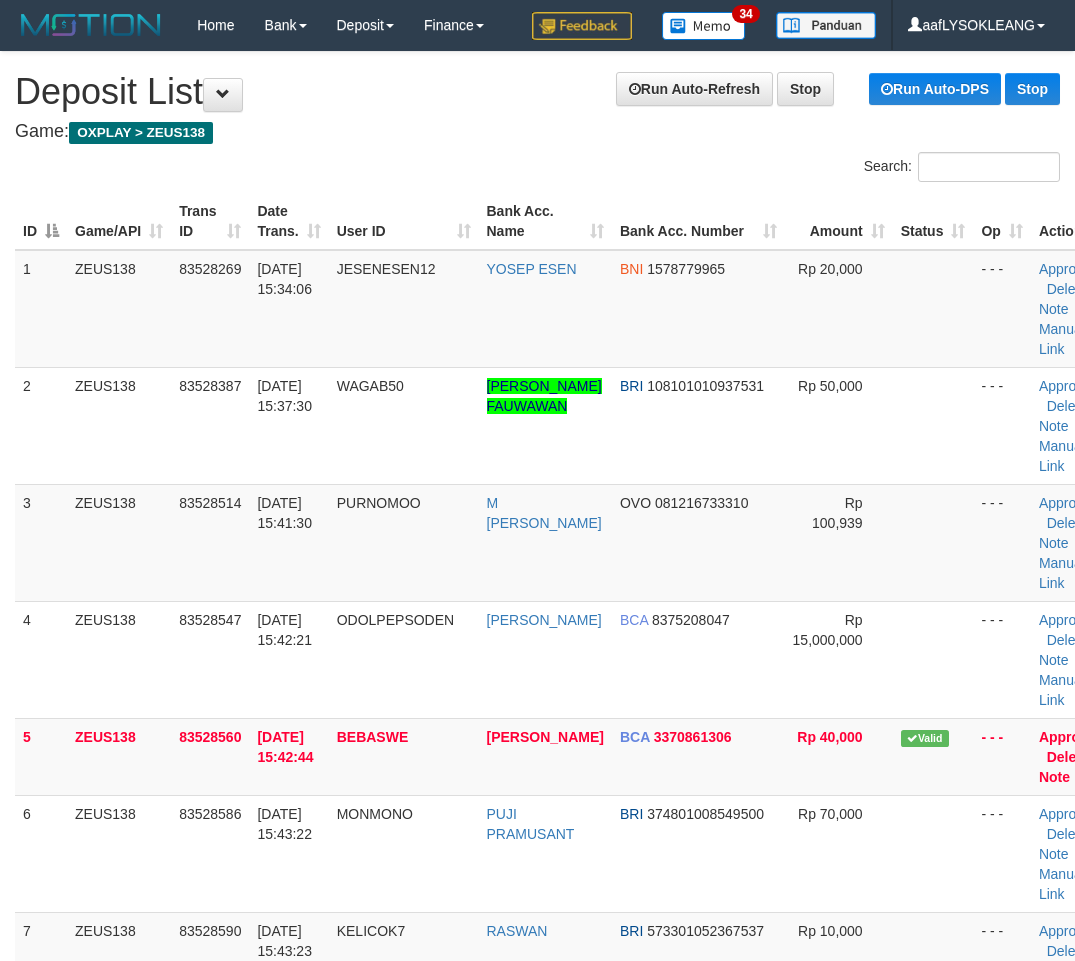 scroll, scrollTop: 732, scrollLeft: 91, axis: both 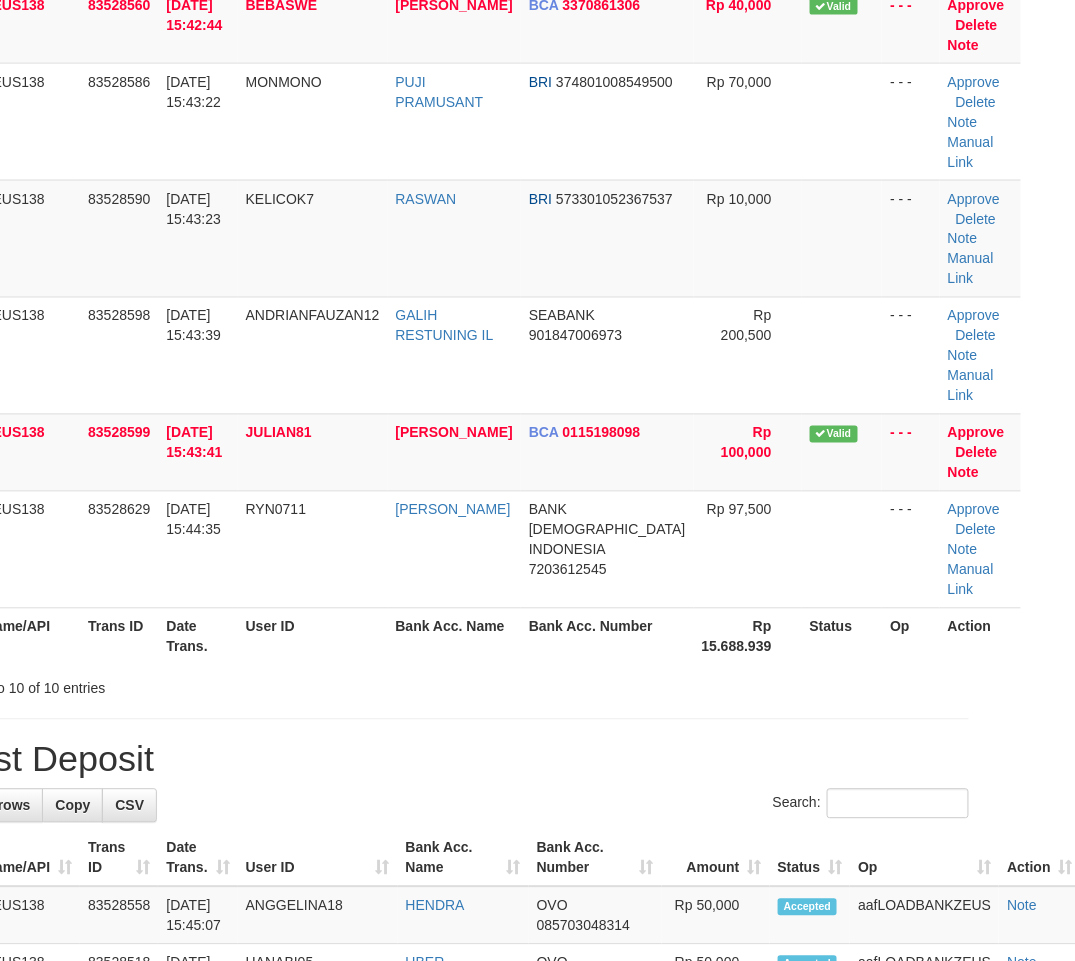 click on "Showing 1 to 10 of 10 entries" at bounding box center (446, 685) 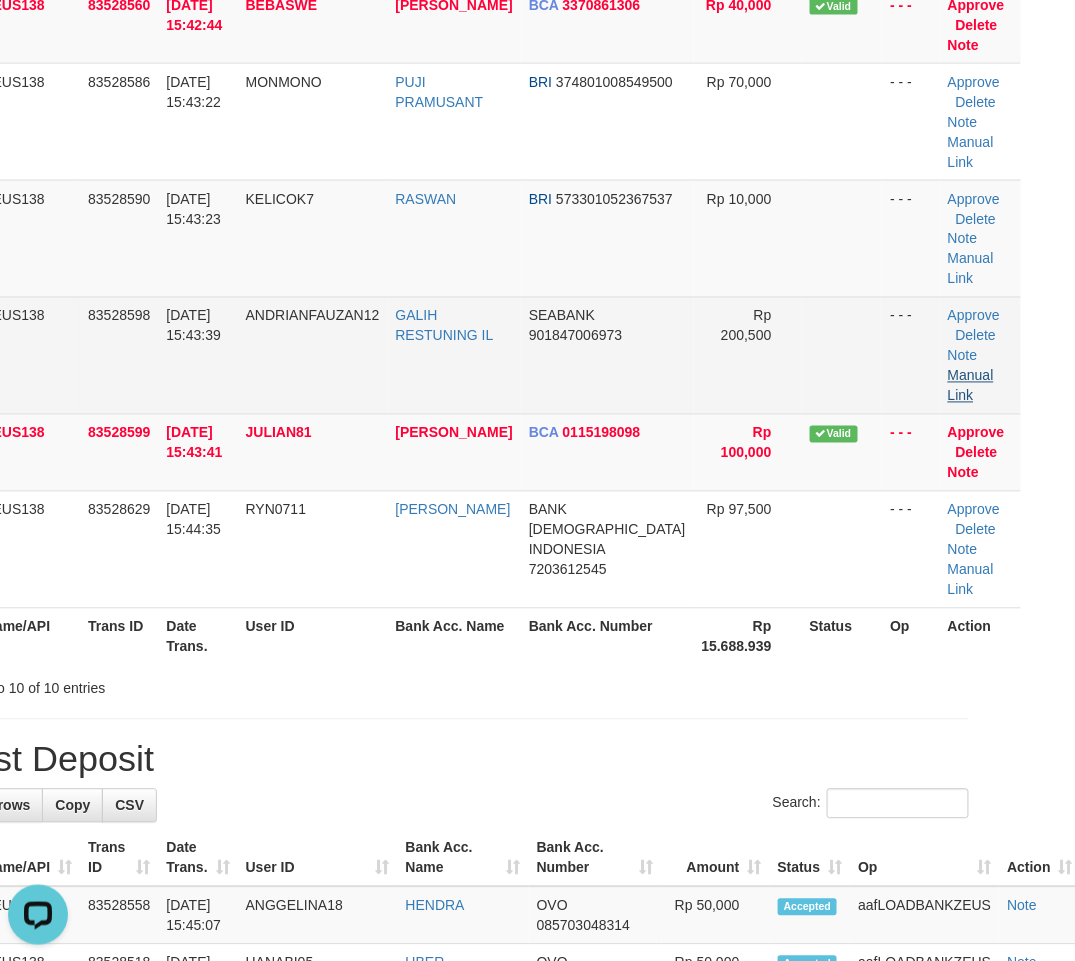 scroll, scrollTop: 0, scrollLeft: 0, axis: both 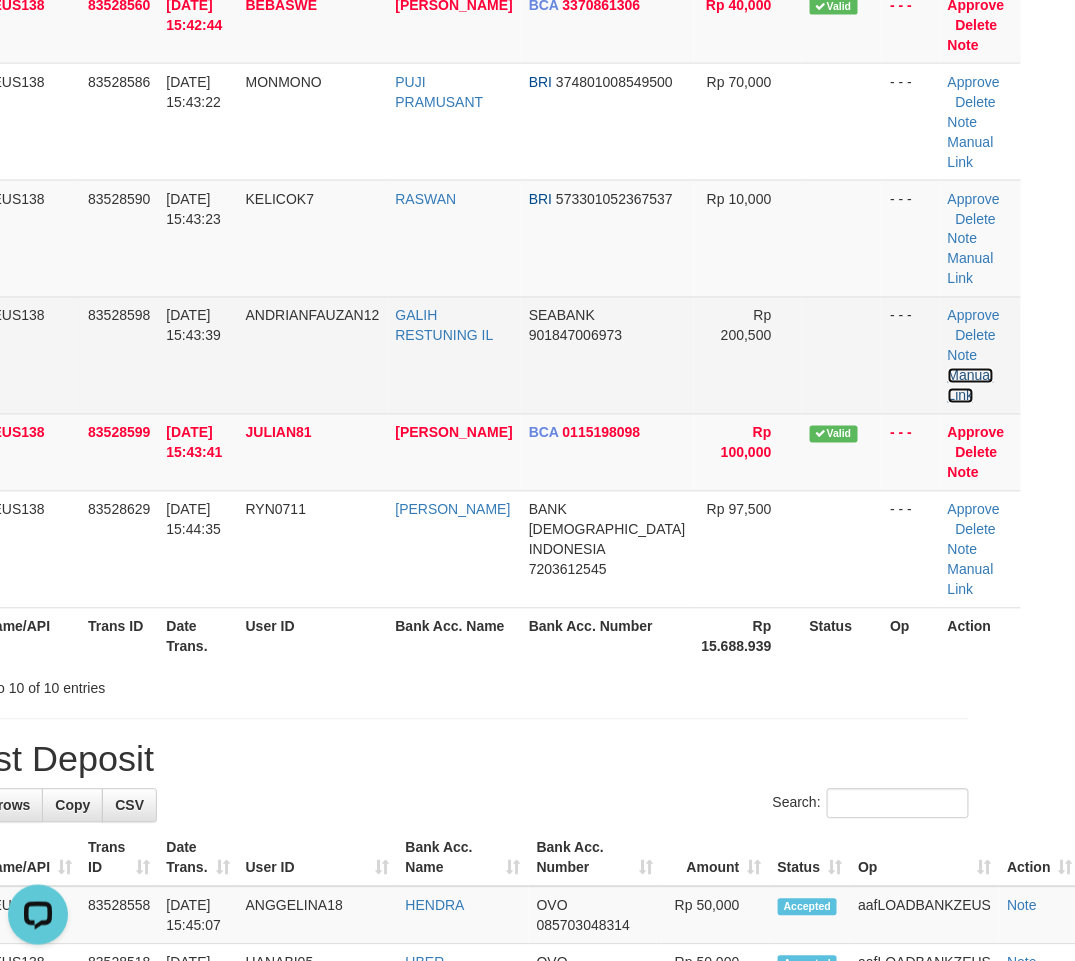 click on "Manual Link" at bounding box center (971, 386) 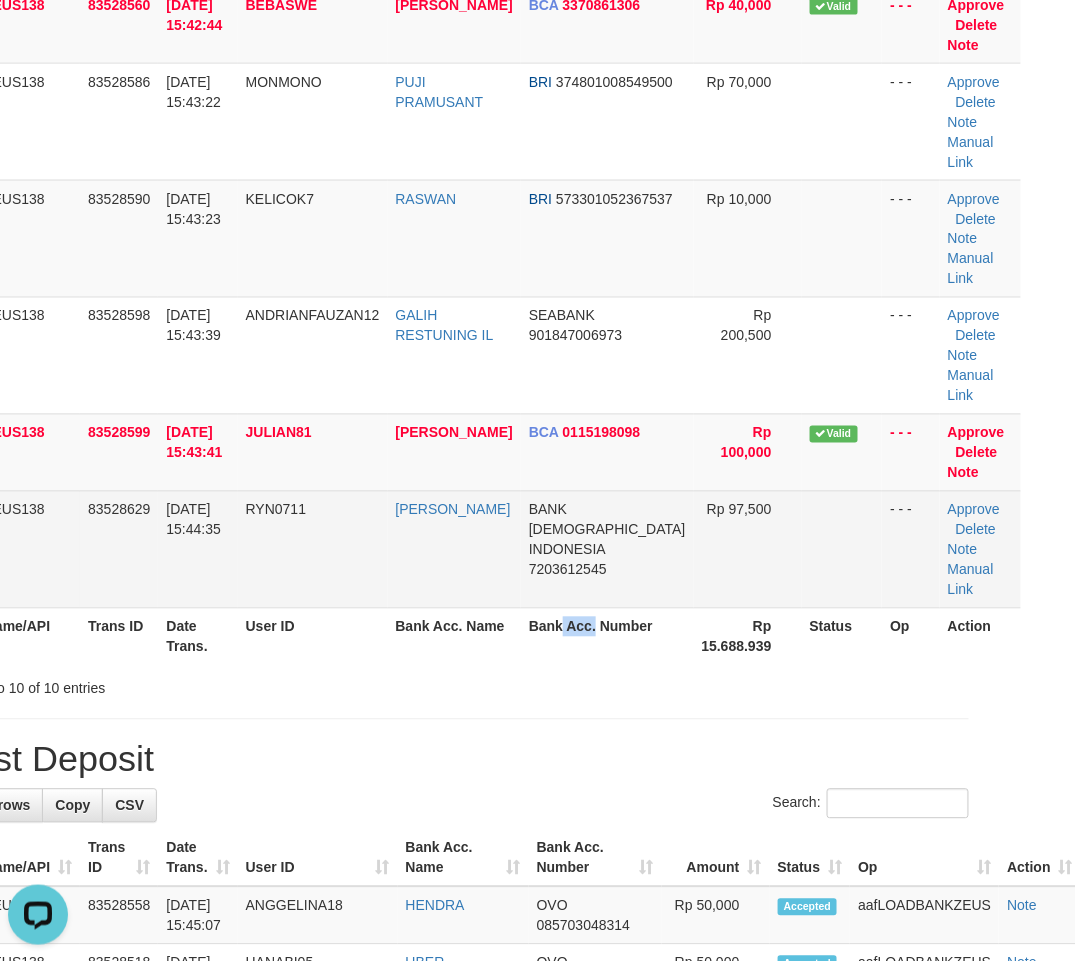 drag, startPoint x: 583, startPoint y: 628, endPoint x: 546, endPoint y: 597, distance: 48.270073 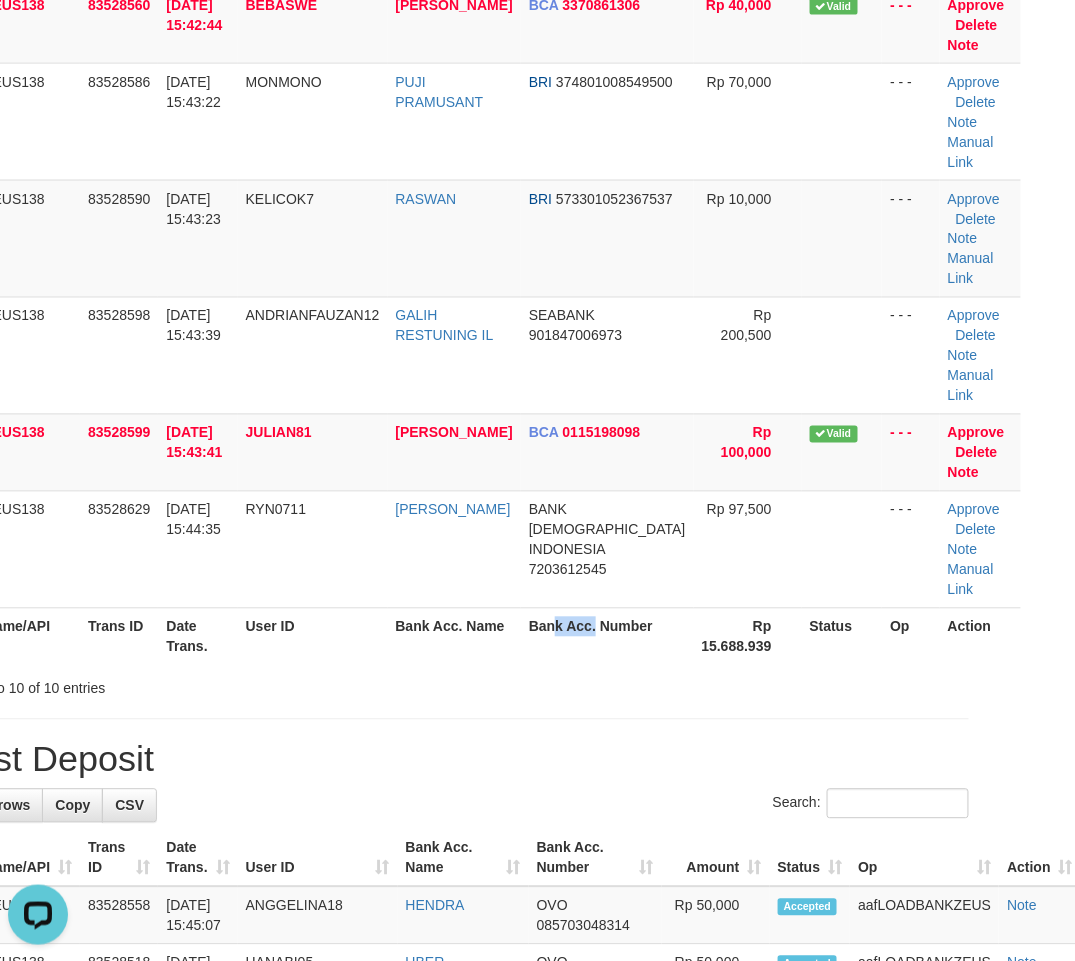 scroll, scrollTop: 1768, scrollLeft: 91, axis: both 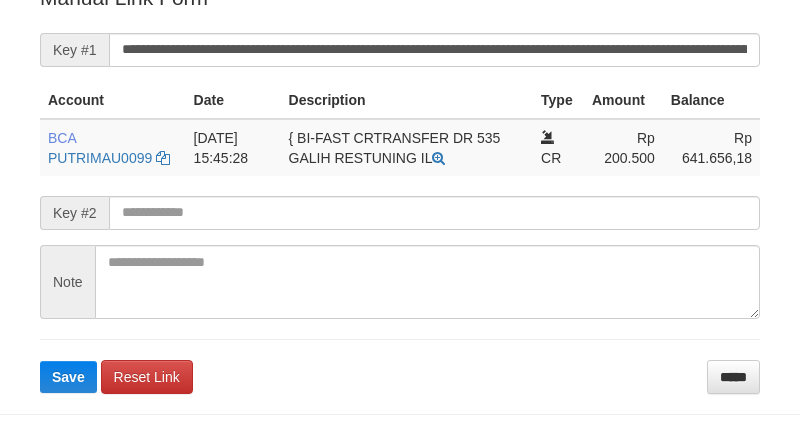 click on "**********" at bounding box center [400, 188] 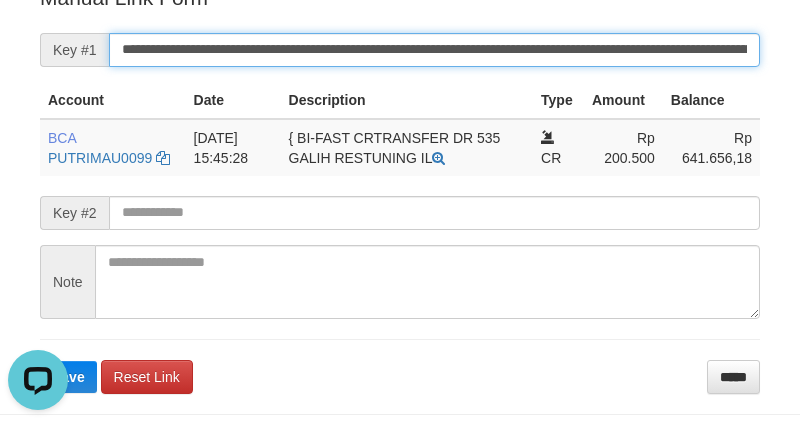 scroll, scrollTop: 0, scrollLeft: 0, axis: both 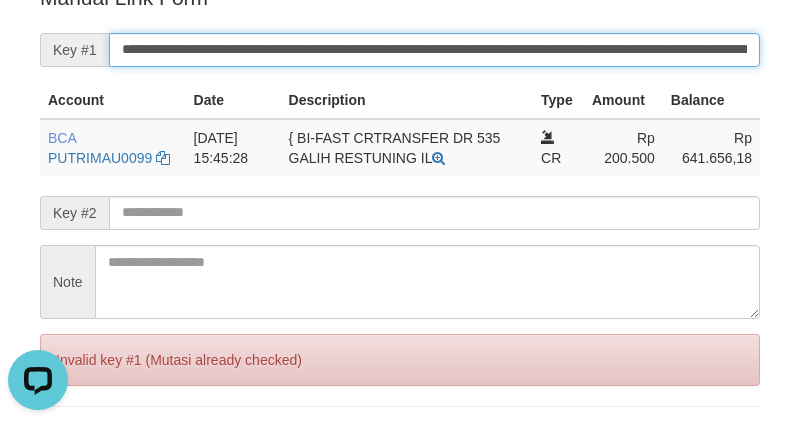 click on "Save" at bounding box center (68, 444) 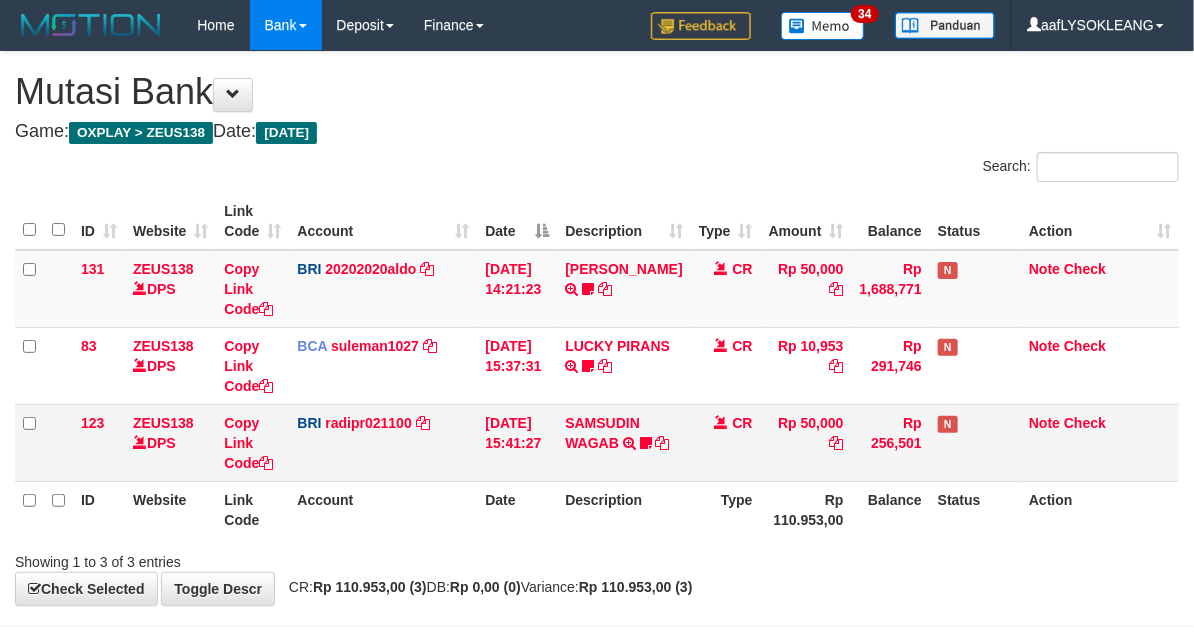 scroll, scrollTop: 72, scrollLeft: 0, axis: vertical 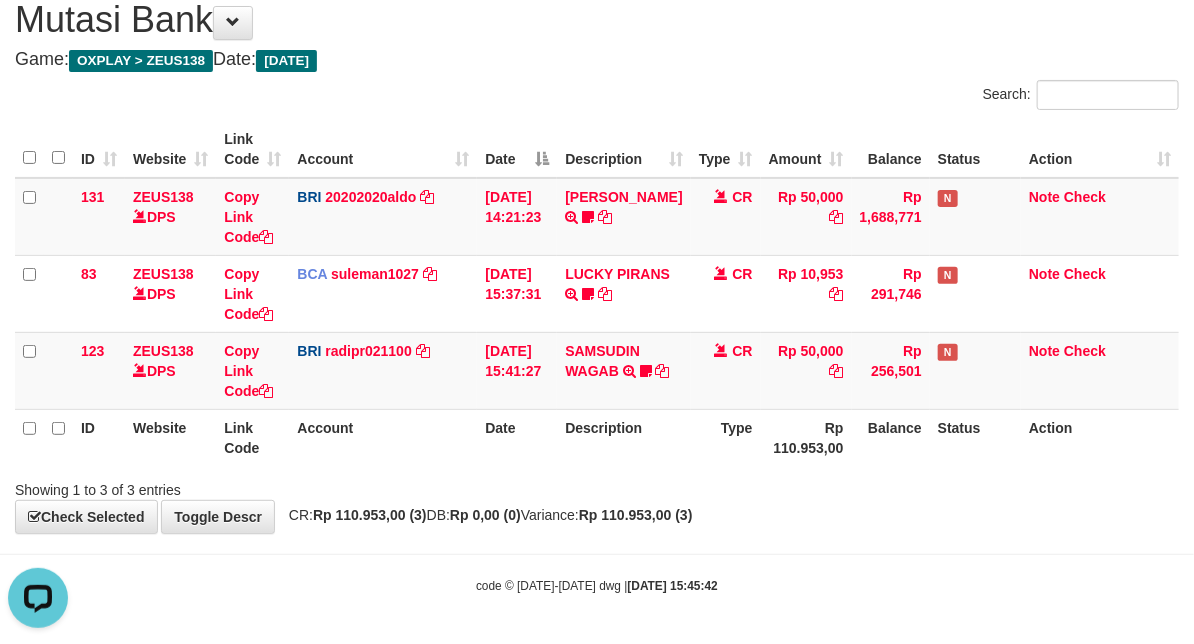 drag, startPoint x: 875, startPoint y: 524, endPoint x: 677, endPoint y: 493, distance: 200.41208 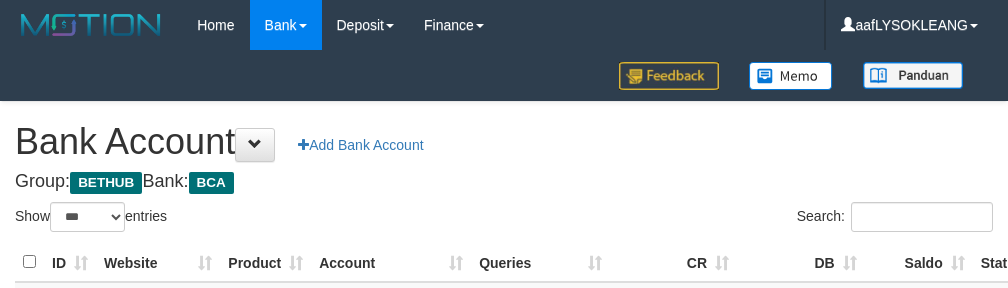 select on "***" 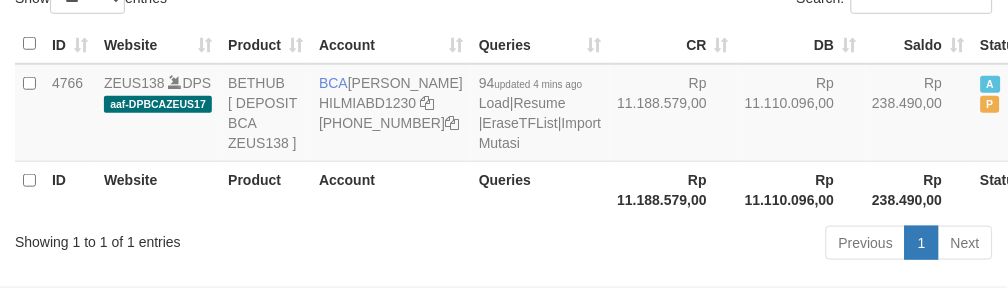 scroll, scrollTop: 260, scrollLeft: 0, axis: vertical 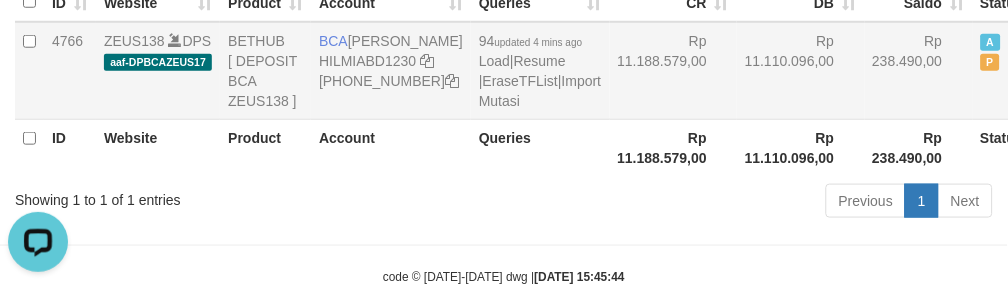 click on "Rp 11.110.096,00" at bounding box center [801, 71] 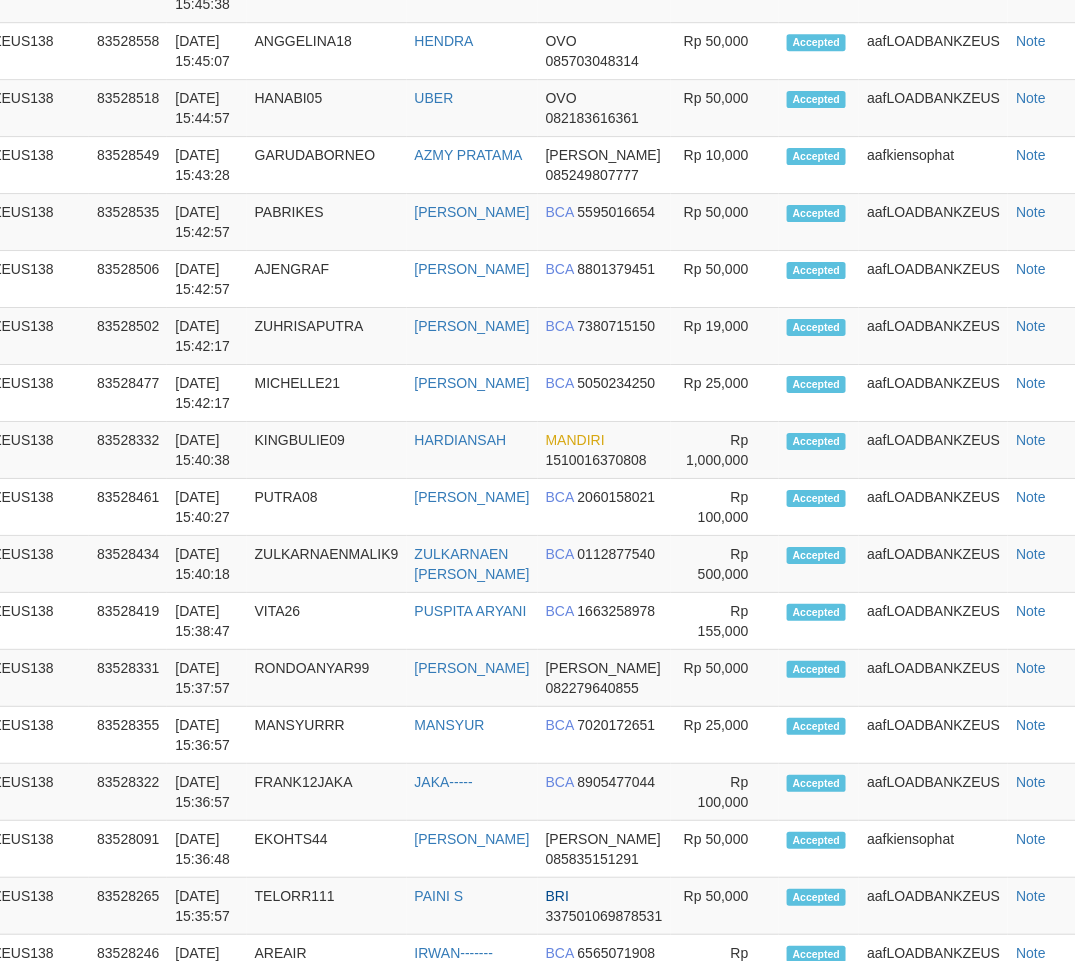 scroll, scrollTop: 1768, scrollLeft: 82, axis: both 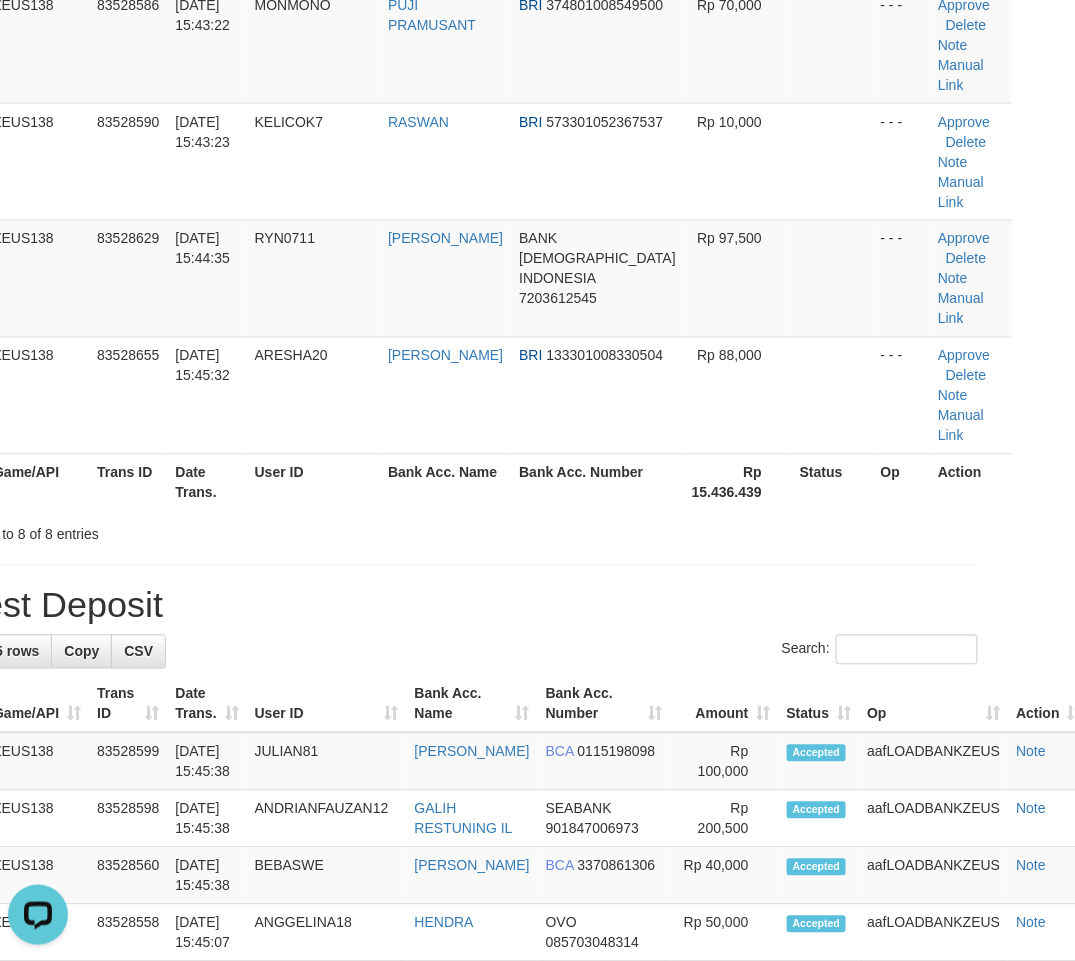 click on "Latest Deposit" at bounding box center [455, 606] 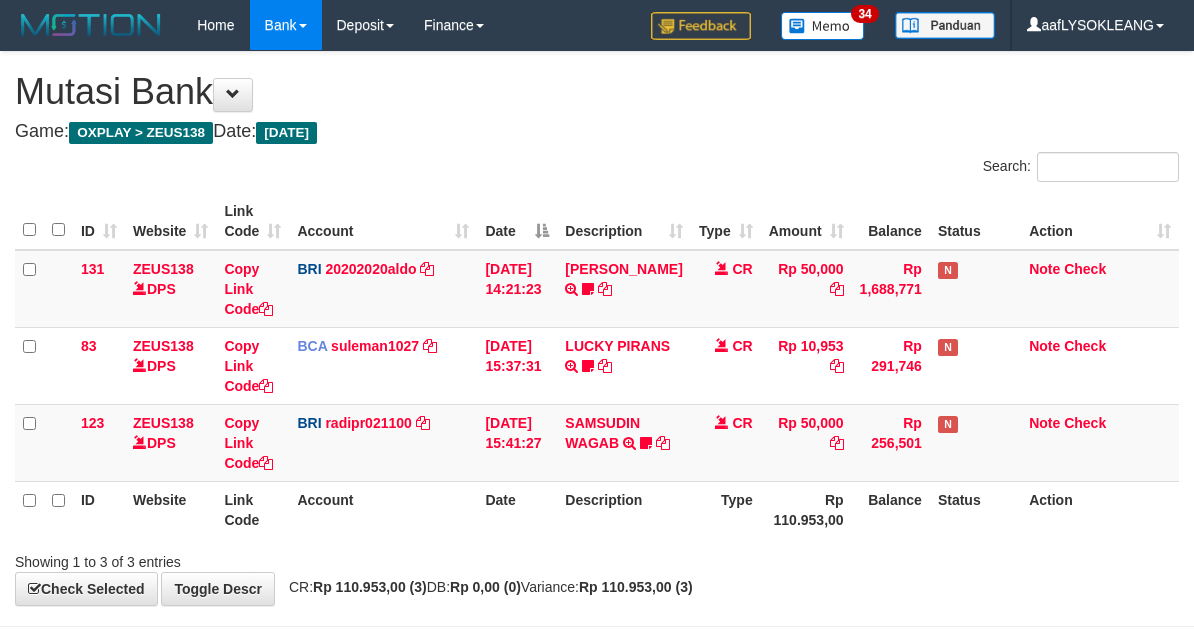 scroll, scrollTop: 72, scrollLeft: 0, axis: vertical 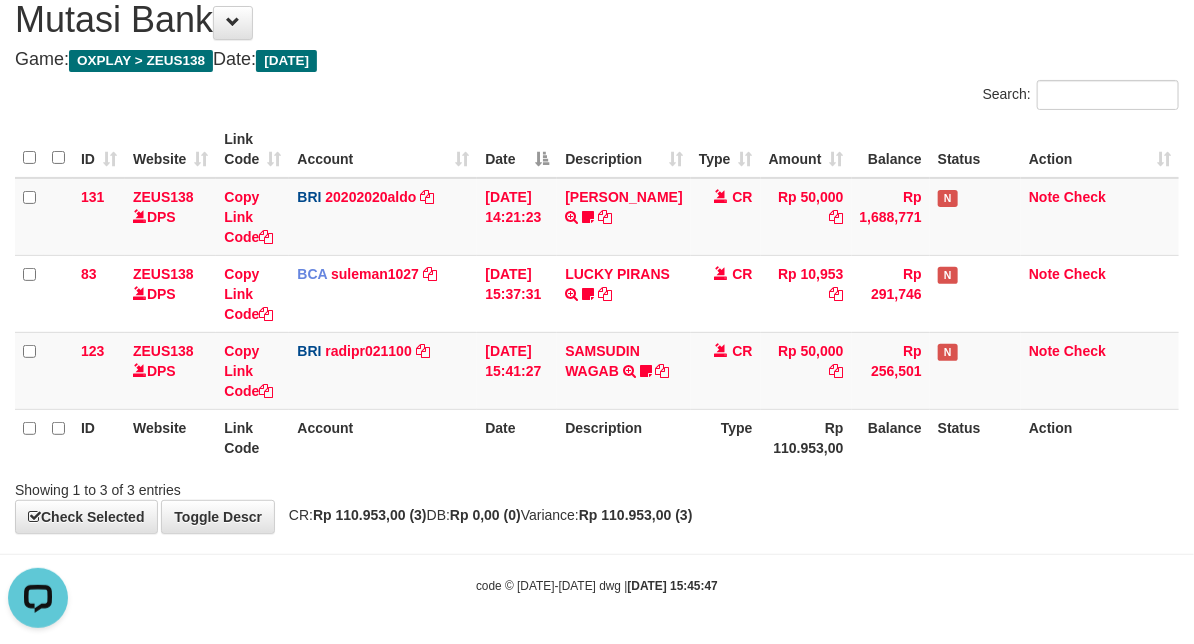 drag, startPoint x: 953, startPoint y: 512, endPoint x: 941, endPoint y: 511, distance: 12.0415945 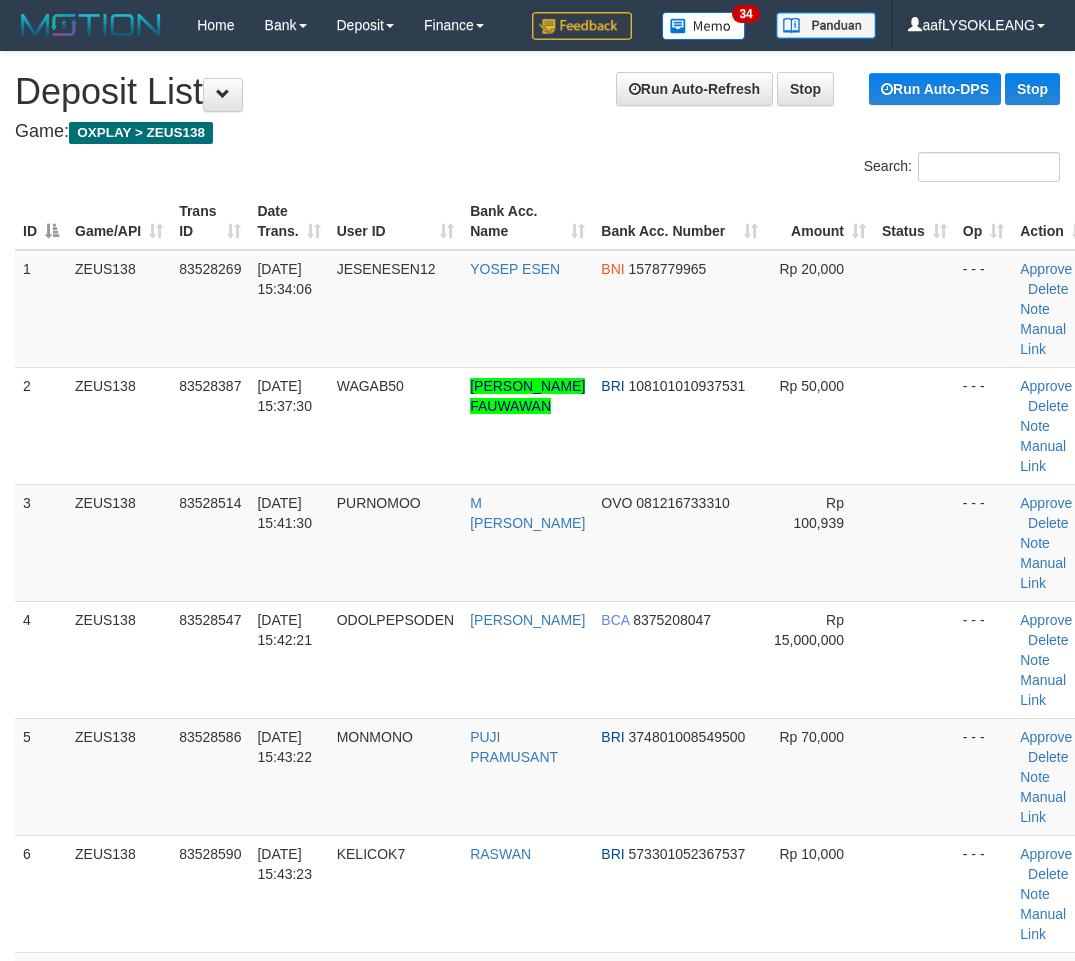 scroll, scrollTop: 723, scrollLeft: 74, axis: both 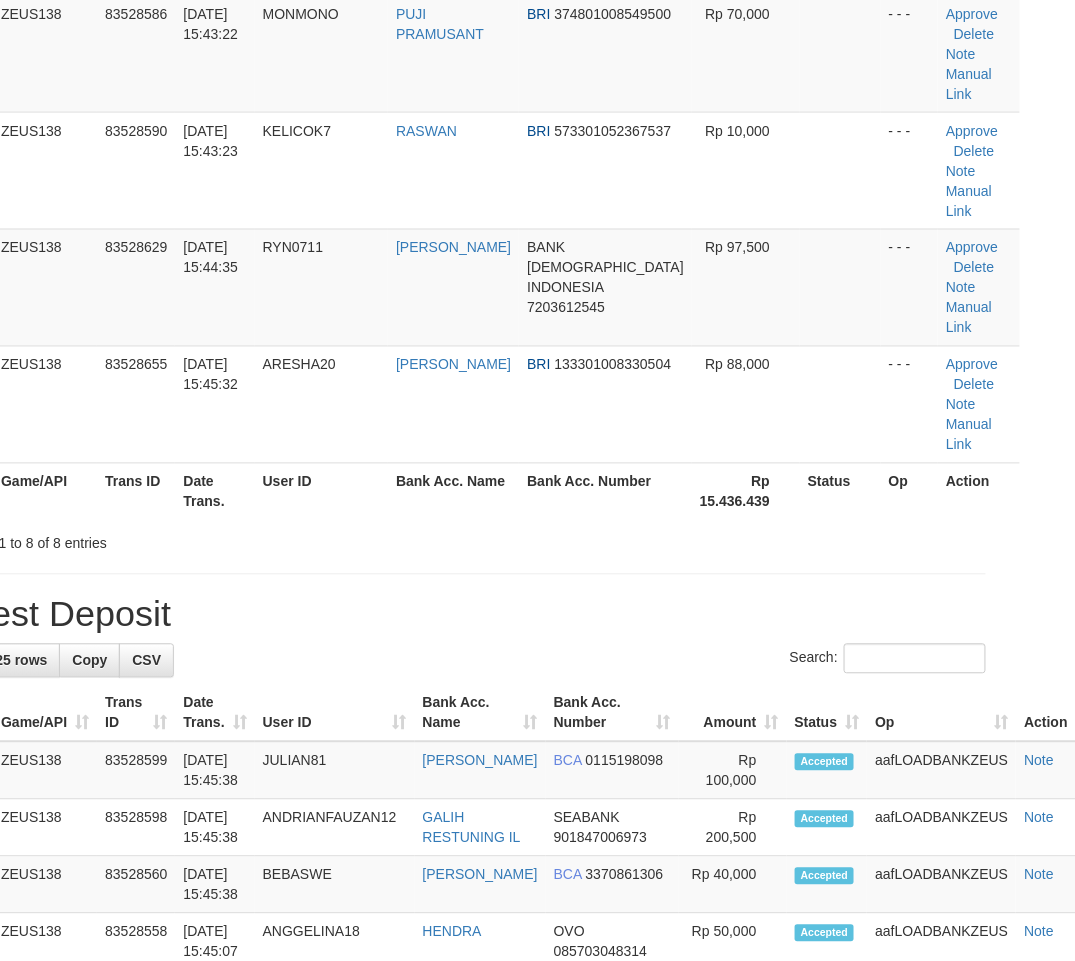 drag, startPoint x: 744, startPoint y: 572, endPoint x: 690, endPoint y: 540, distance: 62.76942 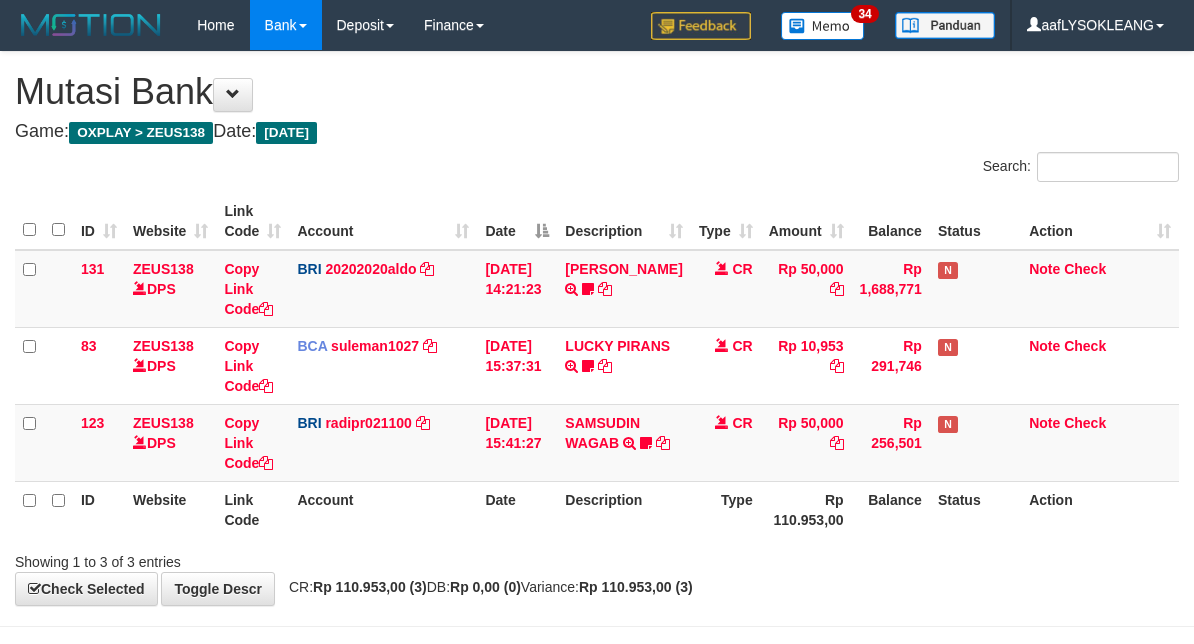 scroll, scrollTop: 72, scrollLeft: 0, axis: vertical 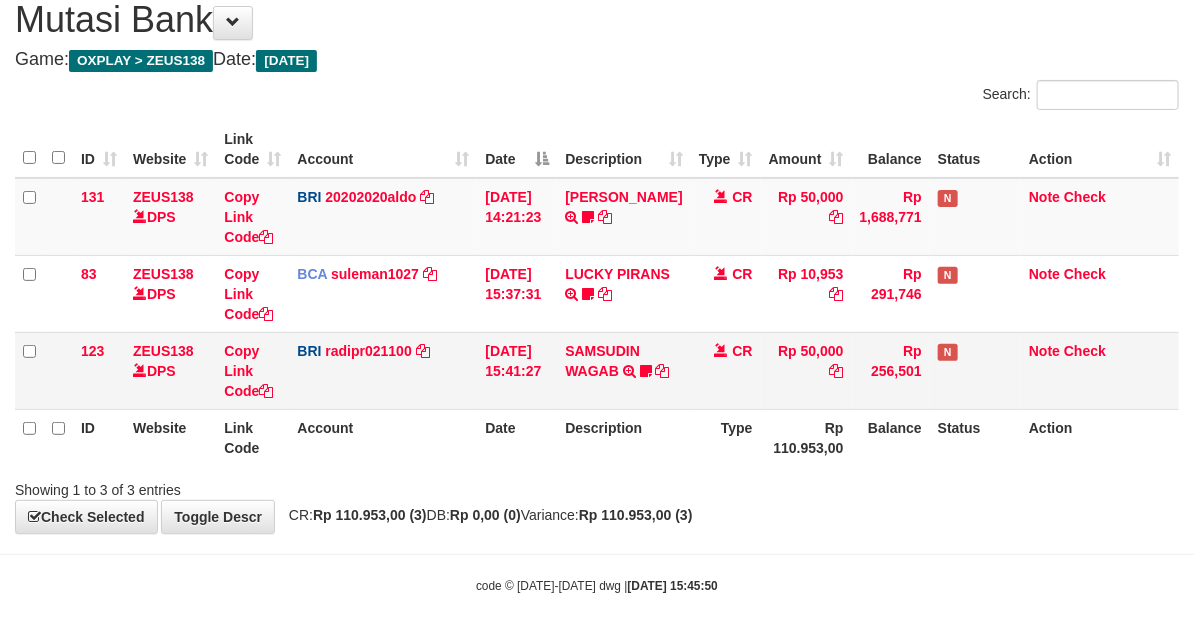 drag, startPoint x: 665, startPoint y: 353, endPoint x: 503, endPoint y: 356, distance: 162.02777 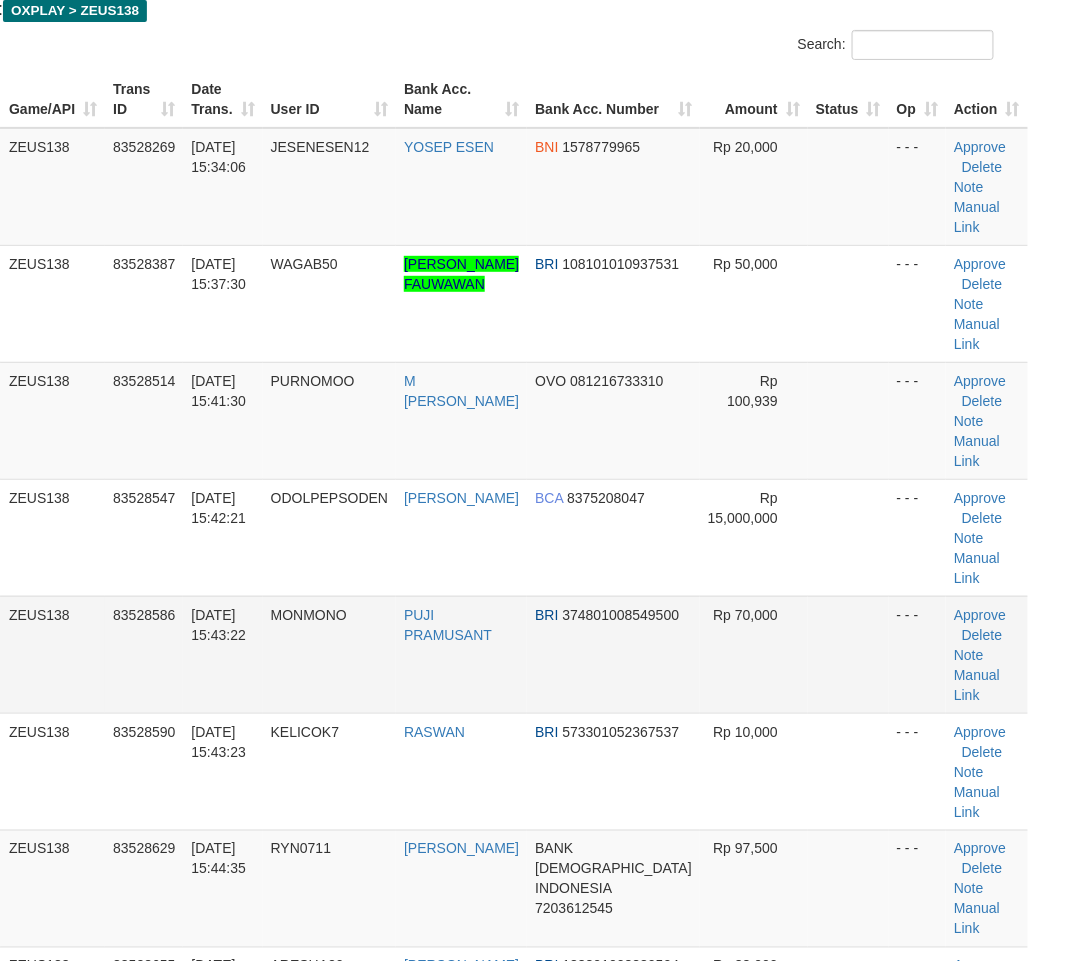 scroll, scrollTop: 0, scrollLeft: 66, axis: horizontal 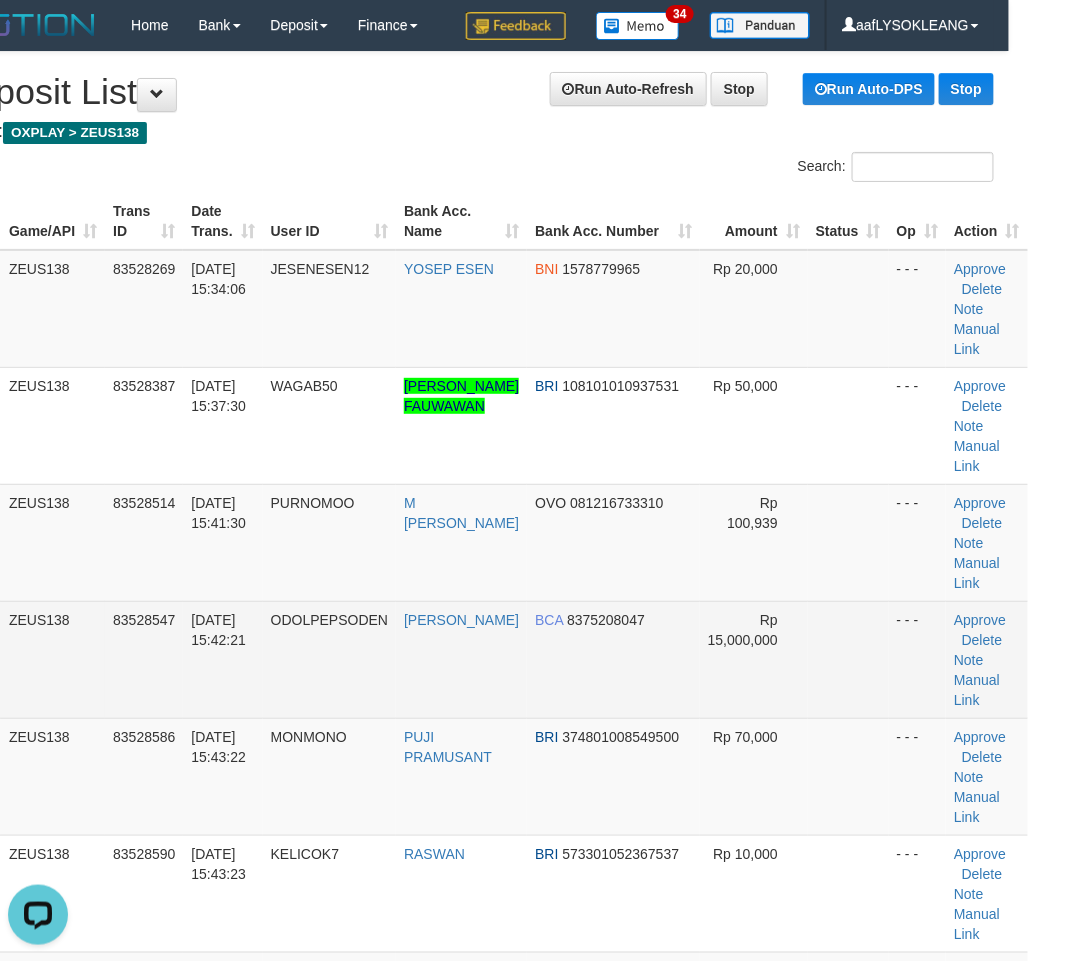 click at bounding box center (848, 659) 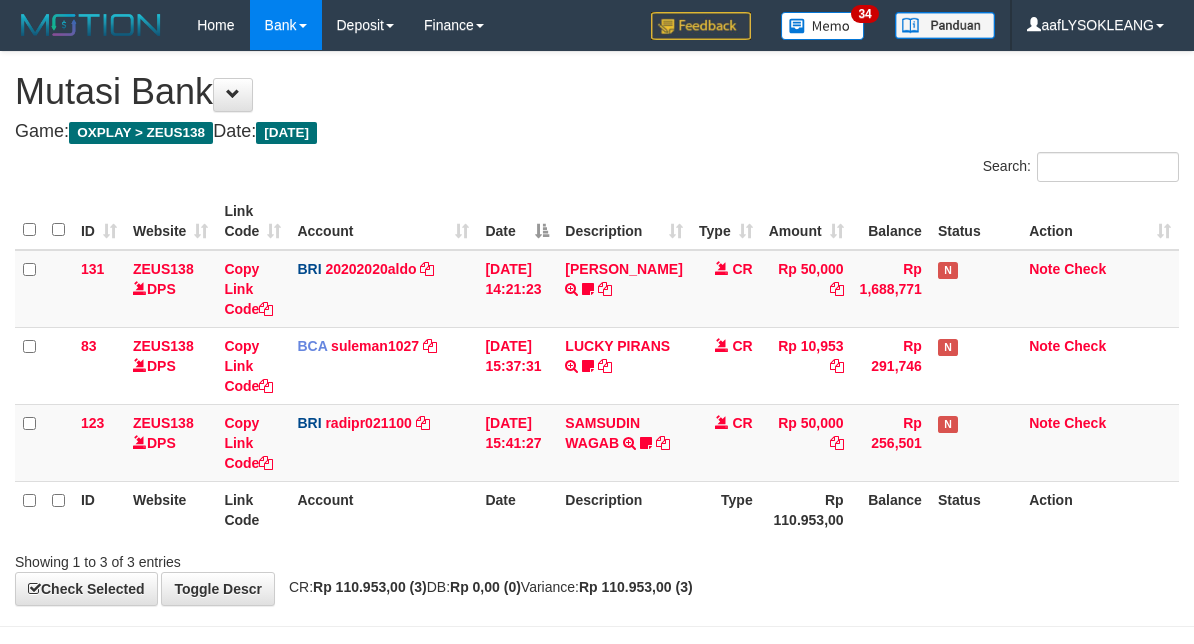 scroll, scrollTop: 72, scrollLeft: 0, axis: vertical 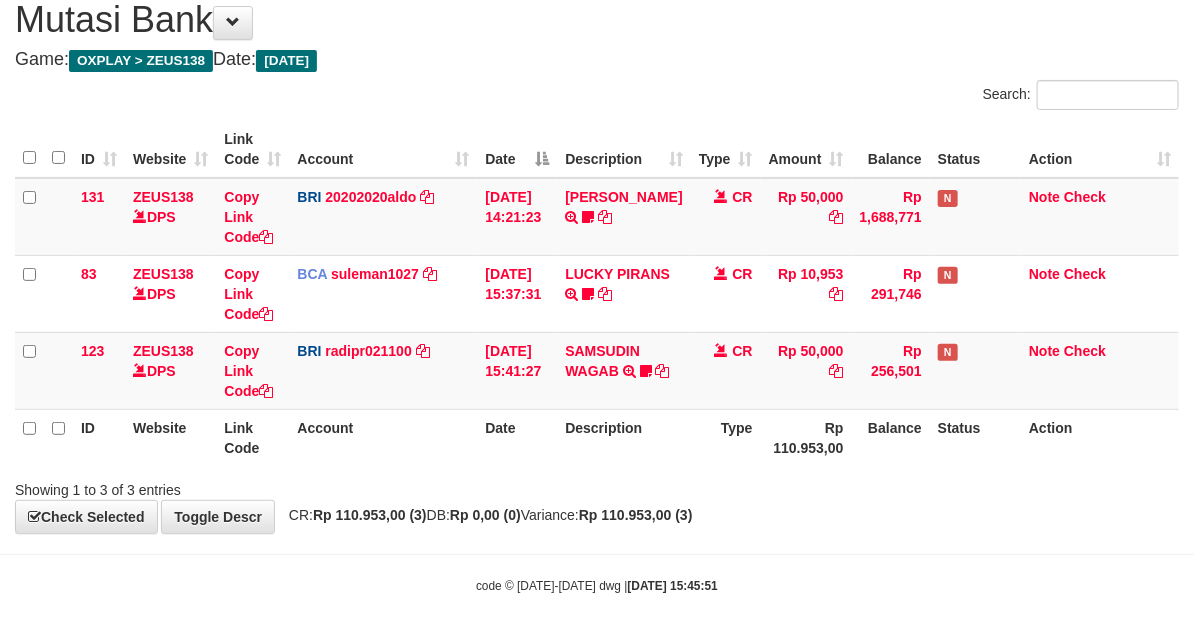 drag, startPoint x: 826, startPoint y: 477, endPoint x: 781, endPoint y: 484, distance: 45.54119 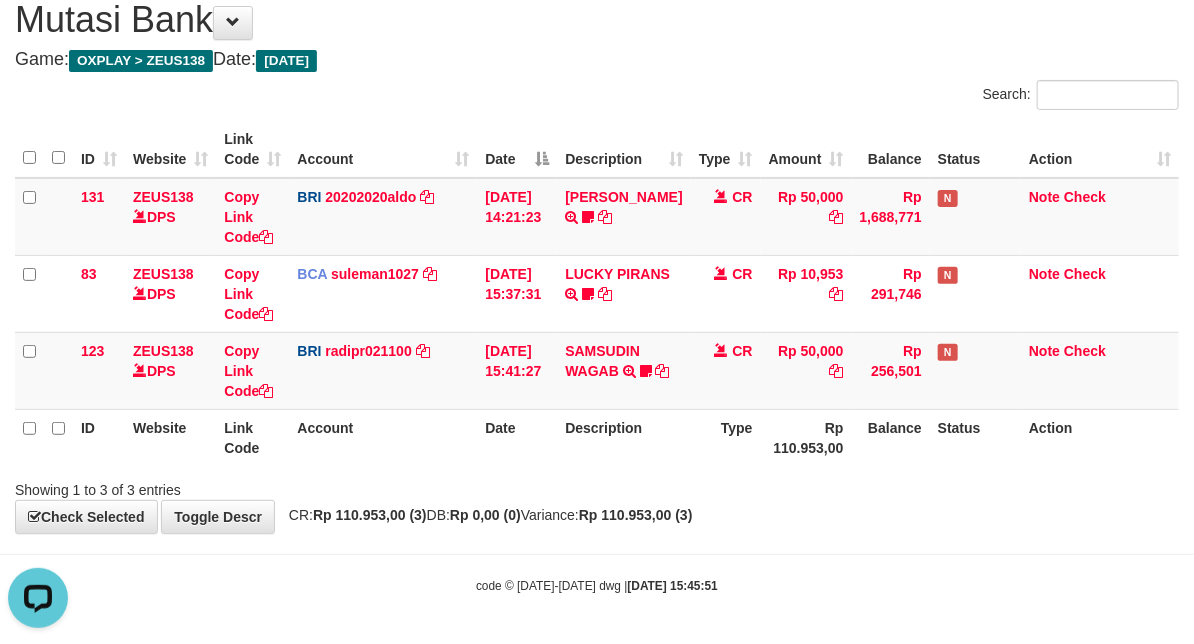 scroll, scrollTop: 0, scrollLeft: 0, axis: both 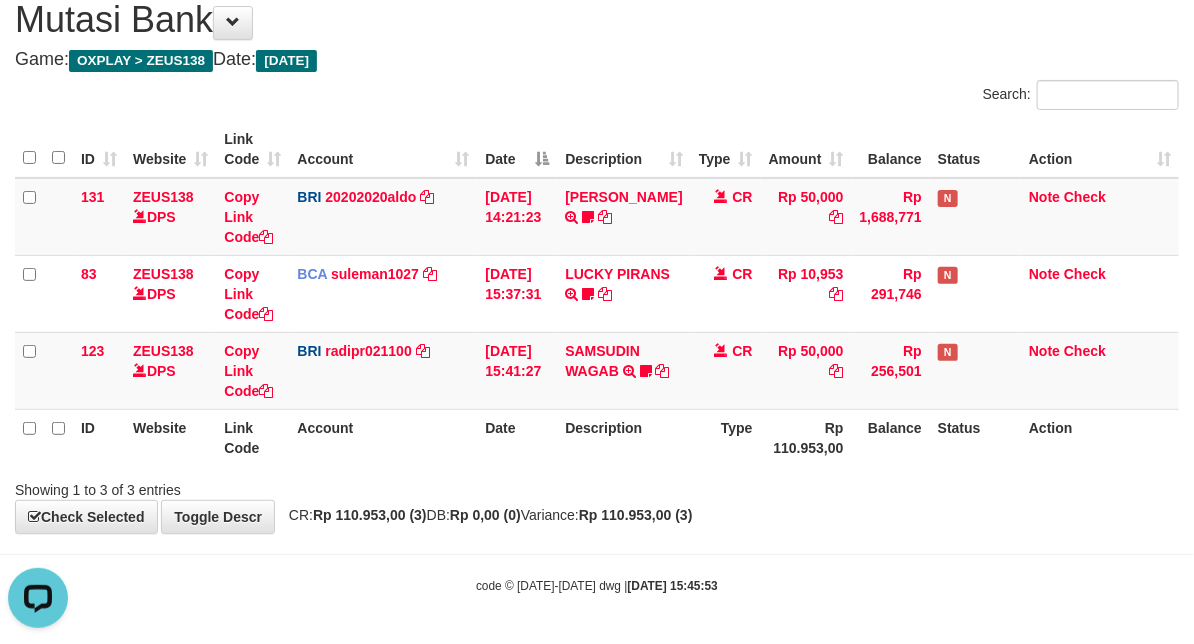 click on "Date" at bounding box center (517, 437) 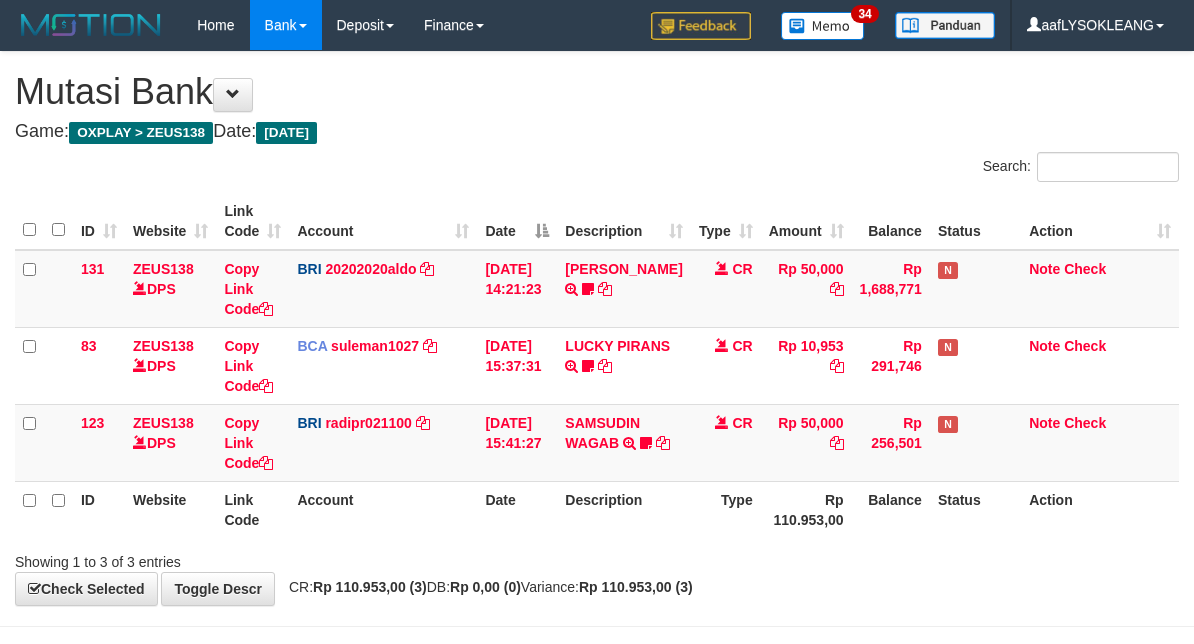 scroll, scrollTop: 72, scrollLeft: 0, axis: vertical 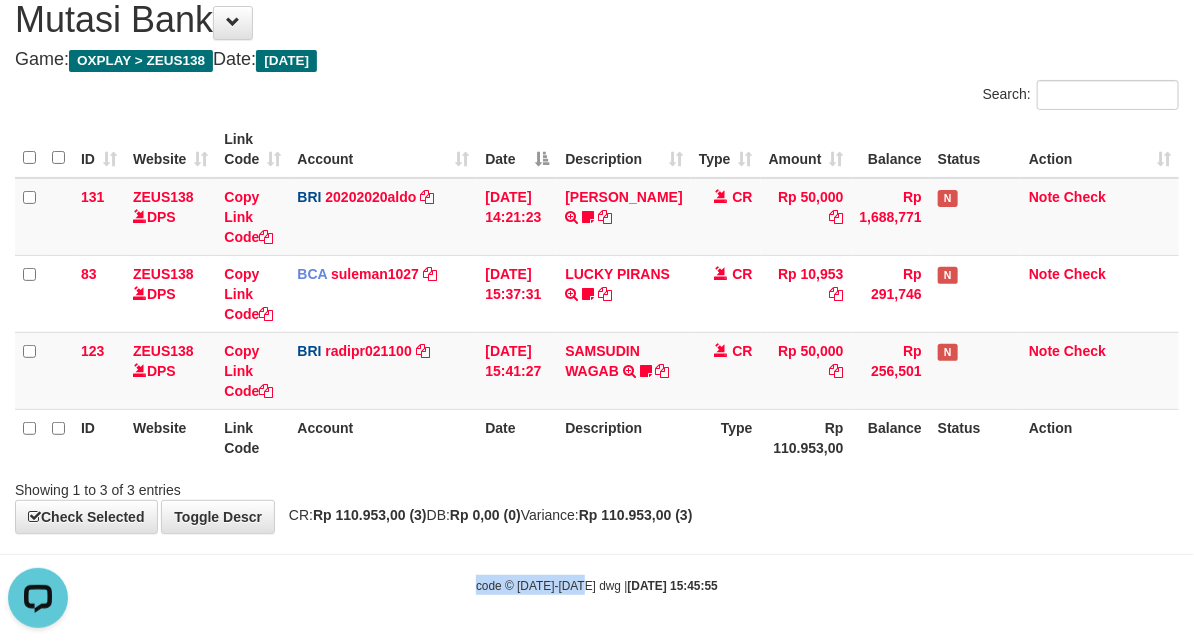click on "Toggle navigation
Home
Bank
Account List
Load
By Website
Group
[OXPLAY]													ZEUS138
By Load Group (DPS)" at bounding box center (597, 286) 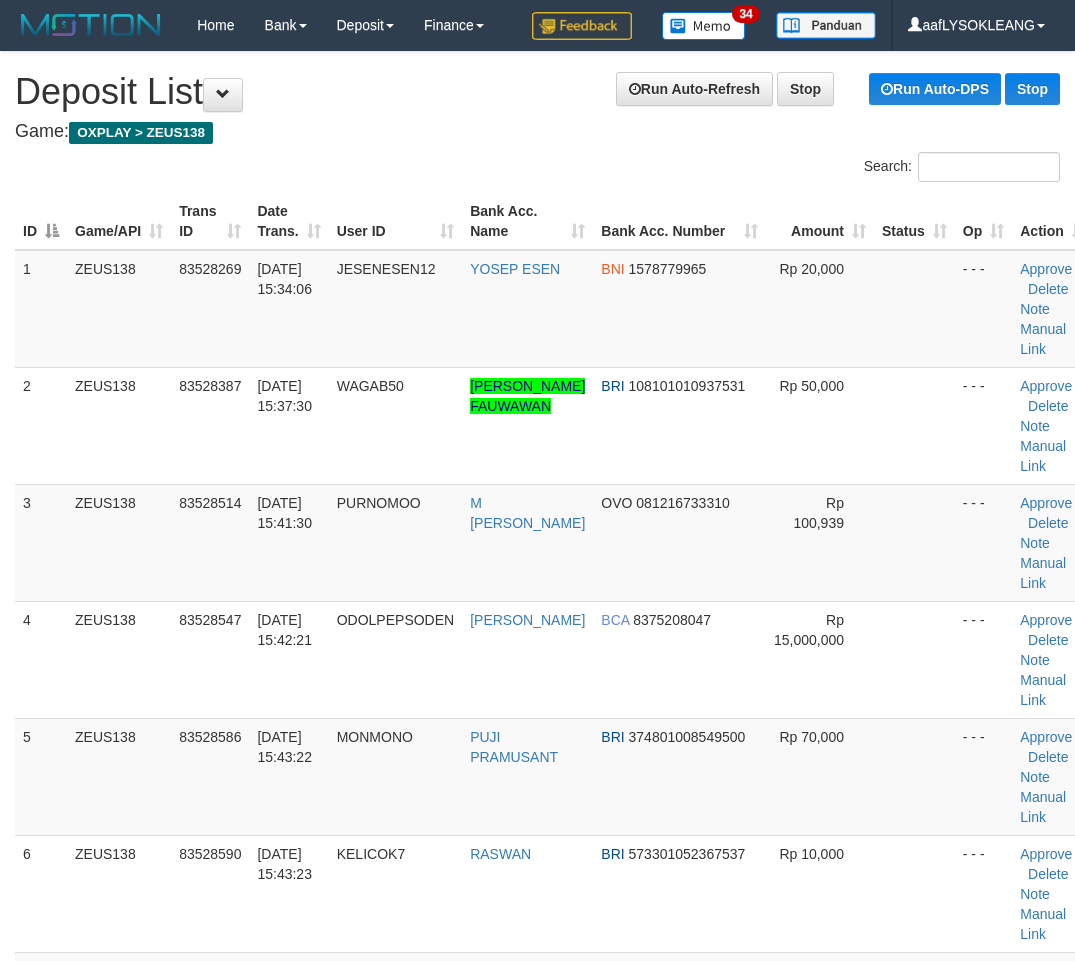 scroll, scrollTop: 0, scrollLeft: 66, axis: horizontal 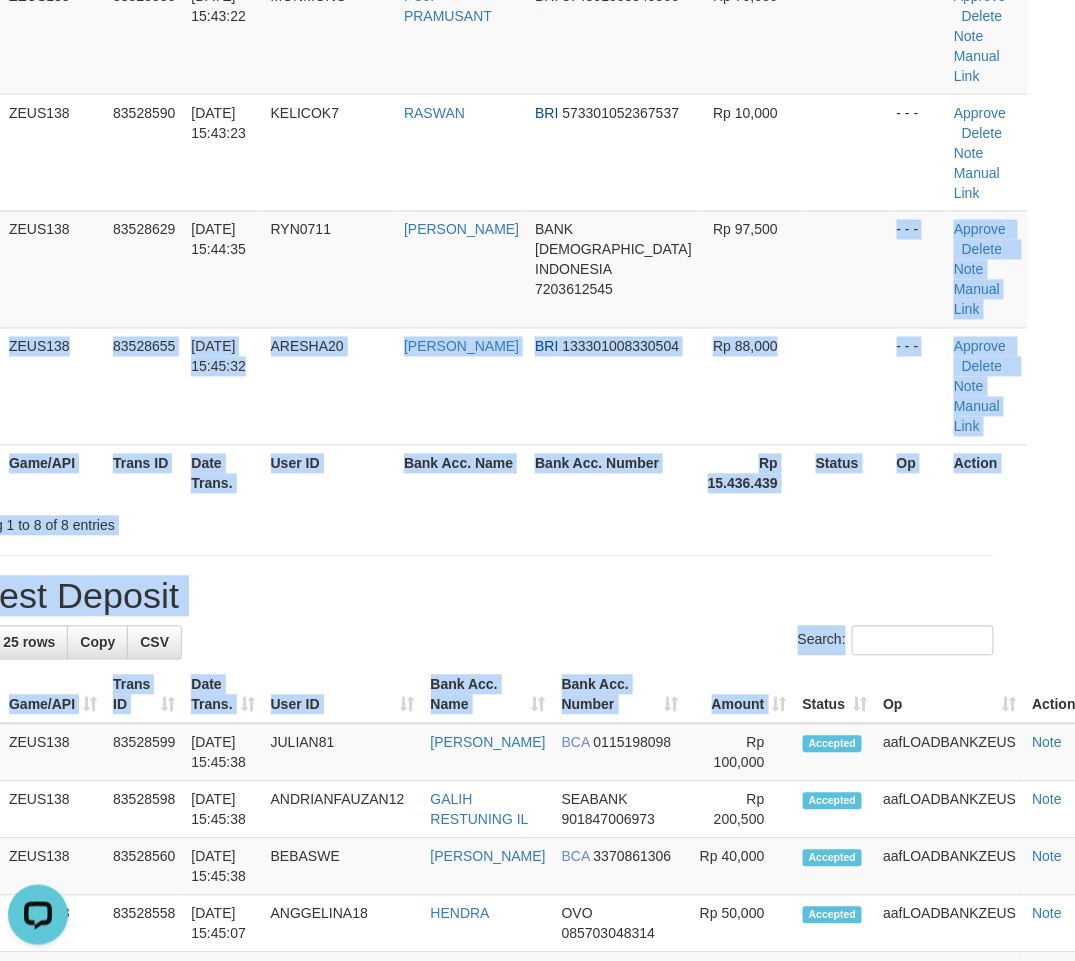 drag, startPoint x: 803, startPoint y: 671, endPoint x: 792, endPoint y: 670, distance: 11.045361 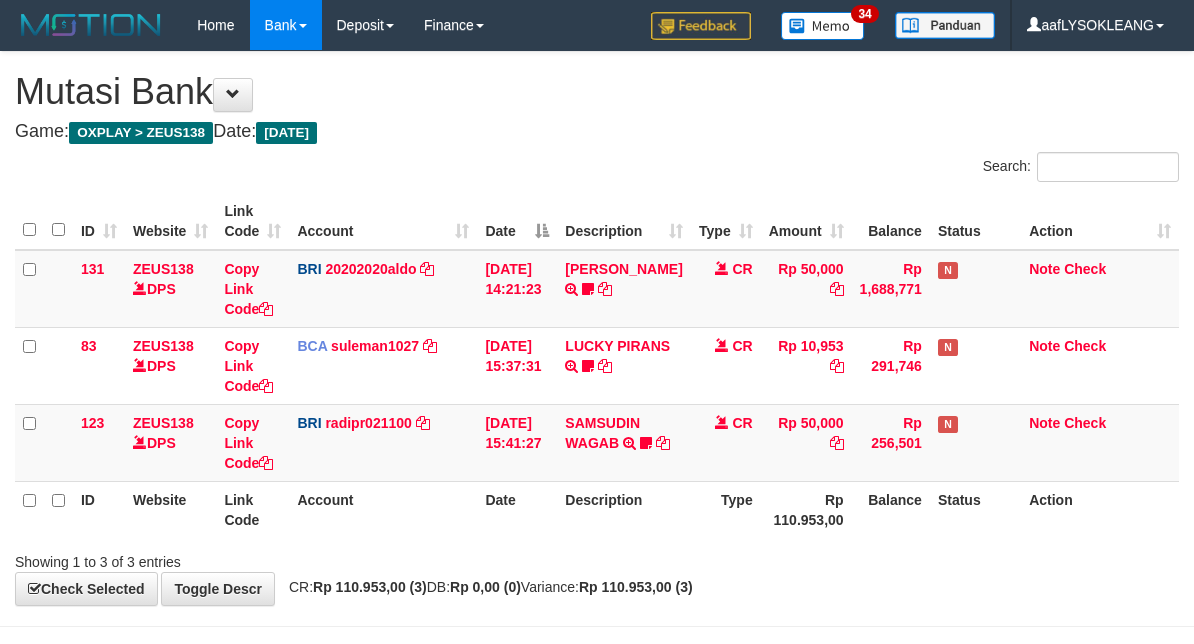 scroll, scrollTop: 72, scrollLeft: 0, axis: vertical 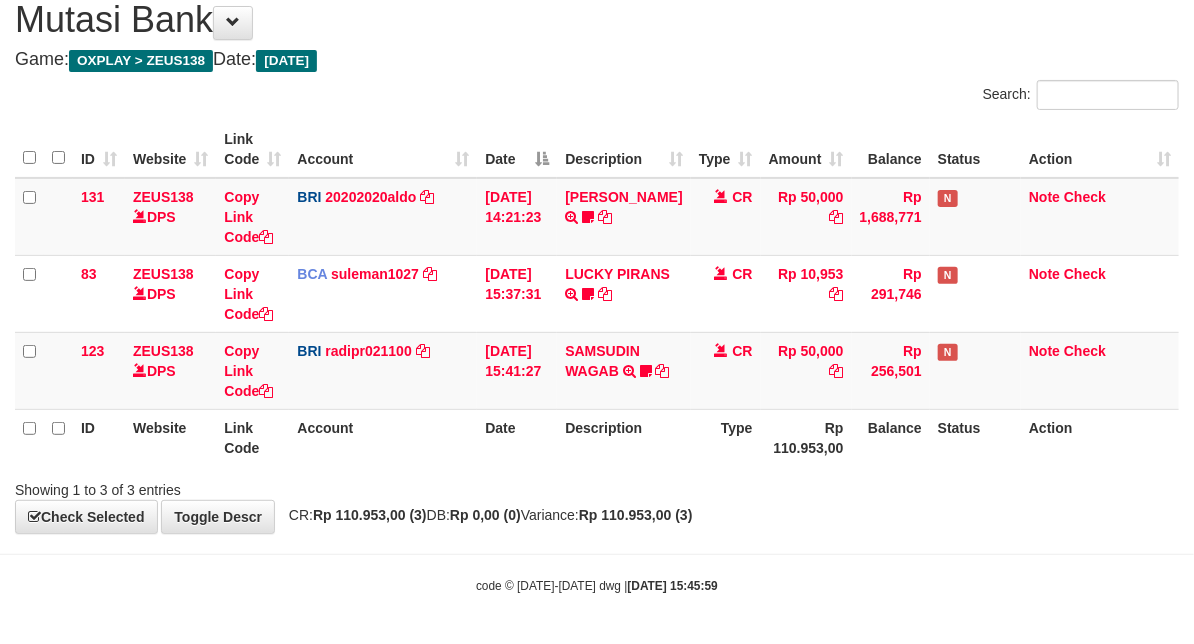 drag, startPoint x: 924, startPoint y: 515, endPoint x: 775, endPoint y: 502, distance: 149.56604 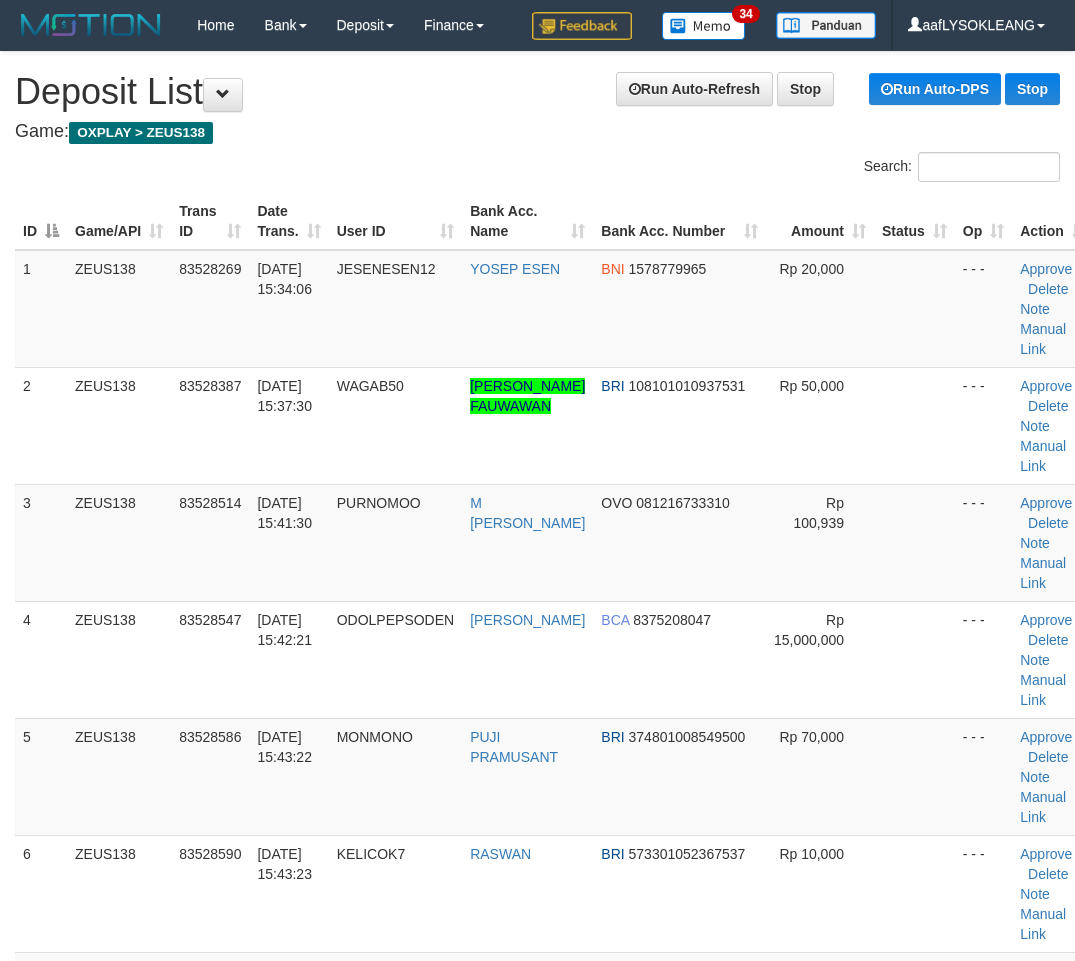 scroll, scrollTop: 741, scrollLeft: 66, axis: both 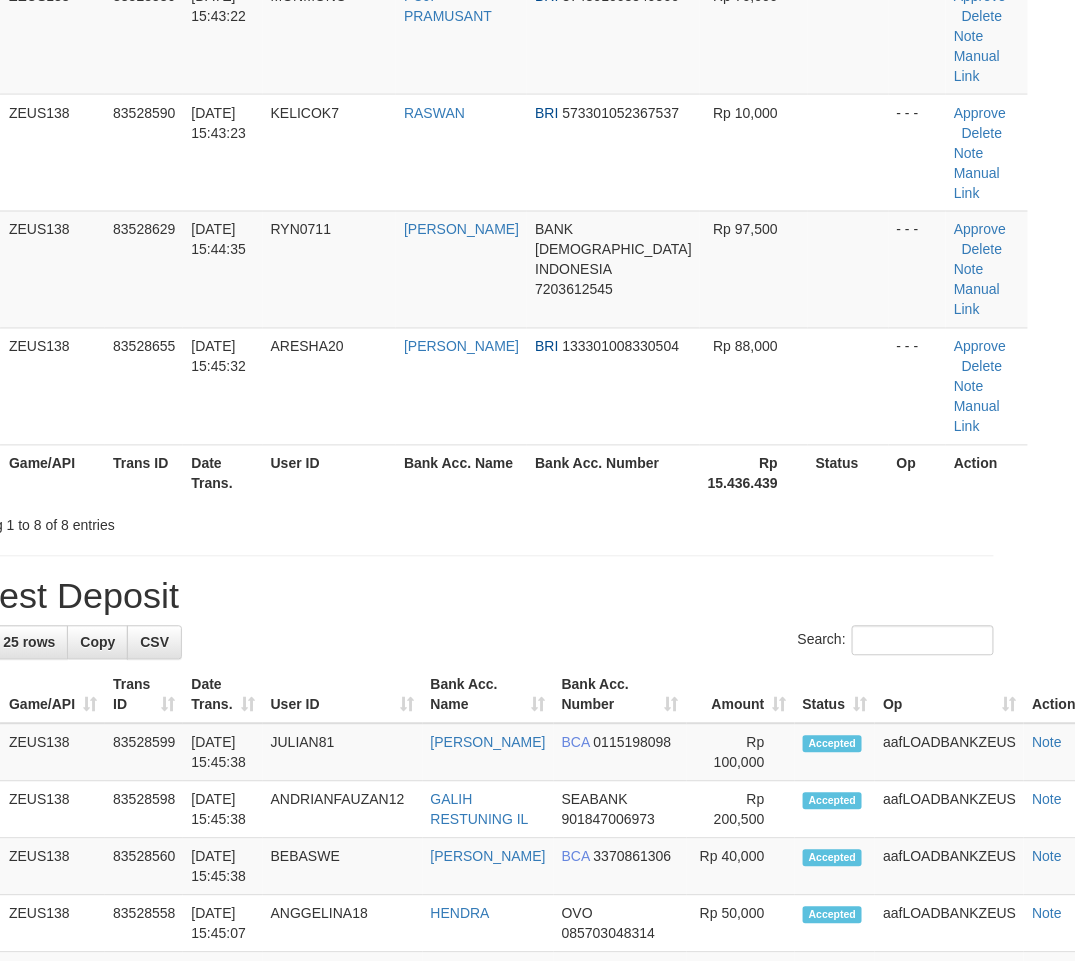click on "**********" at bounding box center (471, 797) 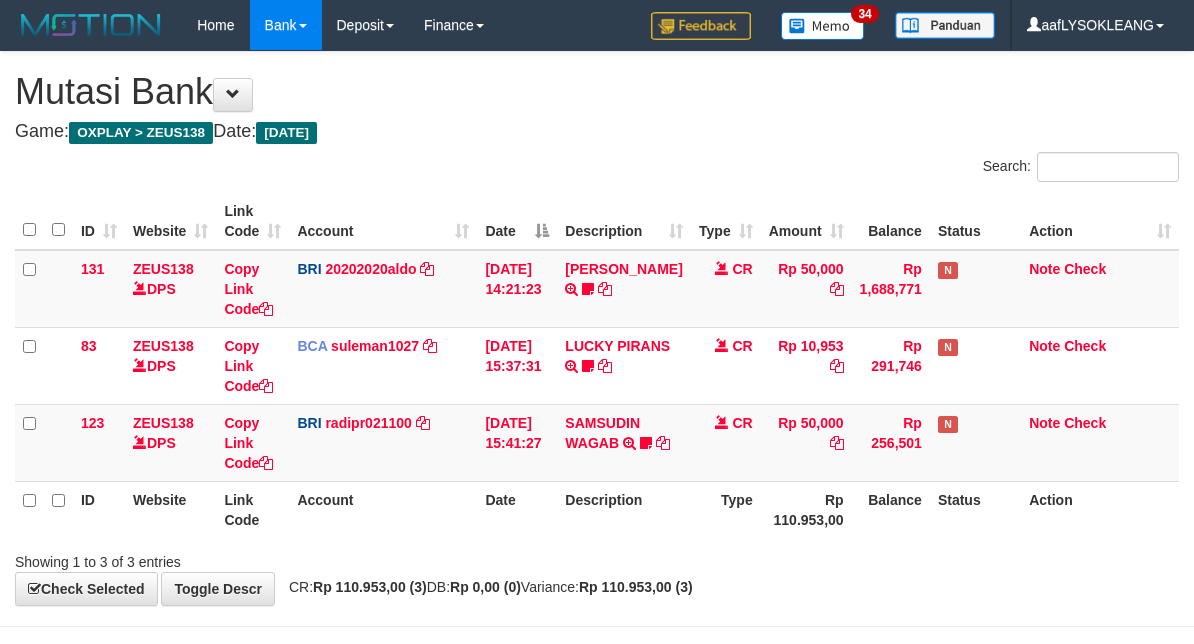 scroll, scrollTop: 72, scrollLeft: 0, axis: vertical 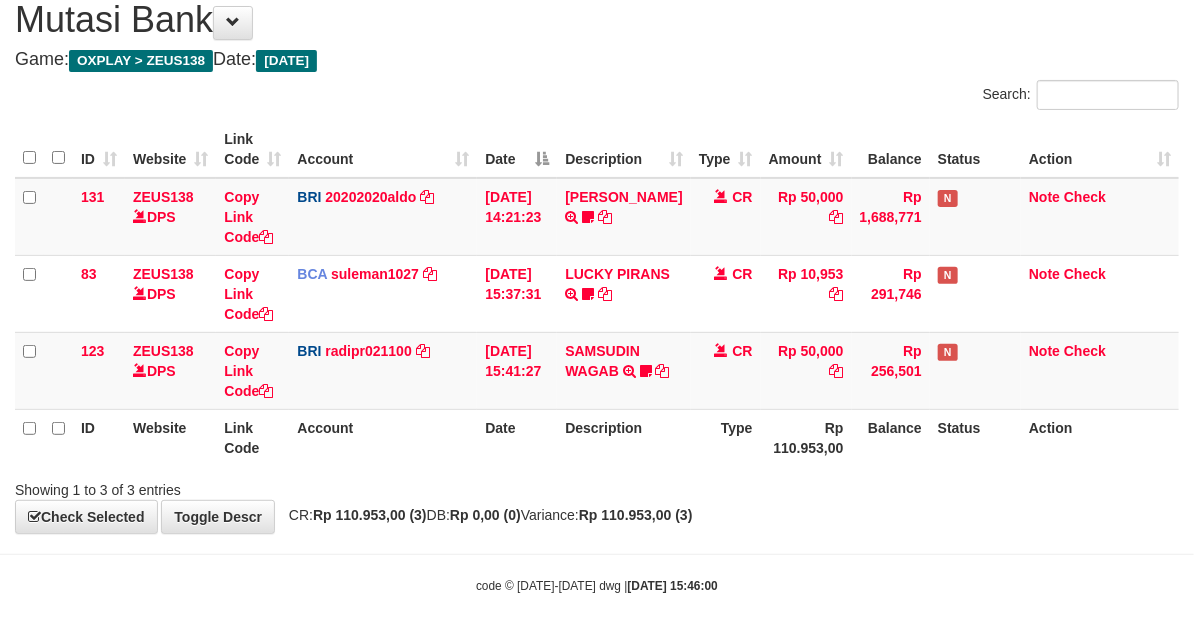 drag, startPoint x: 923, startPoint y: 506, endPoint x: 871, endPoint y: 495, distance: 53.15073 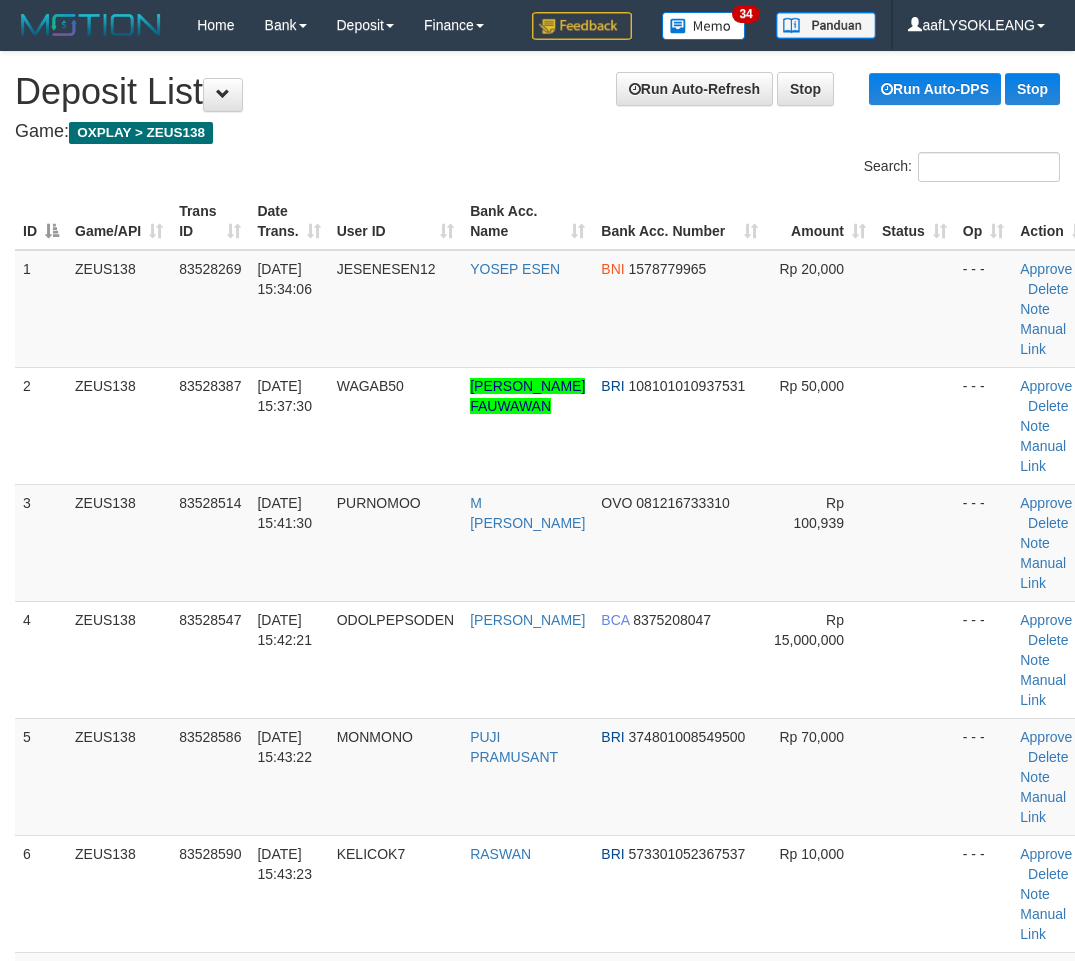 scroll, scrollTop: 741, scrollLeft: 66, axis: both 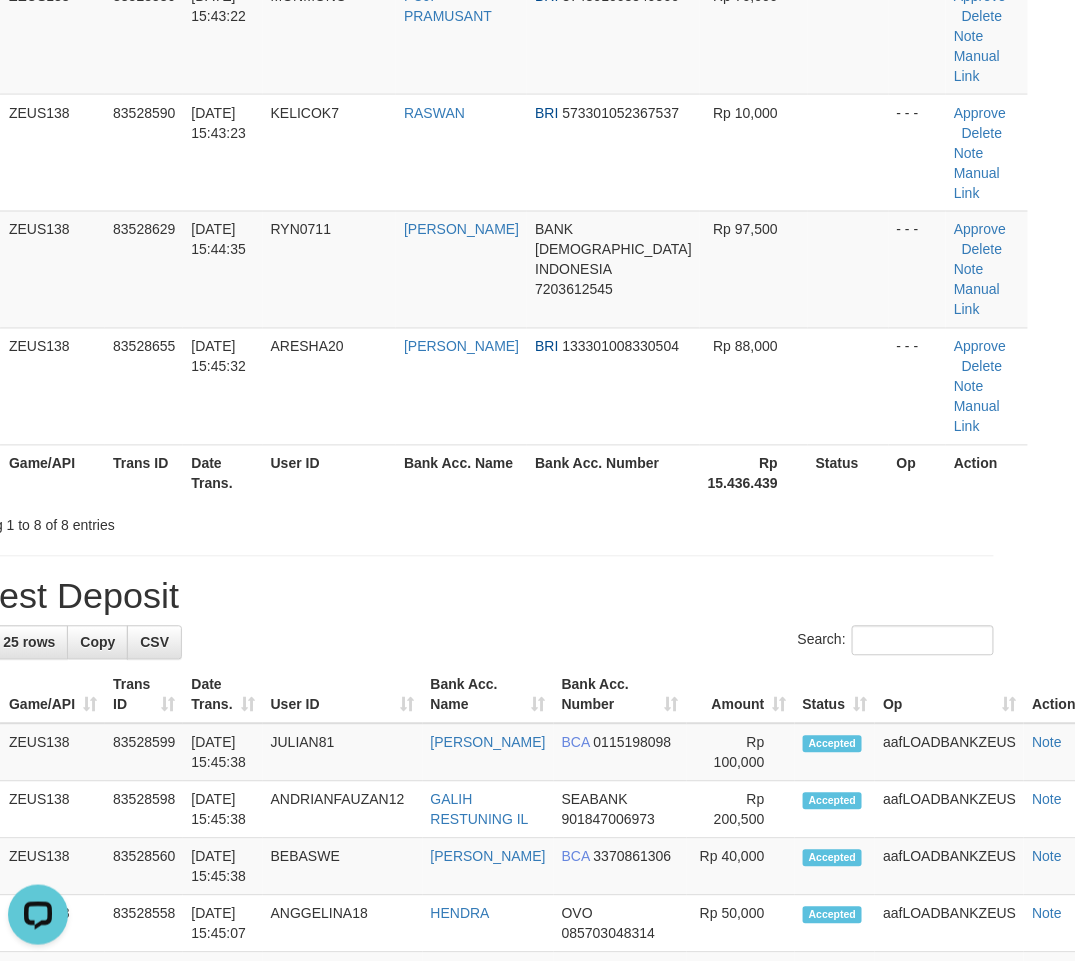 click on "**********" at bounding box center [471, 797] 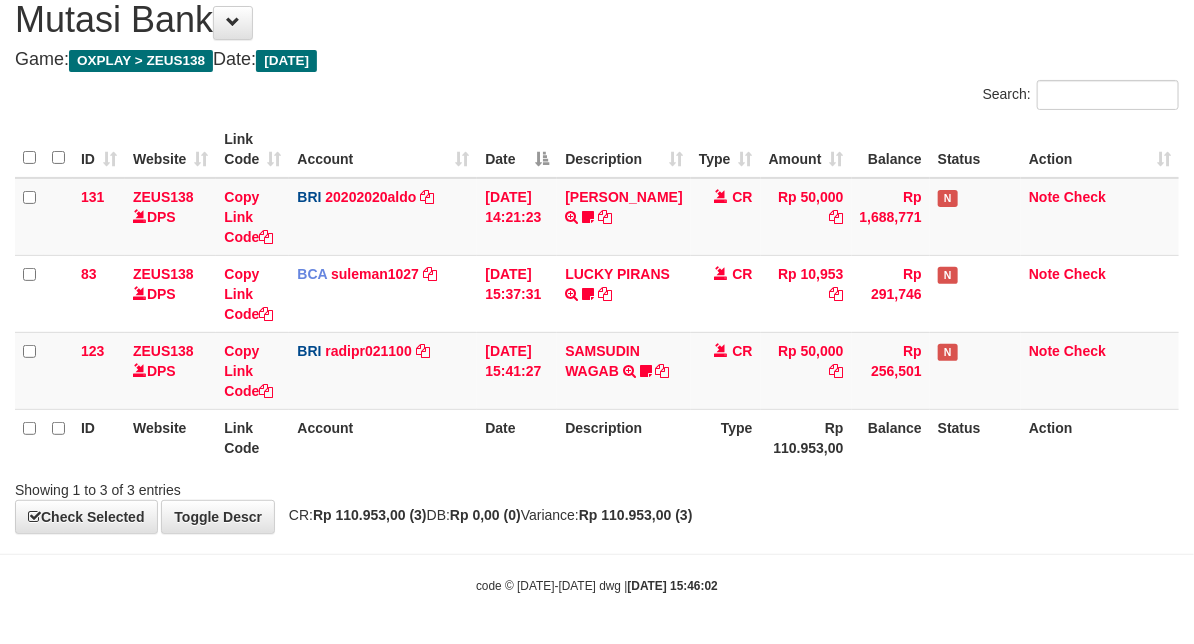 scroll, scrollTop: 0, scrollLeft: 0, axis: both 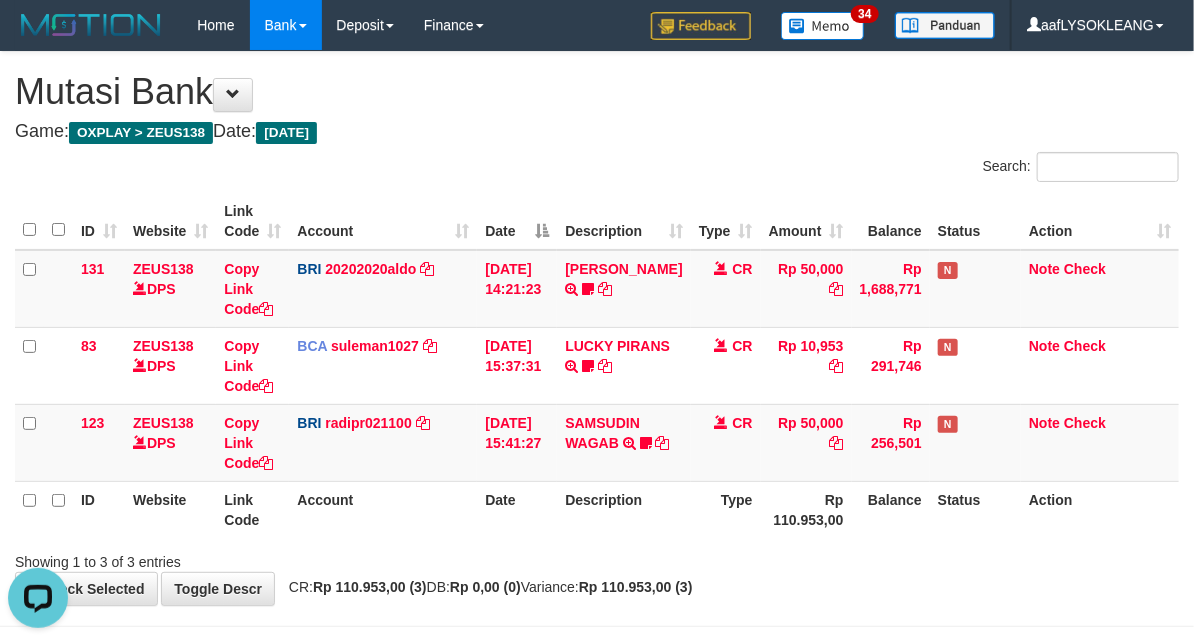 click on "Rp 110.953,00" at bounding box center (806, 509) 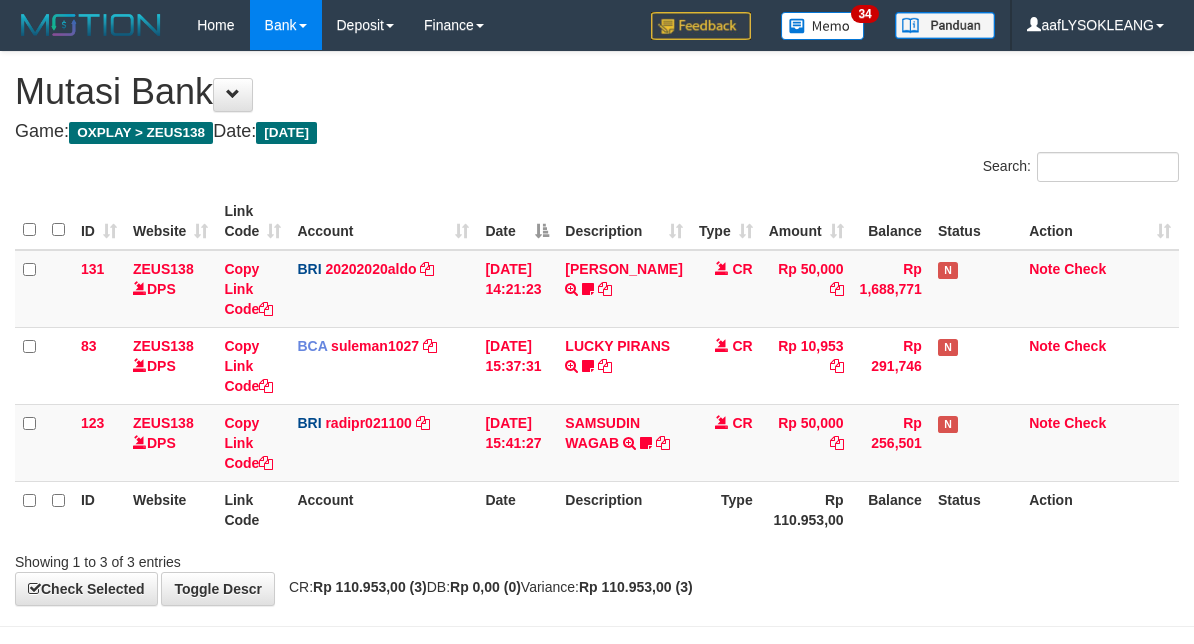 scroll, scrollTop: 0, scrollLeft: 0, axis: both 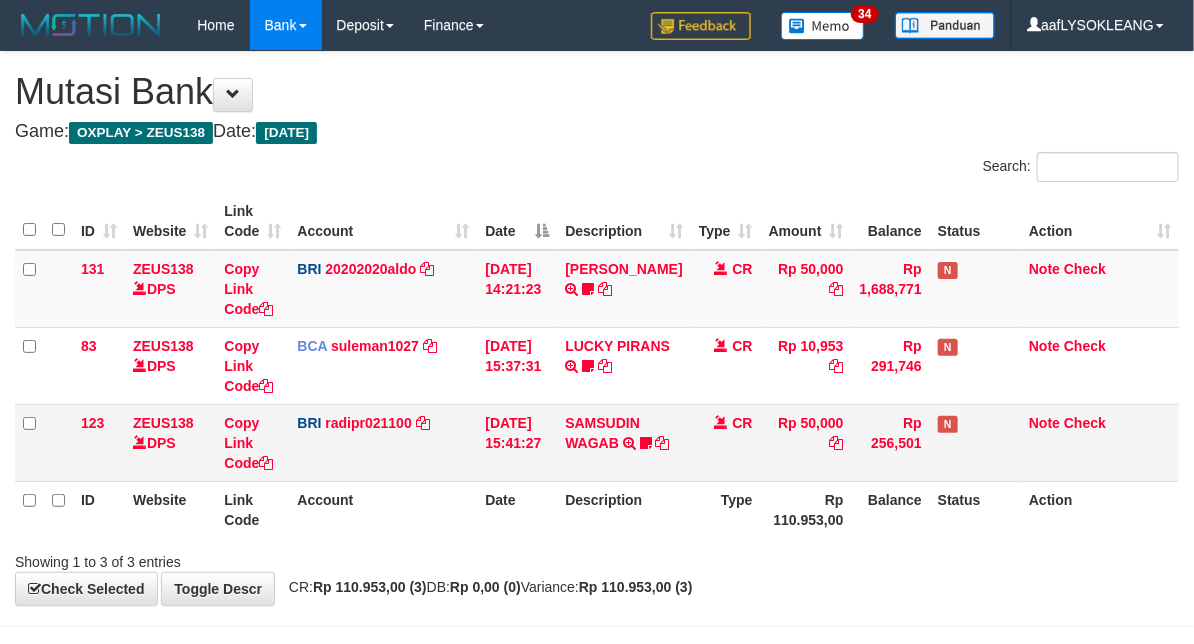 drag, startPoint x: 913, startPoint y: 512, endPoint x: 744, endPoint y: 460, distance: 176.81912 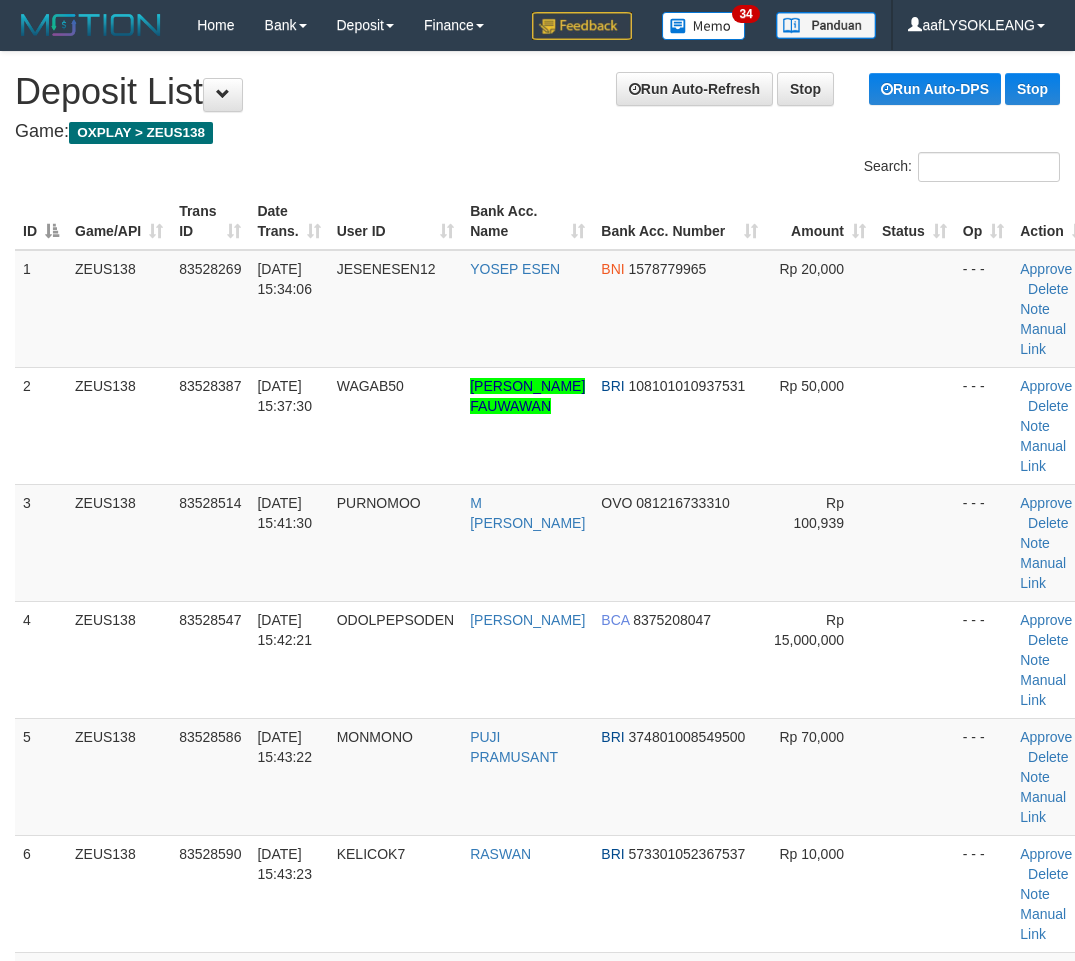 scroll, scrollTop: 741, scrollLeft: 66, axis: both 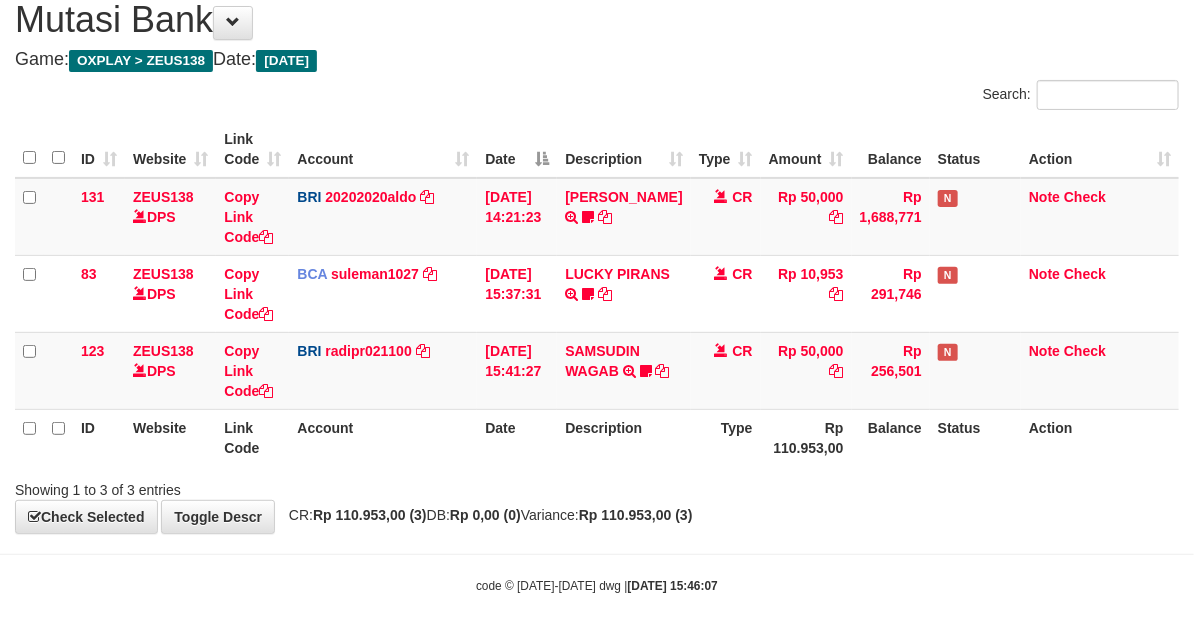 drag, startPoint x: 593, startPoint y: 454, endPoint x: 285, endPoint y: 435, distance: 308.58548 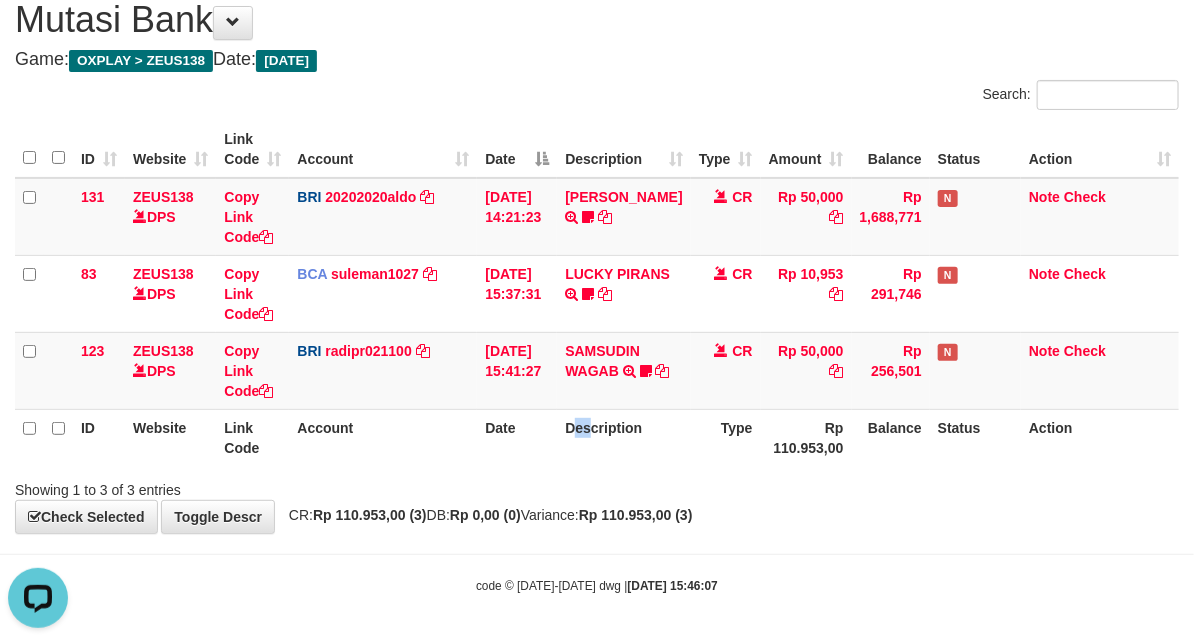scroll, scrollTop: 0, scrollLeft: 0, axis: both 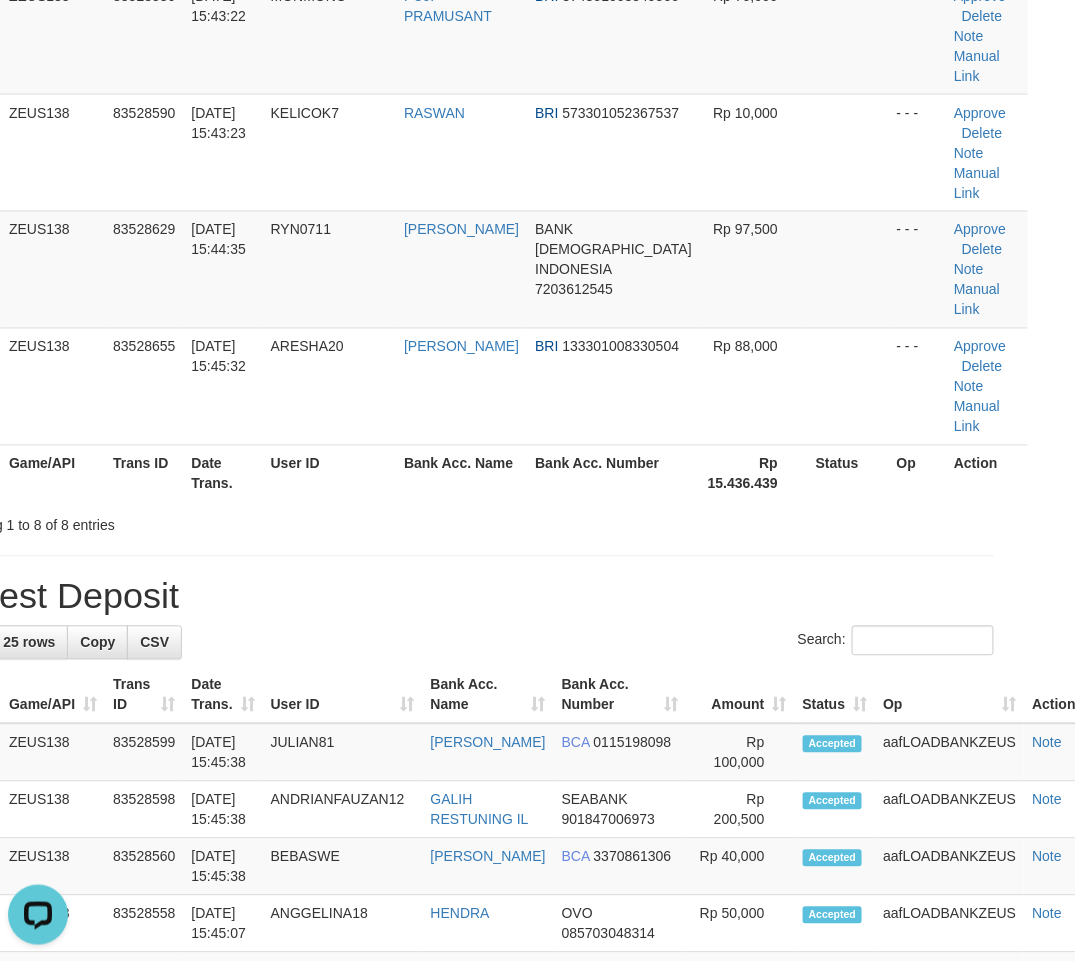 drag, startPoint x: 653, startPoint y: 566, endPoint x: 905, endPoint y: 591, distance: 253.23705 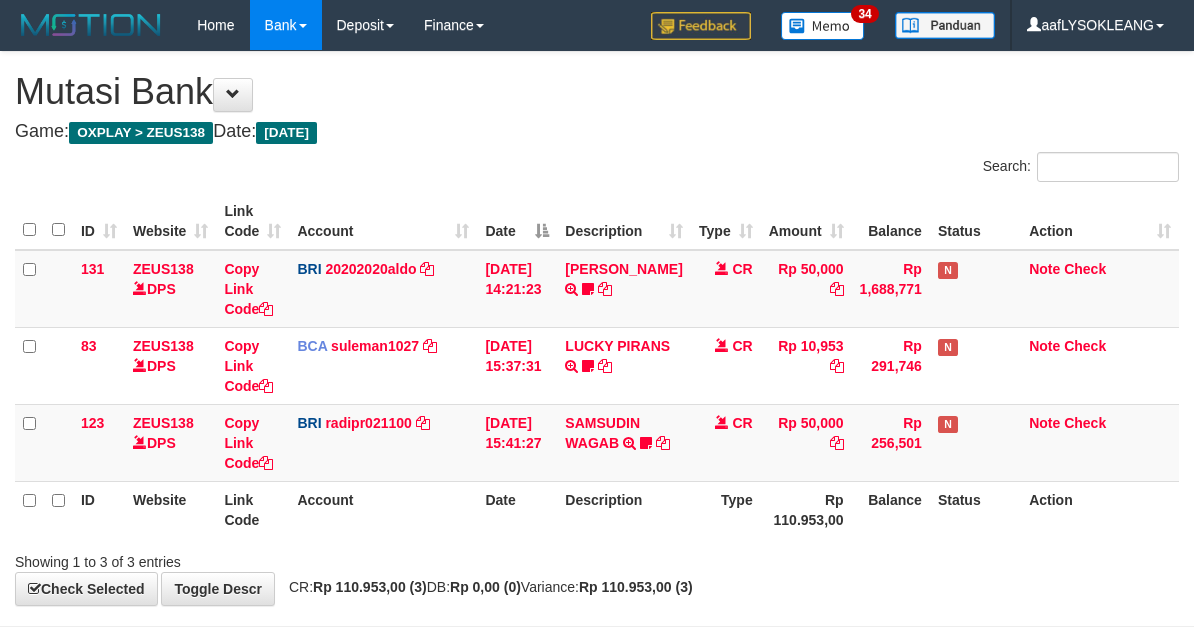 scroll, scrollTop: 72, scrollLeft: 0, axis: vertical 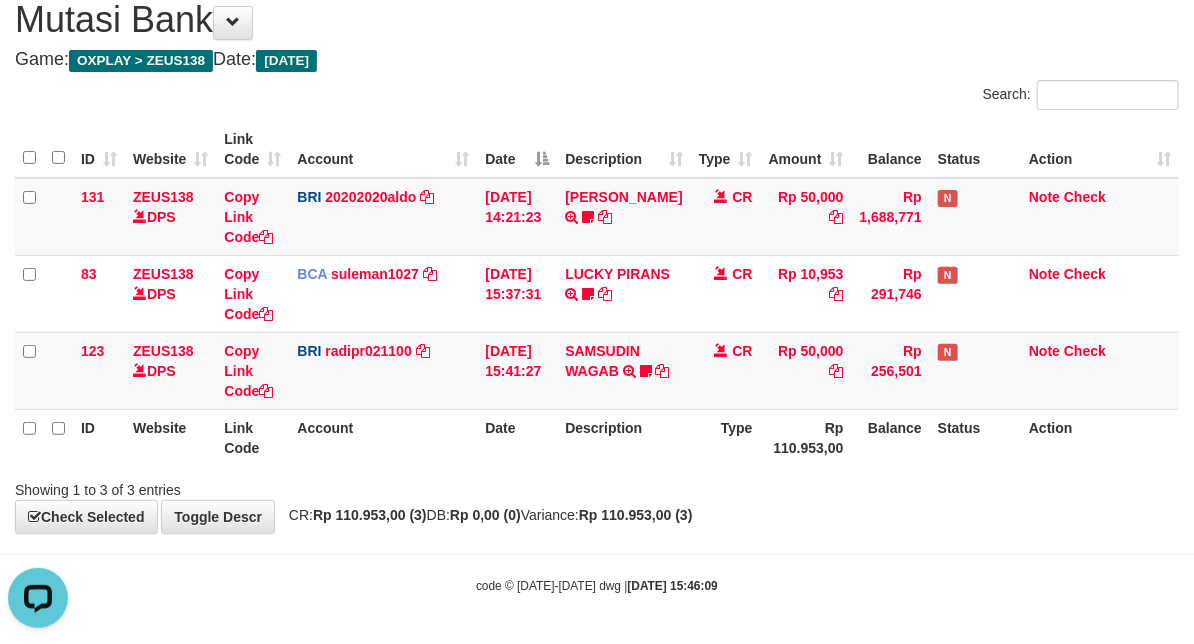 click on "Showing 1 to 3 of 3 entries" at bounding box center (597, 486) 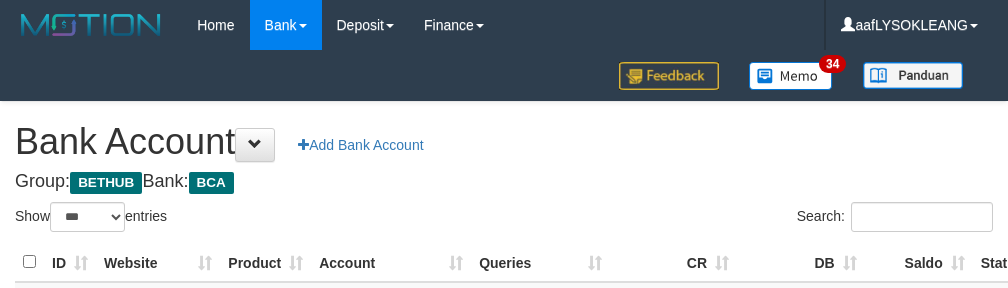 select on "***" 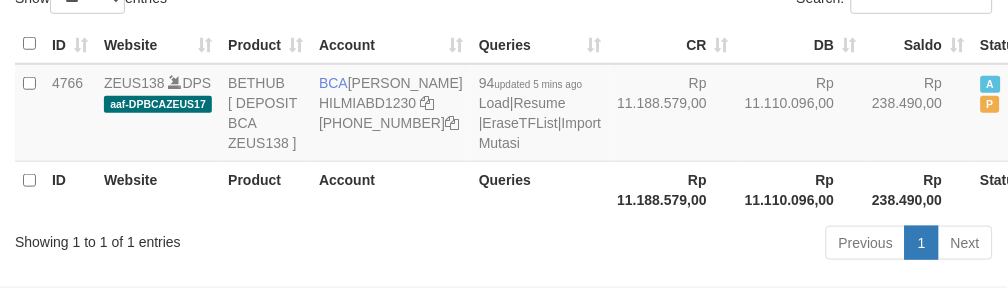scroll, scrollTop: 260, scrollLeft: 0, axis: vertical 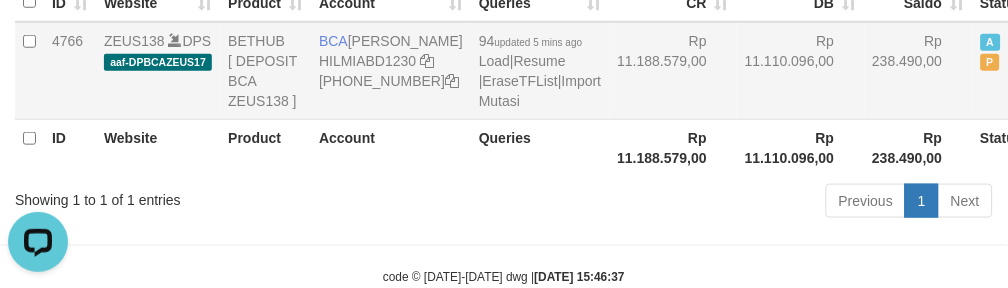 drag, startPoint x: 587, startPoint y: 108, endPoint x: 572, endPoint y: 177, distance: 70.61161 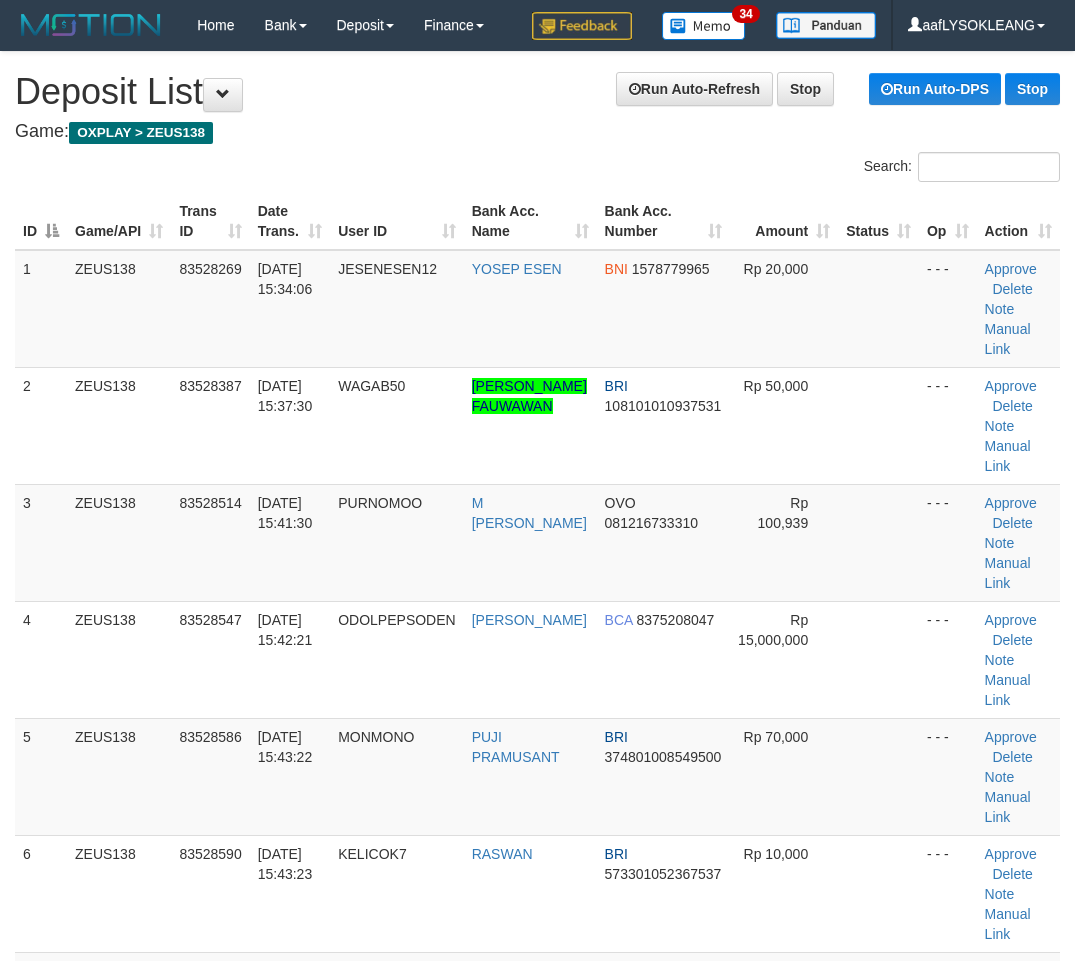 click on "Amount" at bounding box center (846, 1319) 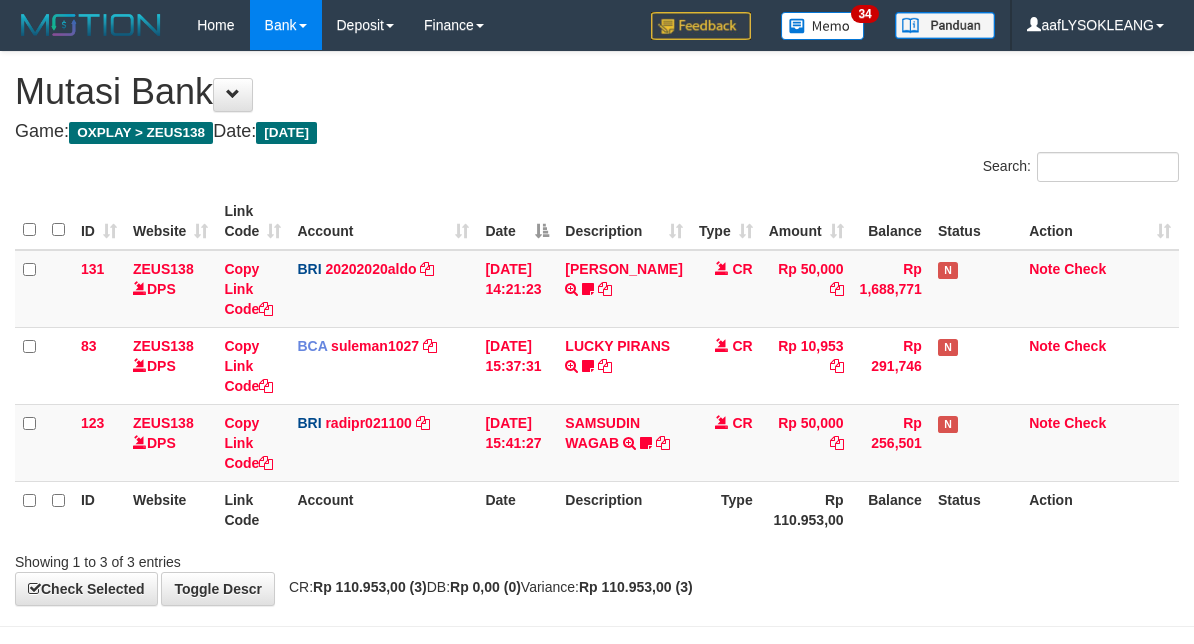 scroll, scrollTop: 72, scrollLeft: 0, axis: vertical 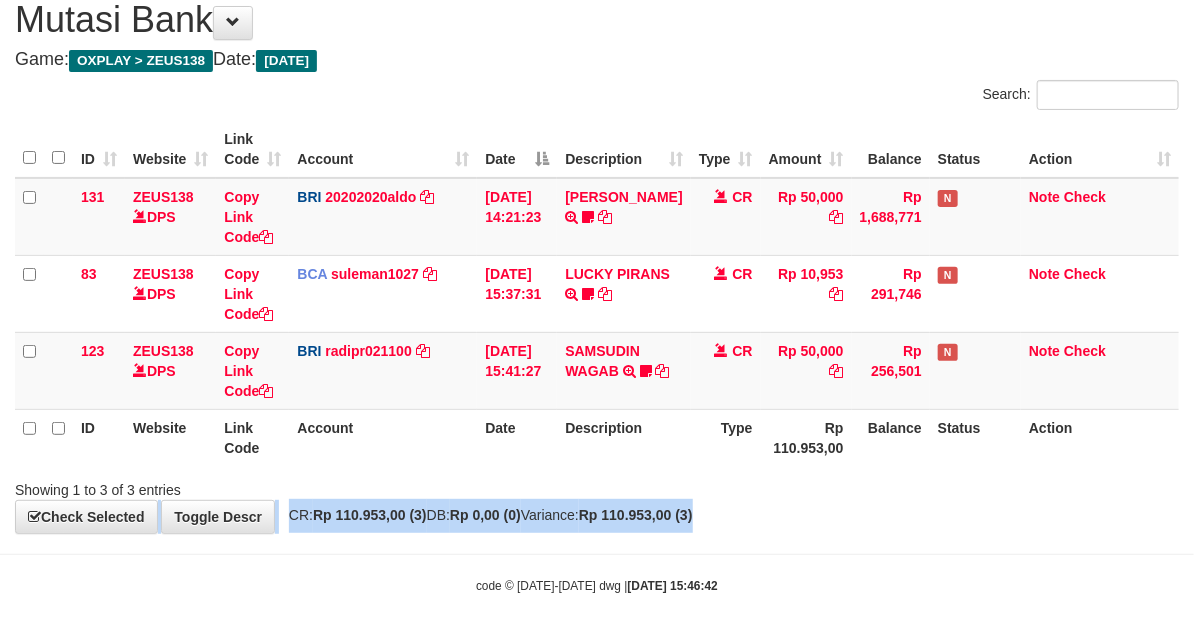 click on "**********" at bounding box center [597, 256] 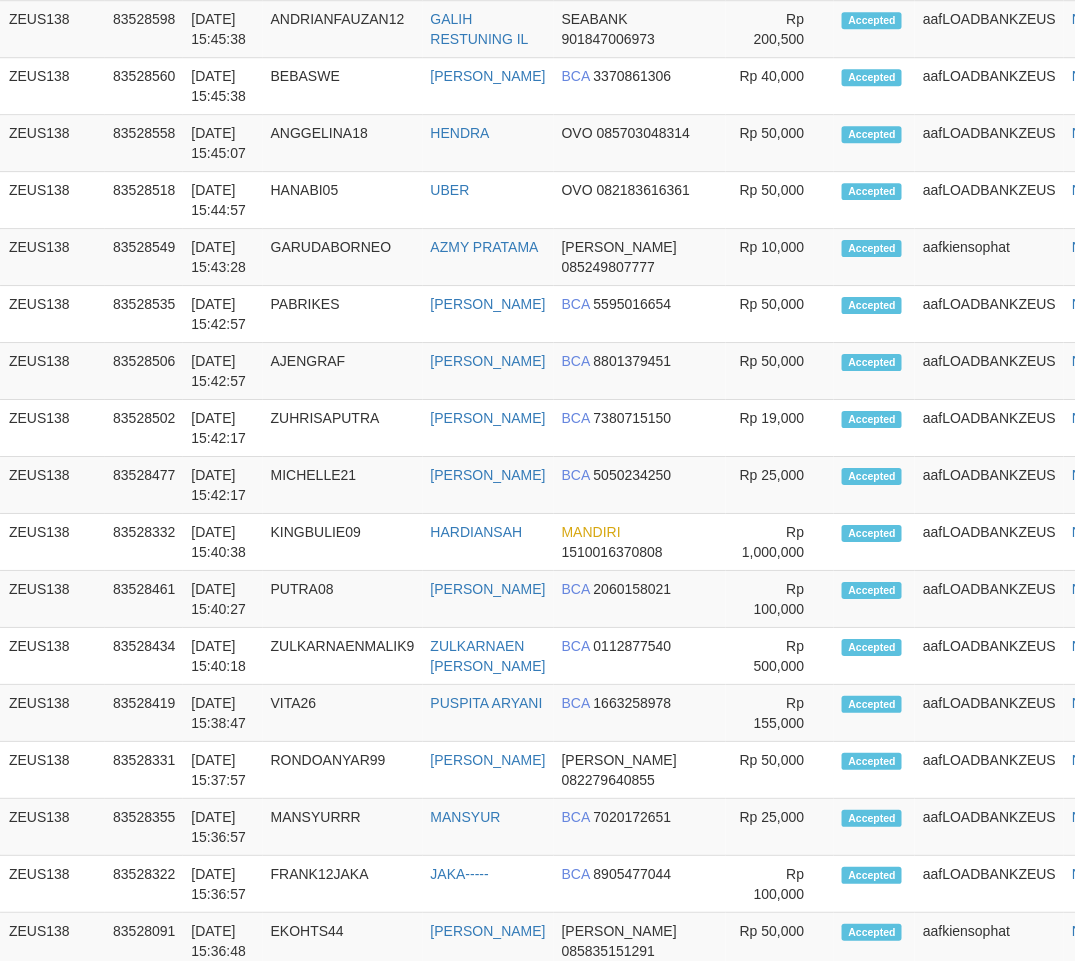 scroll, scrollTop: 1482, scrollLeft: 66, axis: both 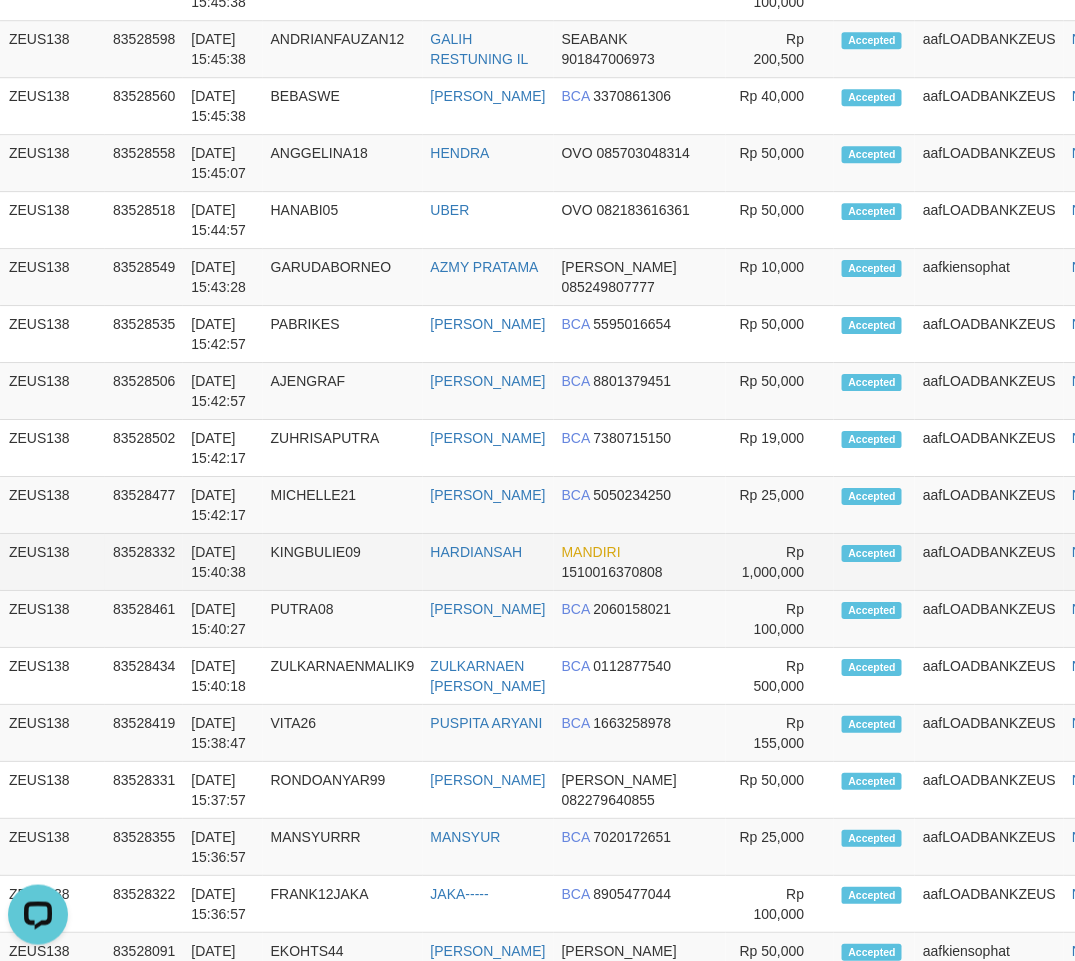 drag, startPoint x: 757, startPoint y: 534, endPoint x: 781, endPoint y: 565, distance: 39.20459 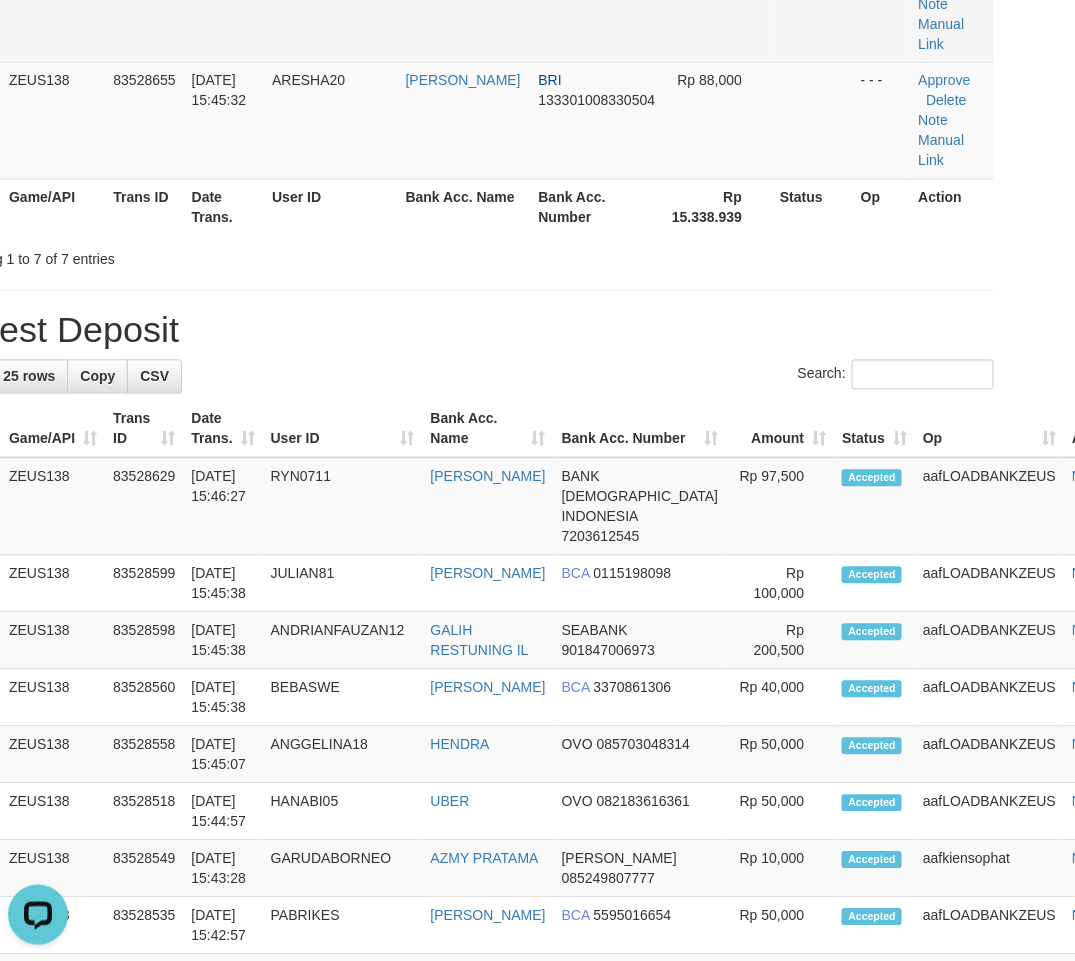 scroll, scrollTop: 148, scrollLeft: 66, axis: both 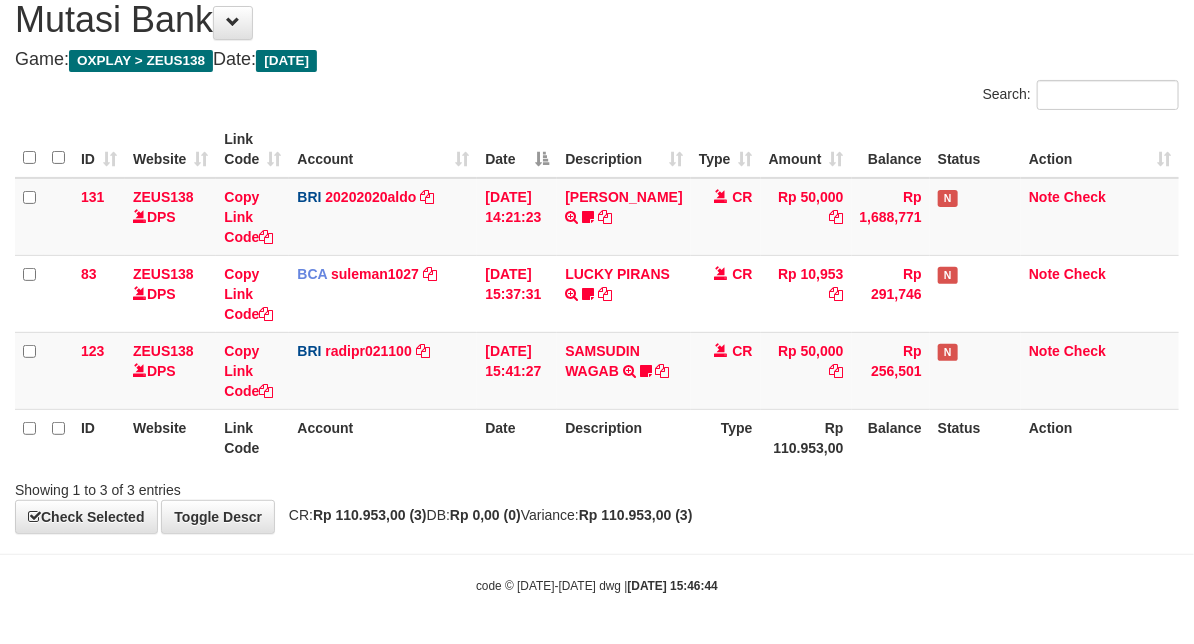 drag, startPoint x: 556, startPoint y: 451, endPoint x: 497, endPoint y: 450, distance: 59.008472 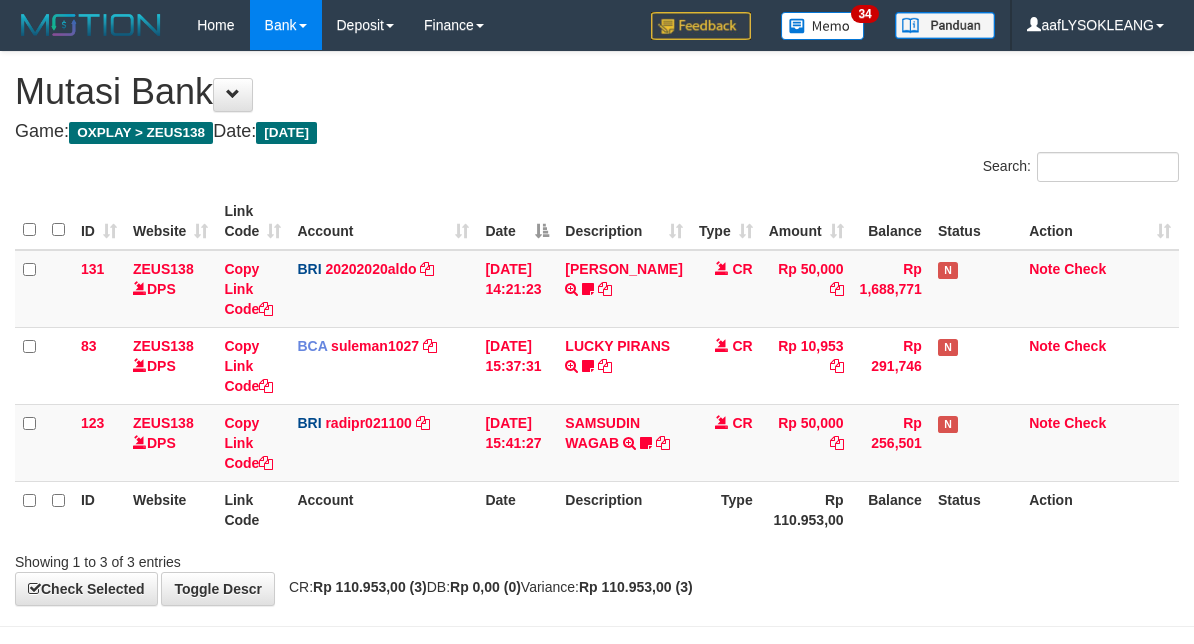 scroll, scrollTop: 72, scrollLeft: 0, axis: vertical 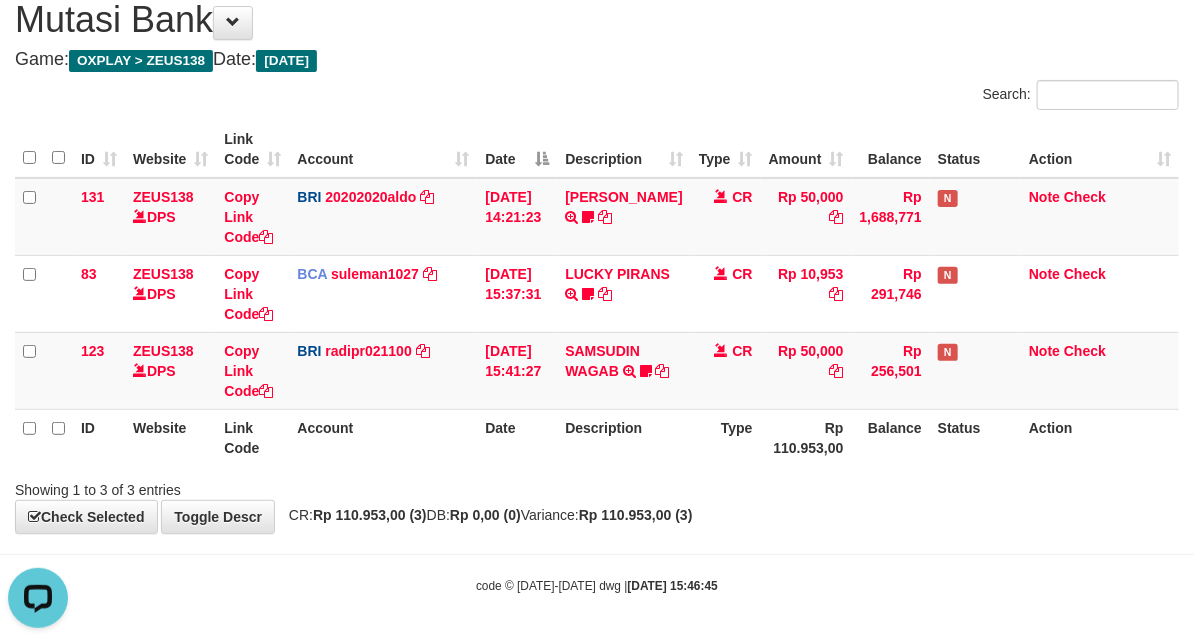 drag, startPoint x: 457, startPoint y: 451, endPoint x: 433, endPoint y: 438, distance: 27.294687 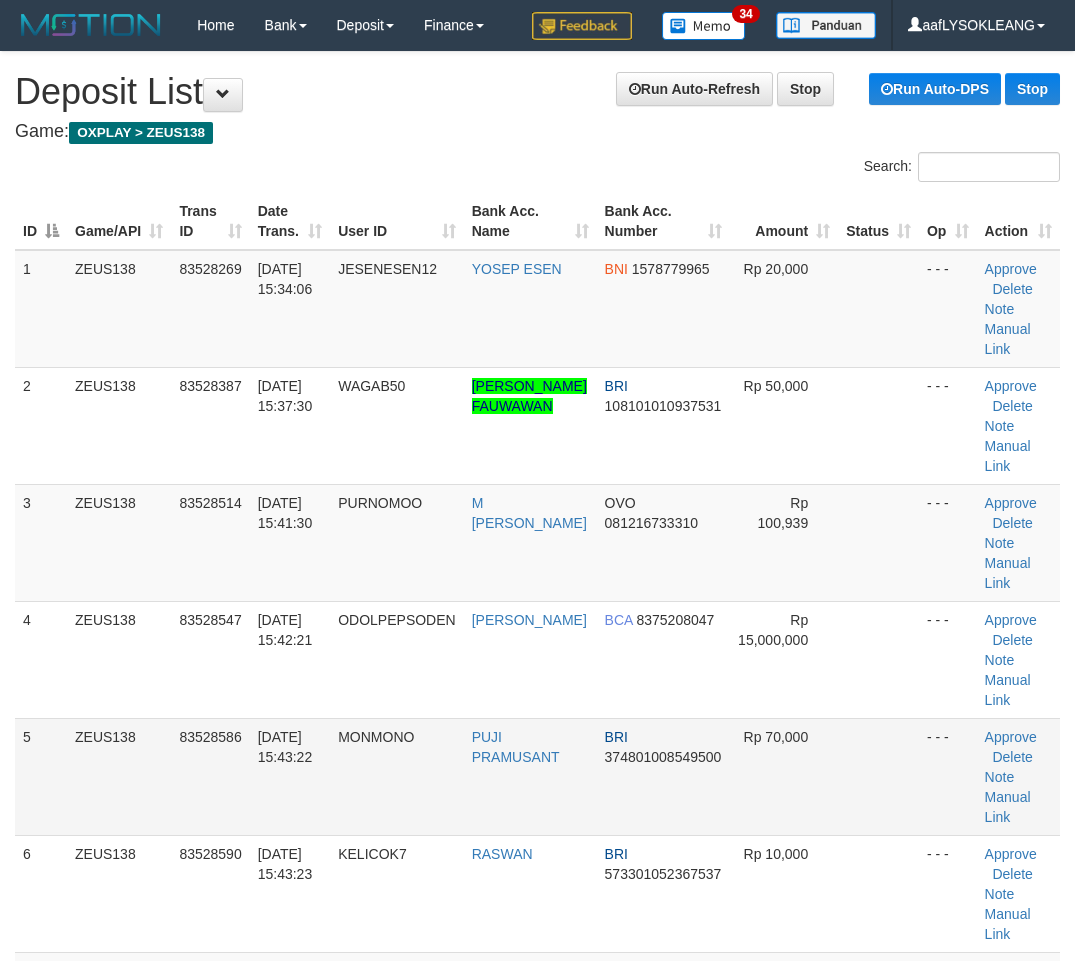 scroll, scrollTop: 148, scrollLeft: 66, axis: both 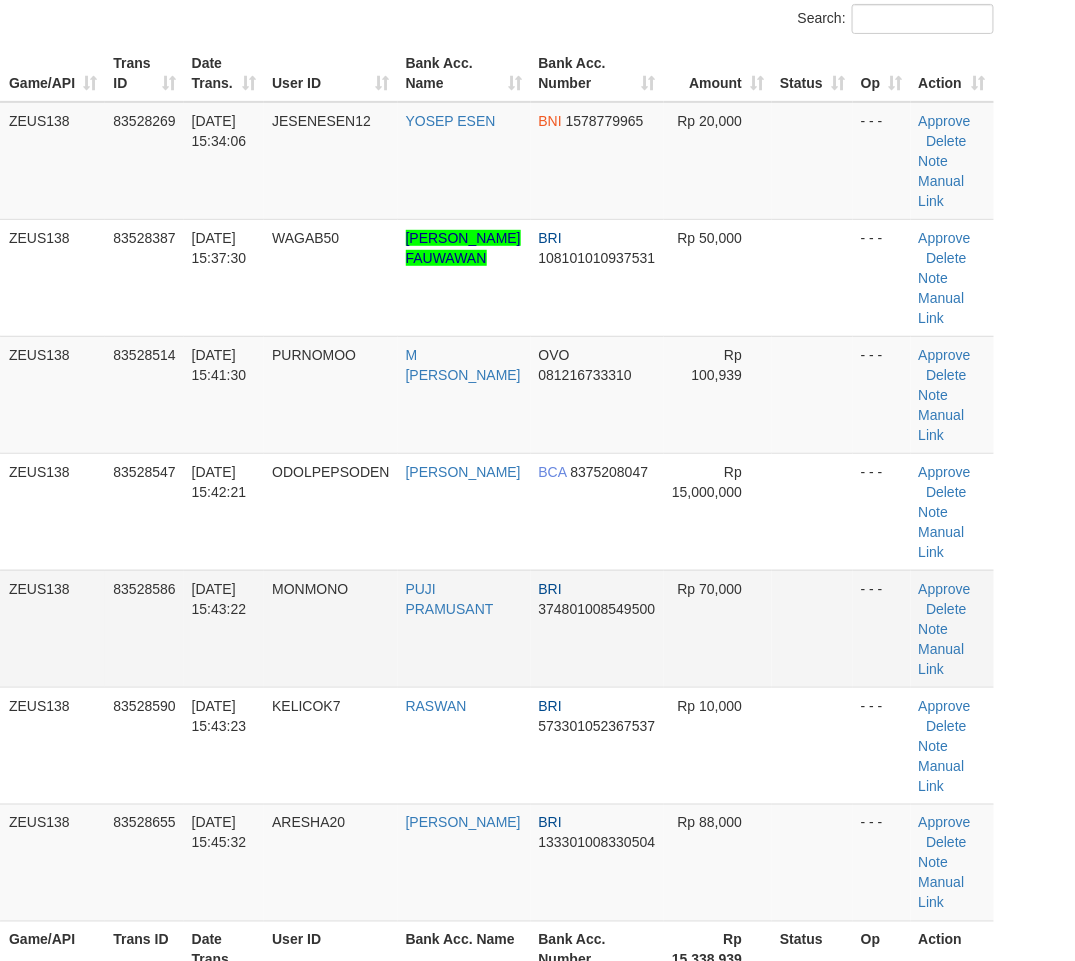 click on "- - -" at bounding box center [882, 628] 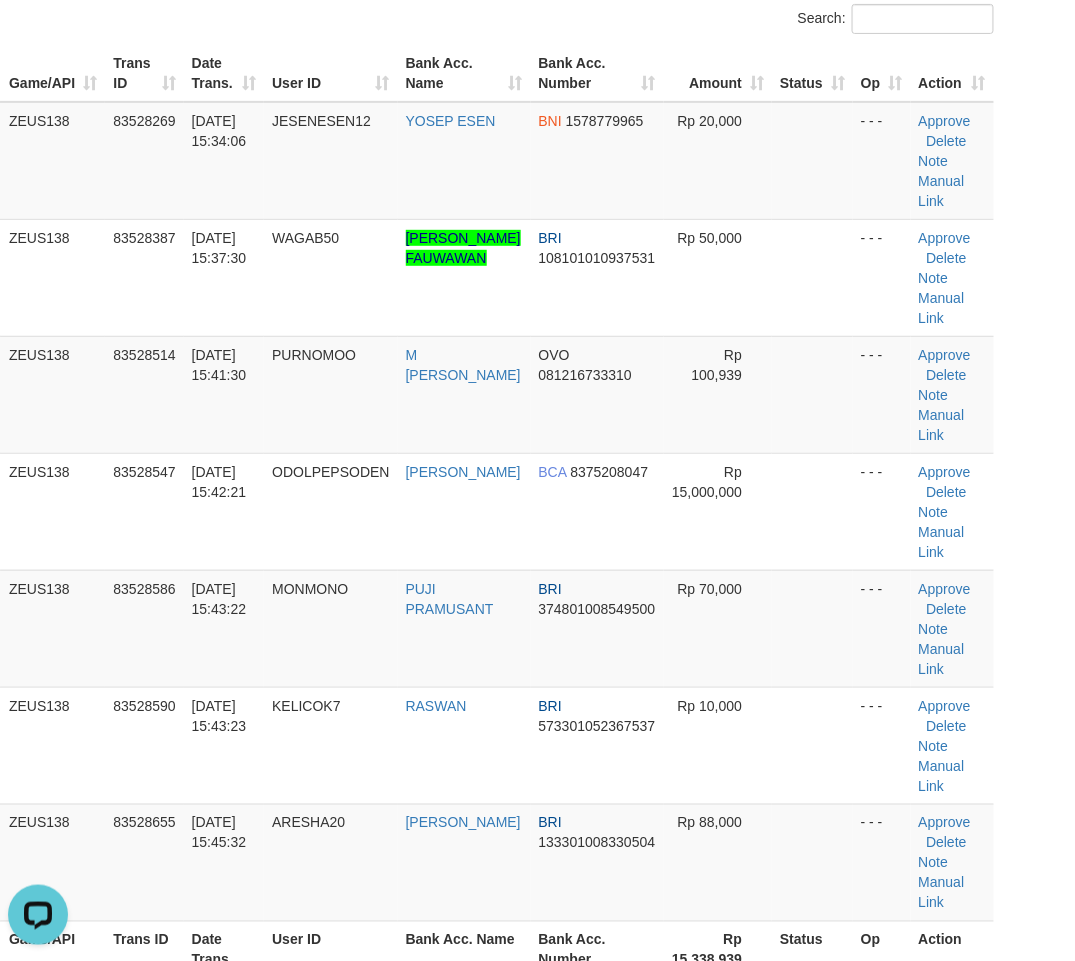 scroll, scrollTop: 0, scrollLeft: 0, axis: both 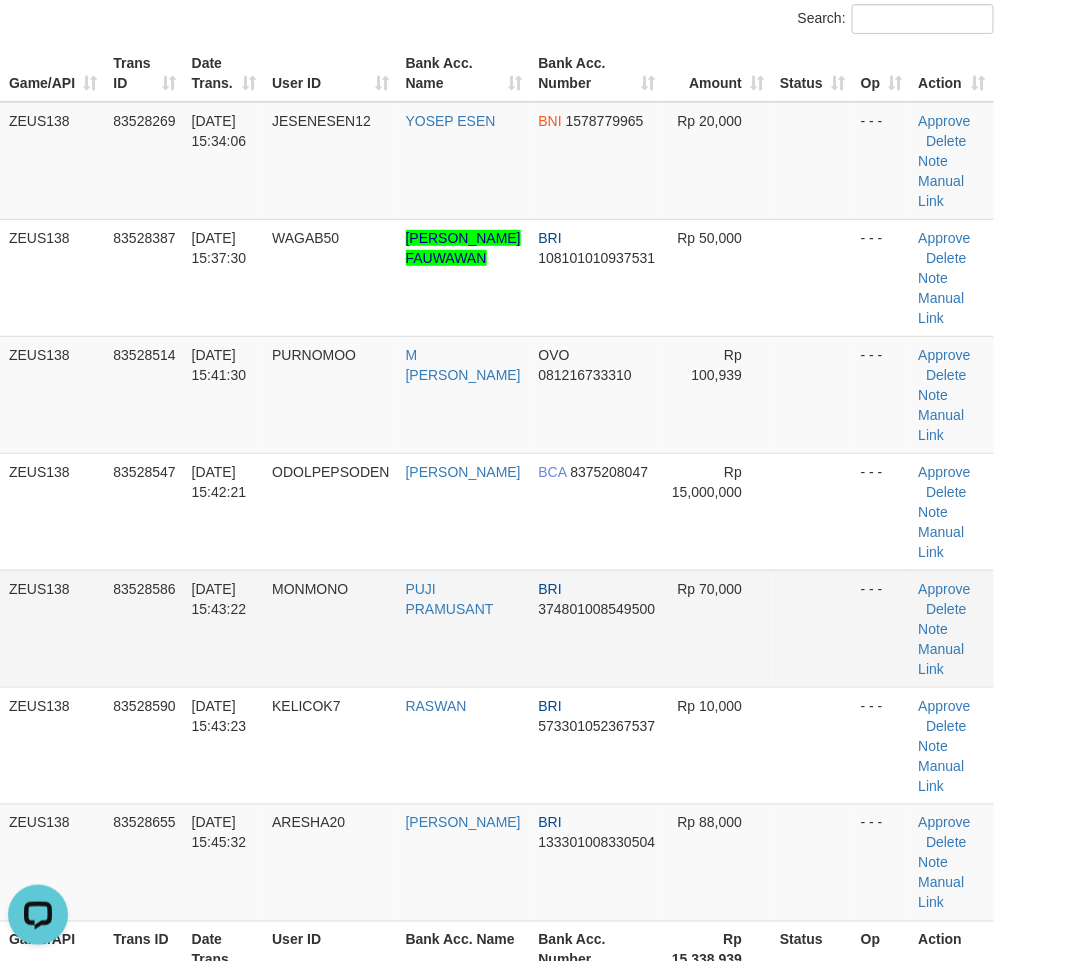 drag, startPoint x: 812, startPoint y: 630, endPoint x: 830, endPoint y: 648, distance: 25.455845 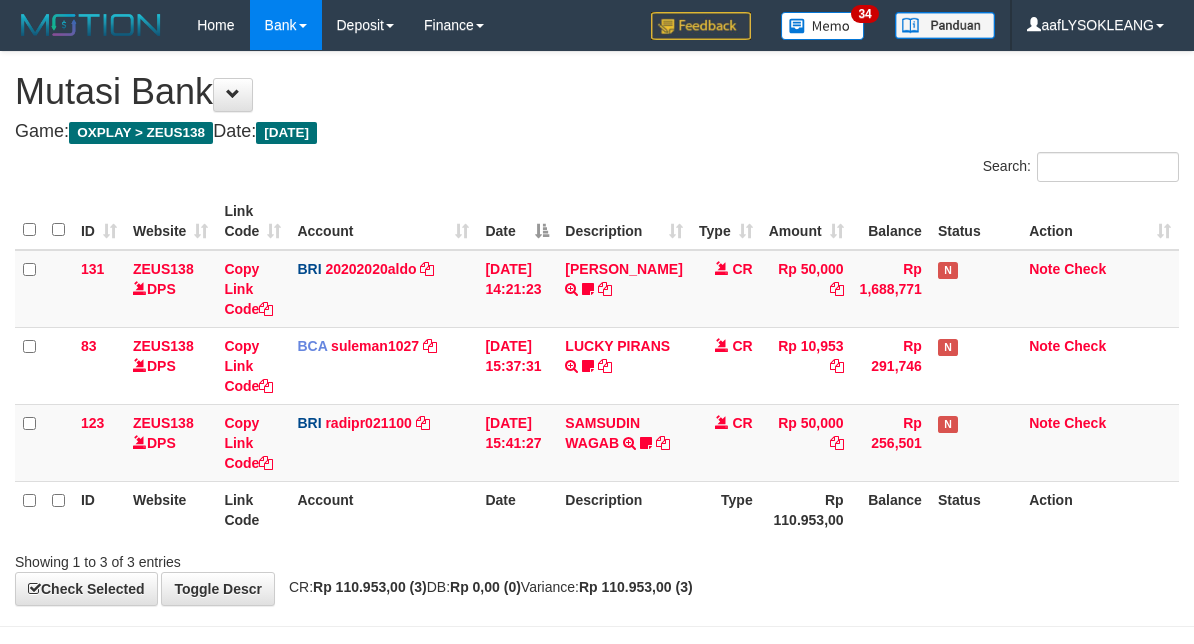 scroll, scrollTop: 72, scrollLeft: 0, axis: vertical 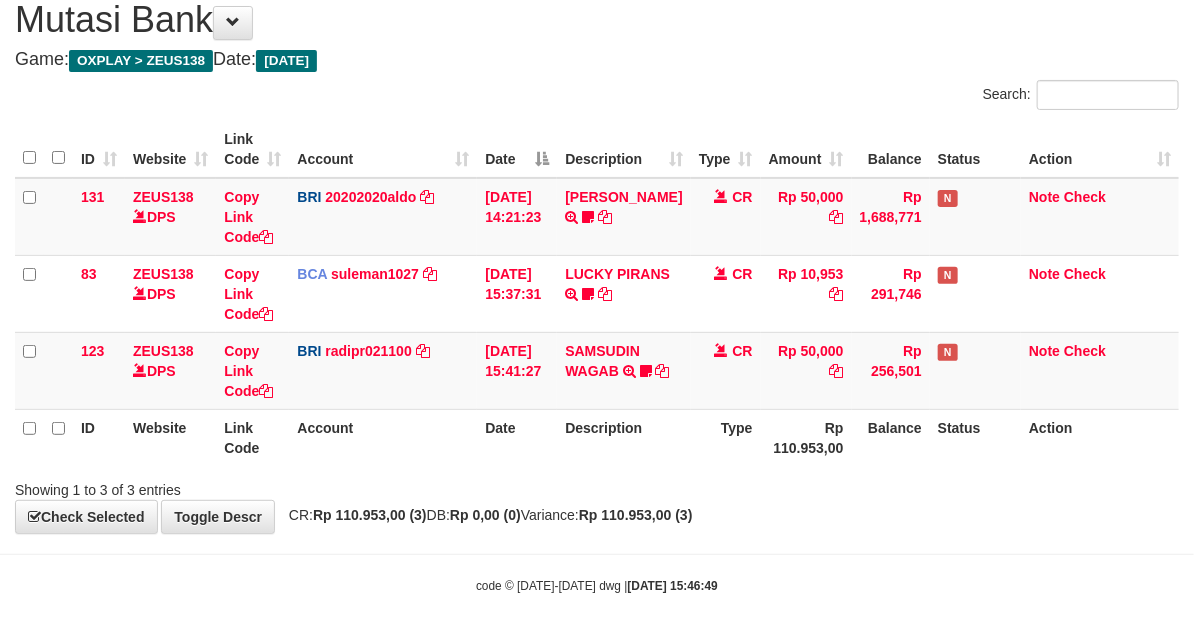 drag, startPoint x: 448, startPoint y: 428, endPoint x: 424, endPoint y: 430, distance: 24.083189 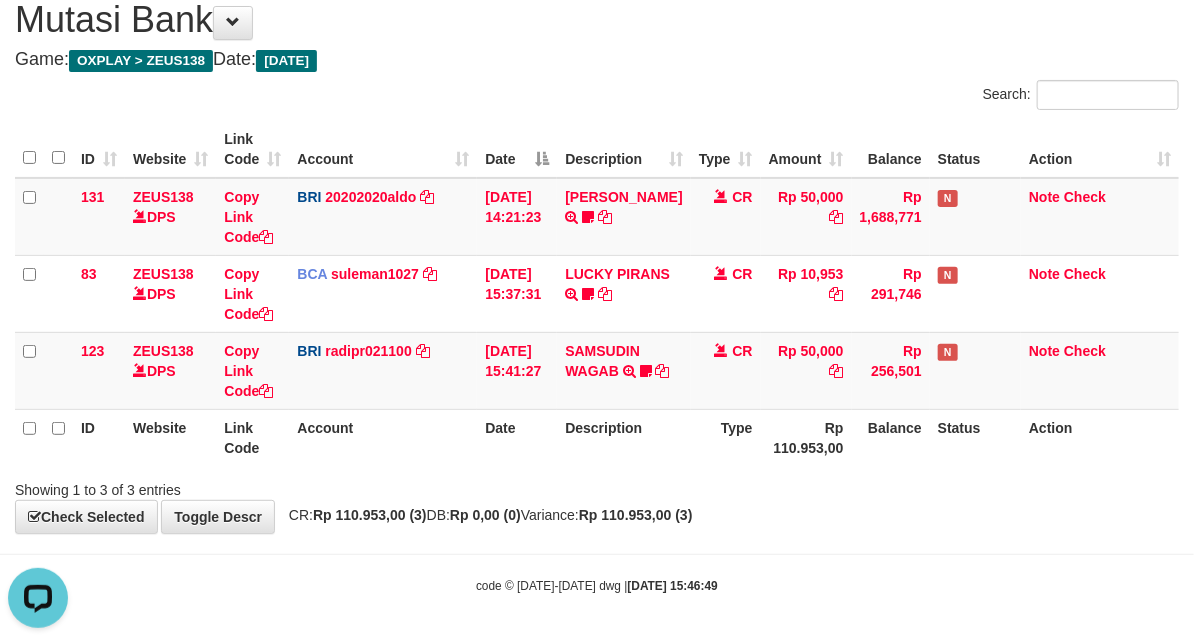 scroll, scrollTop: 0, scrollLeft: 0, axis: both 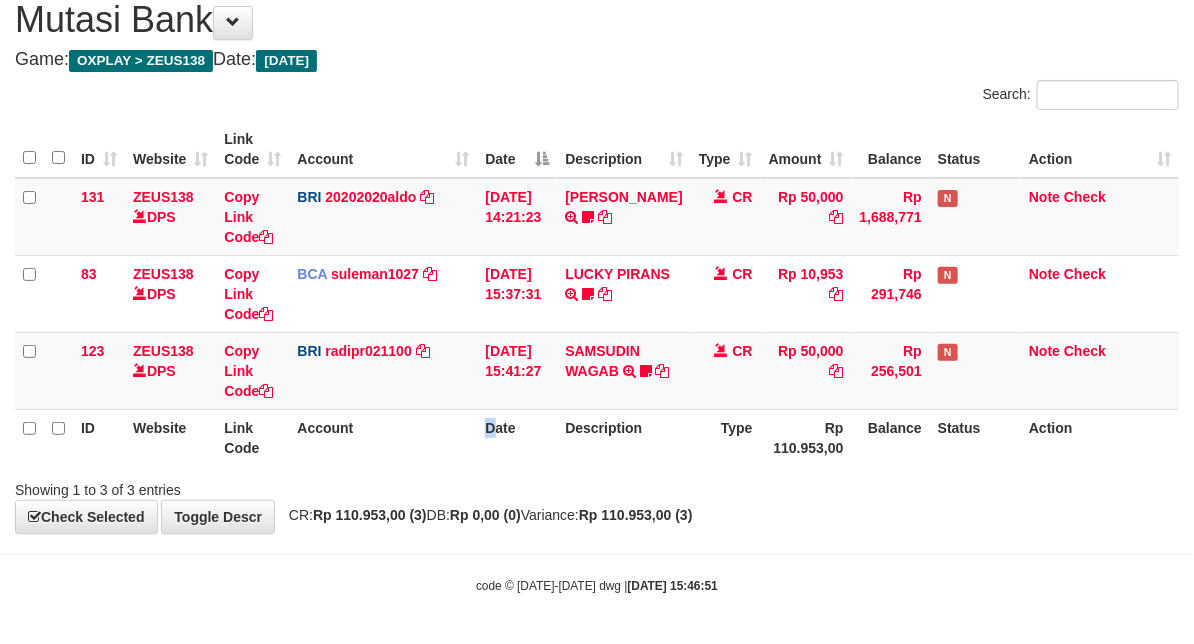 click on "Date" at bounding box center (517, 437) 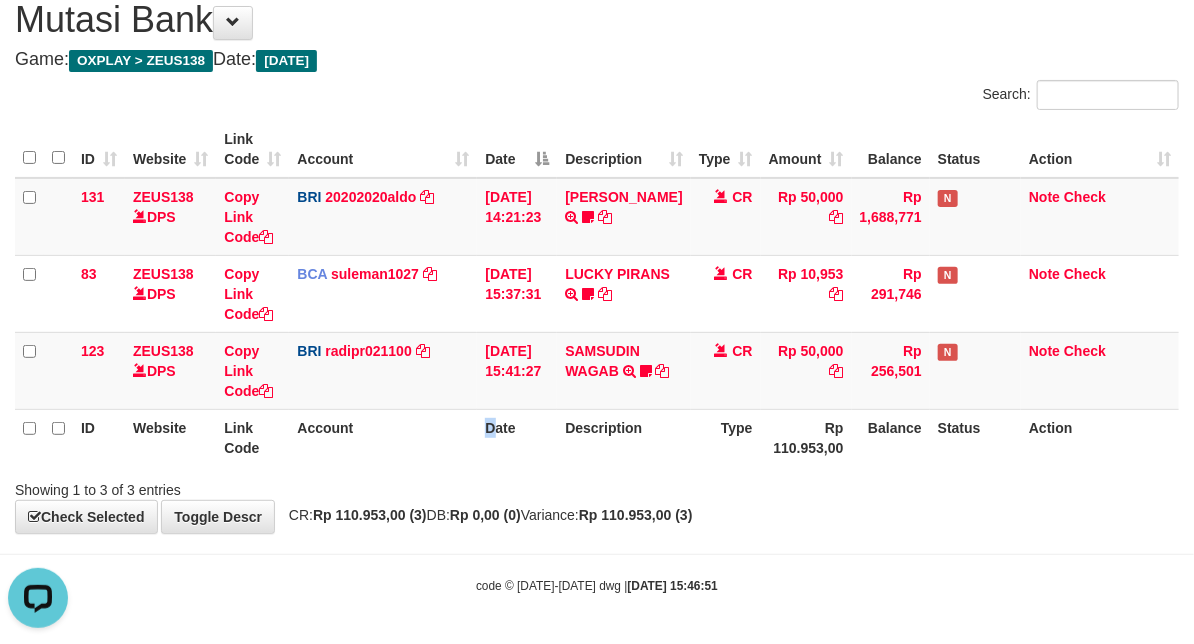 scroll, scrollTop: 0, scrollLeft: 0, axis: both 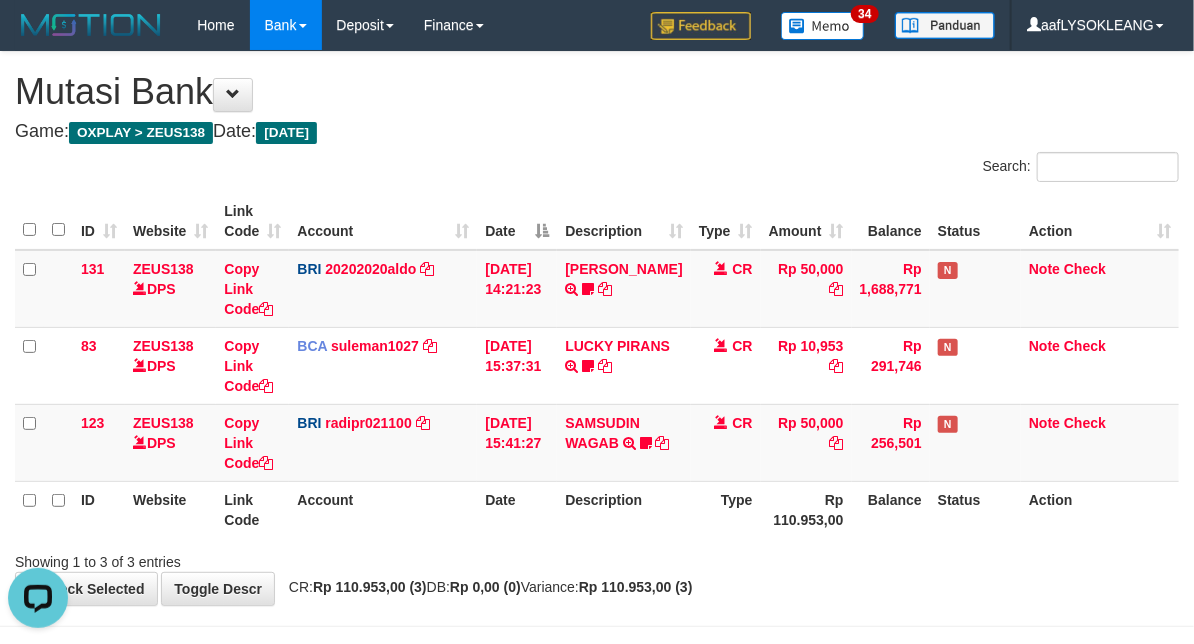 click on "Balance" at bounding box center (891, 509) 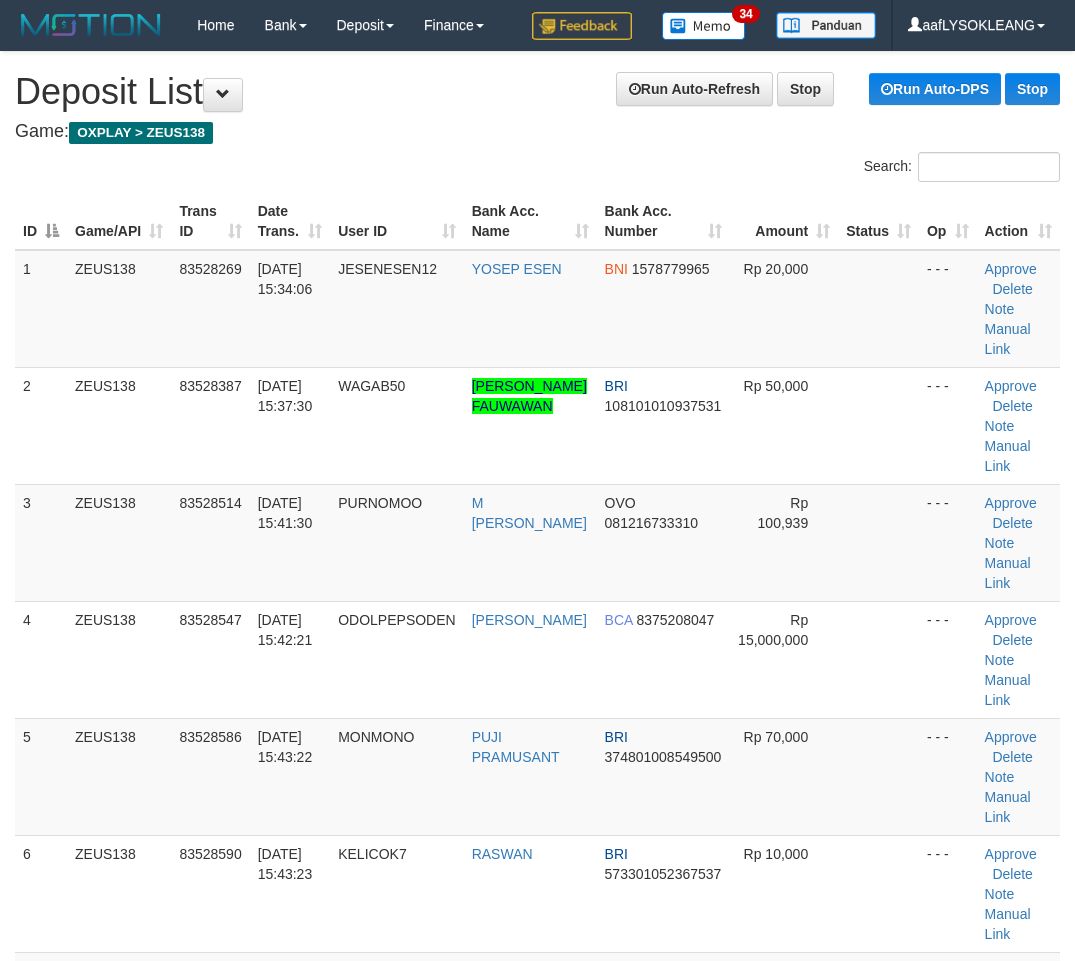 scroll, scrollTop: 148, scrollLeft: 66, axis: both 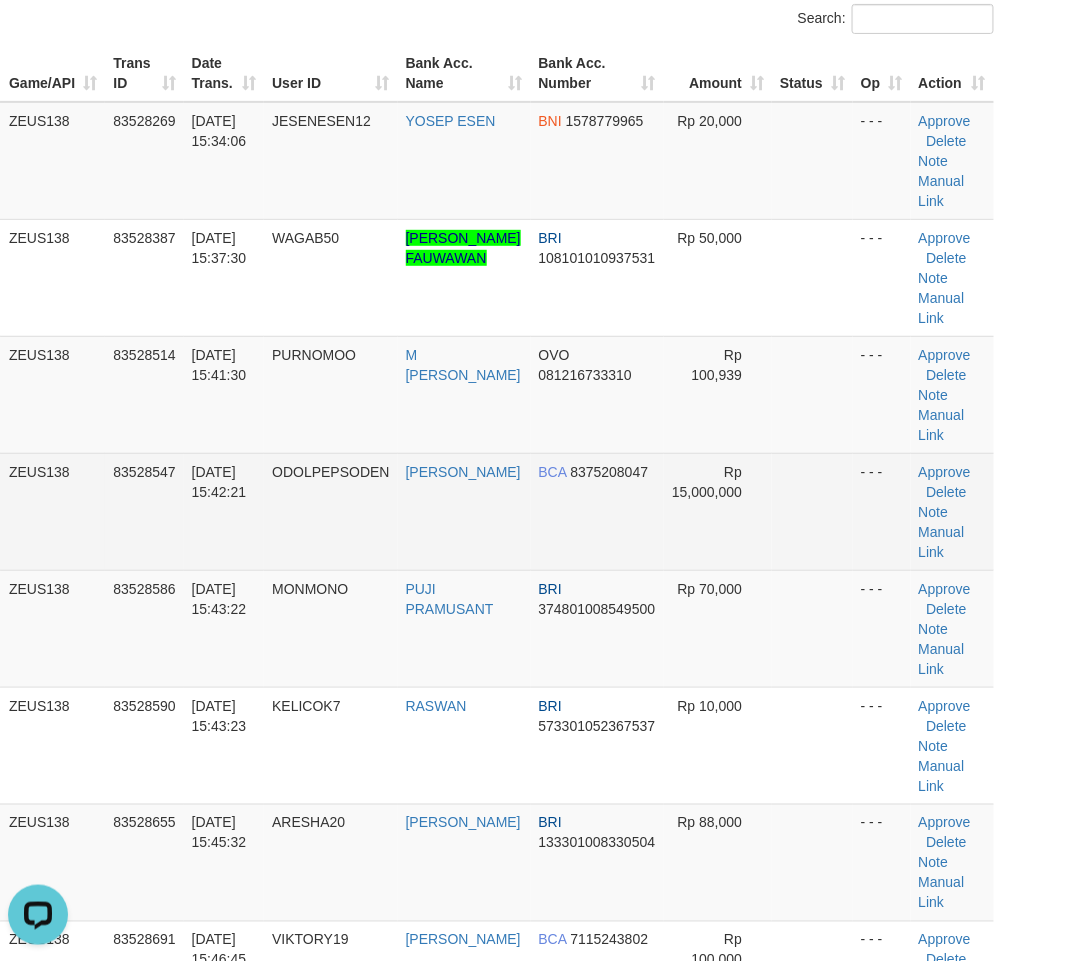 click at bounding box center (812, 511) 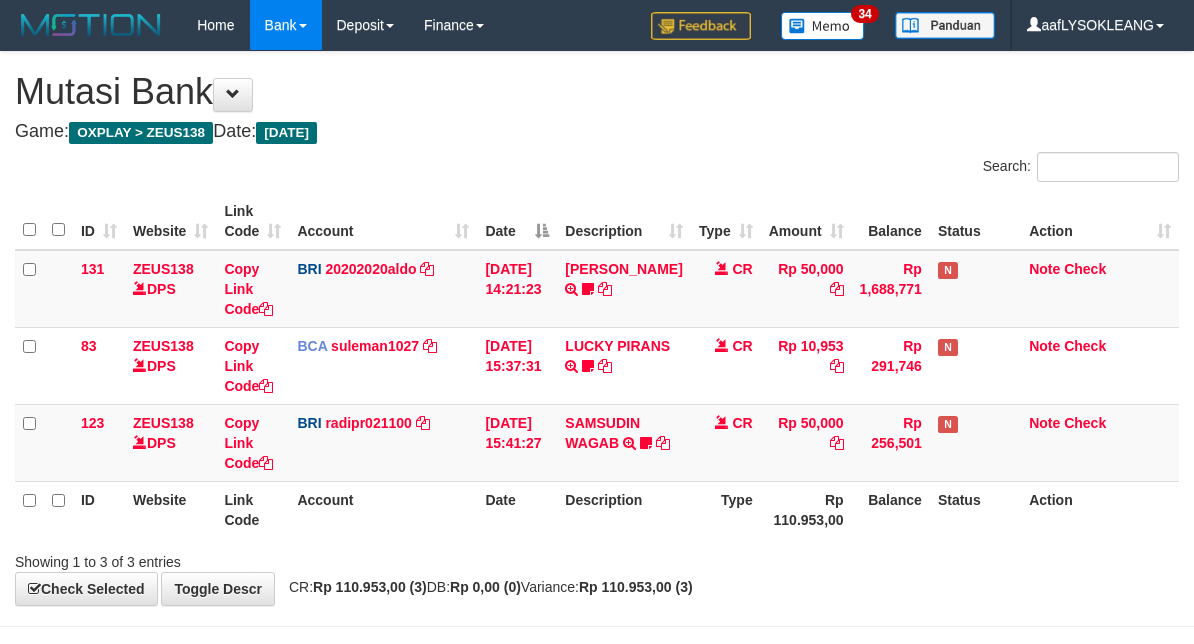 scroll, scrollTop: 0, scrollLeft: 0, axis: both 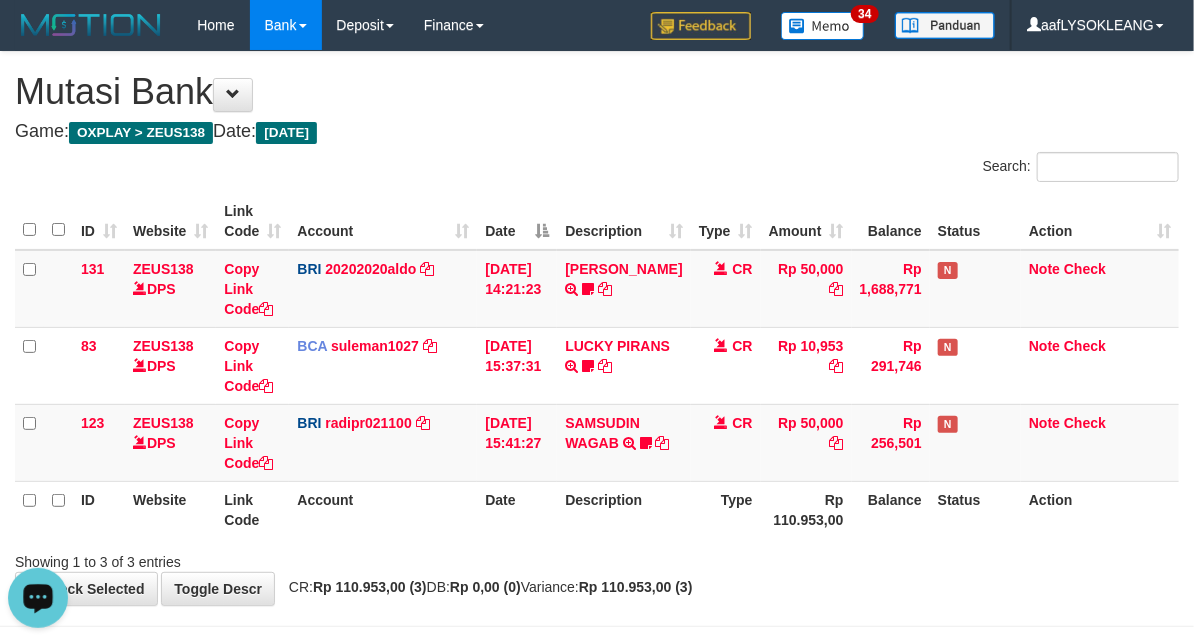 drag, startPoint x: 486, startPoint y: 160, endPoint x: 262, endPoint y: 163, distance: 224.0201 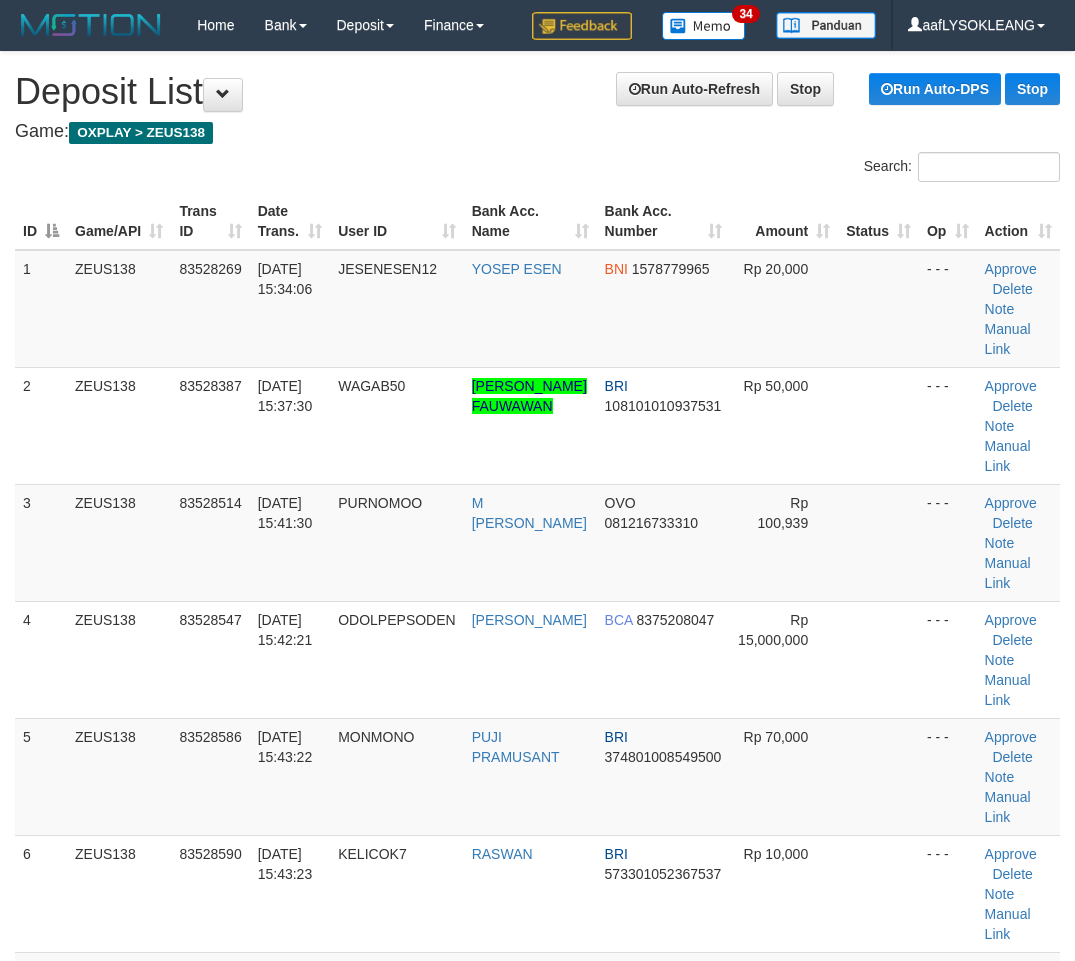 scroll, scrollTop: 148, scrollLeft: 66, axis: both 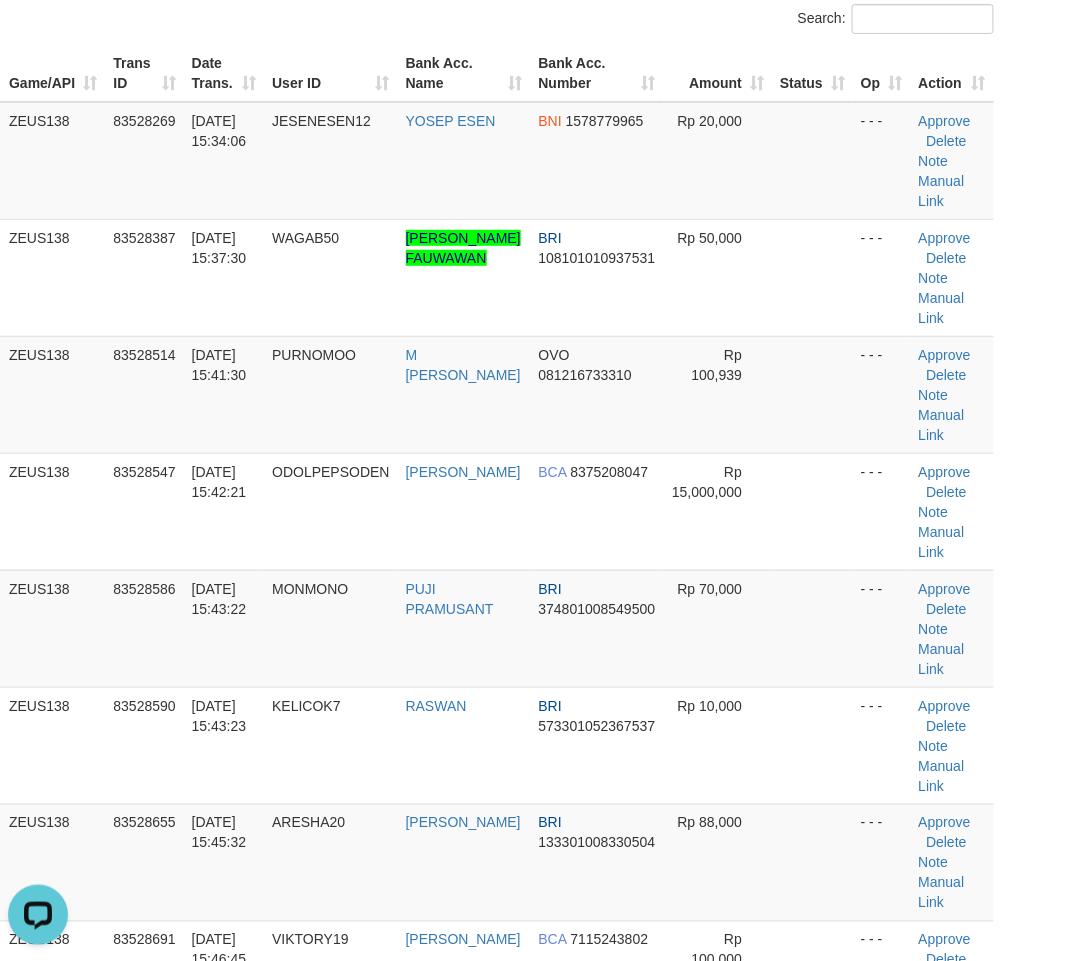 drag, startPoint x: 802, startPoint y: 417, endPoint x: 1088, endPoint y: 561, distance: 320.20618 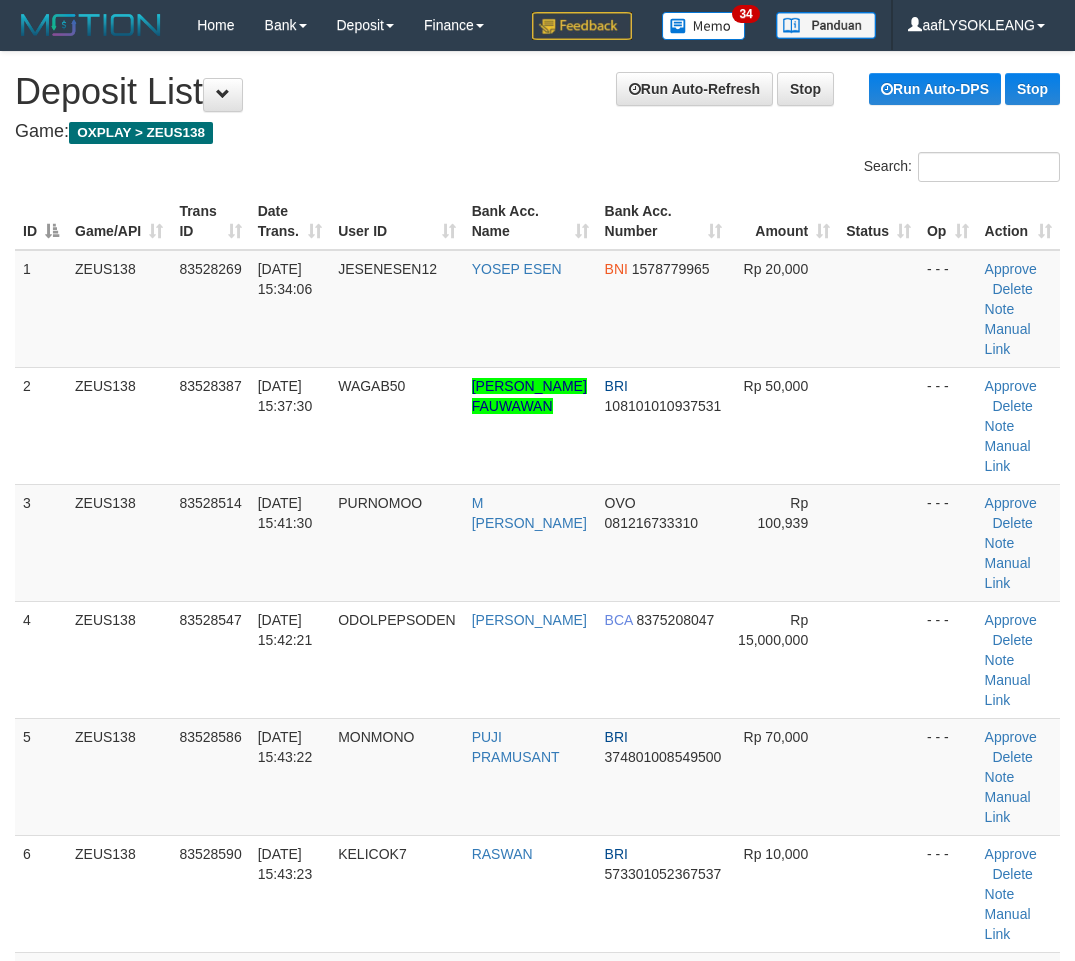 scroll, scrollTop: 148, scrollLeft: 66, axis: both 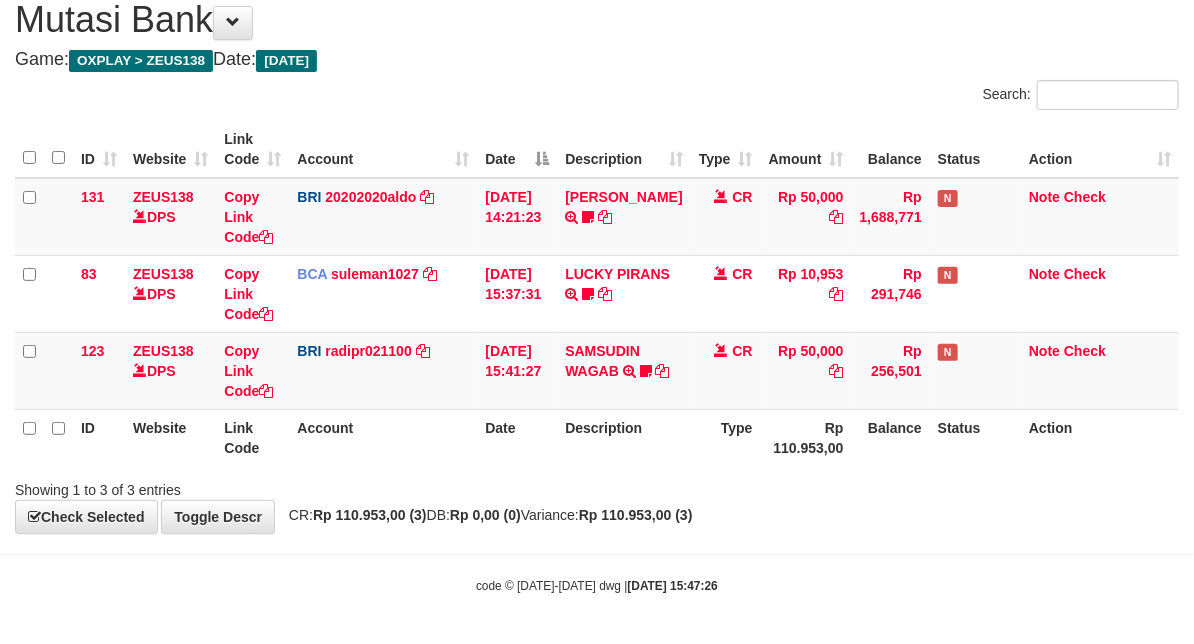 drag, startPoint x: 413, startPoint y: 446, endPoint x: 241, endPoint y: 333, distance: 205.79845 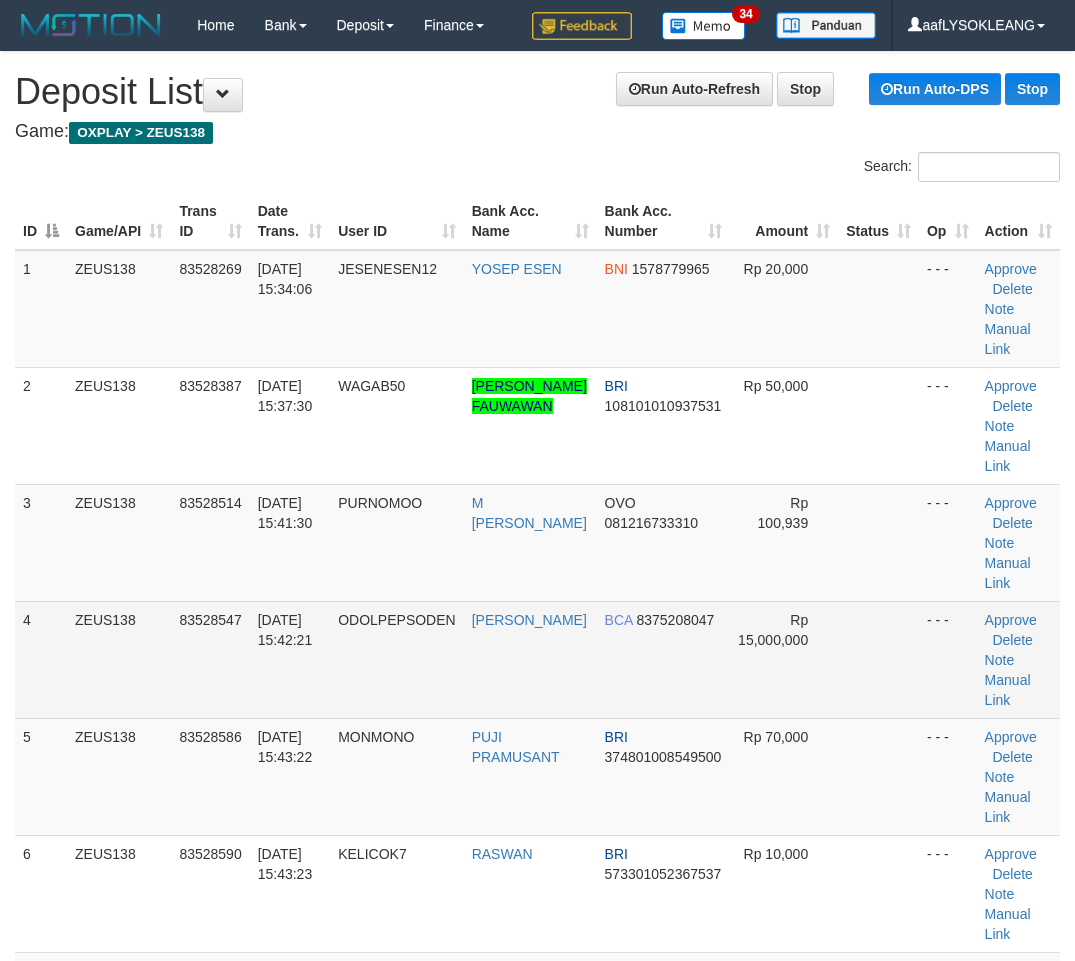 scroll, scrollTop: 148, scrollLeft: 66, axis: both 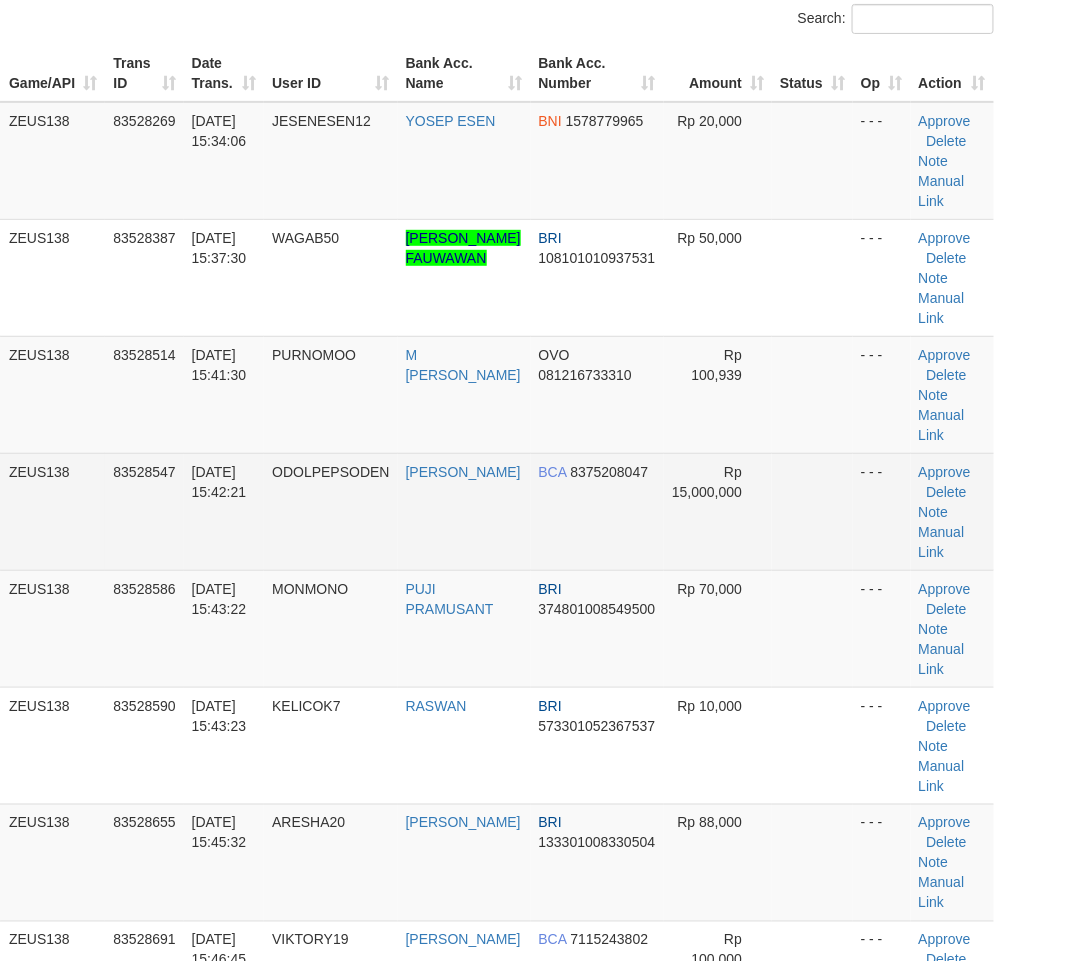 click on "4
ZEUS138
83528547
13/07/2025 15:42:21
ODOLPEPSODEN
KEVIN CHRISTANTO D
BCA
8375208047
Rp 15,000,000
- - -
Approve
Delete
Note
Manual Link" at bounding box center [471, 511] 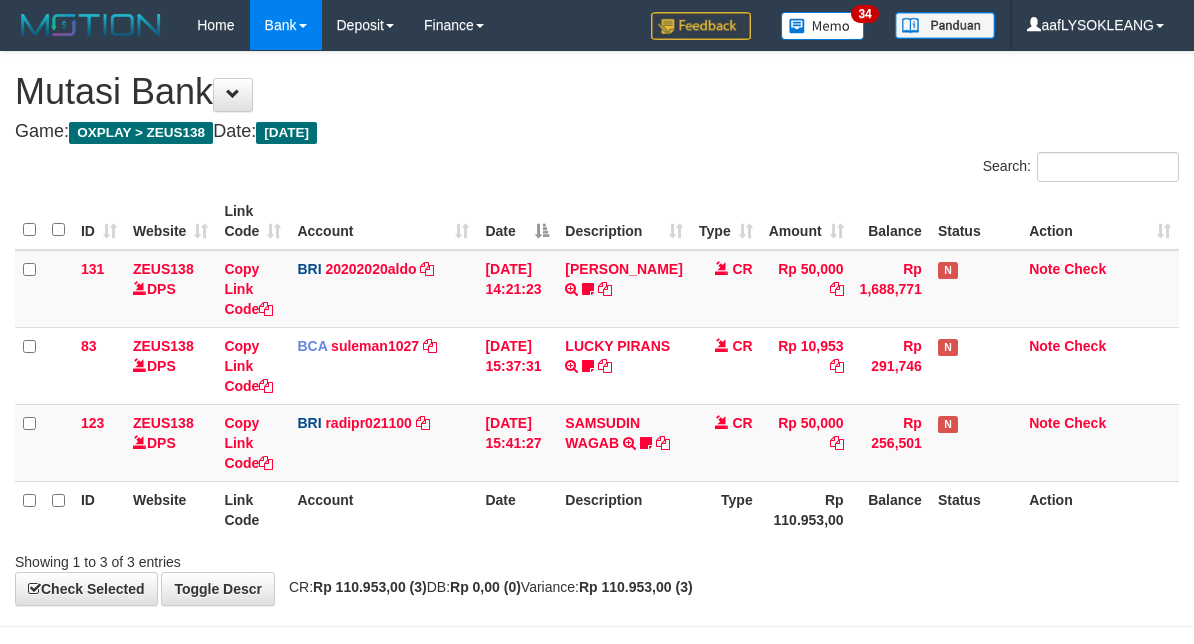 scroll, scrollTop: 72, scrollLeft: 0, axis: vertical 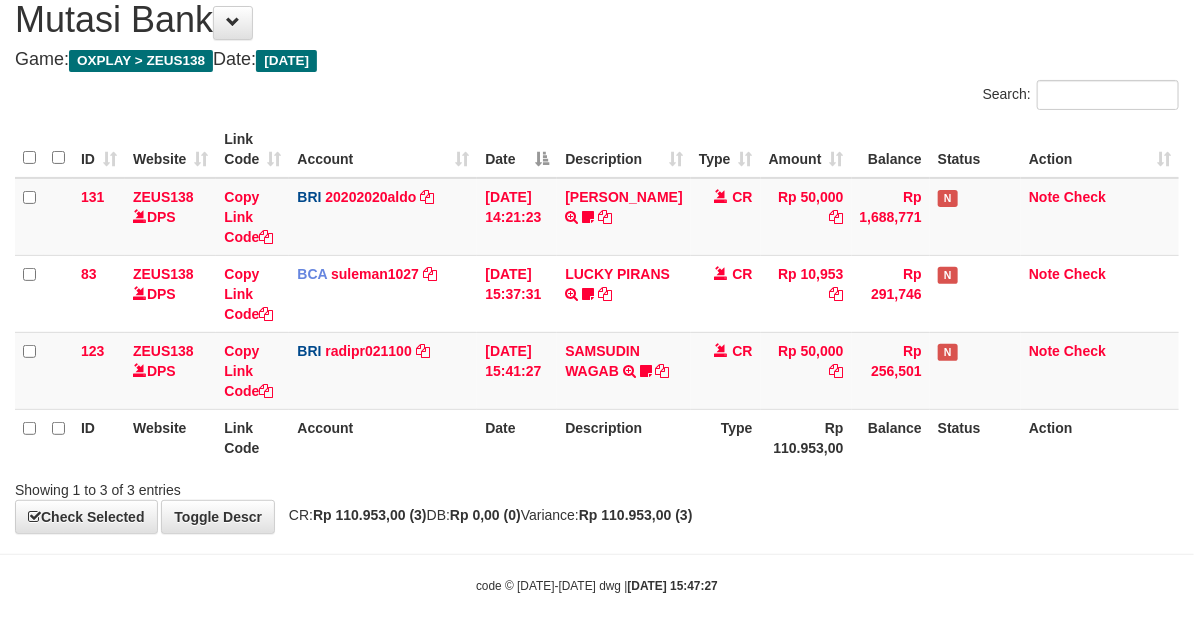 drag, startPoint x: 492, startPoint y: 468, endPoint x: 3, endPoint y: 344, distance: 504.47696 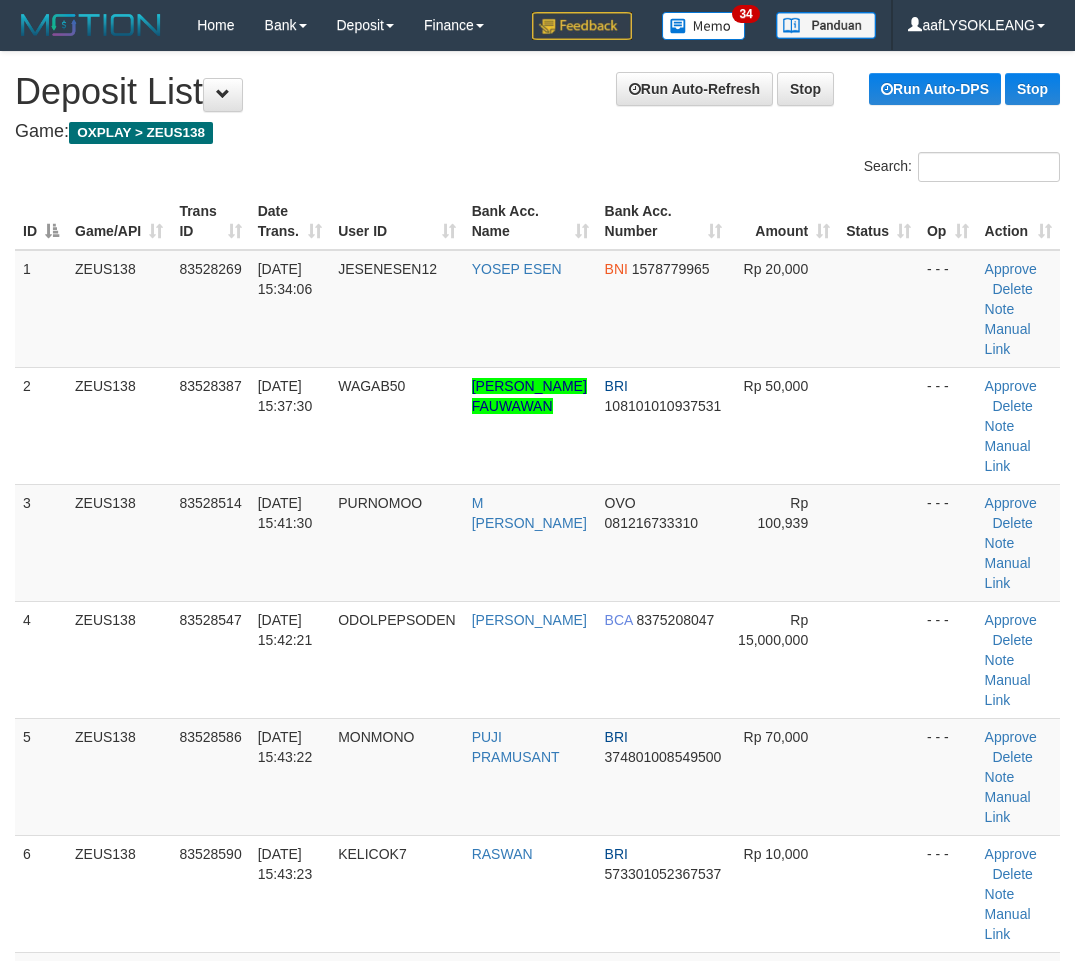 scroll, scrollTop: 148, scrollLeft: 66, axis: both 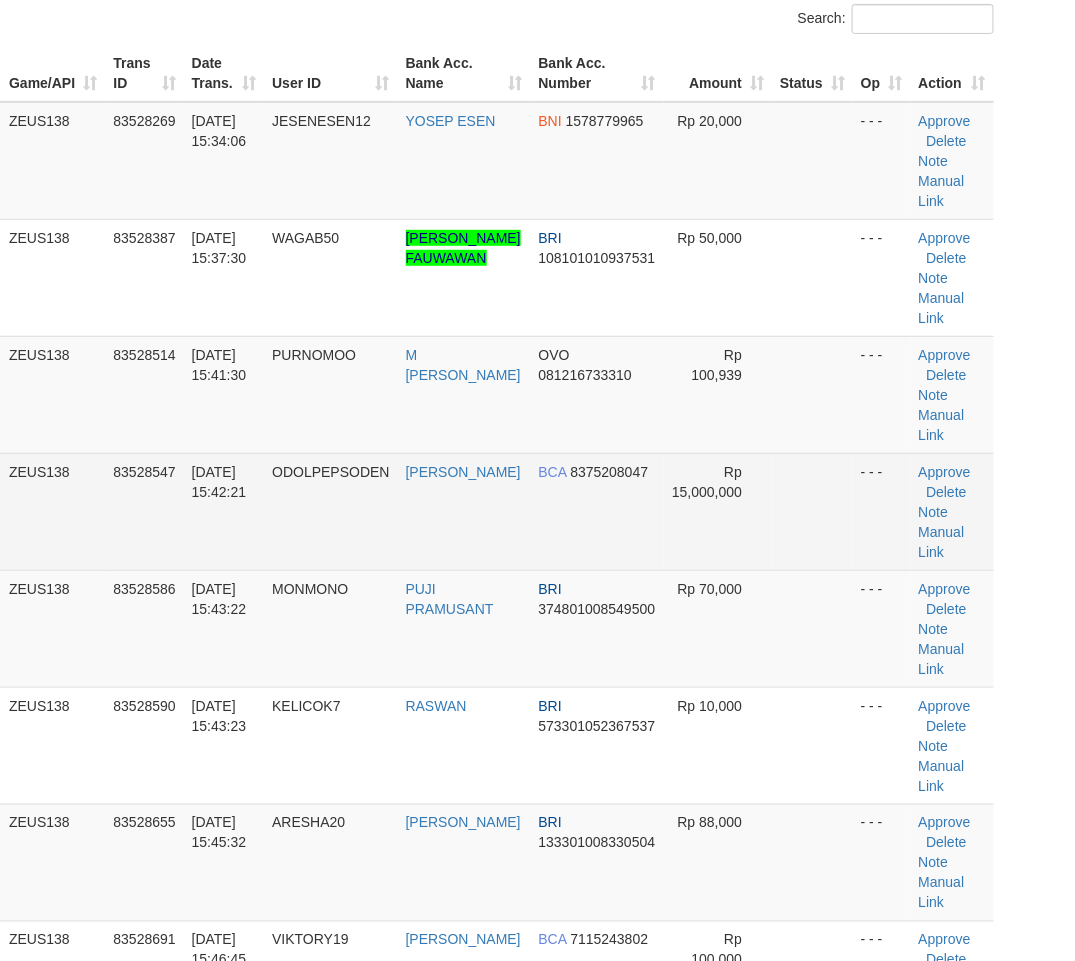 click at bounding box center (812, 511) 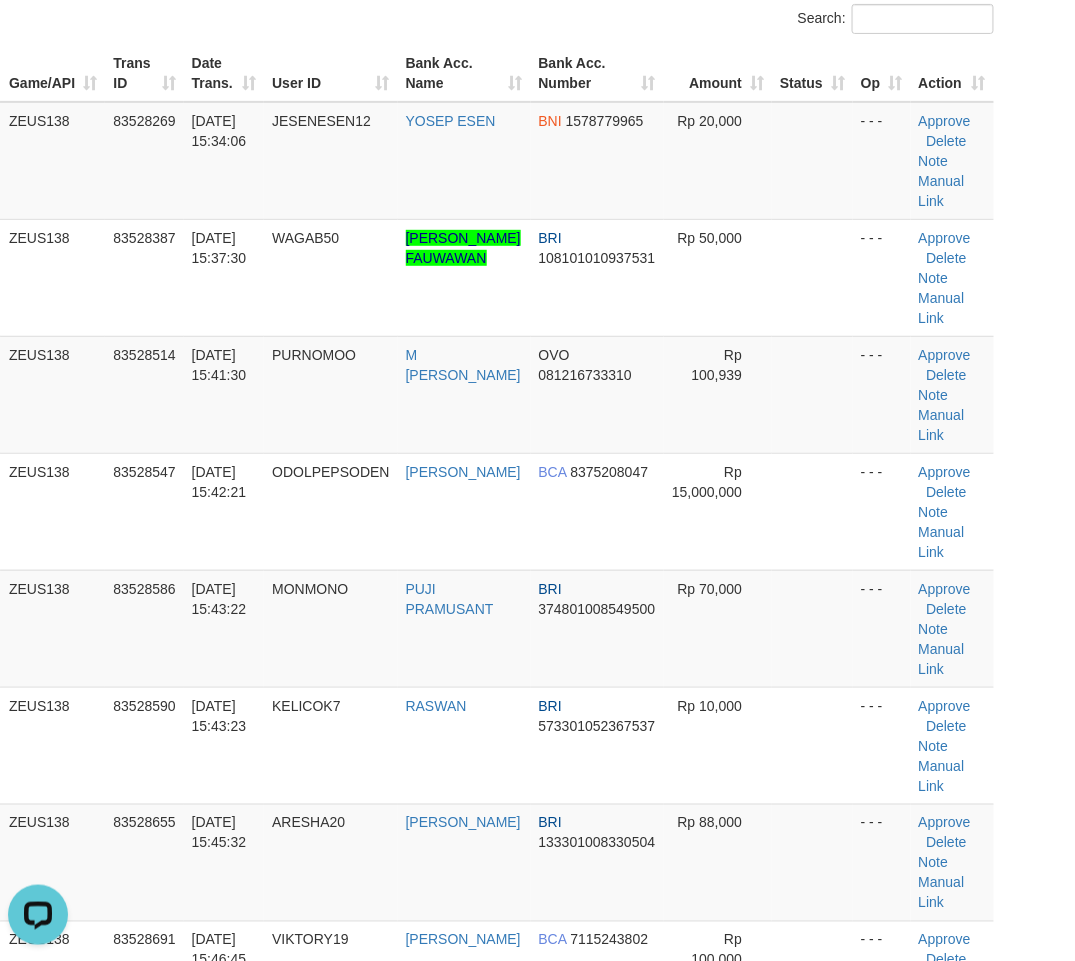 scroll, scrollTop: 0, scrollLeft: 0, axis: both 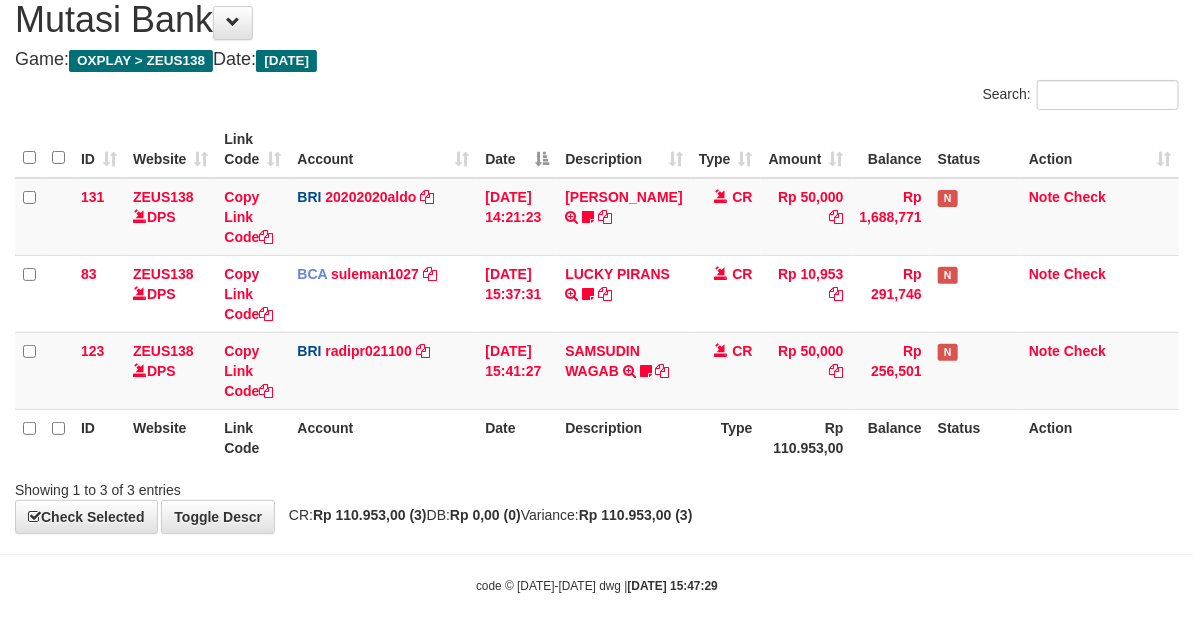 drag, startPoint x: 931, startPoint y: 631, endPoint x: 906, endPoint y: 608, distance: 33.970577 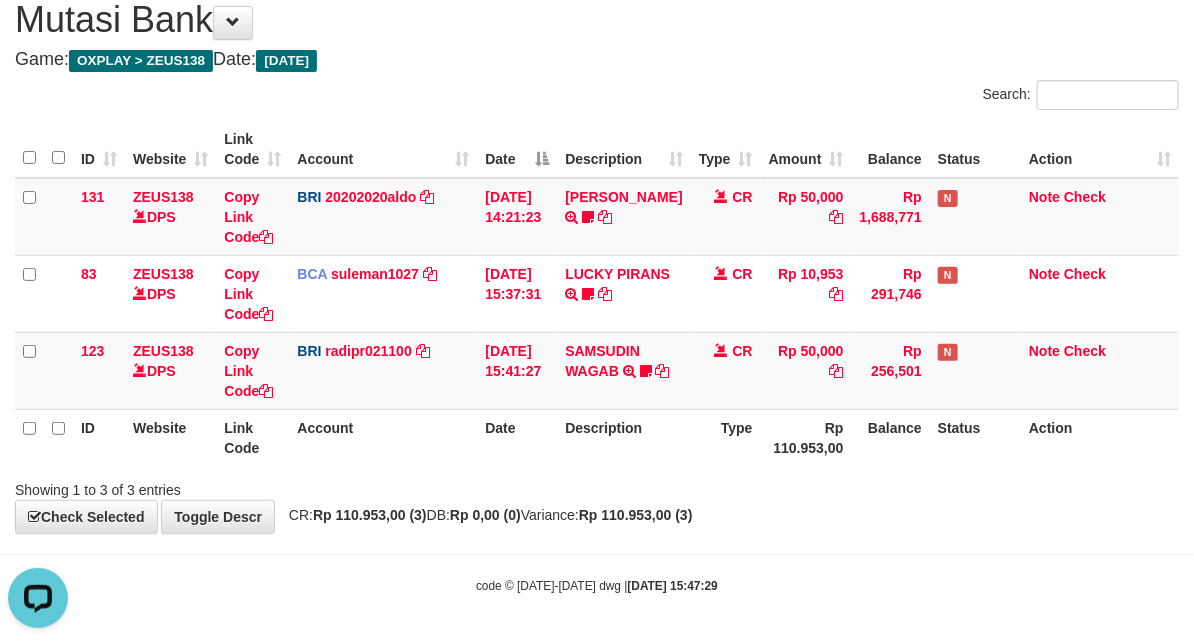 scroll, scrollTop: 0, scrollLeft: 0, axis: both 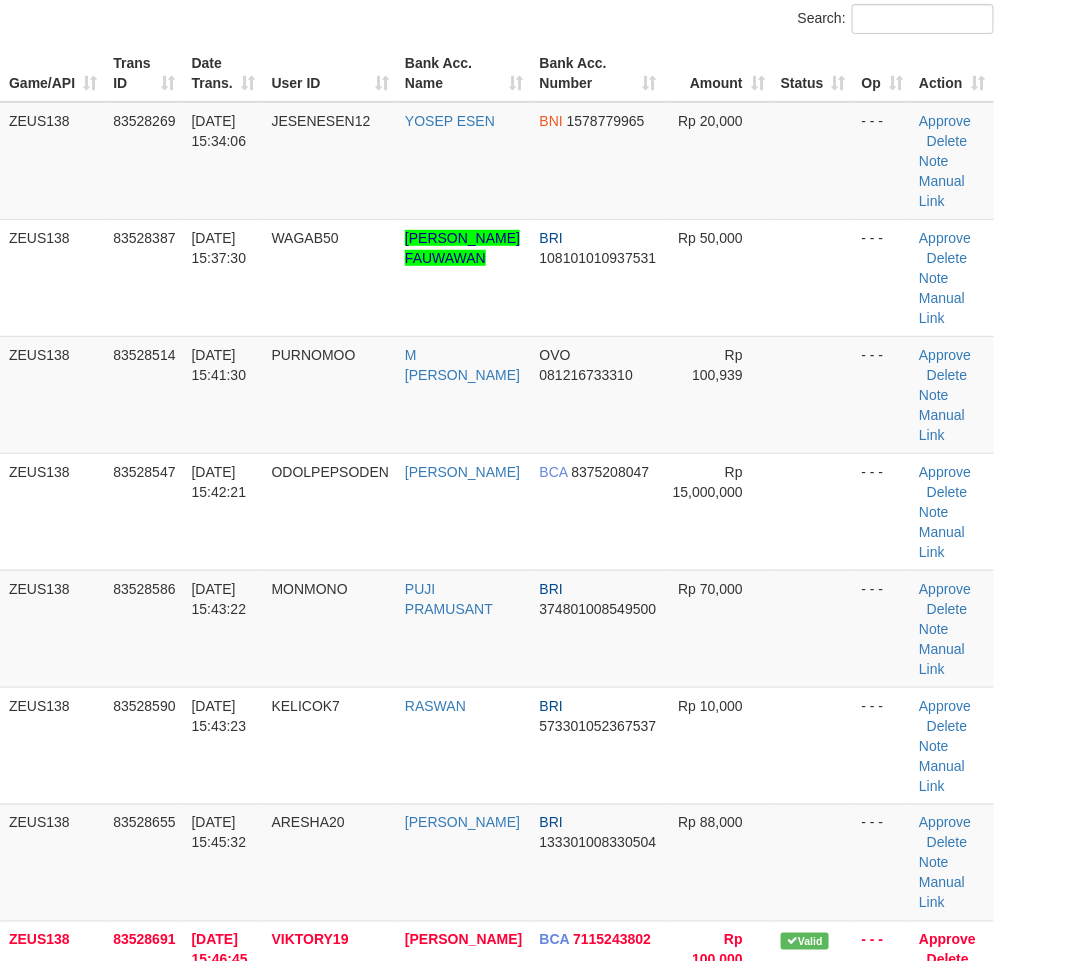 drag, startPoint x: 784, startPoint y: 508, endPoint x: 1088, endPoint y: 615, distance: 322.28094 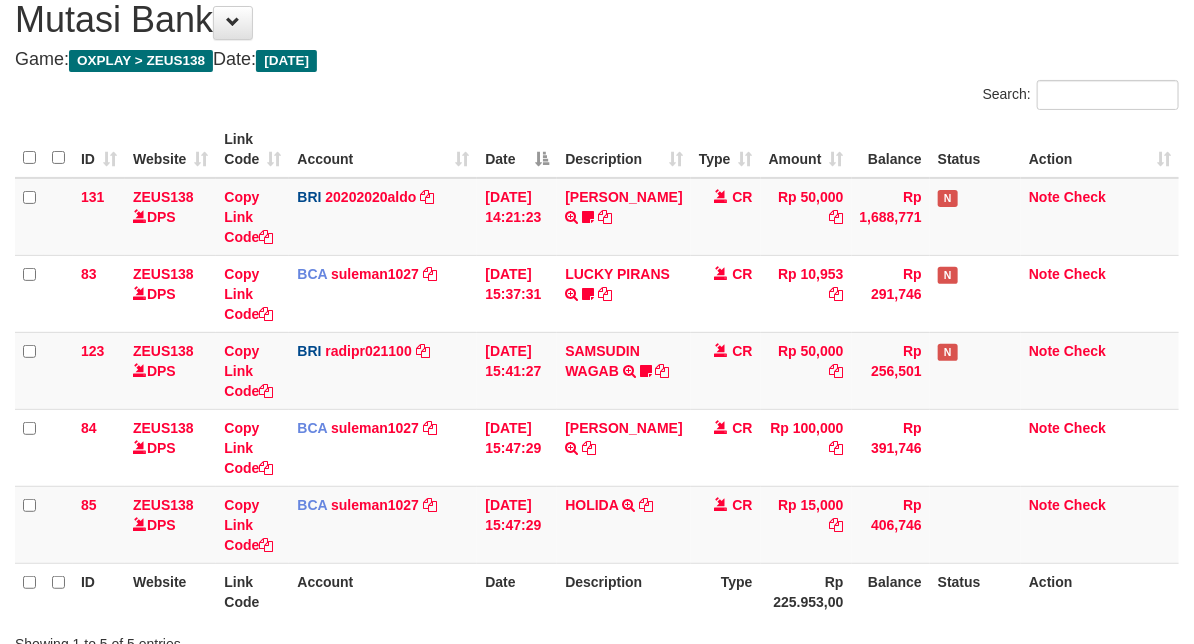 scroll, scrollTop: 225, scrollLeft: 0, axis: vertical 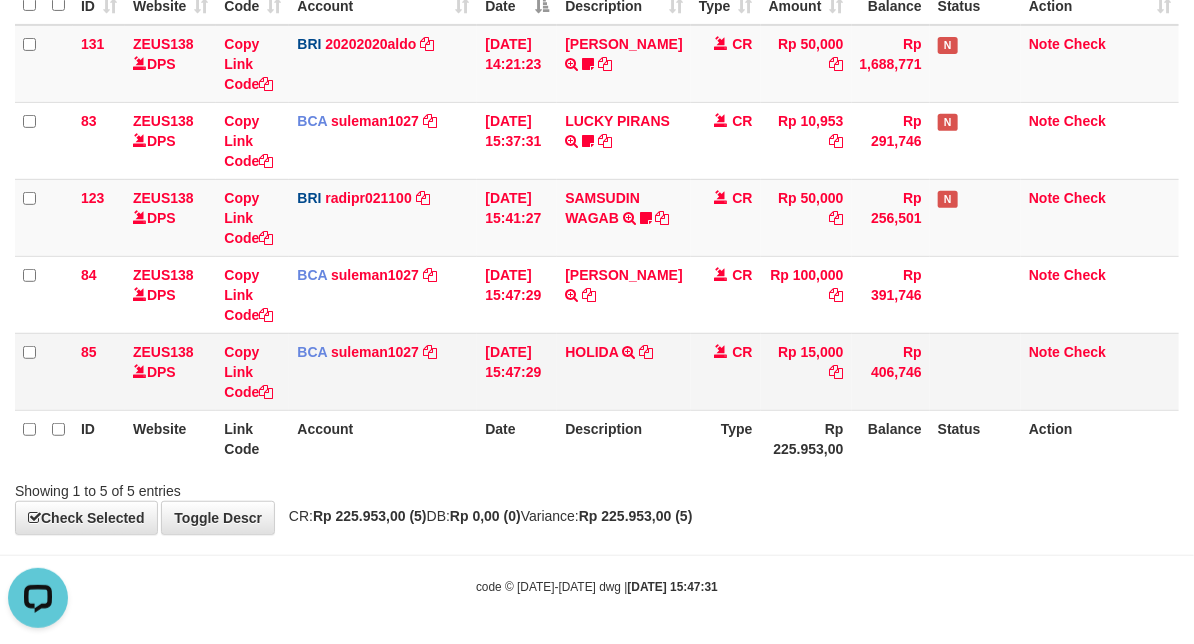click on "HOLIDA         TRSF E-BANKING CR 07/13 19131
[GEOGRAPHIC_DATA]" at bounding box center [623, 371] 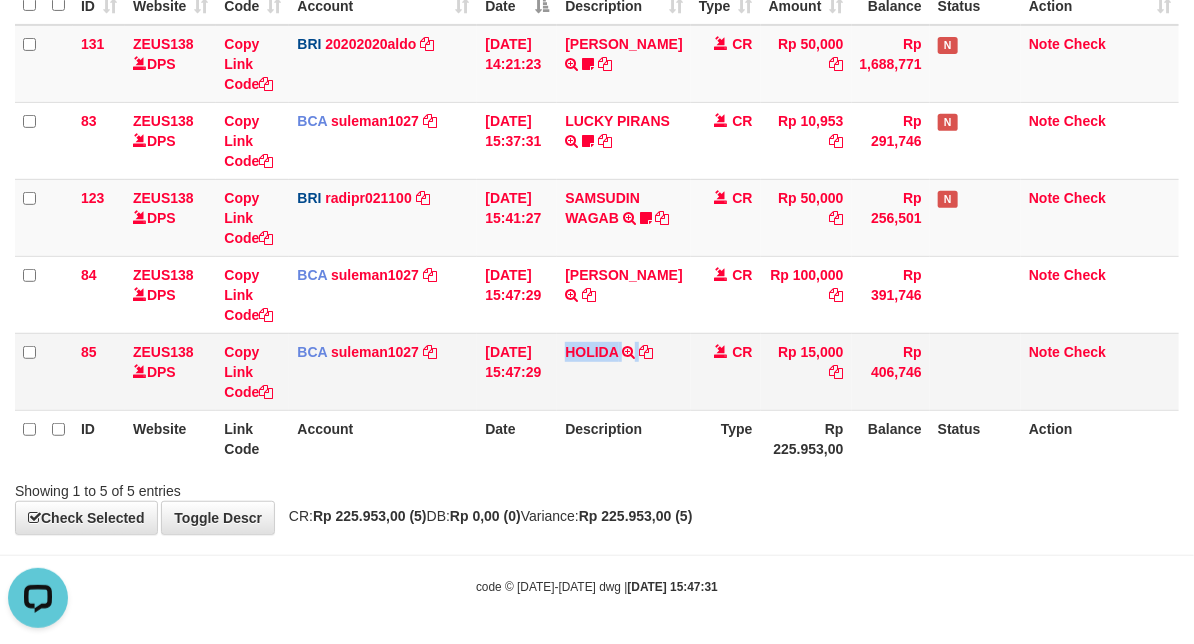 click on "HOLIDA         TRSF E-BANKING CR 07/13 19131
HOLIDA" at bounding box center (623, 371) 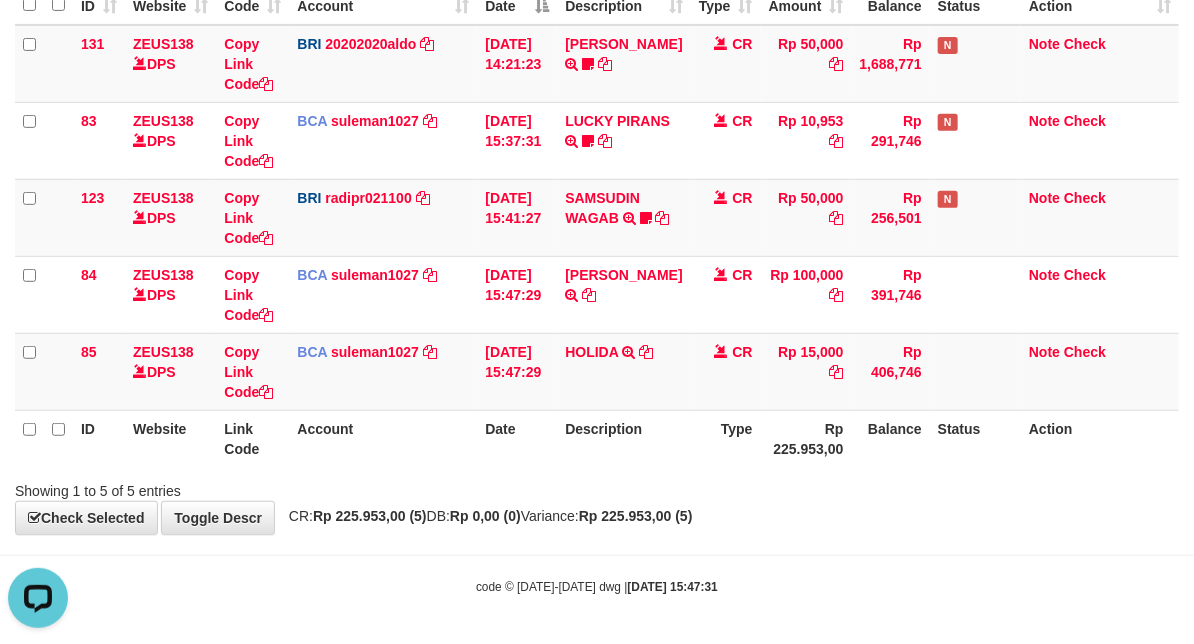 drag, startPoint x: 433, startPoint y: 444, endPoint x: 408, endPoint y: 441, distance: 25.179358 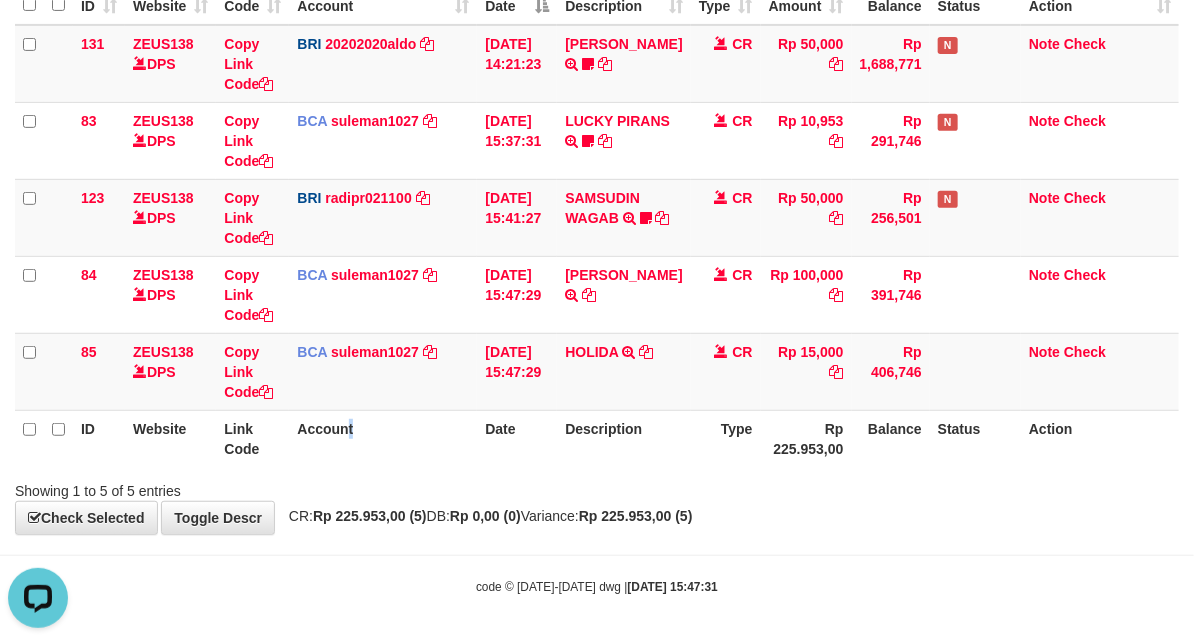 click on "Account" at bounding box center (383, 438) 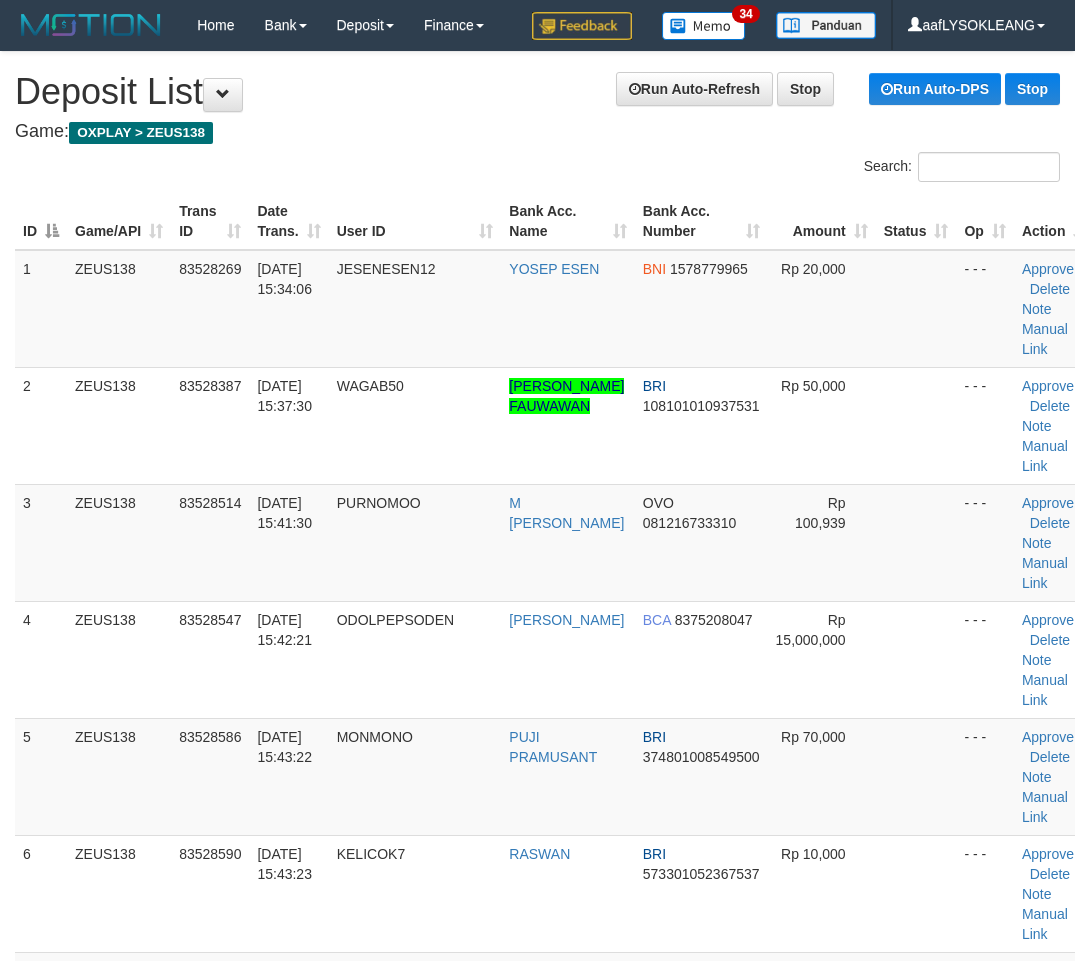 scroll, scrollTop: 148, scrollLeft: 66, axis: both 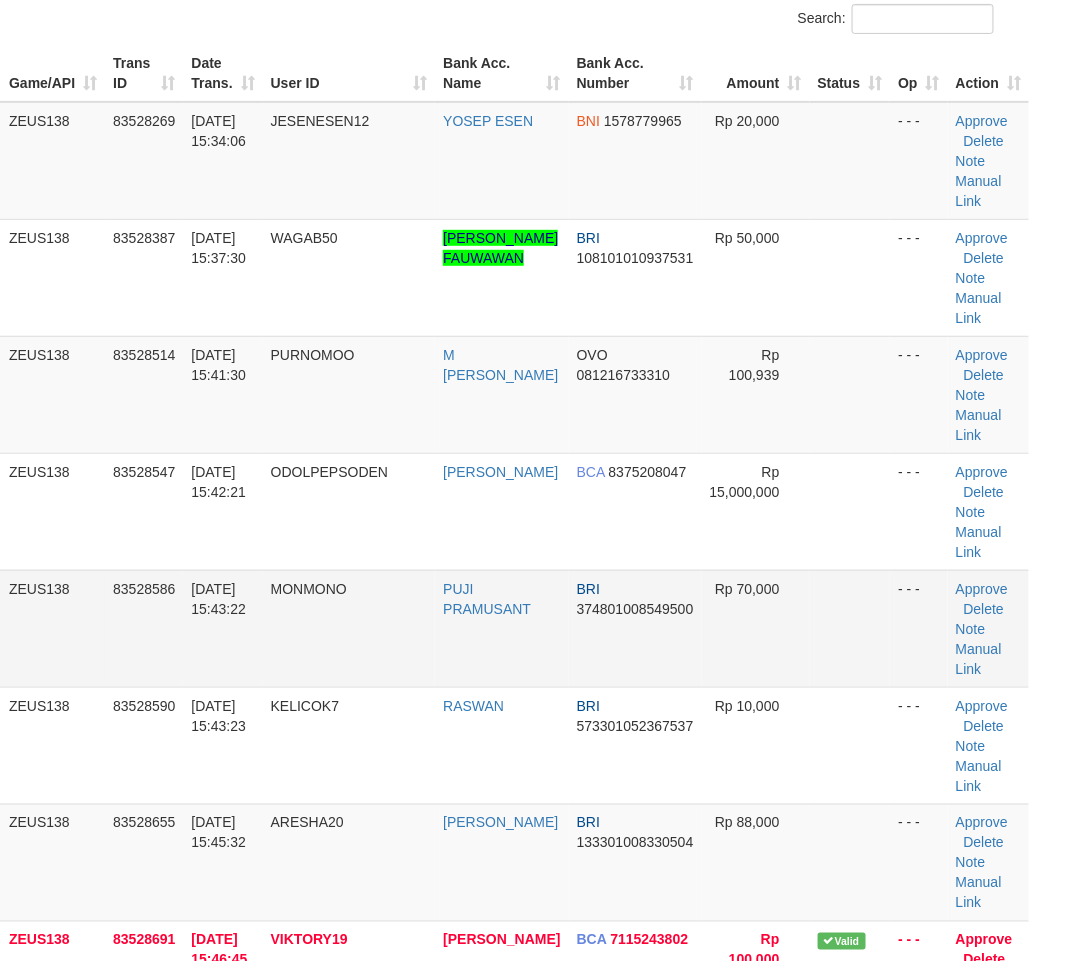 click on "1
ZEUS138
83528269
13/07/2025 15:34:06
JESENESEN12
YOSEP ESEN
BNI
1578779965
Rp 20,000
- - -
Approve
Delete
Note
Manual Link
2
ZEUS138
83528387
13/07/2025 15:37:30
WAGAB50
NALIA FANTI FAUWAWAN
BRI
108101010937531
Rp 50,000
- - -
Approve
OVO" at bounding box center (489, 609) 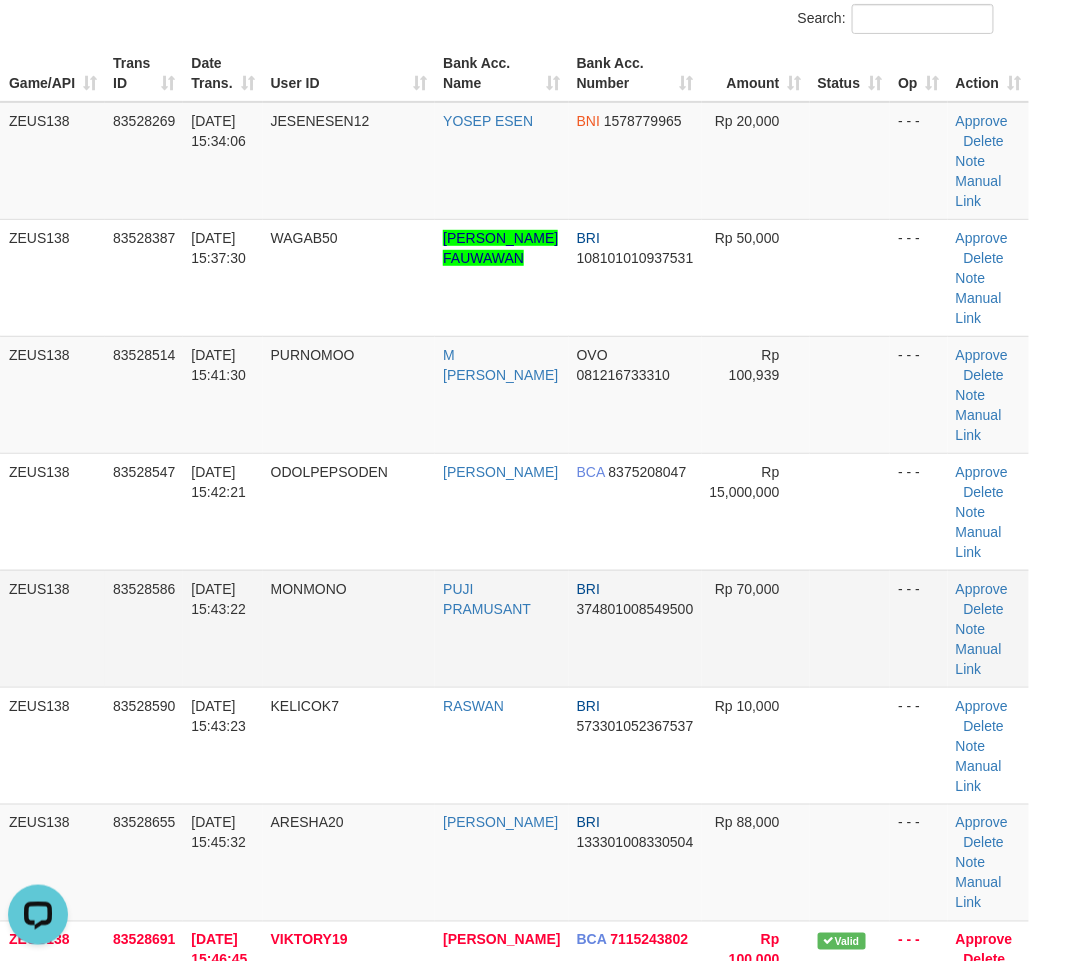 scroll, scrollTop: 0, scrollLeft: 0, axis: both 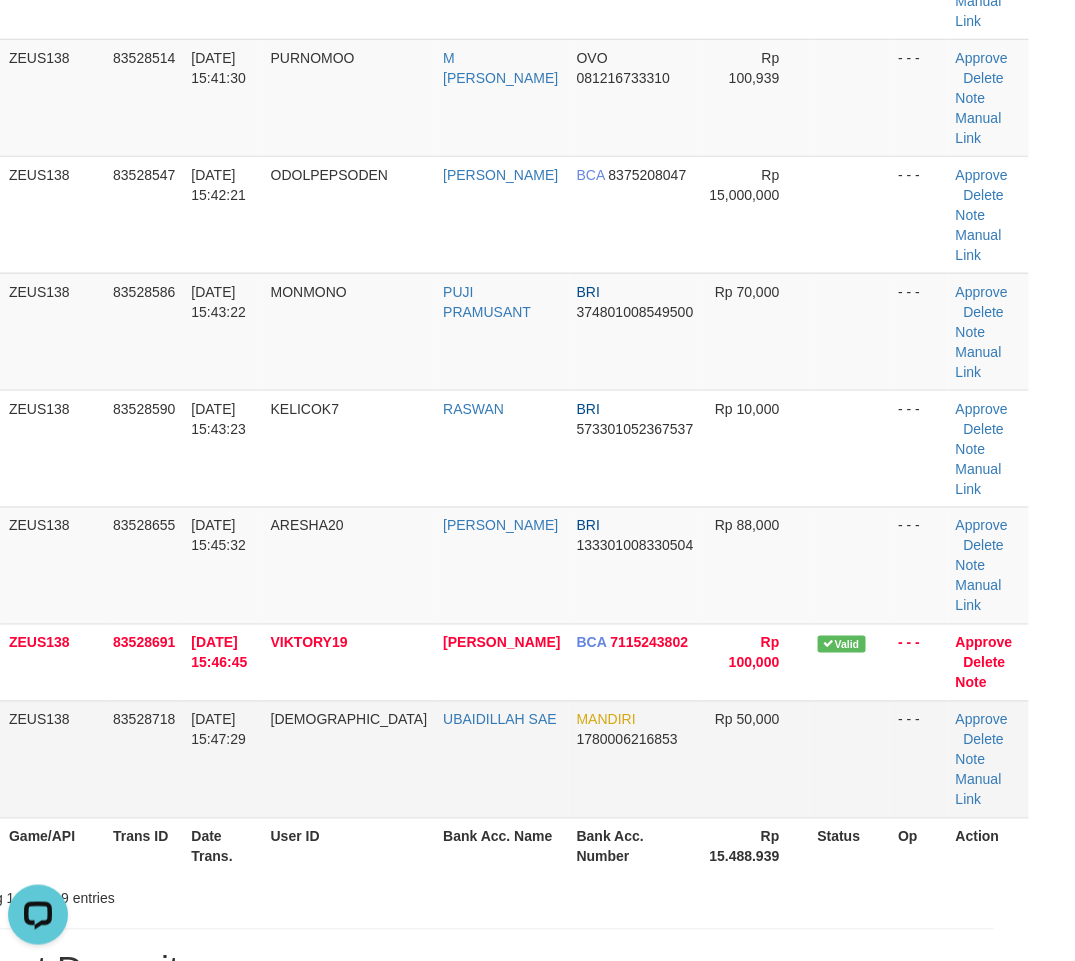 click at bounding box center (850, 759) 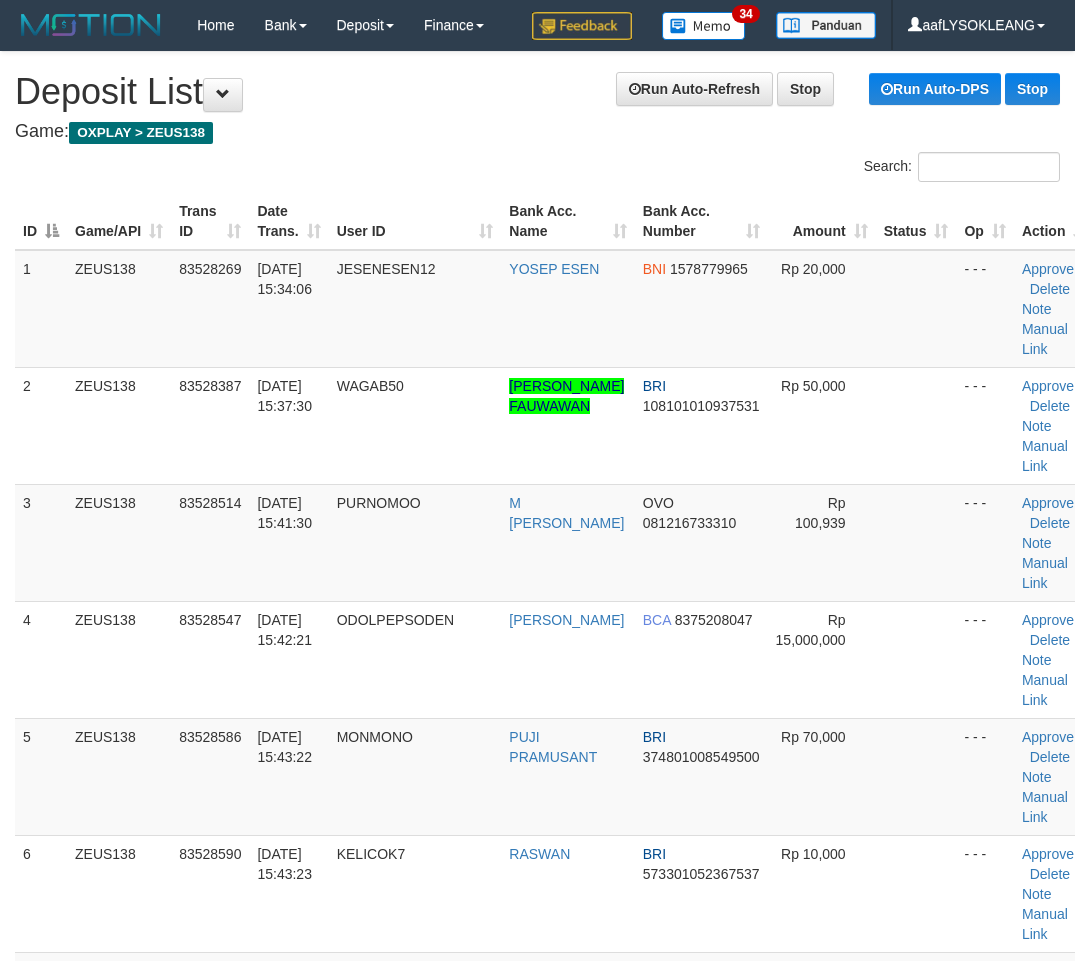 scroll, scrollTop: 445, scrollLeft: 66, axis: both 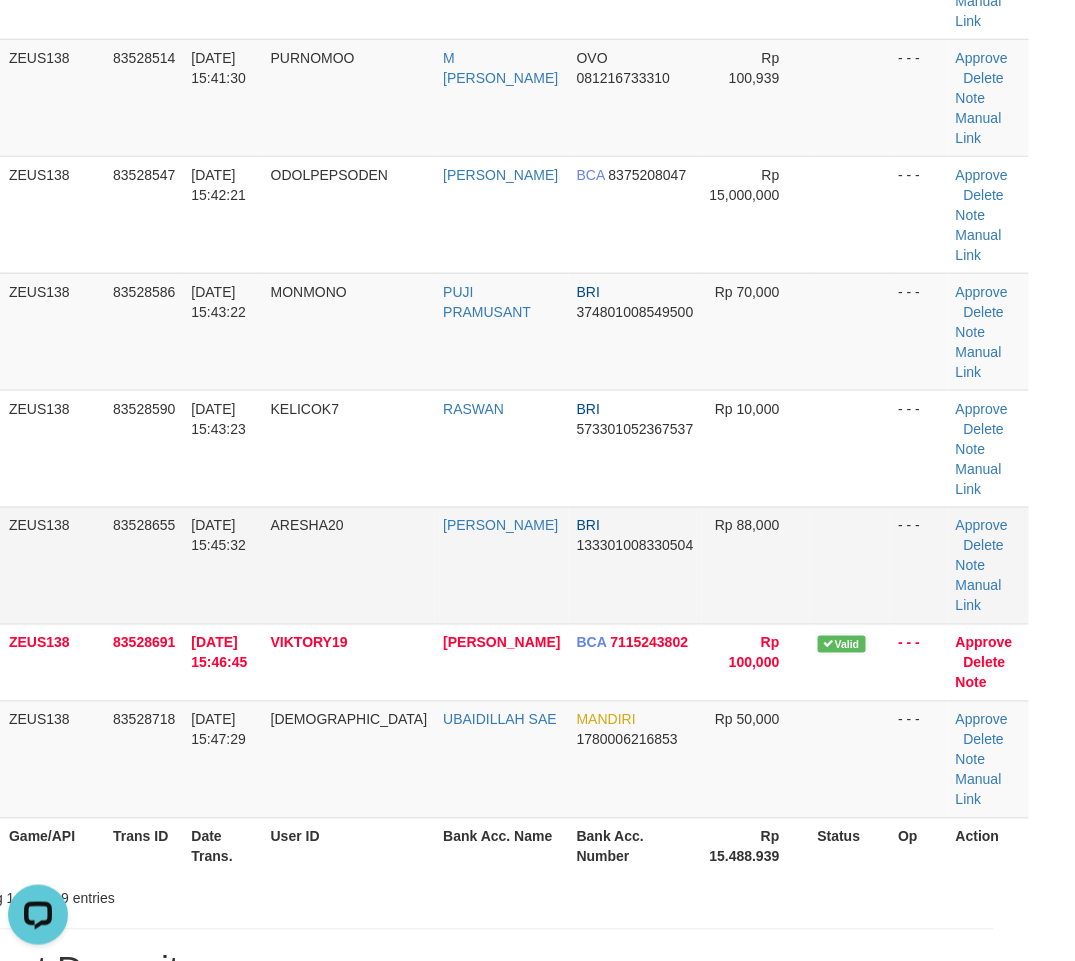 drag, startPoint x: 817, startPoint y: 556, endPoint x: 904, endPoint y: 586, distance: 92.02717 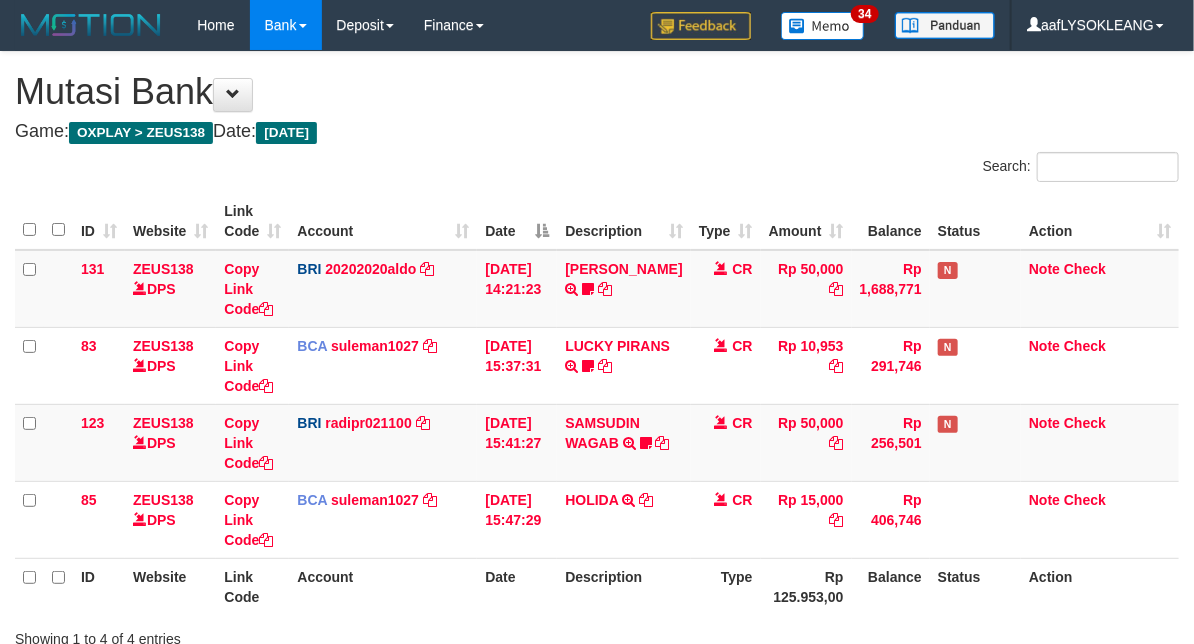 scroll, scrollTop: 148, scrollLeft: 0, axis: vertical 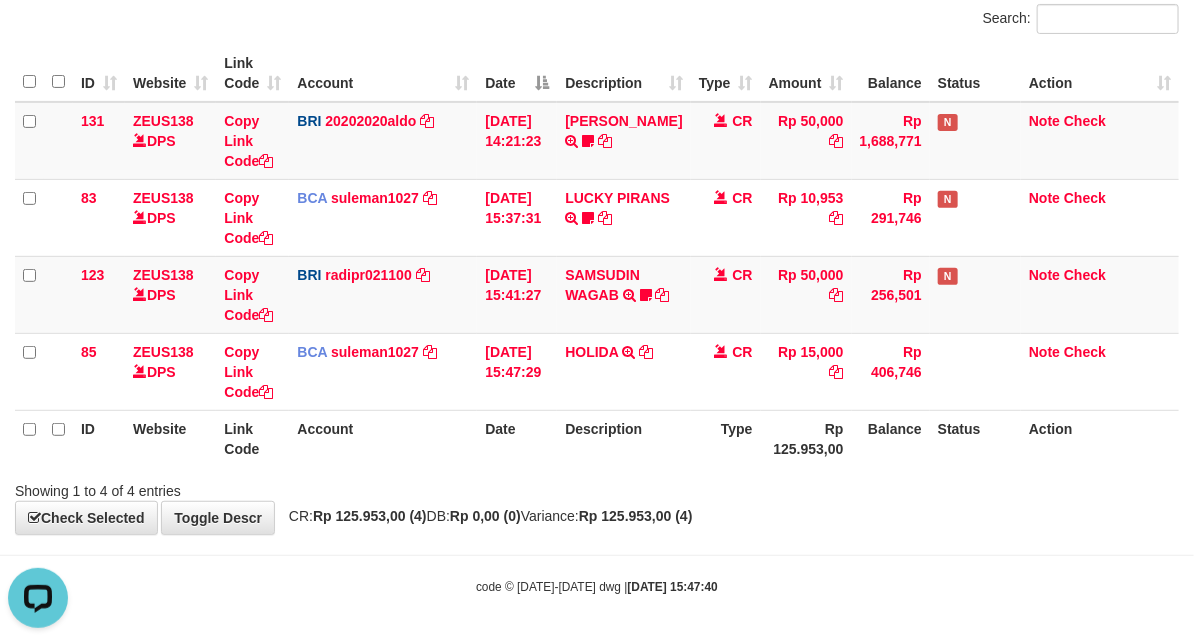 click on "Description" at bounding box center [623, 438] 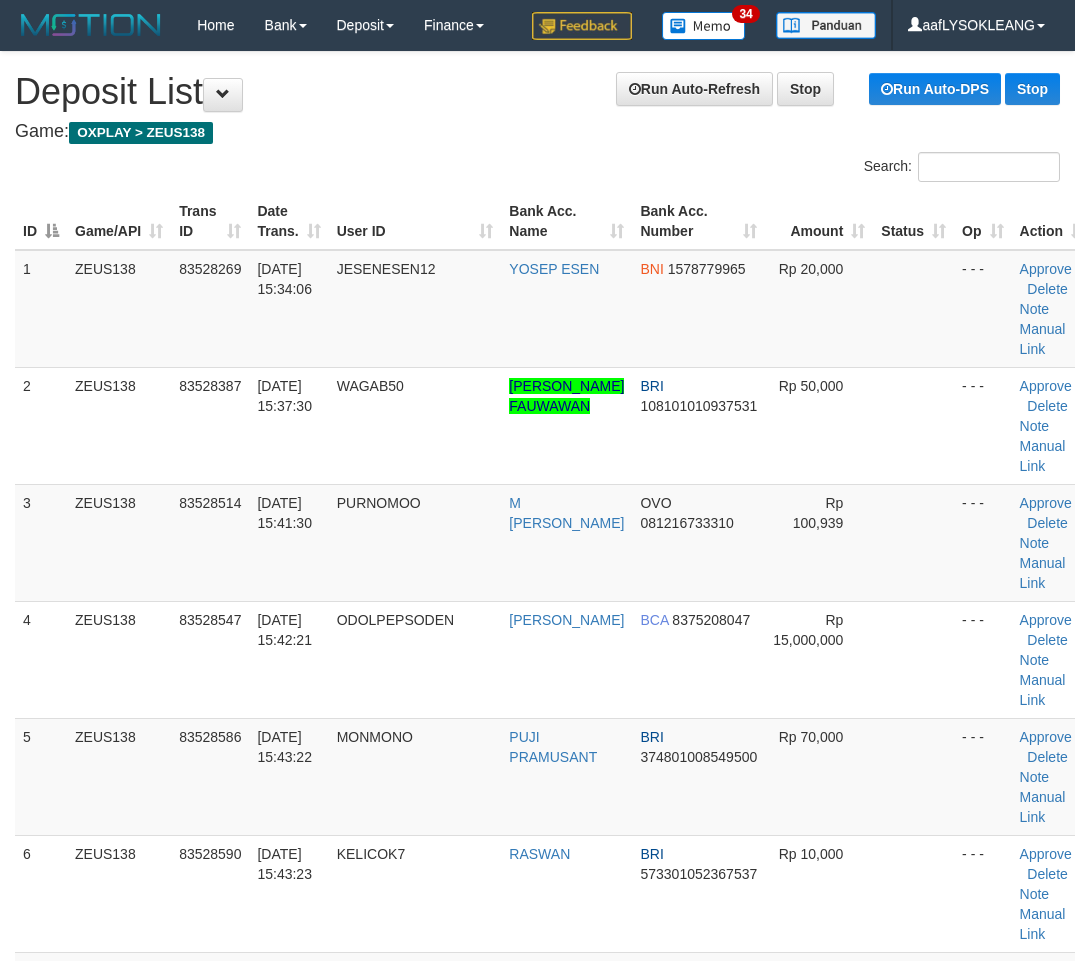 scroll, scrollTop: 445, scrollLeft: 66, axis: both 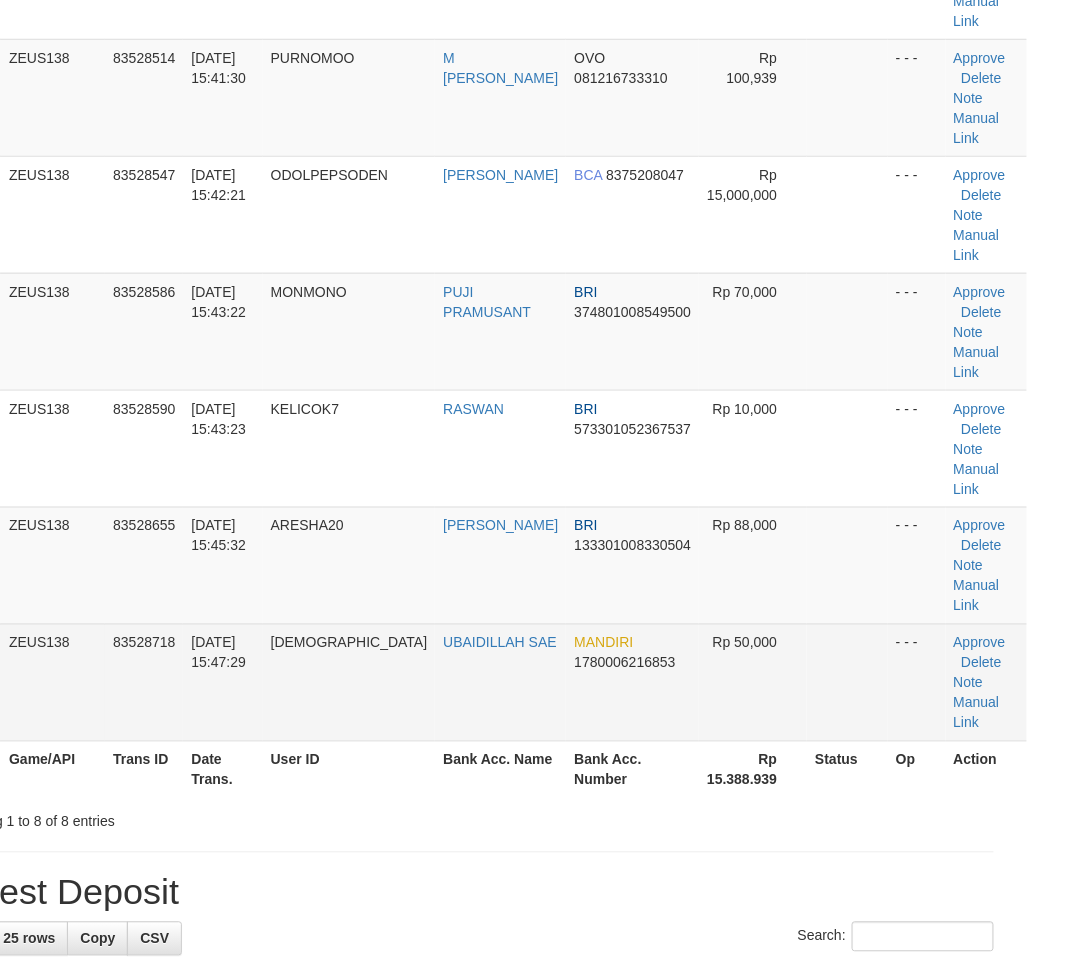 click at bounding box center (847, 682) 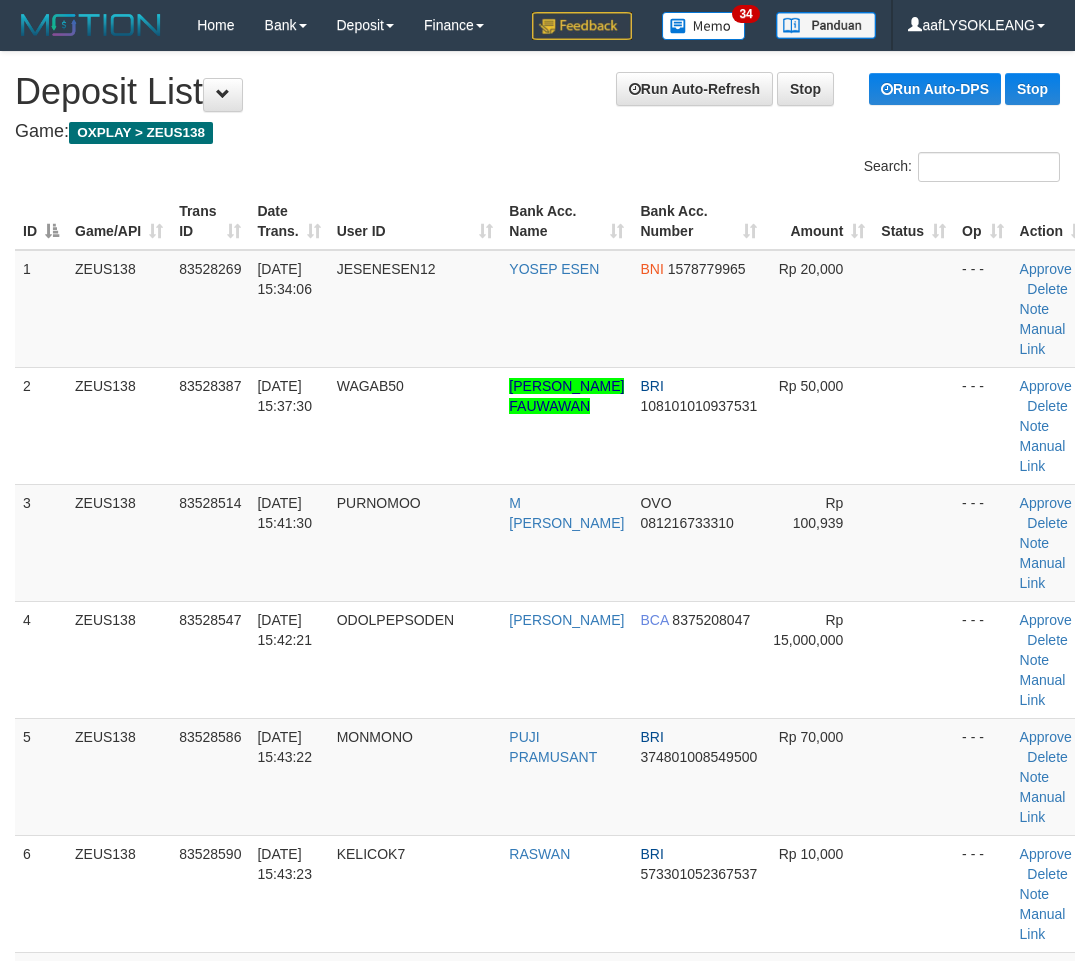 scroll, scrollTop: 445, scrollLeft: 66, axis: both 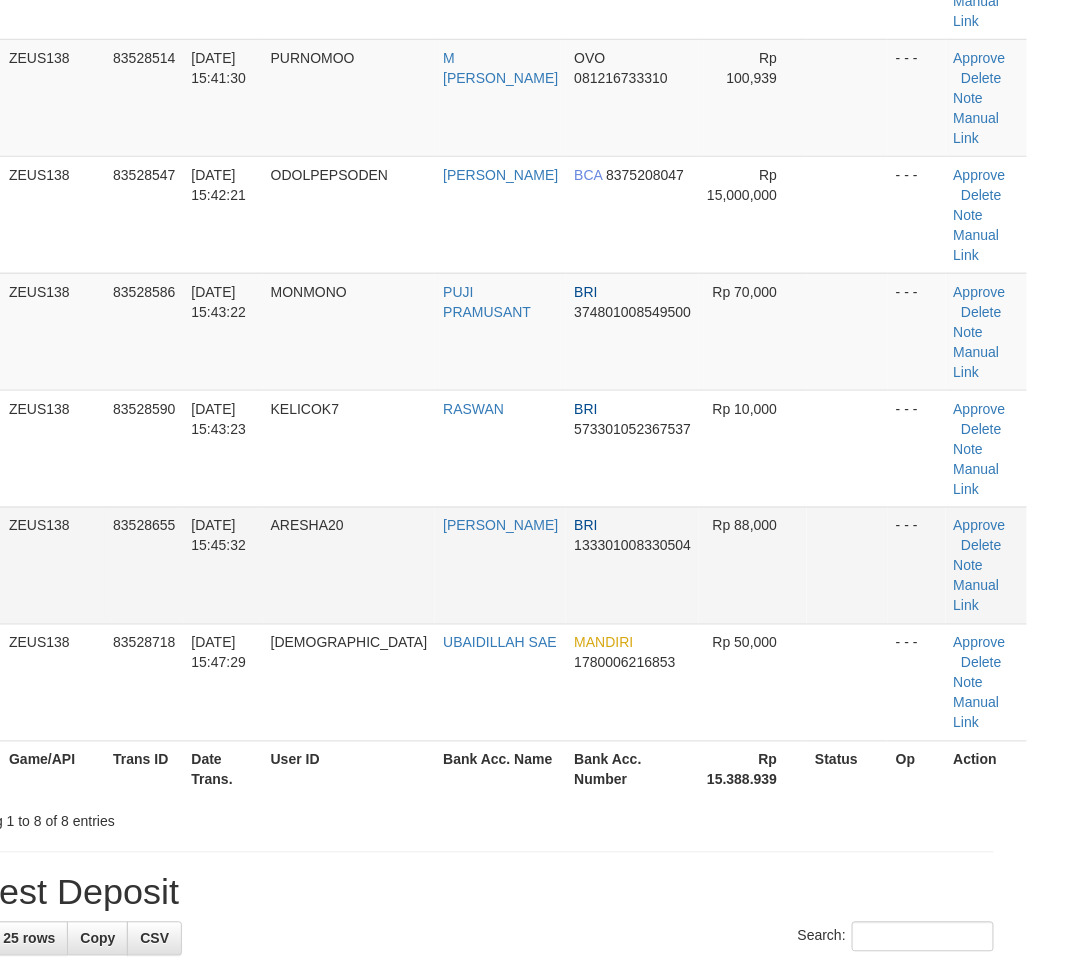 drag, startPoint x: 802, startPoint y: 533, endPoint x: 846, endPoint y: 553, distance: 48.332184 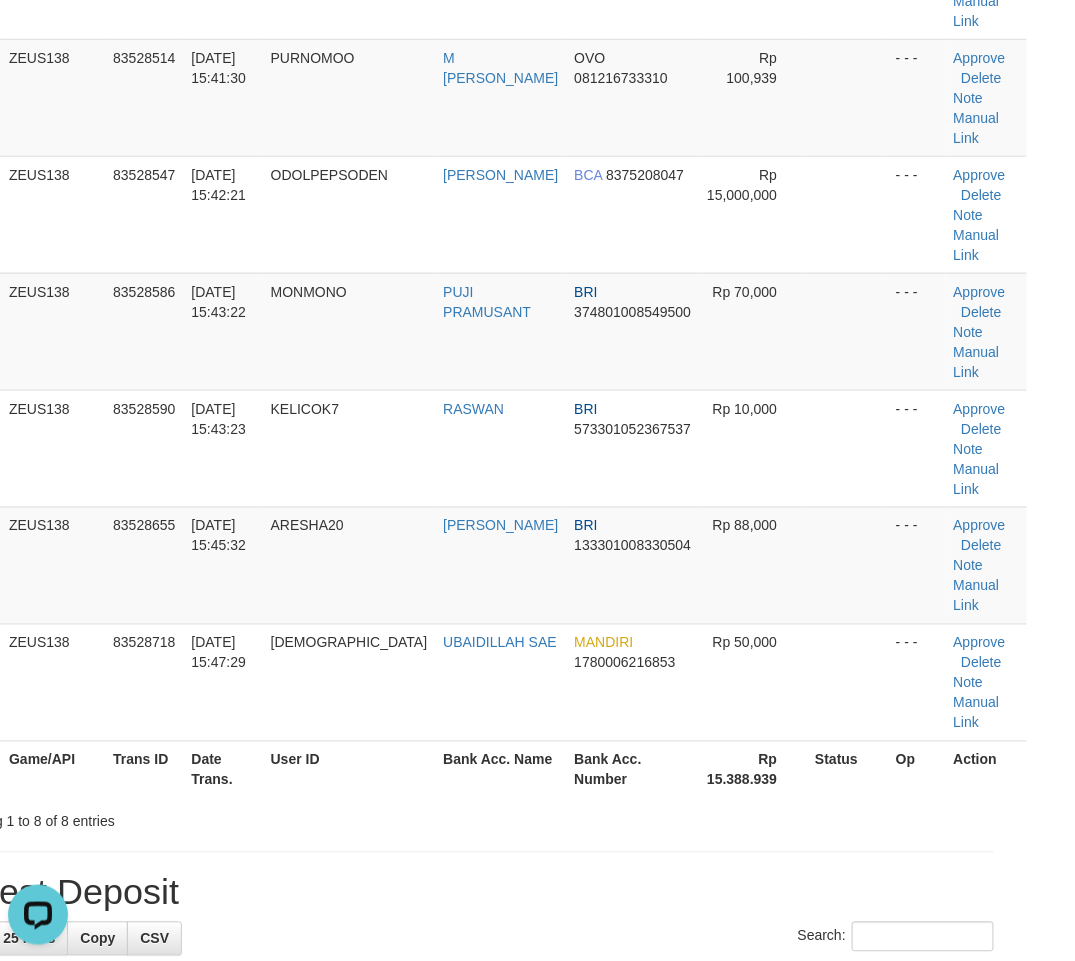 scroll, scrollTop: 0, scrollLeft: 0, axis: both 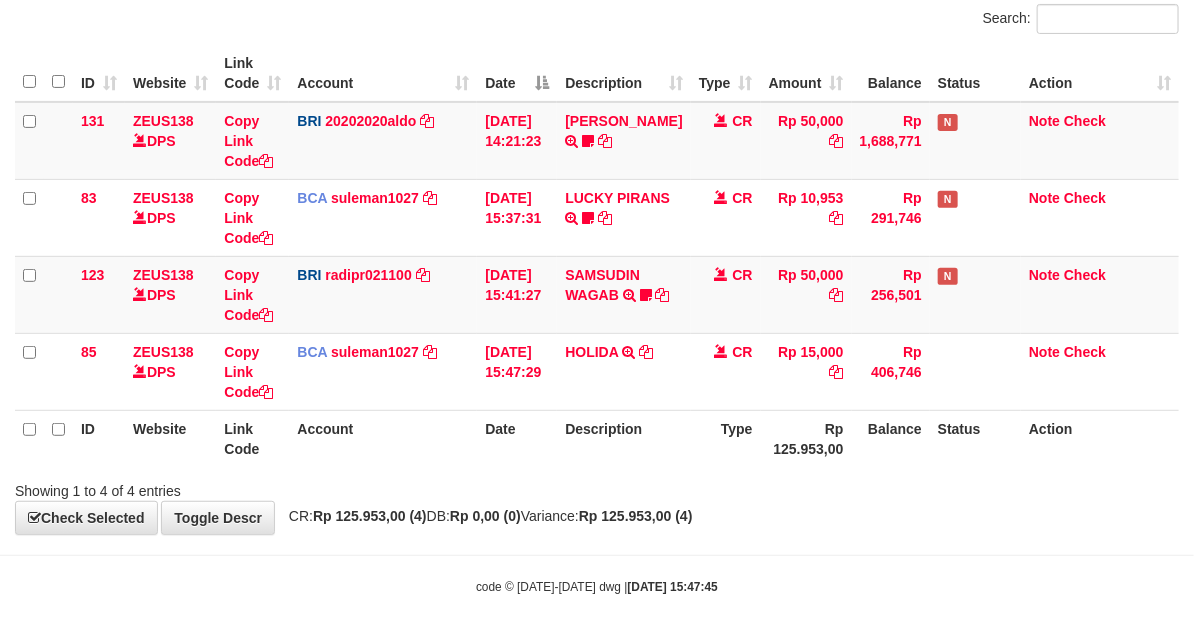 drag, startPoint x: 445, startPoint y: 458, endPoint x: 5, endPoint y: 401, distance: 443.6767 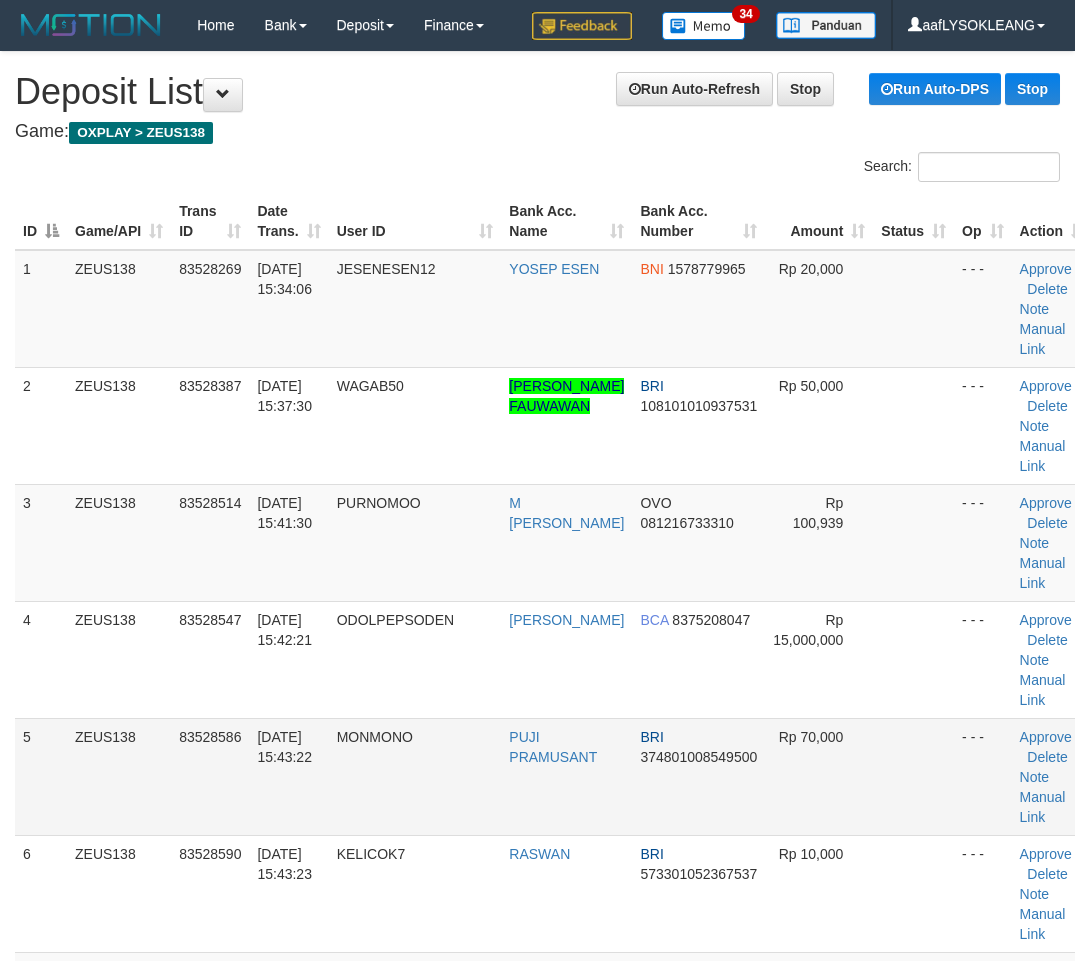 scroll, scrollTop: 445, scrollLeft: 66, axis: both 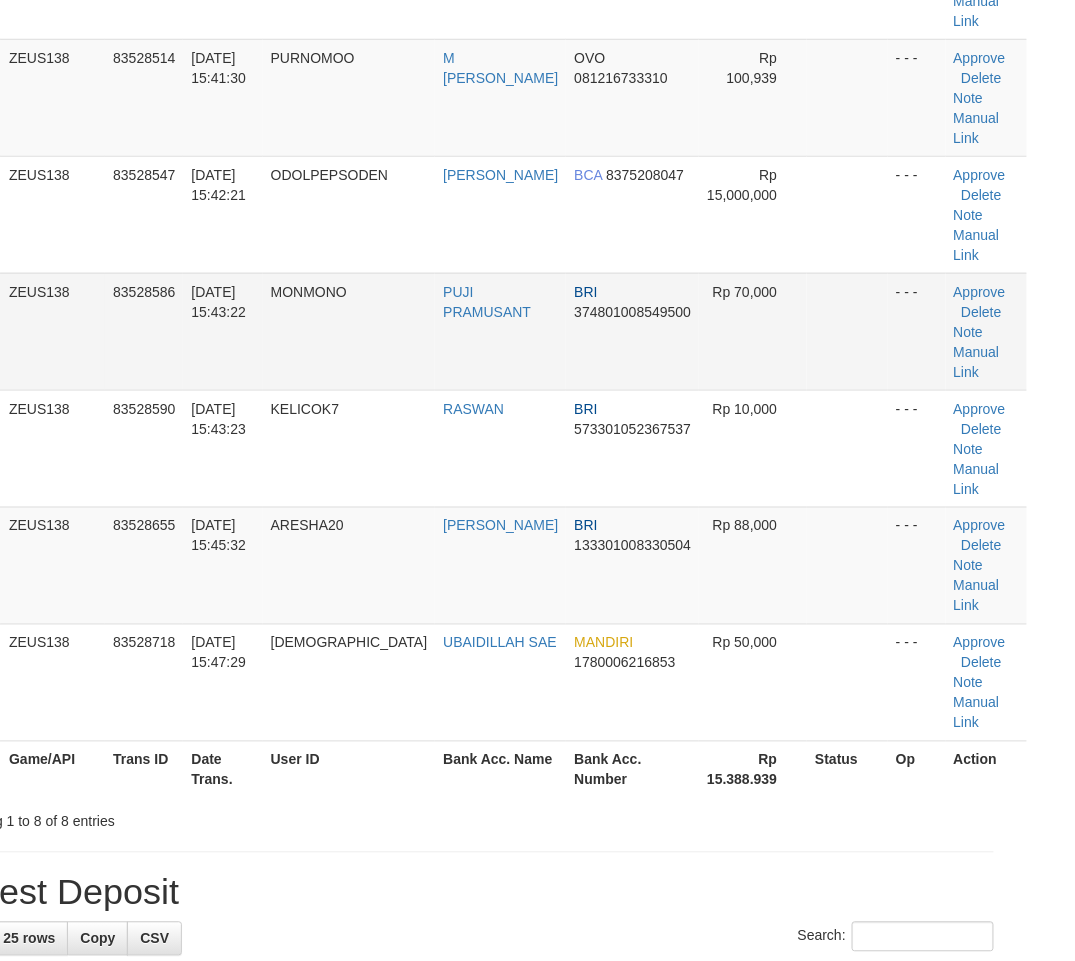 click at bounding box center (847, 331) 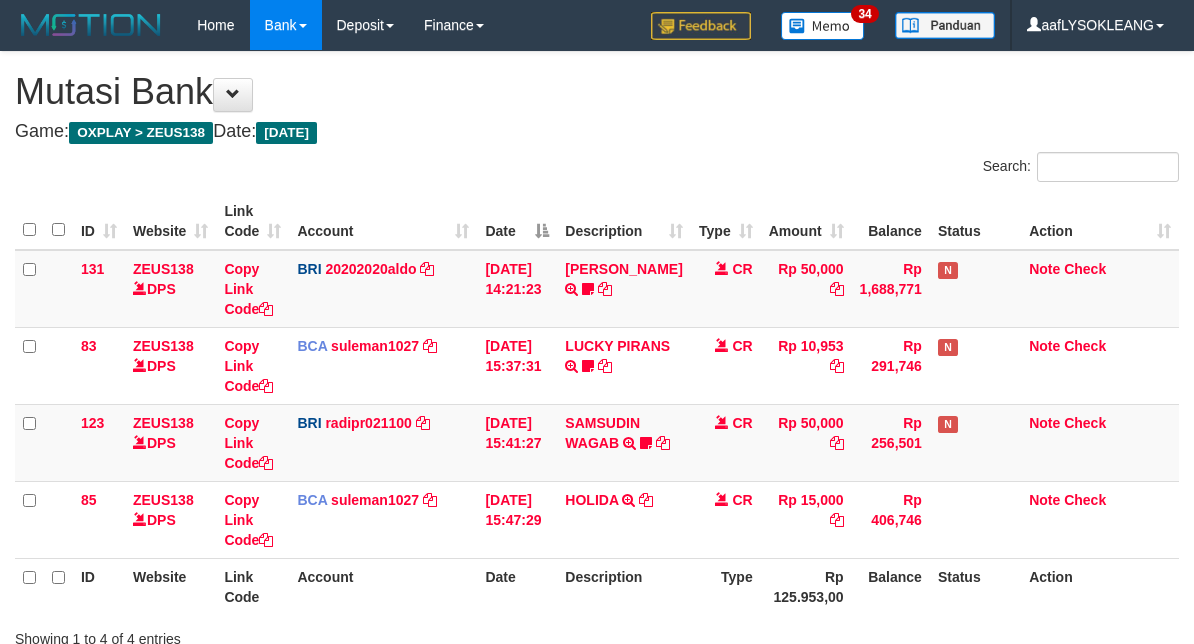 scroll, scrollTop: 148, scrollLeft: 0, axis: vertical 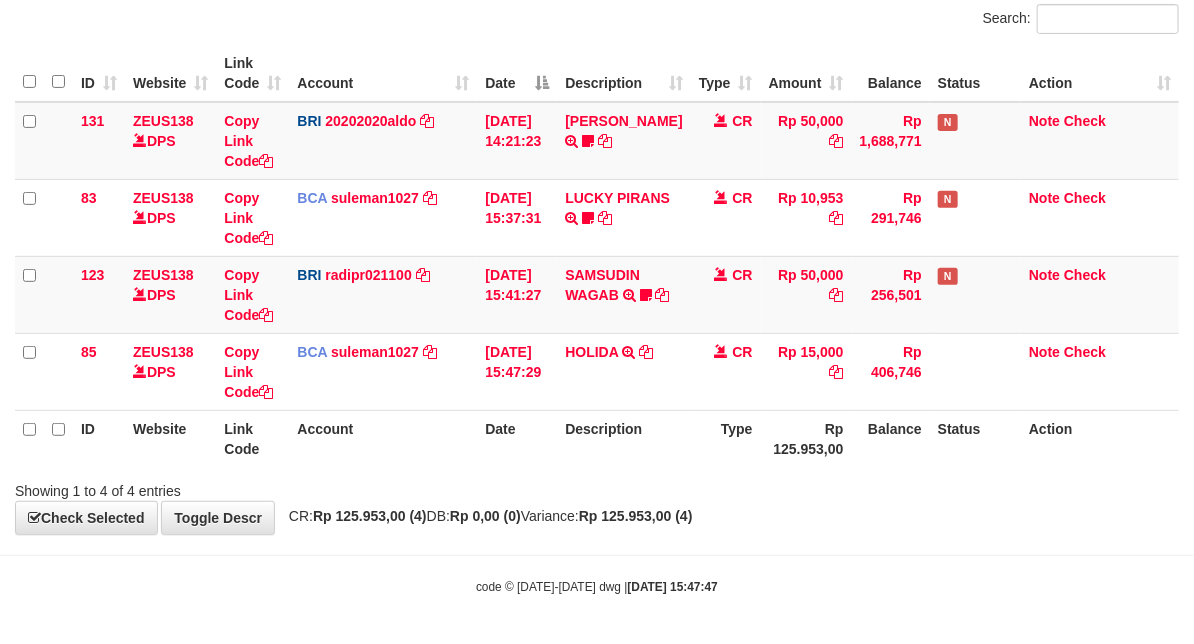 drag, startPoint x: 467, startPoint y: 432, endPoint x: 444, endPoint y: 438, distance: 23.769728 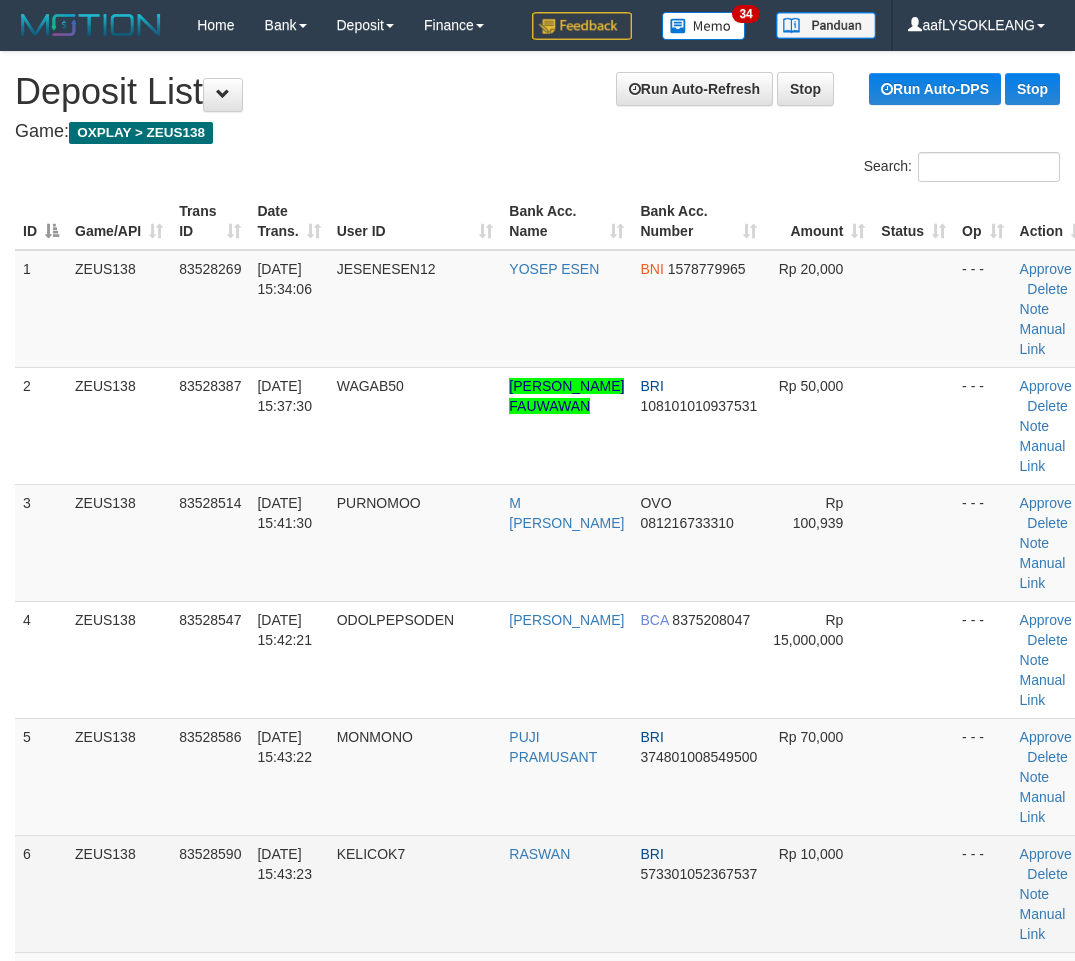 scroll, scrollTop: 445, scrollLeft: 66, axis: both 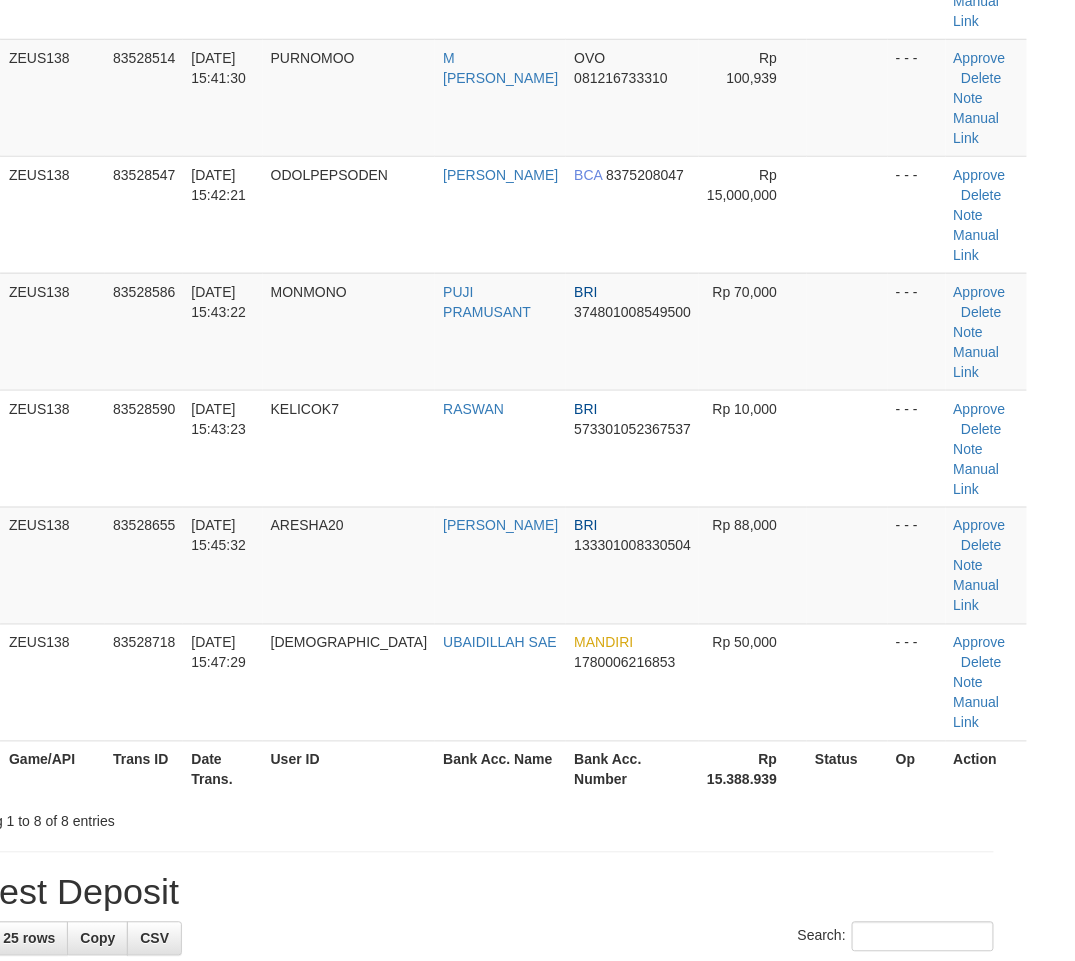 drag, startPoint x: 853, startPoint y: 436, endPoint x: 1083, endPoint y: 556, distance: 259.42242 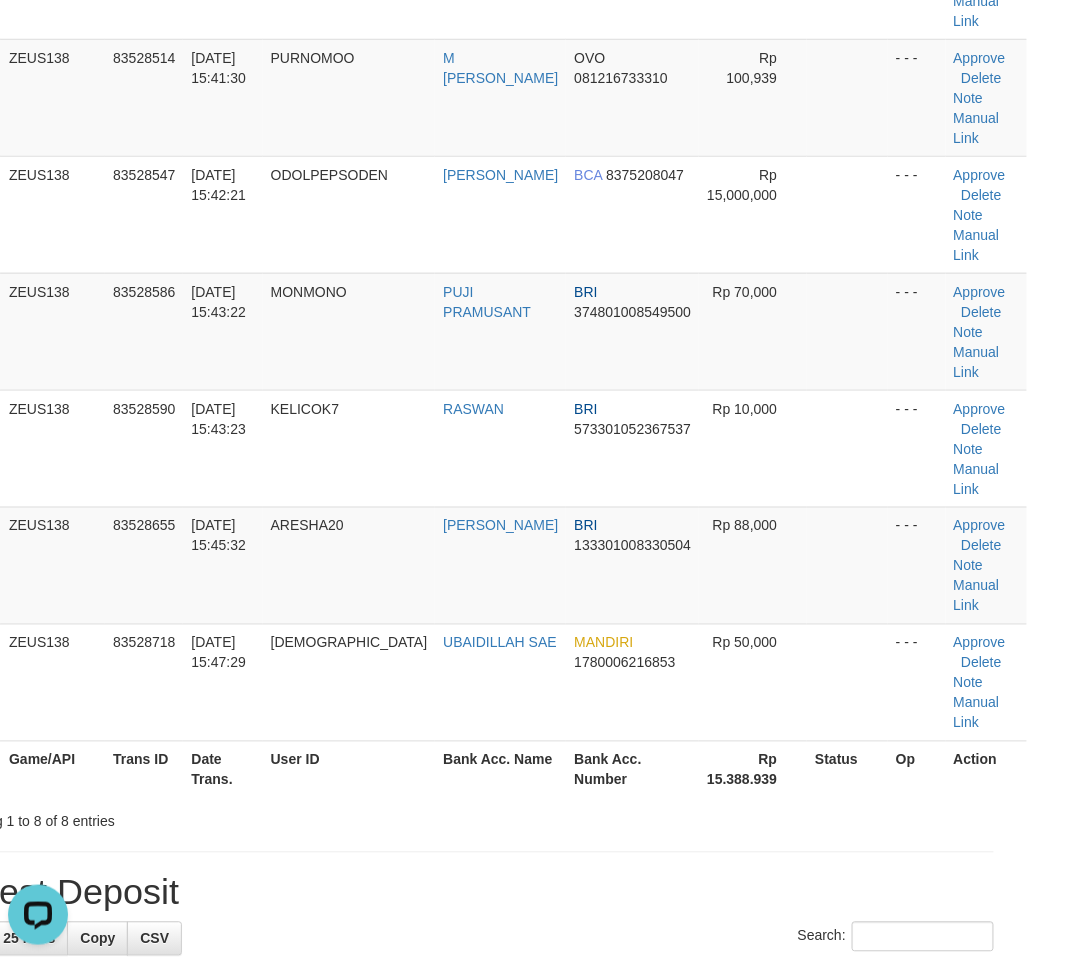 scroll, scrollTop: 0, scrollLeft: 0, axis: both 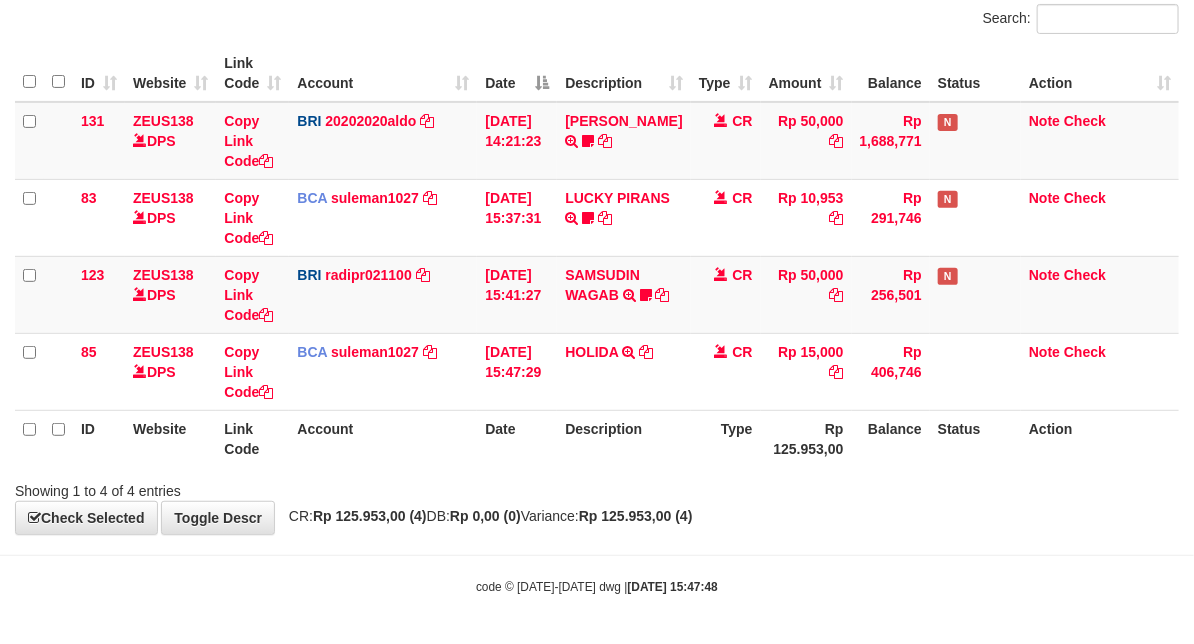 click on "Account" at bounding box center (383, 438) 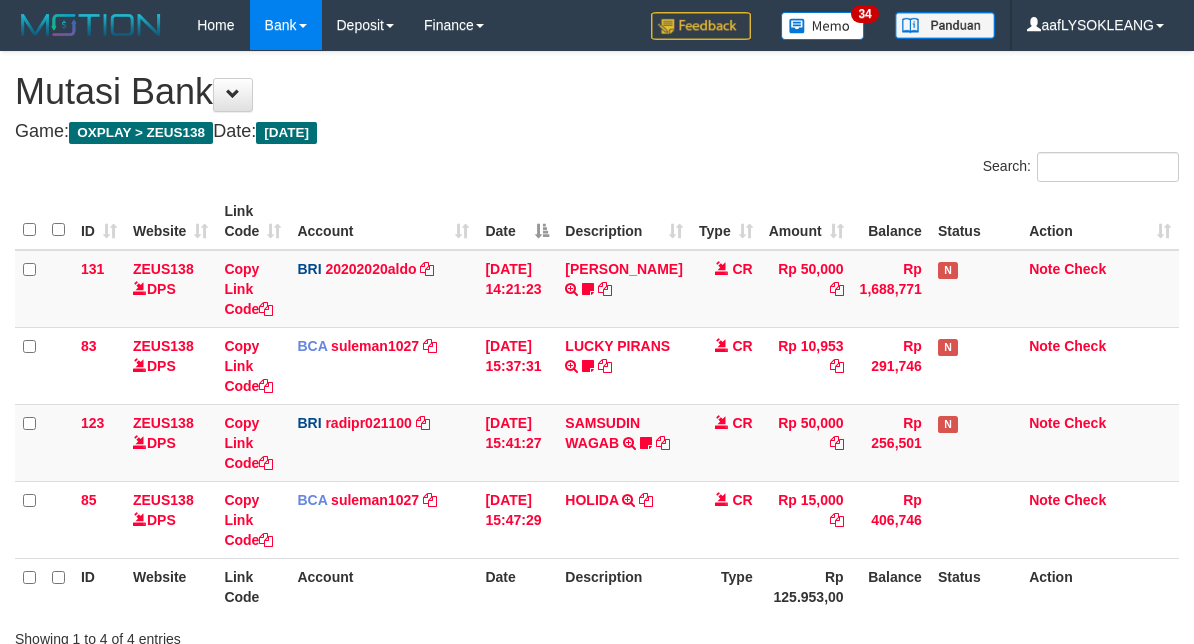 scroll, scrollTop: 148, scrollLeft: 0, axis: vertical 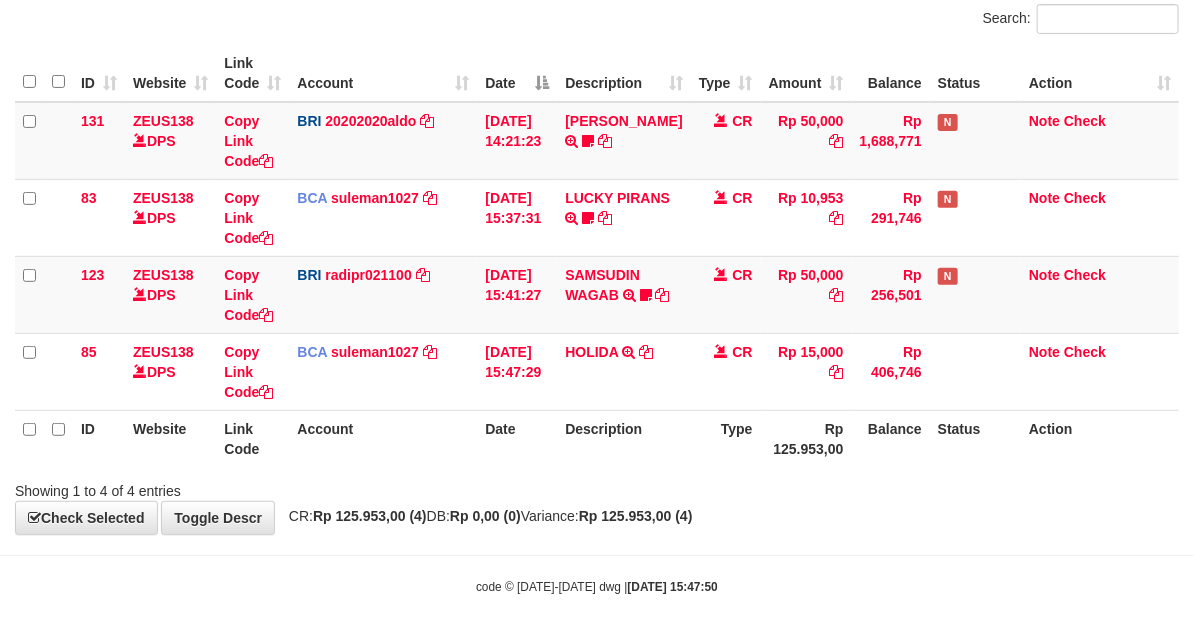click on "Account" at bounding box center [383, 438] 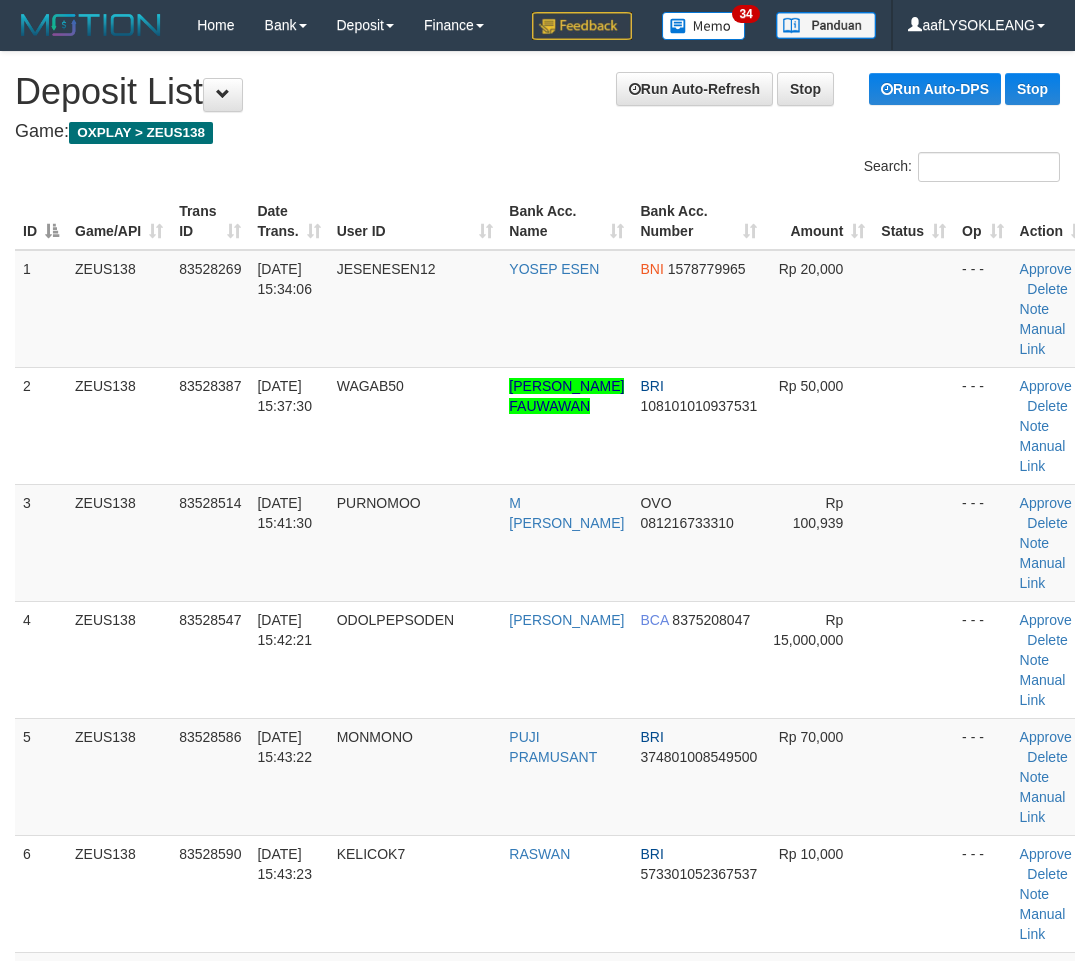 scroll, scrollTop: 445, scrollLeft: 66, axis: both 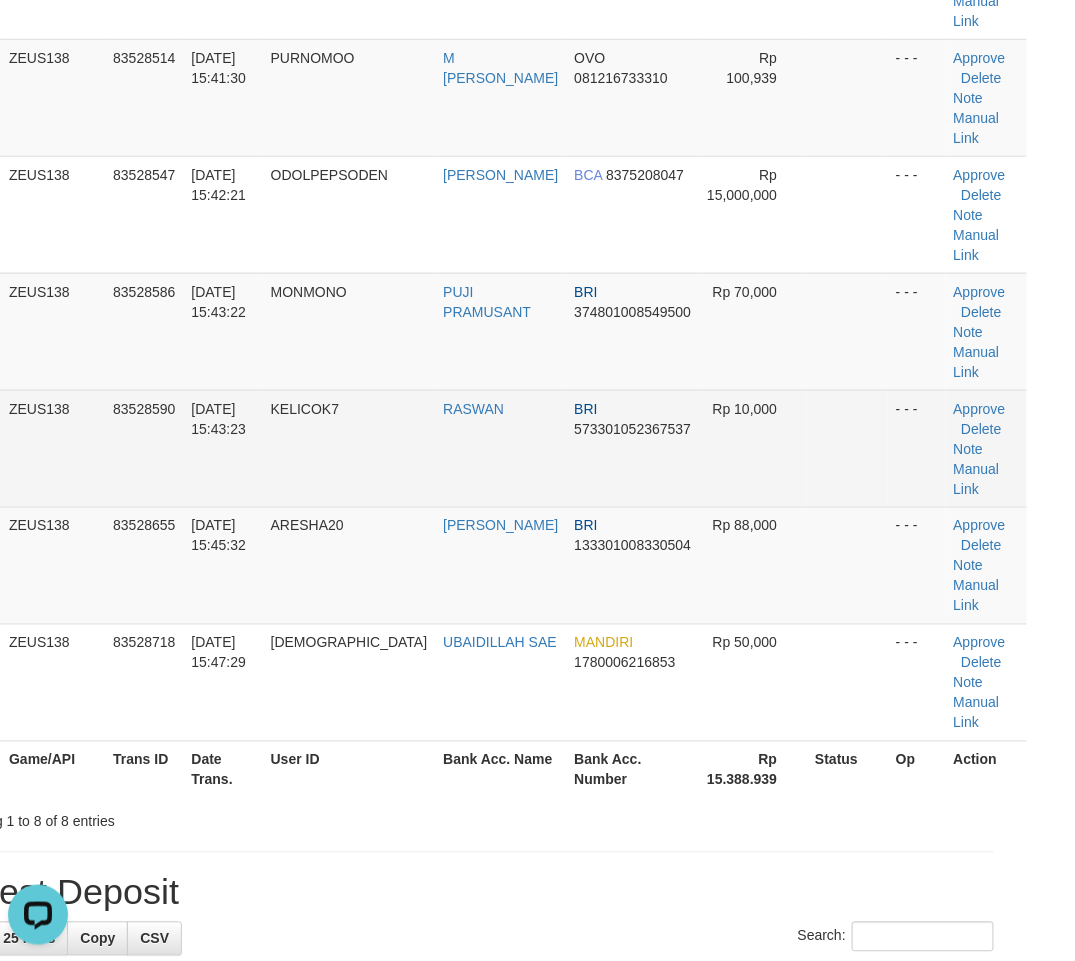drag, startPoint x: 848, startPoint y: 478, endPoint x: 863, endPoint y: 480, distance: 15.132746 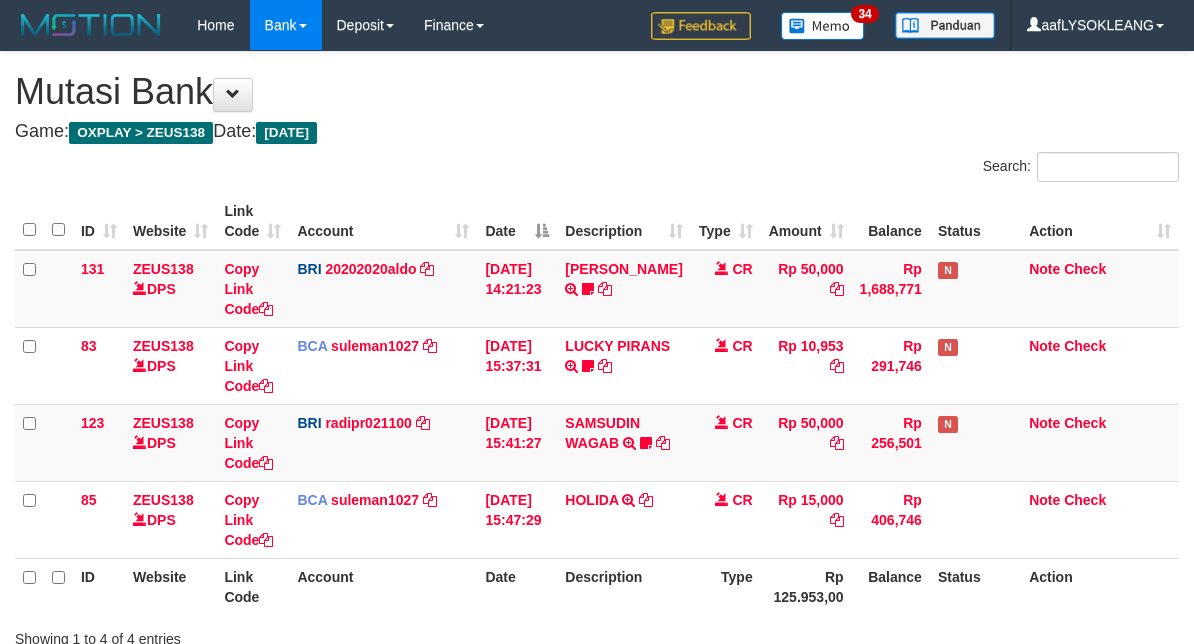 scroll, scrollTop: 148, scrollLeft: 0, axis: vertical 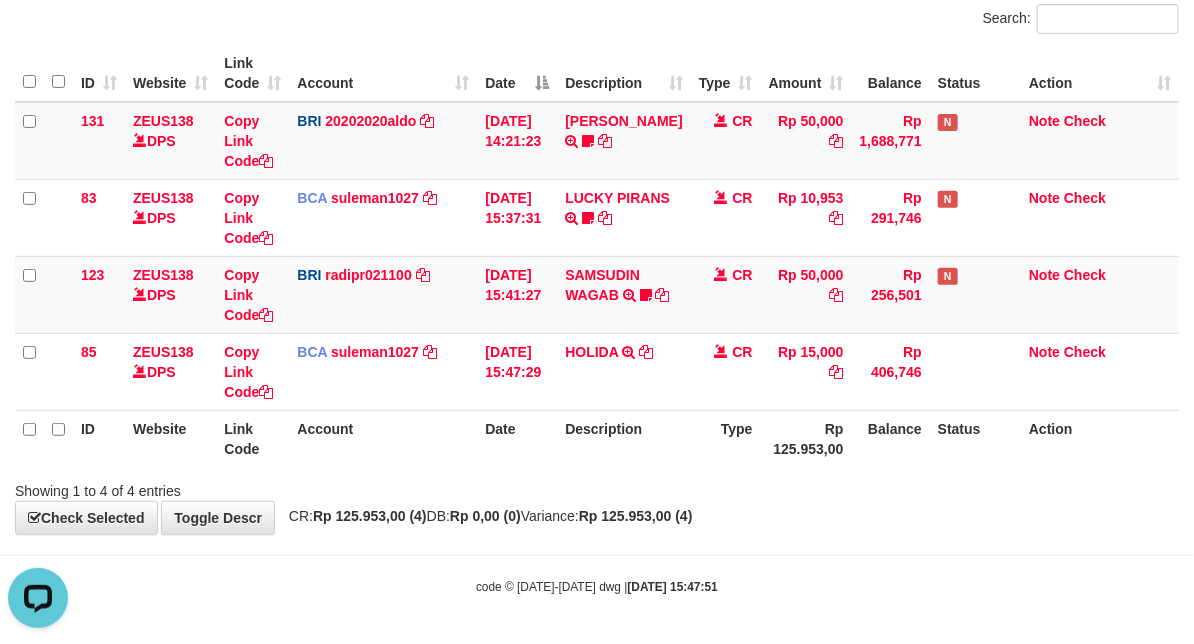 drag, startPoint x: 464, startPoint y: 457, endPoint x: 5, endPoint y: 313, distance: 481.0582 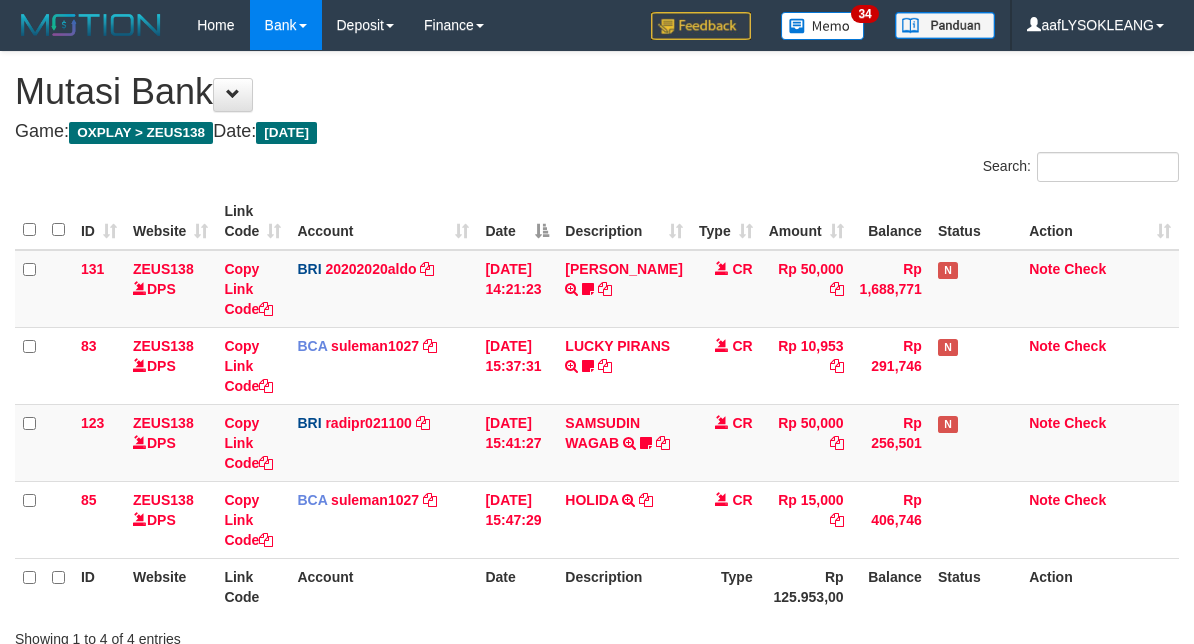 scroll, scrollTop: 148, scrollLeft: 0, axis: vertical 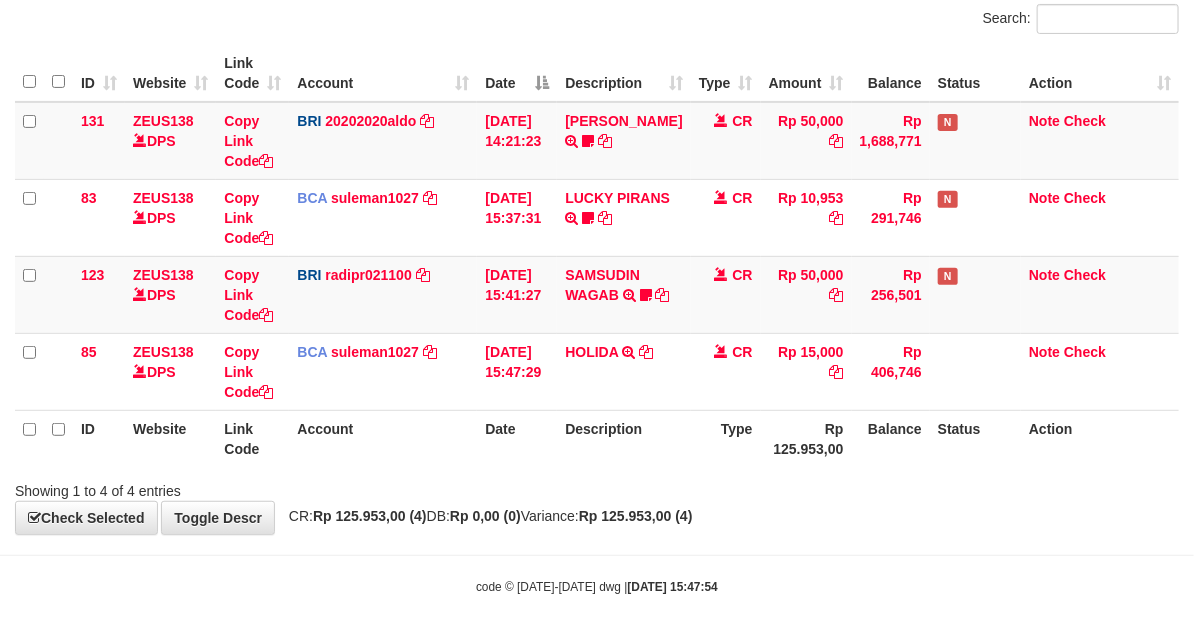 drag, startPoint x: 447, startPoint y: 461, endPoint x: 1, endPoint y: 308, distance: 471.51352 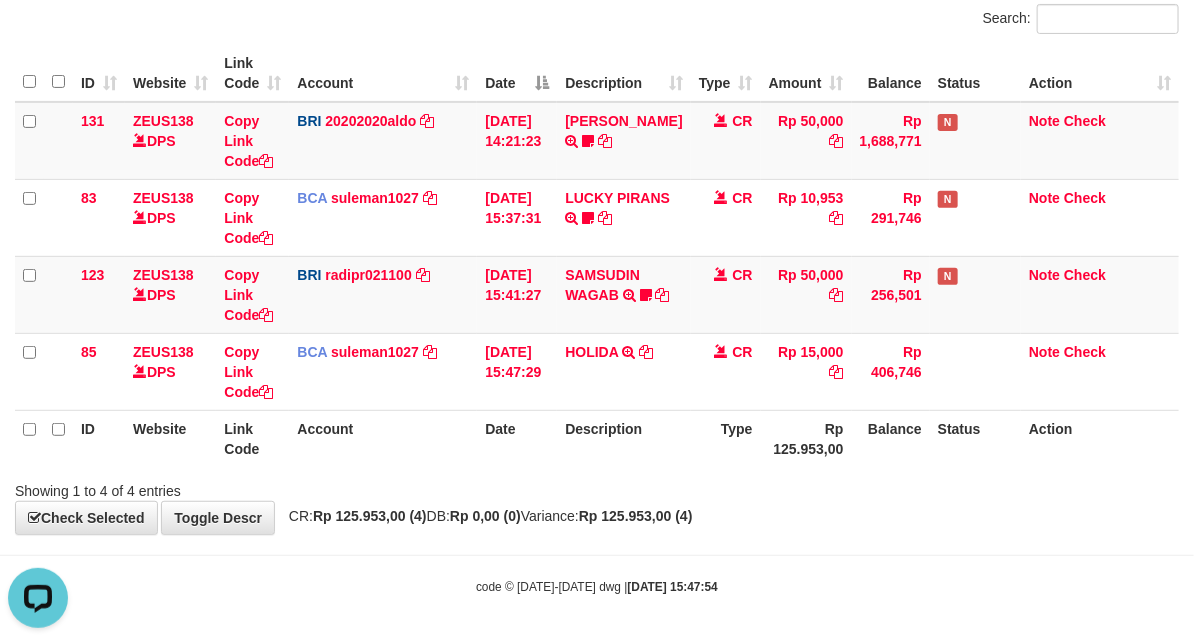 scroll, scrollTop: 0, scrollLeft: 0, axis: both 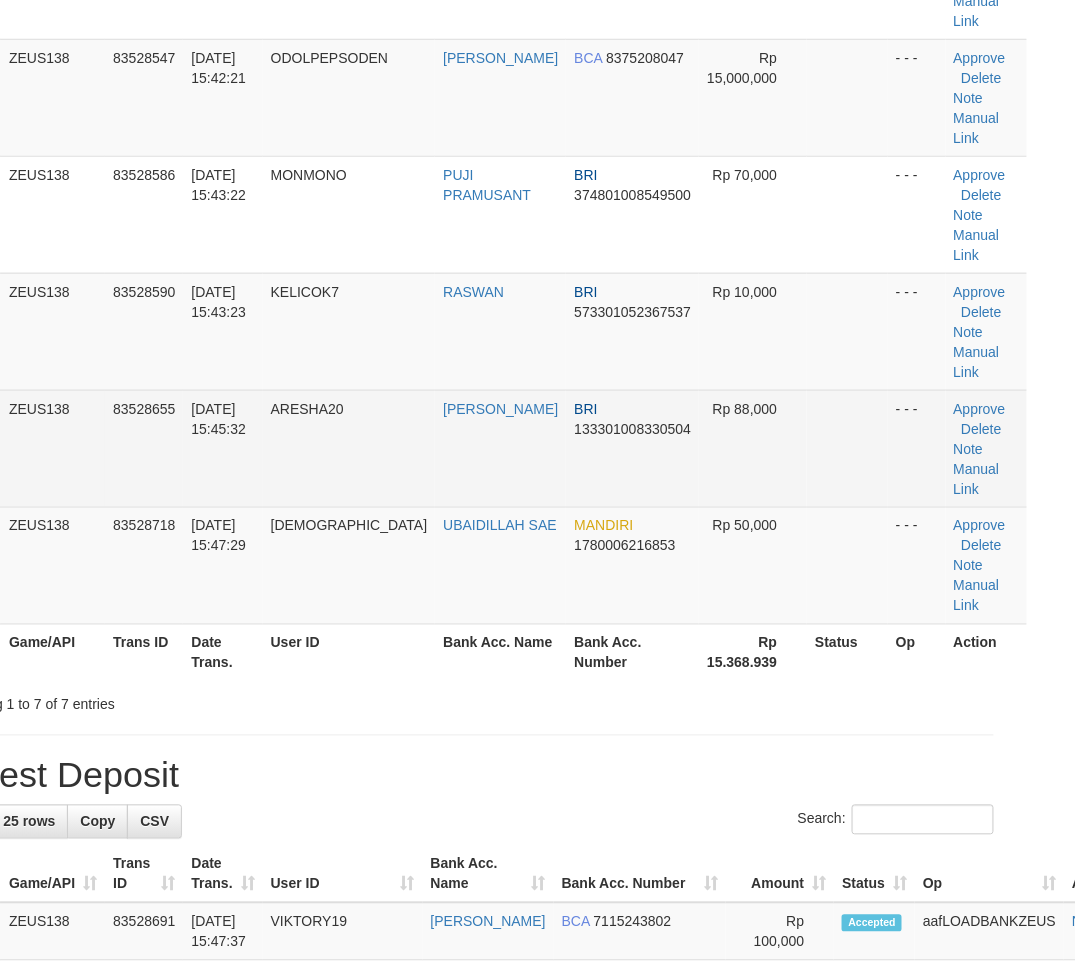 click at bounding box center [847, 448] 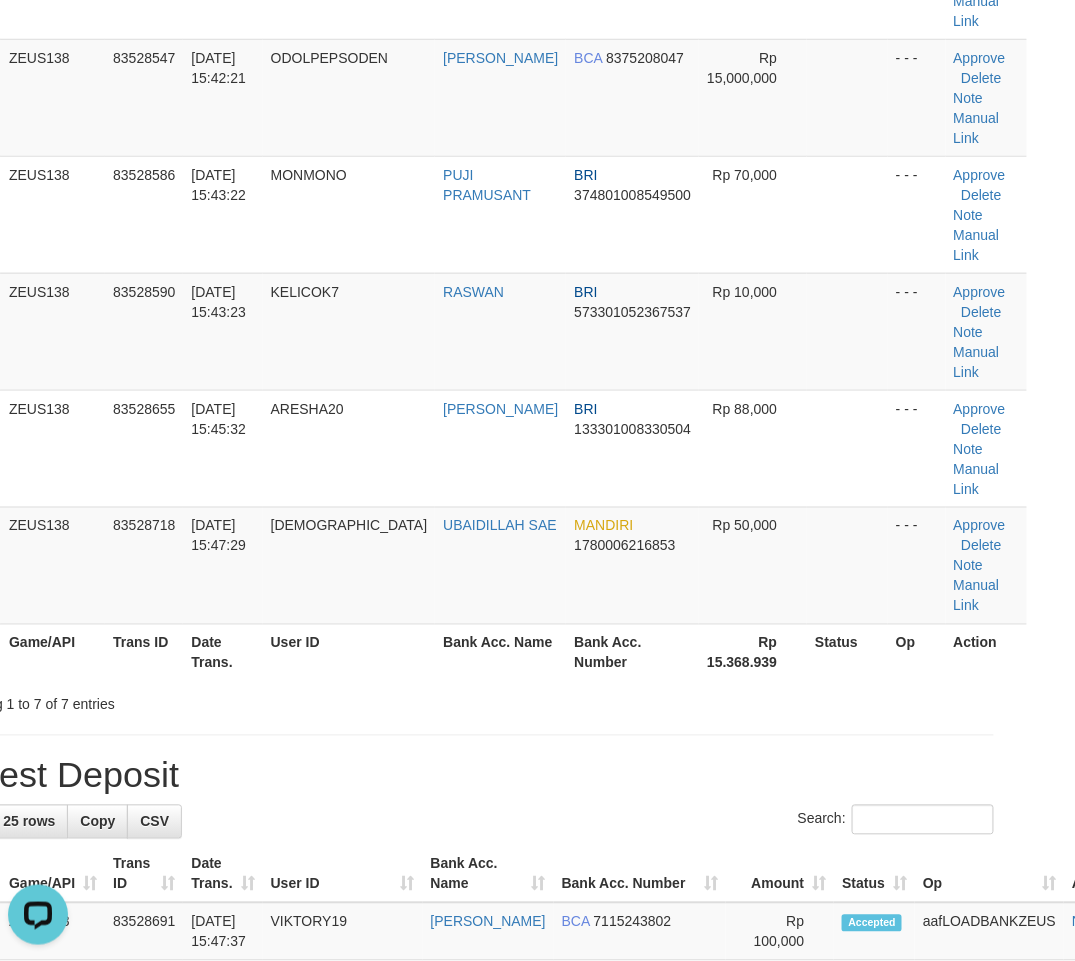 scroll, scrollTop: 0, scrollLeft: 0, axis: both 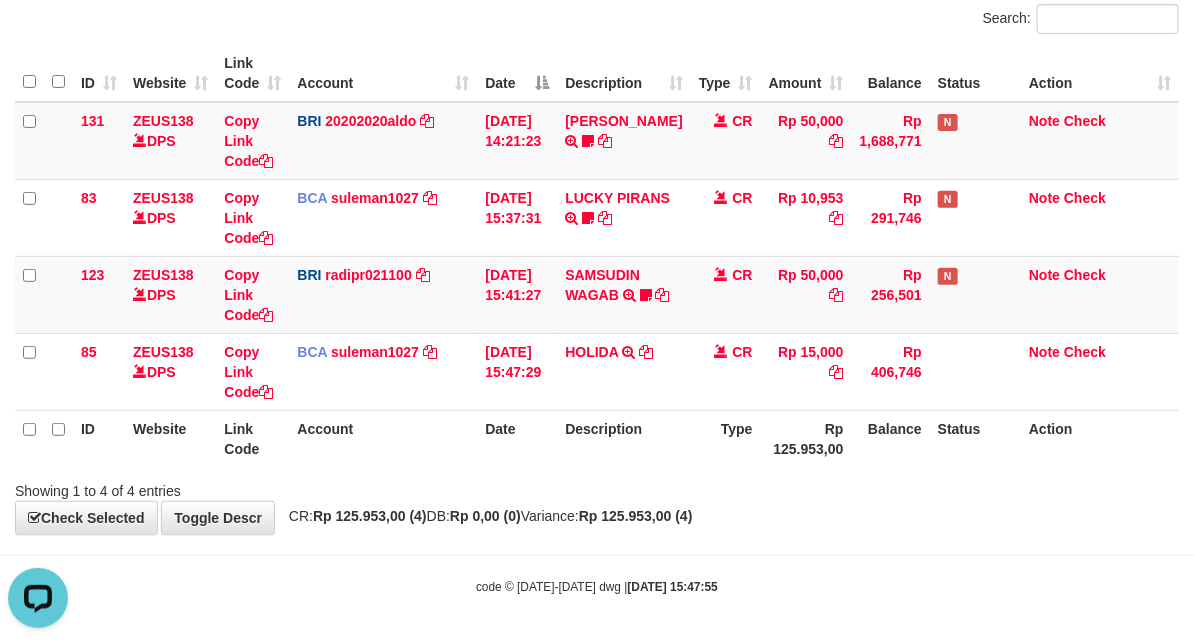 drag, startPoint x: 421, startPoint y: 458, endPoint x: 373, endPoint y: 445, distance: 49.729267 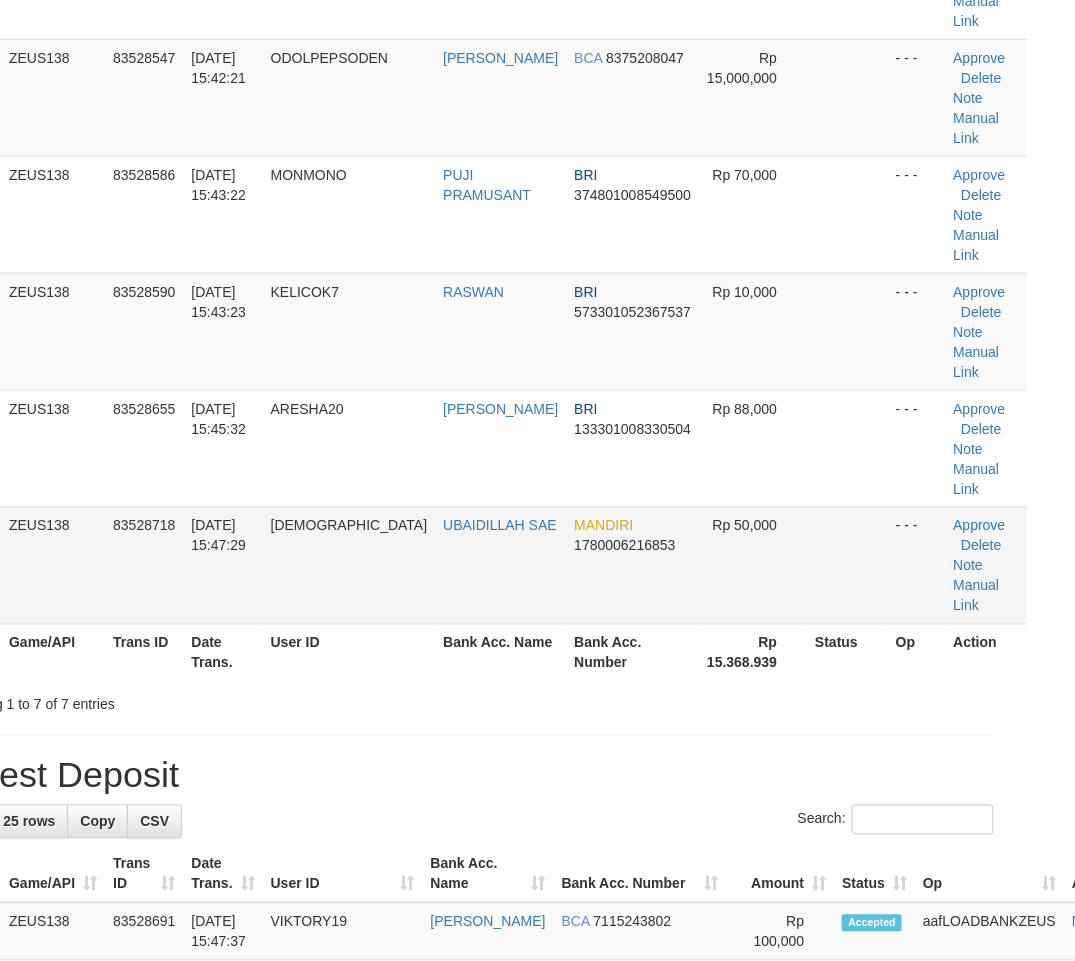 scroll, scrollTop: 148, scrollLeft: 66, axis: both 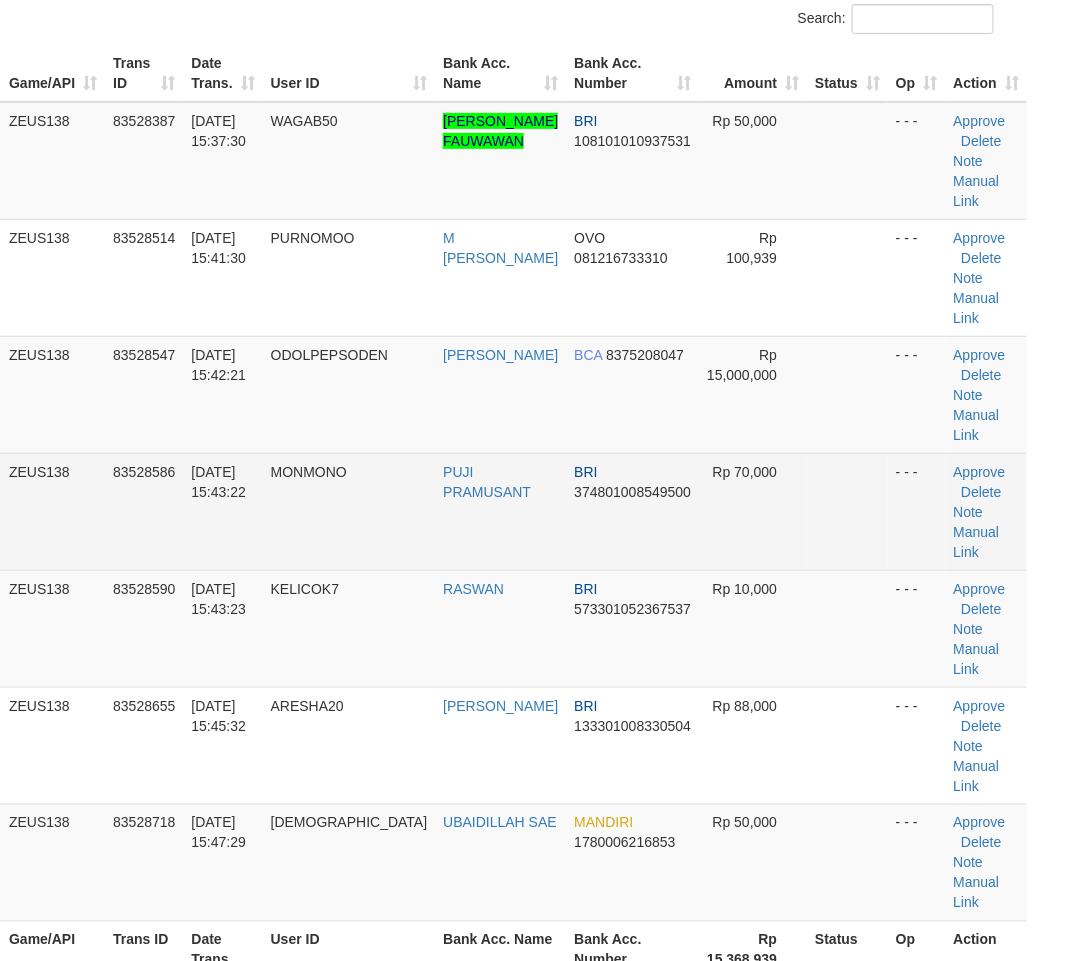 drag, startPoint x: 728, startPoint y: 548, endPoint x: 717, endPoint y: 544, distance: 11.7046995 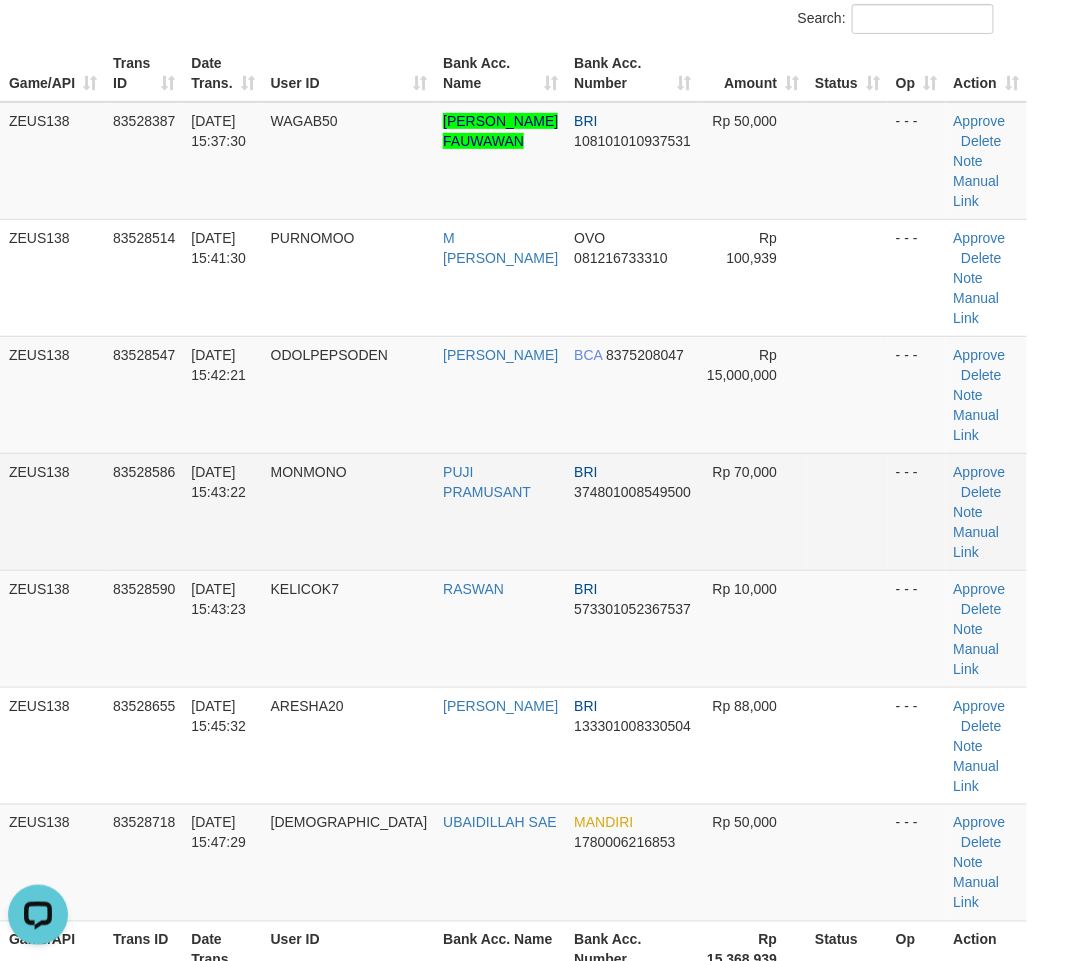 scroll, scrollTop: 0, scrollLeft: 0, axis: both 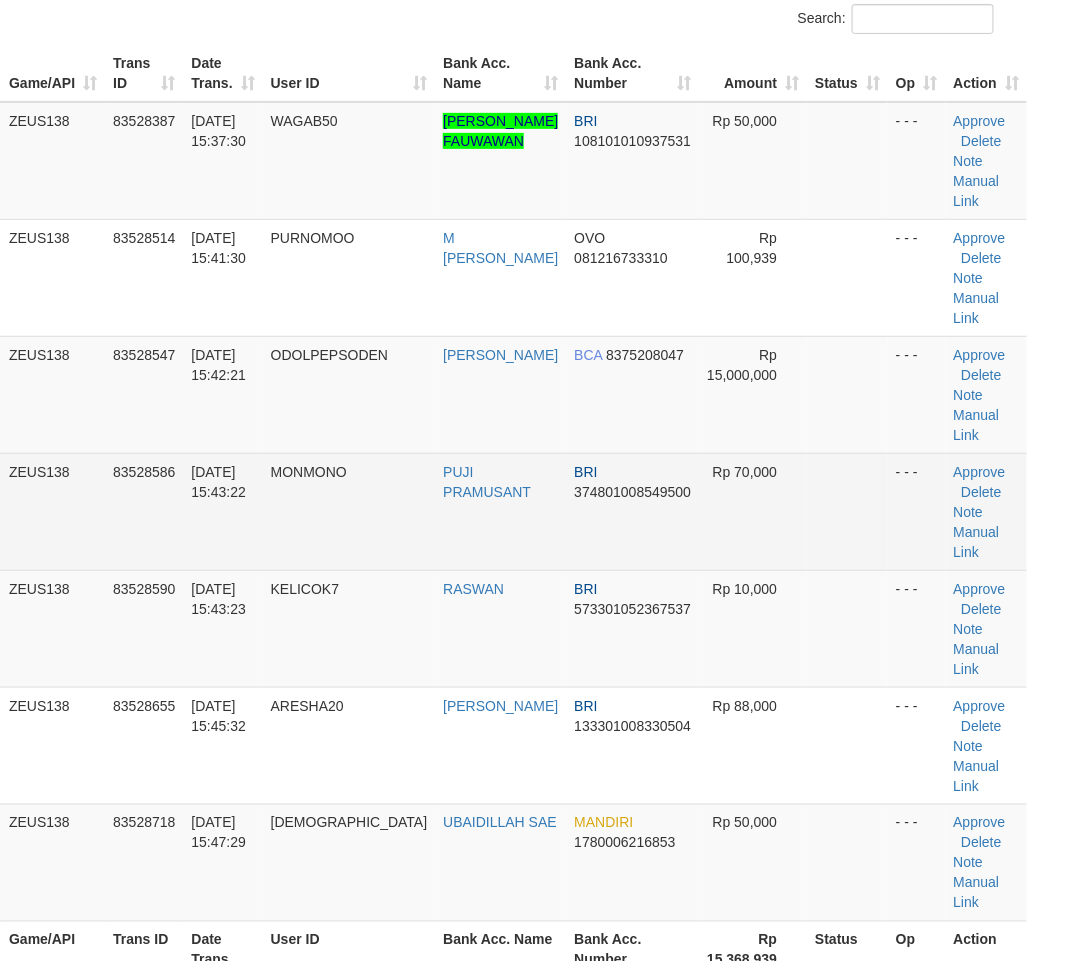 click at bounding box center [847, 511] 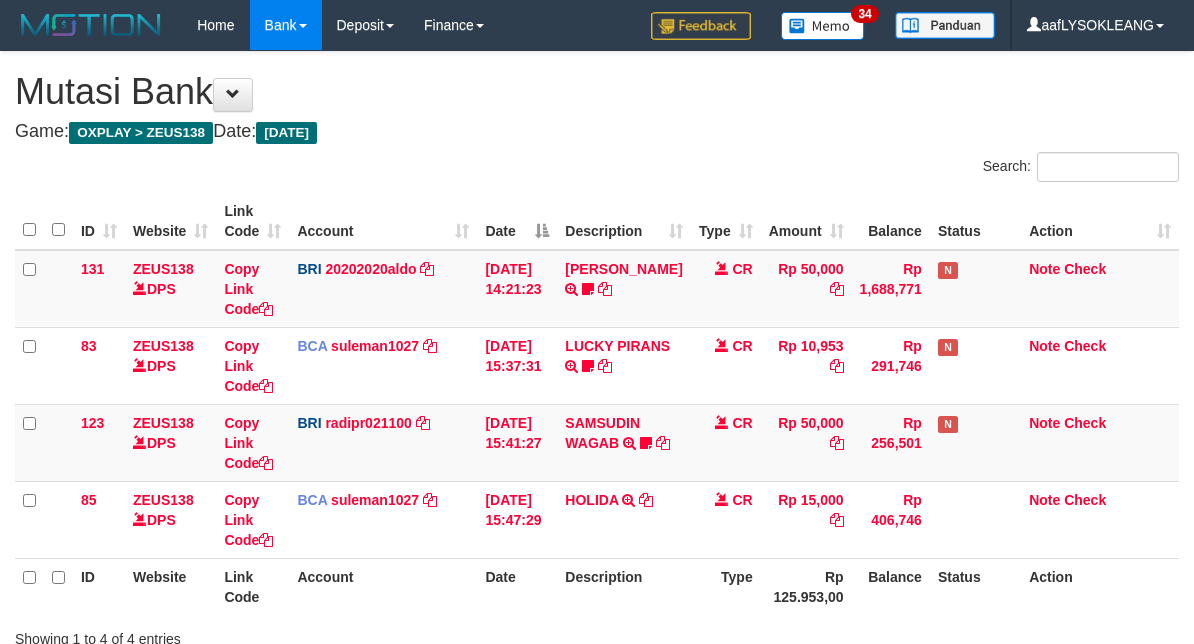 scroll, scrollTop: 148, scrollLeft: 0, axis: vertical 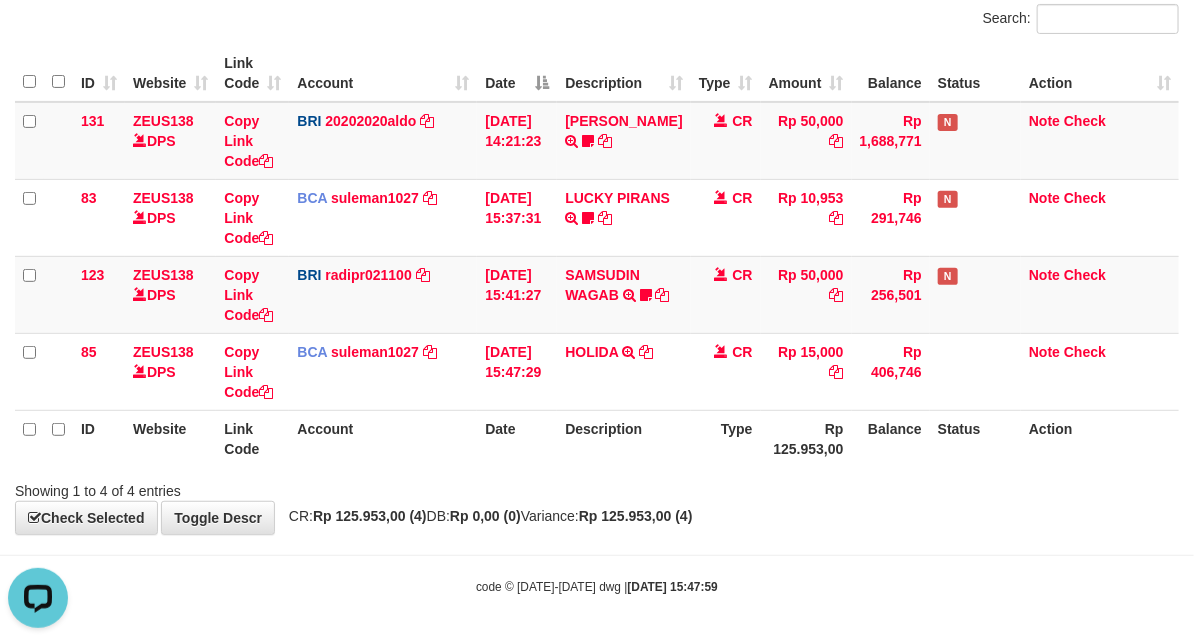 drag, startPoint x: 440, startPoint y: 452, endPoint x: 265, endPoint y: 435, distance: 175.82378 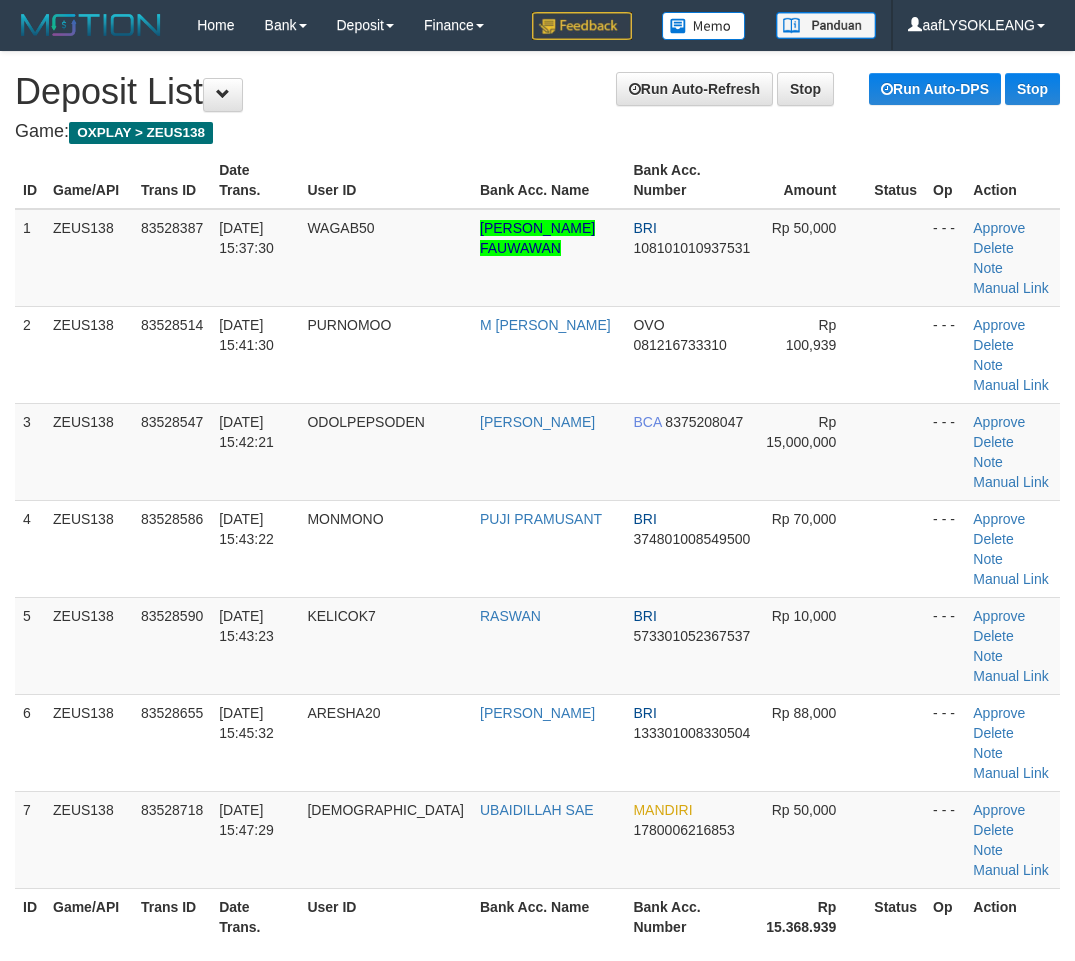 scroll, scrollTop: 148, scrollLeft: 66, axis: both 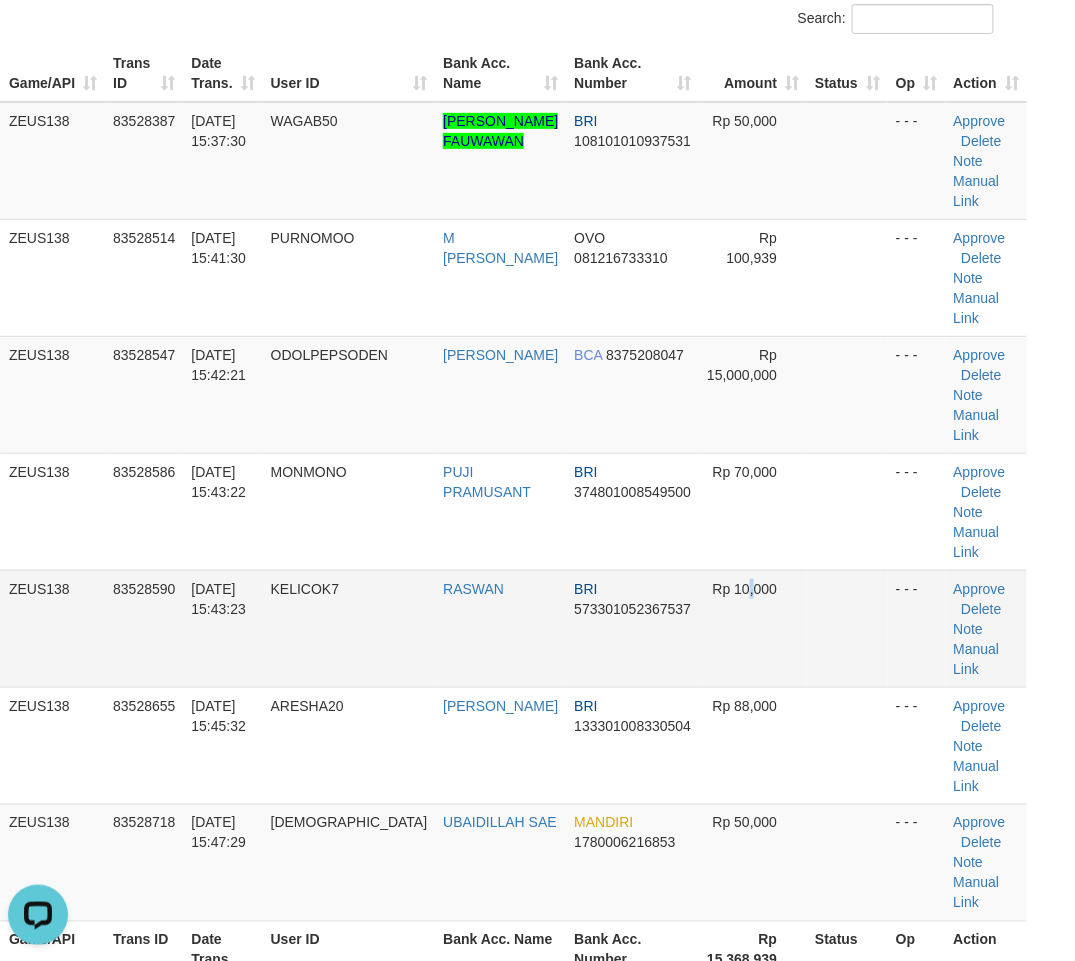 drag, startPoint x: 705, startPoint y: 613, endPoint x: 694, endPoint y: 611, distance: 11.18034 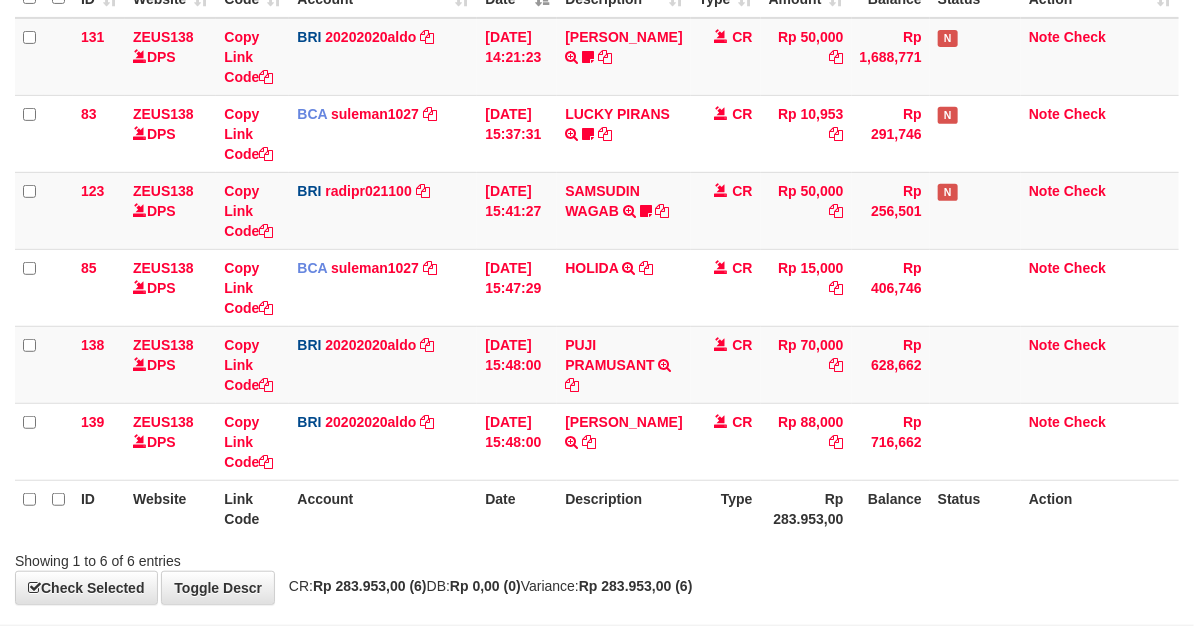scroll, scrollTop: 148, scrollLeft: 0, axis: vertical 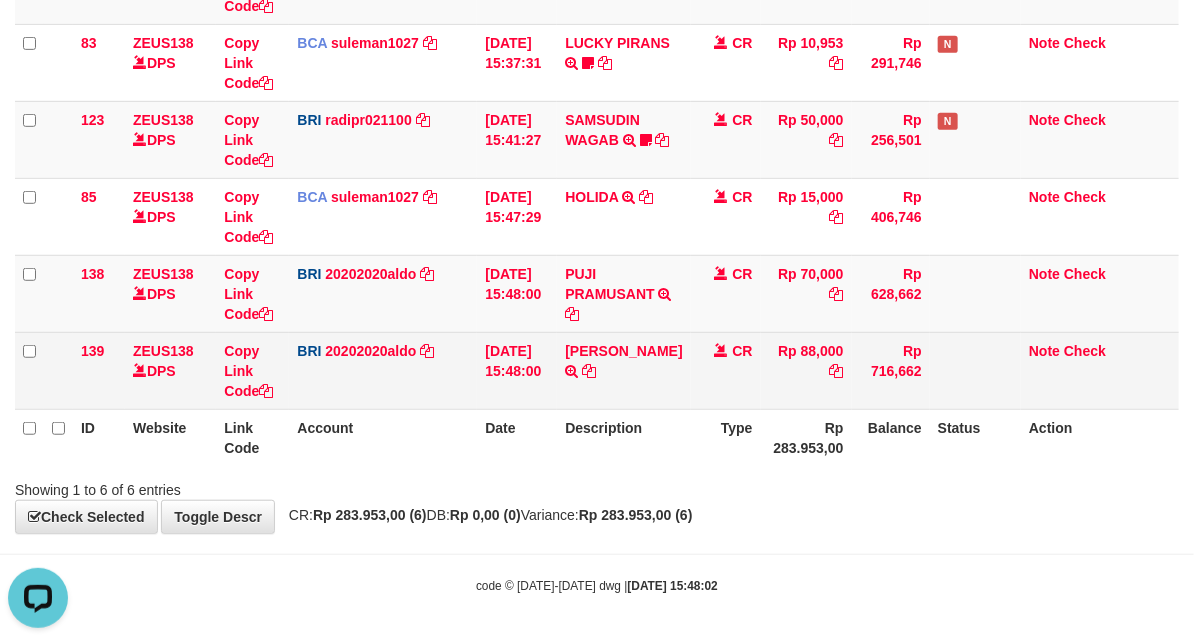 click on "ENDA SWANDANA         TRANSFER NBMB ENDA SWANDANA TO REVALDO SAGITA" at bounding box center (623, 370) 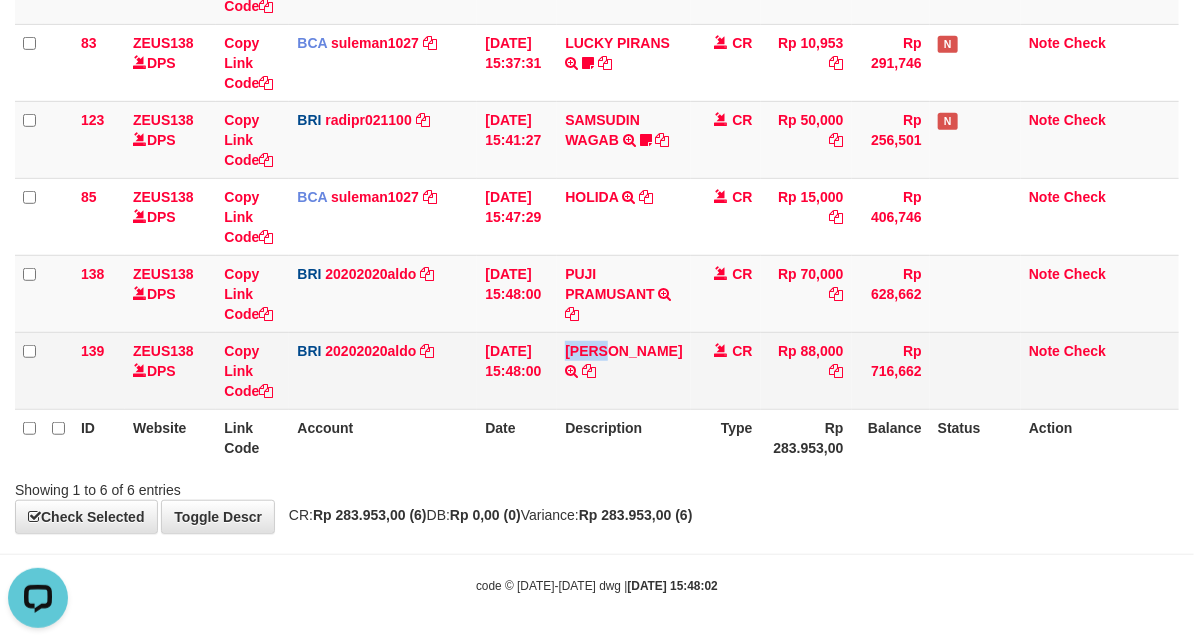 click on "ENDA SWANDANA         TRANSFER NBMB ENDA SWANDANA TO REVALDO SAGITA" at bounding box center [623, 370] 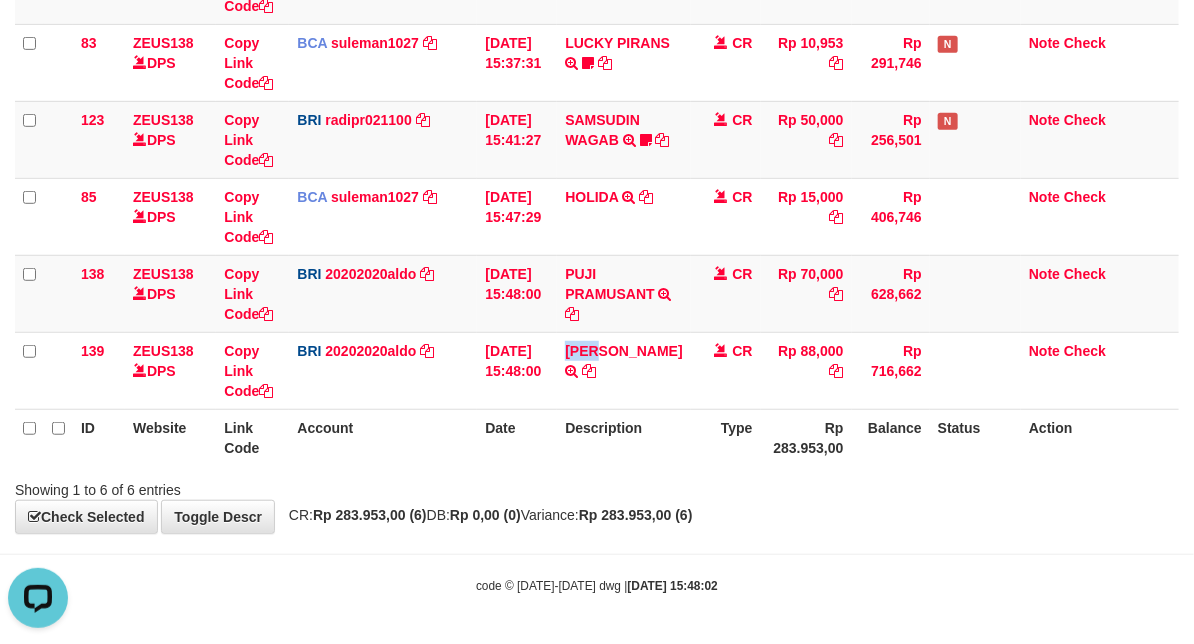 copy on "ENDA" 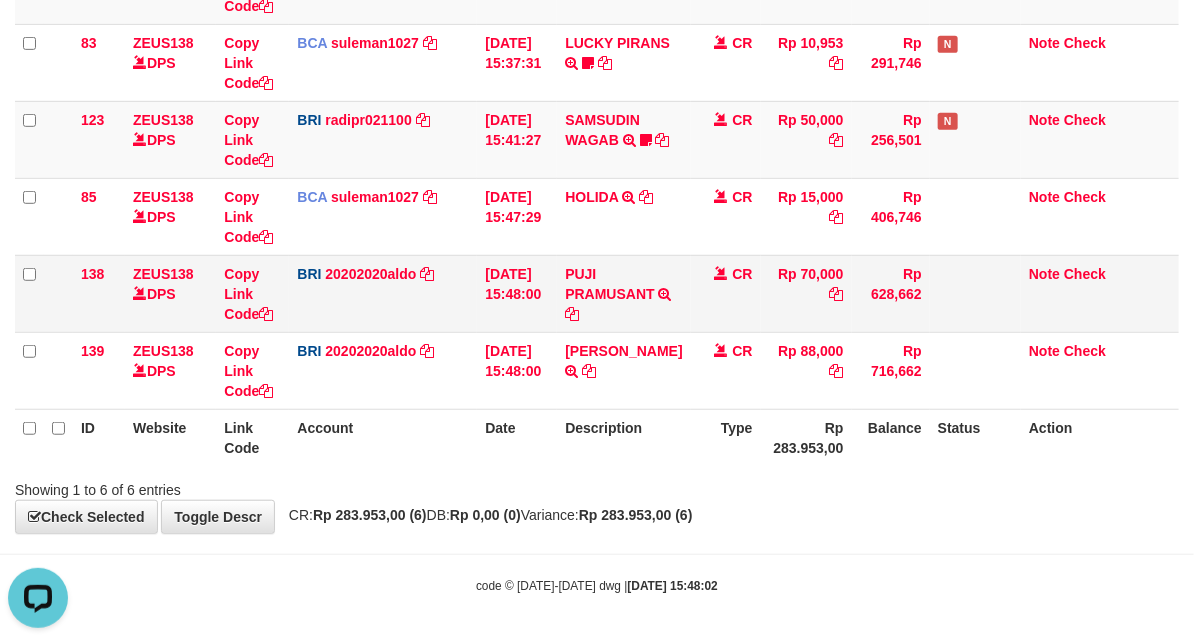 click on "PUJI PRAMUSANT         TRANSFER NBMB PUJI PRAMUSANT TO REVALDO SAGITA" at bounding box center (623, 293) 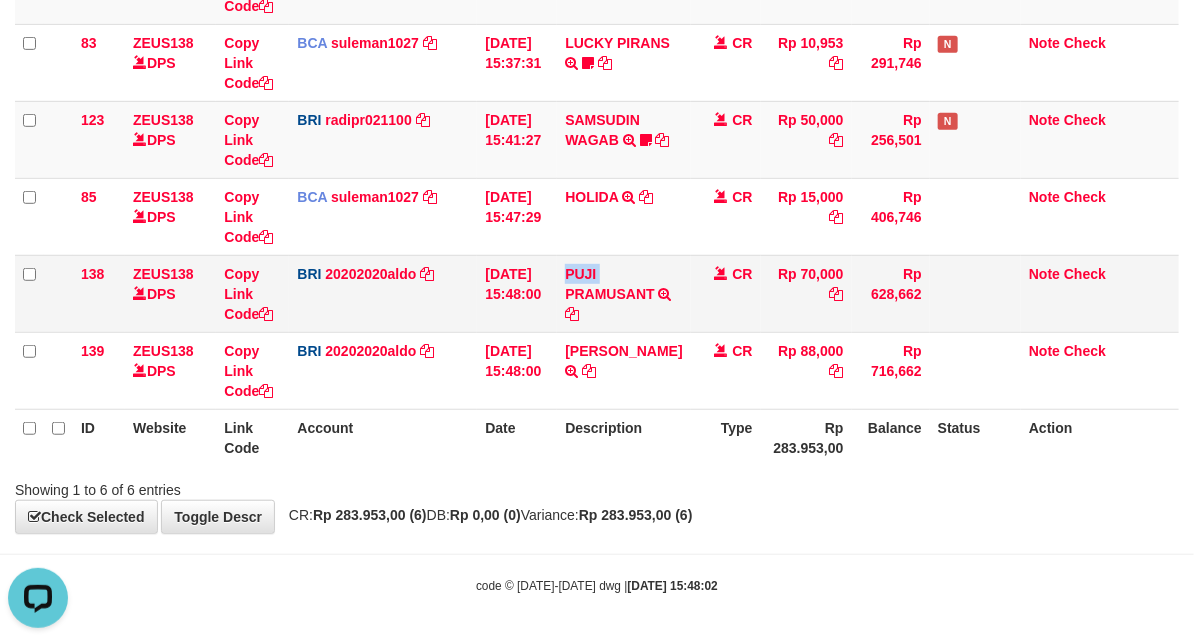 click on "PUJI PRAMUSANT         TRANSFER NBMB PUJI PRAMUSANT TO REVALDO SAGITA" at bounding box center (623, 293) 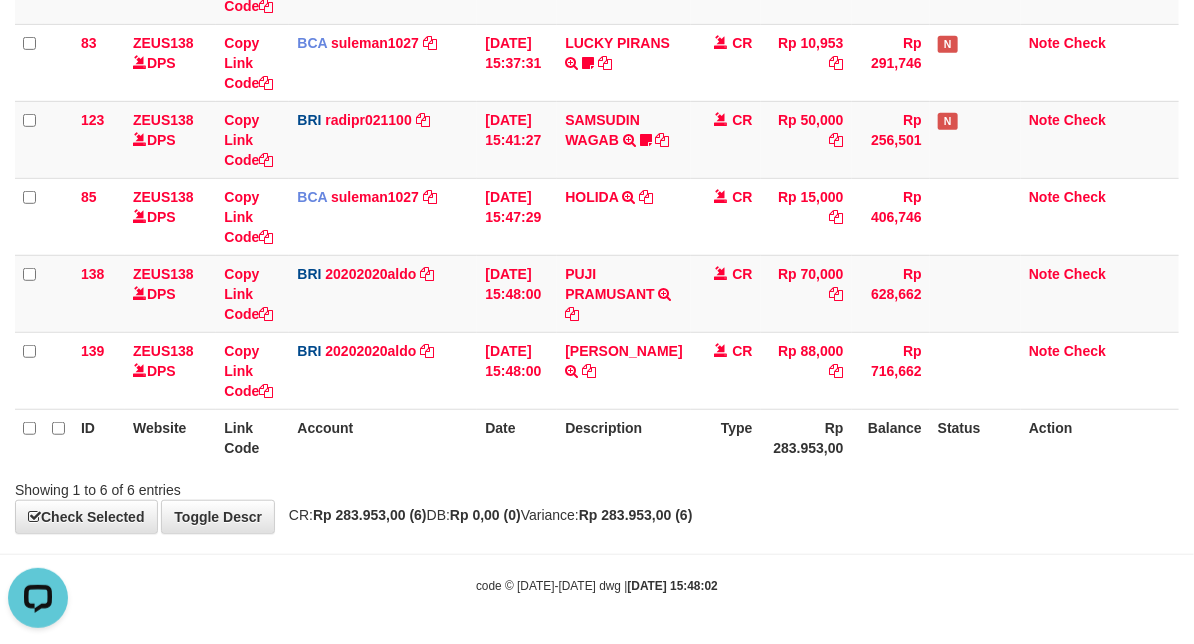 drag, startPoint x: 1056, startPoint y: 530, endPoint x: 923, endPoint y: 513, distance: 134.08206 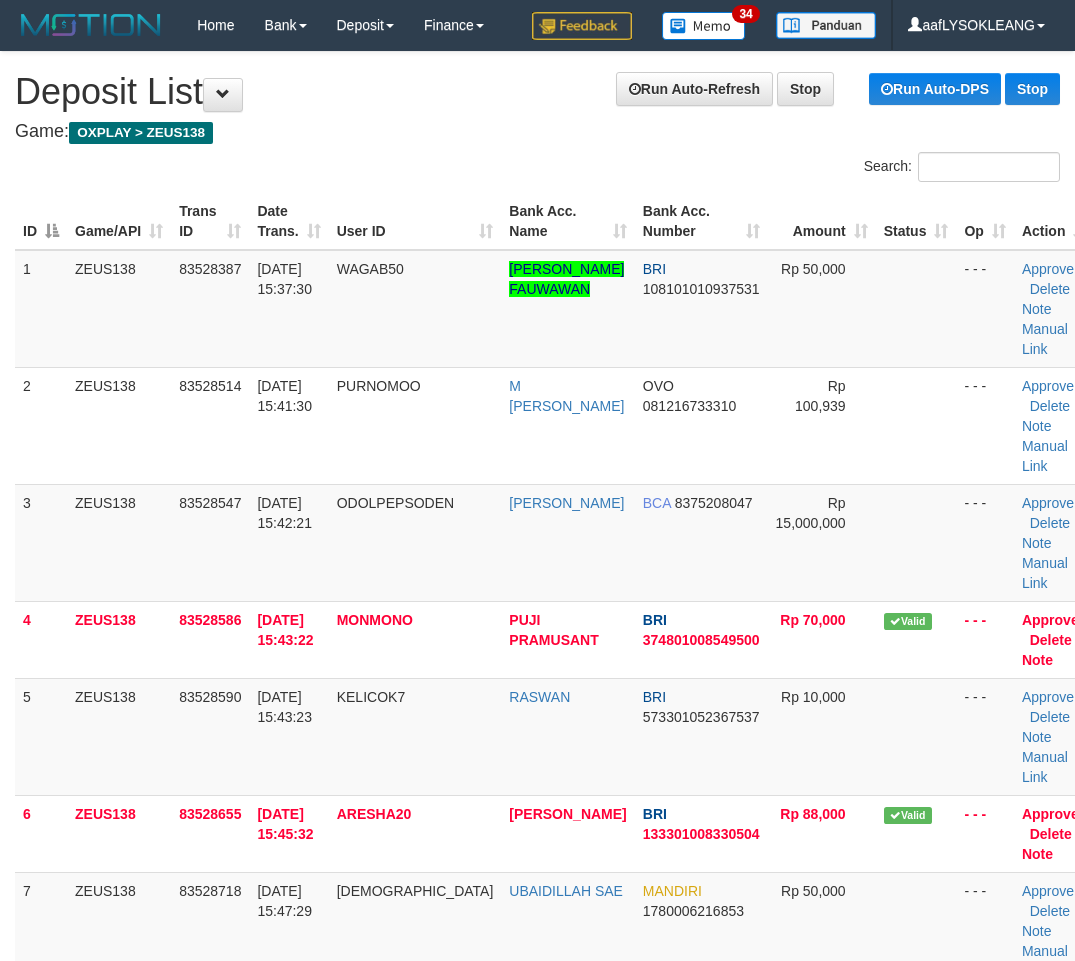 scroll, scrollTop: 148, scrollLeft: 66, axis: both 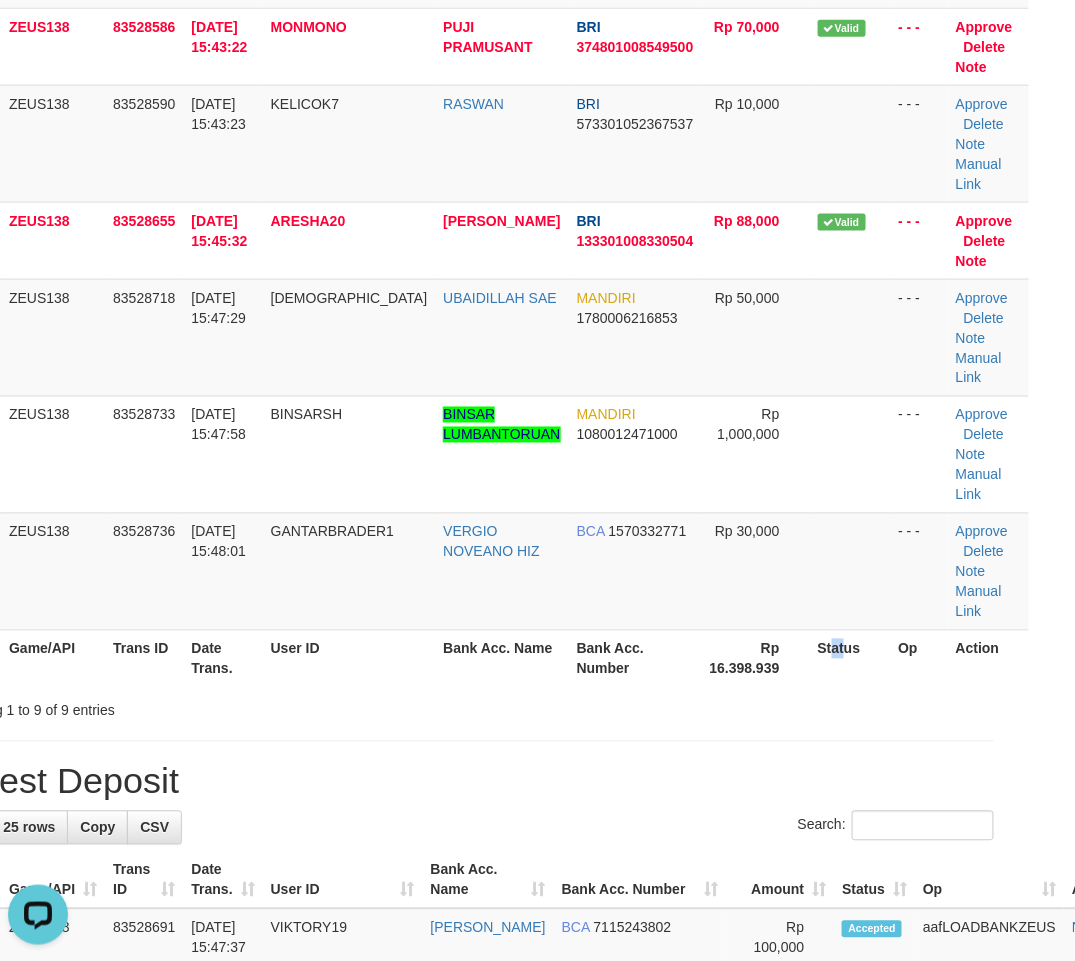drag, startPoint x: 813, startPoint y: 677, endPoint x: 803, endPoint y: 671, distance: 11.661903 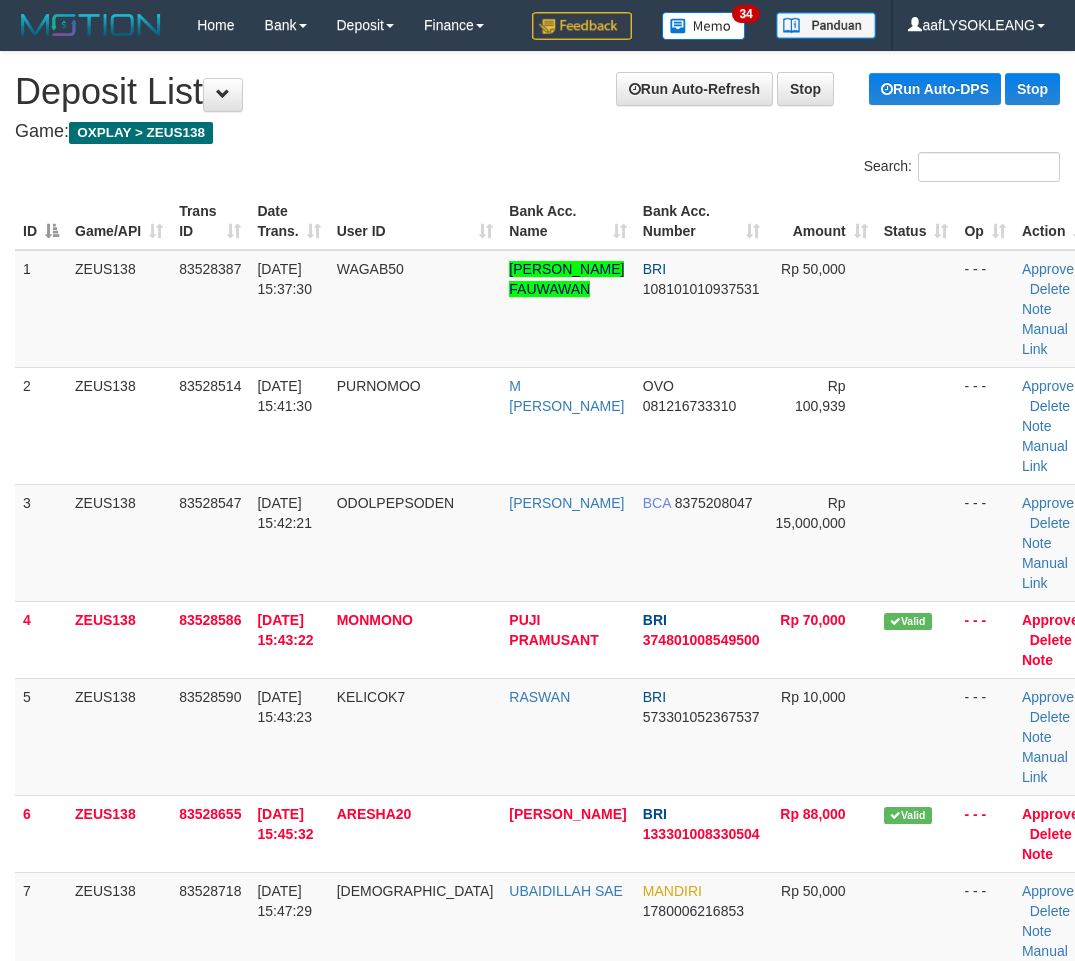 scroll, scrollTop: 593, scrollLeft: 66, axis: both 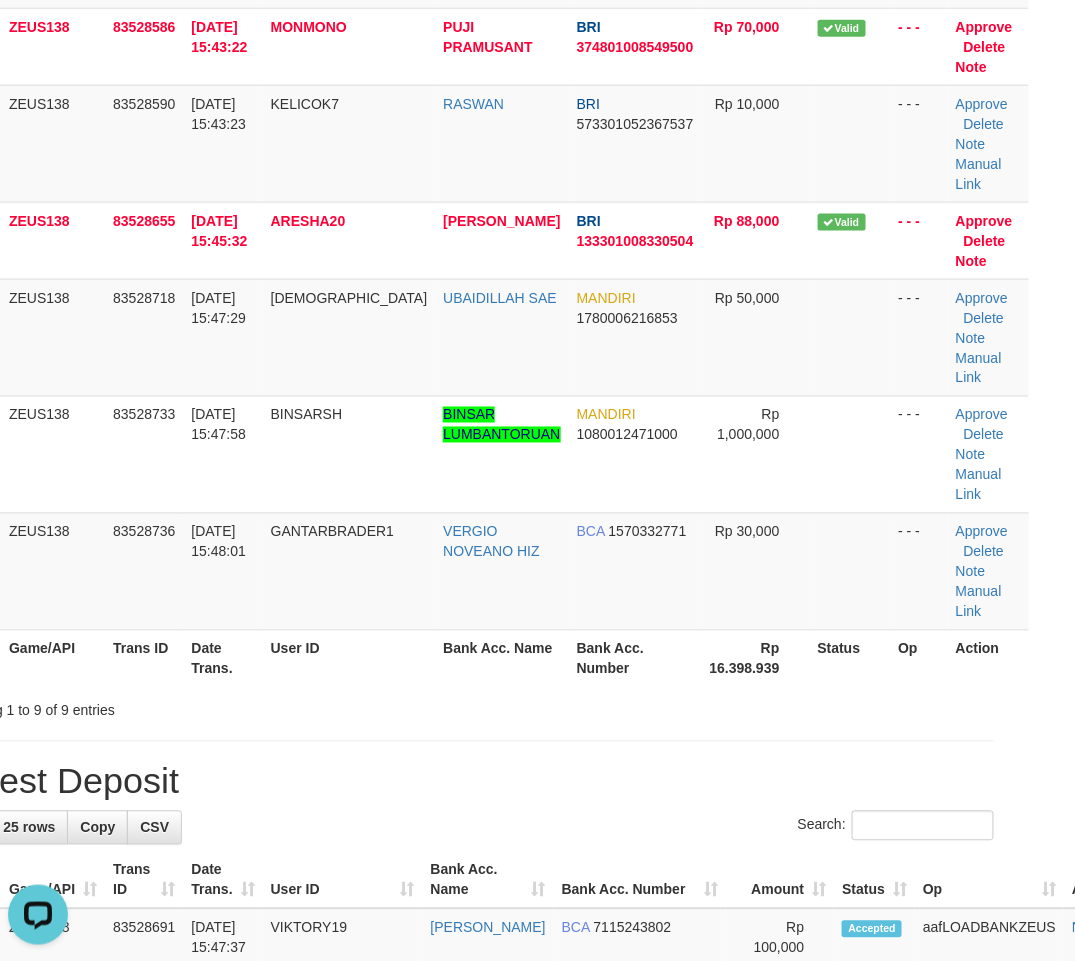 click on "**********" at bounding box center [471, 983] 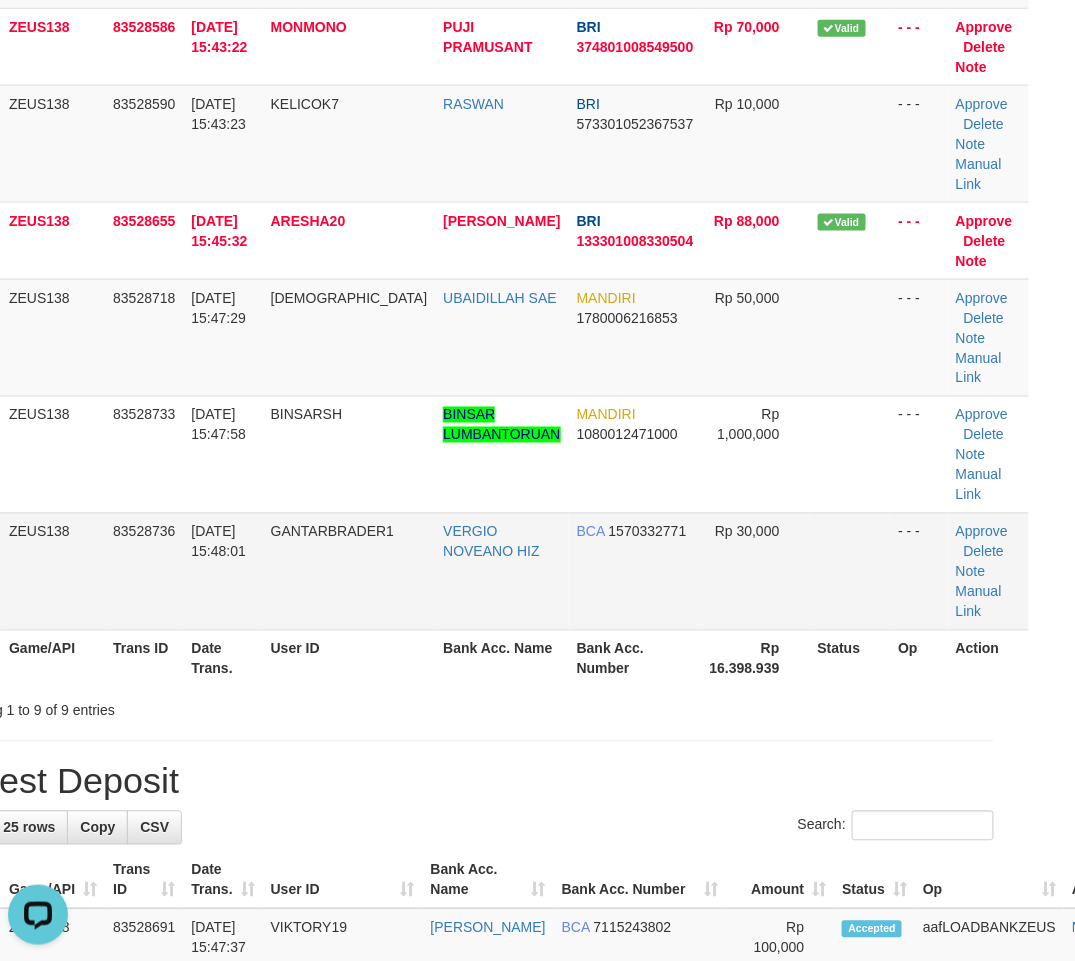 drag, startPoint x: 610, startPoint y: 703, endPoint x: 7, endPoint y: 540, distance: 624.6423 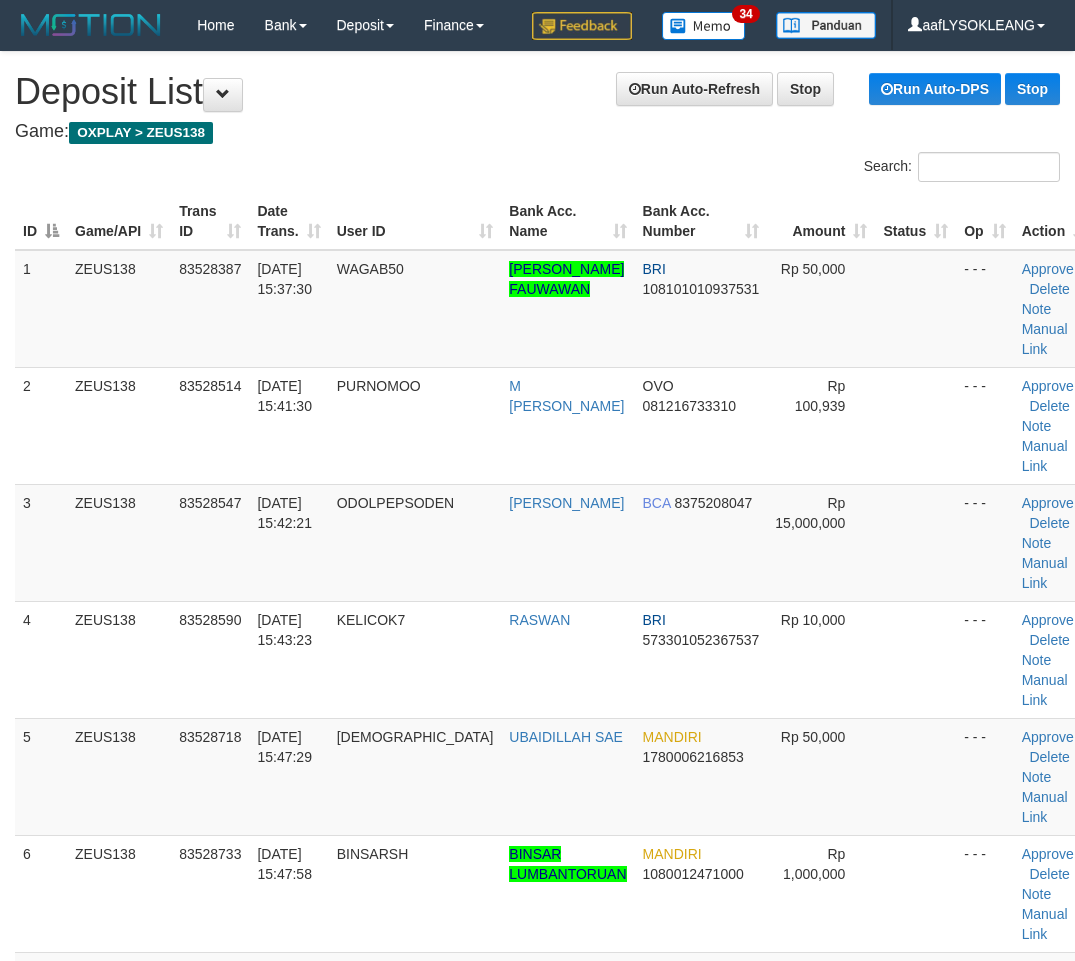 scroll, scrollTop: 593, scrollLeft: 66, axis: both 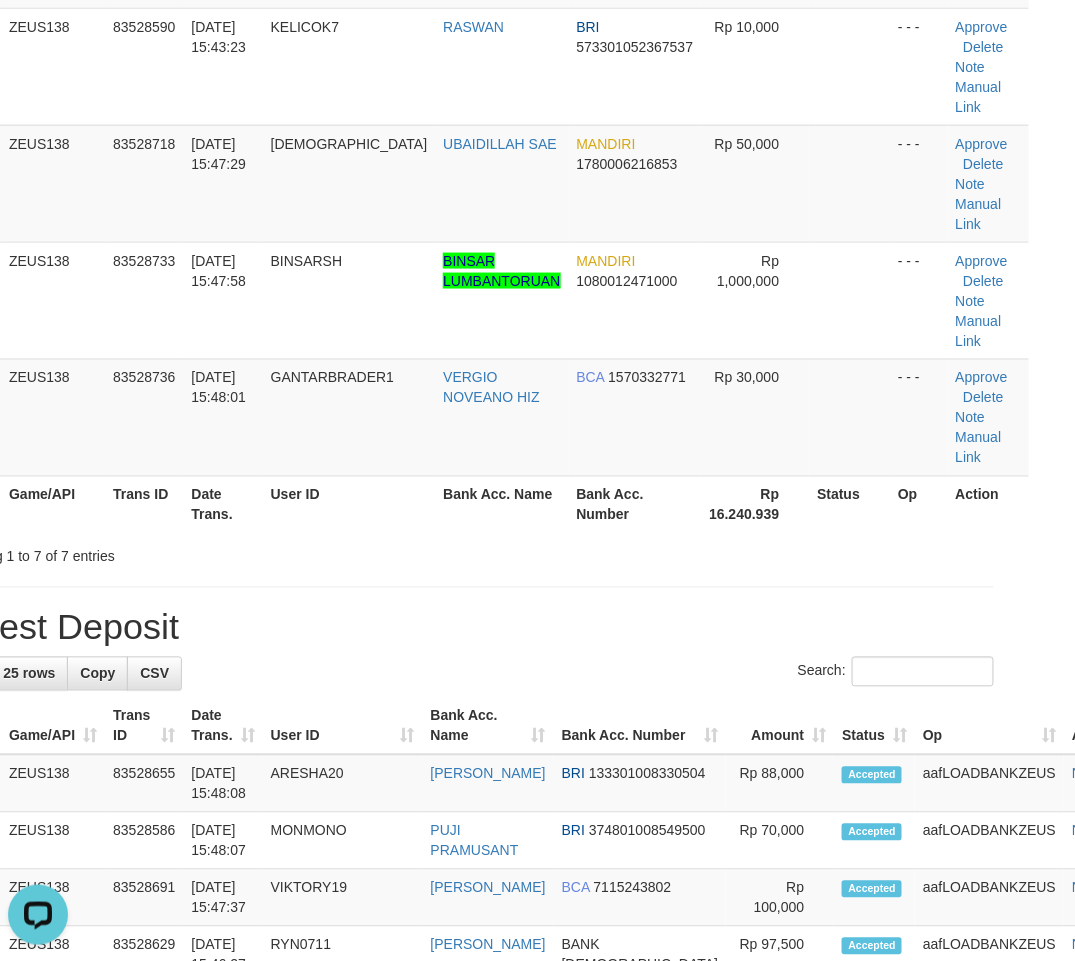 drag, startPoint x: 447, startPoint y: 571, endPoint x: 525, endPoint y: 578, distance: 78.31347 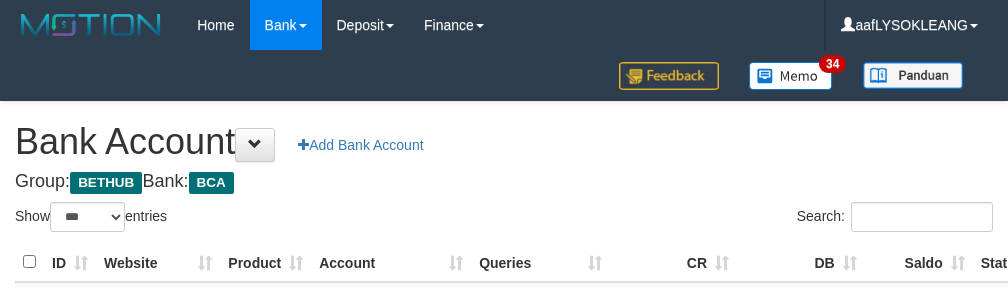 select on "***" 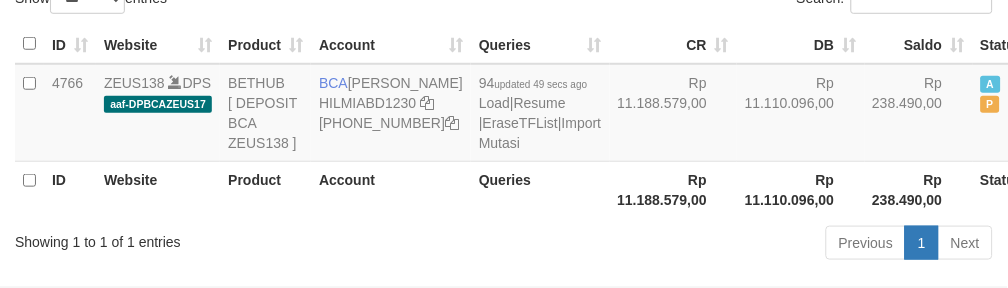 scroll, scrollTop: 260, scrollLeft: 0, axis: vertical 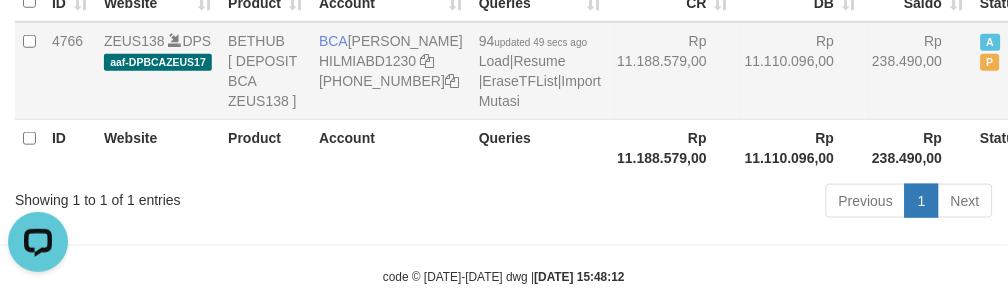 click on "Rp 11.188.579,00" at bounding box center (674, 71) 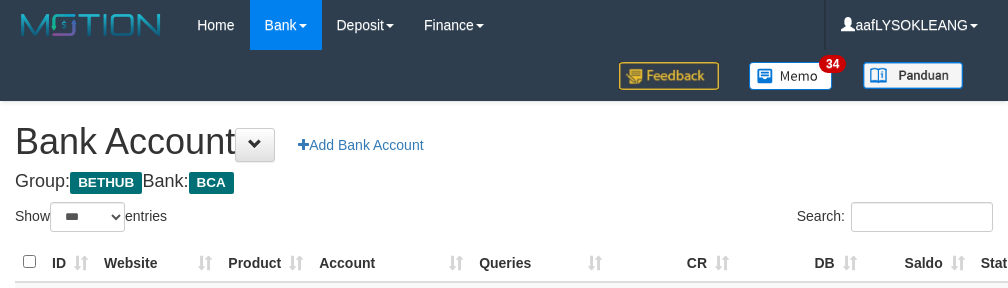 select on "***" 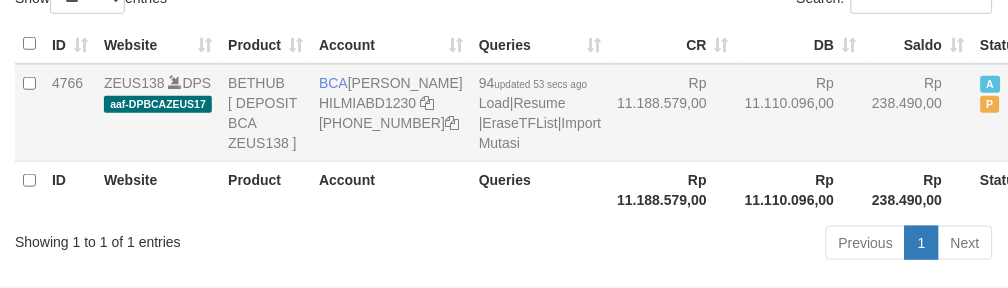 scroll, scrollTop: 260, scrollLeft: 0, axis: vertical 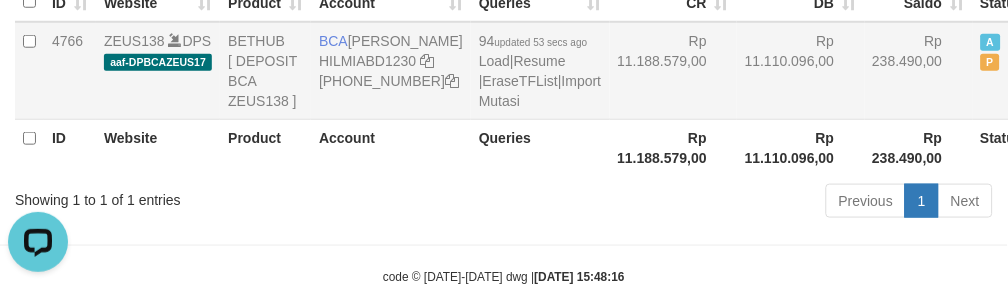 drag, startPoint x: 771, startPoint y: 87, endPoint x: 771, endPoint y: 105, distance: 18 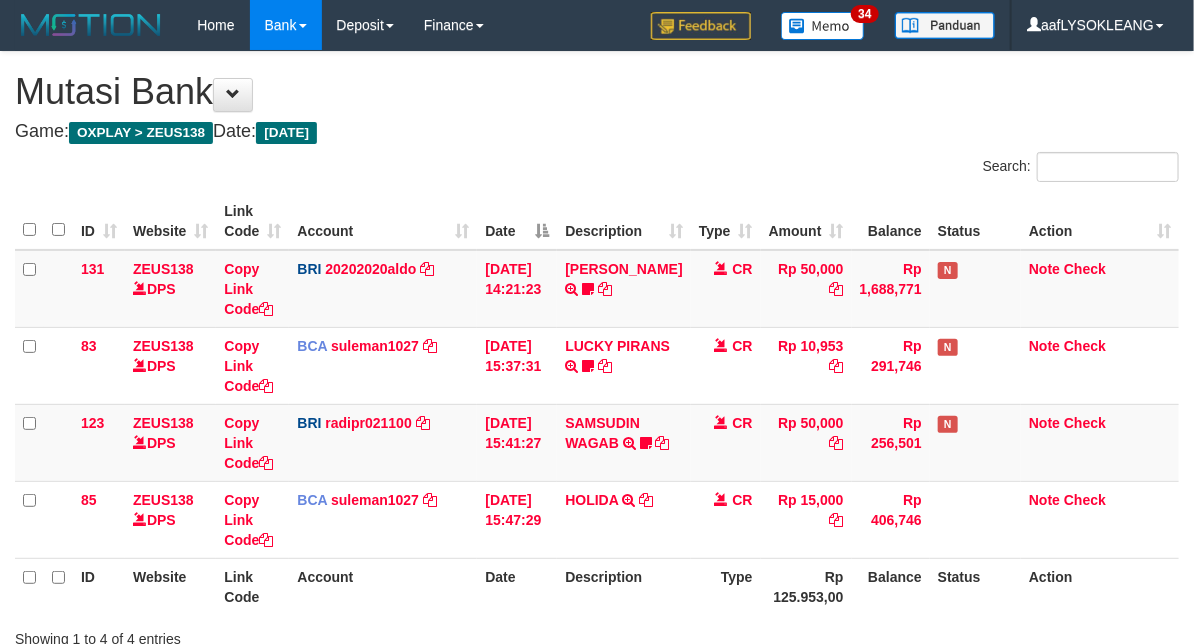 scroll, scrollTop: 148, scrollLeft: 0, axis: vertical 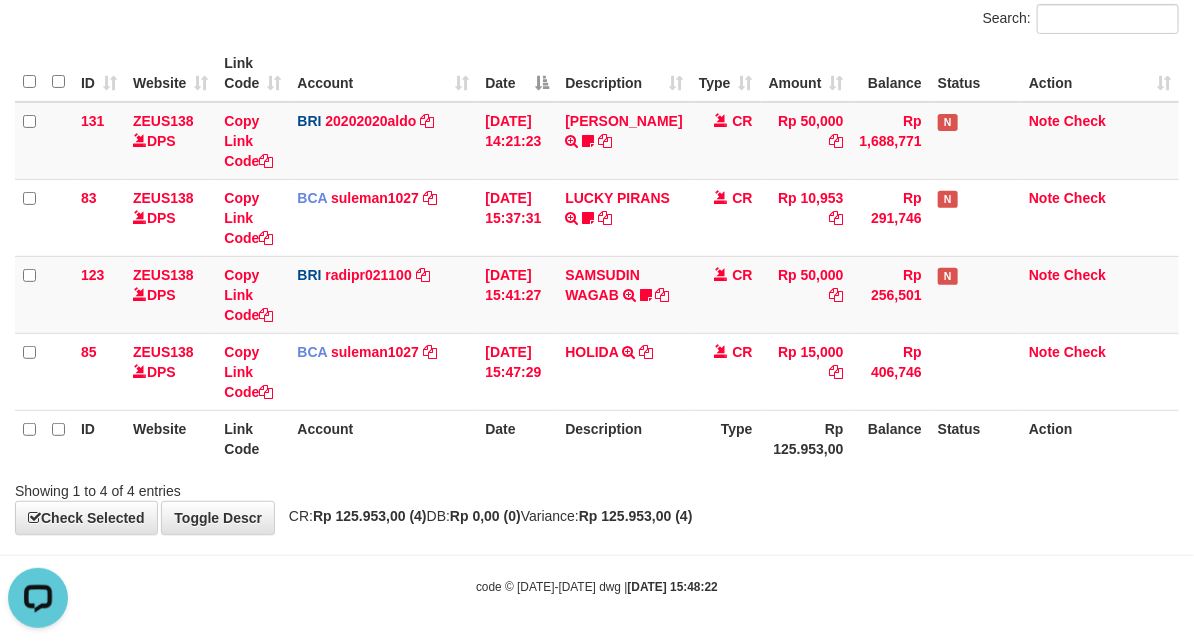 drag, startPoint x: 811, startPoint y: 448, endPoint x: 326, endPoint y: 408, distance: 486.6467 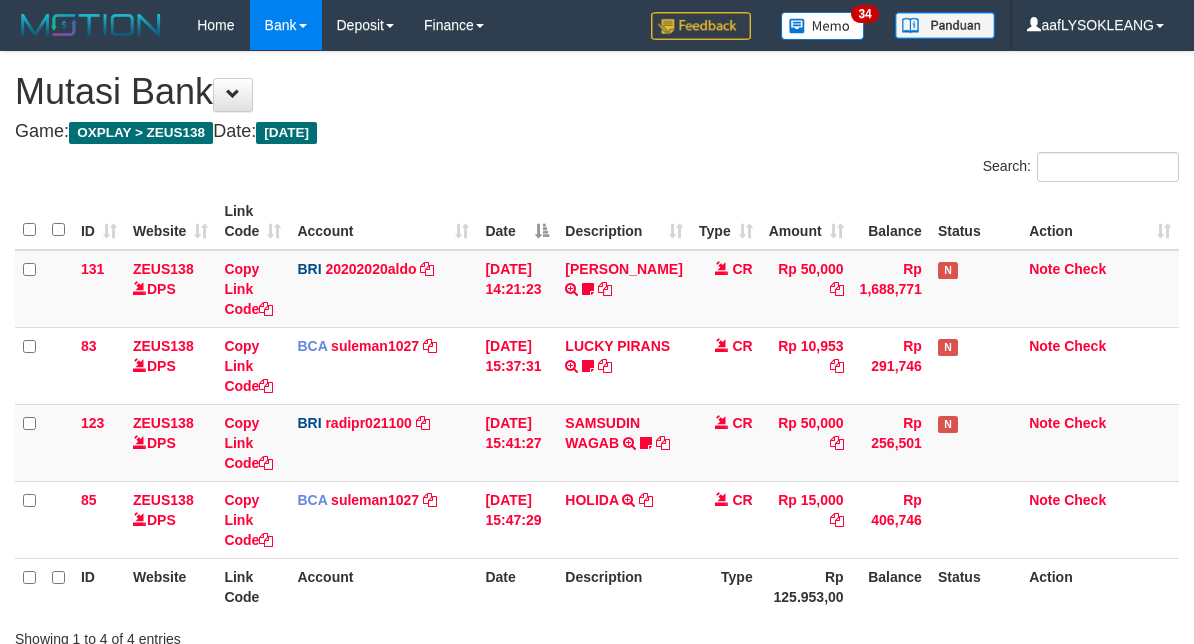 scroll, scrollTop: 148, scrollLeft: 0, axis: vertical 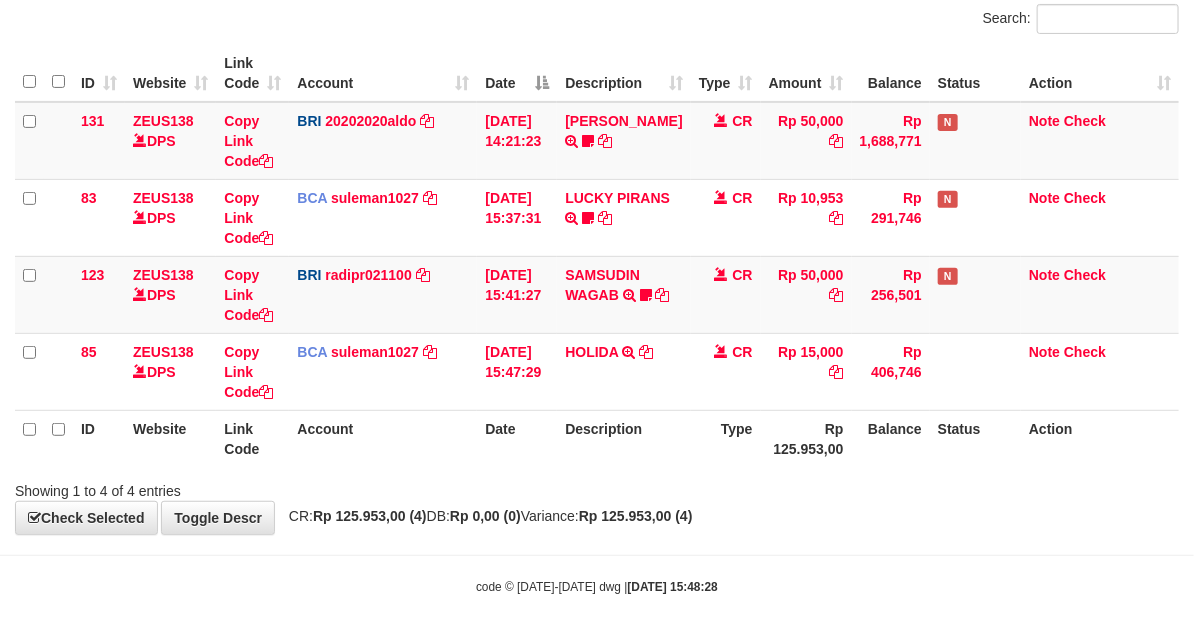 drag, startPoint x: 654, startPoint y: 450, endPoint x: 611, endPoint y: 446, distance: 43.185646 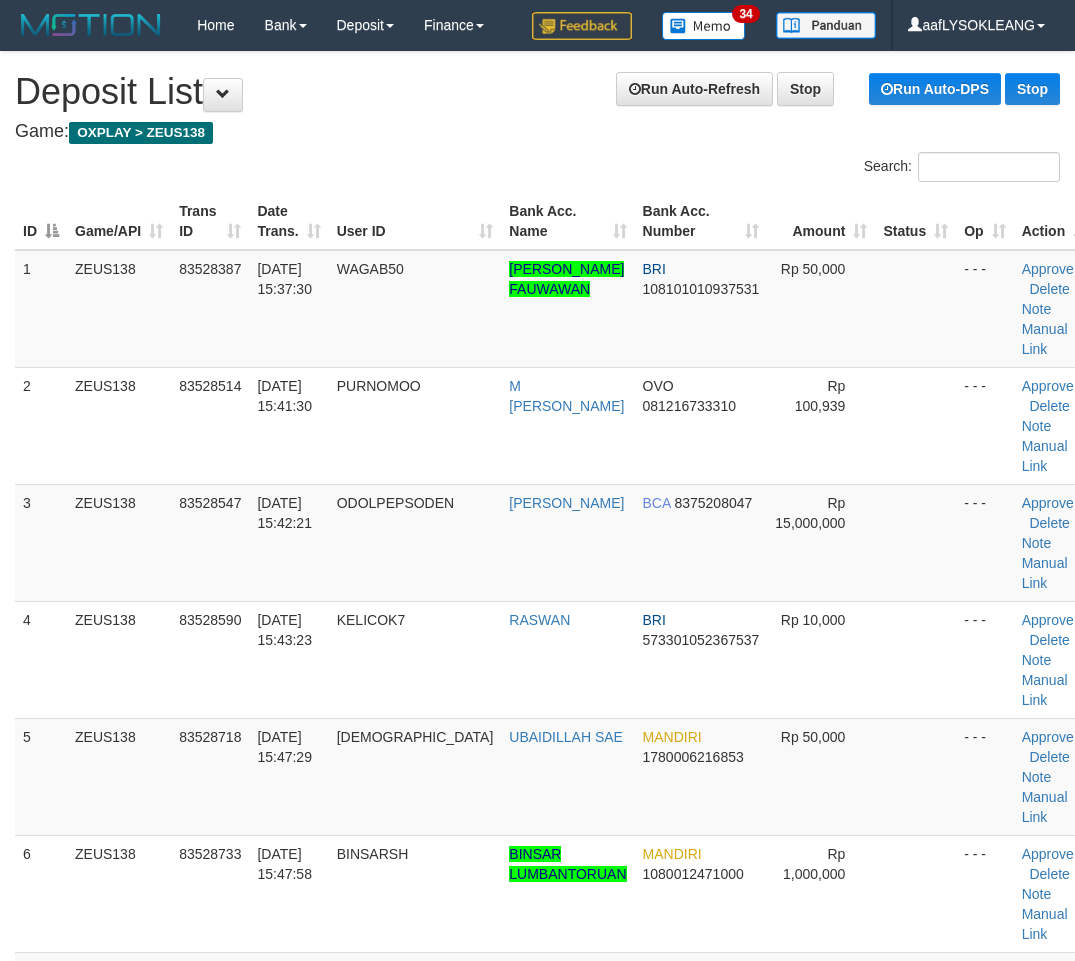 scroll, scrollTop: 593, scrollLeft: 66, axis: both 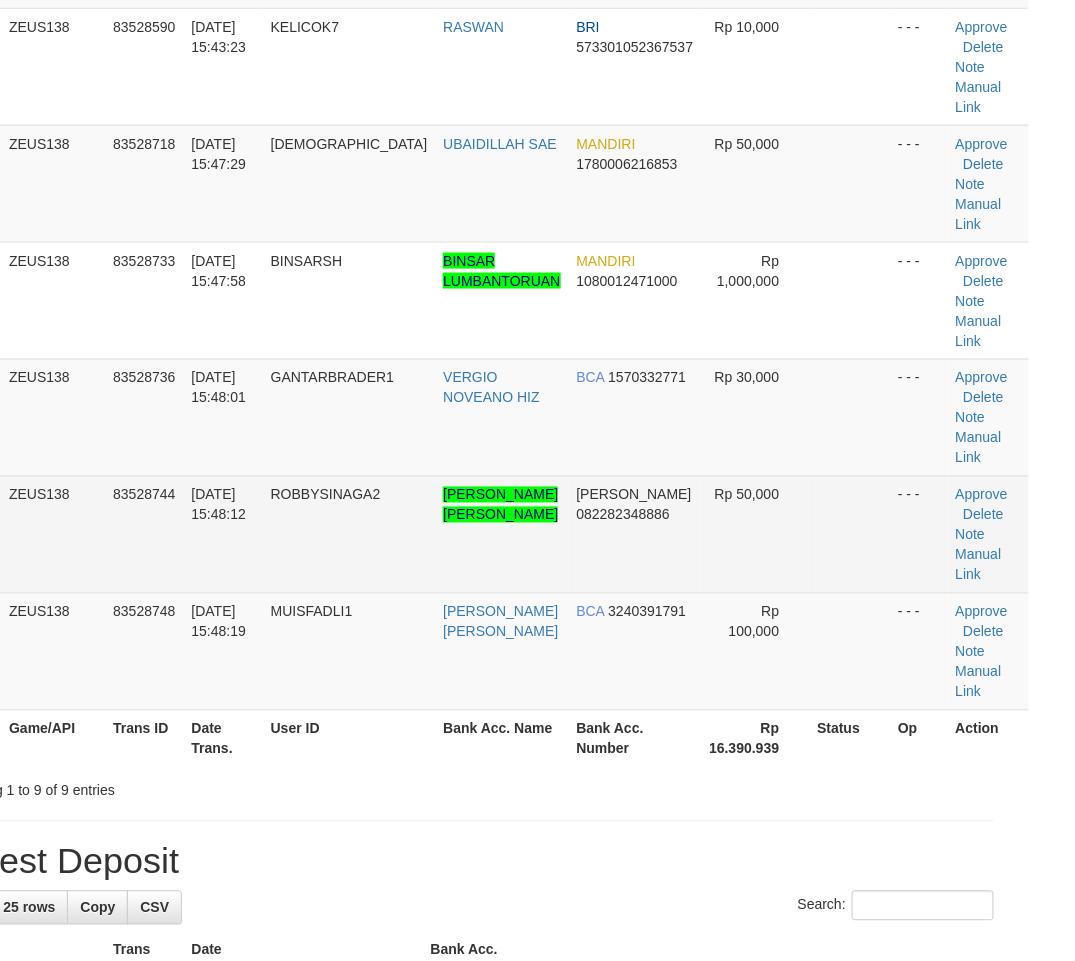 click on "Rp 50,000" at bounding box center (755, 534) 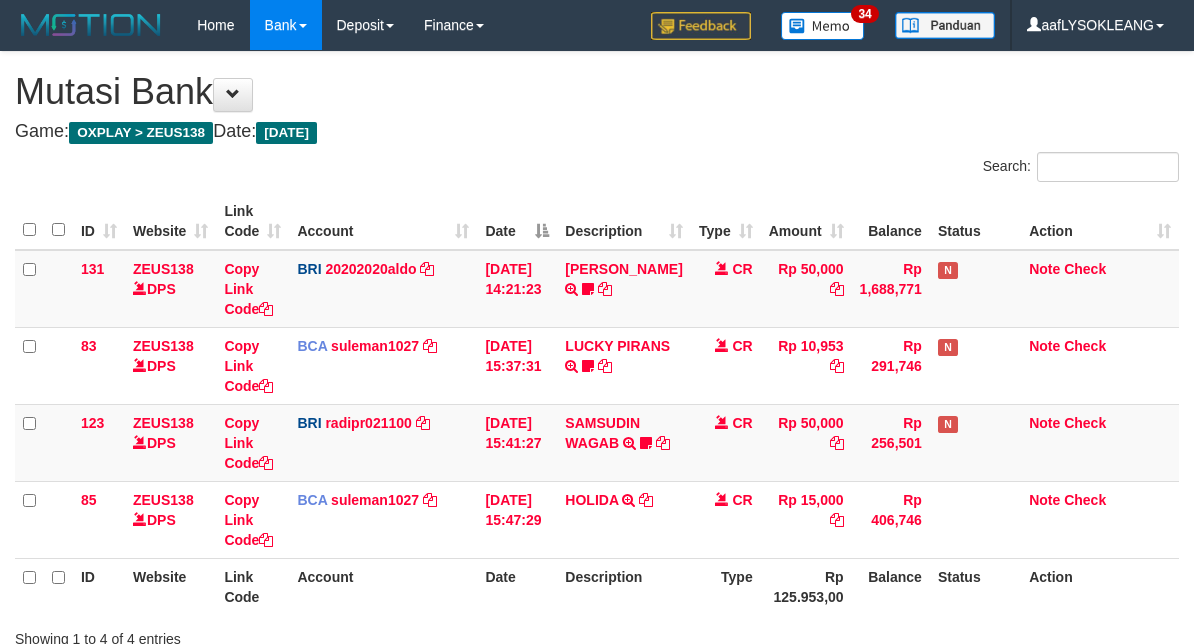 scroll, scrollTop: 148, scrollLeft: 0, axis: vertical 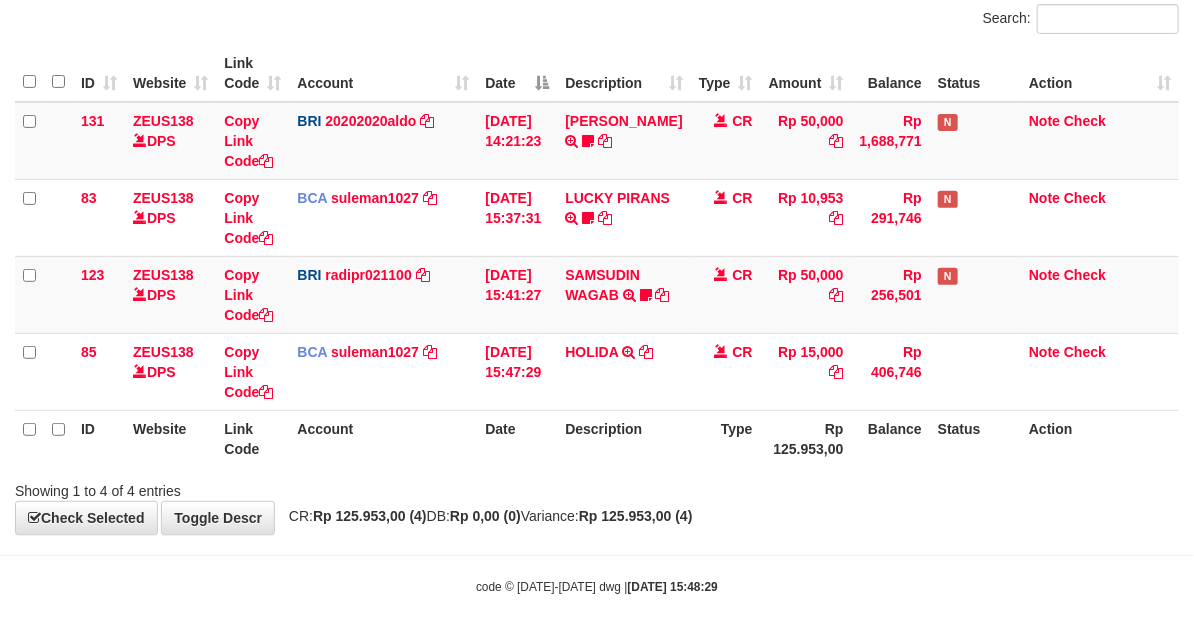 drag, startPoint x: 583, startPoint y: 450, endPoint x: 422, endPoint y: 453, distance: 161.02795 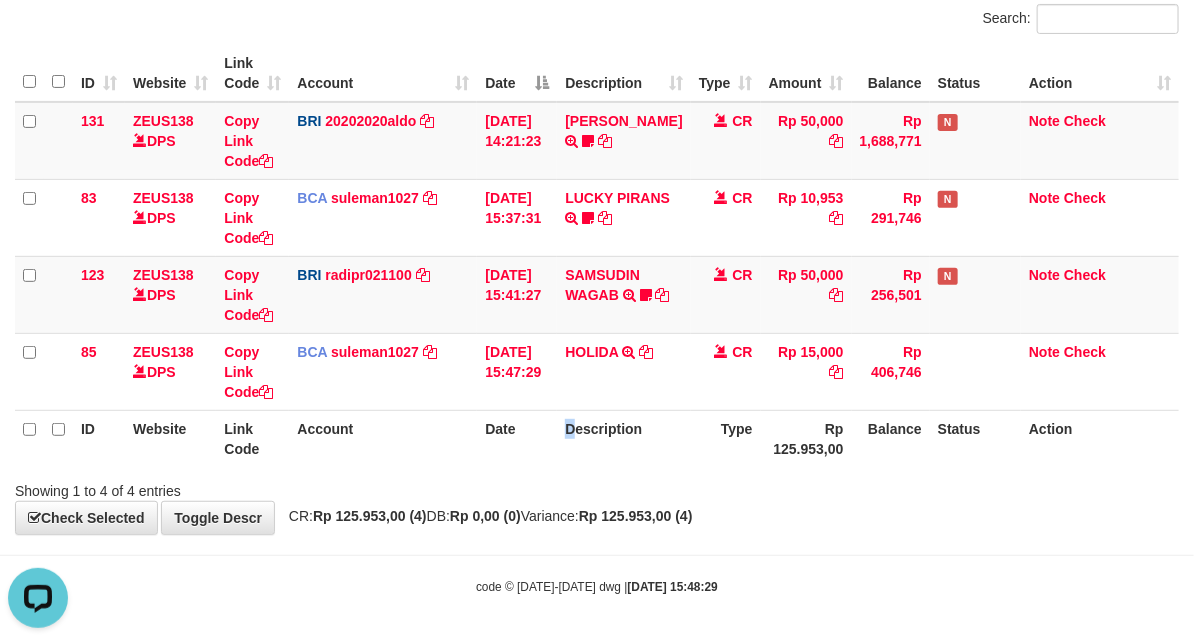 scroll, scrollTop: 0, scrollLeft: 0, axis: both 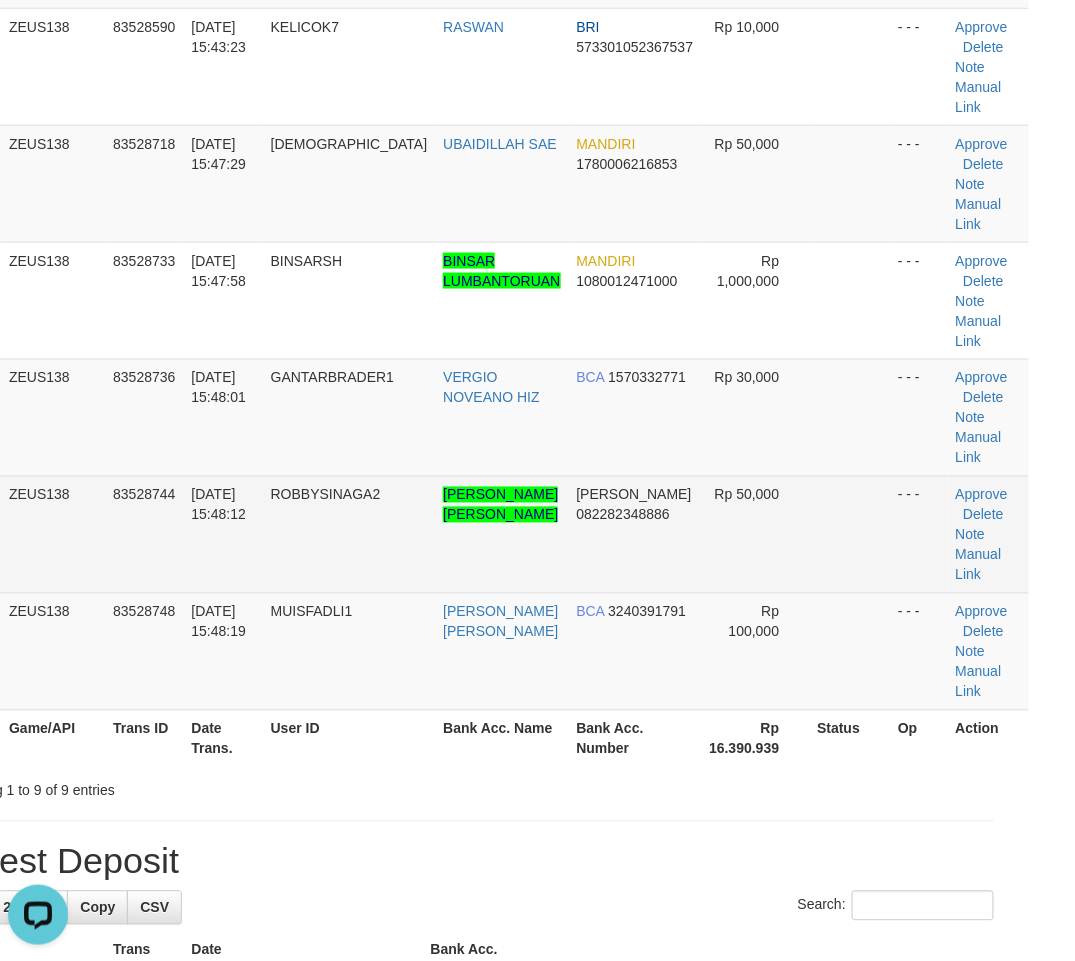click at bounding box center [849, 534] 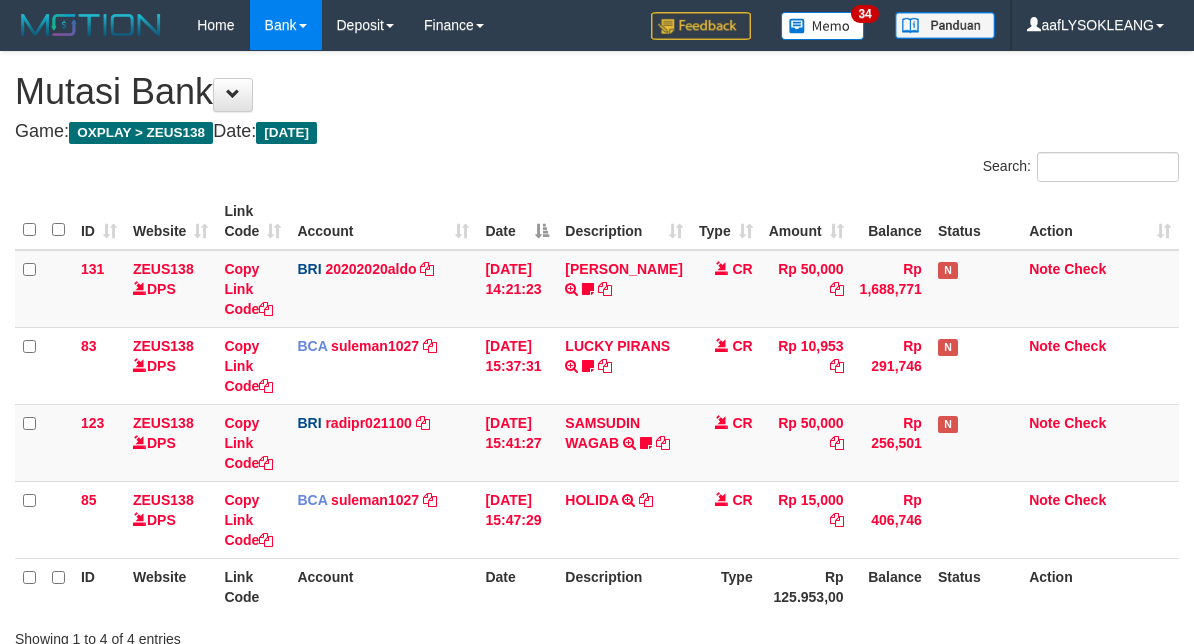 scroll, scrollTop: 148, scrollLeft: 0, axis: vertical 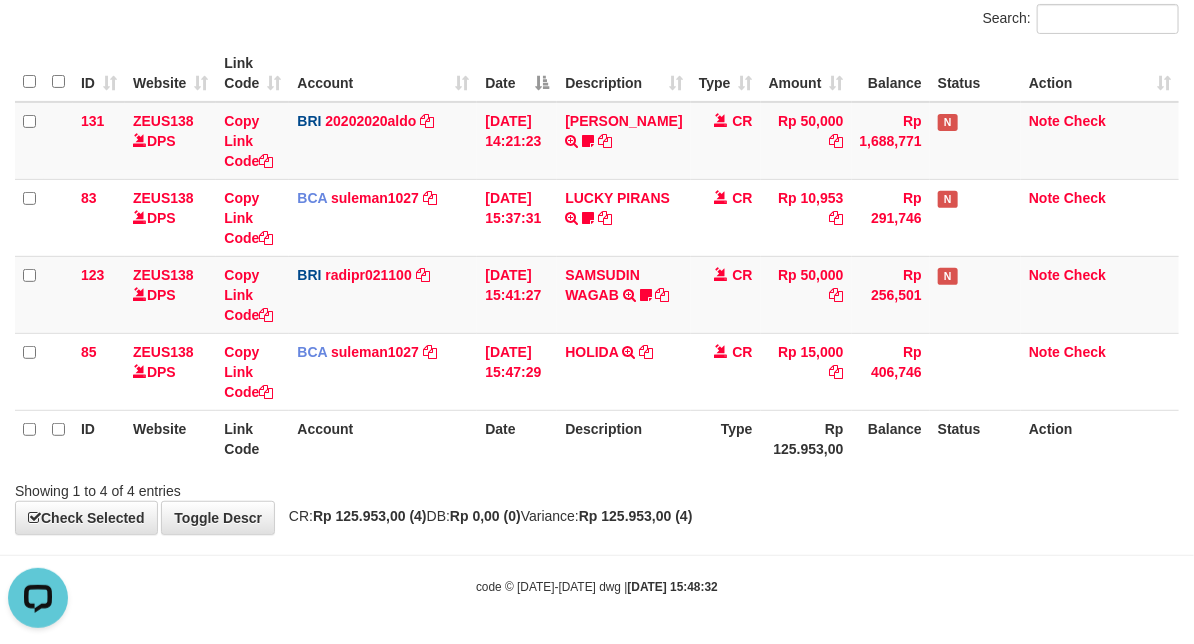 drag, startPoint x: 1036, startPoint y: 534, endPoint x: 987, endPoint y: 502, distance: 58.5235 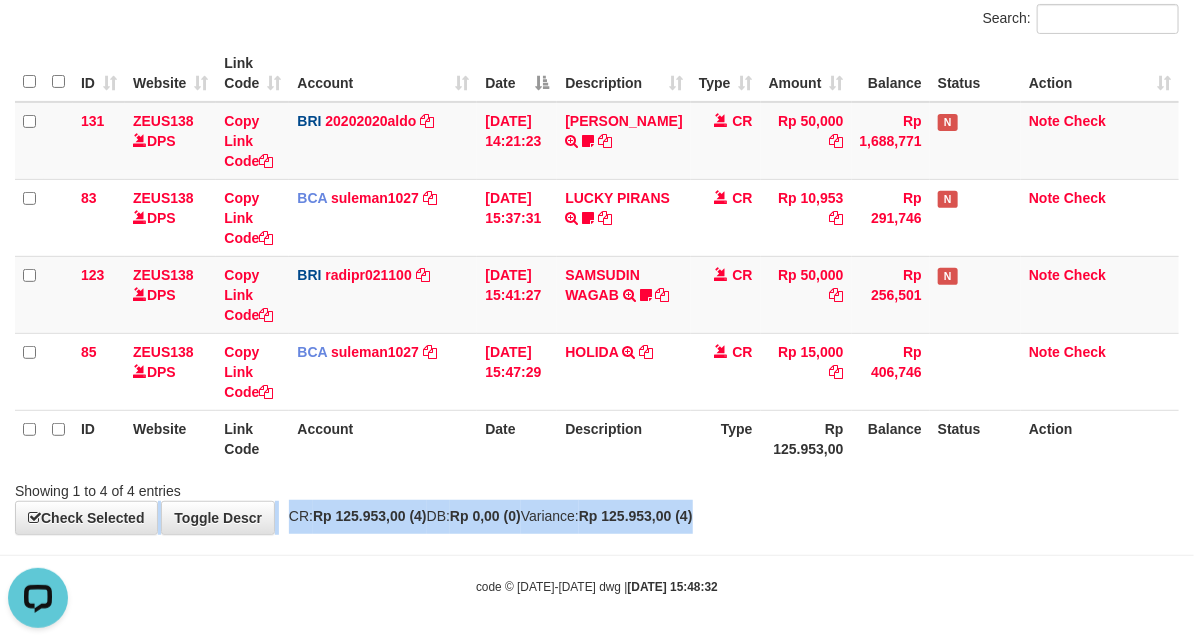 click on "**********" at bounding box center [597, 219] 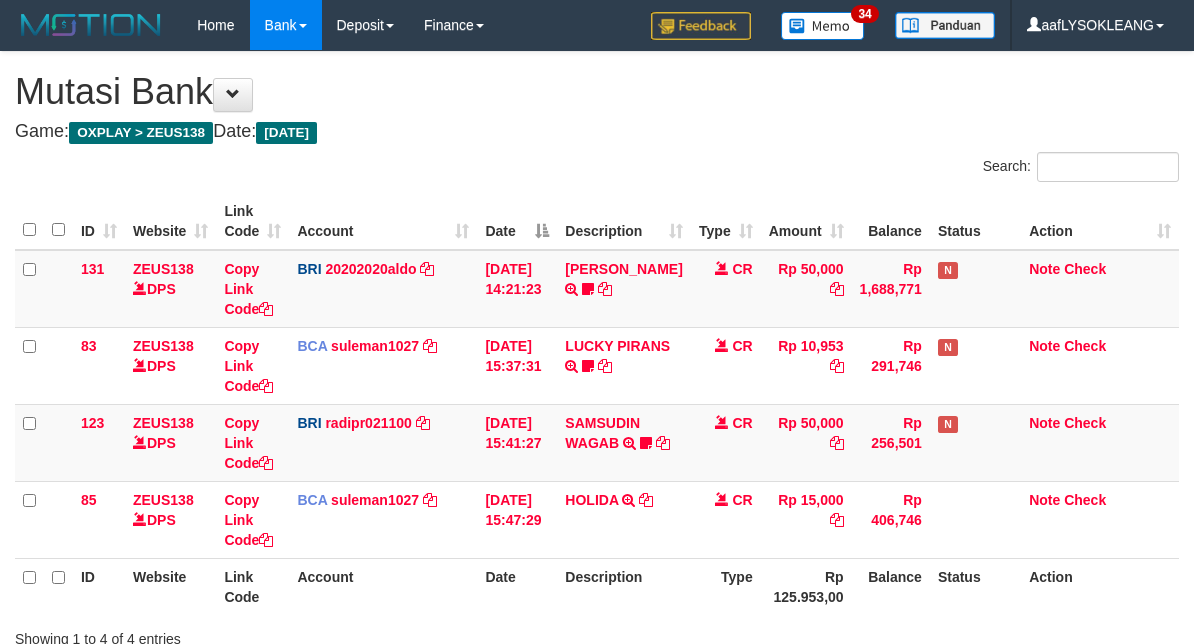 scroll, scrollTop: 148, scrollLeft: 0, axis: vertical 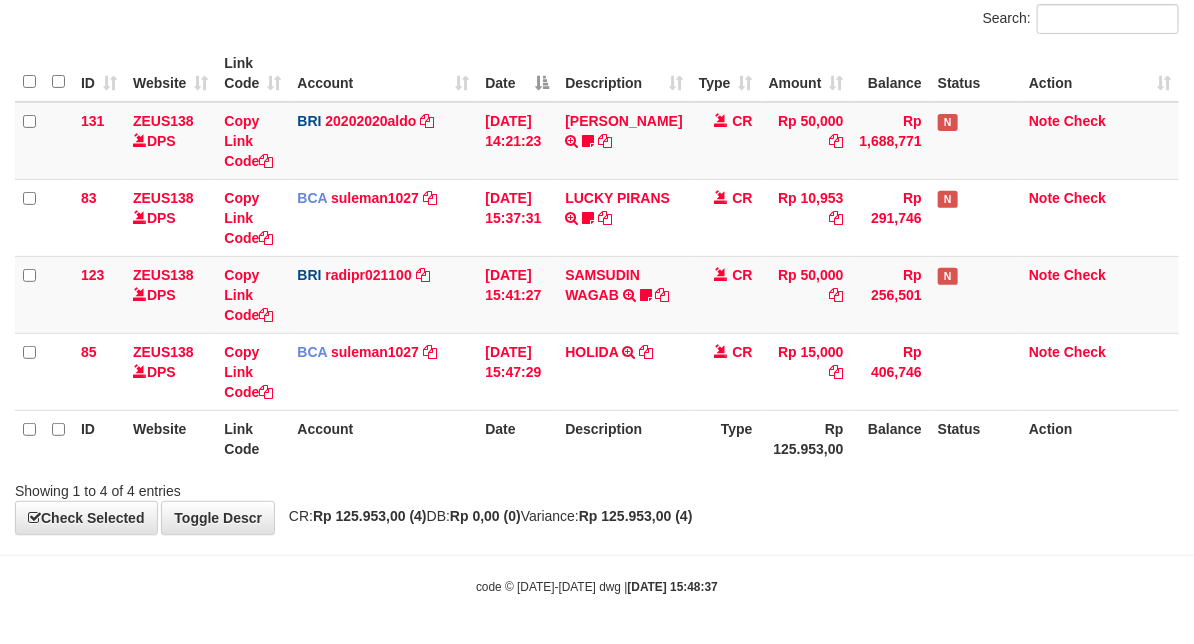 drag, startPoint x: 1056, startPoint y: 554, endPoint x: 1018, endPoint y: 551, distance: 38.118237 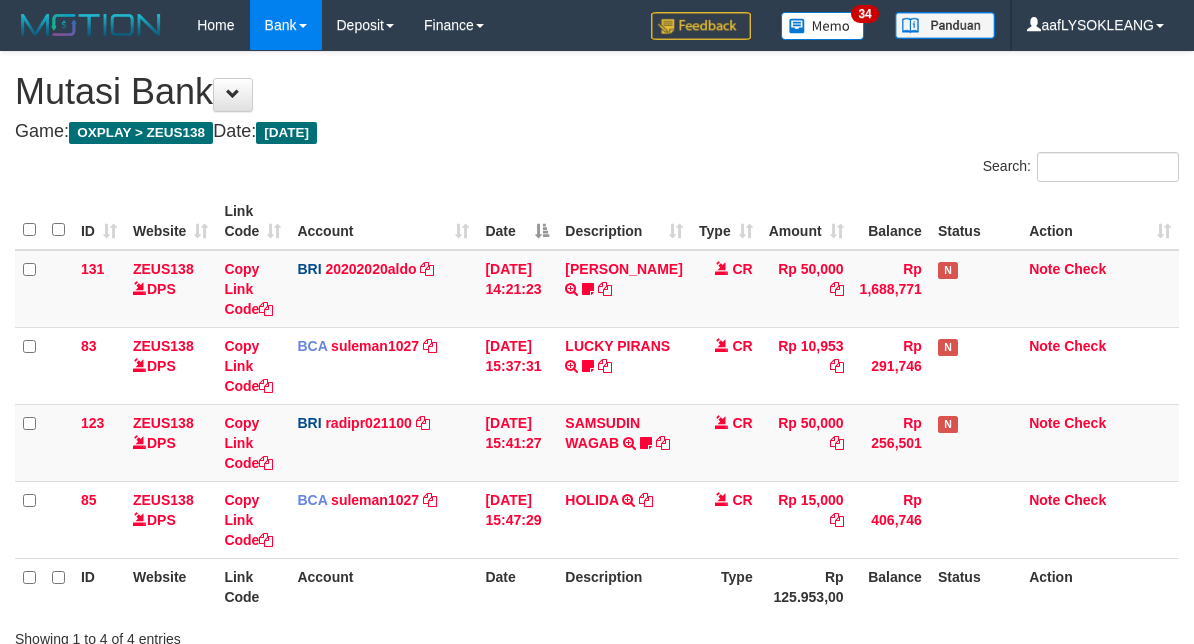 scroll, scrollTop: 148, scrollLeft: 0, axis: vertical 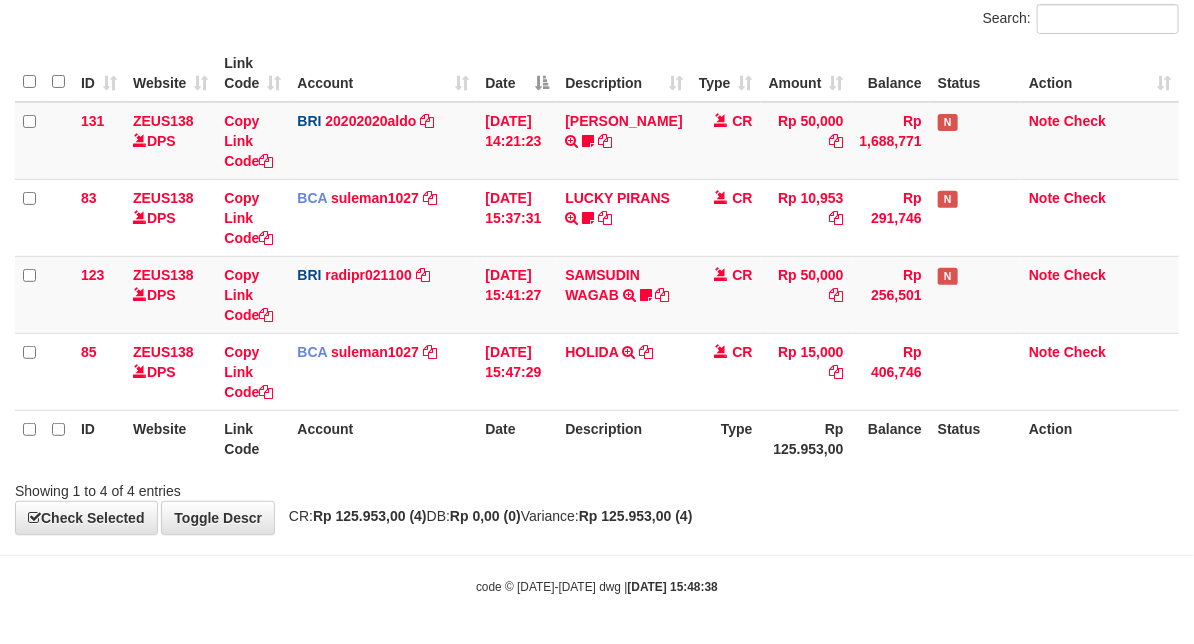 drag, startPoint x: 956, startPoint y: 544, endPoint x: 930, endPoint y: 538, distance: 26.683329 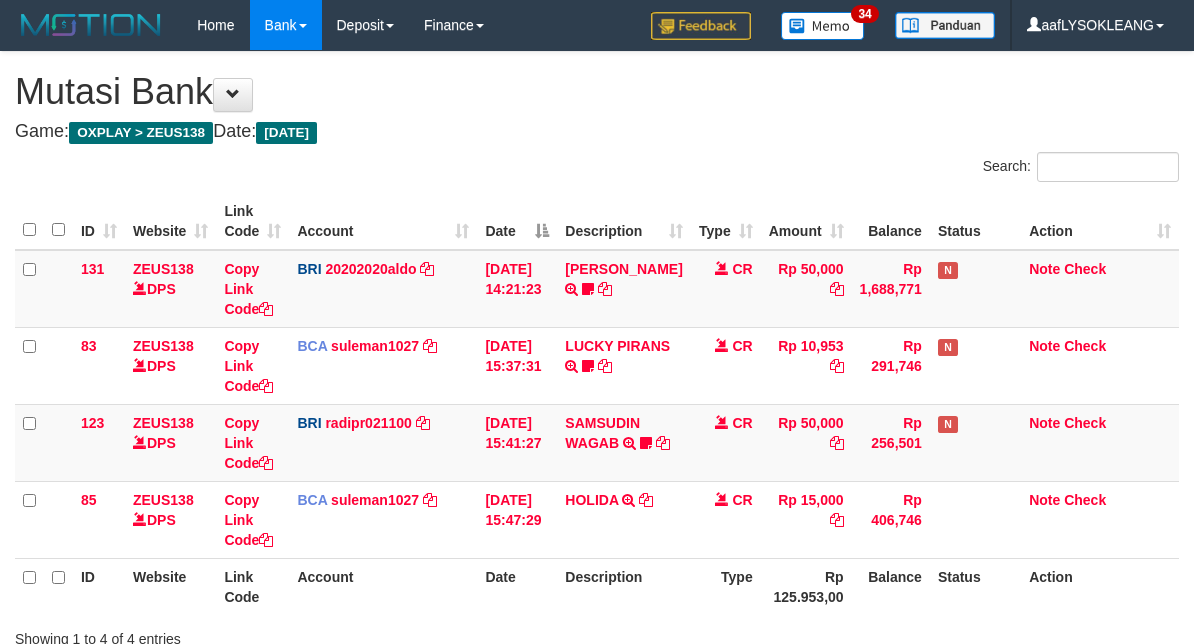 scroll, scrollTop: 148, scrollLeft: 0, axis: vertical 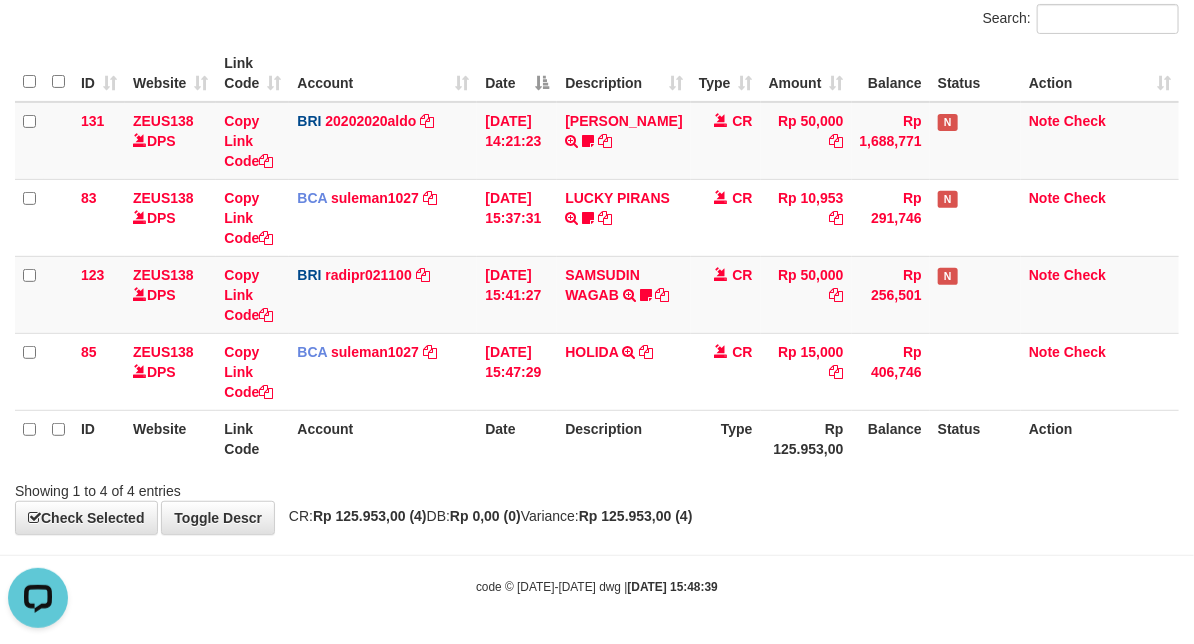 click on "Account" at bounding box center (383, 438) 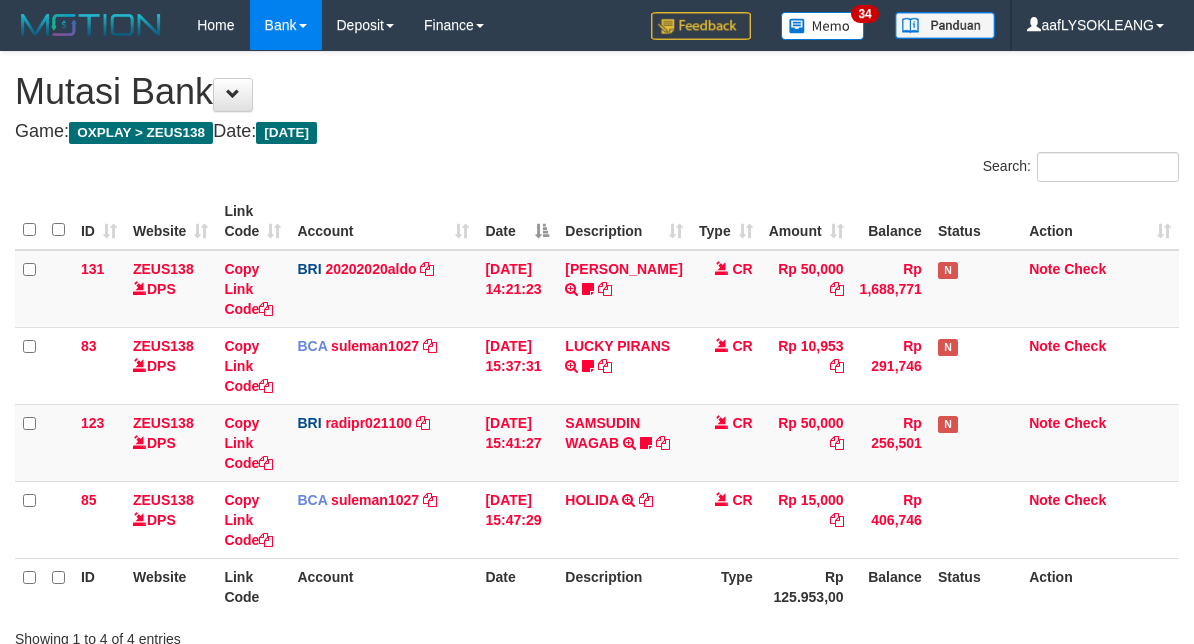scroll, scrollTop: 148, scrollLeft: 0, axis: vertical 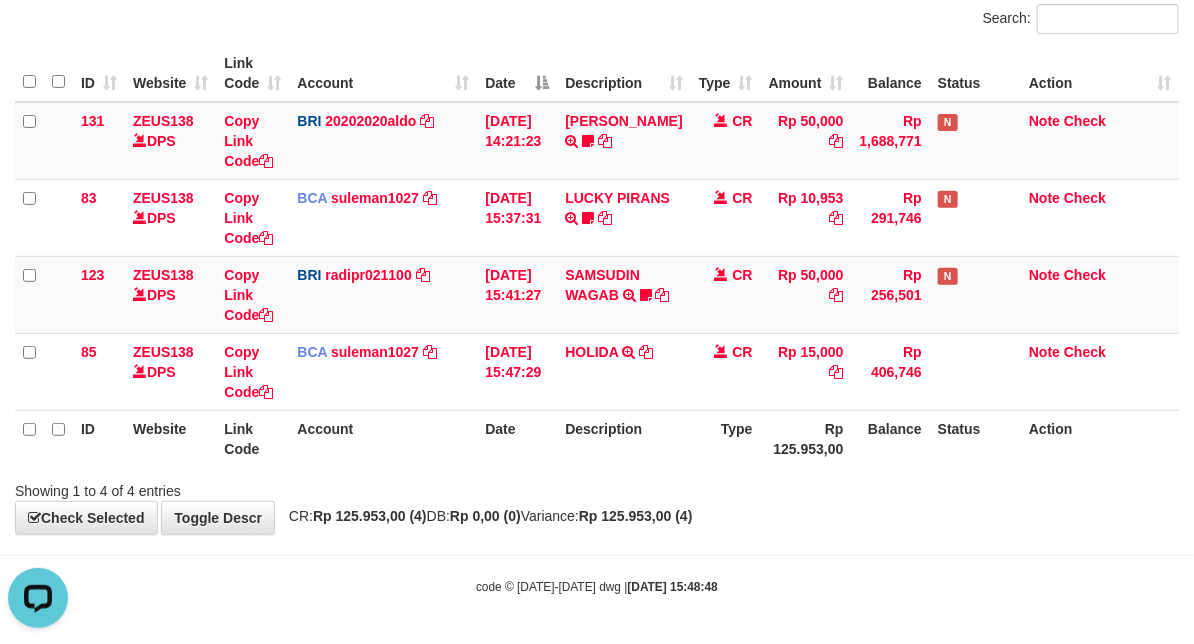 click on "Account" at bounding box center [383, 438] 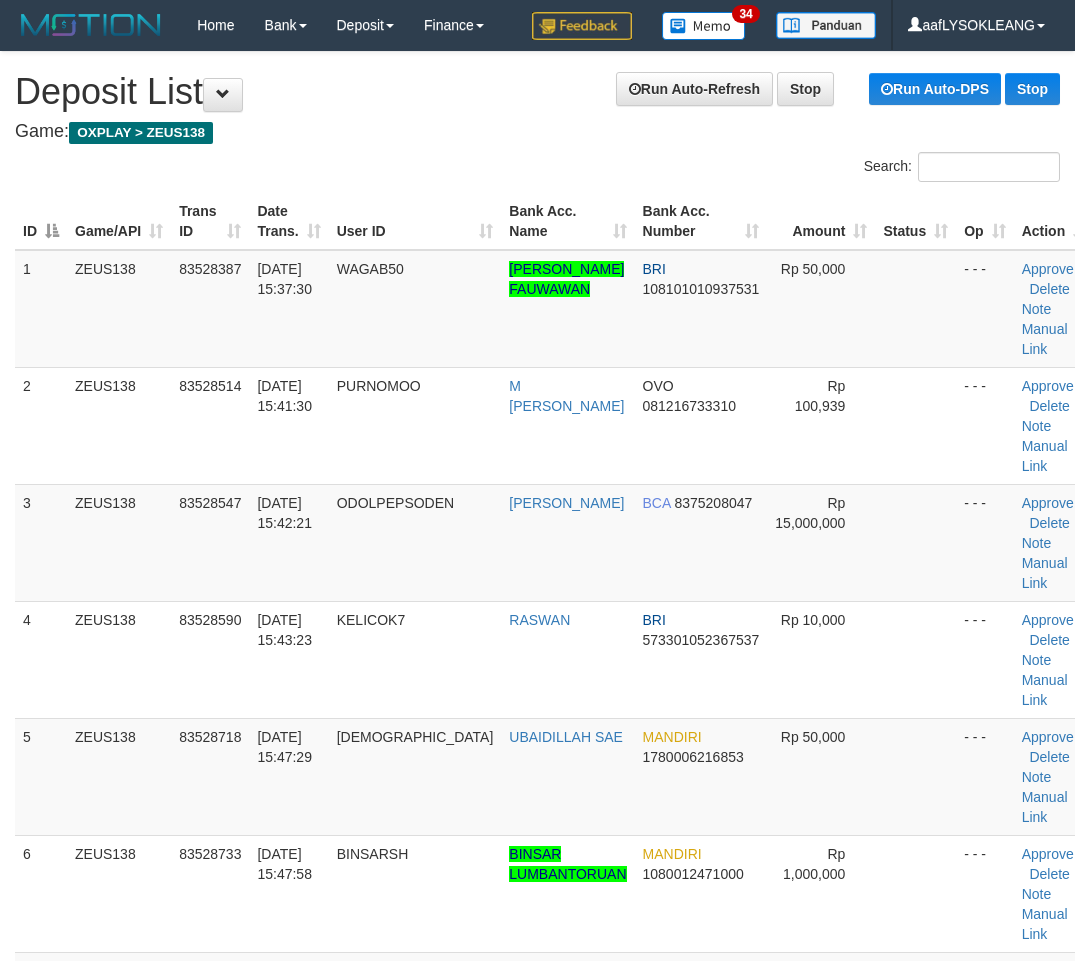 scroll, scrollTop: 593, scrollLeft: 66, axis: both 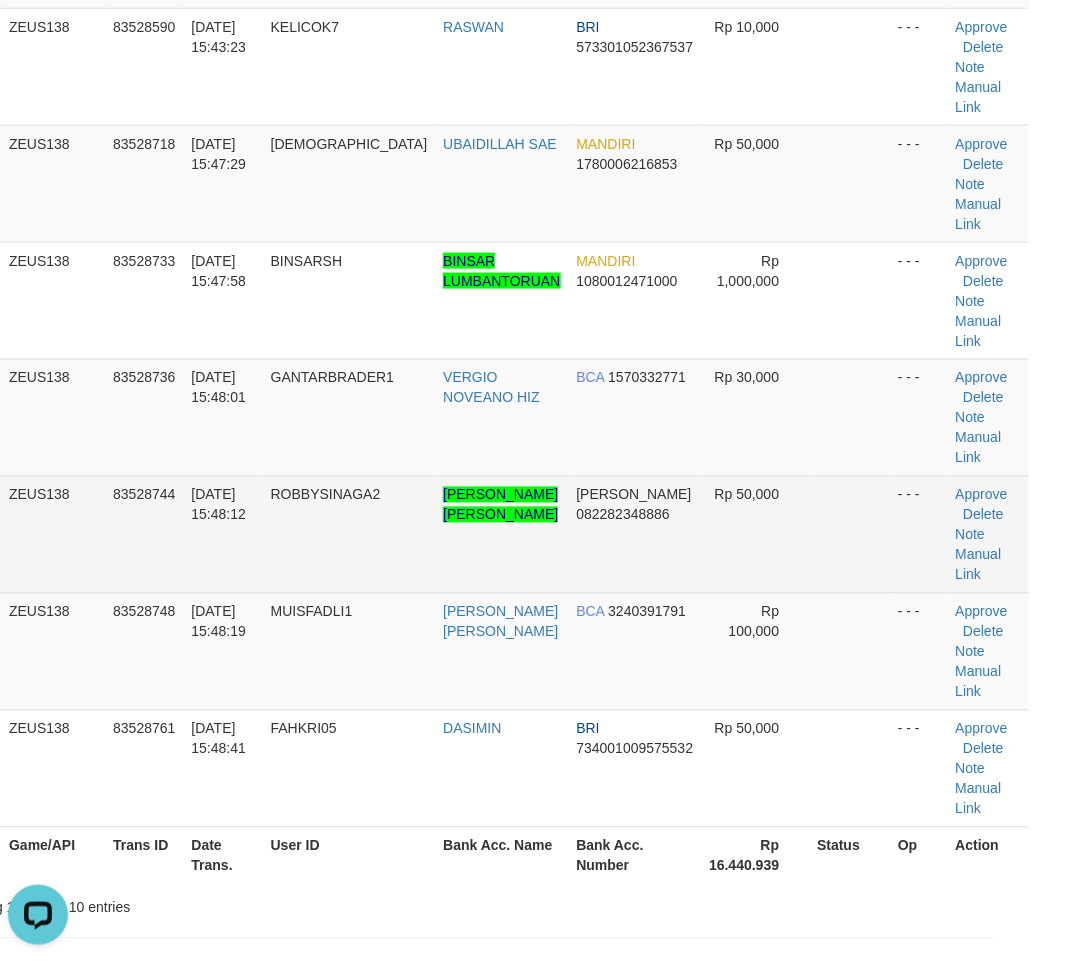click at bounding box center (849, 534) 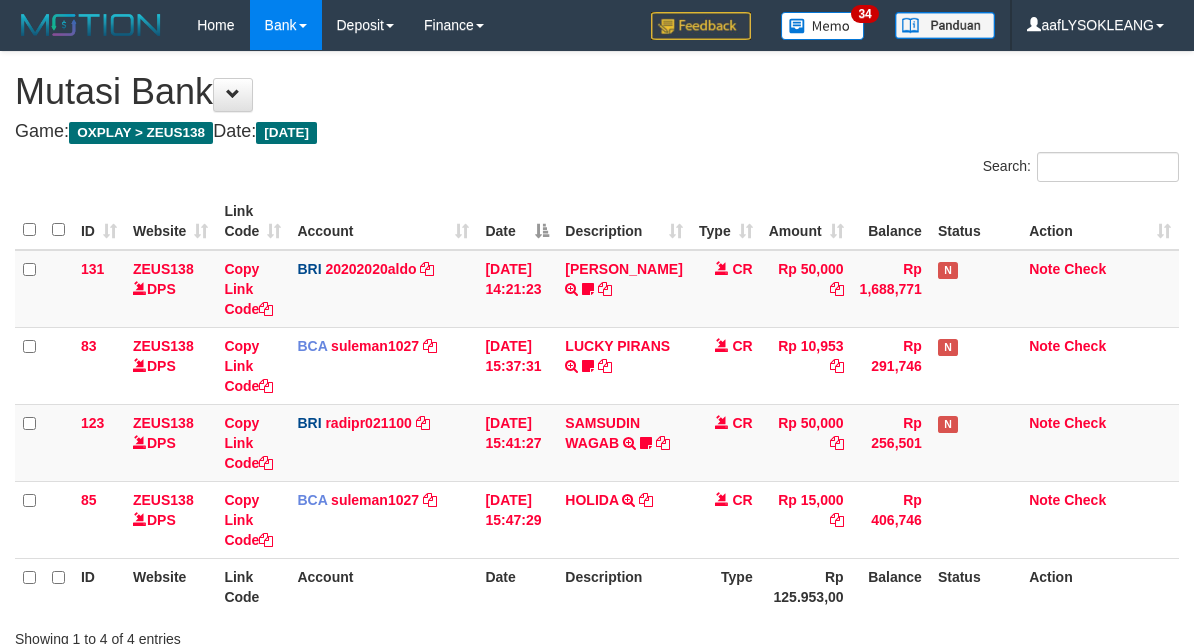 scroll, scrollTop: 148, scrollLeft: 0, axis: vertical 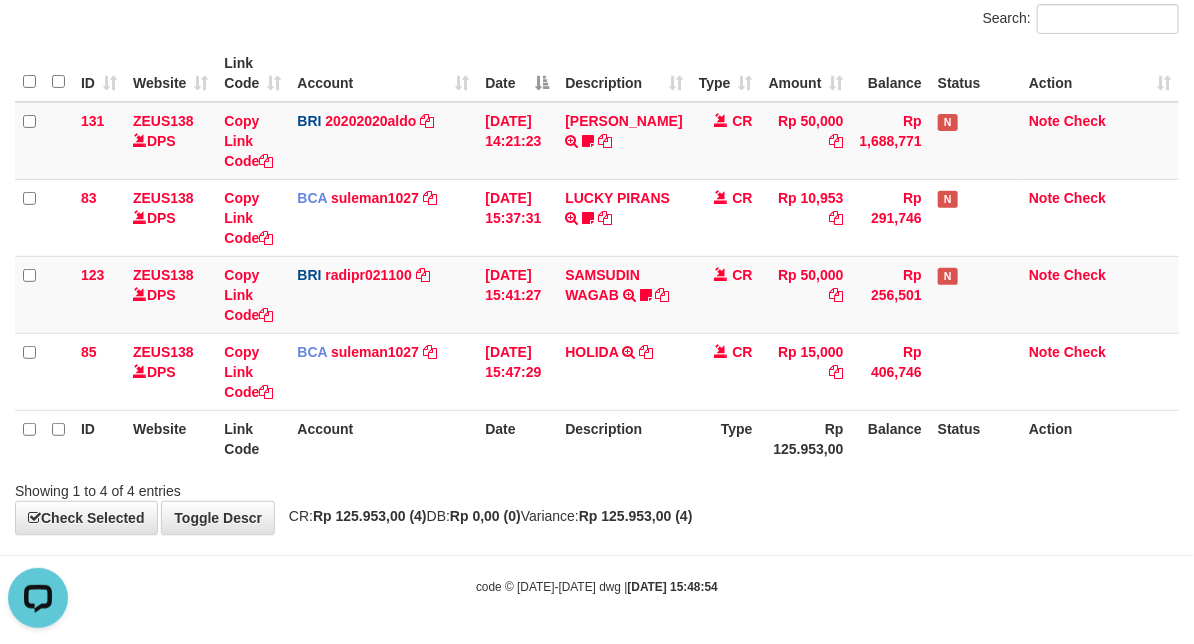 click on "Description" at bounding box center [623, 438] 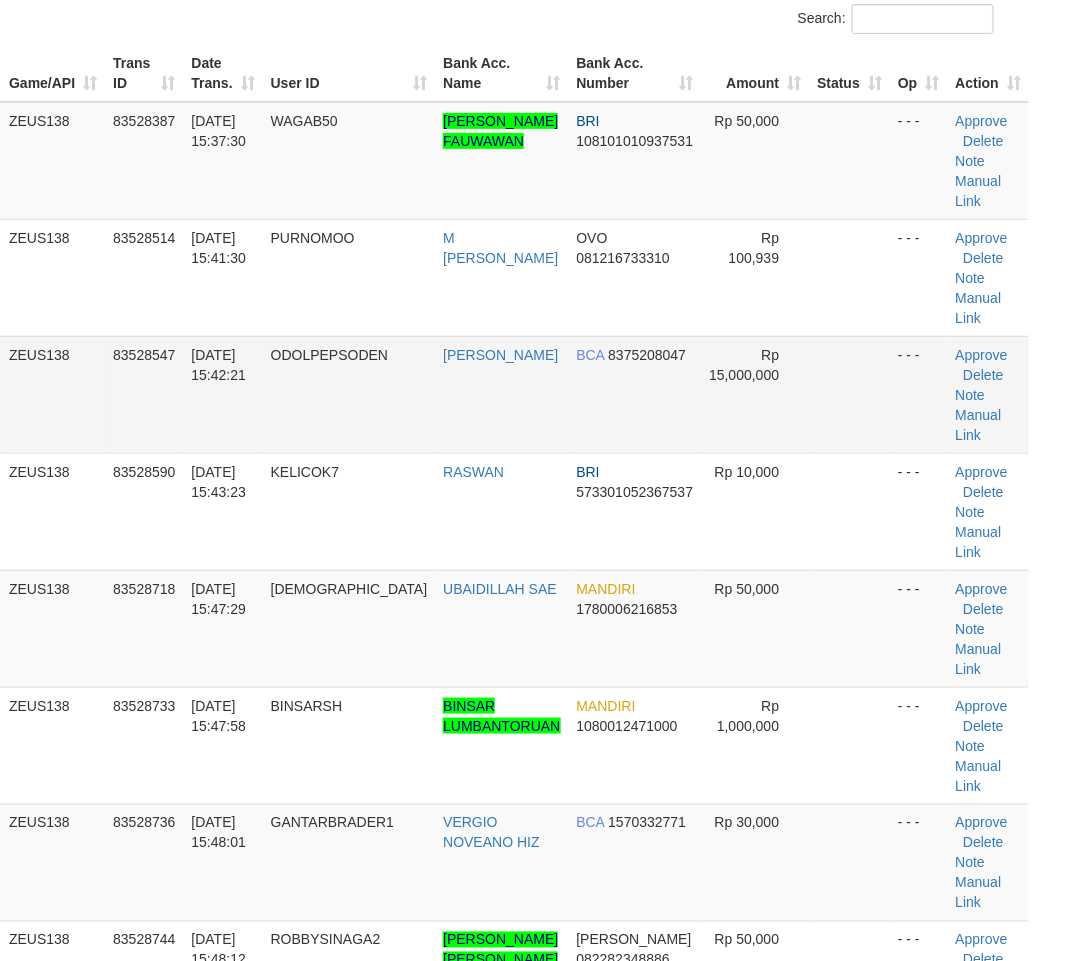 scroll, scrollTop: 0, scrollLeft: 66, axis: horizontal 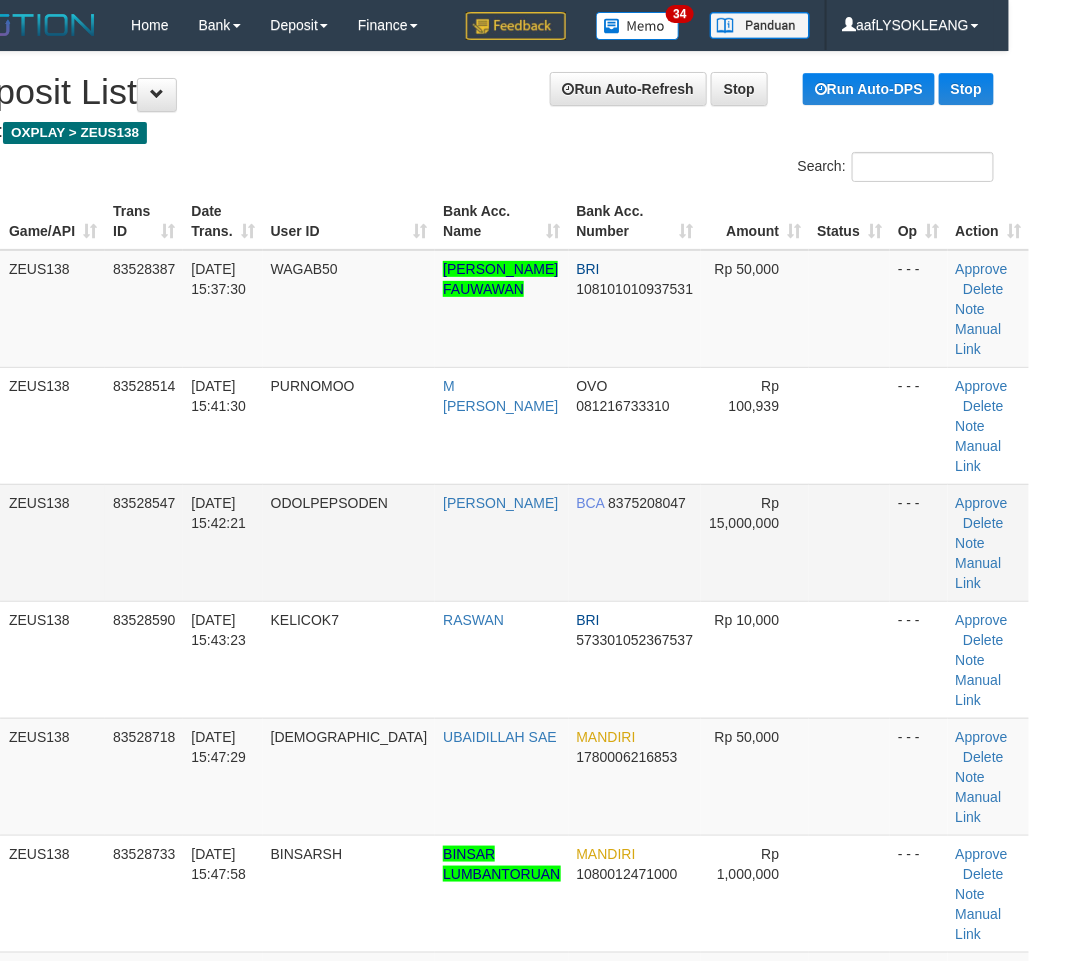 drag, startPoint x: 845, startPoint y: 535, endPoint x: 1087, endPoint y: 587, distance: 247.52374 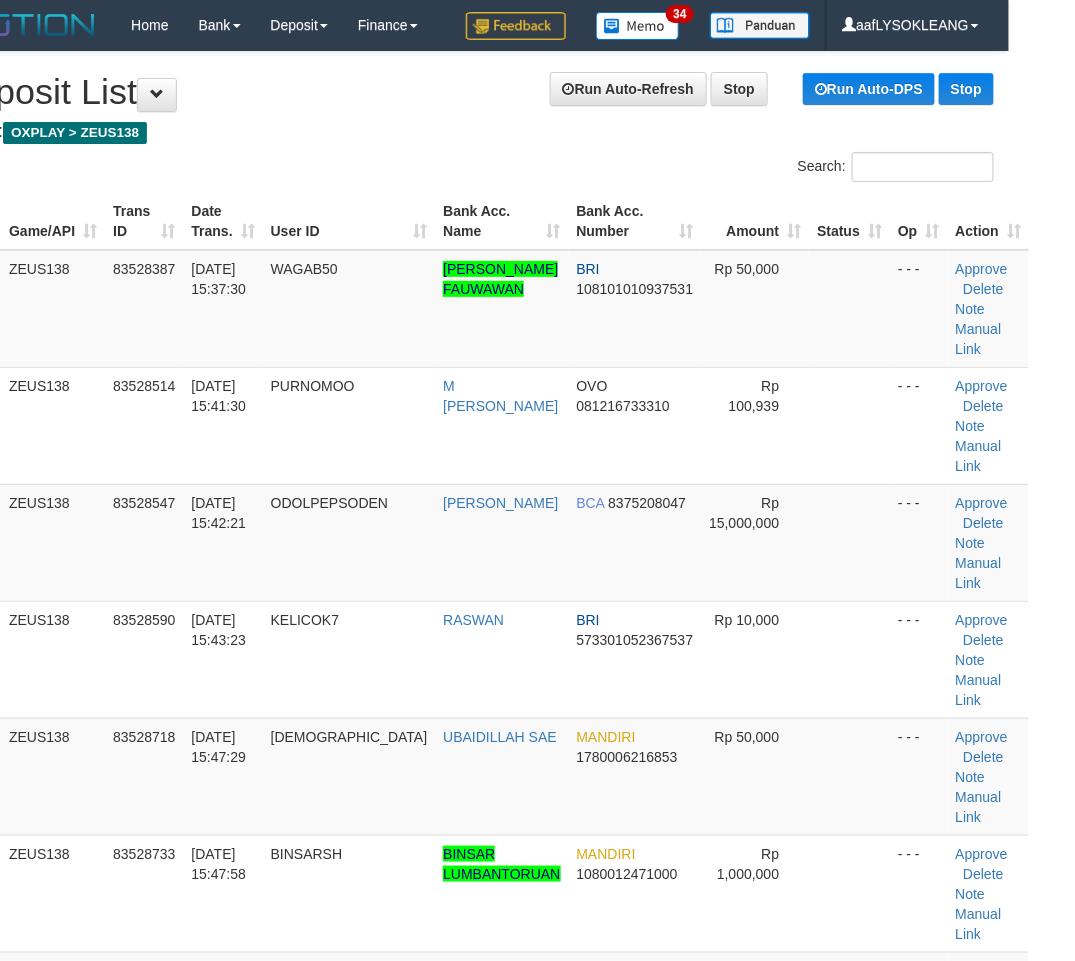 click at bounding box center [849, 542] 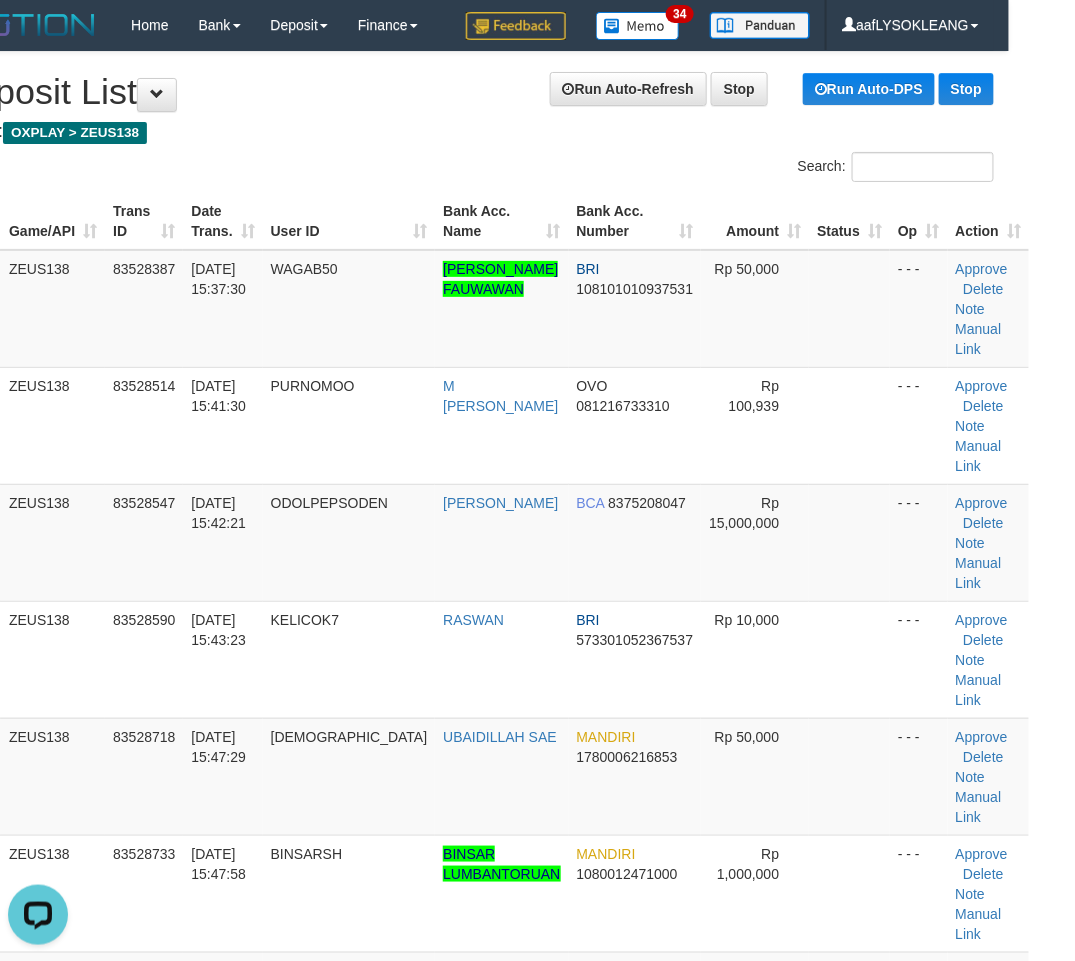 scroll, scrollTop: 0, scrollLeft: 0, axis: both 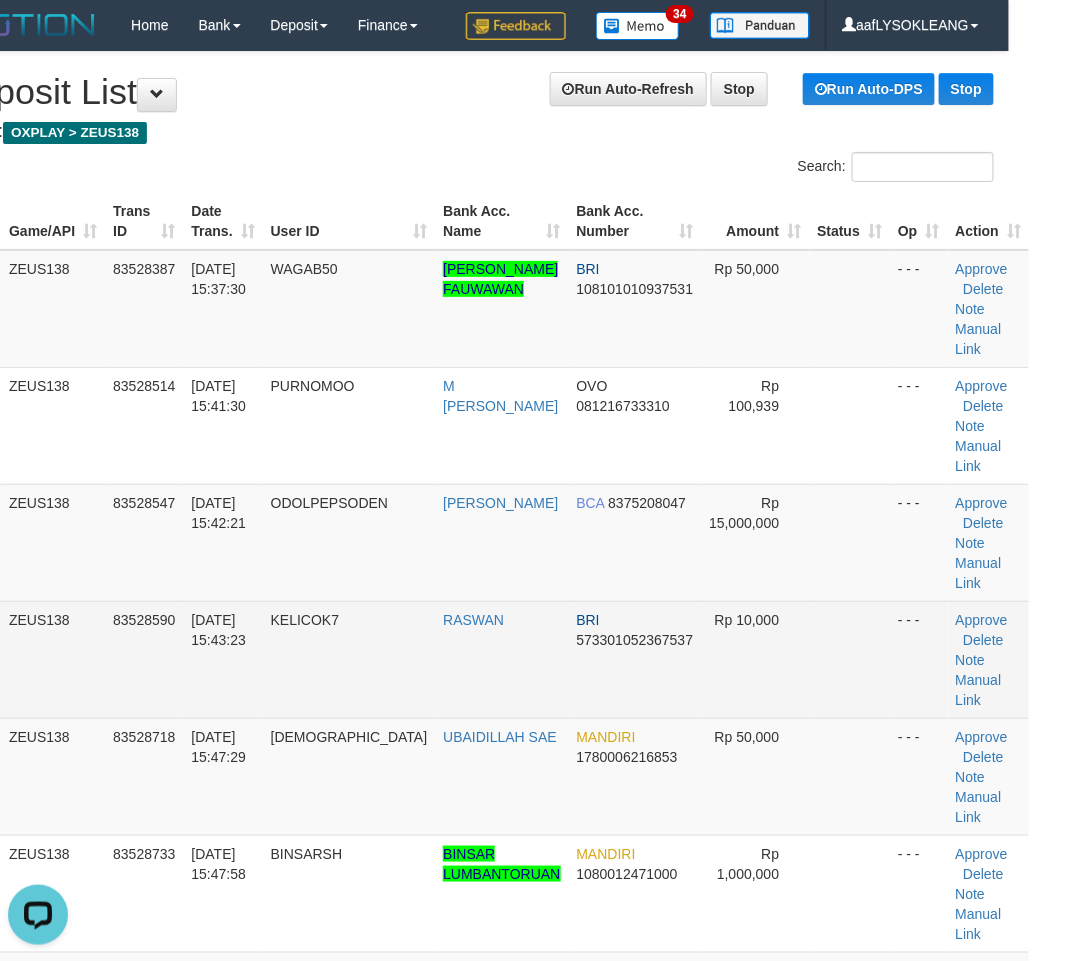 drag, startPoint x: 796, startPoint y: 666, endPoint x: 837, endPoint y: 675, distance: 41.976185 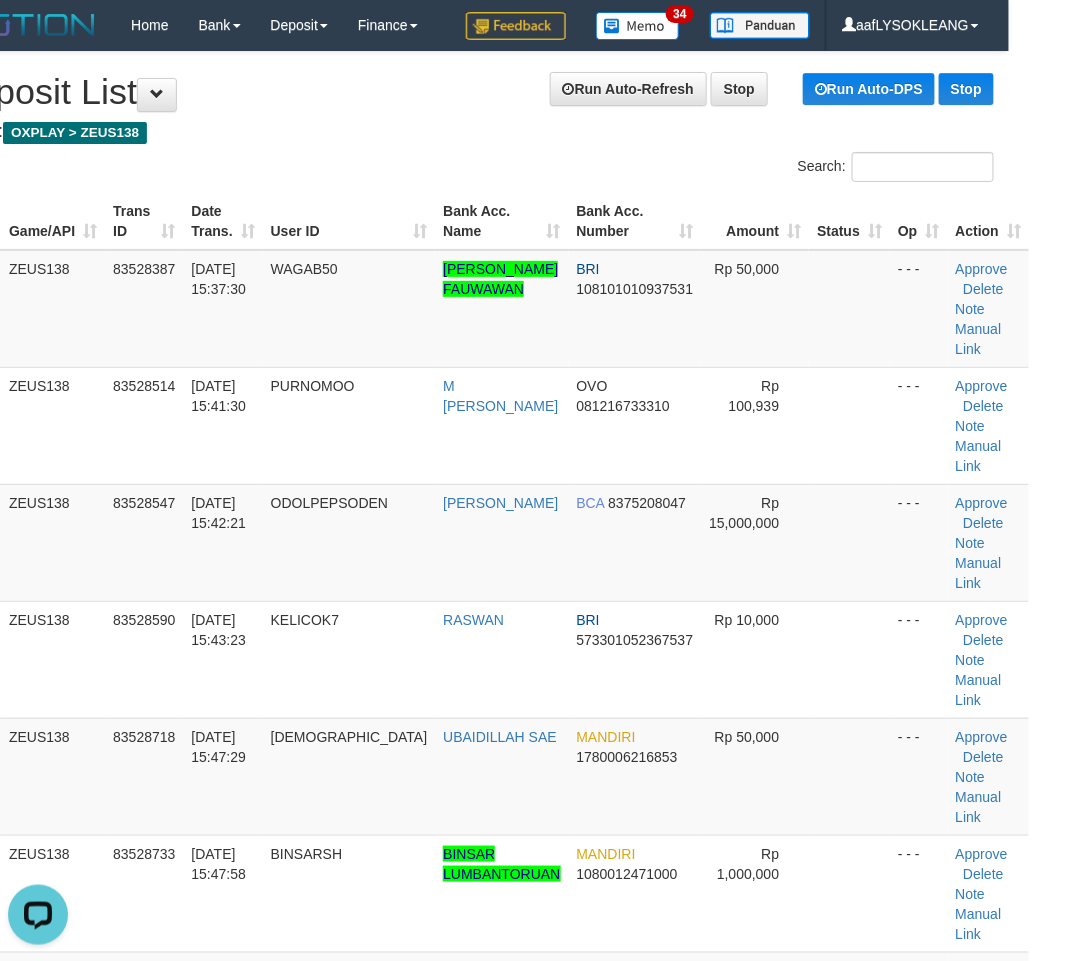 scroll, scrollTop: 147, scrollLeft: 66, axis: both 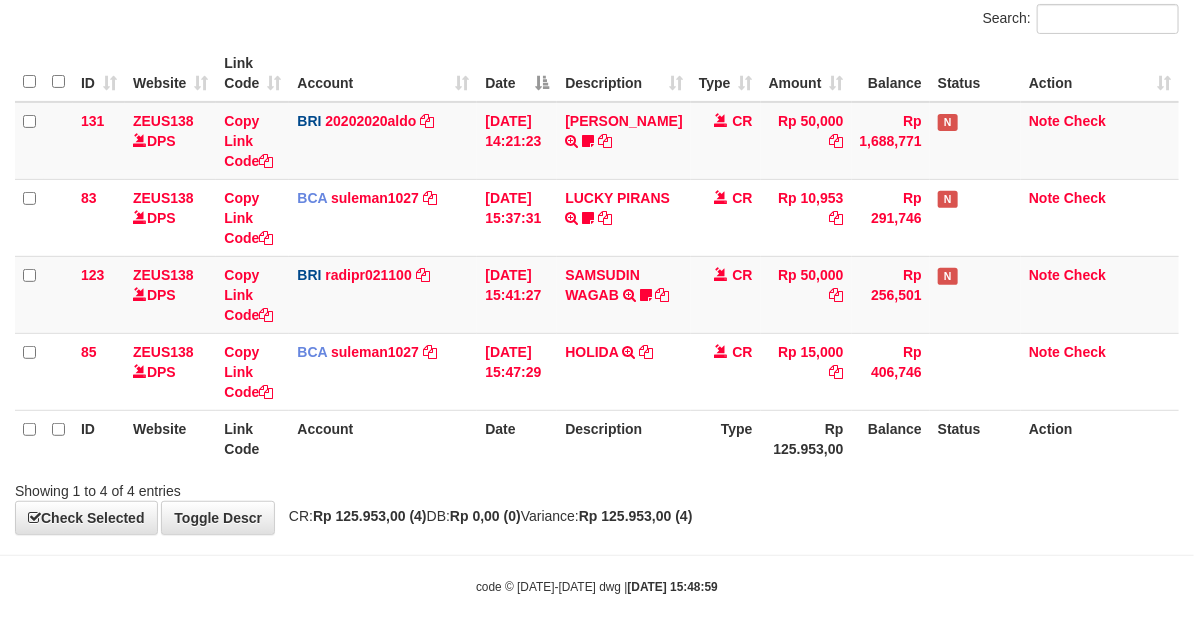 click on "Account" at bounding box center [383, 438] 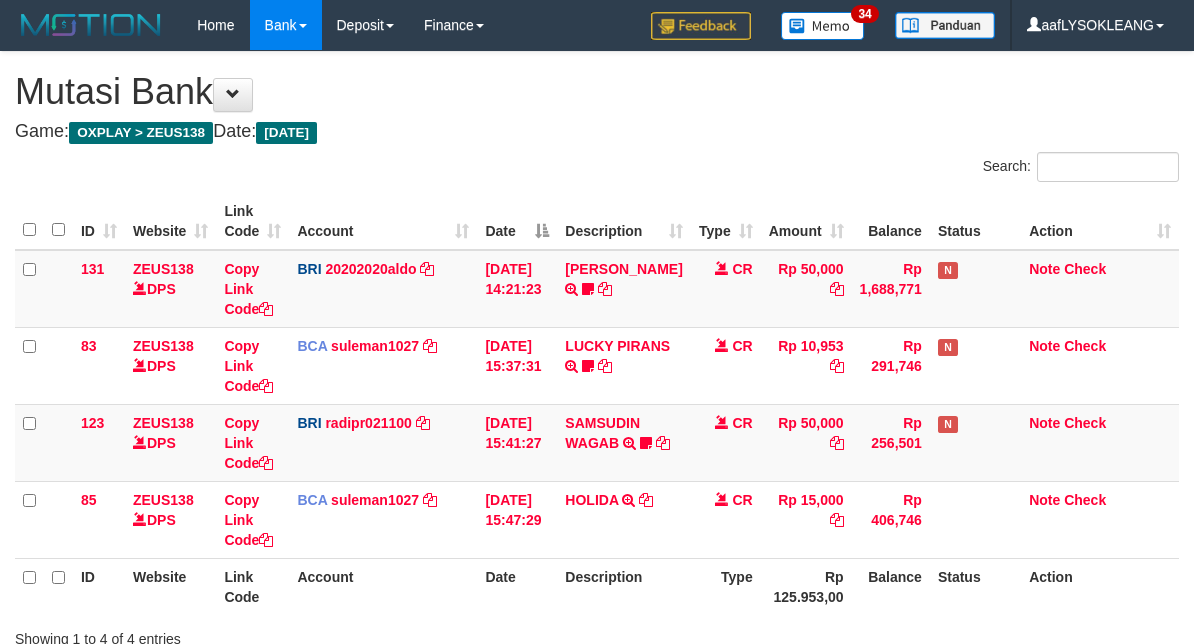 scroll, scrollTop: 148, scrollLeft: 0, axis: vertical 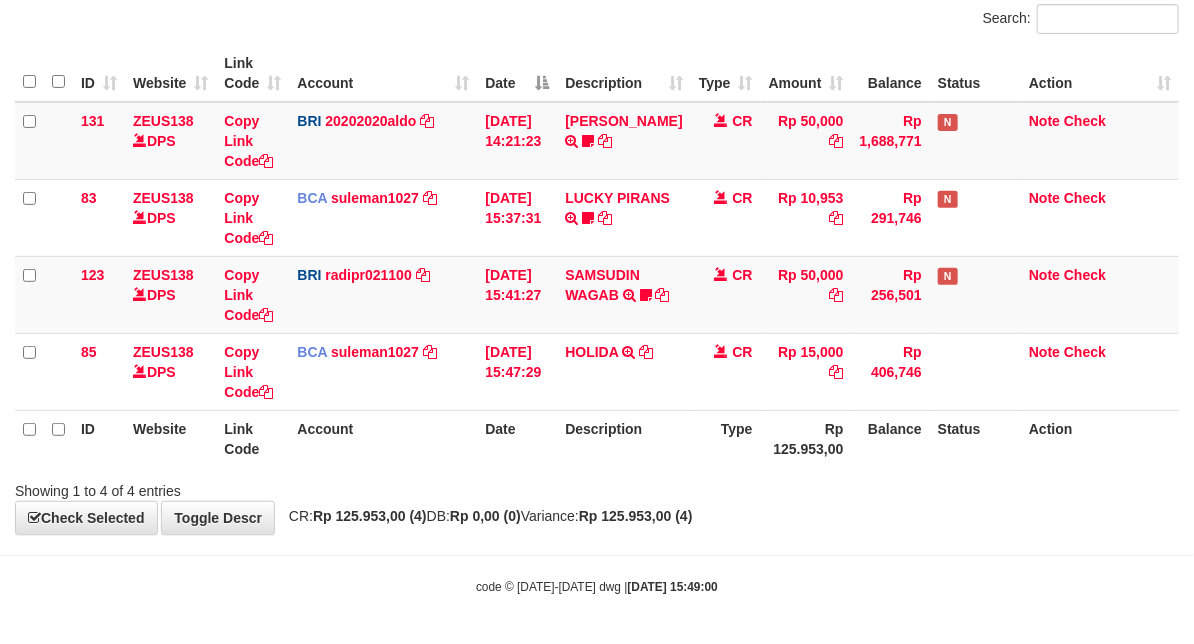 click on "Account" at bounding box center [383, 438] 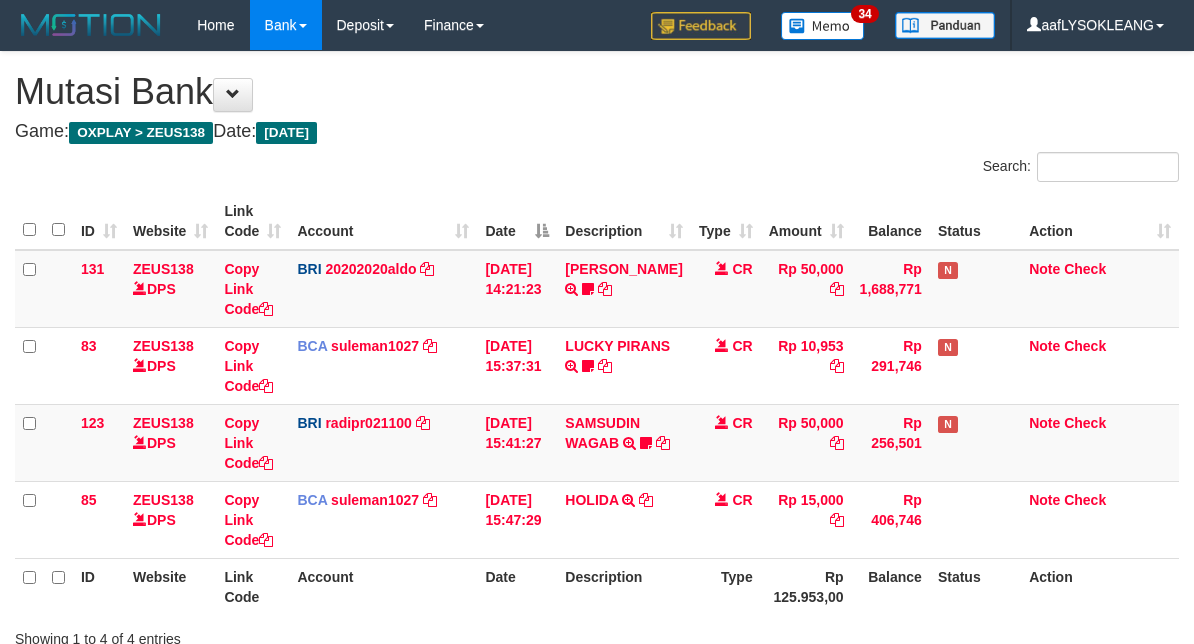 scroll, scrollTop: 148, scrollLeft: 0, axis: vertical 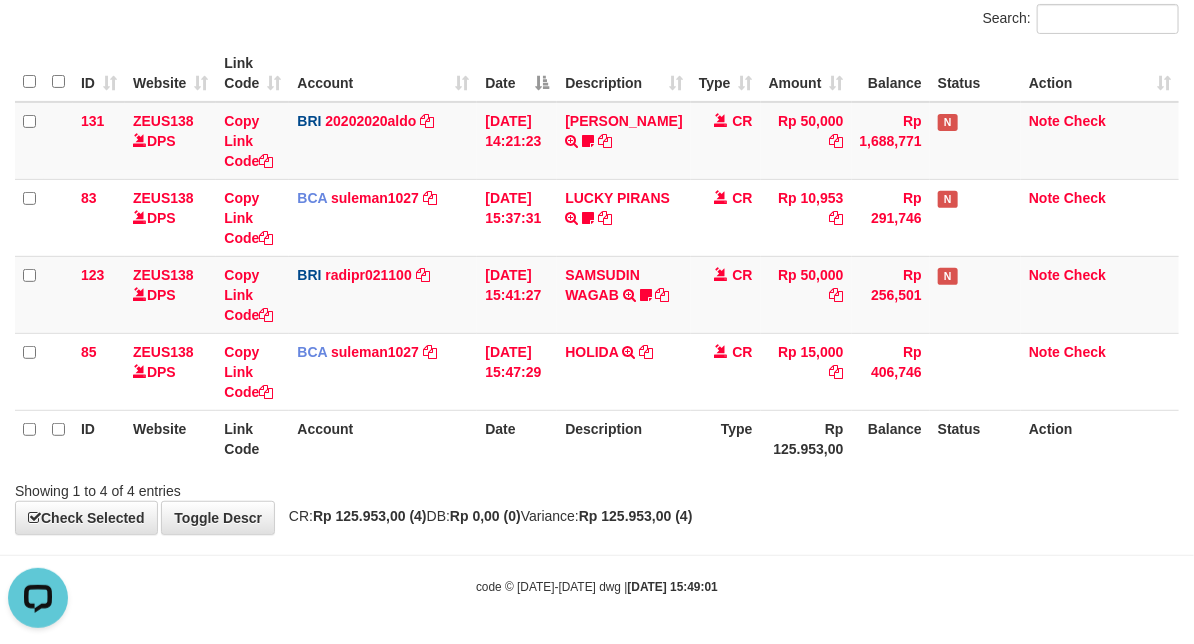 drag, startPoint x: 850, startPoint y: 514, endPoint x: 670, endPoint y: 477, distance: 183.76343 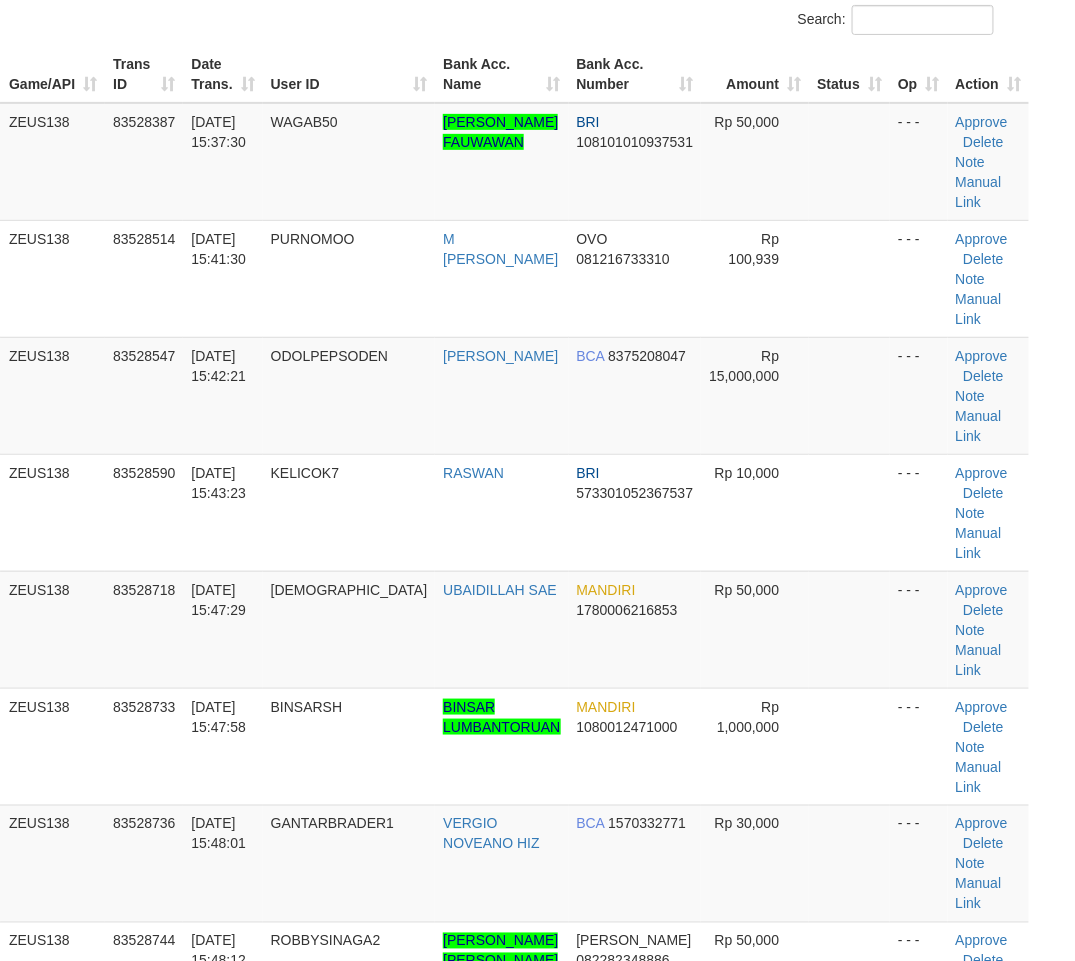 scroll, scrollTop: 888, scrollLeft: 66, axis: both 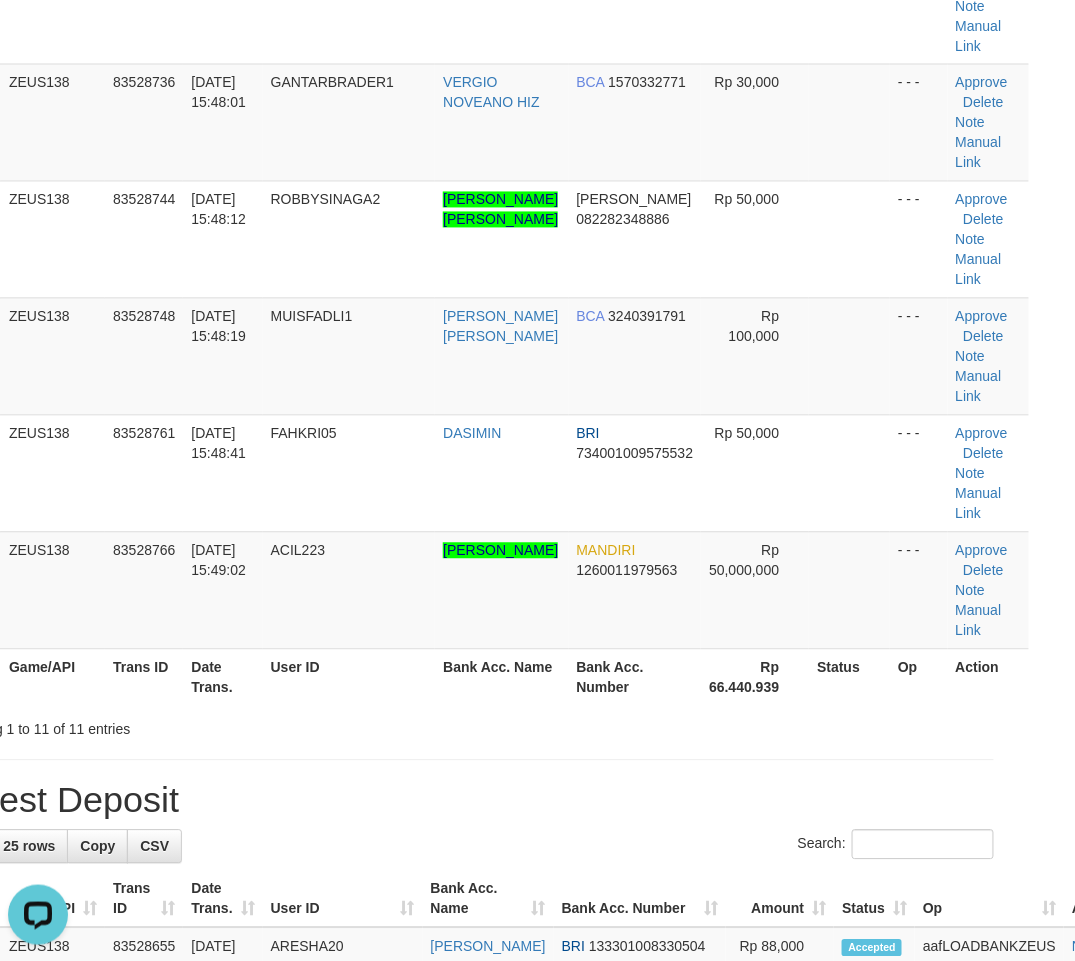 click on "ID Game/API Trans ID Date Trans. User ID Bank Acc. Name Bank Acc. Number Amount Status Op Action
1
ZEUS138
83528387
13/07/2025 15:37:30
WAGAB50
NALIA FANTI FAUWAWAN
BRI
108101010937531
Rp 50,000
- - -
Approve
Delete
Note
Manual Link
2
ZEUS138
83528514
13/07/2025 15:41:30
PURNOMOO
M SYAHRUL MUTTAQIN
OVO
081216733310
Note" at bounding box center [471, 5] 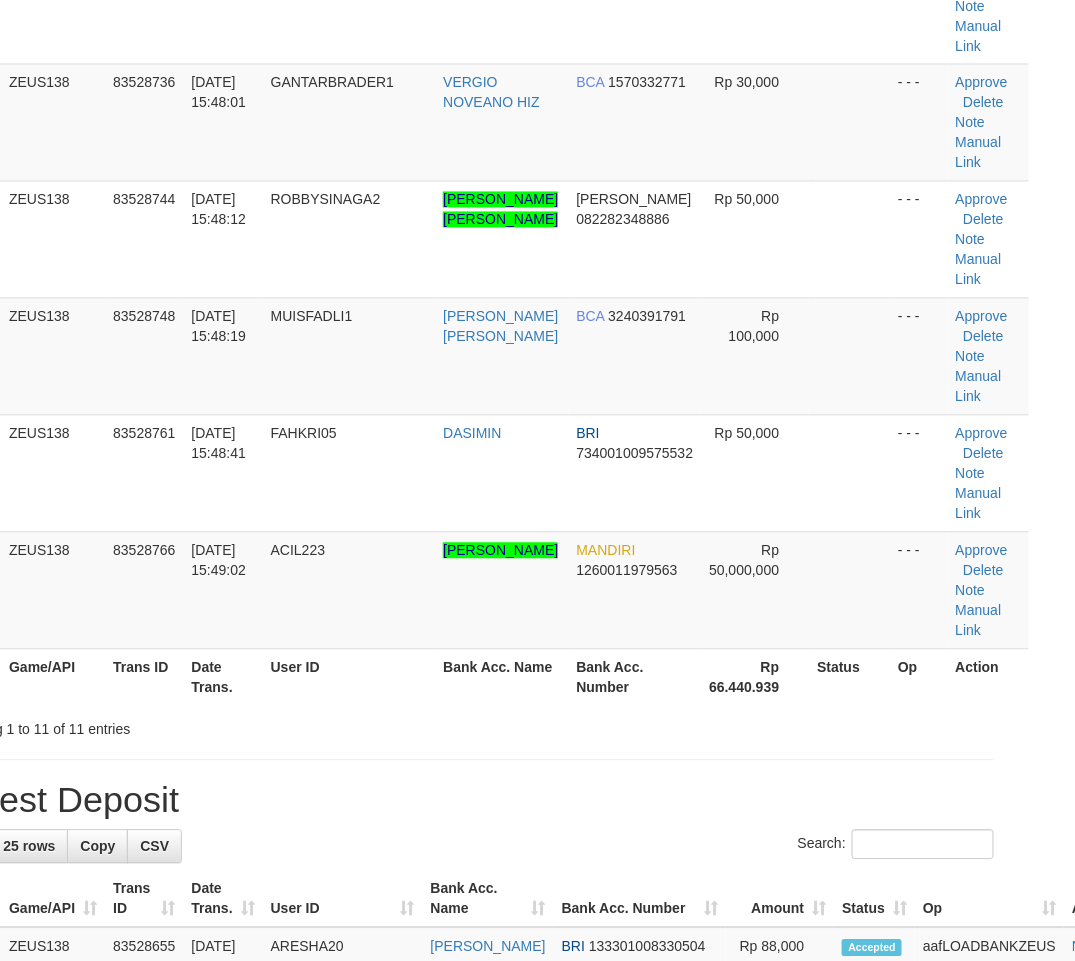 click on "**********" at bounding box center (471, 845) 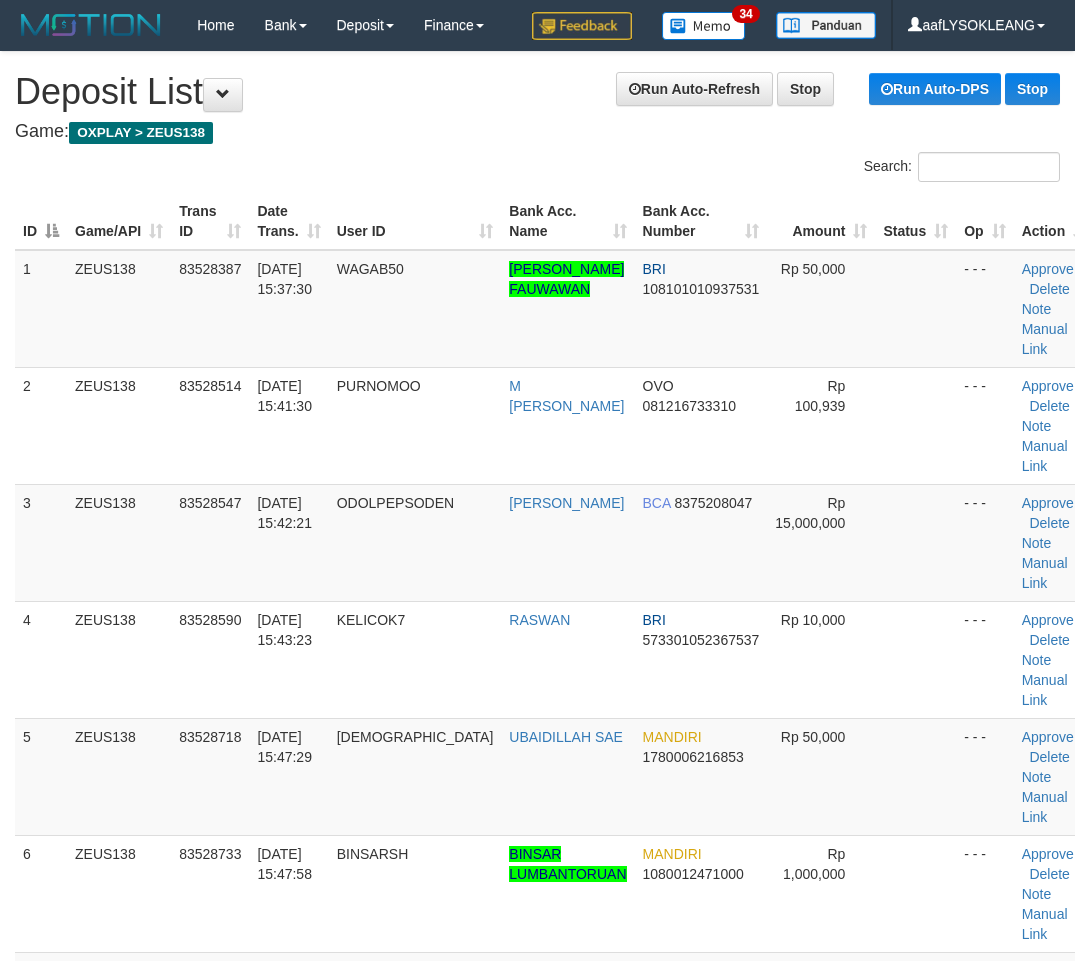 scroll, scrollTop: 1036, scrollLeft: 66, axis: both 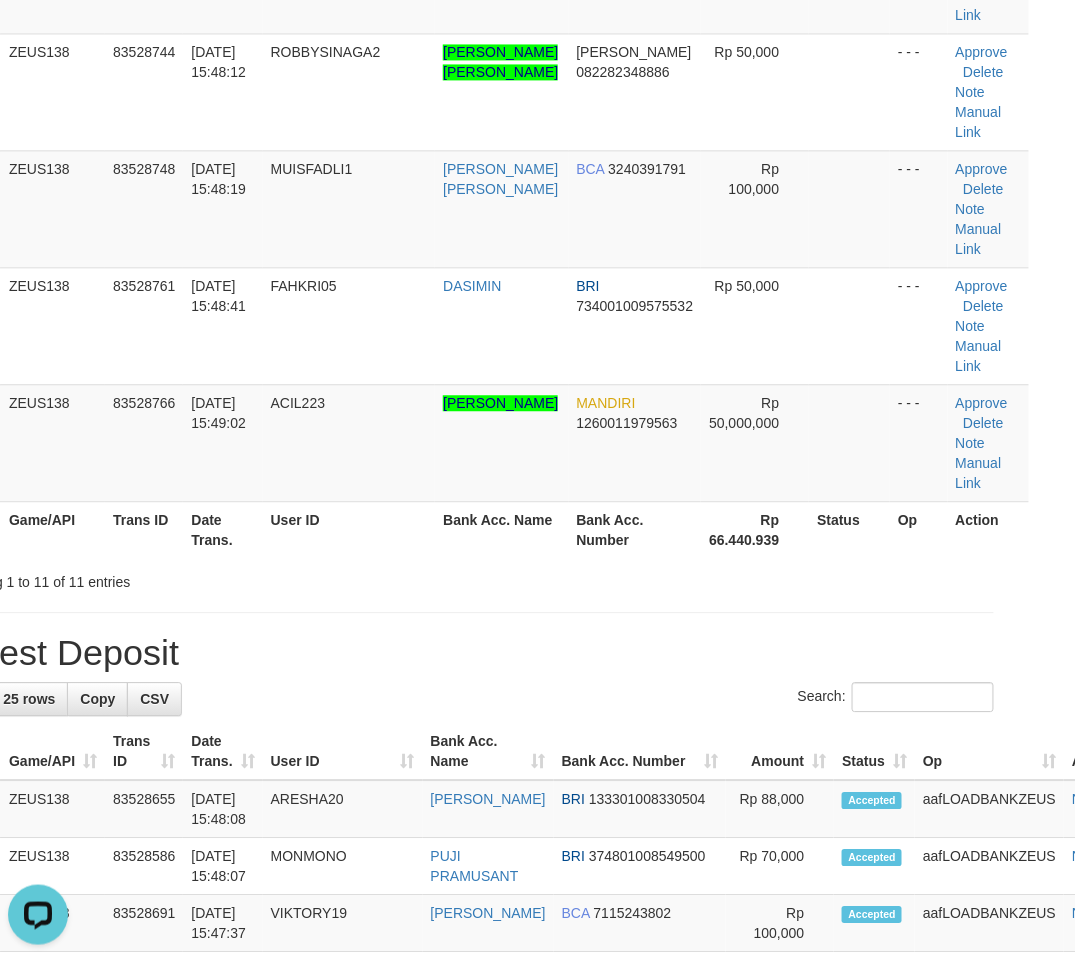 click on "Latest Deposit" at bounding box center (471, 653) 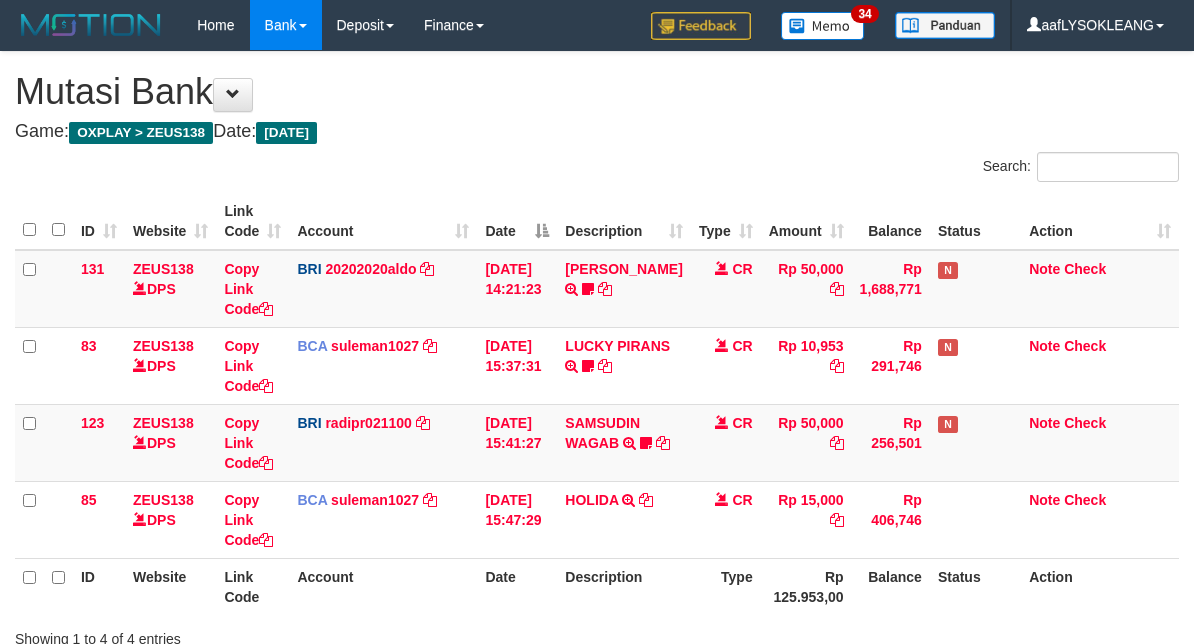 scroll, scrollTop: 148, scrollLeft: 0, axis: vertical 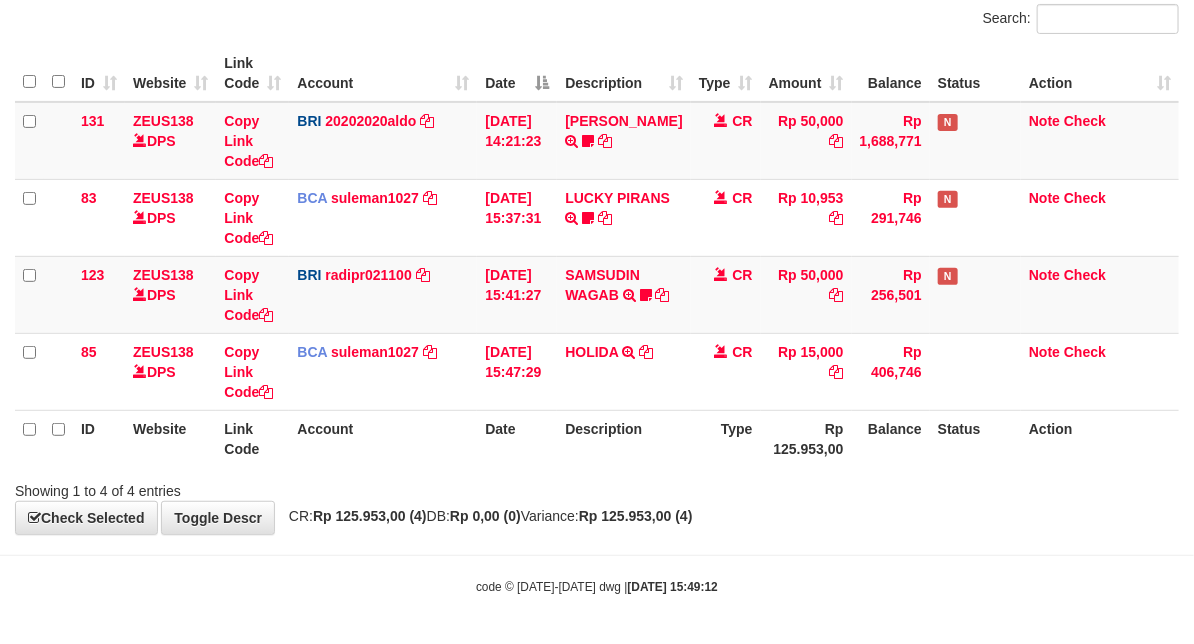 click on "code © 2012-2018 dwg |  2025/07/13 15:49:12" at bounding box center [597, 586] 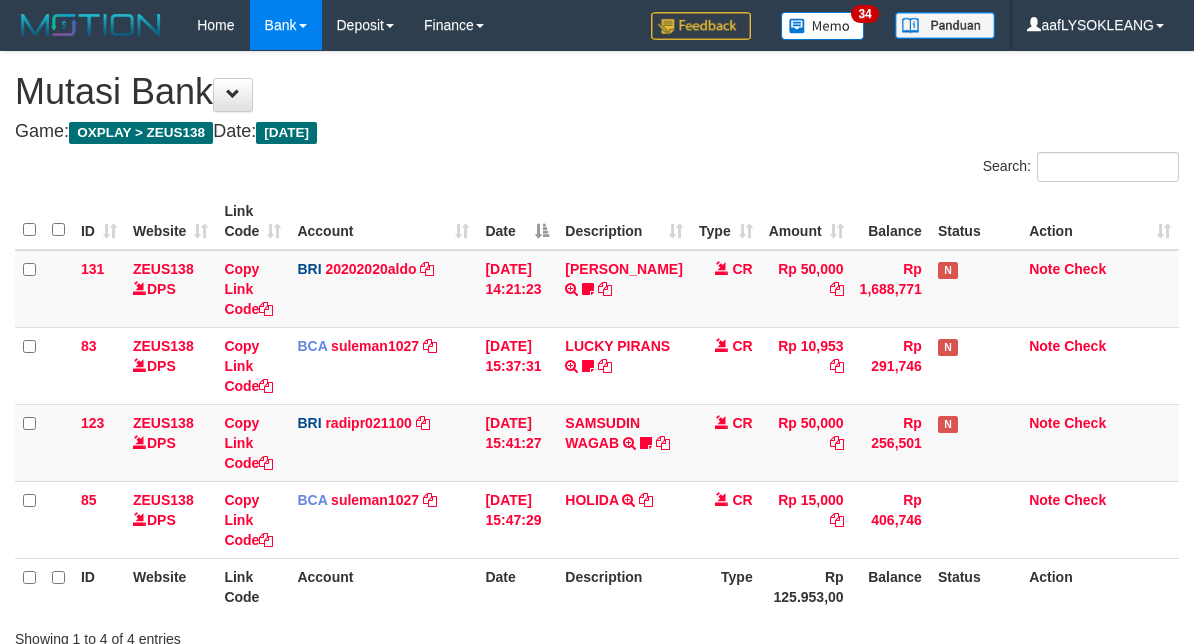scroll, scrollTop: 148, scrollLeft: 0, axis: vertical 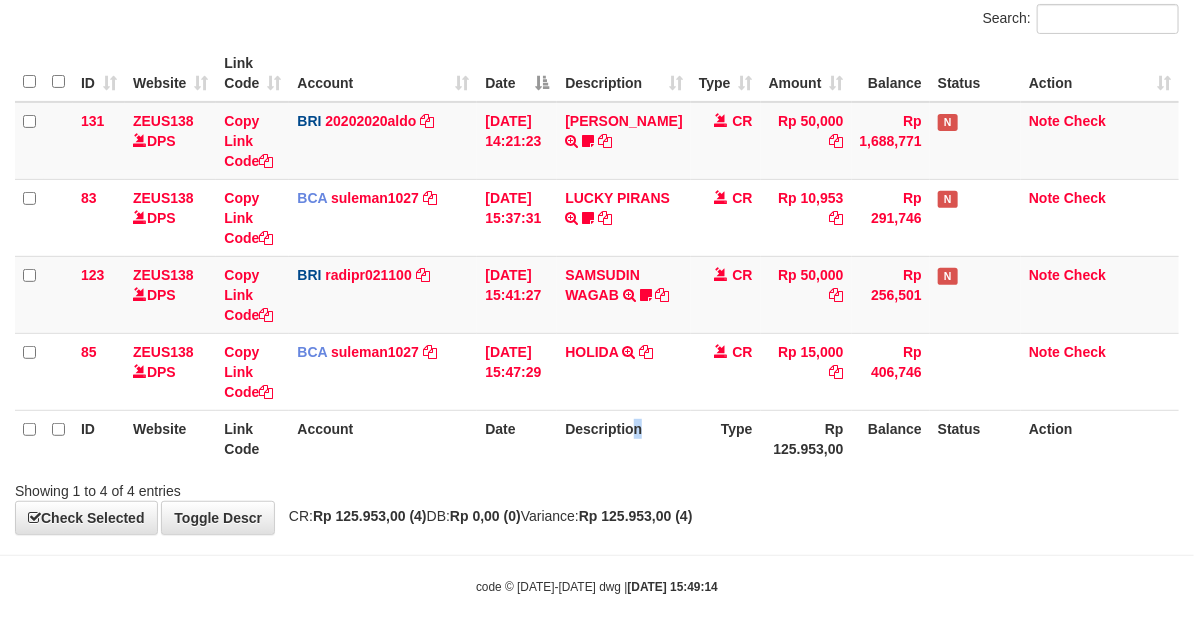 drag, startPoint x: 643, startPoint y: 436, endPoint x: 550, endPoint y: 426, distance: 93.53609 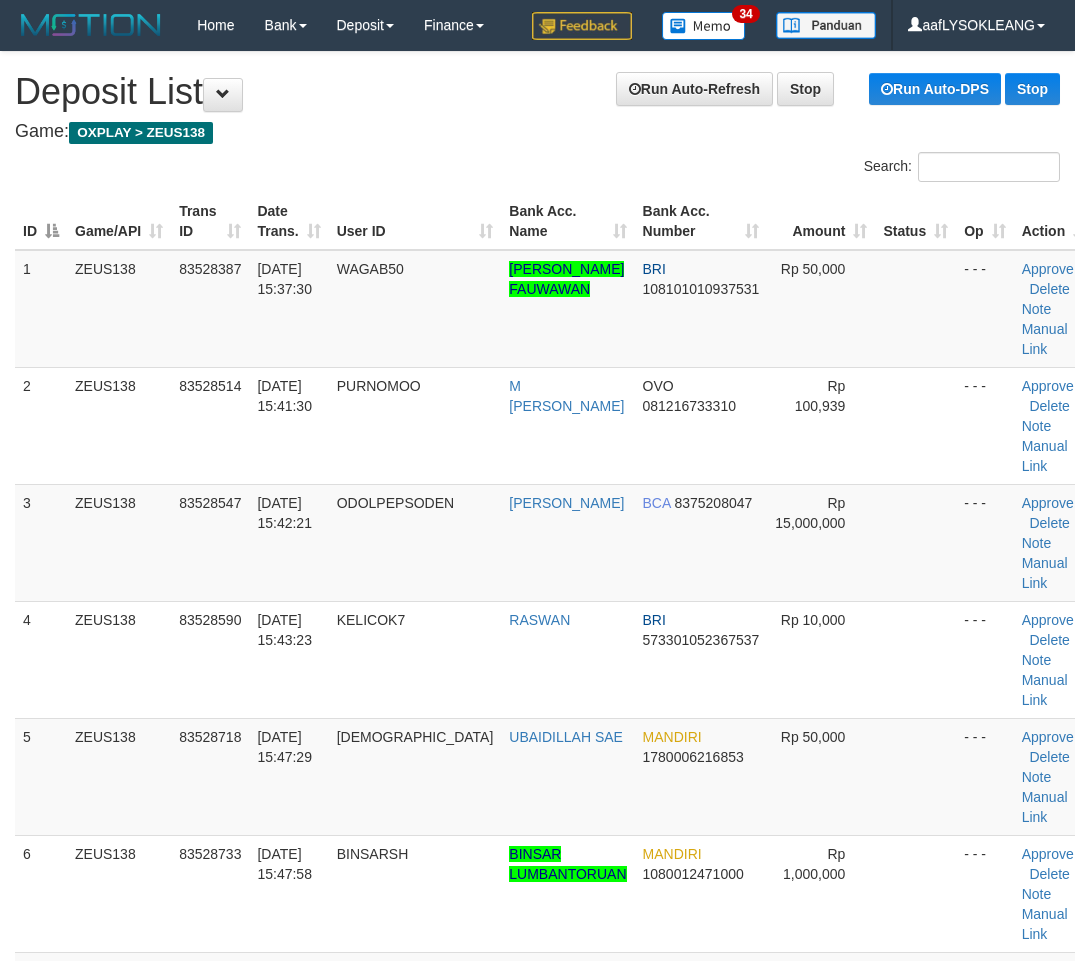 scroll, scrollTop: 1036, scrollLeft: 66, axis: both 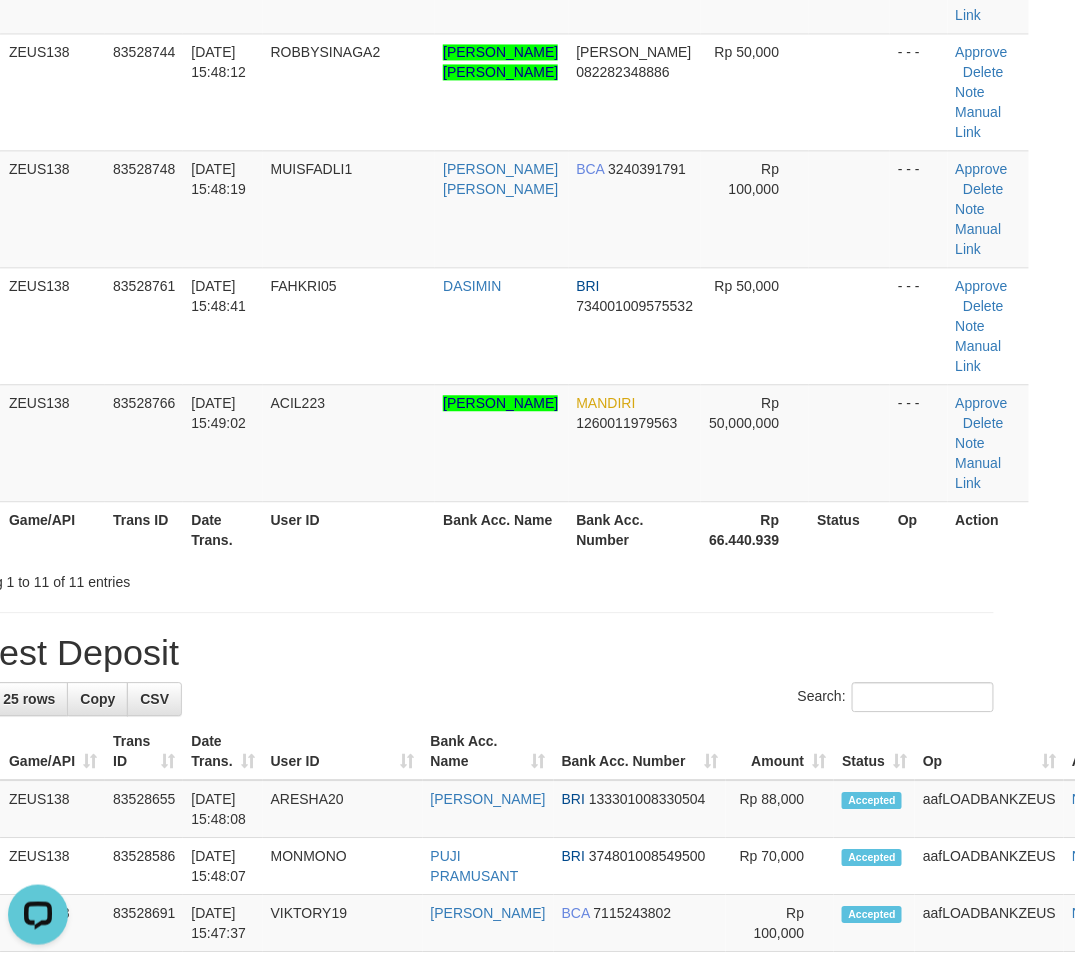 drag, startPoint x: 568, startPoint y: 627, endPoint x: 1088, endPoint y: 695, distance: 524.4273 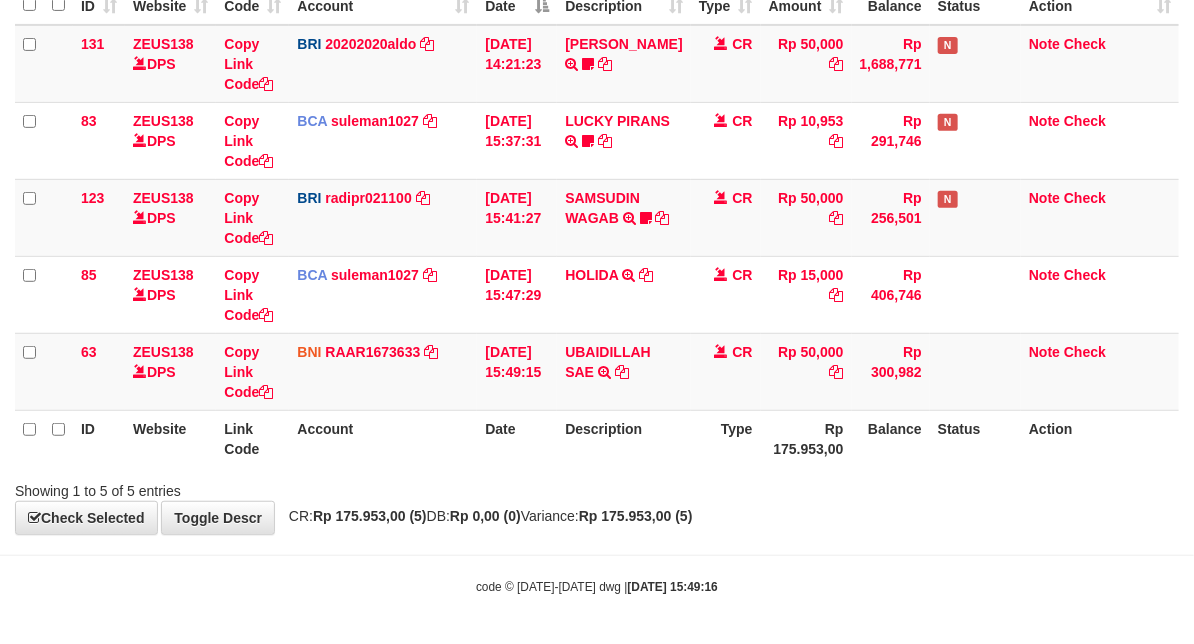 scroll, scrollTop: 148, scrollLeft: 0, axis: vertical 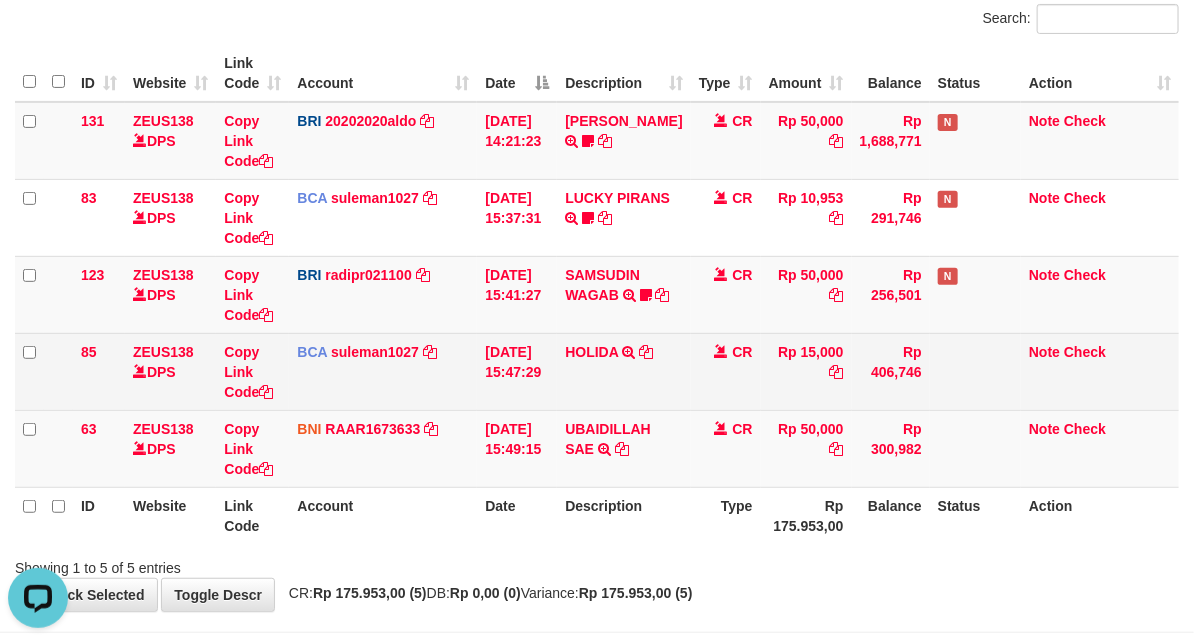 click on "BCA
suleman1027
DPS
SULEMAN
mutasi_20250713_2972 | 85
mutasi_20250713_2972 | 85" at bounding box center [383, 371] 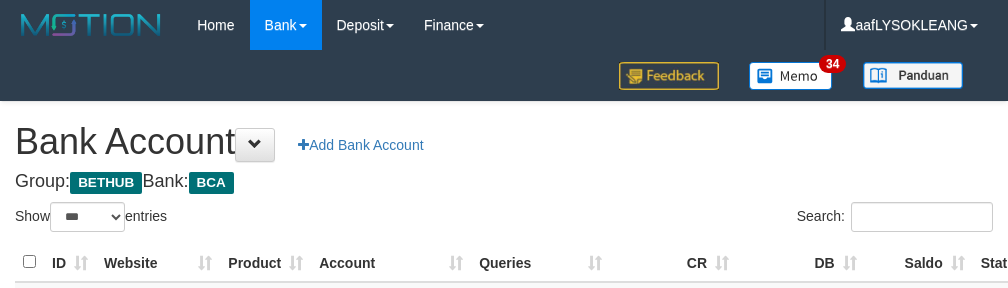 select on "***" 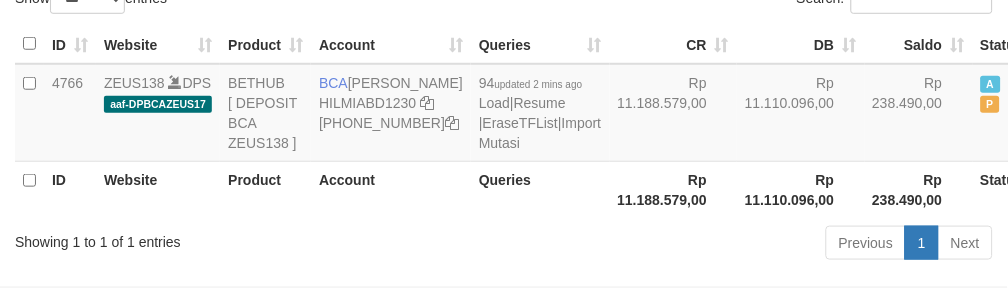 scroll, scrollTop: 260, scrollLeft: 0, axis: vertical 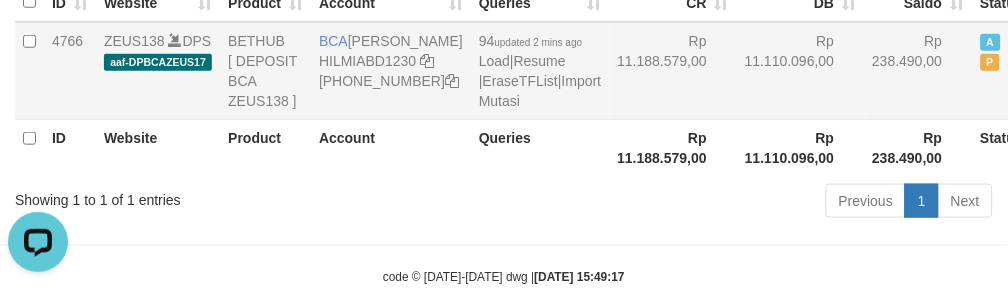 click on "Rp 11.188.579,00" at bounding box center [674, 71] 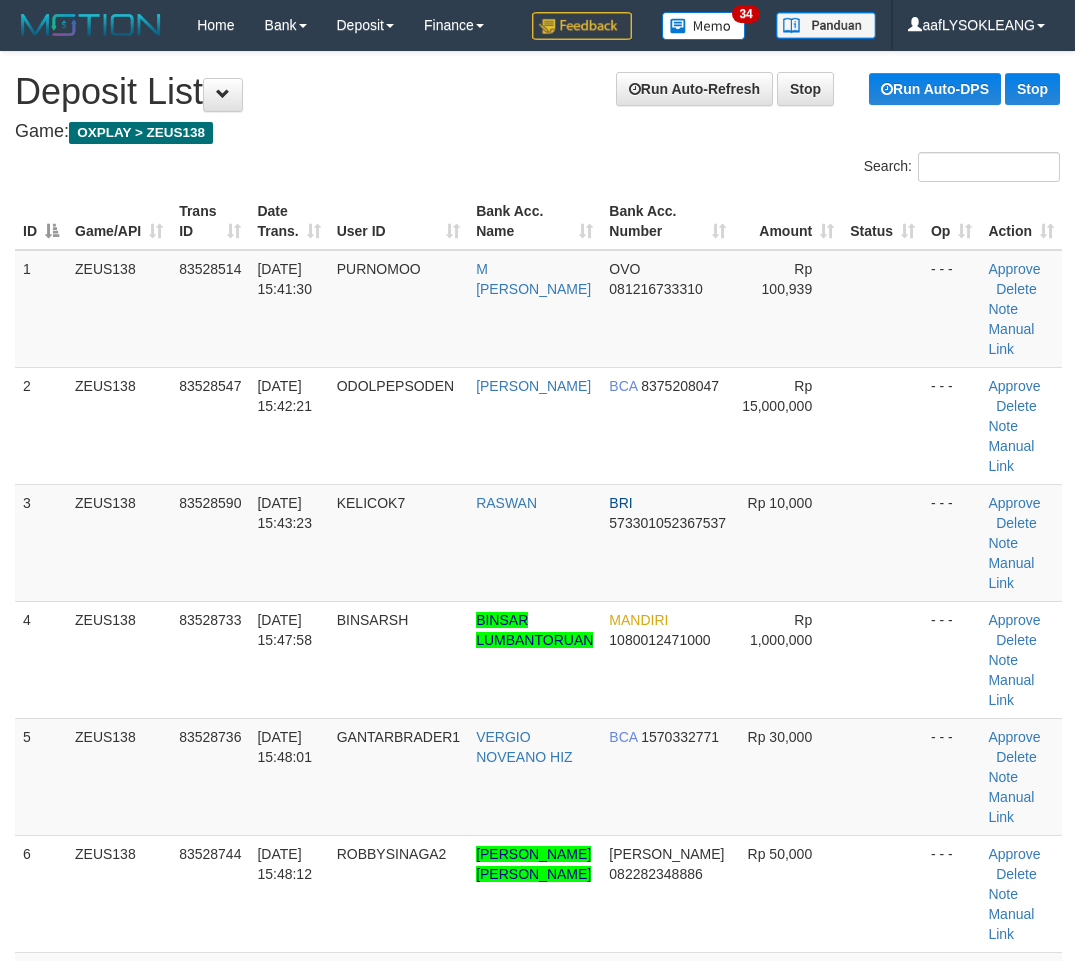 scroll, scrollTop: 1036, scrollLeft: 66, axis: both 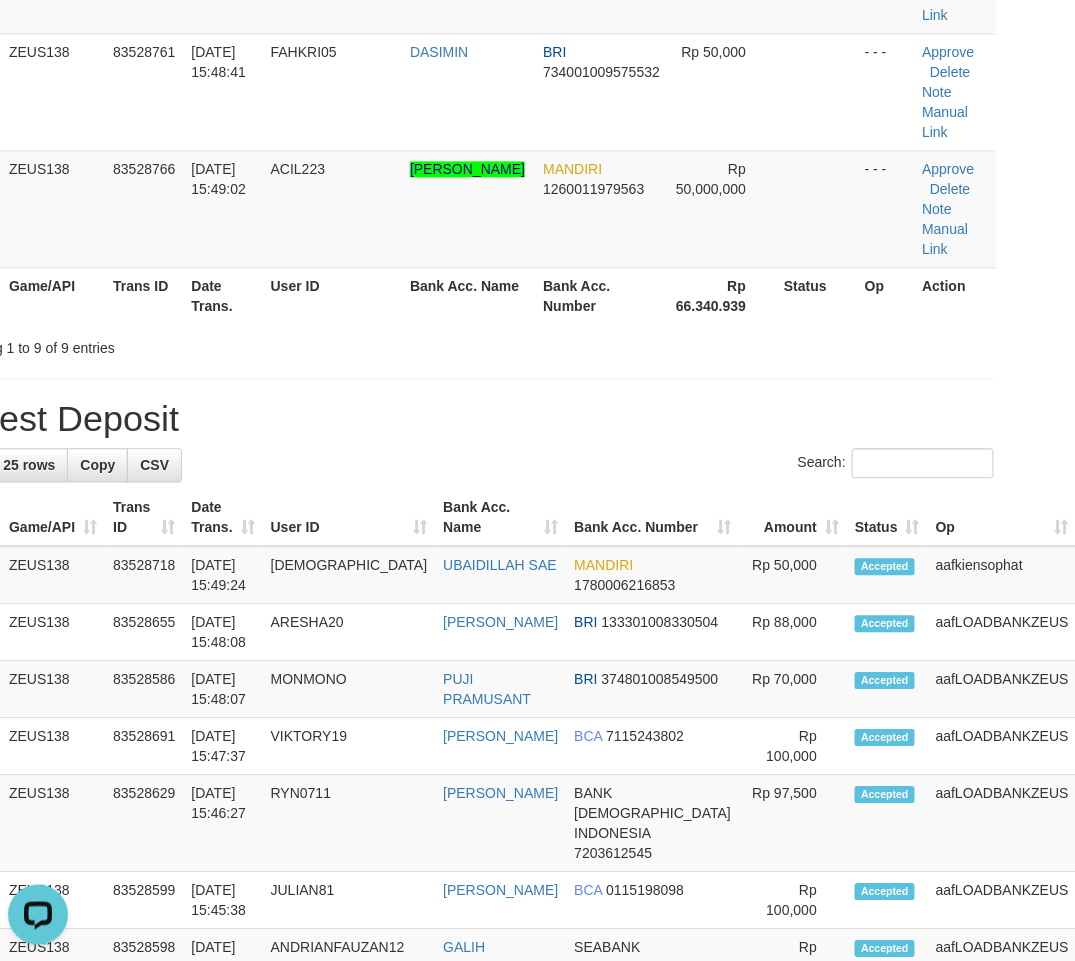drag, startPoint x: 530, startPoint y: 444, endPoint x: 932, endPoint y: 472, distance: 402.97394 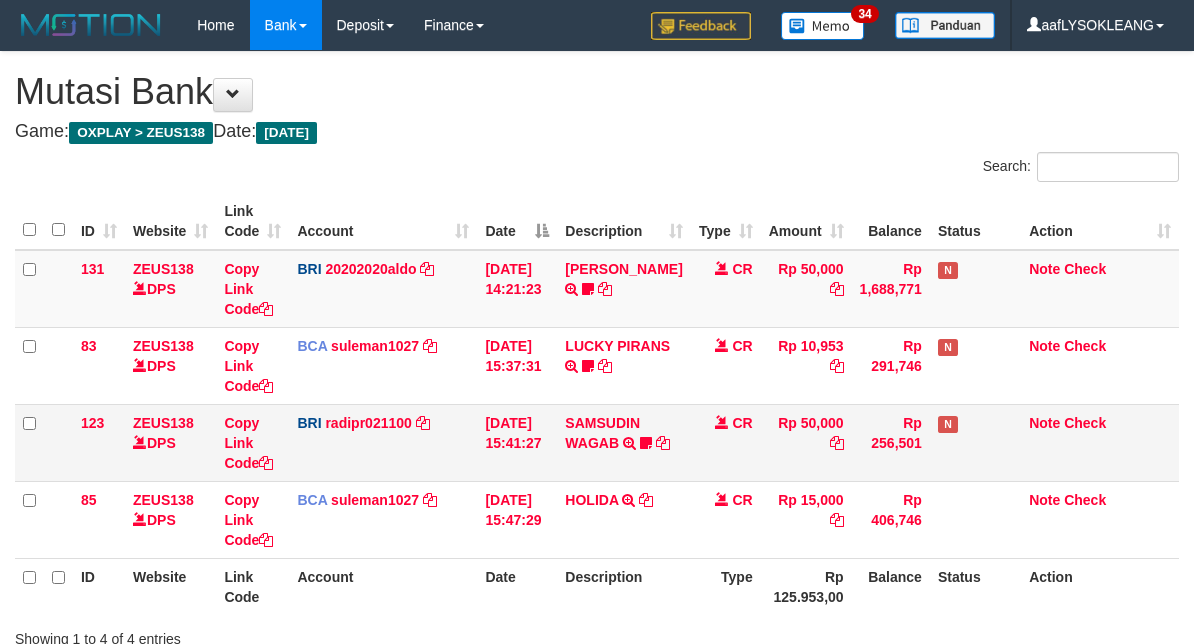 scroll, scrollTop: 148, scrollLeft: 0, axis: vertical 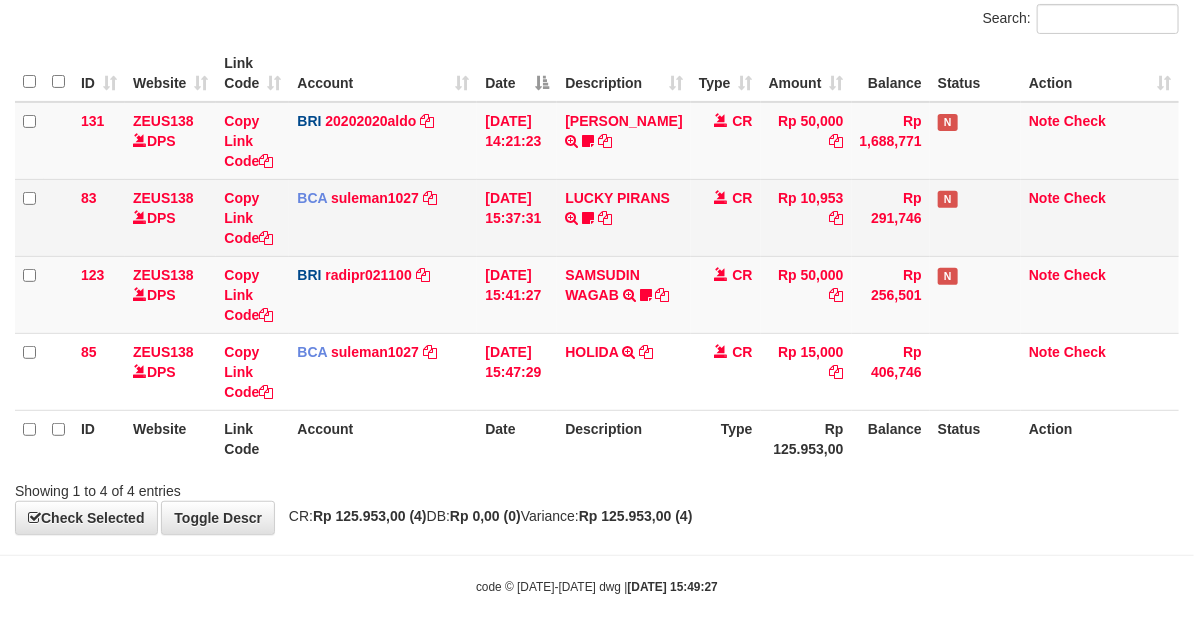 click on "BCA
suleman1027
DPS
SULEMAN
mutasi_20250713_2972 | 83
mutasi_20250713_2972 | 83" at bounding box center (383, 217) 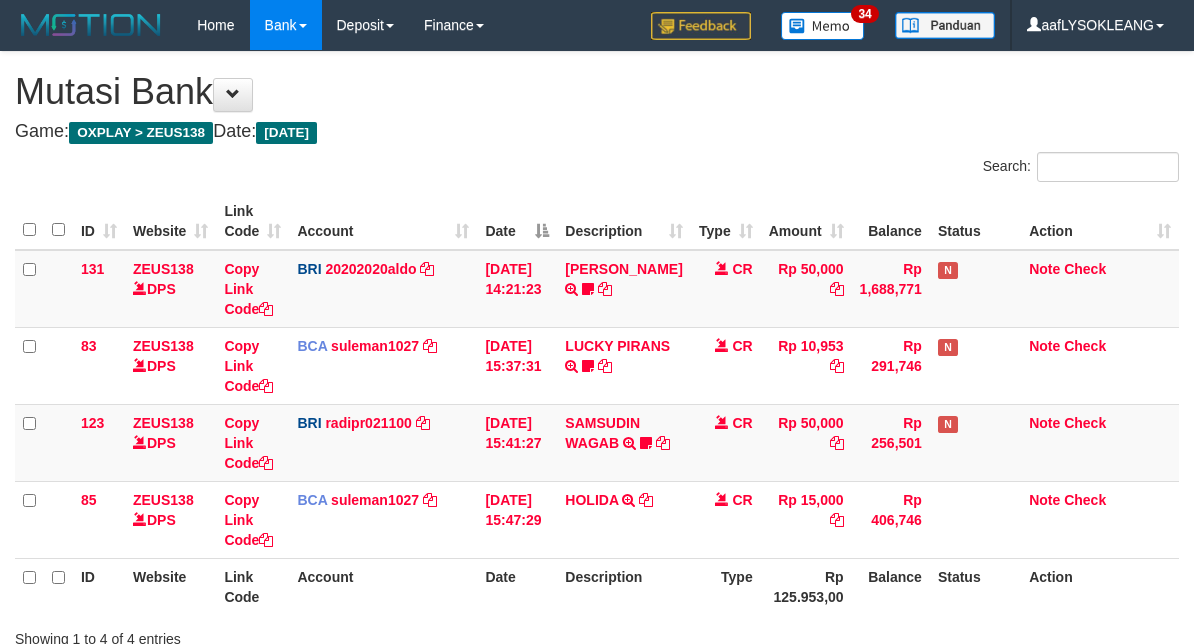 scroll, scrollTop: 148, scrollLeft: 0, axis: vertical 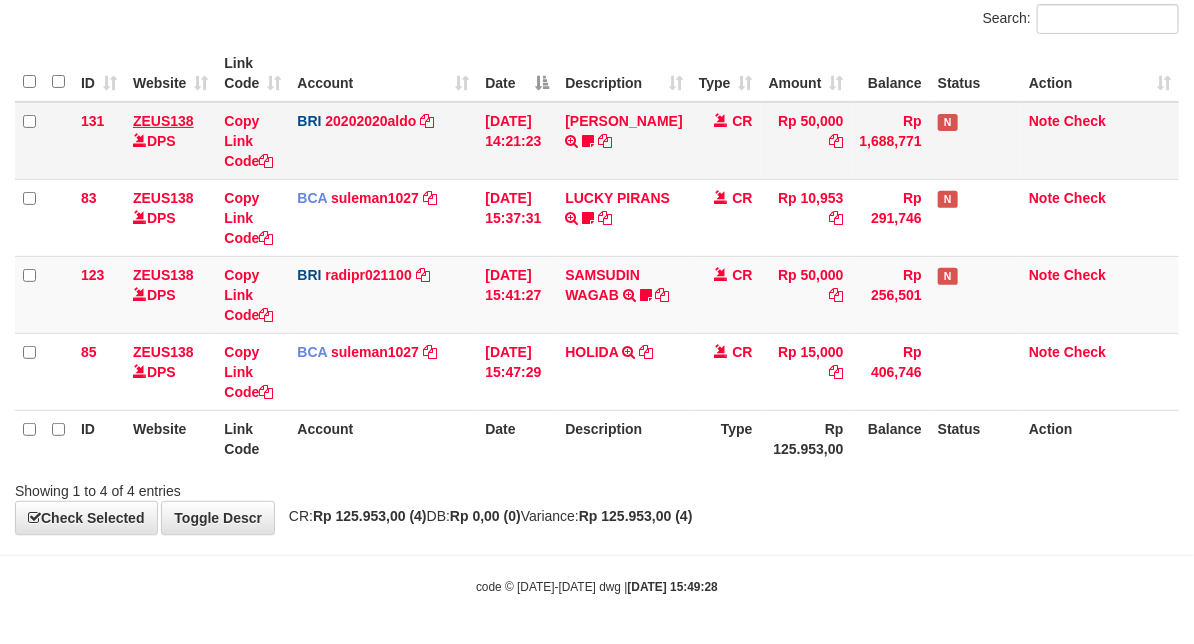 drag, startPoint x: 432, startPoint y: 142, endPoint x: 154, endPoint y: 110, distance: 279.83566 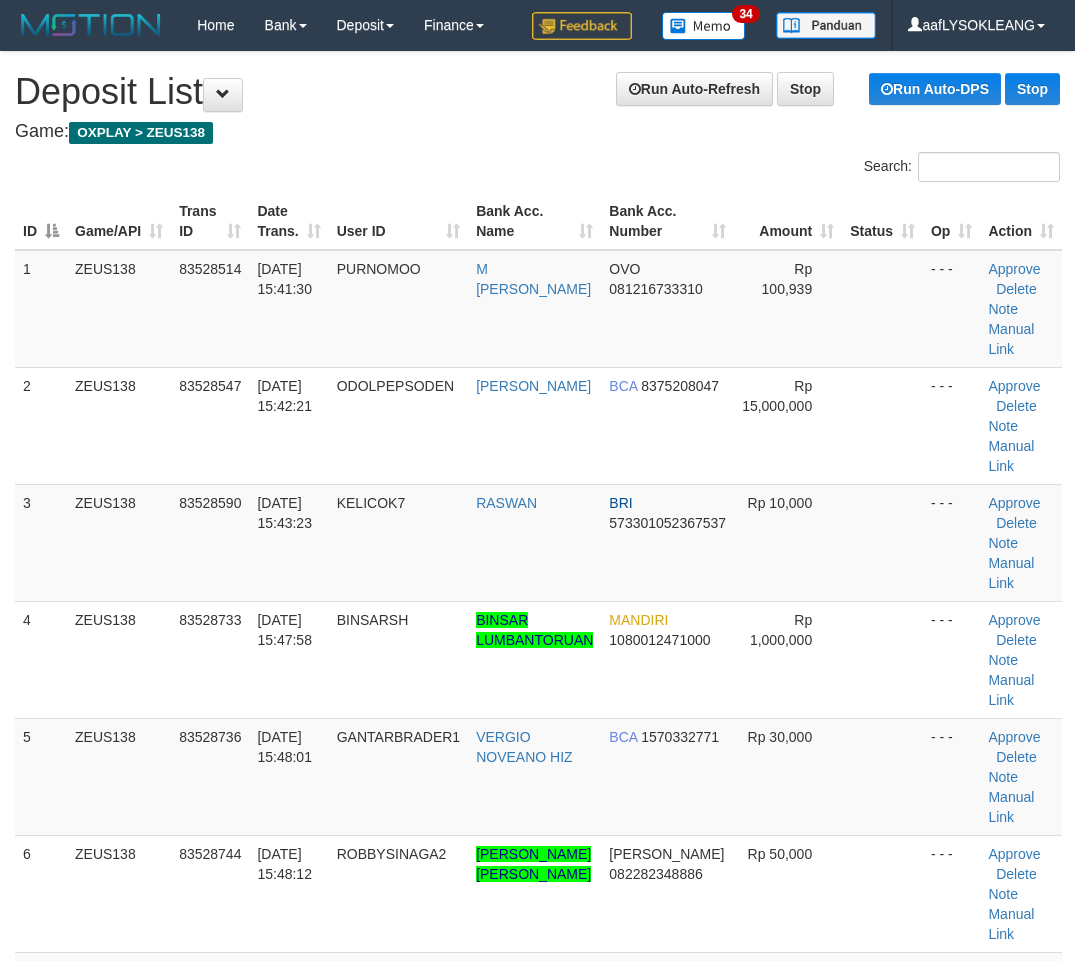 scroll, scrollTop: 1036, scrollLeft: 66, axis: both 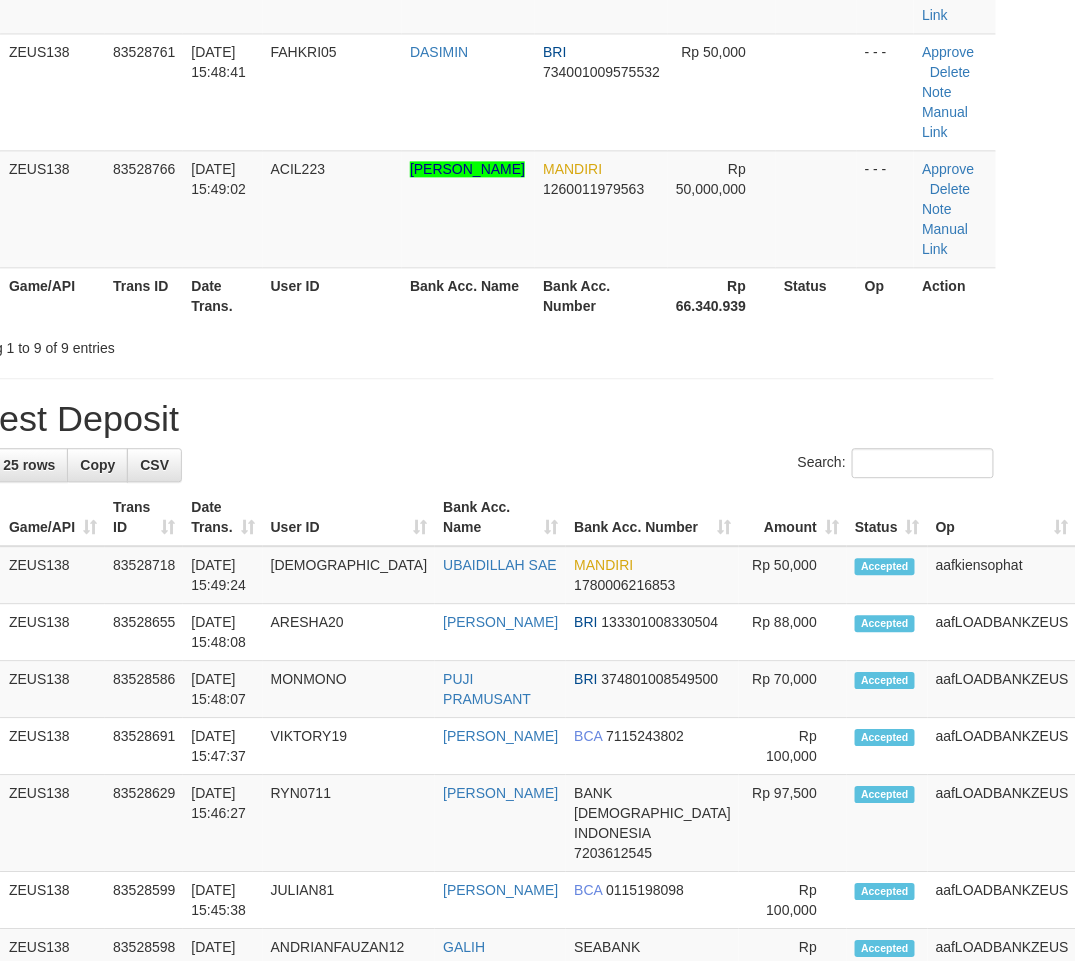 drag, startPoint x: 443, startPoint y: 355, endPoint x: 1090, endPoint y: 411, distance: 649.41895 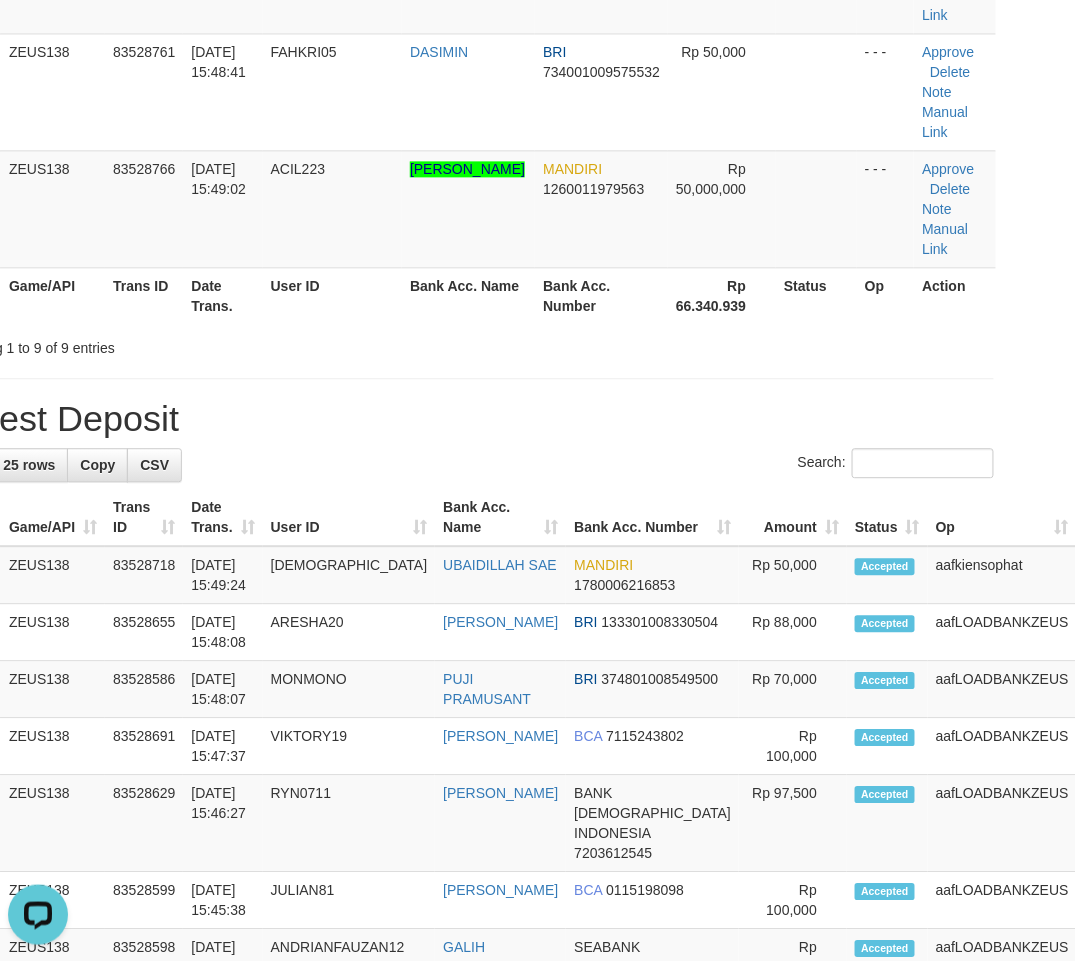 scroll, scrollTop: 0, scrollLeft: 0, axis: both 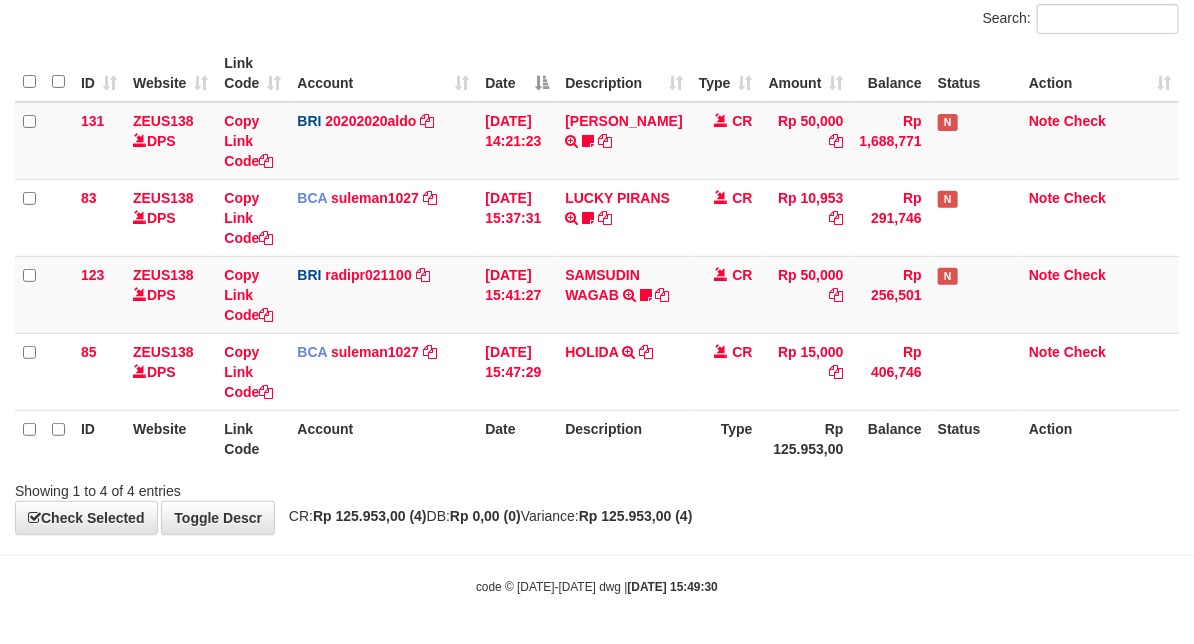 click on "Search:" at bounding box center (597, 21) 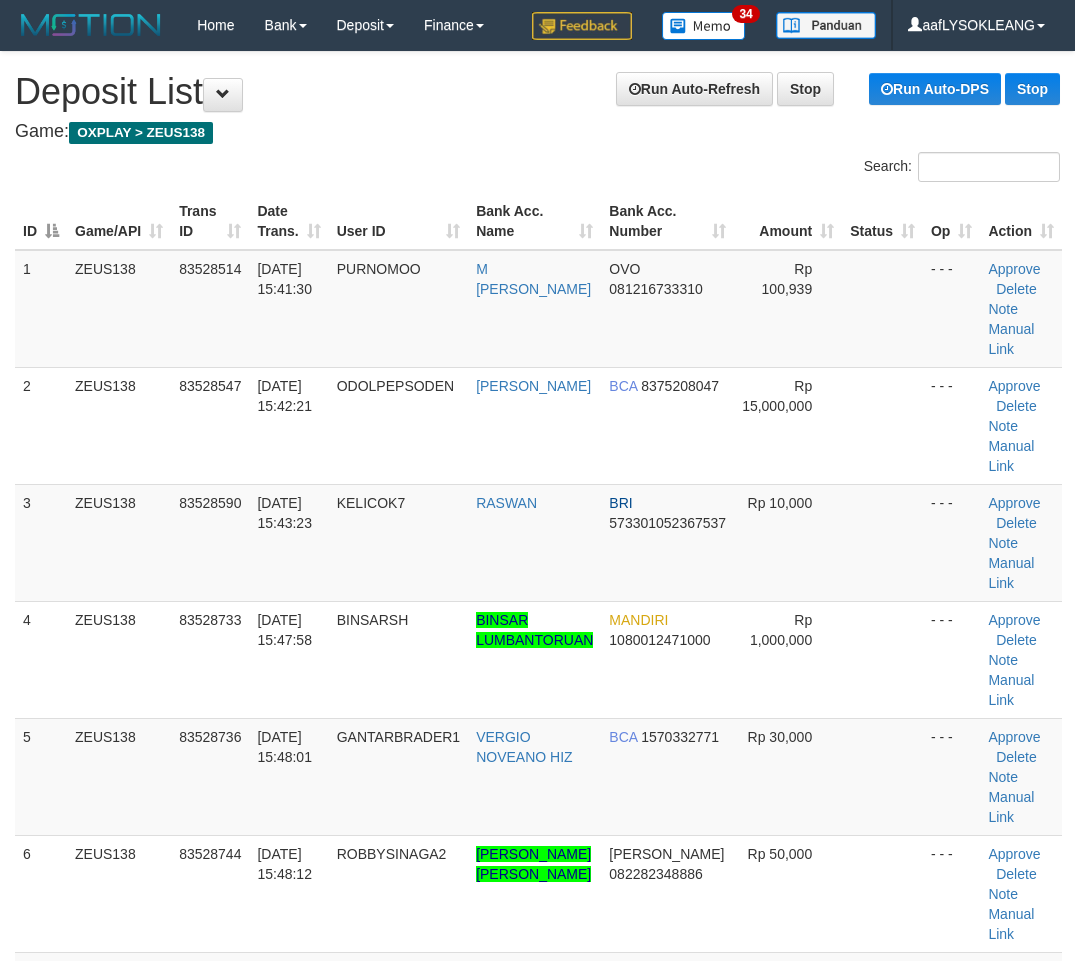 scroll, scrollTop: 1036, scrollLeft: 66, axis: both 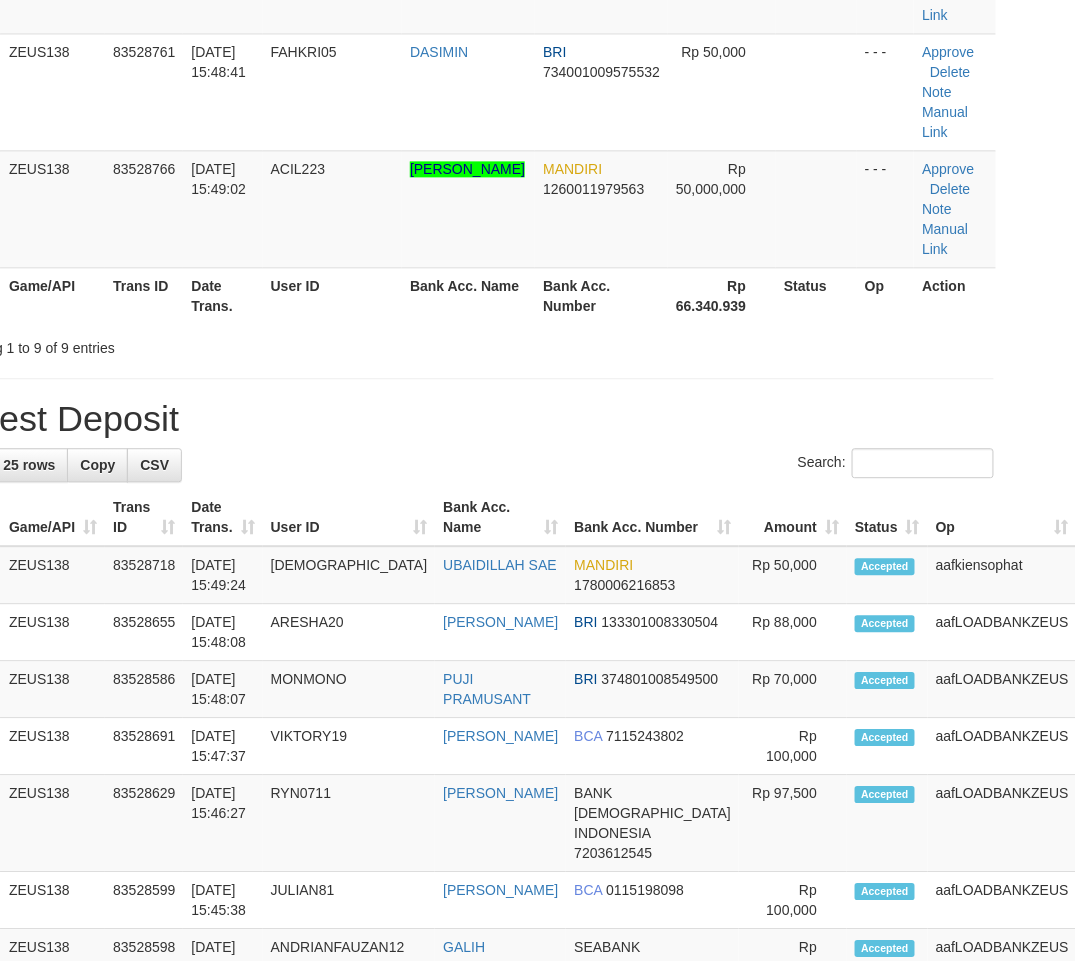 click on "Latest Deposit" at bounding box center [471, 419] 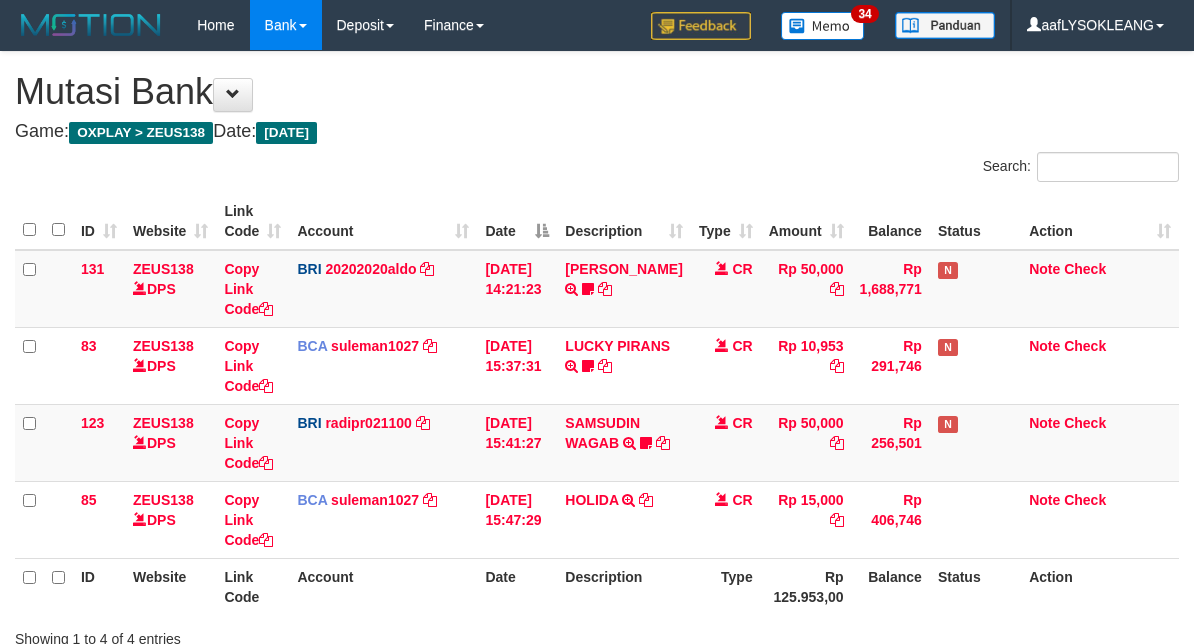 scroll, scrollTop: 148, scrollLeft: 0, axis: vertical 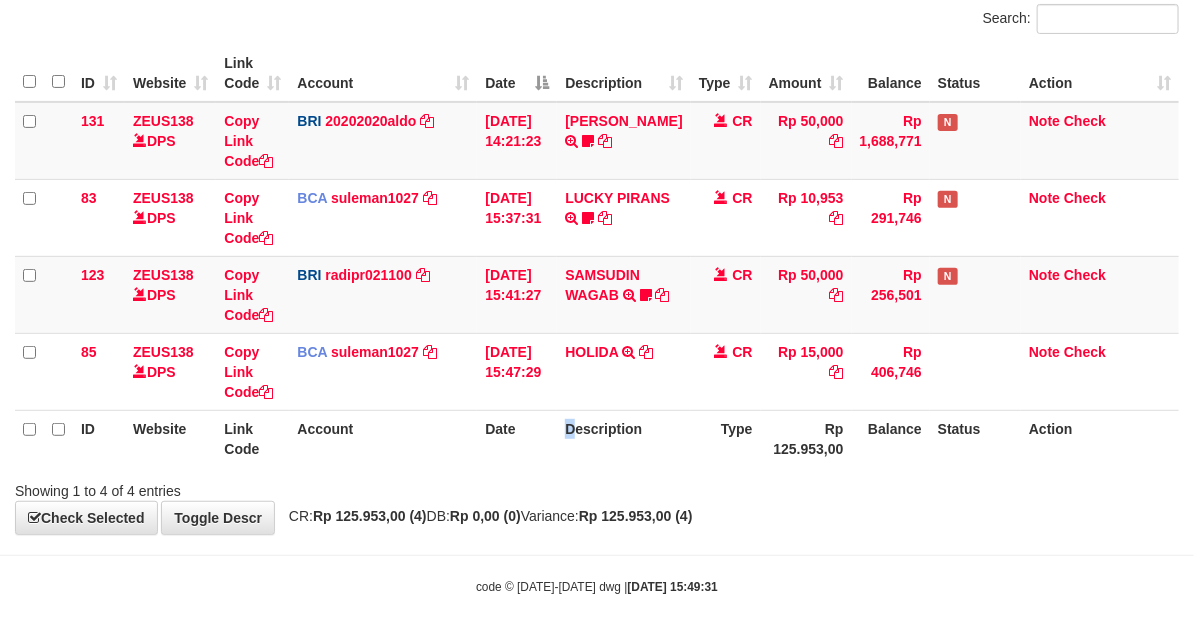 drag, startPoint x: 552, startPoint y: 440, endPoint x: 533, endPoint y: 442, distance: 19.104973 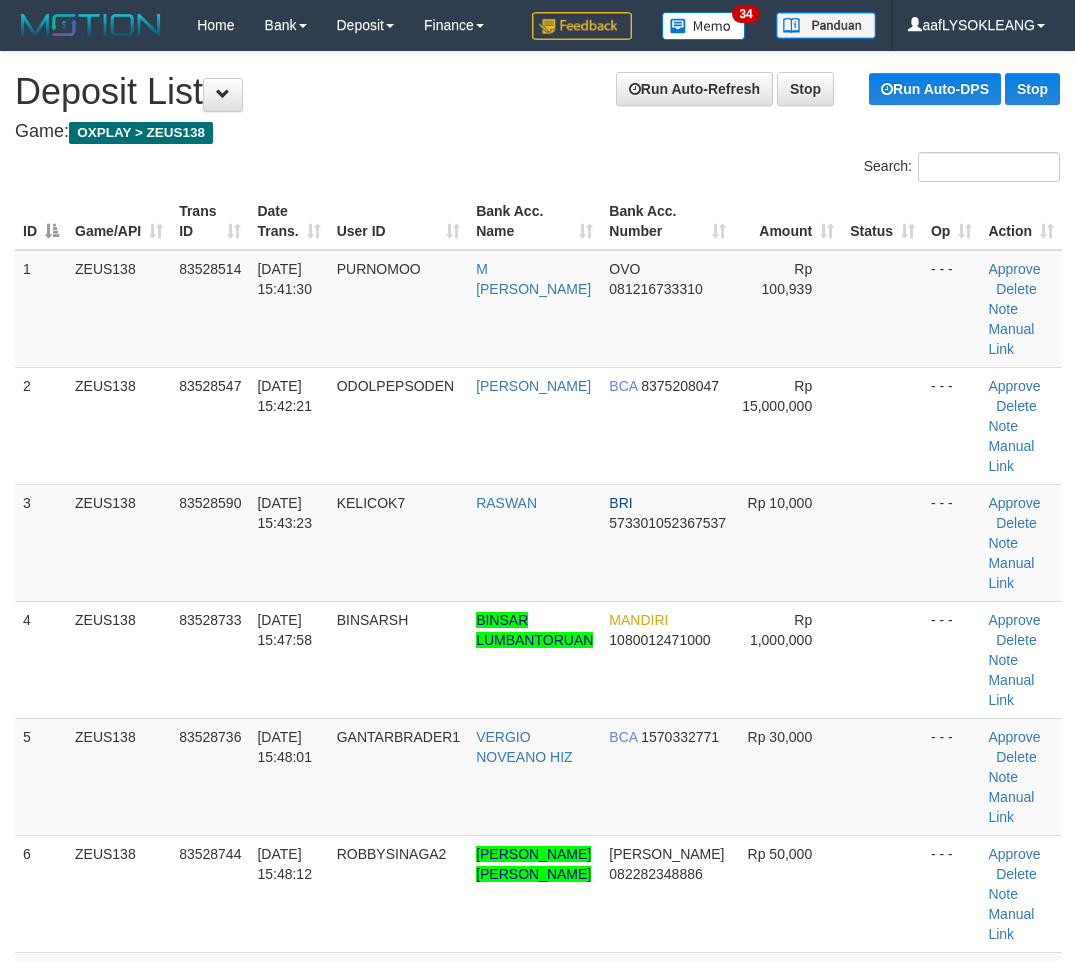 scroll, scrollTop: 1036, scrollLeft: 66, axis: both 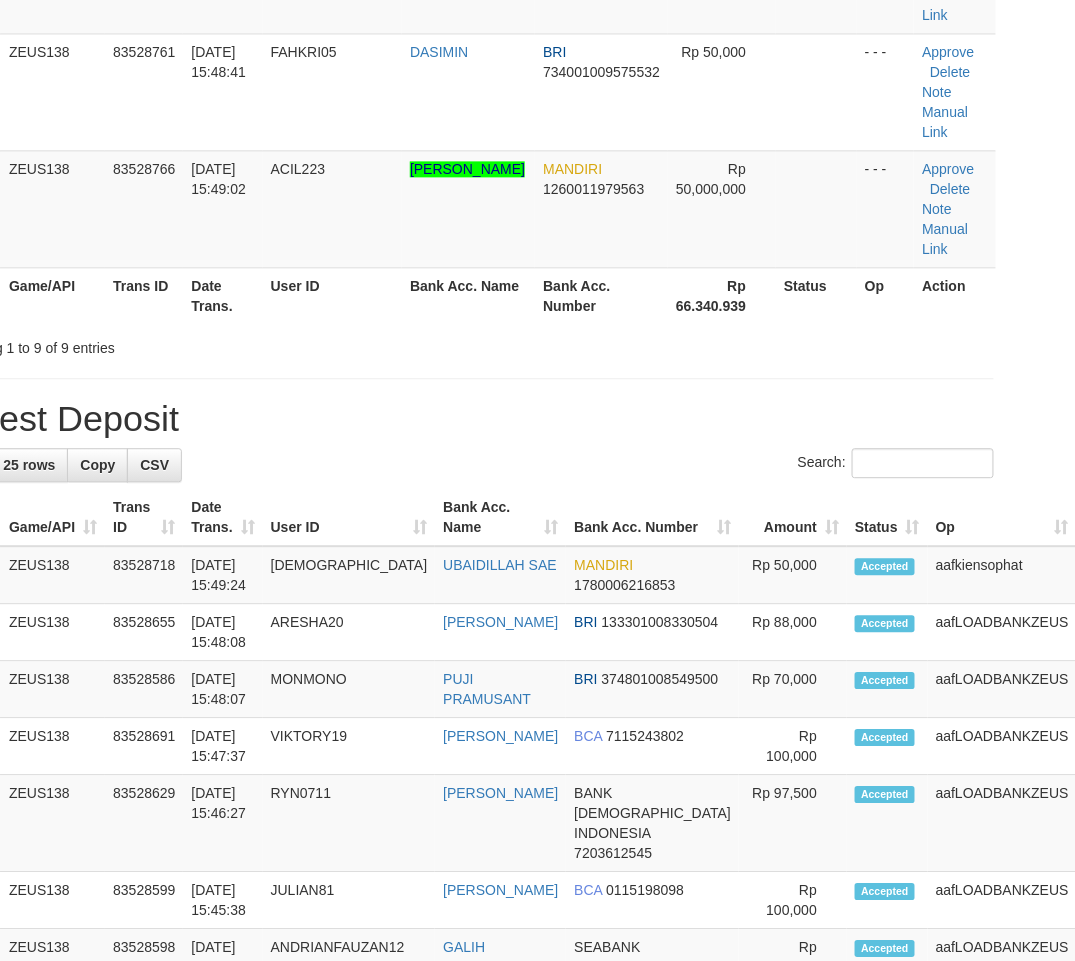 drag, startPoint x: 783, startPoint y: 392, endPoint x: 1090, endPoint y: 480, distance: 319.36343 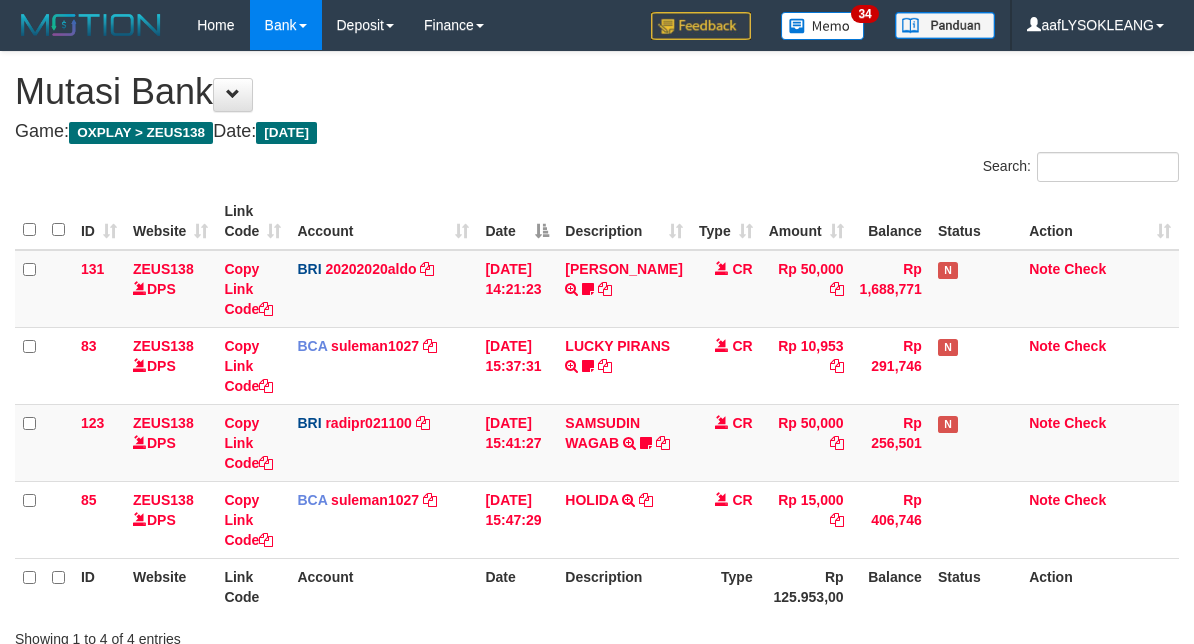 scroll, scrollTop: 148, scrollLeft: 0, axis: vertical 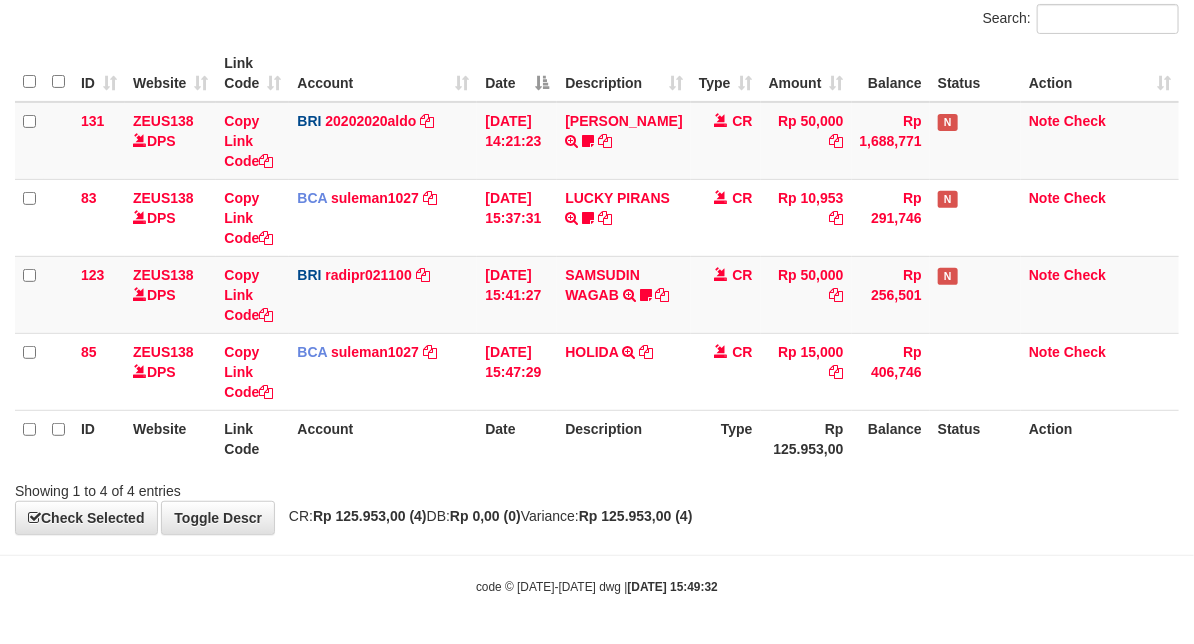 drag, startPoint x: 461, startPoint y: 231, endPoint x: 4, endPoint y: 138, distance: 466.36682 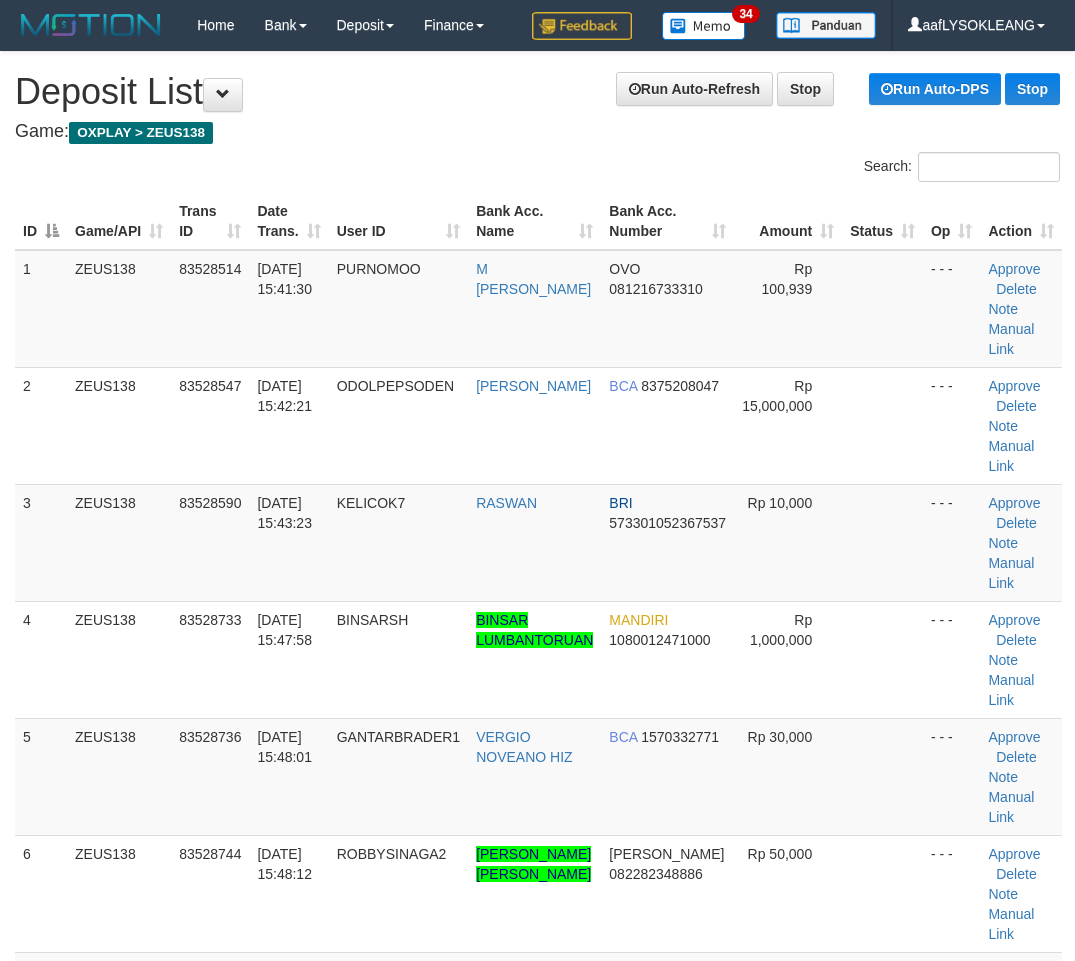 scroll, scrollTop: 1036, scrollLeft: 66, axis: both 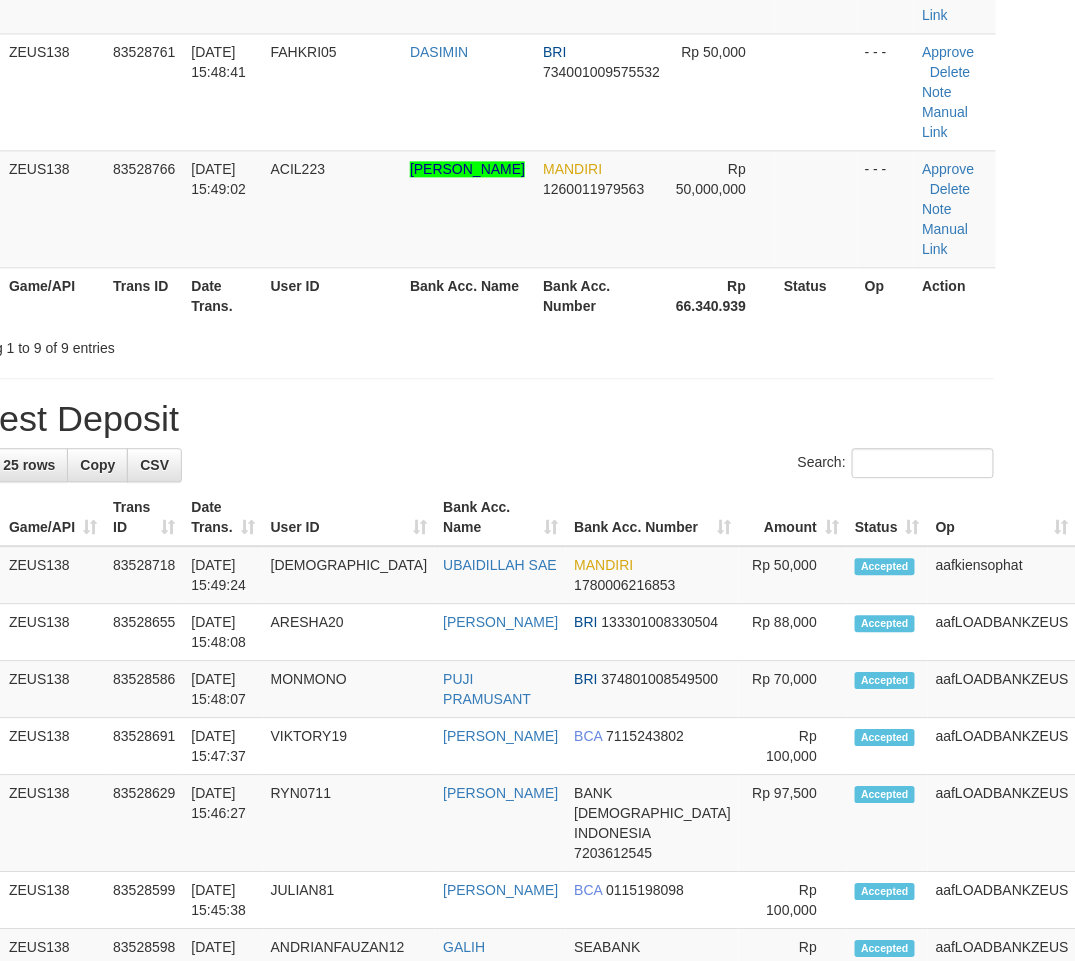 drag, startPoint x: 792, startPoint y: 387, endPoint x: 945, endPoint y: 414, distance: 155.36409 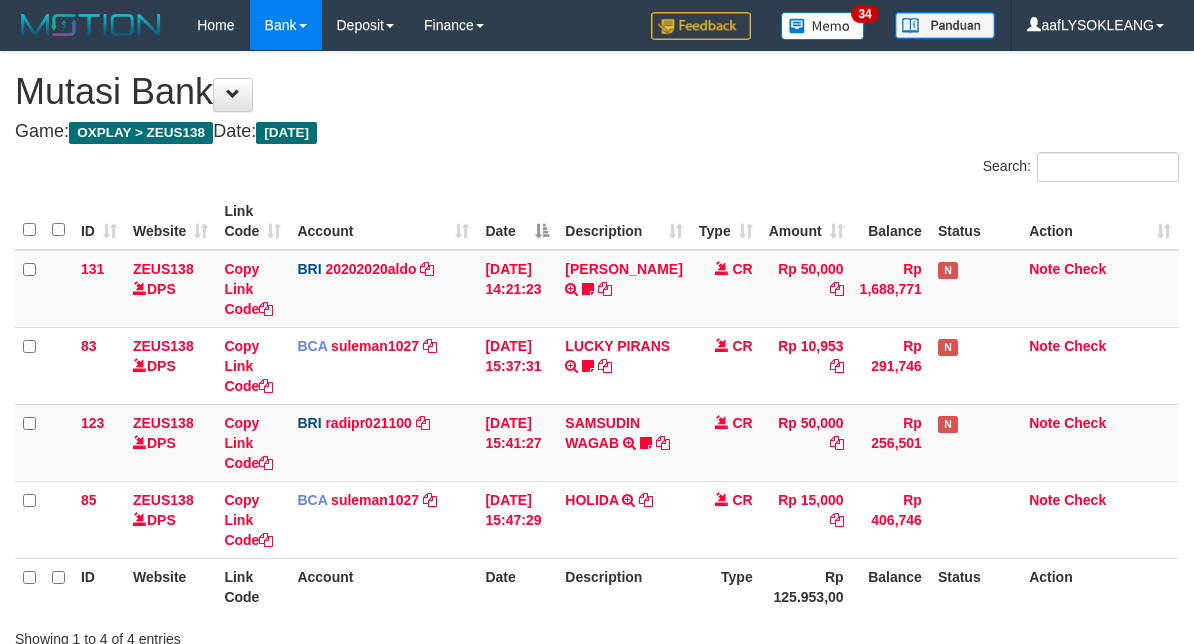scroll, scrollTop: 148, scrollLeft: 0, axis: vertical 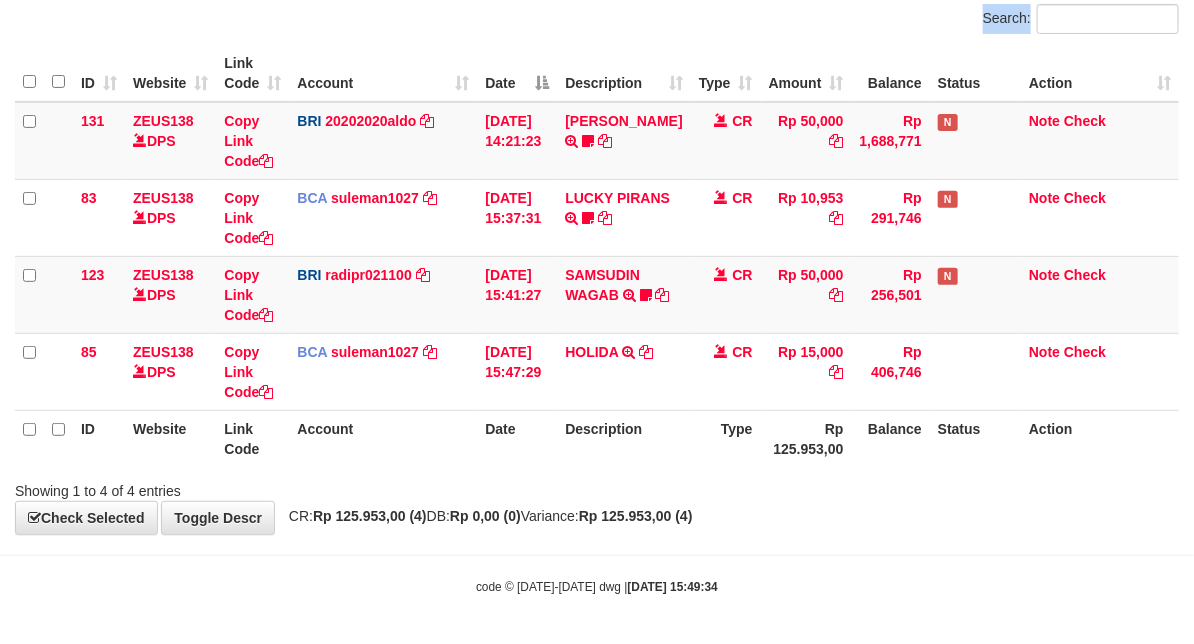 click on "Search:
ID Website Link Code Account Date Description Type Amount Balance Status Action
131
ZEUS138    DPS
Copy Link Code
BRI
20202020aldo
DPS
REVALDO SAGITA
mutasi_20250713_3778 | 131
mutasi_20250713_3778 | 131
13/07/2025 14:21:23
DANA HERISUPRAPTO            TRANSFER NBMB DANA HERISUPRAPTO TO REVALDO SAGITA    Herisuprapto
CR
Rp 50,000
Rp 1,688,771
N
Note
Check
83
ZEUS138    DPS
Copy Link Code
BCA
suleman1027
DPS" at bounding box center [597, 252] 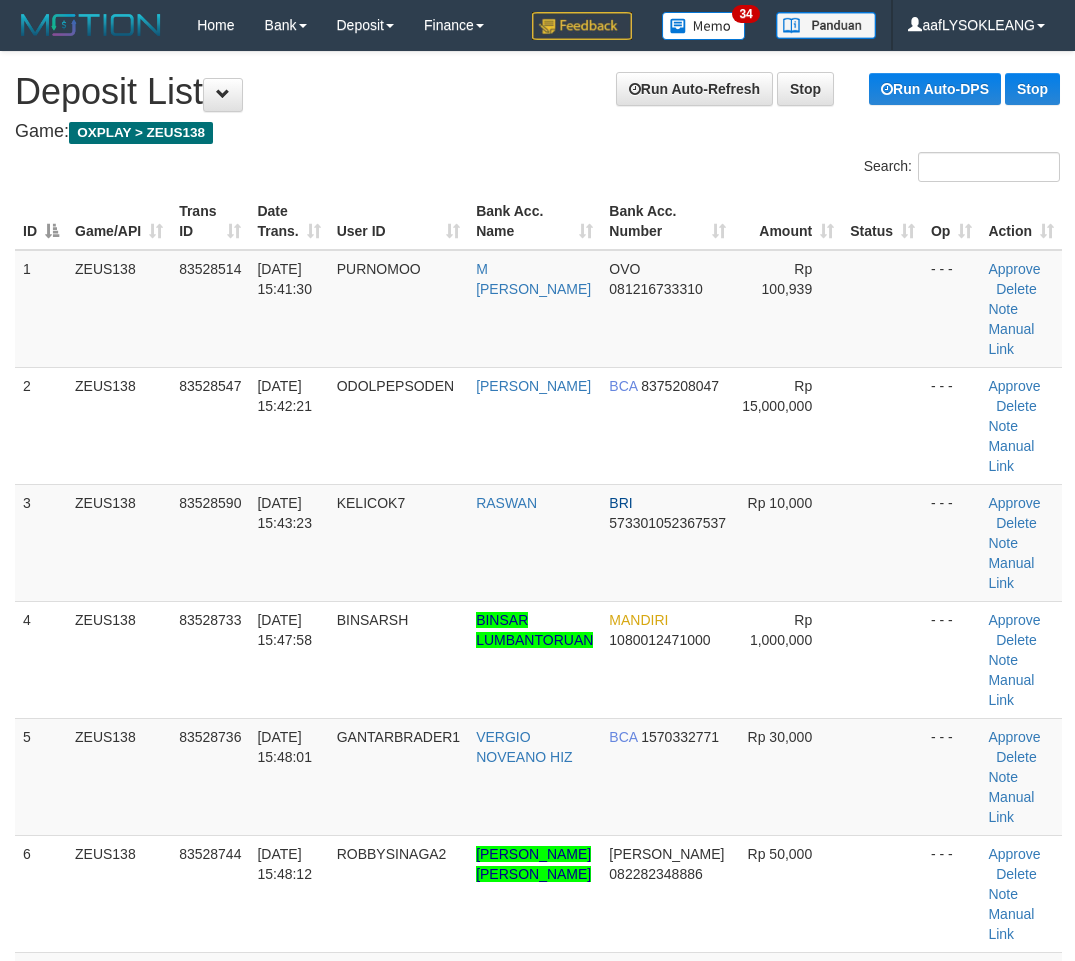 scroll, scrollTop: 1036, scrollLeft: 66, axis: both 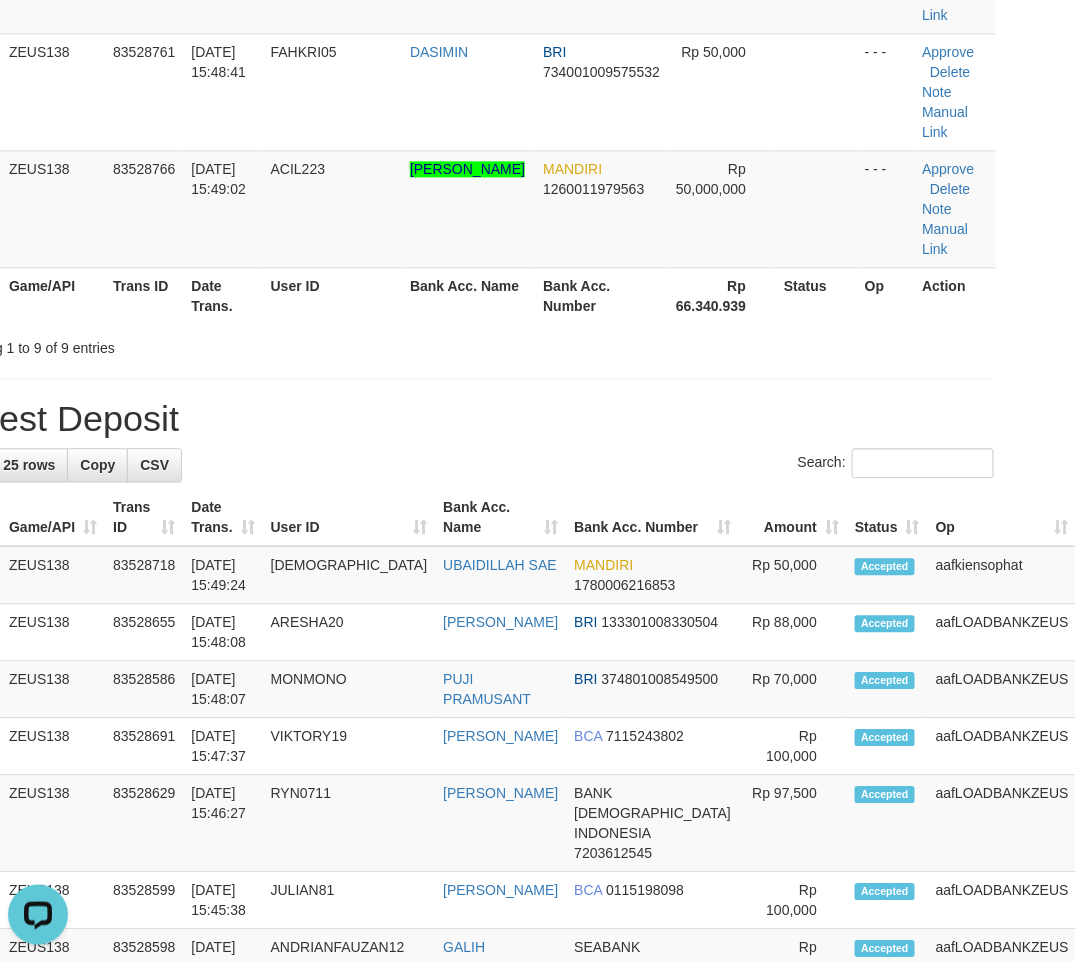 drag, startPoint x: 544, startPoint y: 387, endPoint x: 574, endPoint y: 406, distance: 35.510563 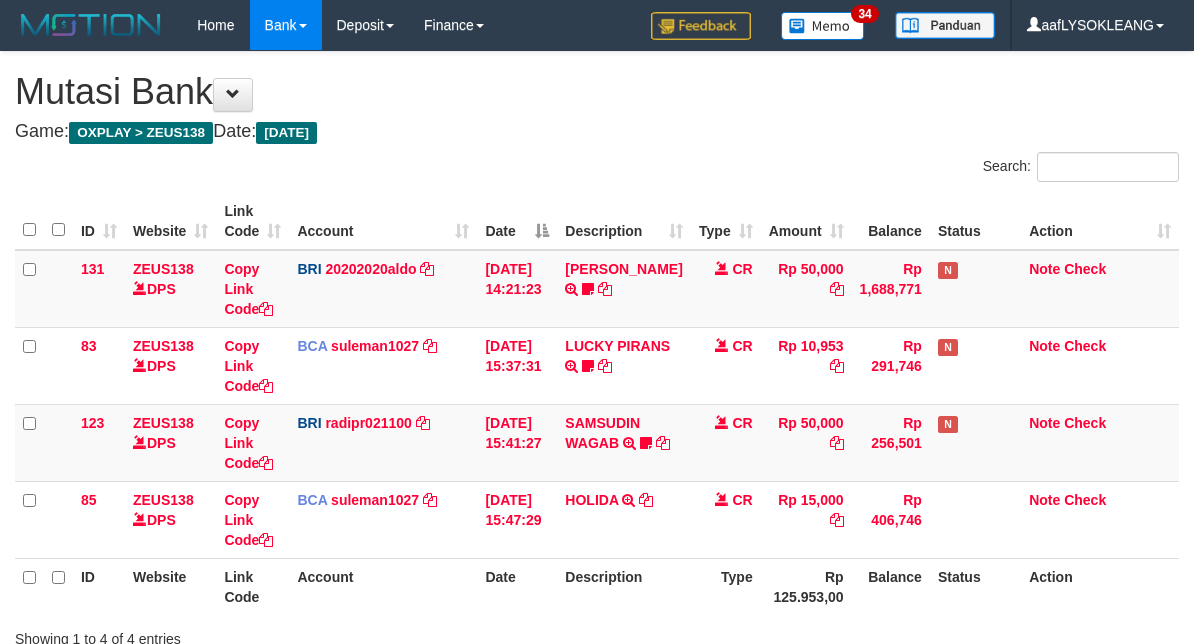 scroll, scrollTop: 148, scrollLeft: 0, axis: vertical 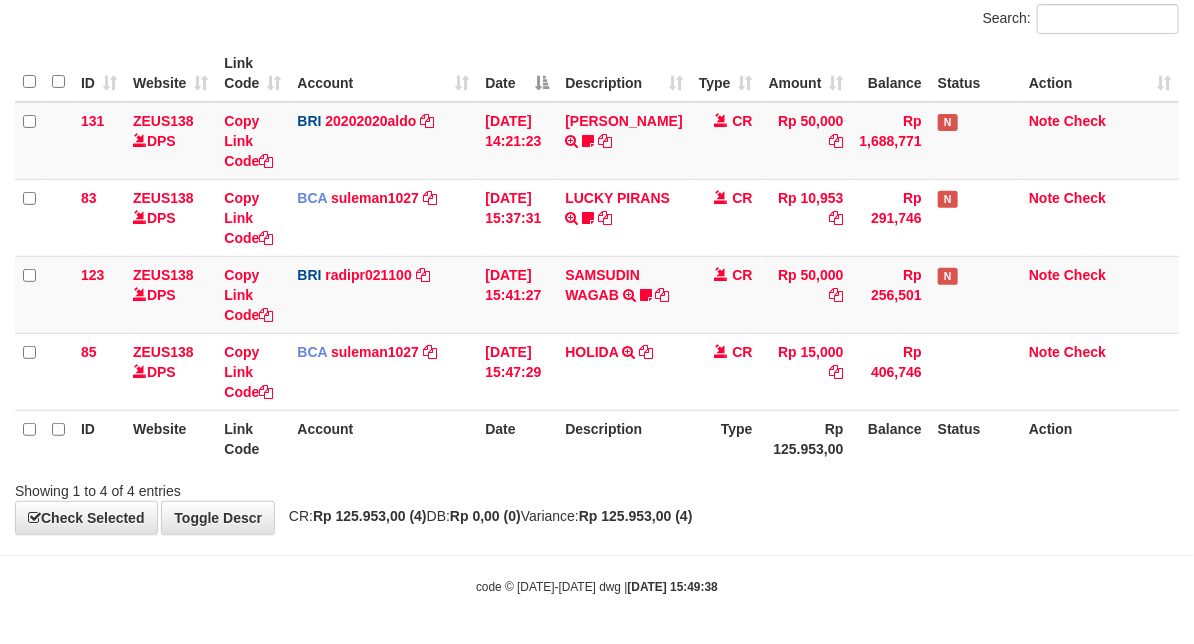 click on "ID Website Link Code Account Date Description Type Rp 125.953,00 Balance Status Action" at bounding box center (597, 438) 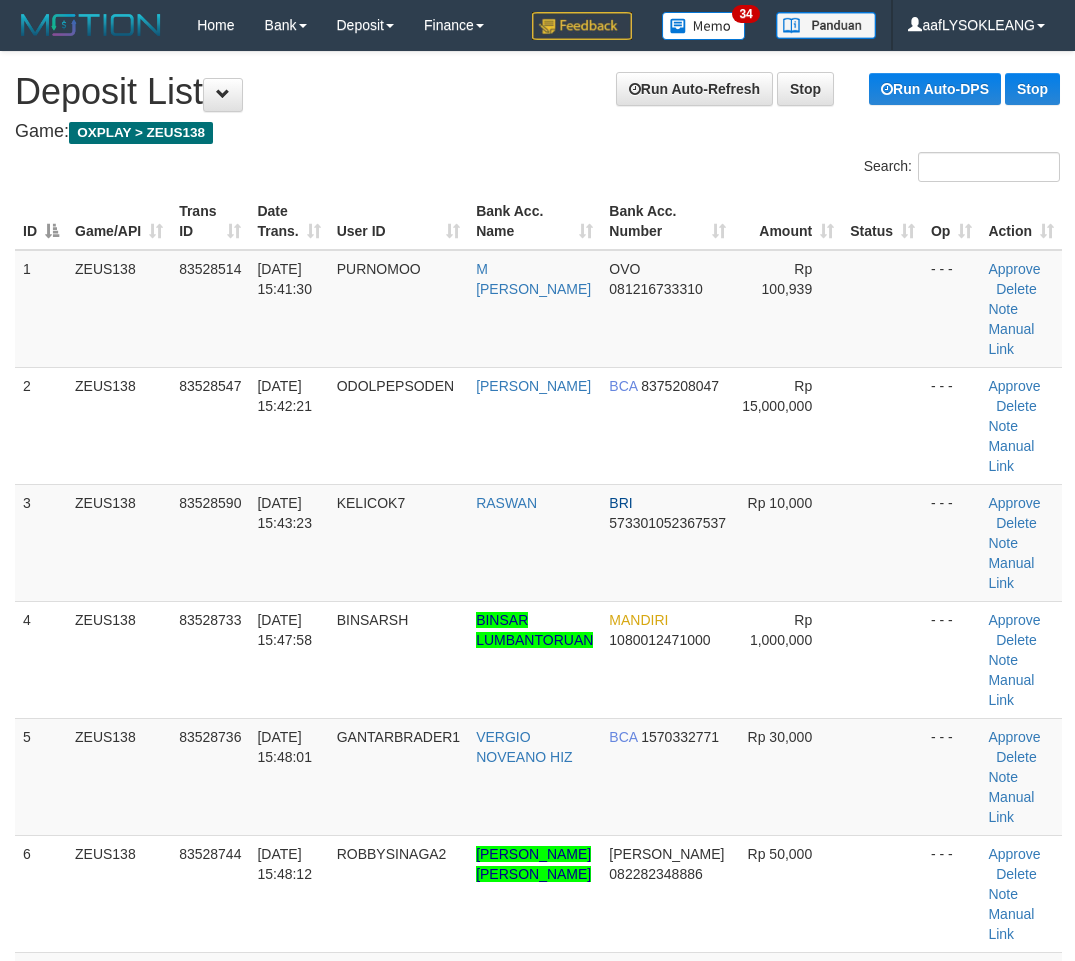 scroll, scrollTop: 1036, scrollLeft: 66, axis: both 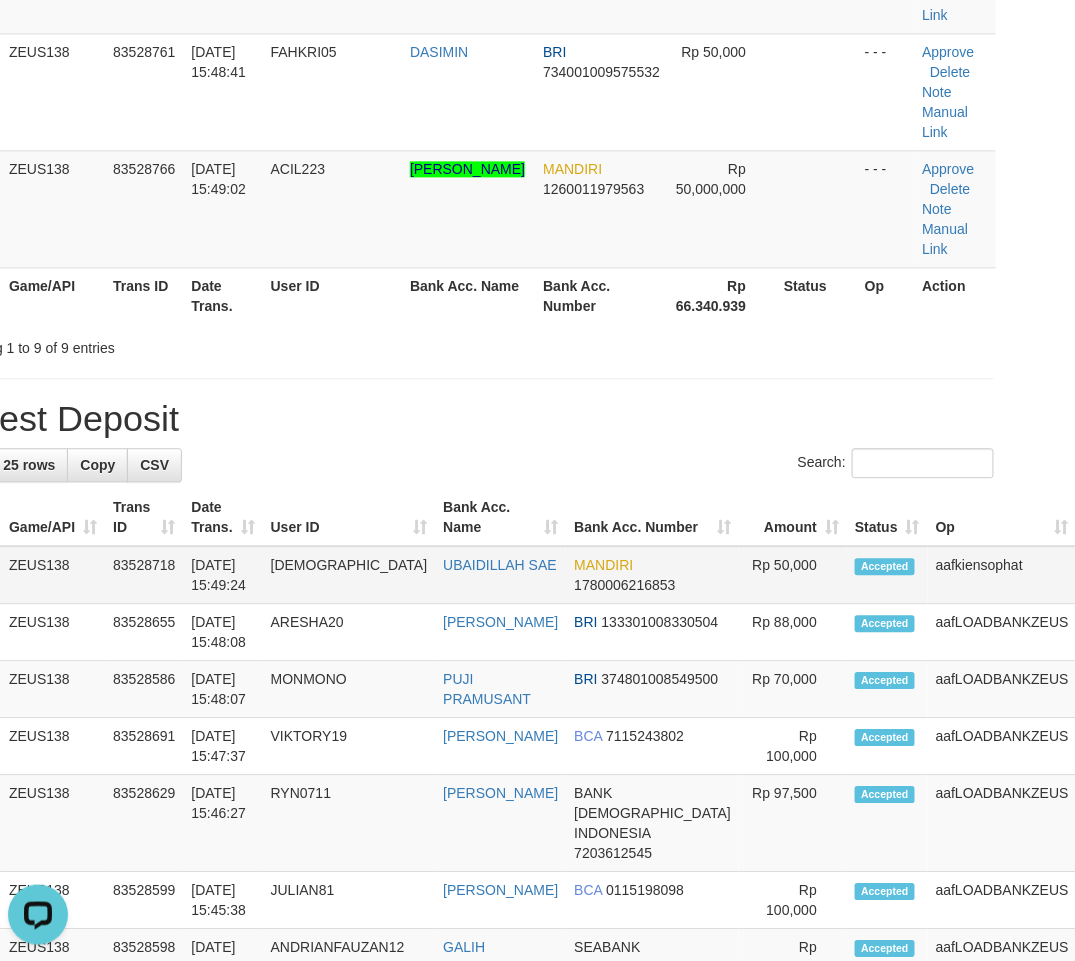 drag, startPoint x: 425, startPoint y: 377, endPoint x: 1068, endPoint y: 567, distance: 670.48413 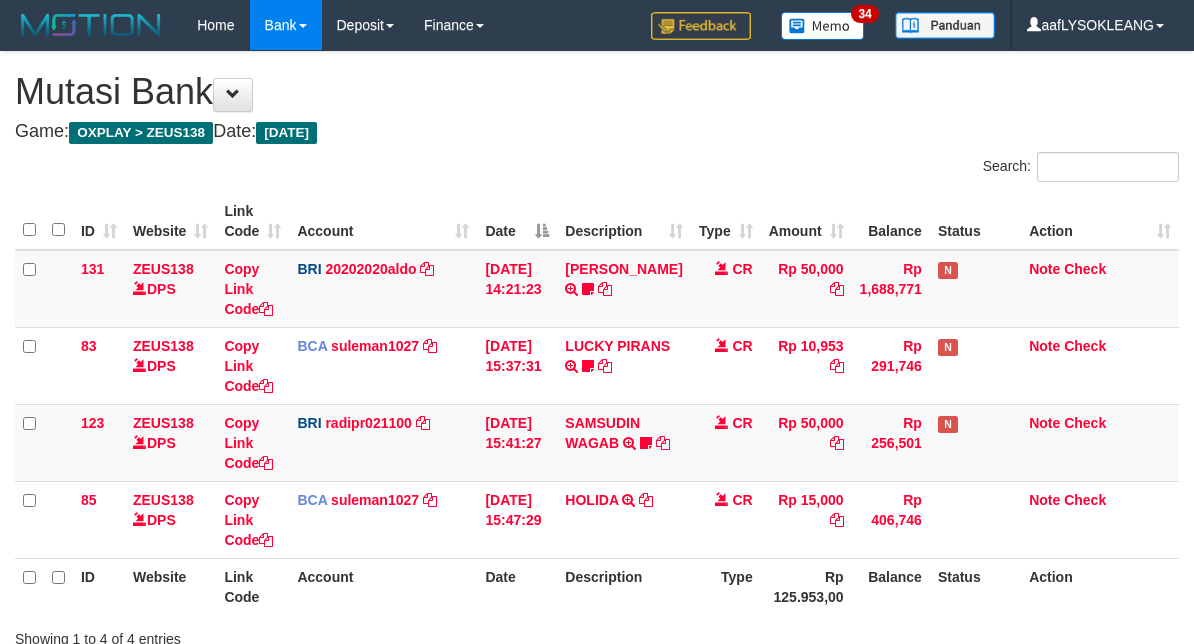 scroll, scrollTop: 148, scrollLeft: 0, axis: vertical 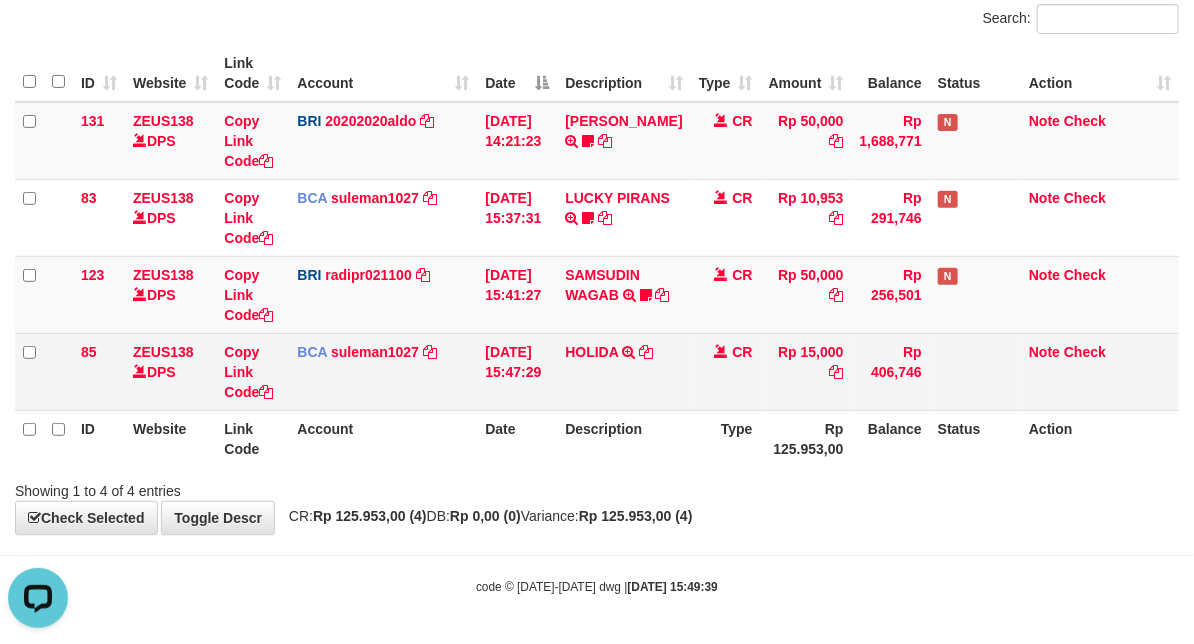 drag, startPoint x: 388, startPoint y: 430, endPoint x: 272, endPoint y: 341, distance: 146.20876 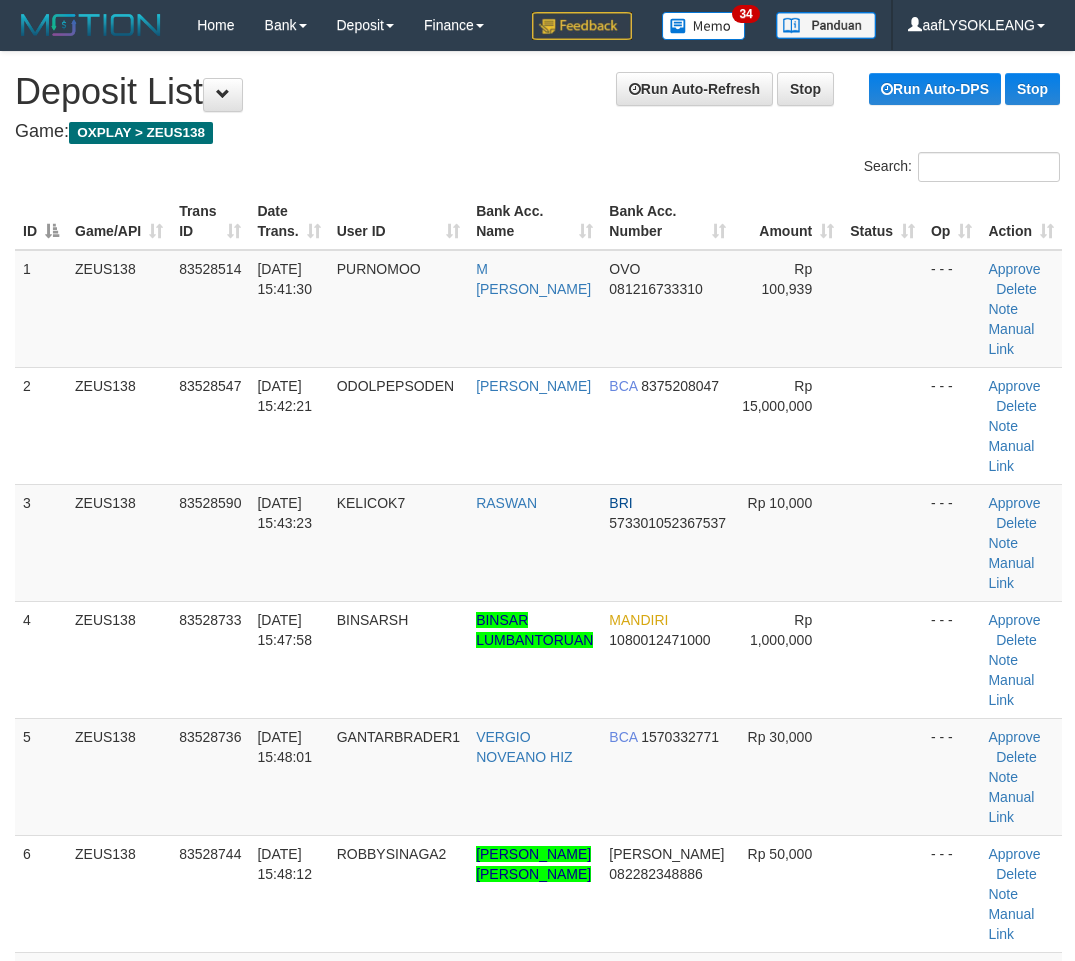 scroll, scrollTop: 1036, scrollLeft: 66, axis: both 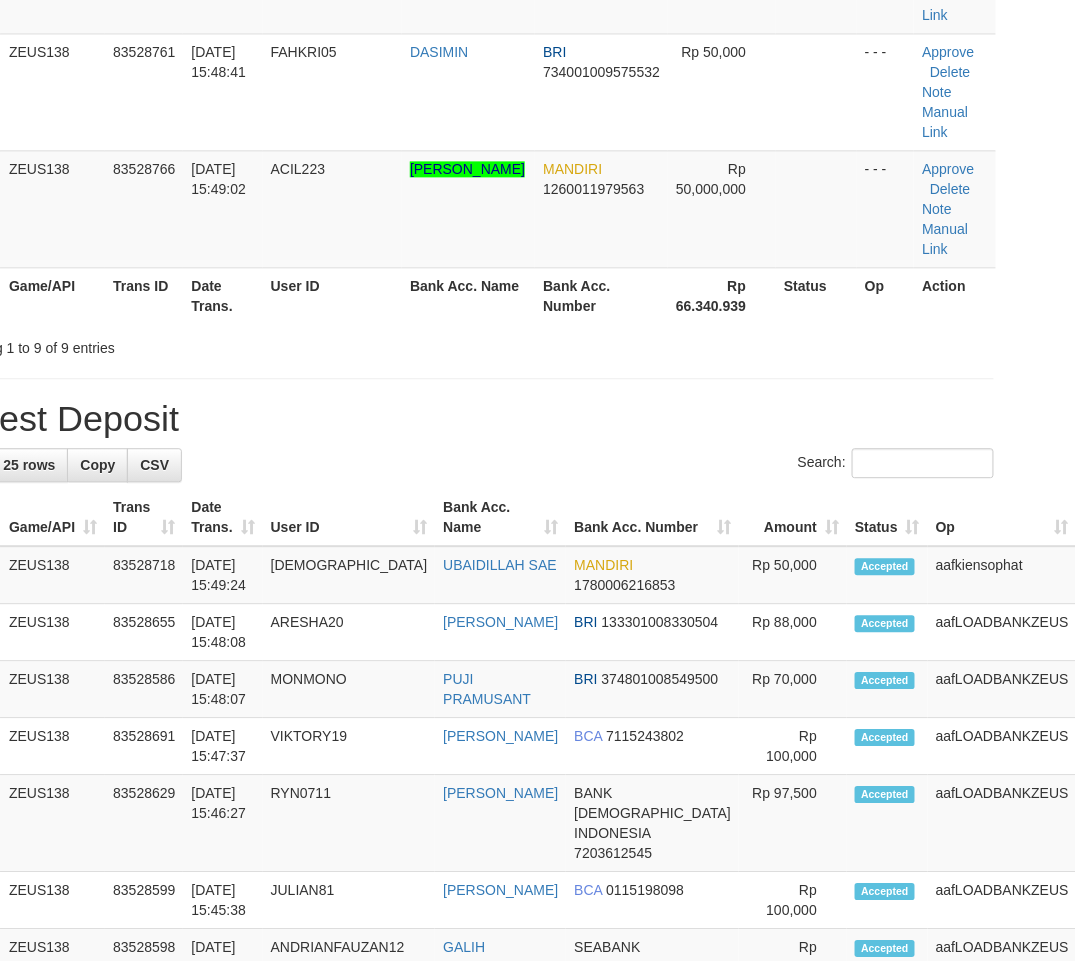 drag, startPoint x: 715, startPoint y: 357, endPoint x: 1084, endPoint y: 534, distance: 409.25543 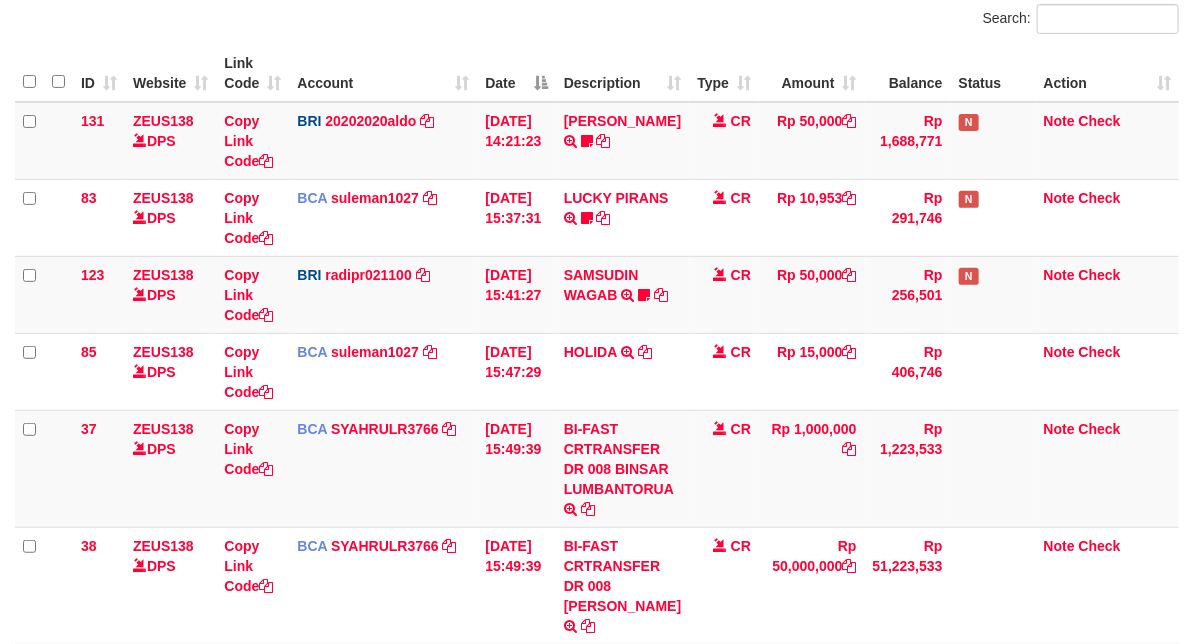 scroll, scrollTop: 382, scrollLeft: 0, axis: vertical 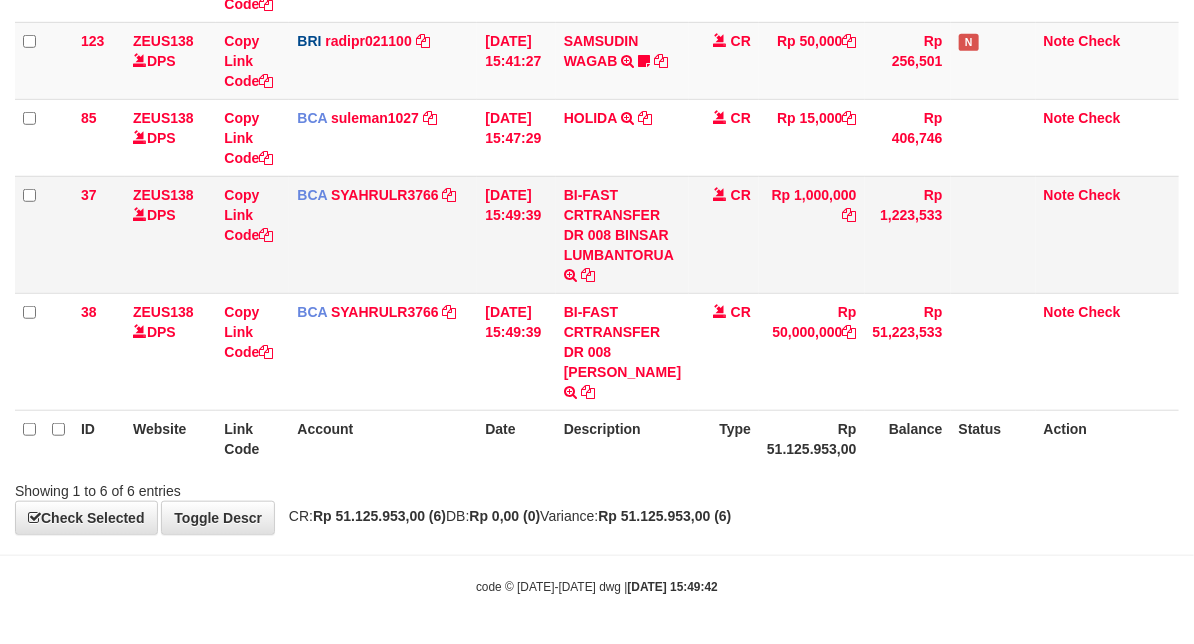 click on "BI-FAST CRTRANSFER DR 008 BINSAR LUMBANTORUA" at bounding box center [622, 234] 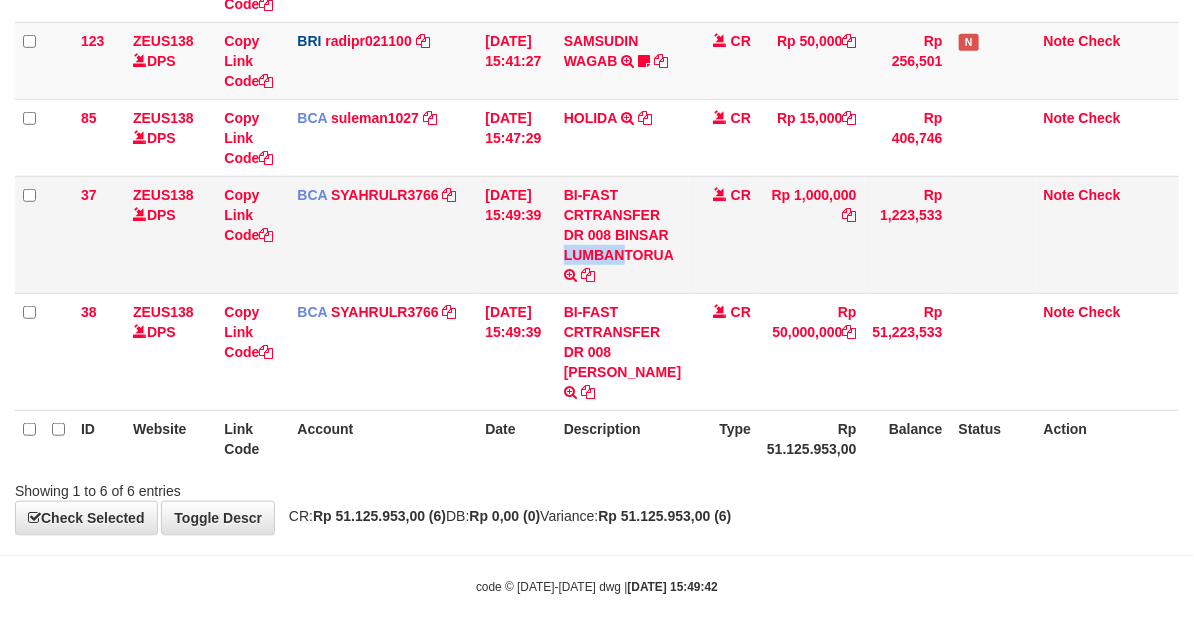 click on "BI-FAST CRTRANSFER DR 008 BINSAR LUMBANTORUA" at bounding box center [622, 234] 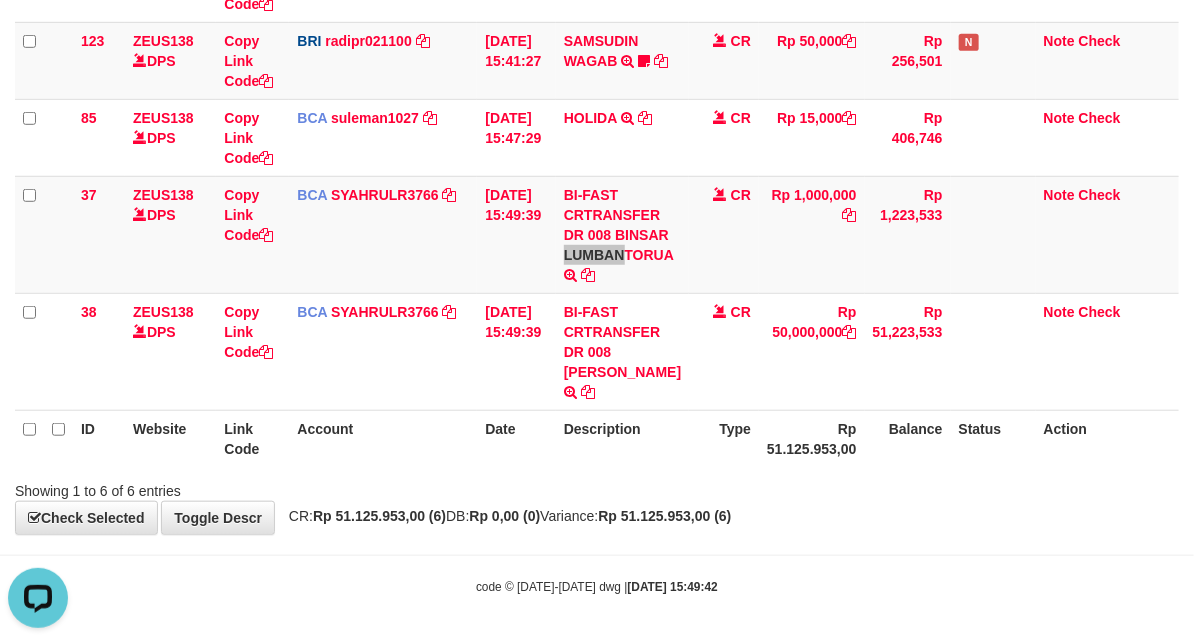 scroll, scrollTop: 0, scrollLeft: 0, axis: both 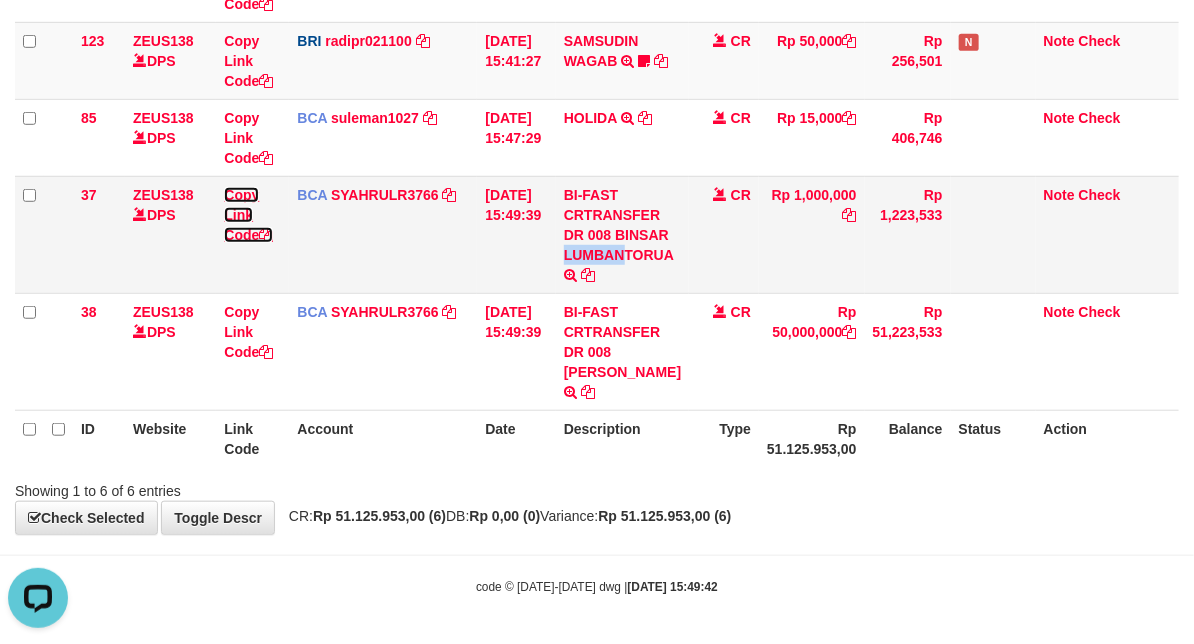 click on "Copy Link Code" at bounding box center (248, 215) 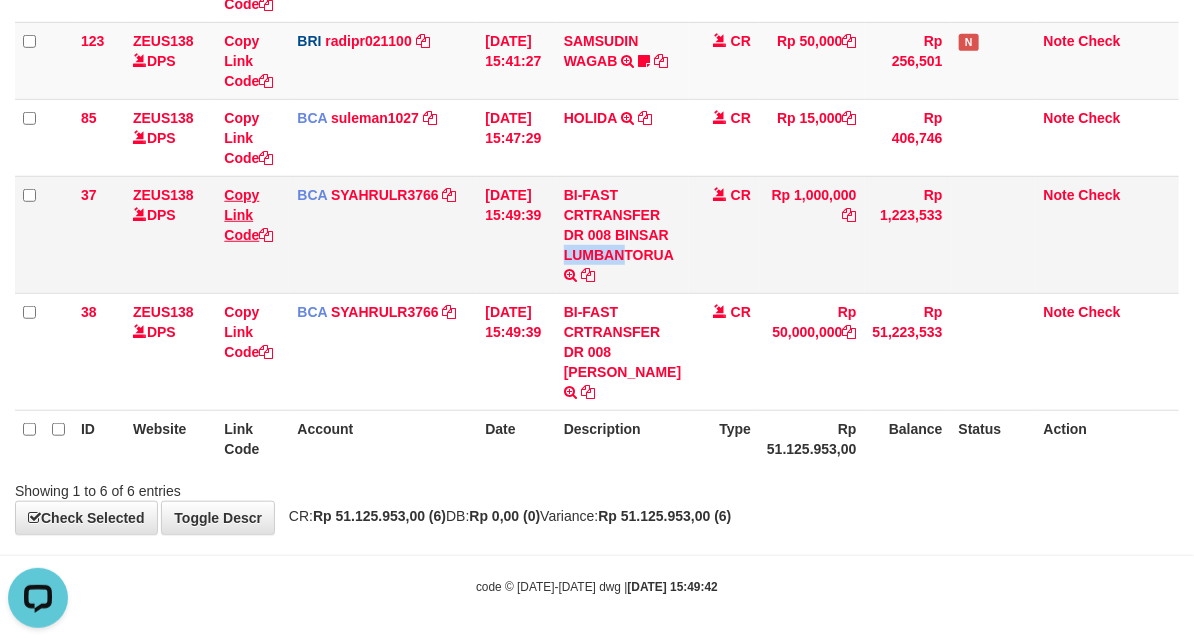 copy on "BINSAR" 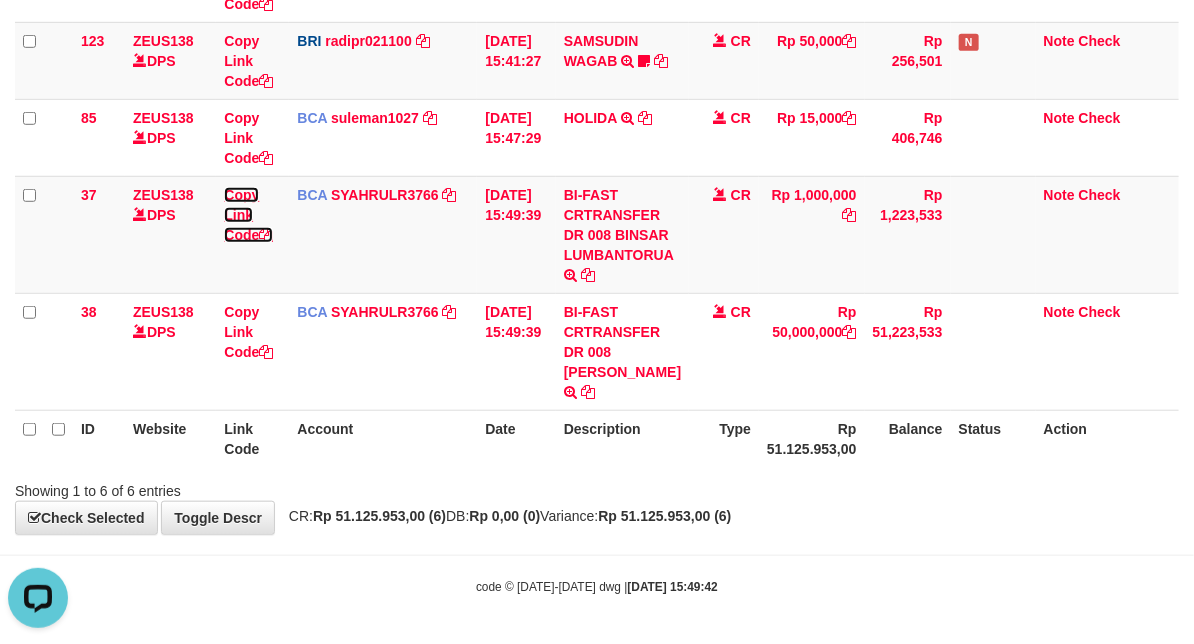 drag, startPoint x: 244, startPoint y: 232, endPoint x: 3, endPoint y: 198, distance: 243.38652 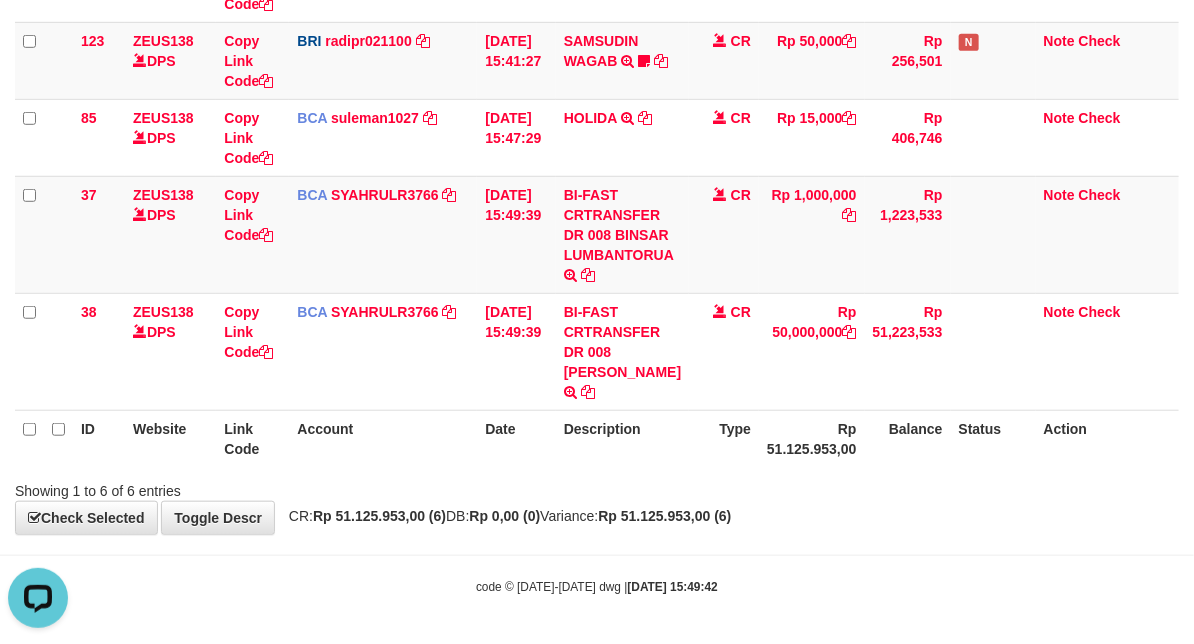 scroll, scrollTop: 274, scrollLeft: 0, axis: vertical 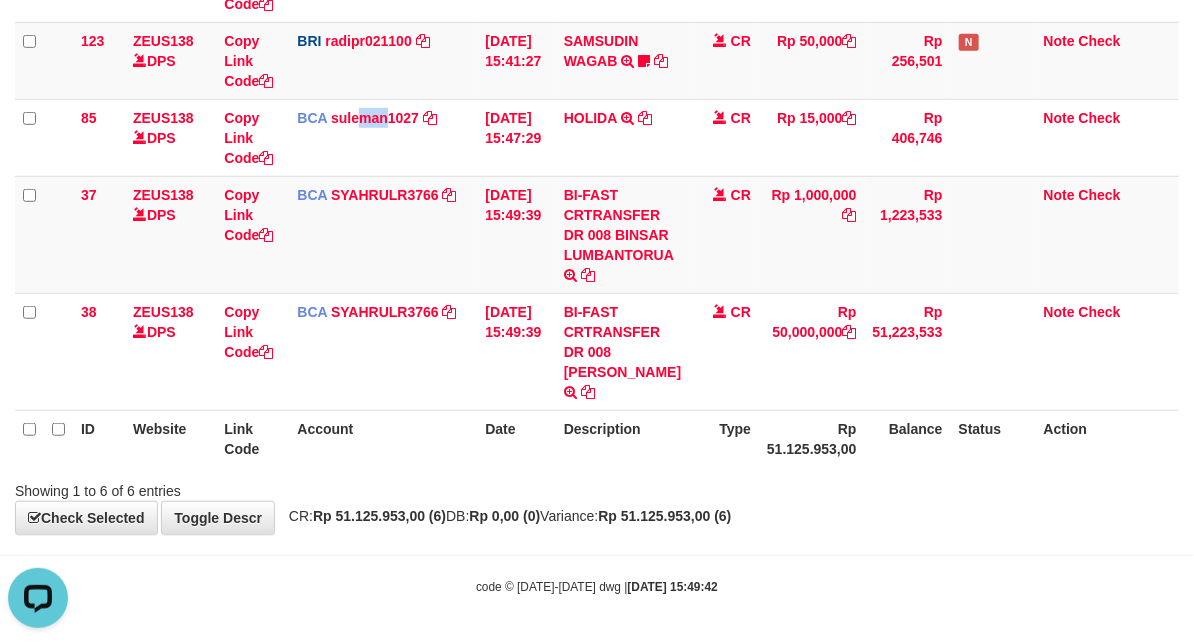 drag, startPoint x: 391, startPoint y: 136, endPoint x: 2, endPoint y: 150, distance: 389.25186 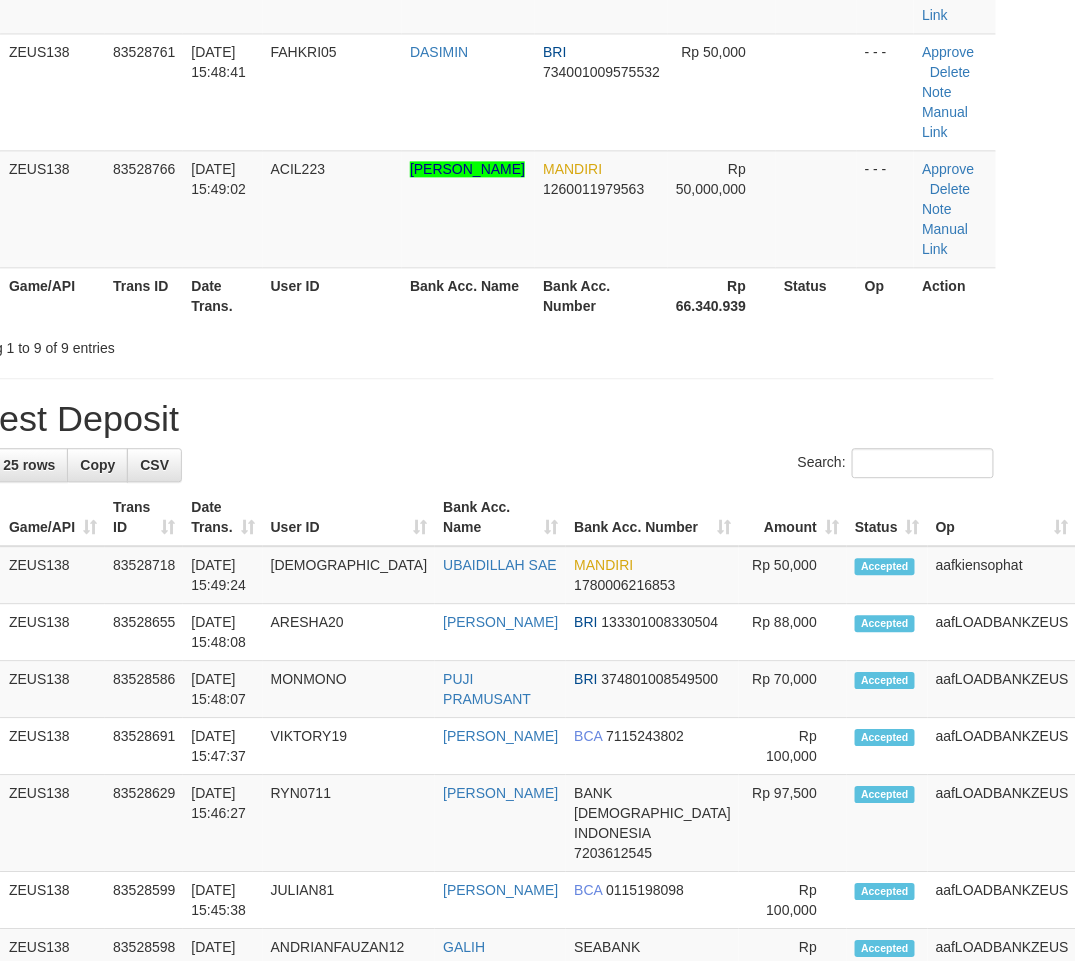 click on "Search:" at bounding box center (471, 465) 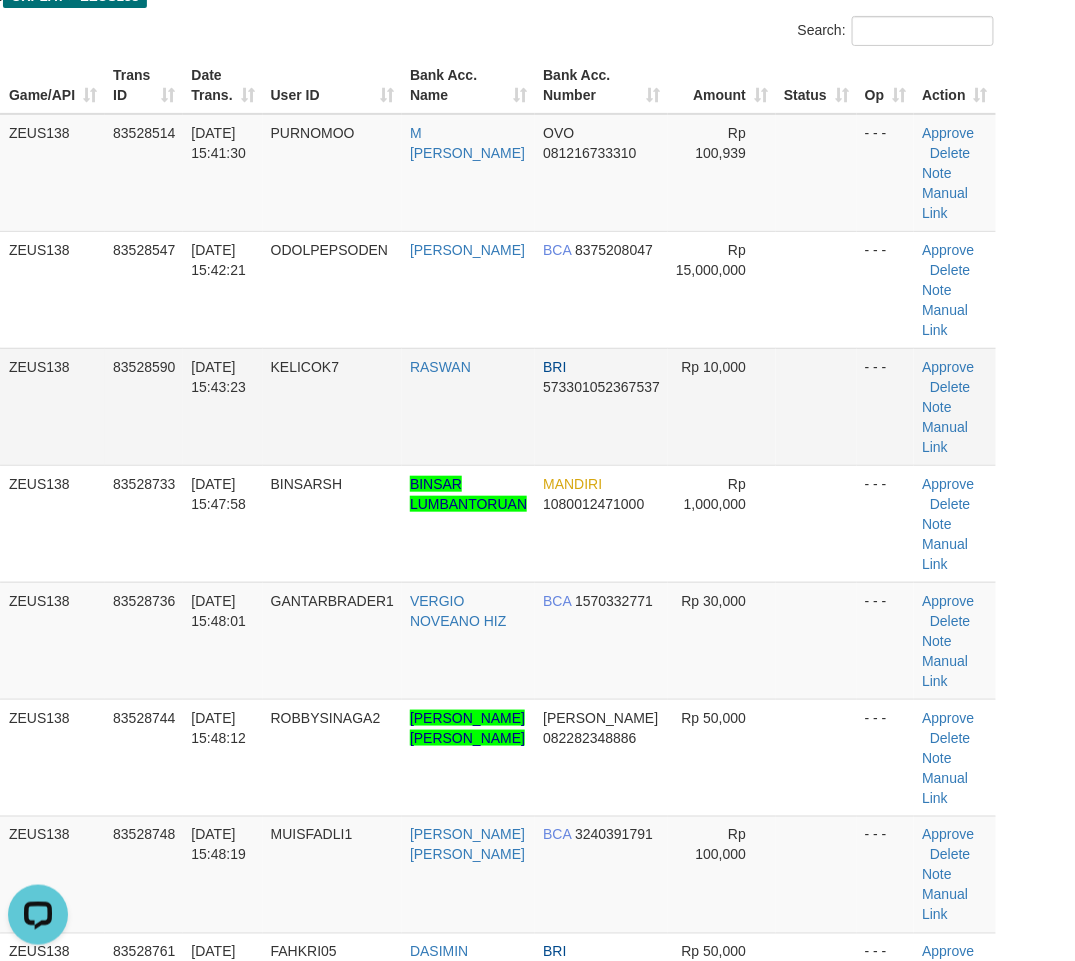 scroll, scrollTop: 0, scrollLeft: 0, axis: both 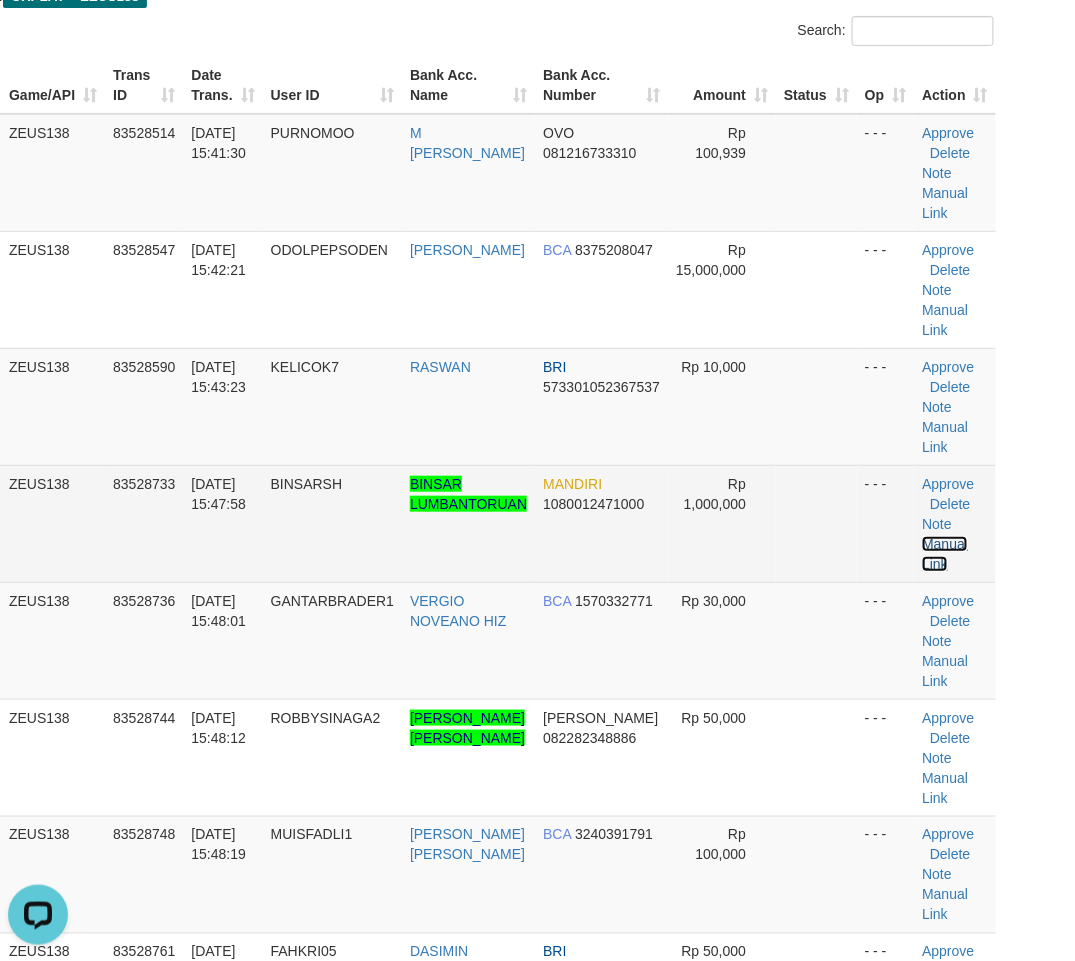 click on "Manual Link" at bounding box center (945, 554) 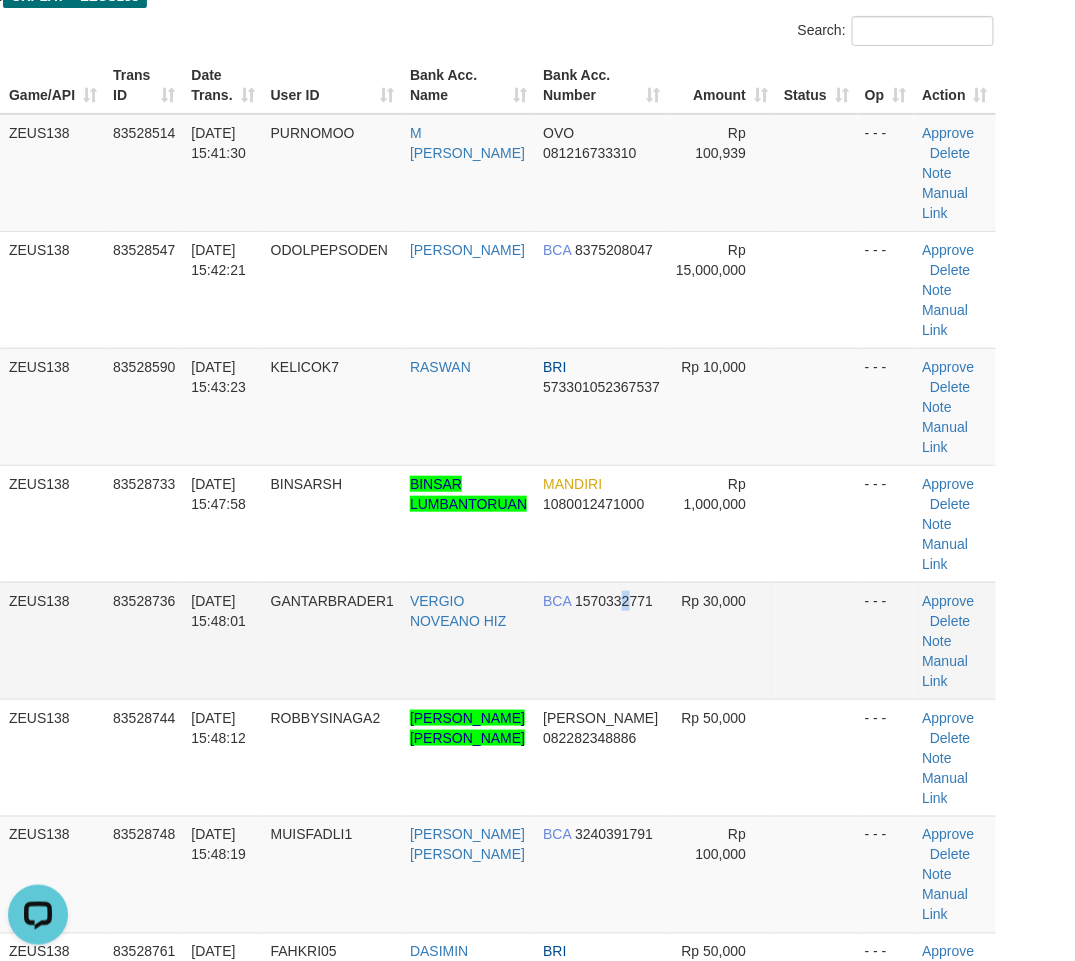 click on "BCA
1570332771" at bounding box center (601, 640) 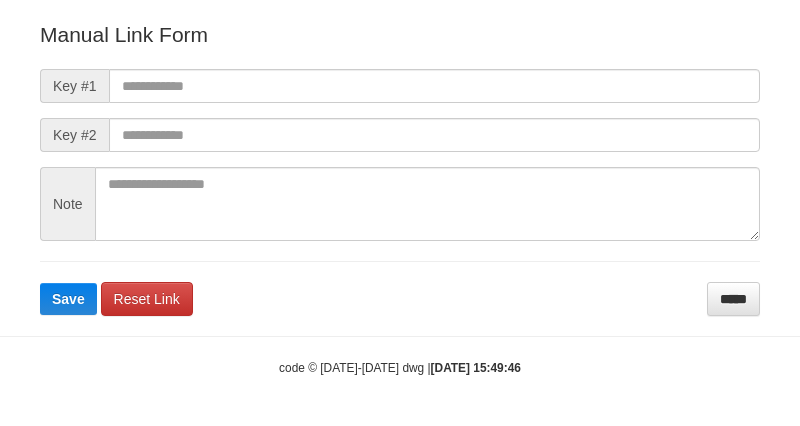 scroll, scrollTop: 222, scrollLeft: 0, axis: vertical 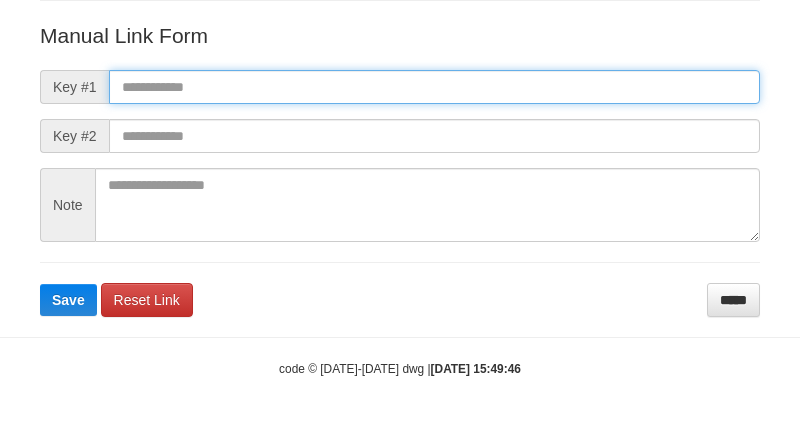 paste on "**********" 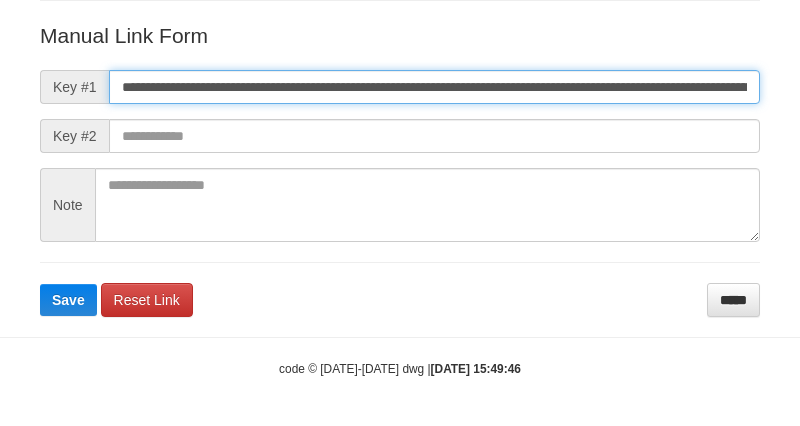 scroll, scrollTop: 0, scrollLeft: 1144, axis: horizontal 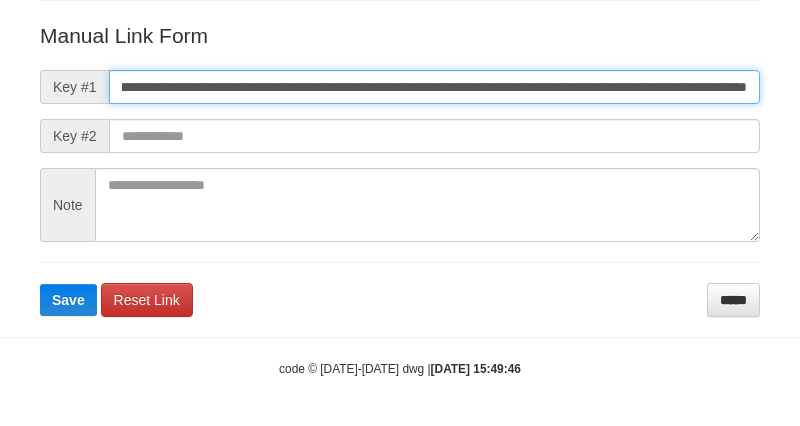drag, startPoint x: 672, startPoint y: 81, endPoint x: 692, endPoint y: 108, distance: 33.600594 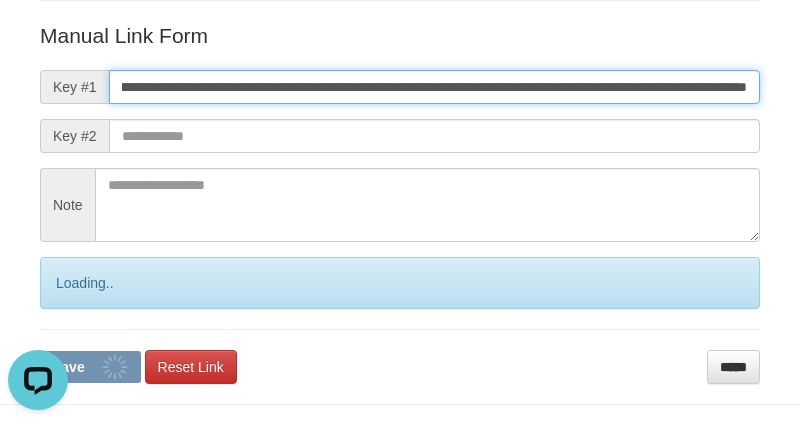 scroll, scrollTop: 0, scrollLeft: 0, axis: both 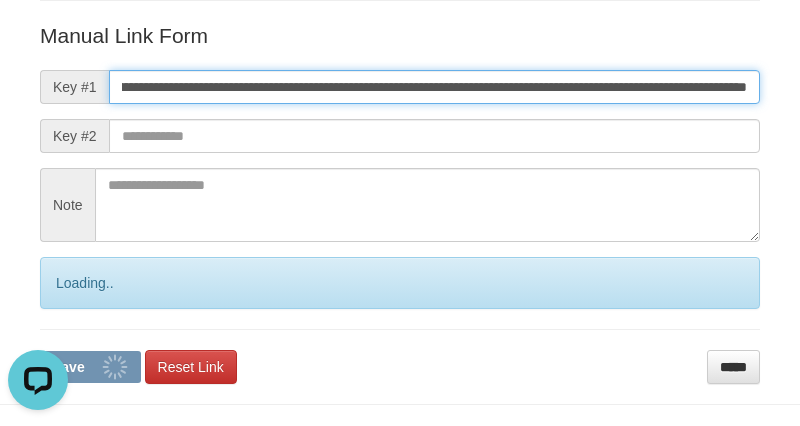 click on "Save" at bounding box center (90, 367) 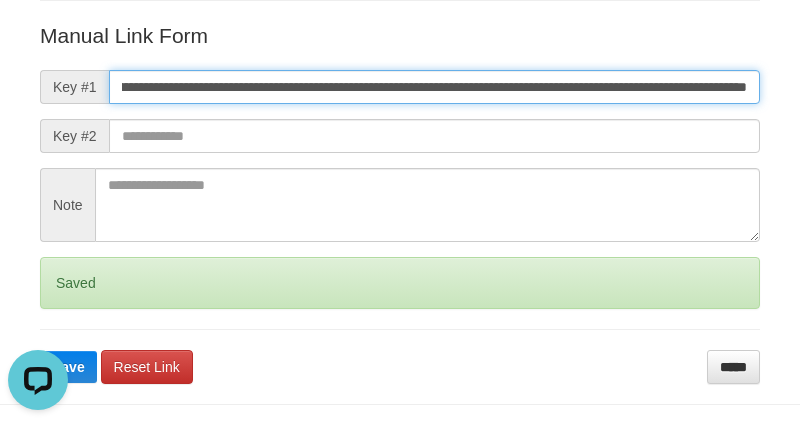 click on "Save" at bounding box center [68, 367] 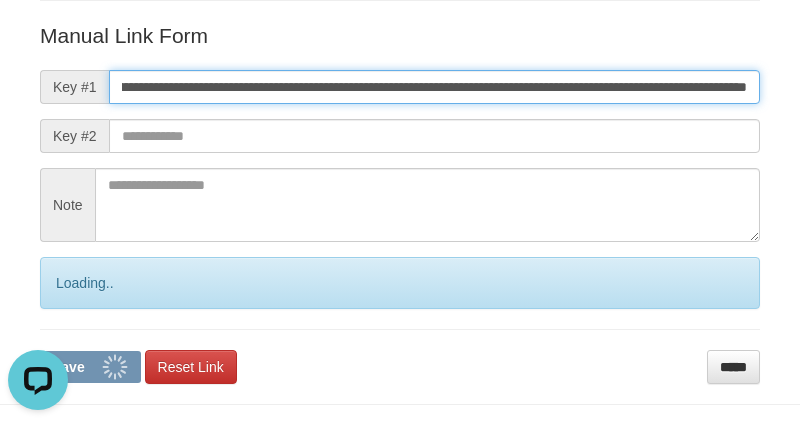 click on "Save" at bounding box center (90, 367) 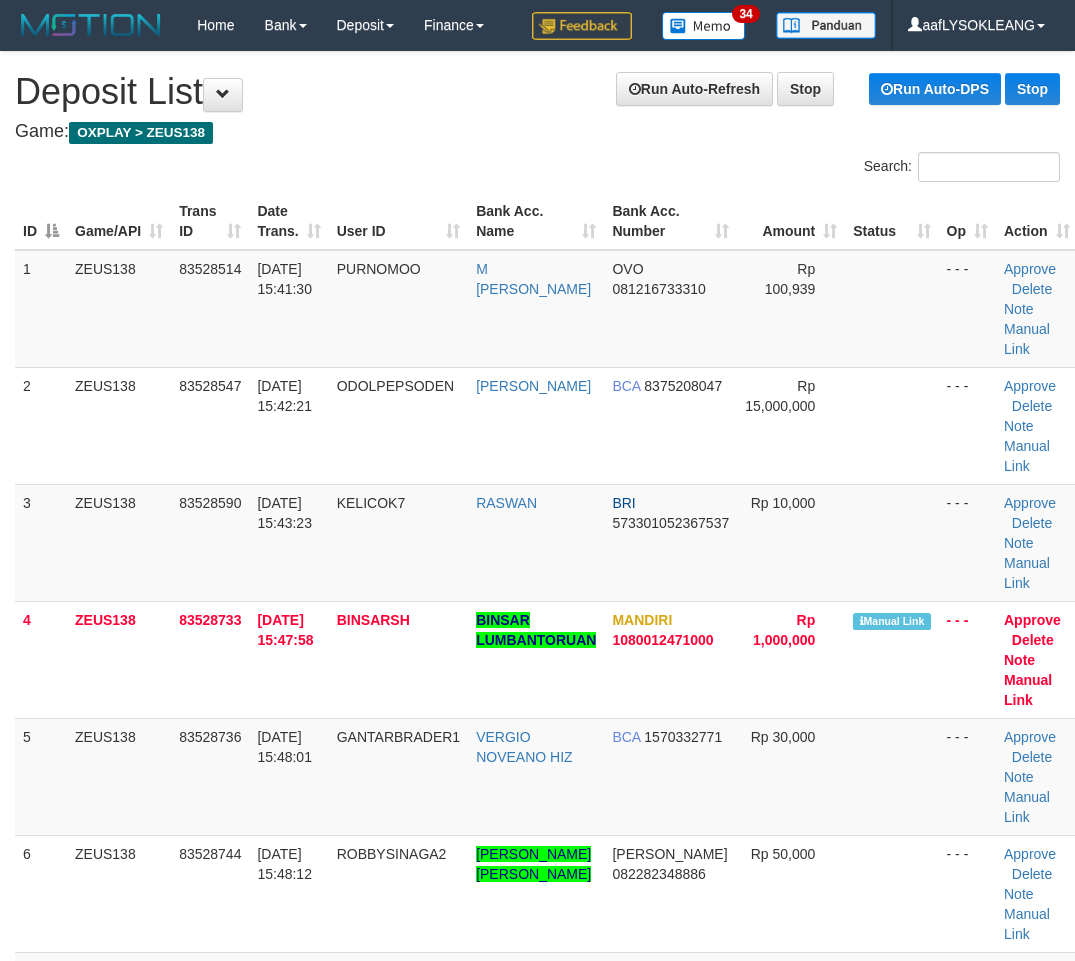 scroll, scrollTop: 137, scrollLeft: 66, axis: both 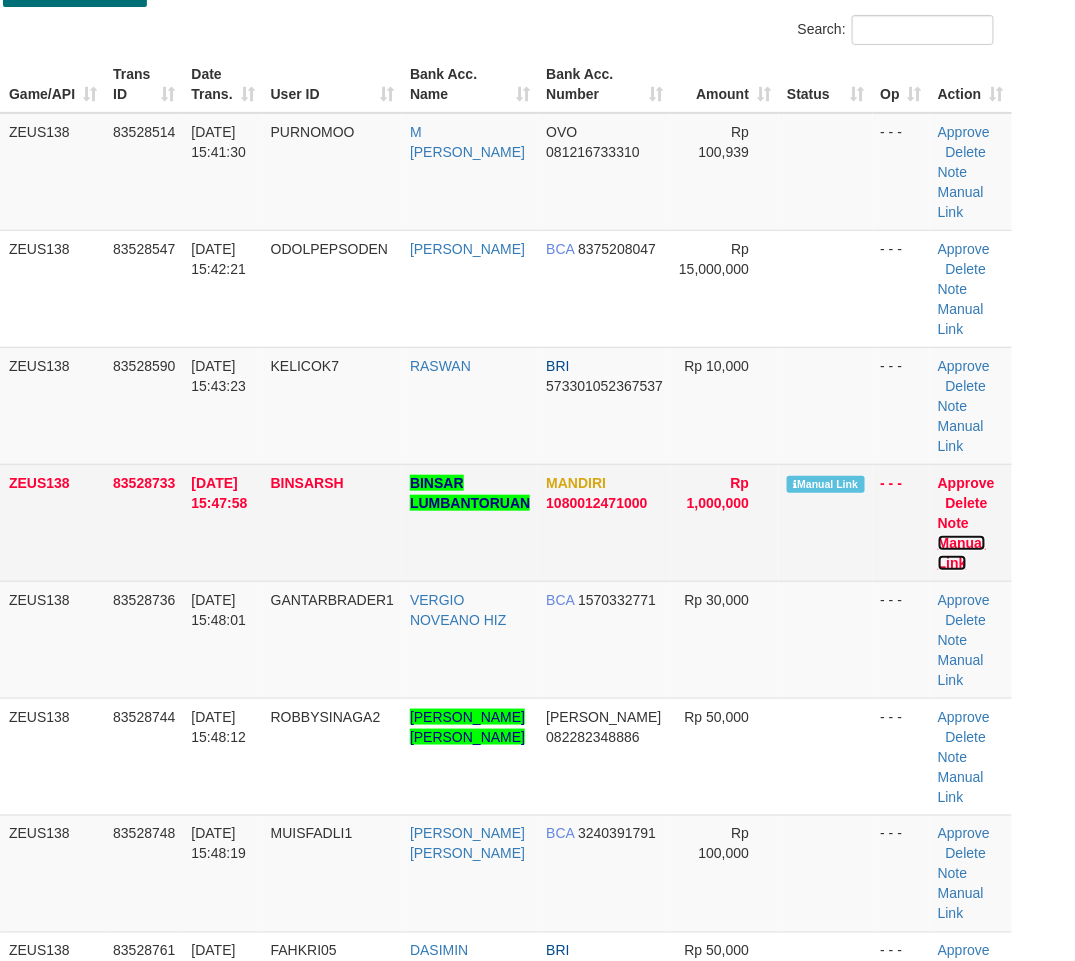 click on "Manual Link" at bounding box center (962, 553) 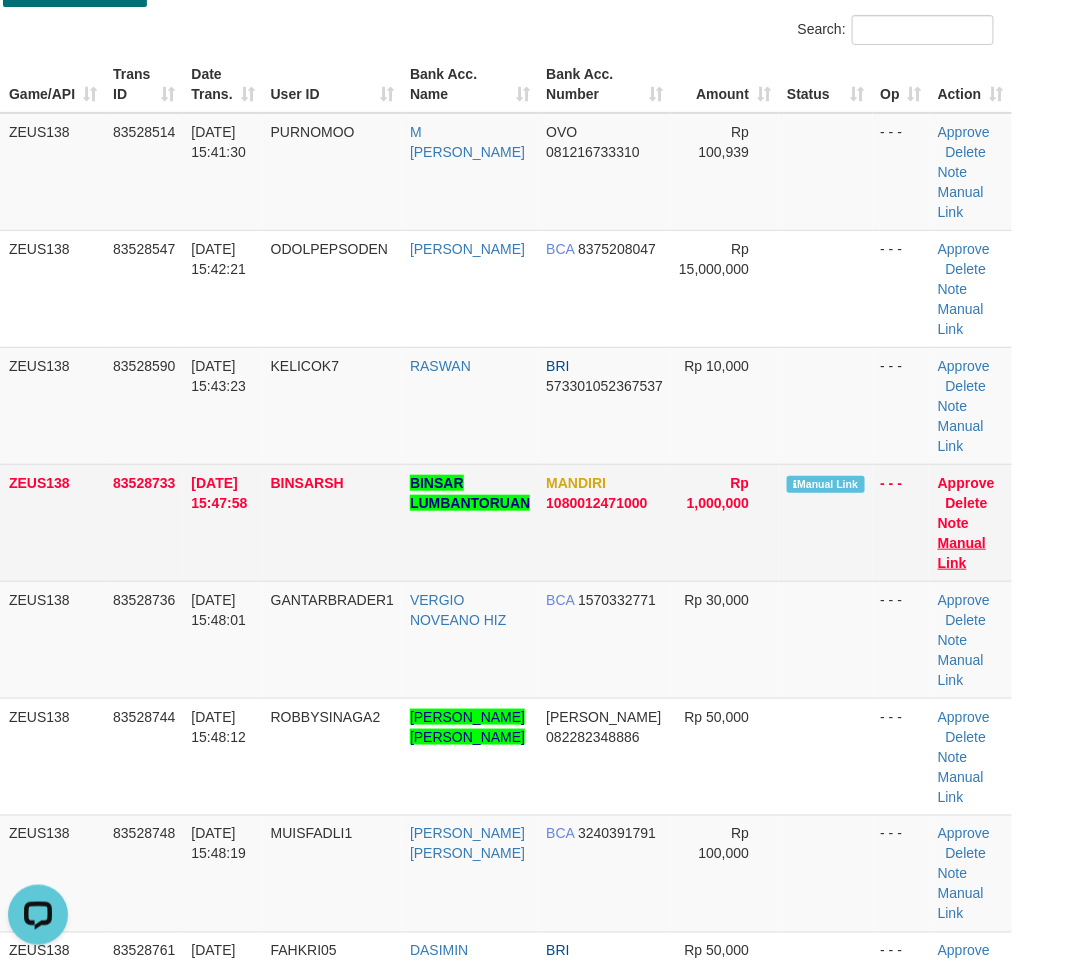 scroll, scrollTop: 0, scrollLeft: 0, axis: both 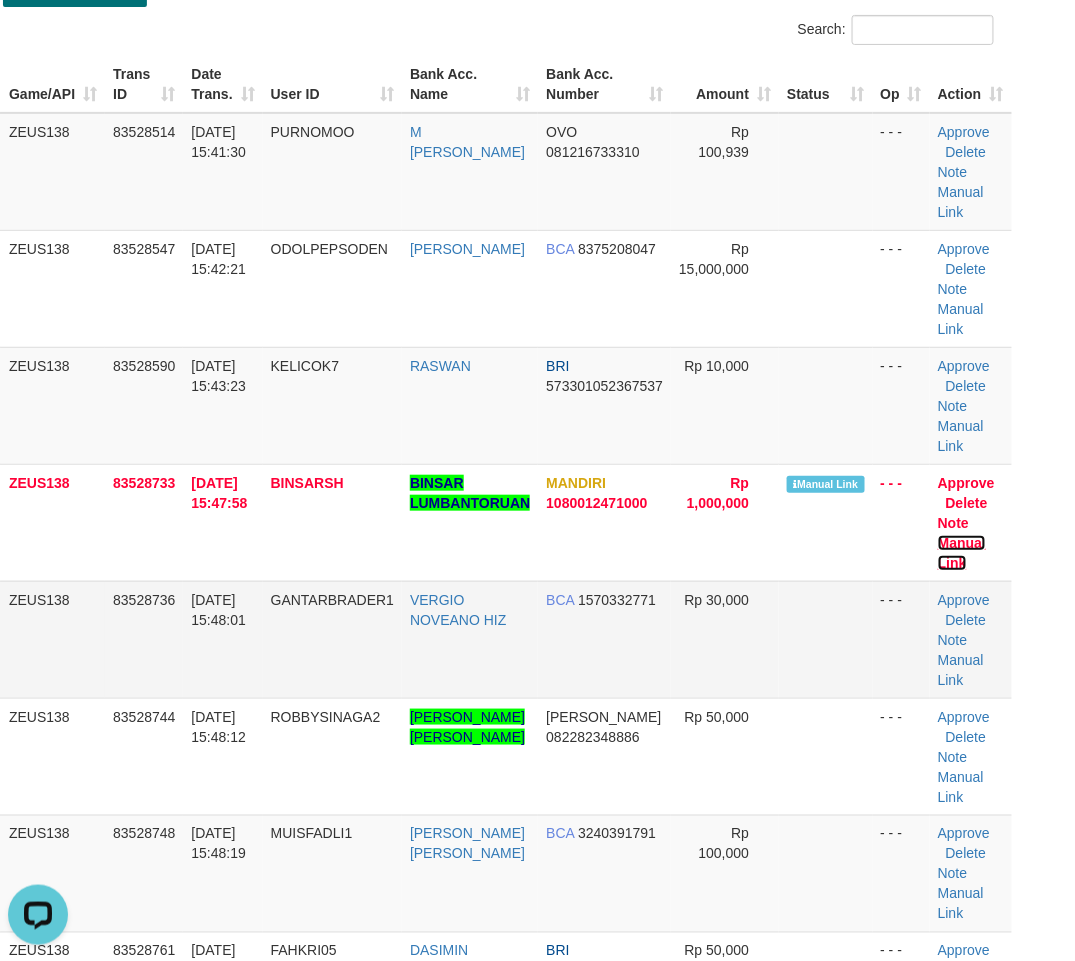 click on "Manual Link" at bounding box center (962, 553) 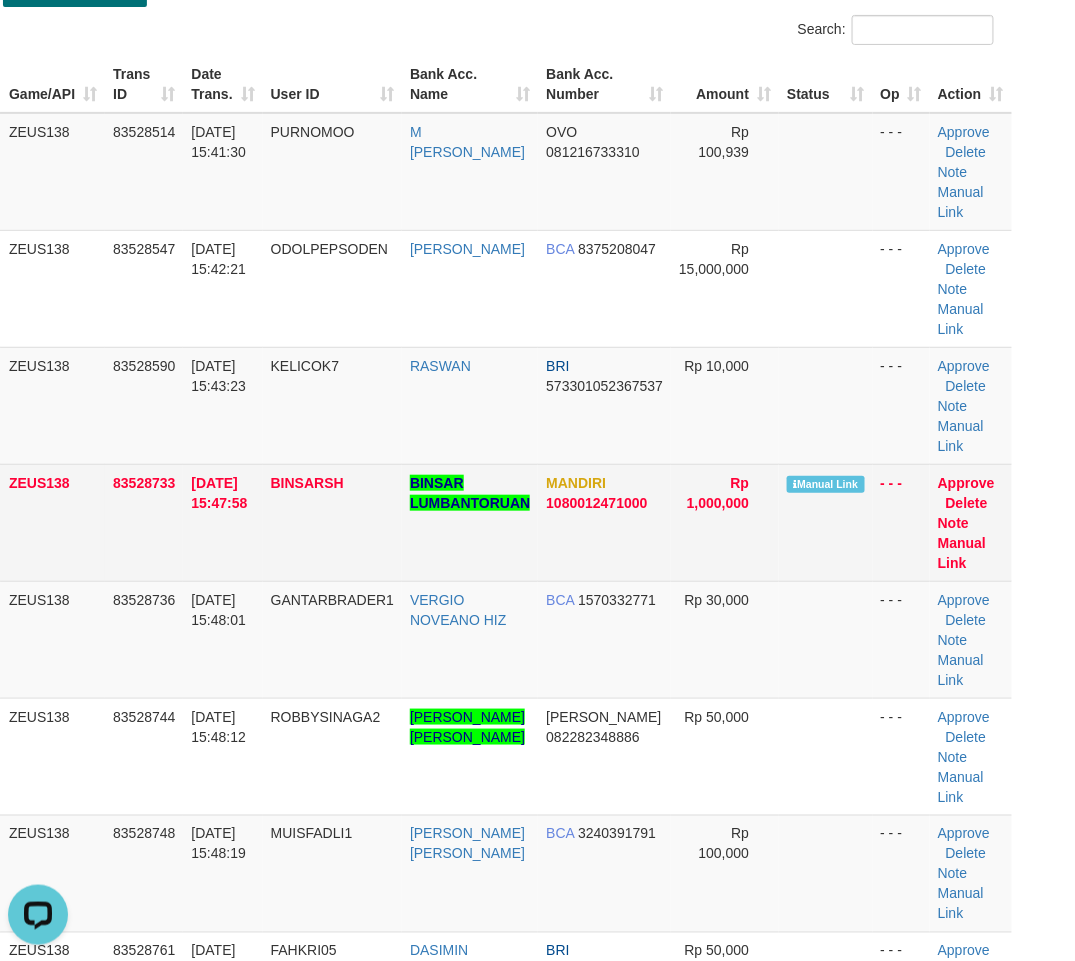 click on "MANDIRI
1080012471000" at bounding box center [604, 522] 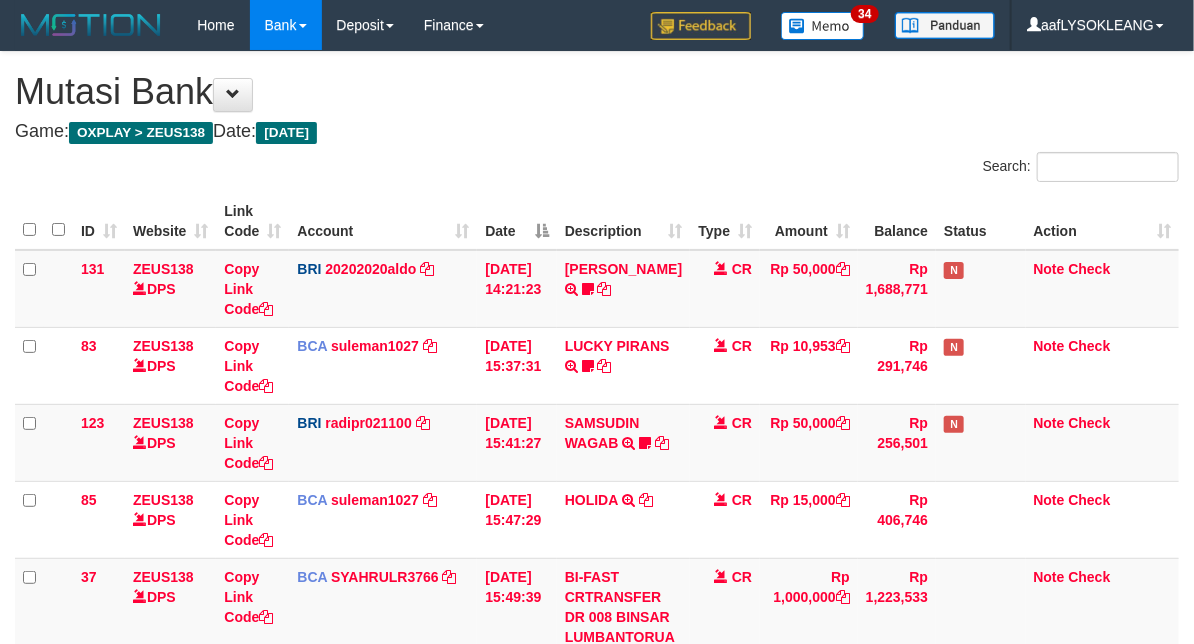 scroll, scrollTop: 265, scrollLeft: 0, axis: vertical 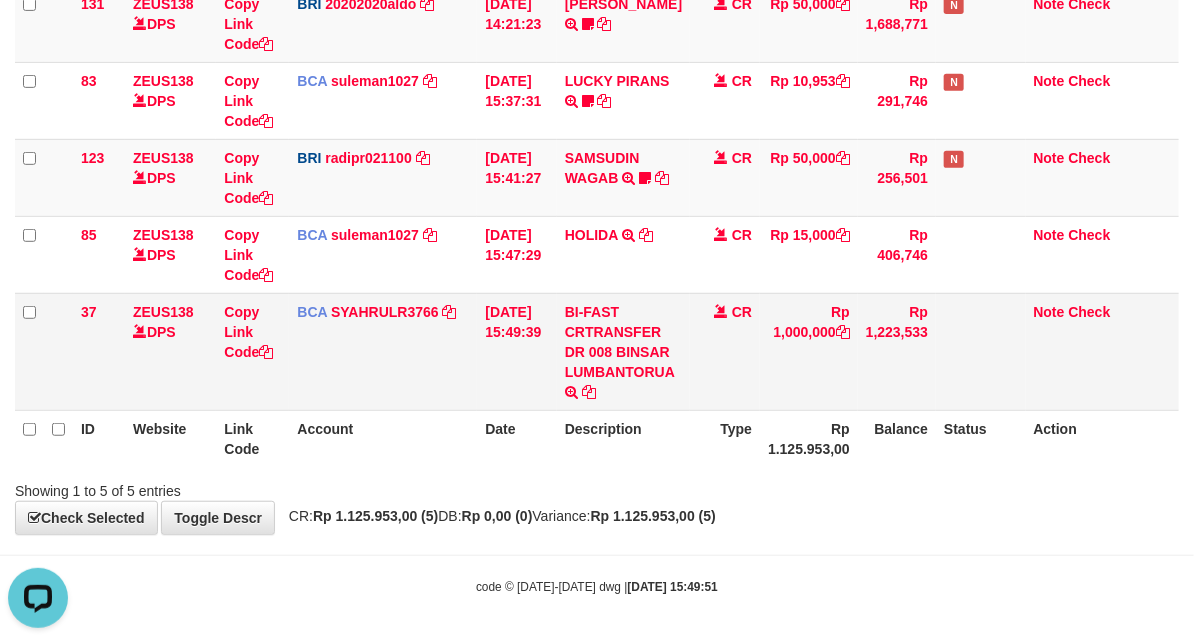 click on "37" at bounding box center [99, 351] 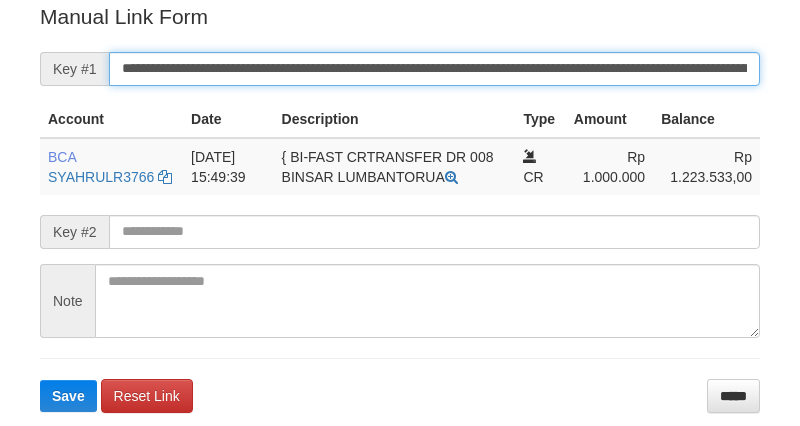click on "**********" at bounding box center (434, 69) 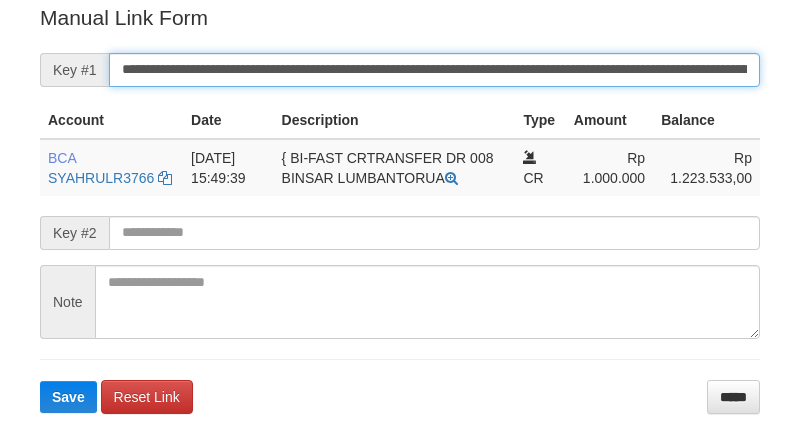 click on "Save" at bounding box center [68, 397] 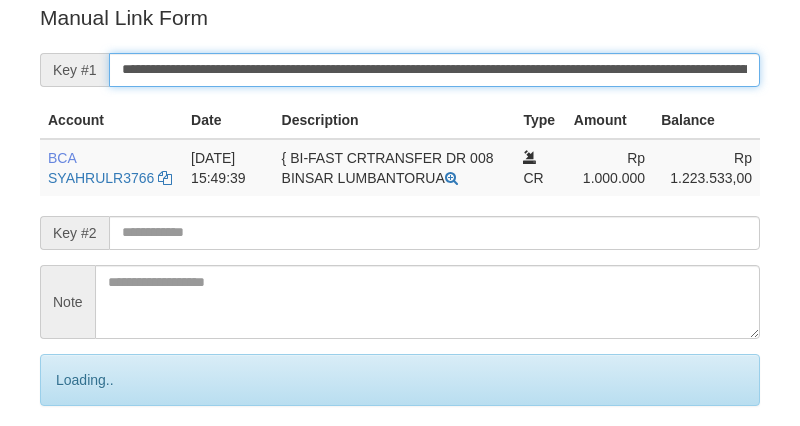 click on "Save" at bounding box center (90, 464) 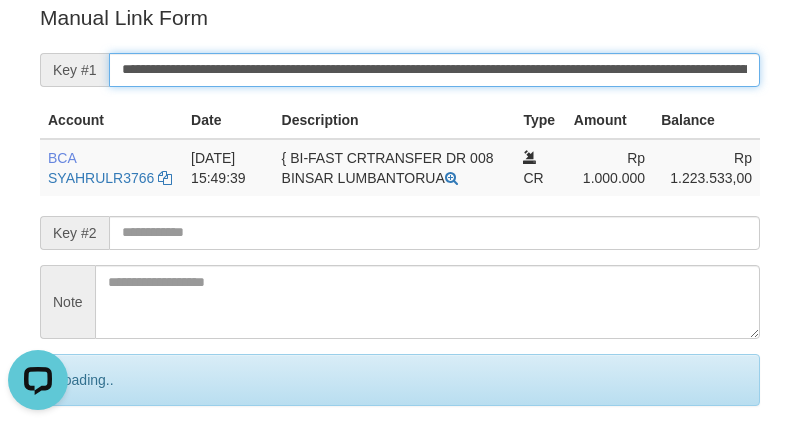 scroll, scrollTop: 0, scrollLeft: 0, axis: both 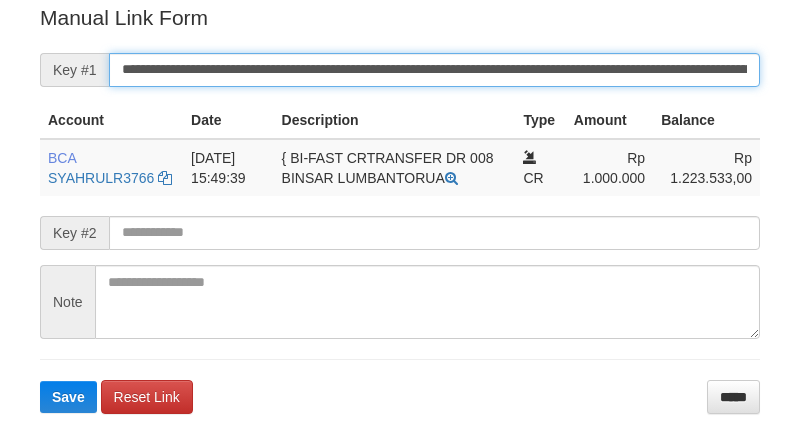 click on "**********" at bounding box center [434, 70] 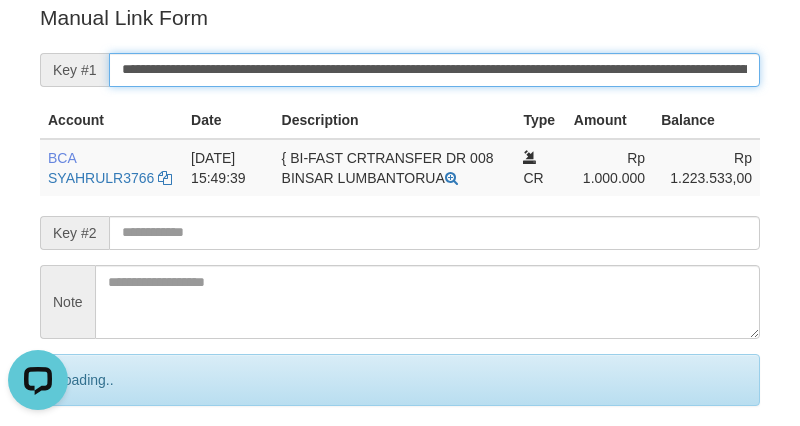 scroll, scrollTop: 0, scrollLeft: 0, axis: both 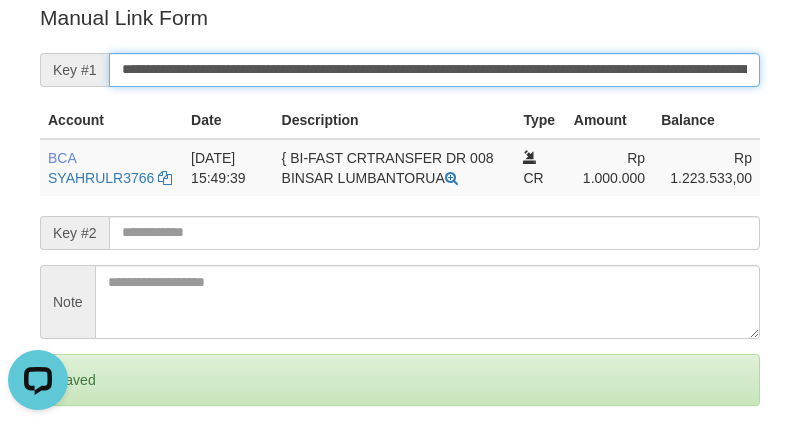 click on "Save" at bounding box center [68, 464] 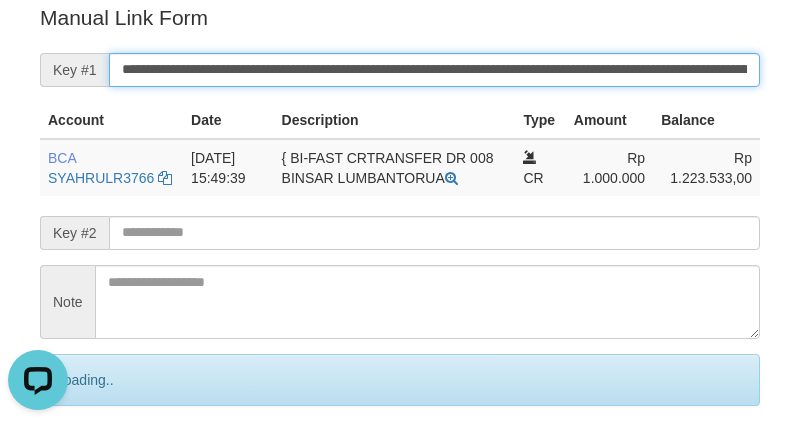 click on "Save" at bounding box center [90, 464] 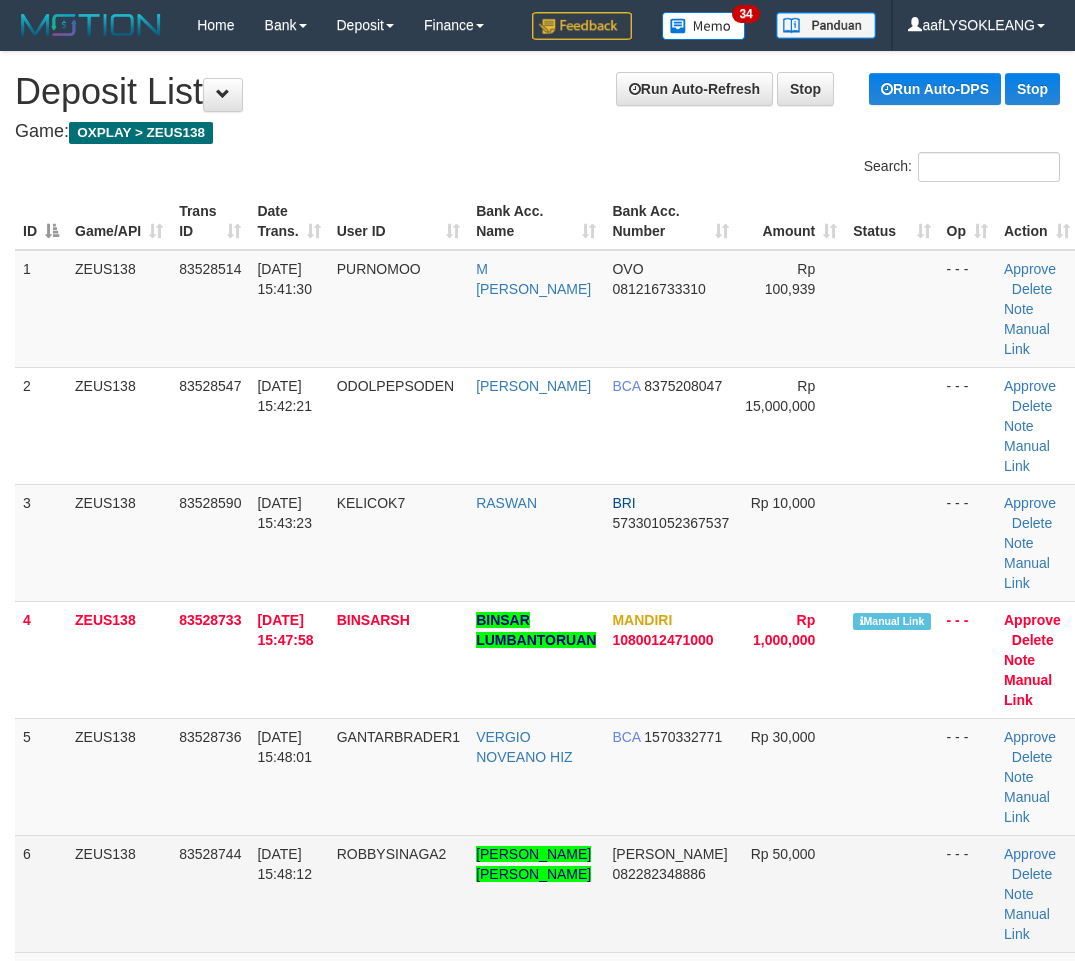 scroll, scrollTop: 138, scrollLeft: 66, axis: both 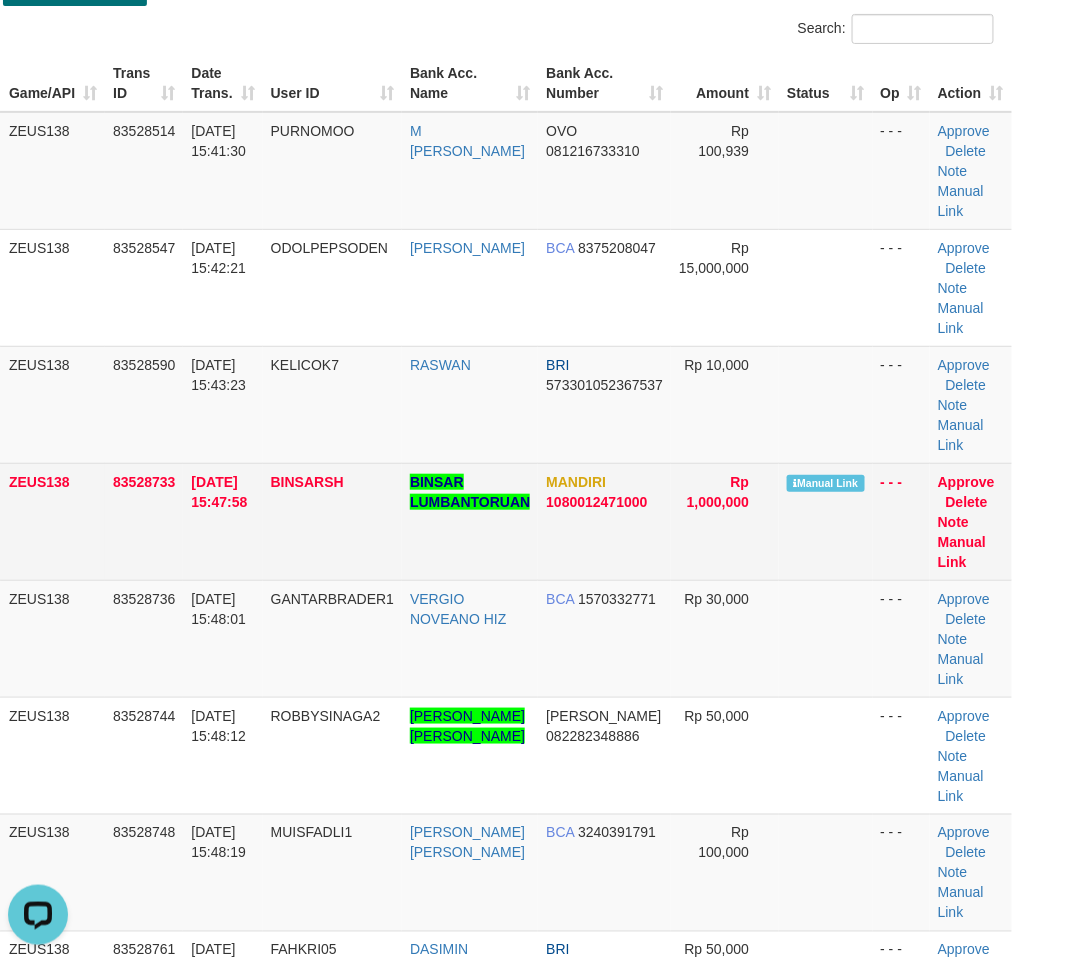 click on "MANDIRI
1080012471000" at bounding box center (604, 521) 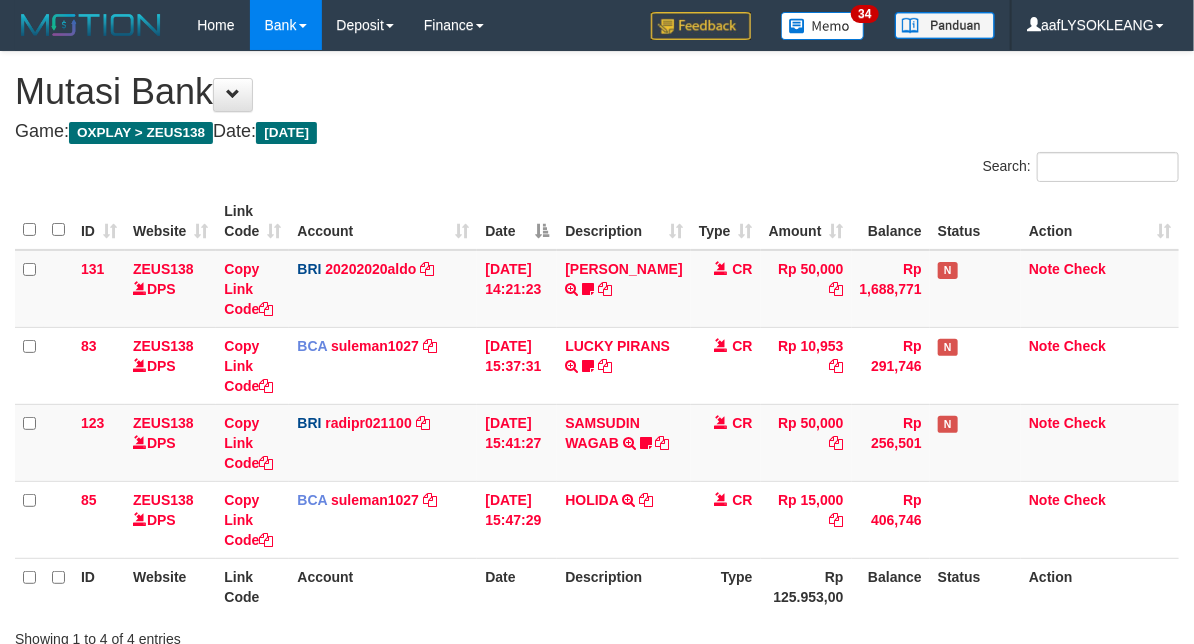 scroll, scrollTop: 148, scrollLeft: 0, axis: vertical 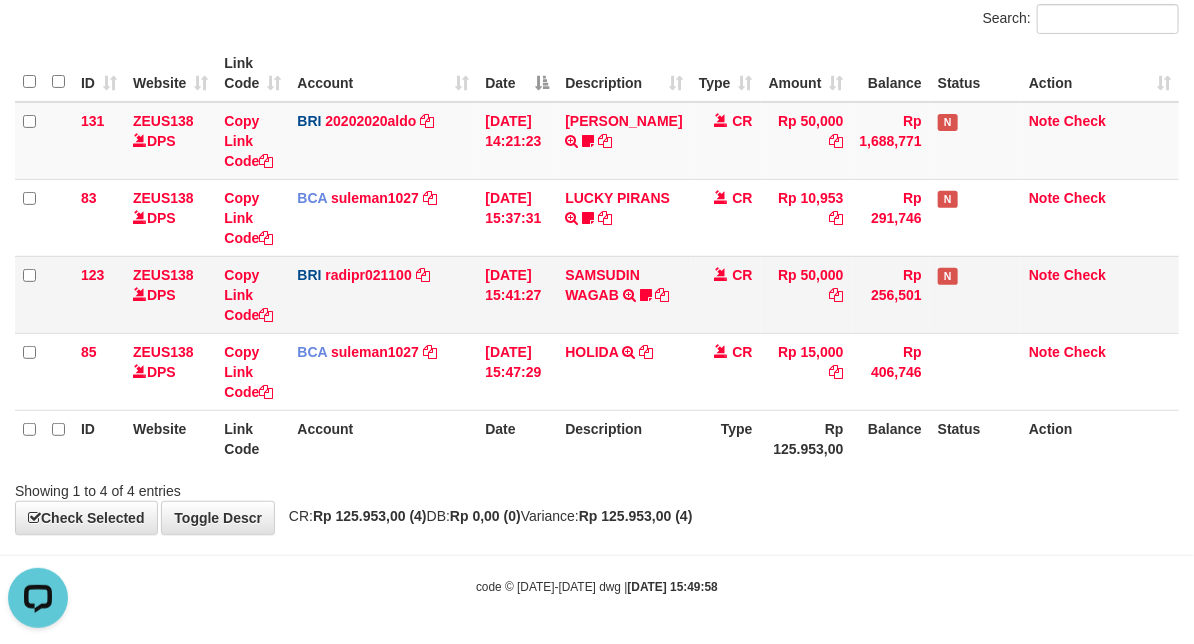 drag, startPoint x: 603, startPoint y: 453, endPoint x: 83, endPoint y: 305, distance: 540.6515 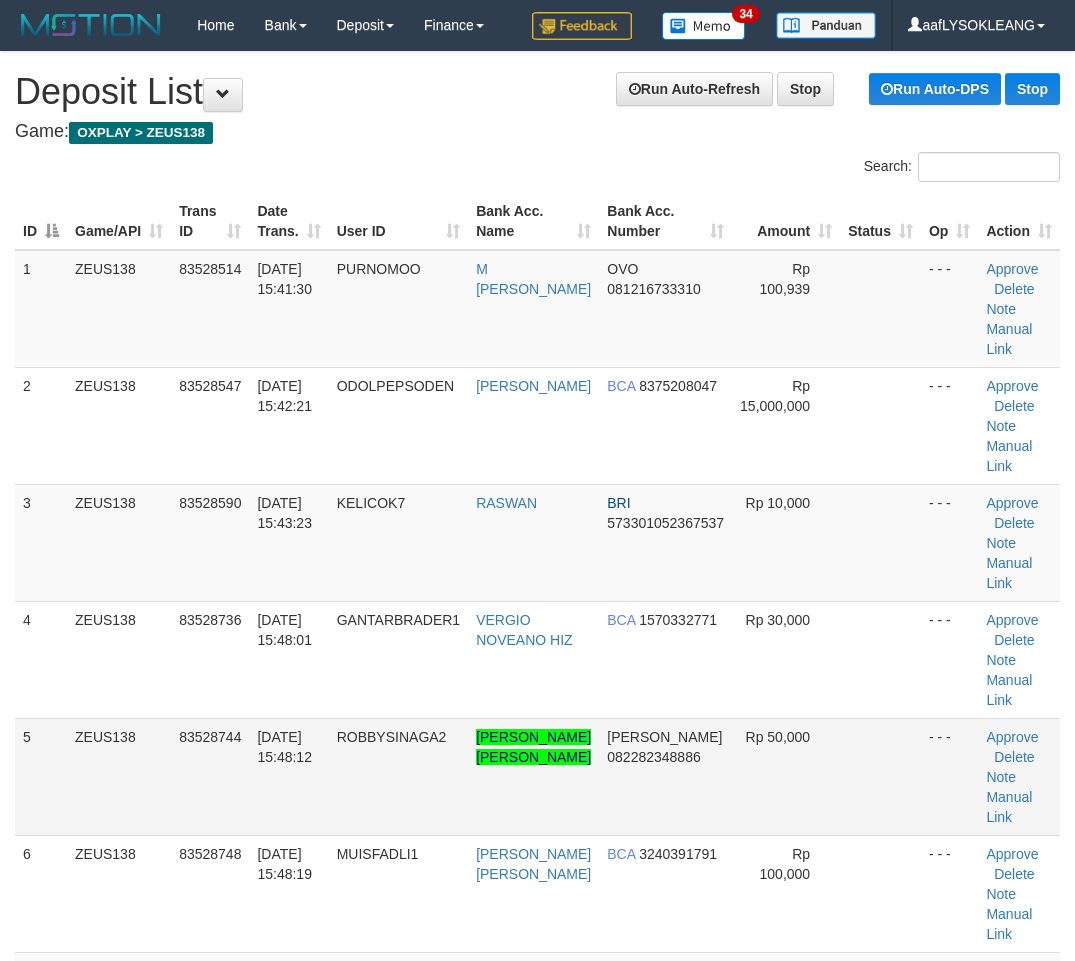 scroll, scrollTop: 140, scrollLeft: 66, axis: both 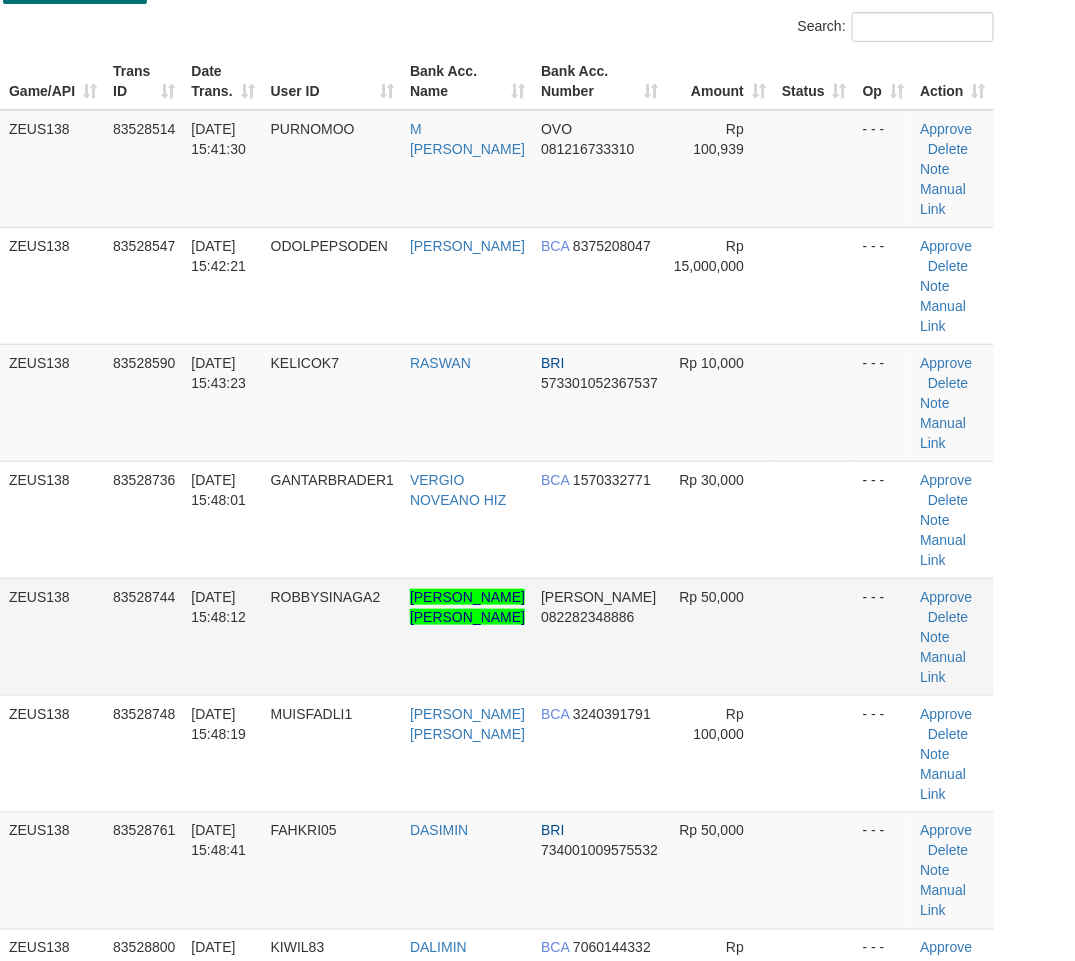 click at bounding box center [814, 636] 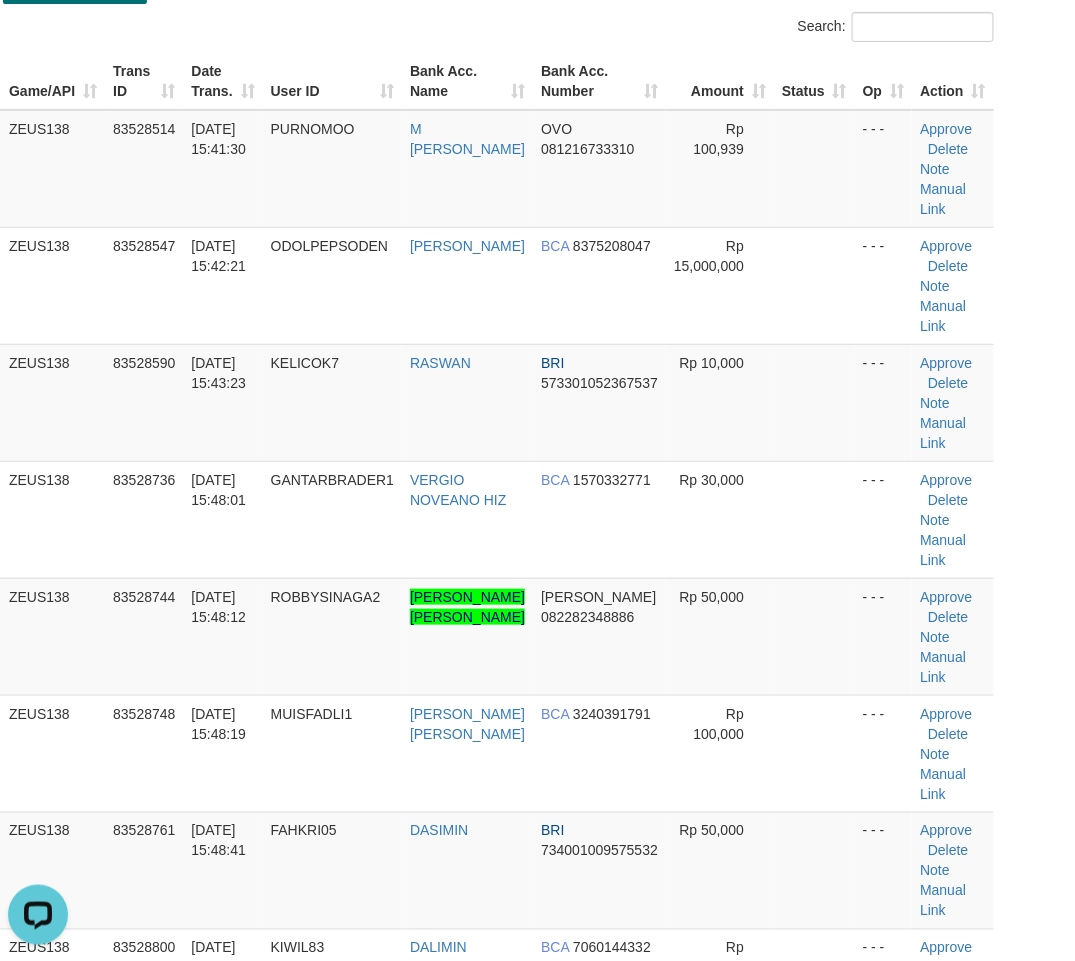 scroll, scrollTop: 0, scrollLeft: 0, axis: both 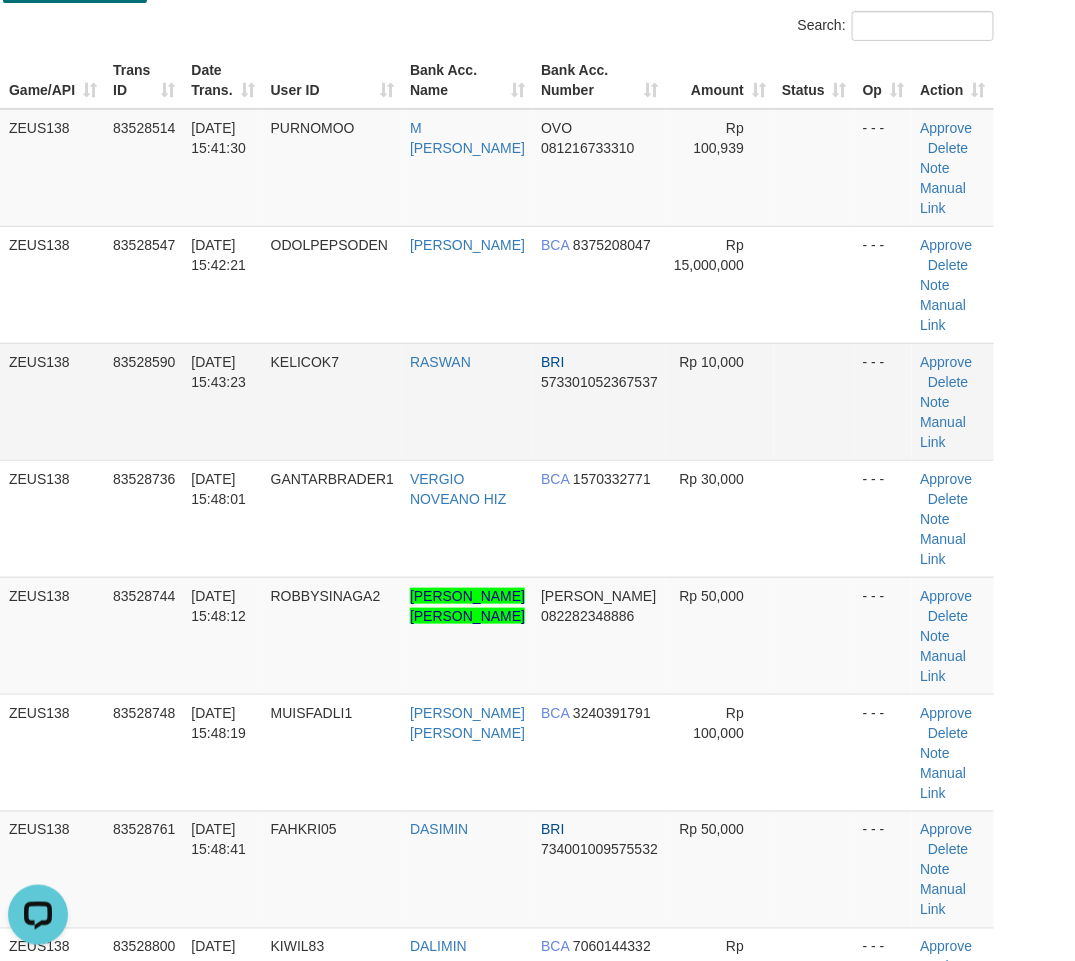 click at bounding box center (814, 401) 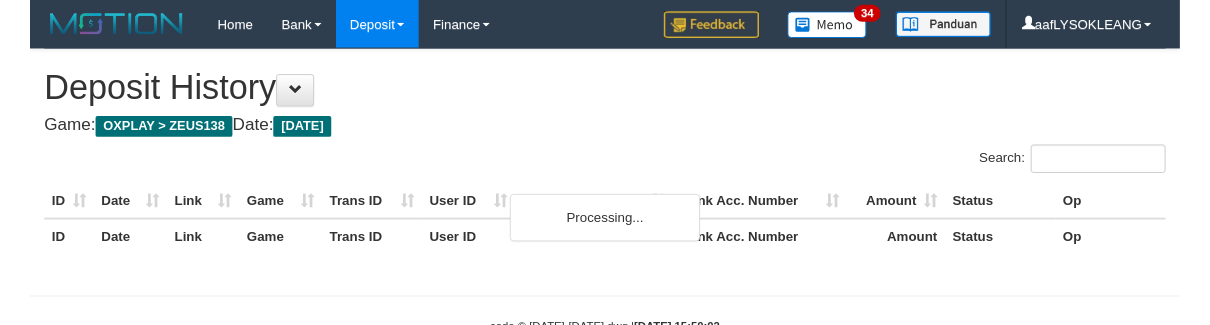 scroll, scrollTop: 58, scrollLeft: 0, axis: vertical 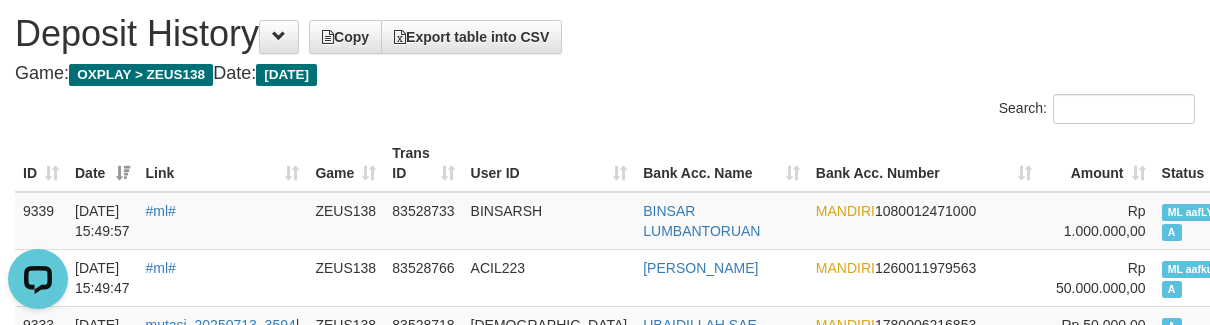 click on "**********" at bounding box center (605, 42295) 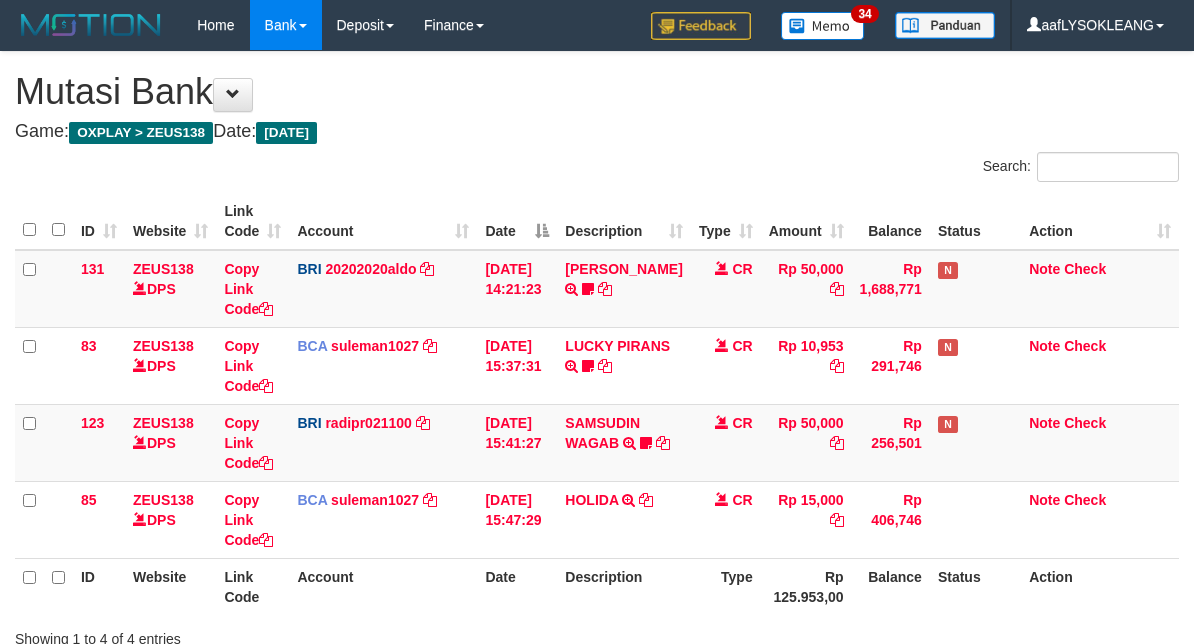 scroll, scrollTop: 148, scrollLeft: 0, axis: vertical 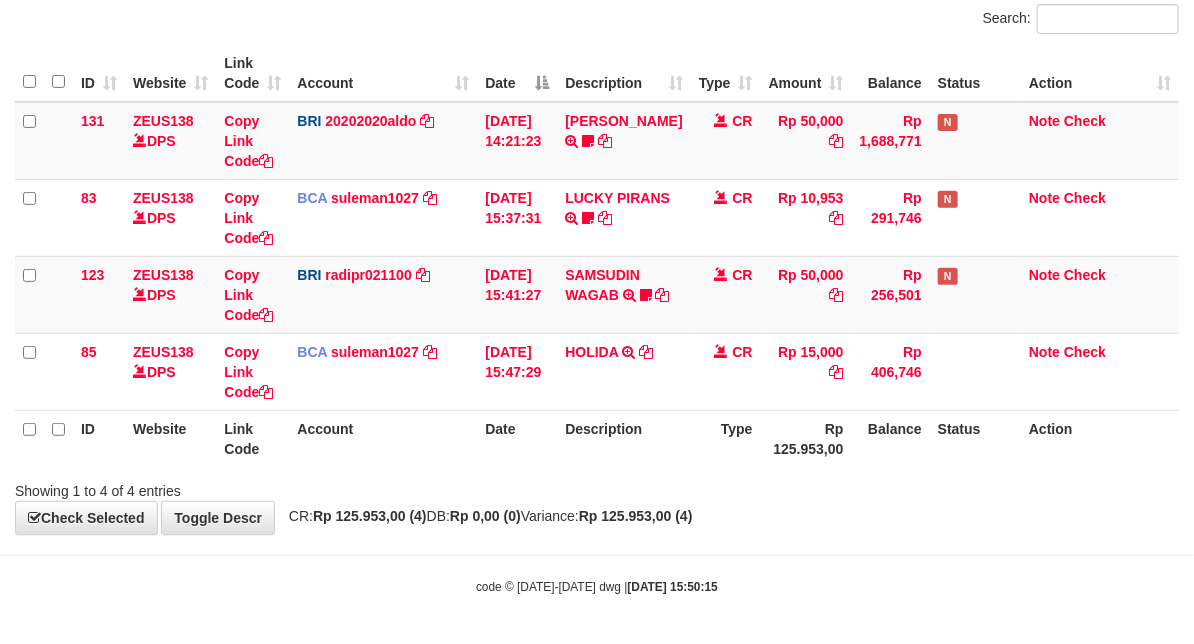 drag, startPoint x: 556, startPoint y: 484, endPoint x: 538, endPoint y: 476, distance: 19.697716 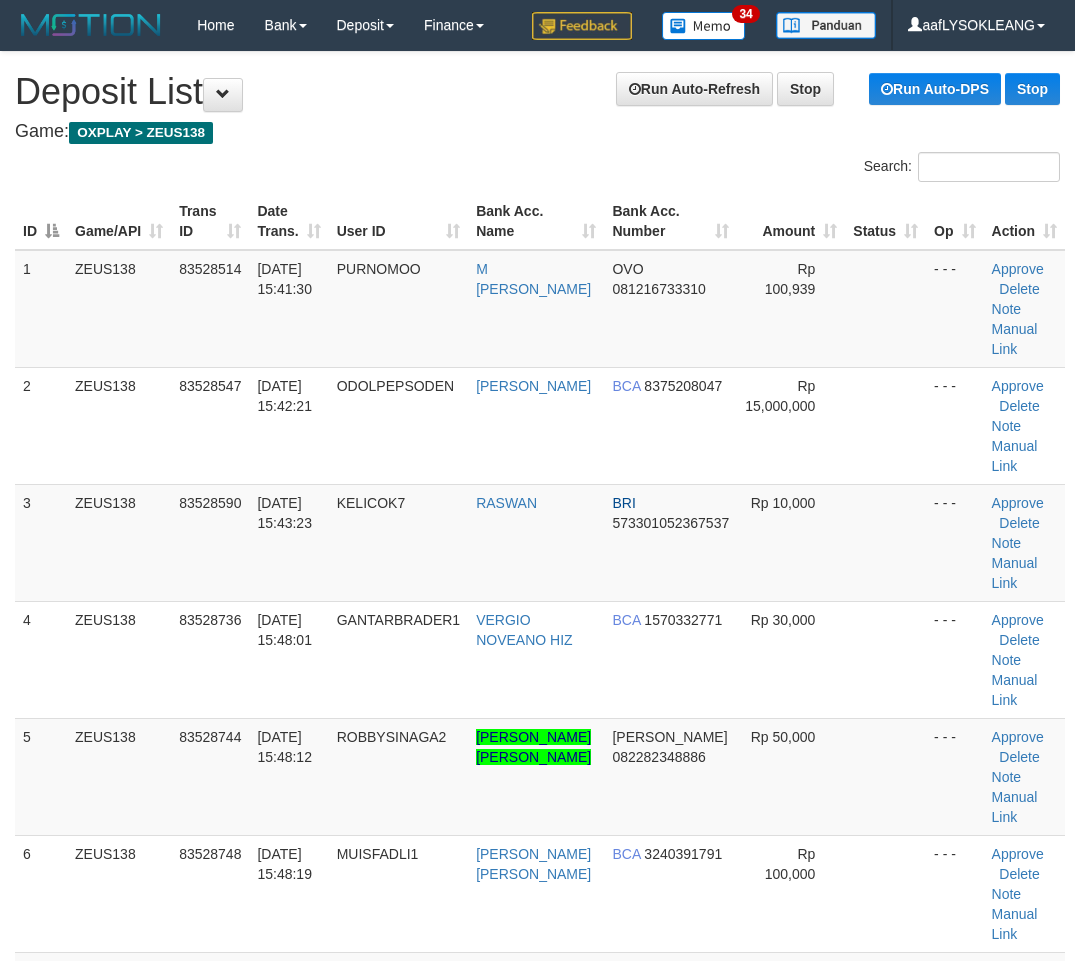 scroll, scrollTop: 141, scrollLeft: 66, axis: both 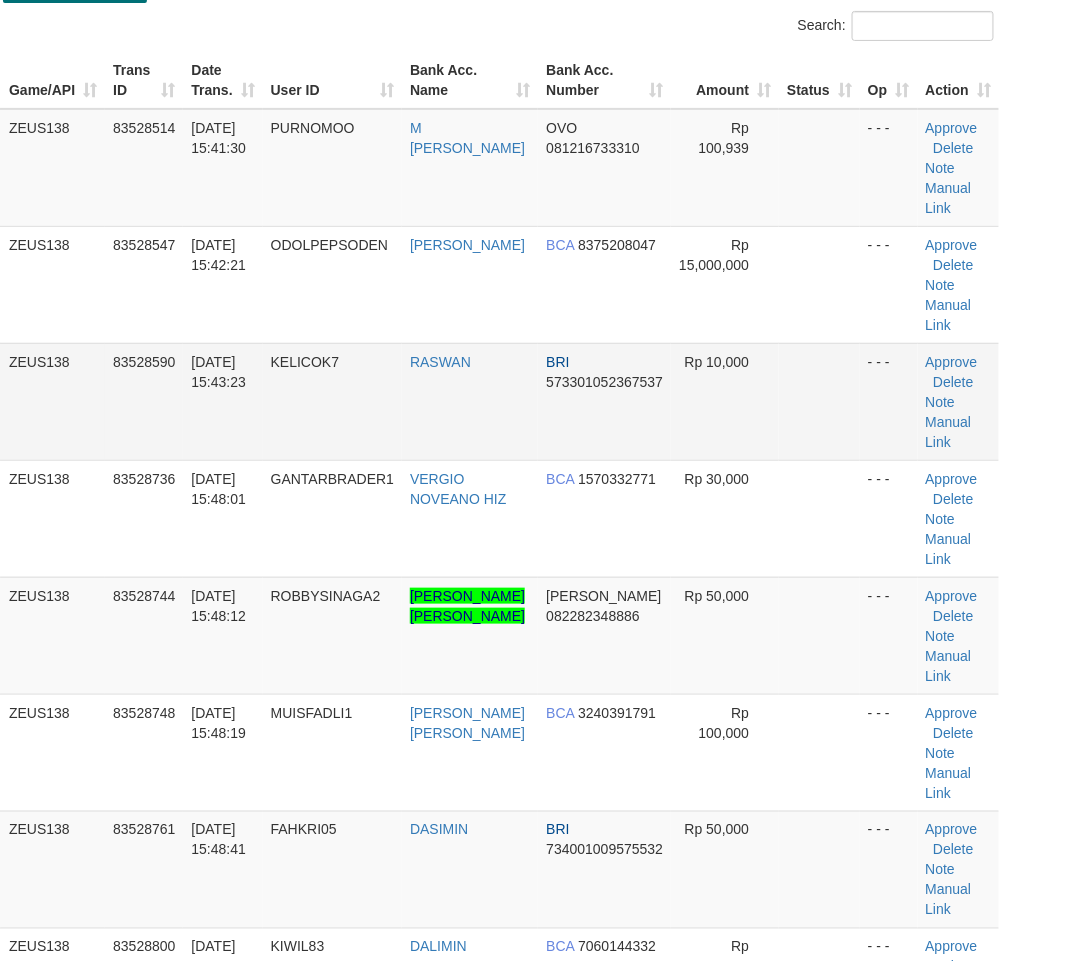 click on "3
ZEUS138
83528590
13/07/2025 15:43:23
KELICOK7
RASWAN
BRI
573301052367537
Rp 10,000
- - -
Approve
Delete
Note
Manual Link" at bounding box center [474, 401] 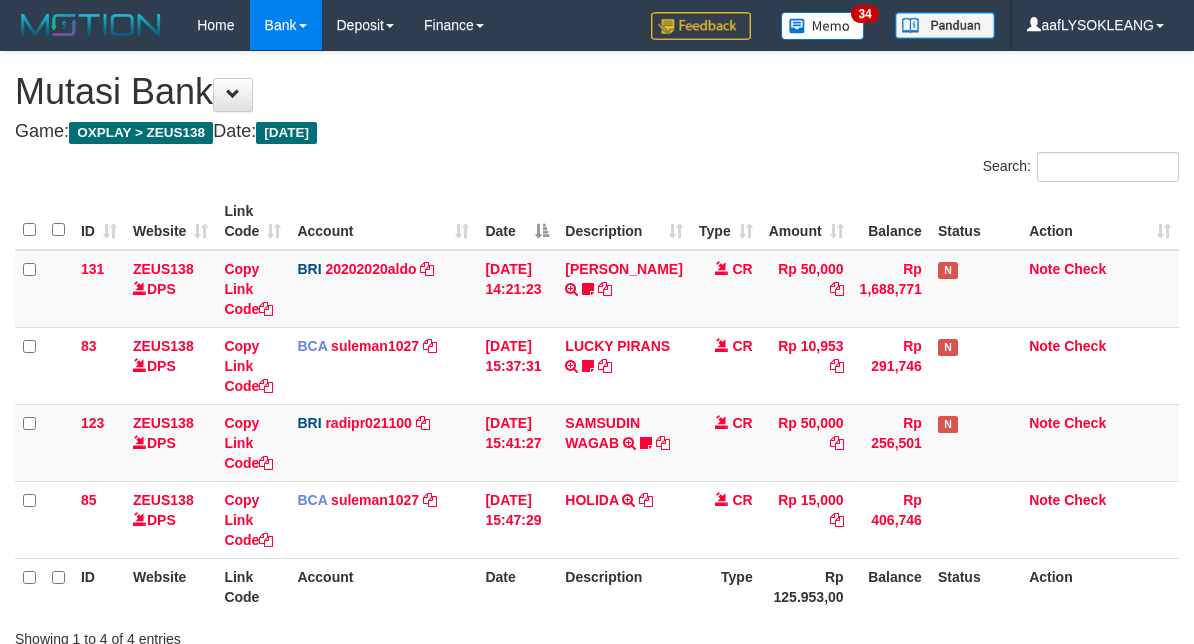 scroll, scrollTop: 148, scrollLeft: 0, axis: vertical 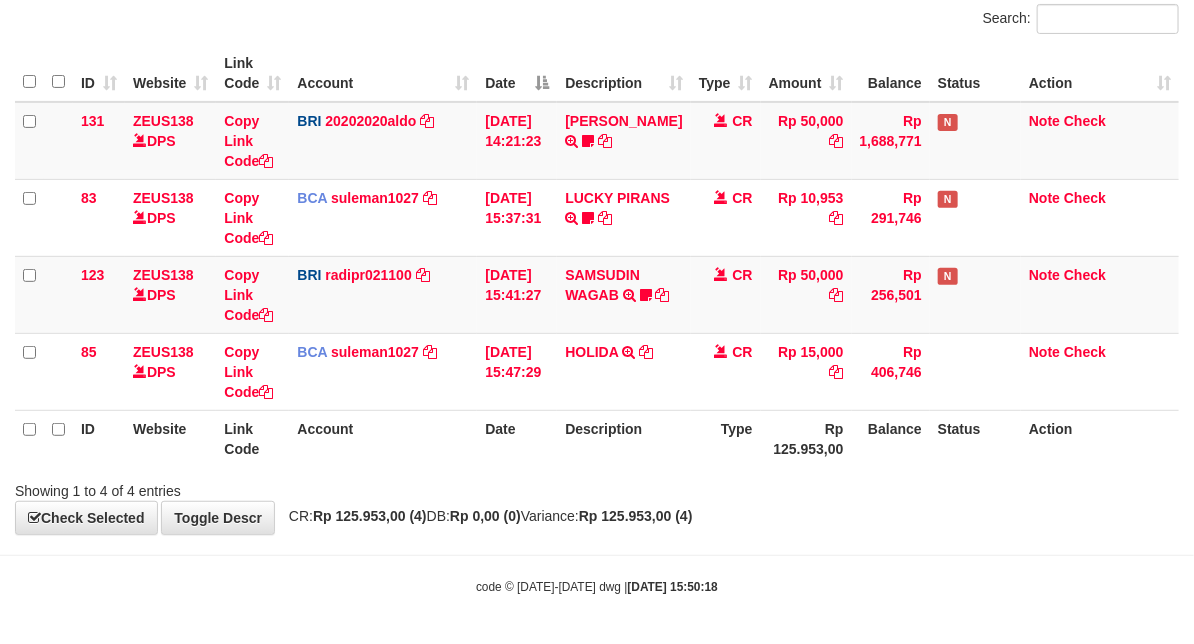 drag, startPoint x: 533, startPoint y: 427, endPoint x: 484, endPoint y: 423, distance: 49.162994 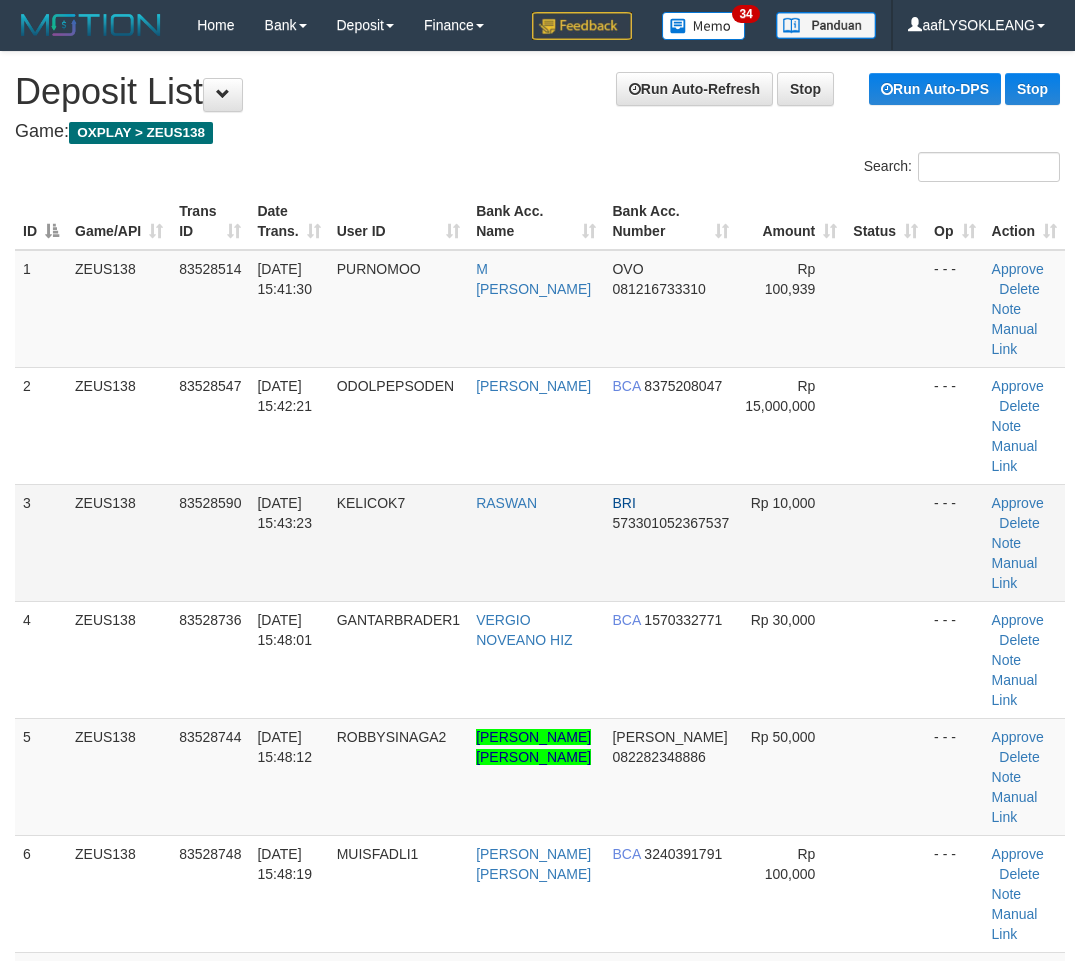 scroll, scrollTop: 141, scrollLeft: 66, axis: both 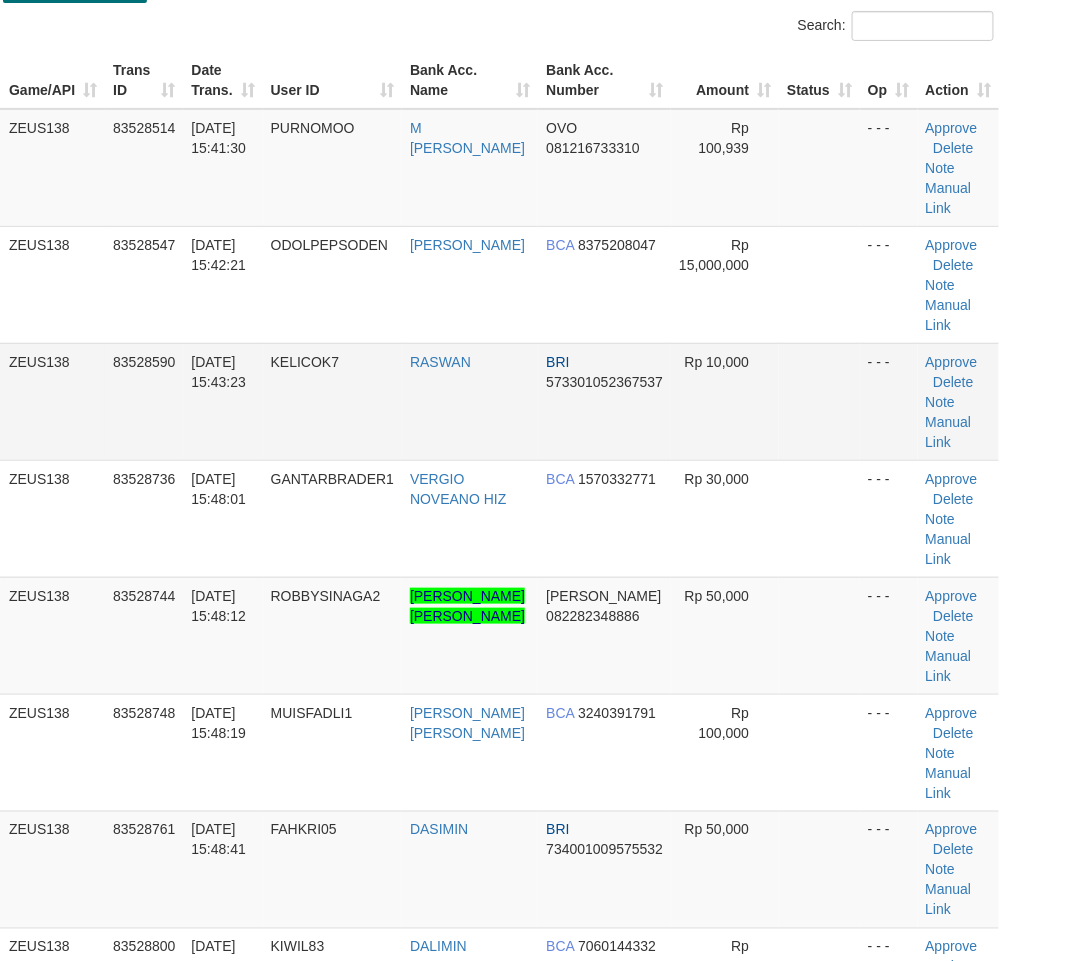 drag, startPoint x: 804, startPoint y: 417, endPoint x: 818, endPoint y: 418, distance: 14.035668 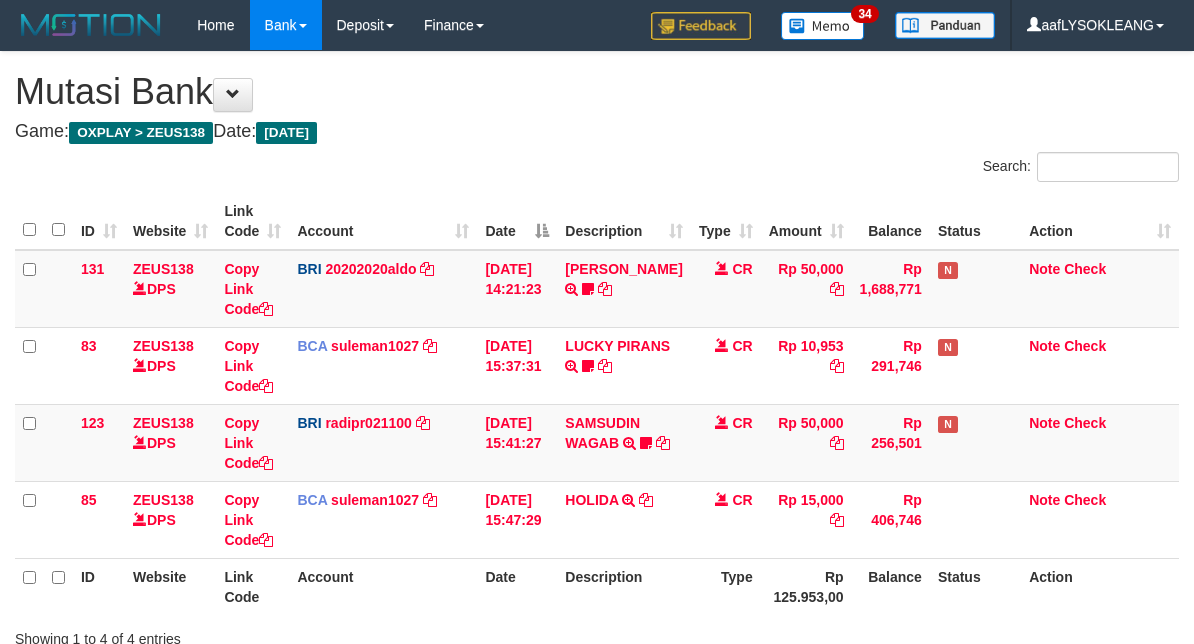 scroll, scrollTop: 148, scrollLeft: 0, axis: vertical 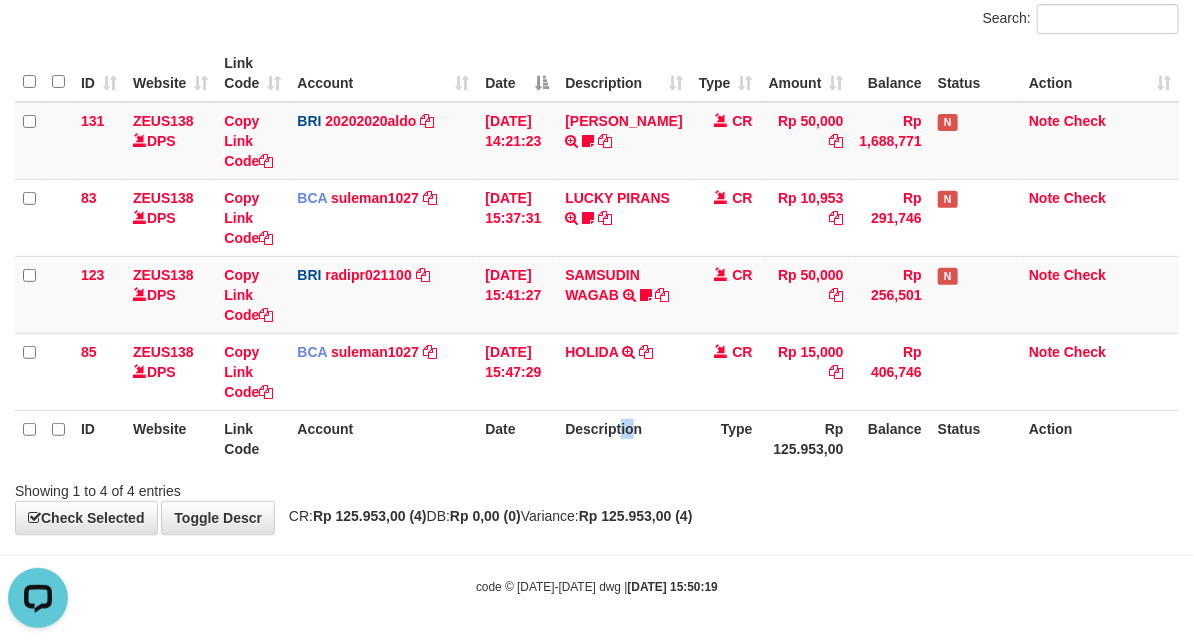 drag, startPoint x: 626, startPoint y: 433, endPoint x: 638, endPoint y: 437, distance: 12.649111 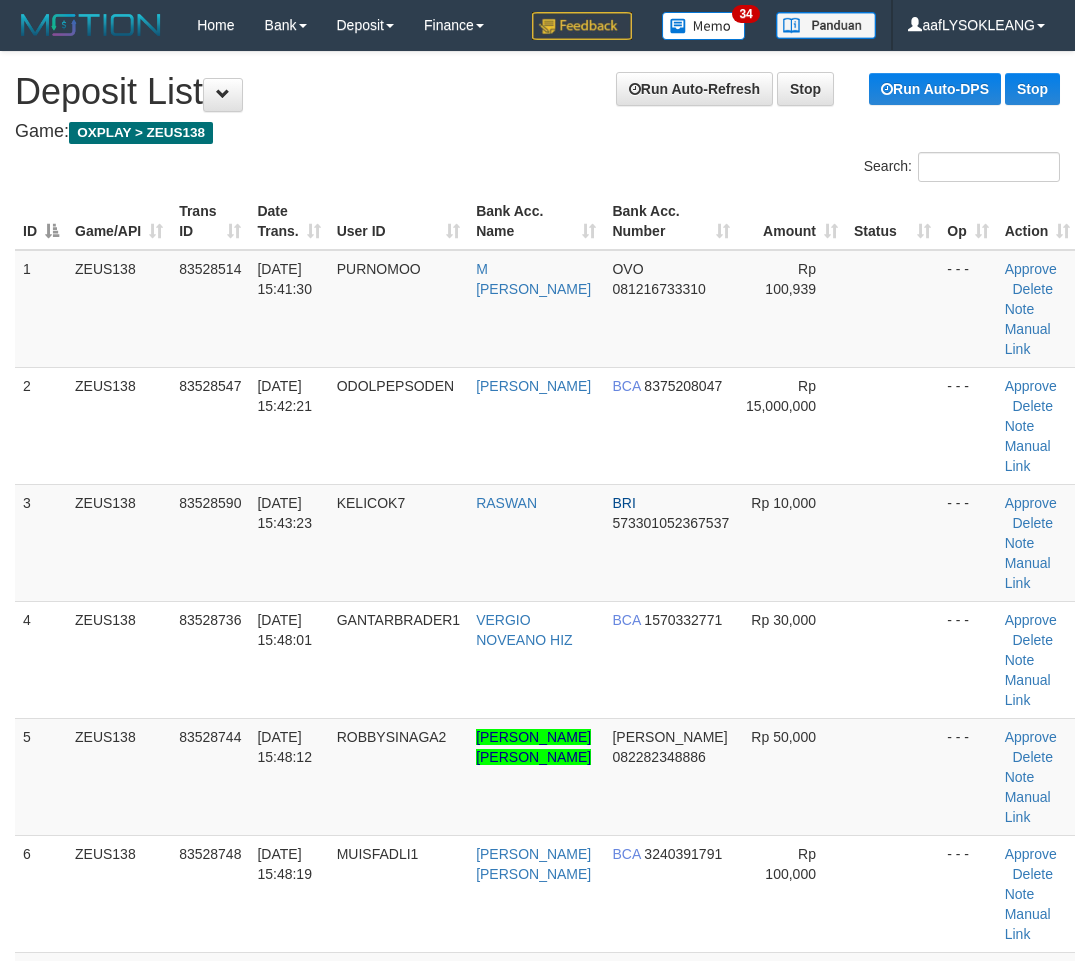 scroll, scrollTop: 141, scrollLeft: 66, axis: both 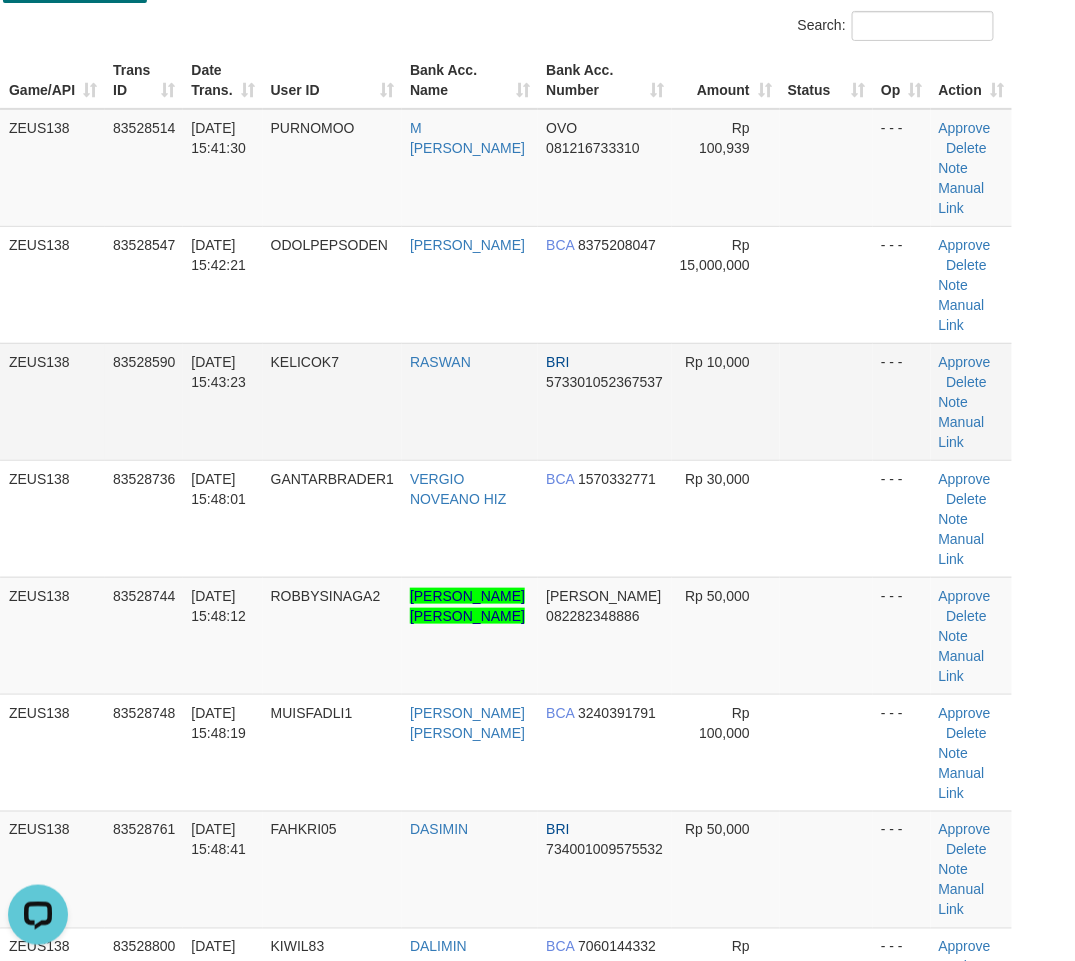 click at bounding box center [826, 401] 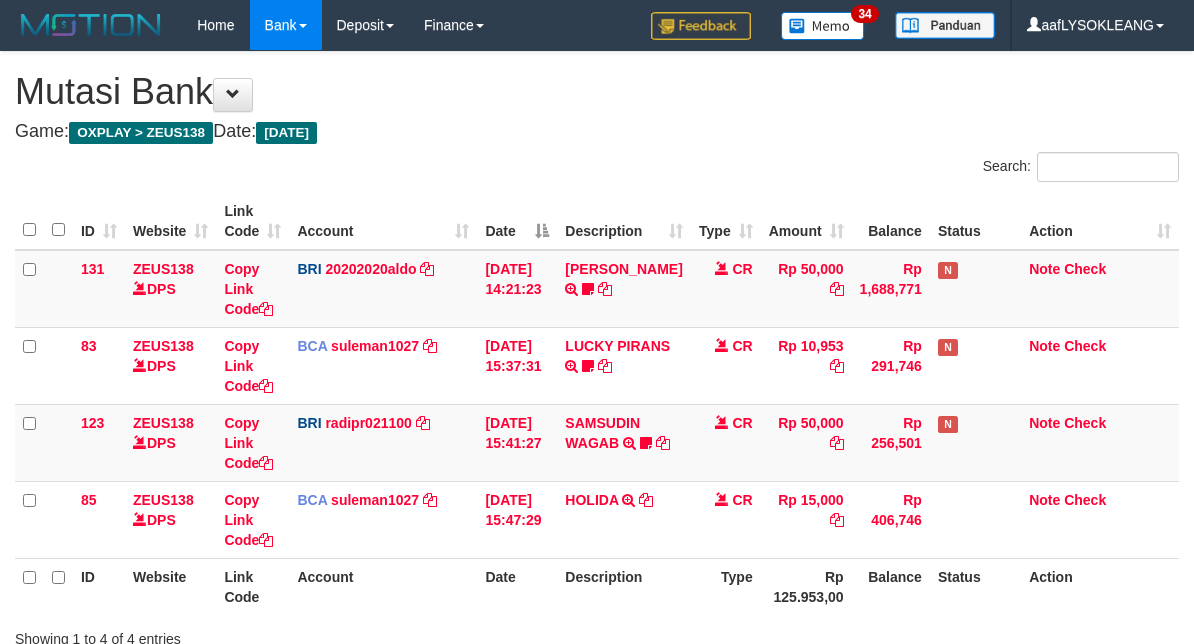 scroll, scrollTop: 148, scrollLeft: 0, axis: vertical 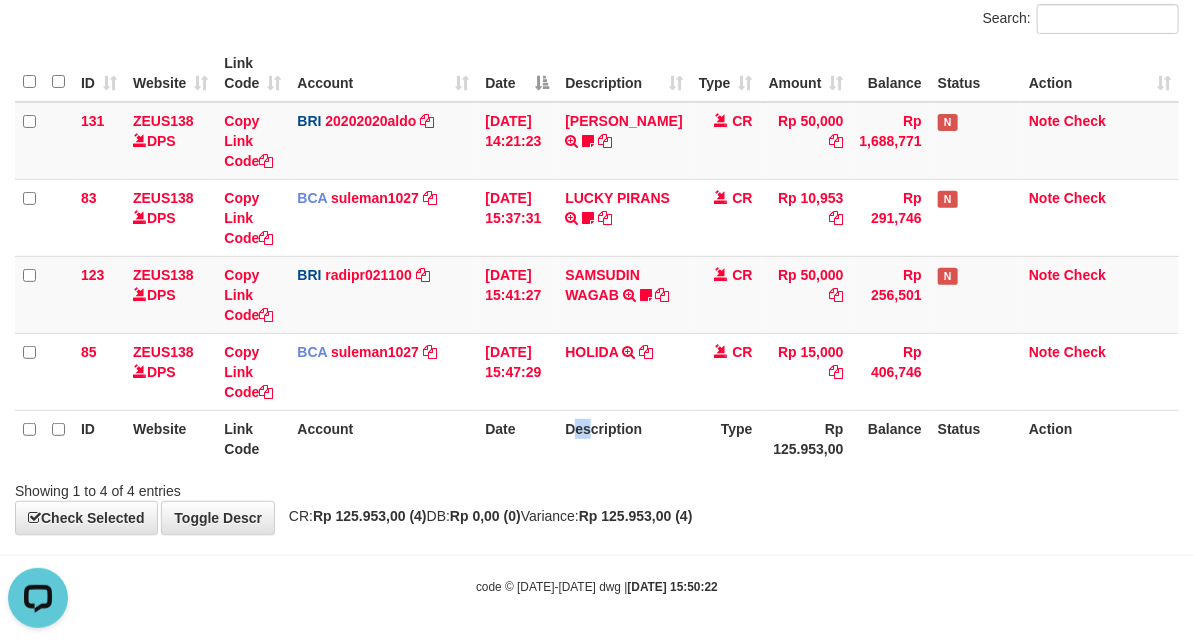 drag, startPoint x: 595, startPoint y: 454, endPoint x: 546, endPoint y: 452, distance: 49.0408 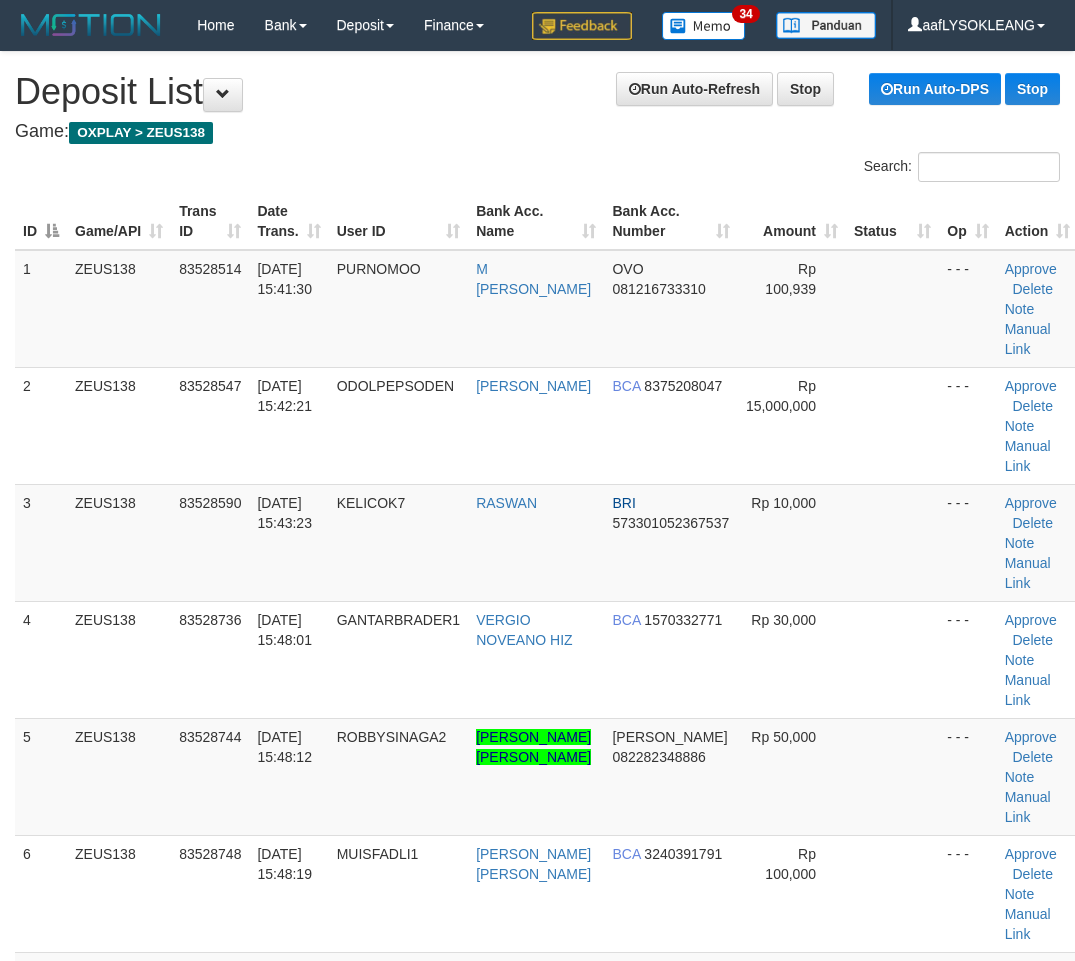 scroll, scrollTop: 141, scrollLeft: 66, axis: both 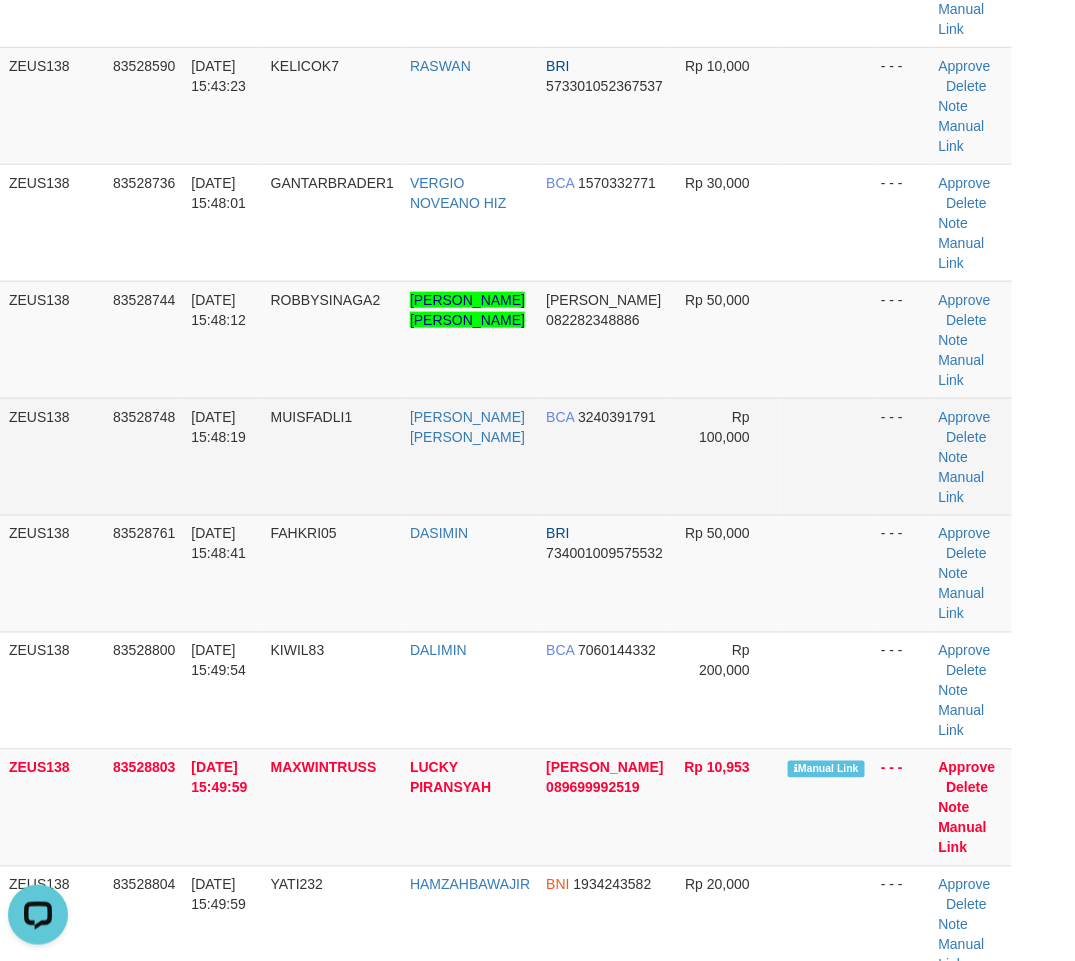 click at bounding box center [826, 456] 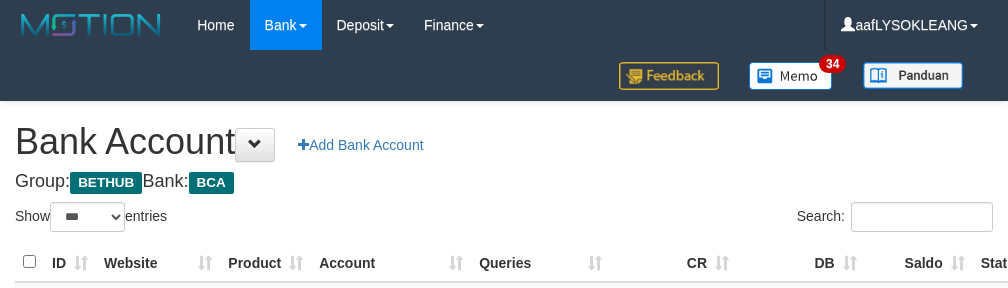 select on "***" 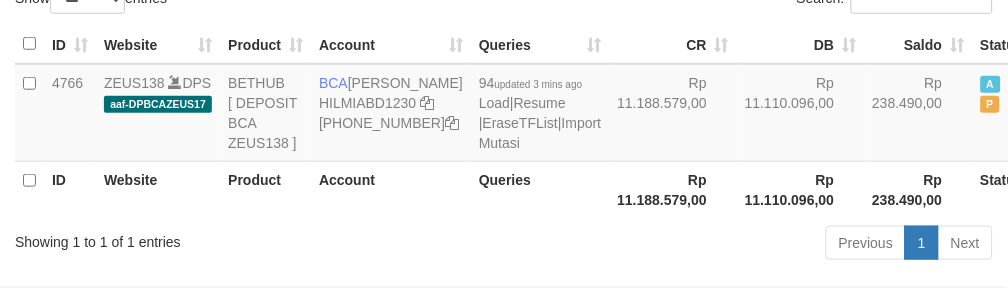 scroll, scrollTop: 260, scrollLeft: 0, axis: vertical 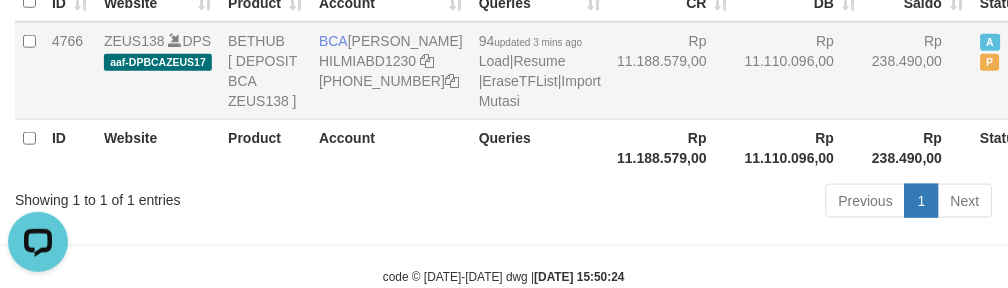 click on "Rp 11.188.579,00" at bounding box center (674, 71) 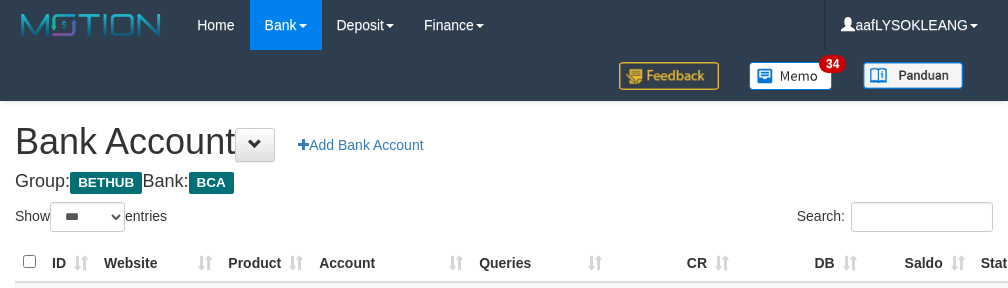 select on "***" 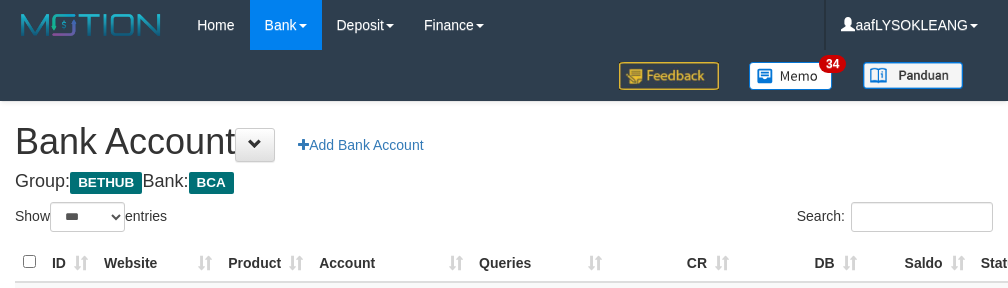 click on "Rp 11.188.579,00" at bounding box center [674, 331] 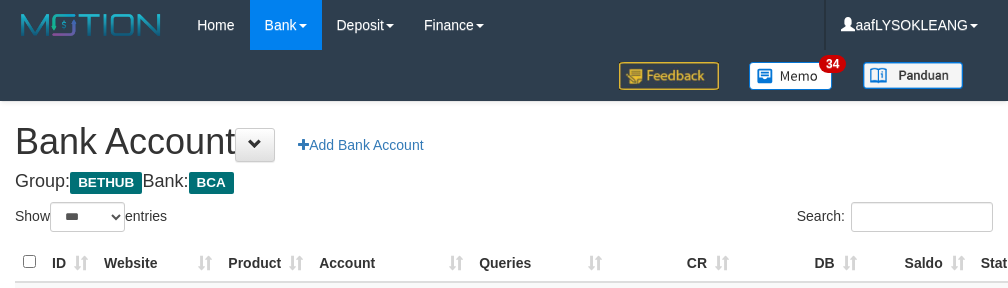 select on "***" 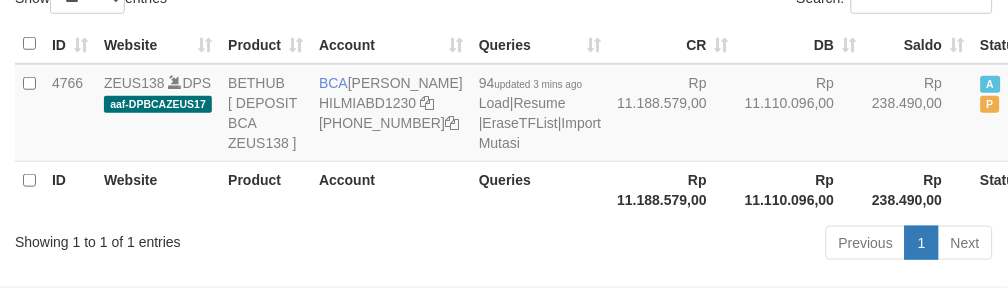 scroll, scrollTop: 260, scrollLeft: 0, axis: vertical 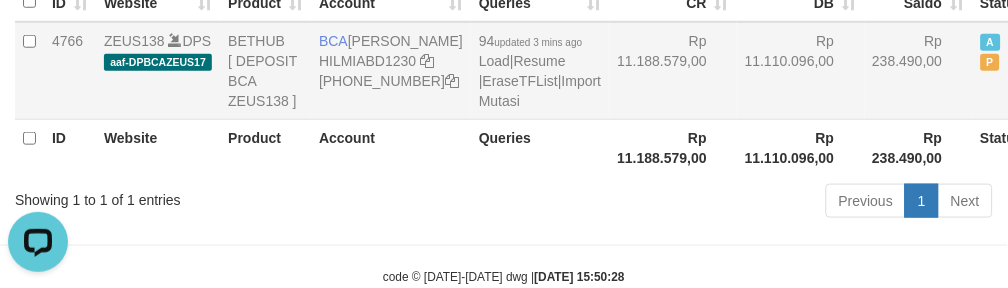 drag, startPoint x: 656, startPoint y: 82, endPoint x: 648, endPoint y: 92, distance: 12.806249 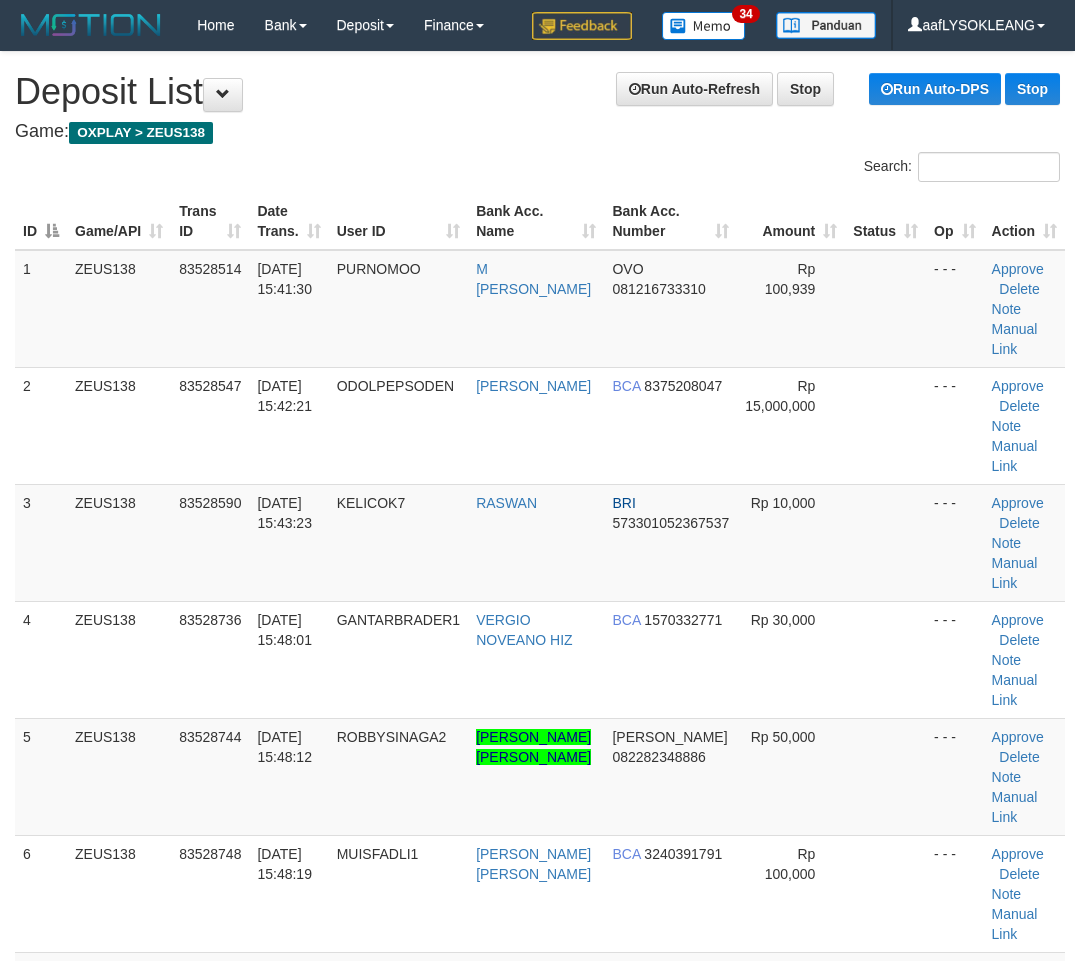 scroll, scrollTop: 437, scrollLeft: 66, axis: both 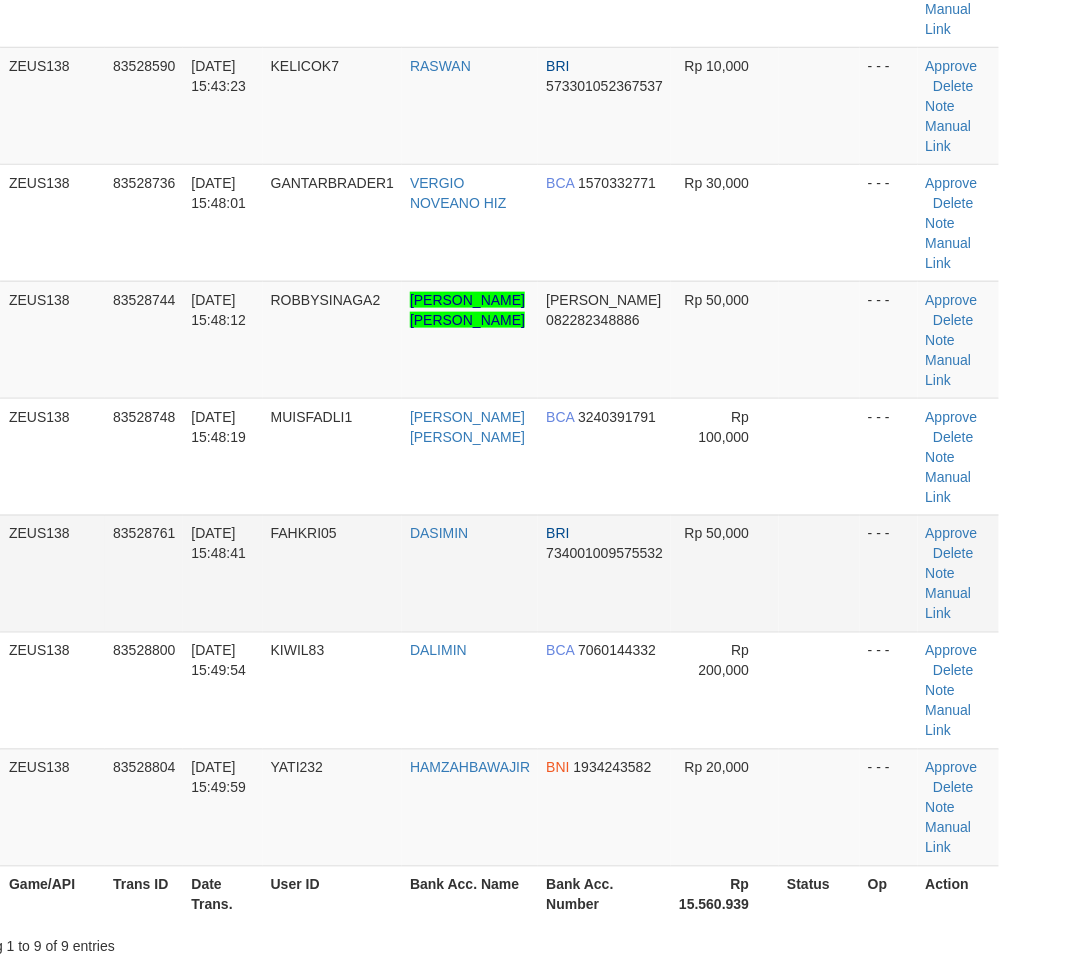 drag, startPoint x: 851, startPoint y: 613, endPoint x: 1087, endPoint y: 713, distance: 256.31232 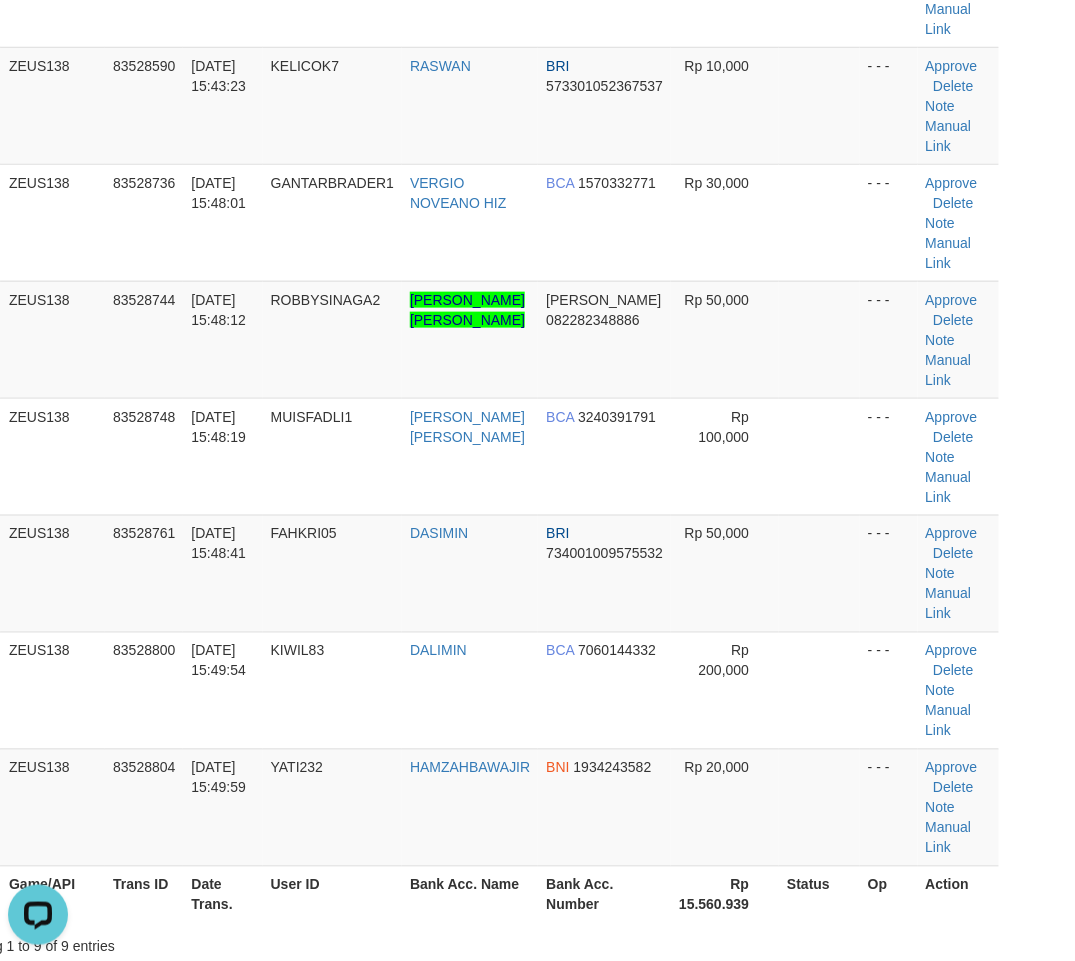 scroll, scrollTop: 0, scrollLeft: 0, axis: both 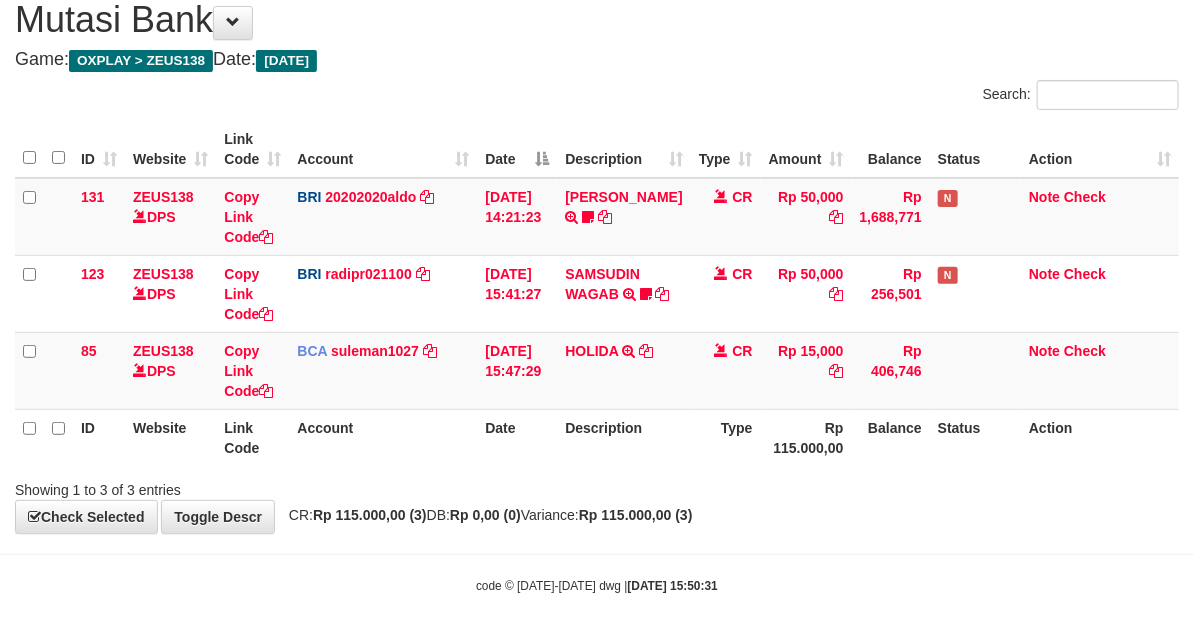 click on "Description" at bounding box center (623, 437) 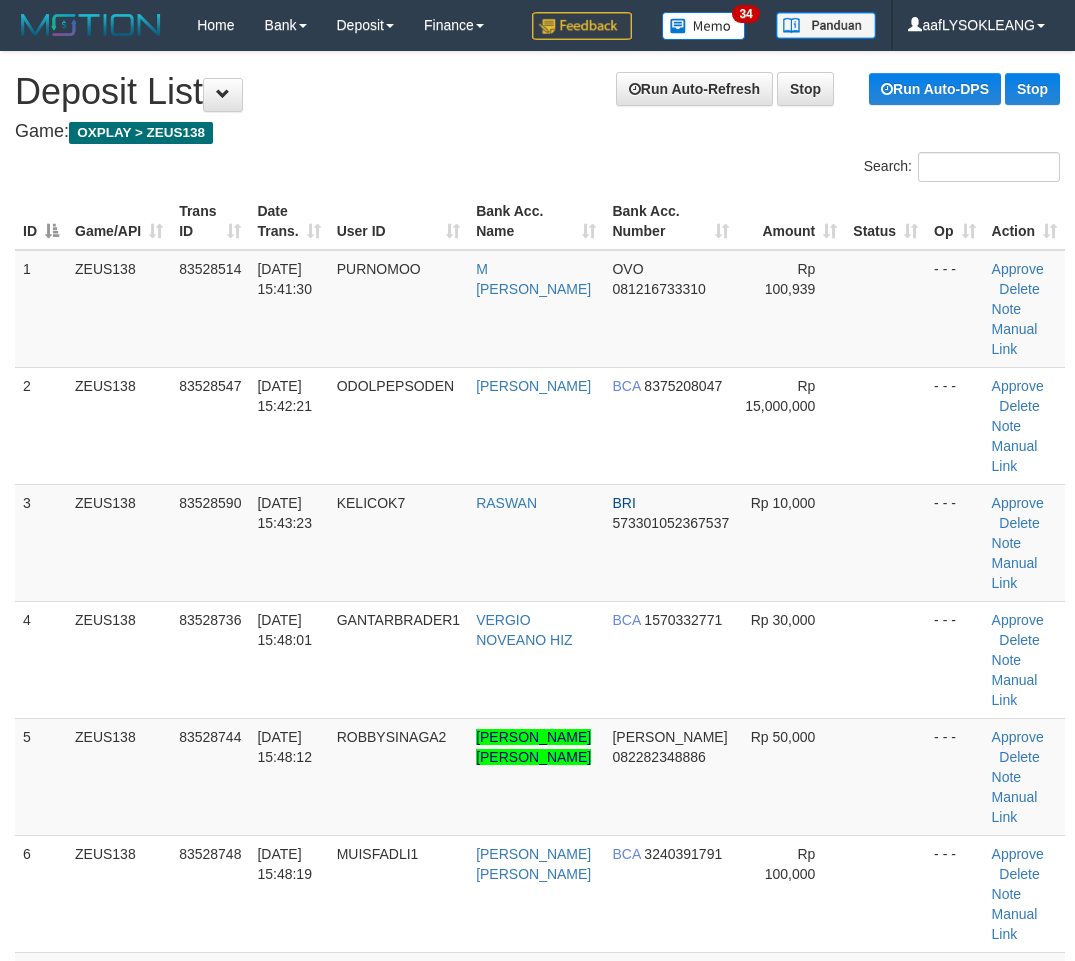 scroll, scrollTop: 734, scrollLeft: 66, axis: both 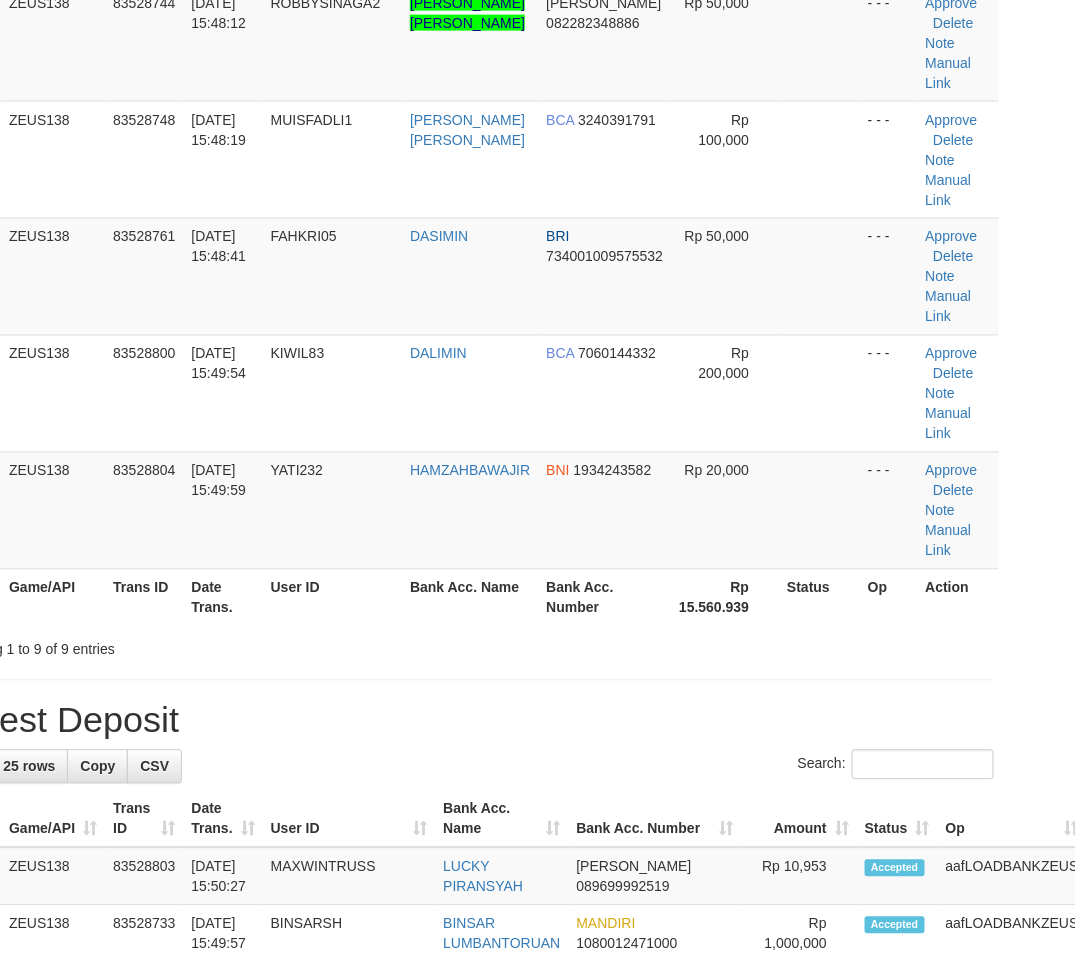 drag, startPoint x: 916, startPoint y: 685, endPoint x: 1084, endPoint y: 694, distance: 168.2409 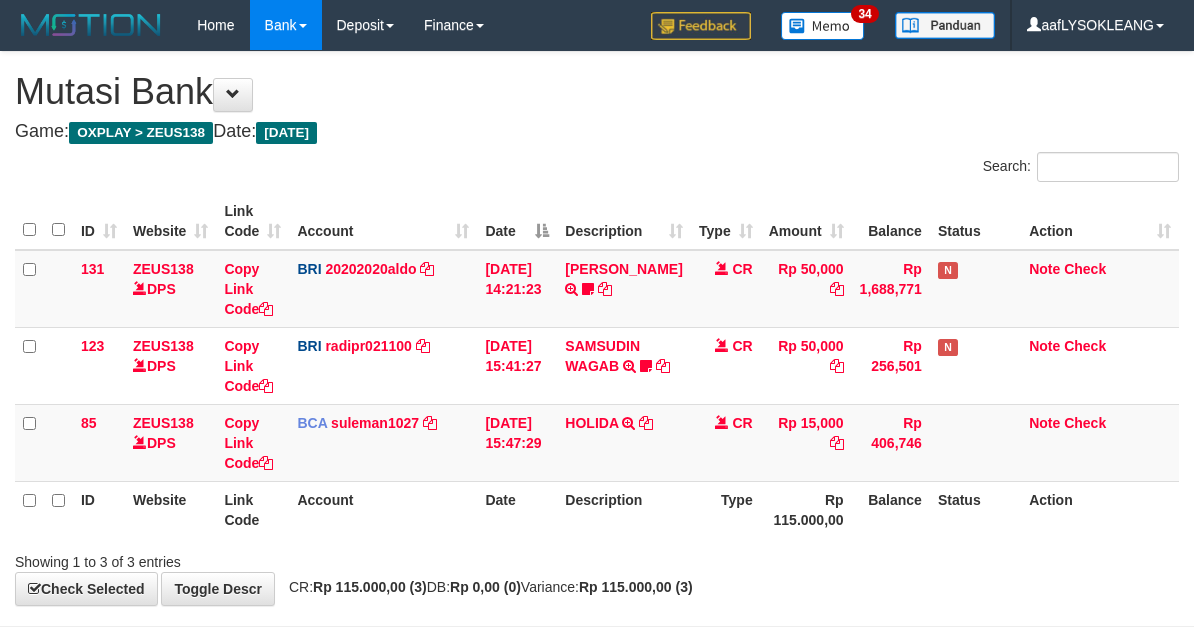scroll, scrollTop: 72, scrollLeft: 0, axis: vertical 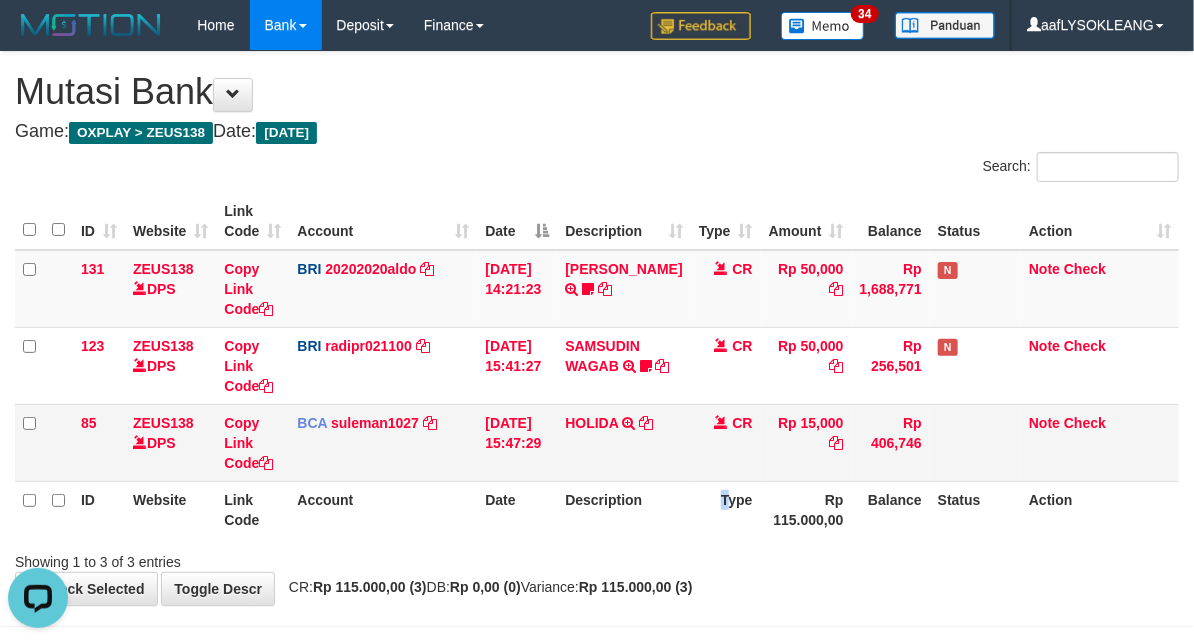 drag, startPoint x: 726, startPoint y: 484, endPoint x: 383, endPoint y: 471, distance: 343.24628 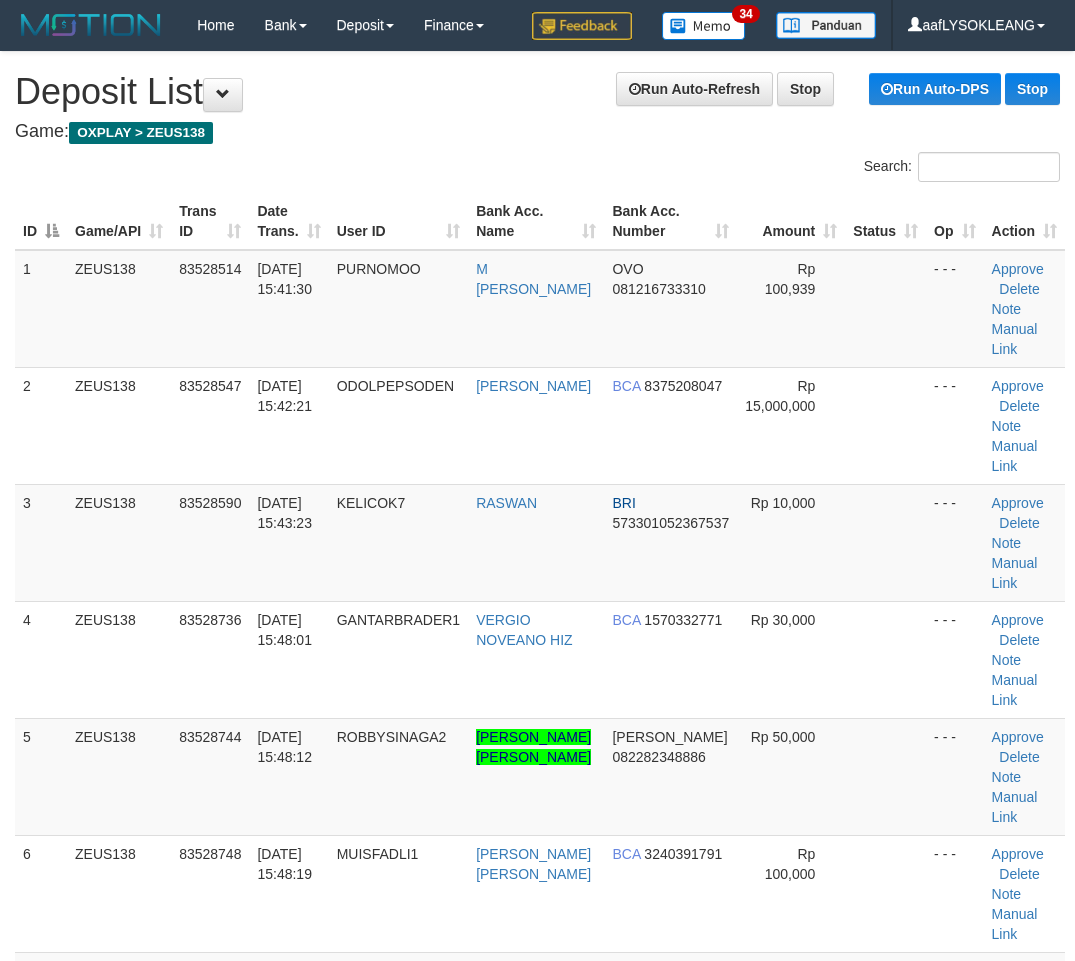 scroll, scrollTop: 734, scrollLeft: 66, axis: both 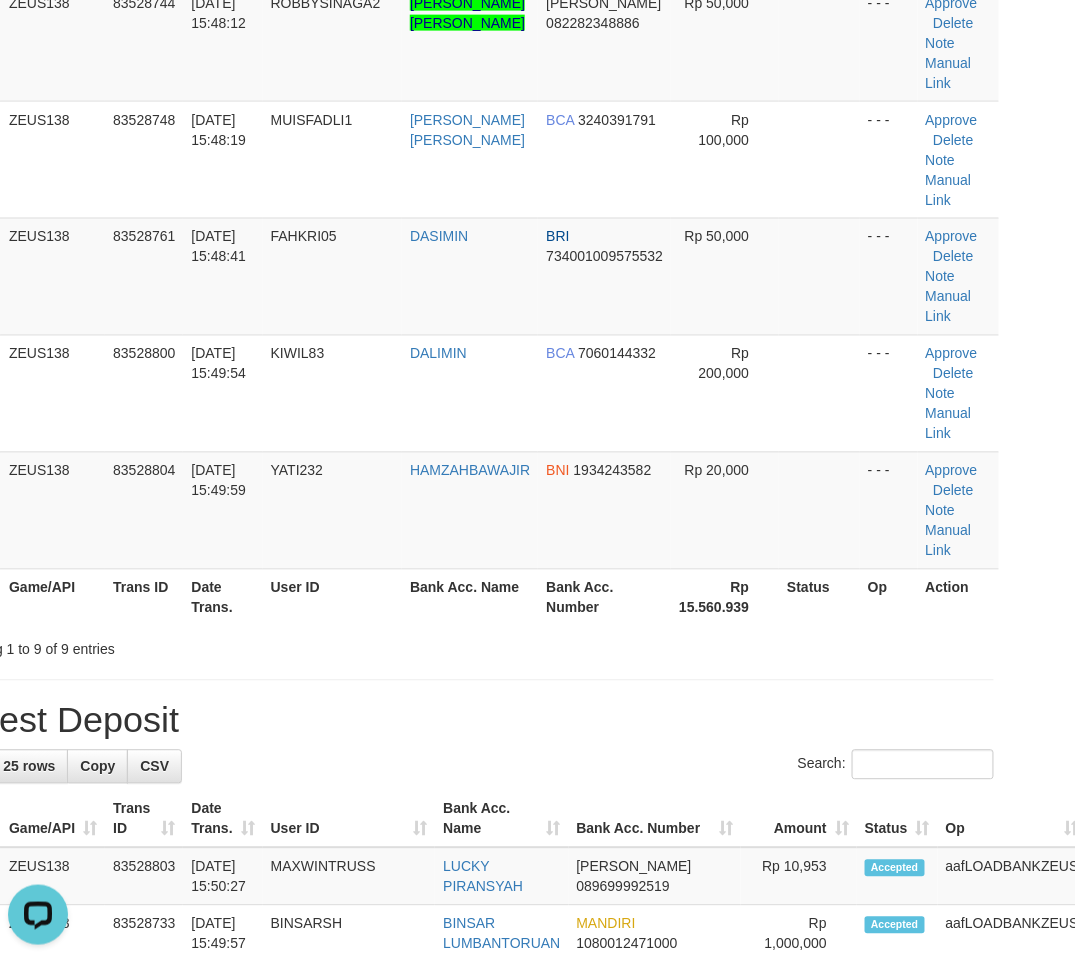 click on "Showing 1 to 9 of 9 entries" at bounding box center [471, 646] 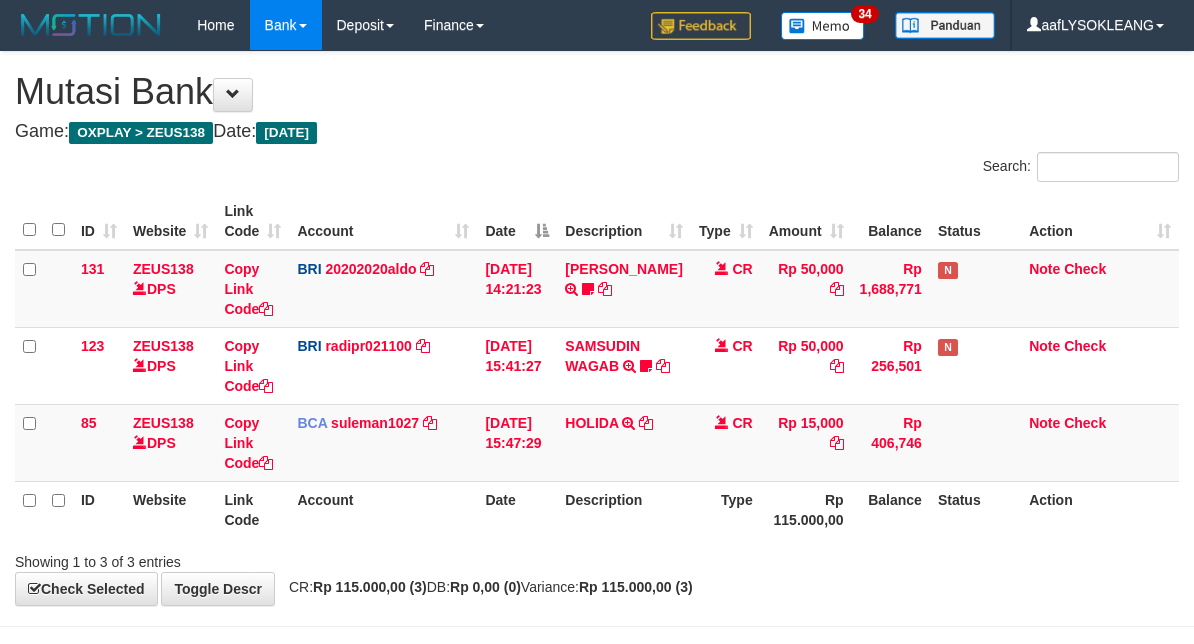 scroll, scrollTop: 0, scrollLeft: 0, axis: both 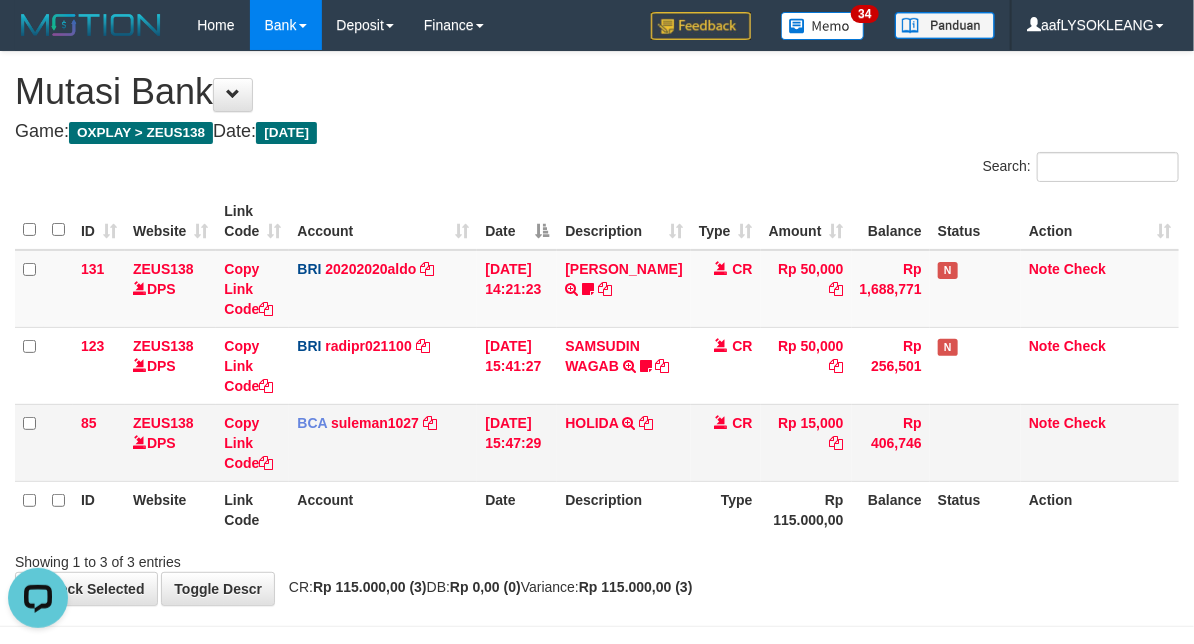 click on "HOLIDA         TRSF E-BANKING CR 07/13 19131
[GEOGRAPHIC_DATA]" at bounding box center [623, 442] 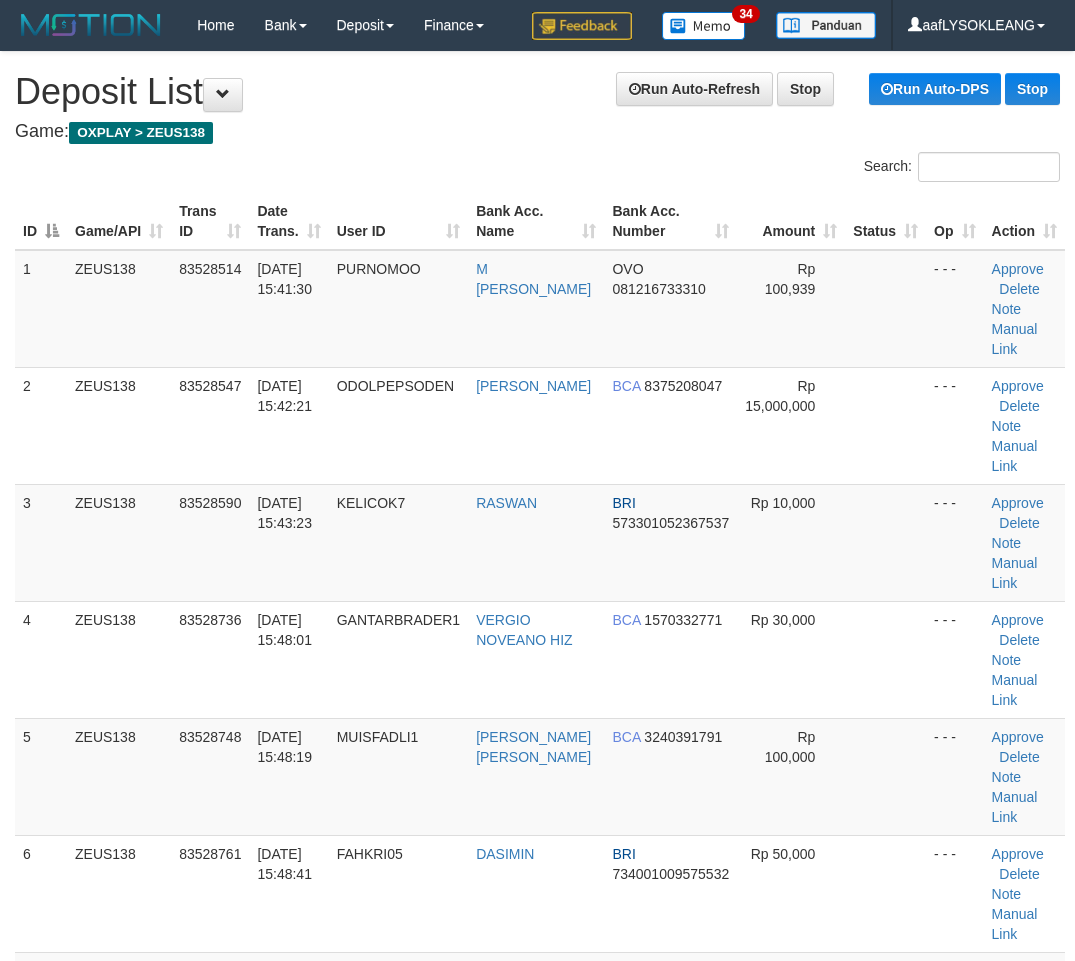 scroll, scrollTop: 734, scrollLeft: 66, axis: both 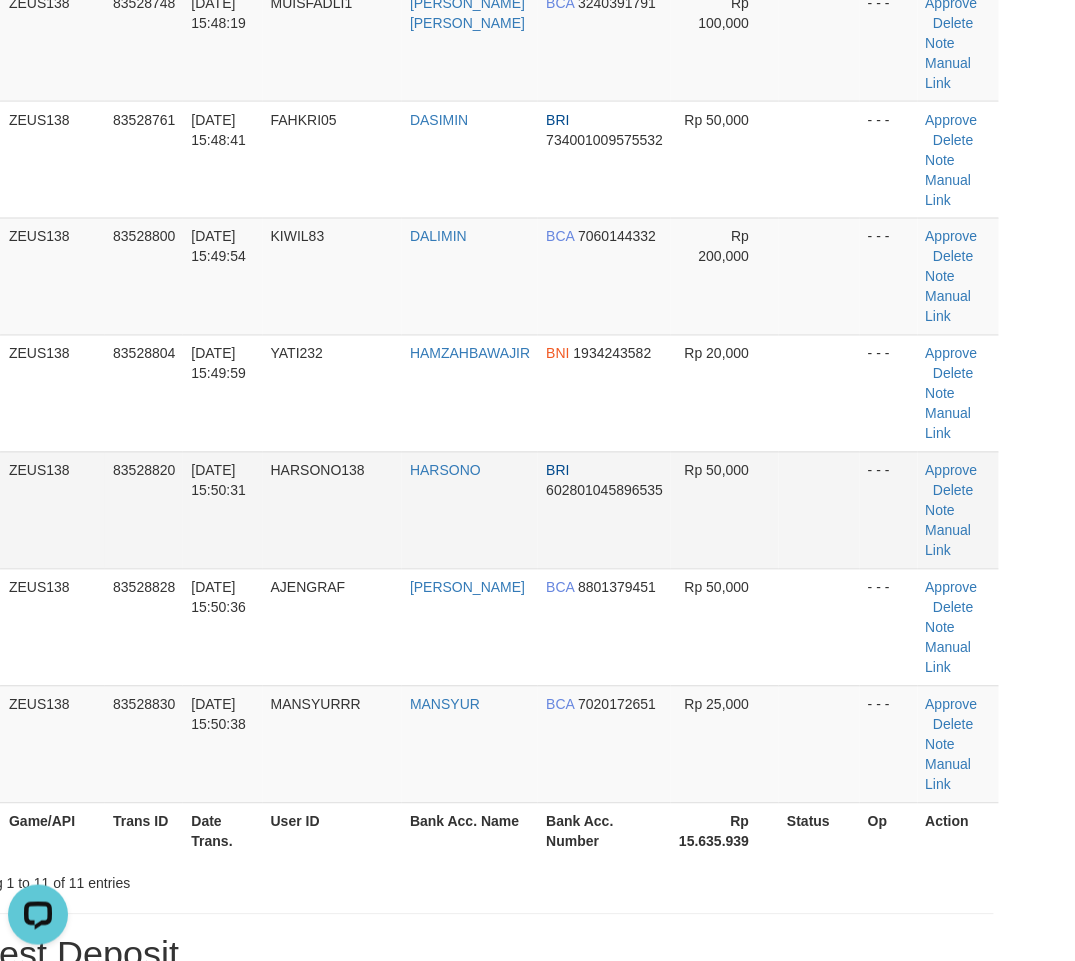 drag, startPoint x: 808, startPoint y: 557, endPoint x: 821, endPoint y: 563, distance: 14.3178215 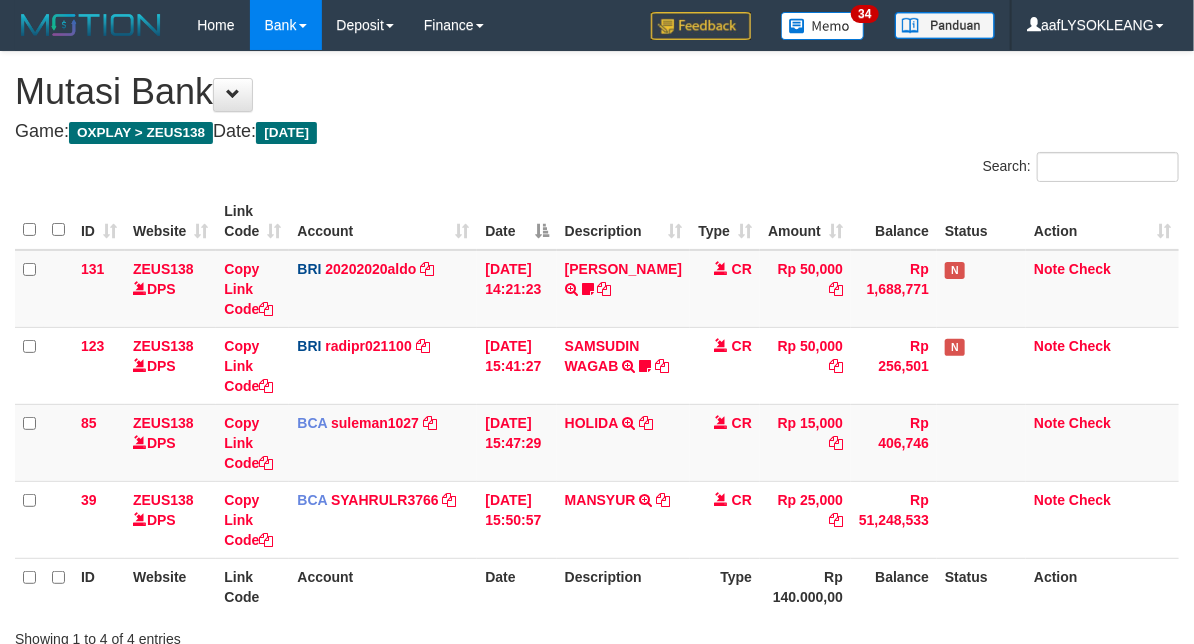 scroll, scrollTop: 148, scrollLeft: 0, axis: vertical 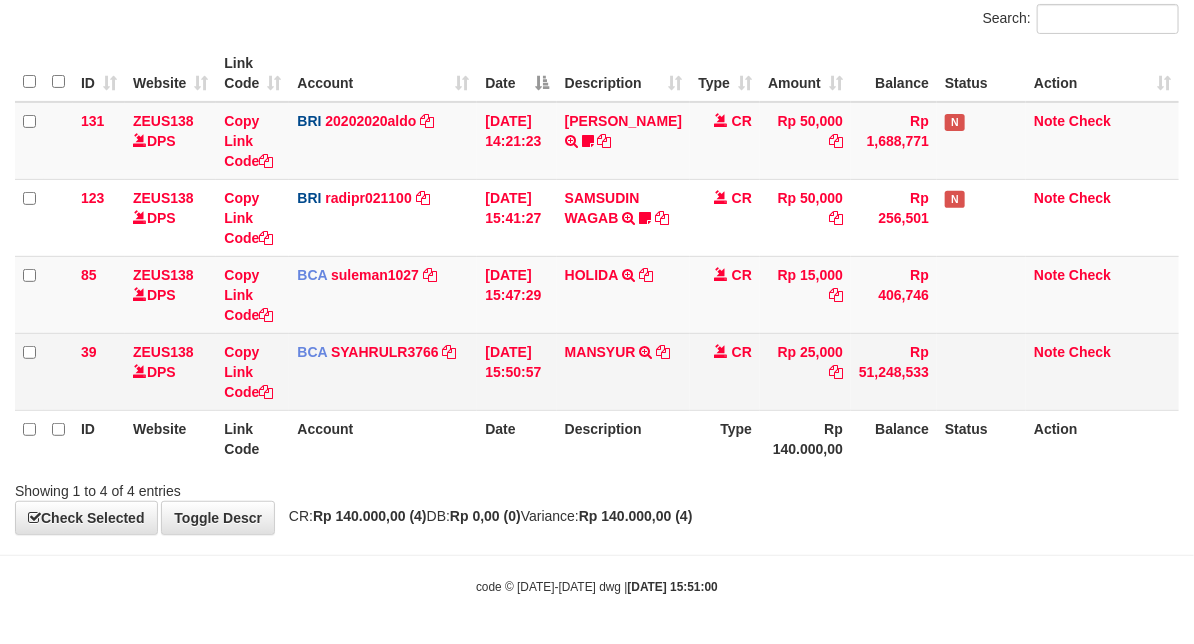 click on "MANSYUR         TRSF E-BANKING CR 1307/FTSCY/WS95031
25000.00MANSYUR" at bounding box center (623, 371) 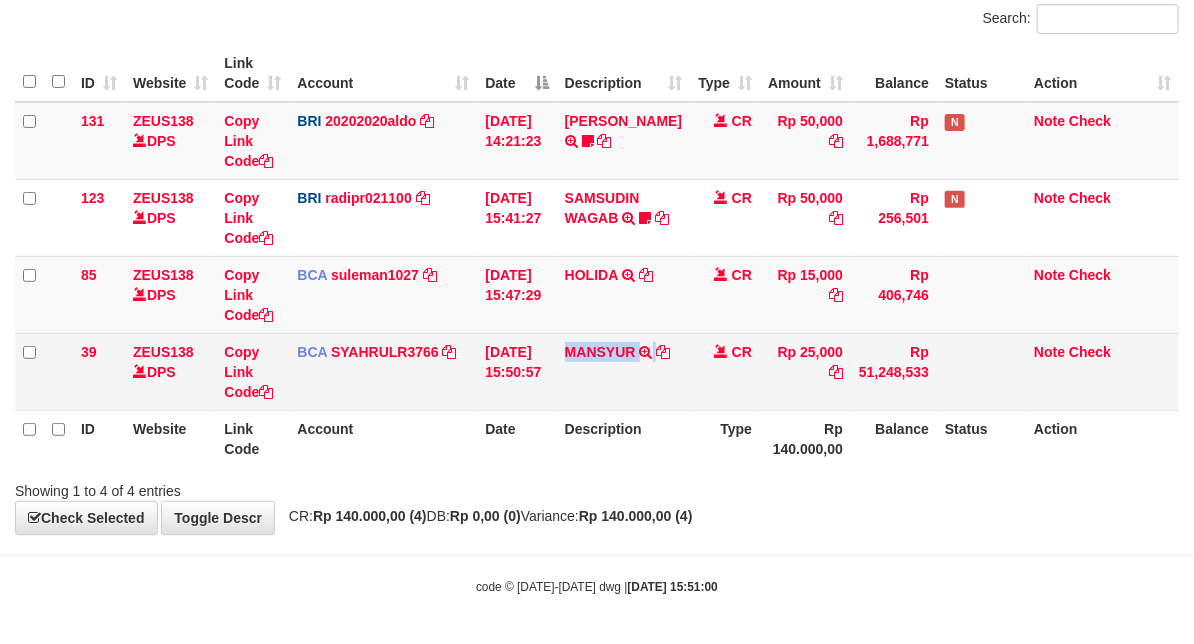 click on "MANSYUR         TRSF E-BANKING CR 1307/FTSCY/WS95031
25000.00MANSYUR" at bounding box center [623, 371] 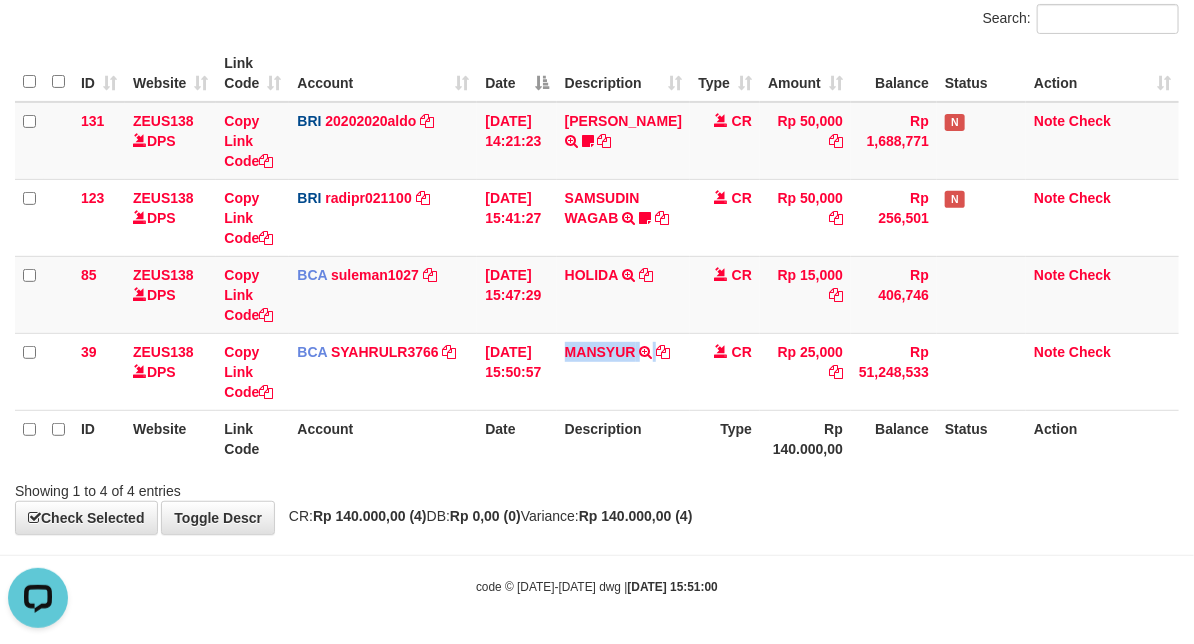 scroll, scrollTop: 0, scrollLeft: 0, axis: both 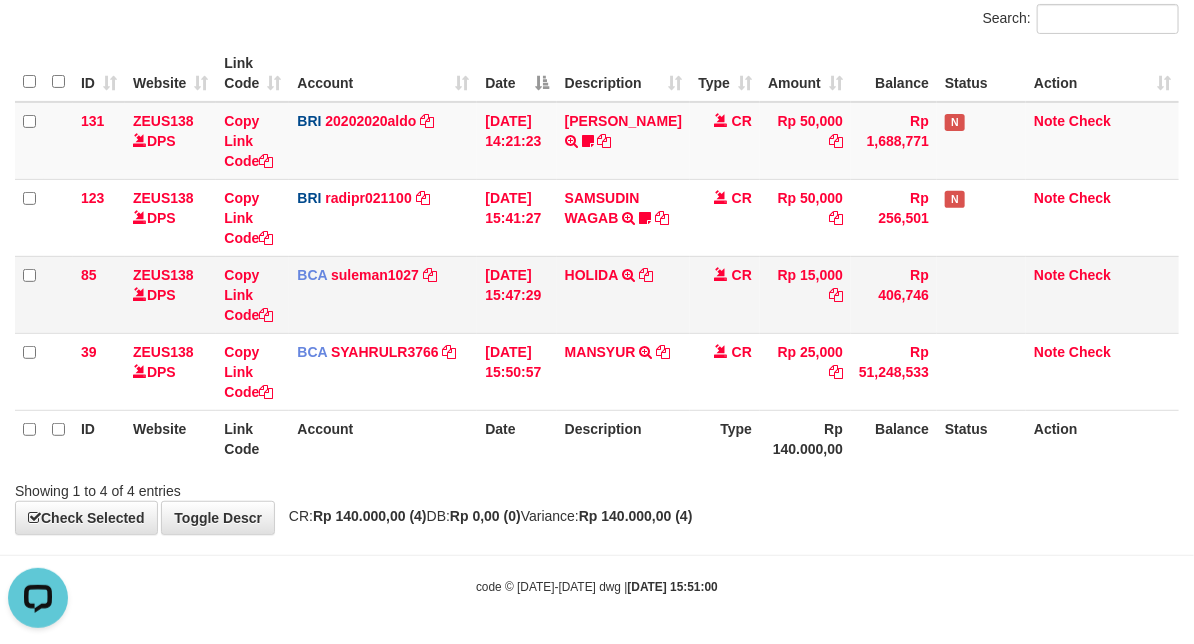 click on "HOLIDA         TRSF E-BANKING CR 07/13 19131
HOLIDA" at bounding box center (623, 294) 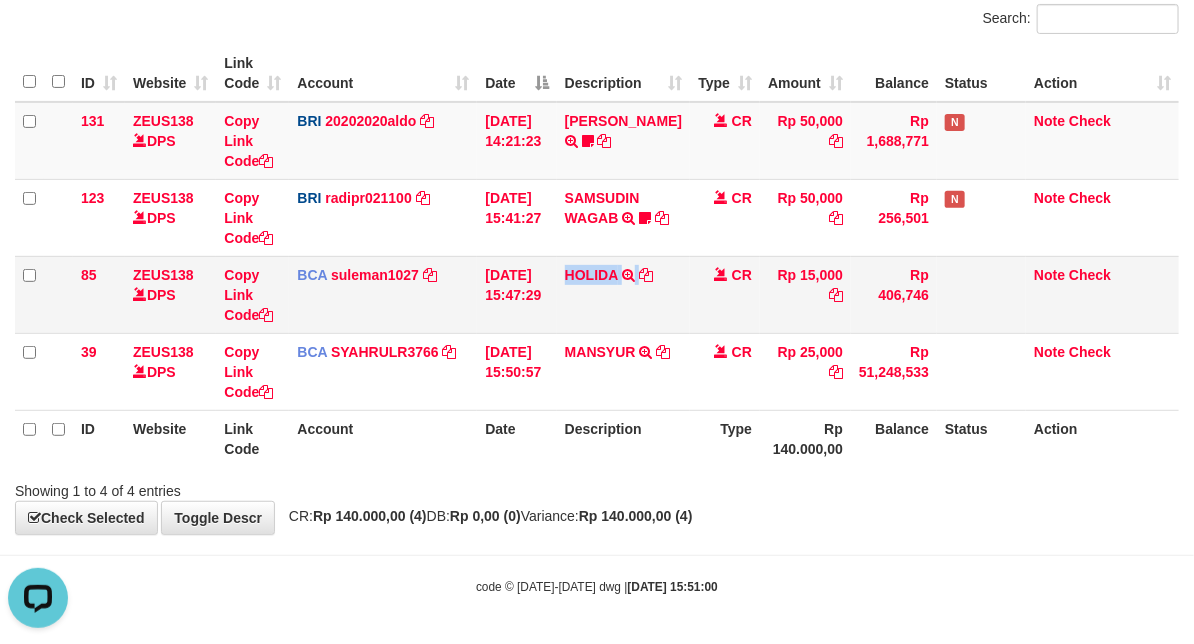 click on "HOLIDA         TRSF E-BANKING CR 07/13 19131
HOLIDA" at bounding box center (623, 294) 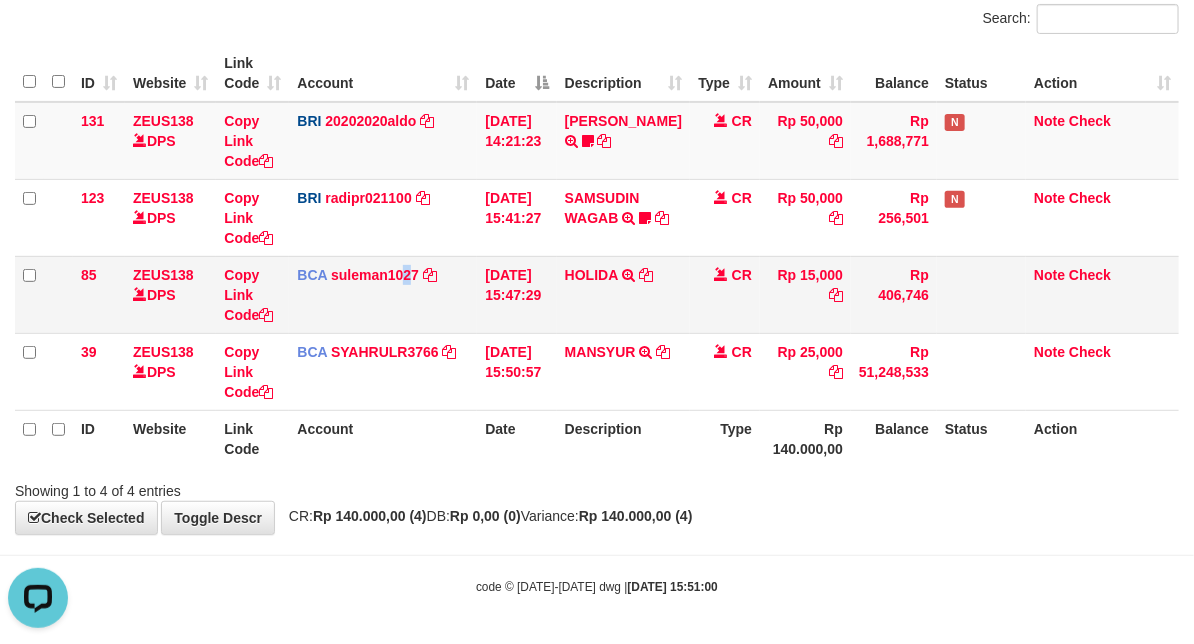 drag, startPoint x: 408, startPoint y: 320, endPoint x: 382, endPoint y: 314, distance: 26.683329 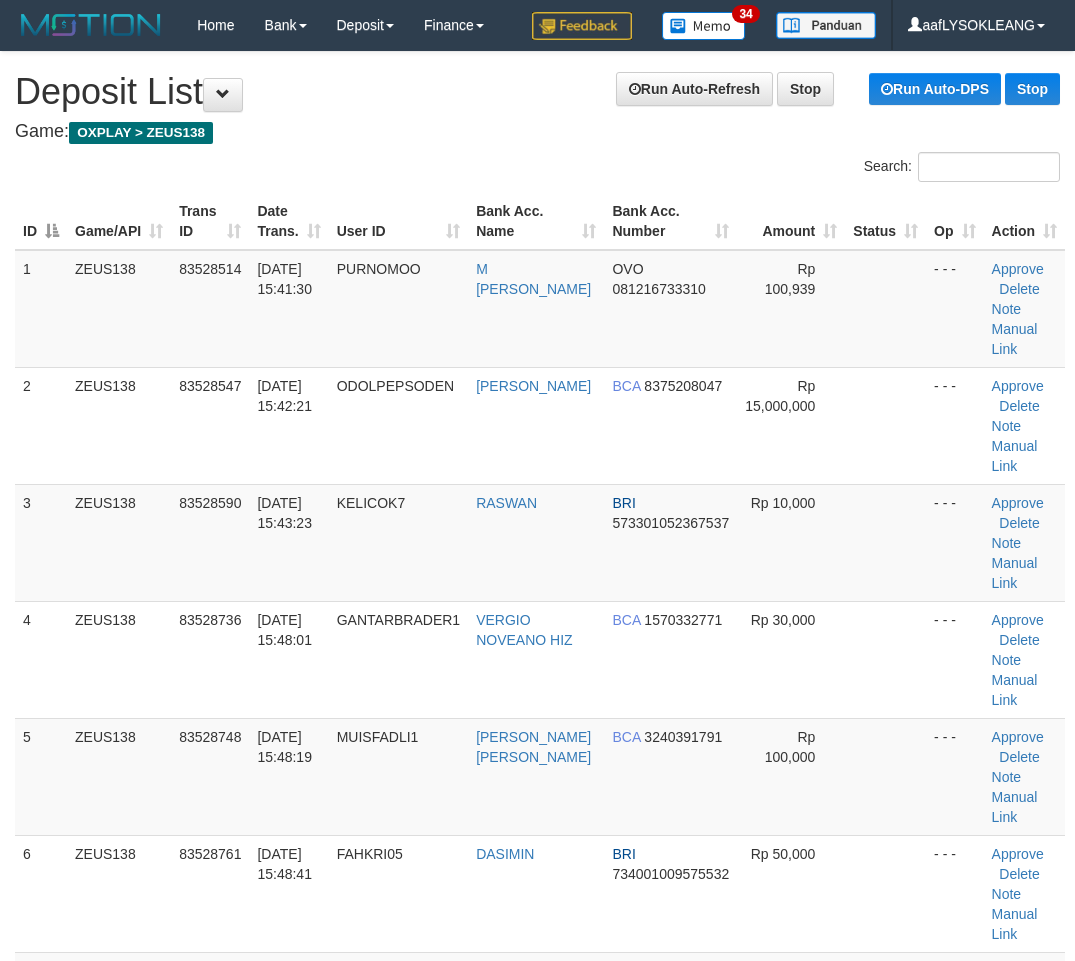 scroll, scrollTop: 734, scrollLeft: 66, axis: both 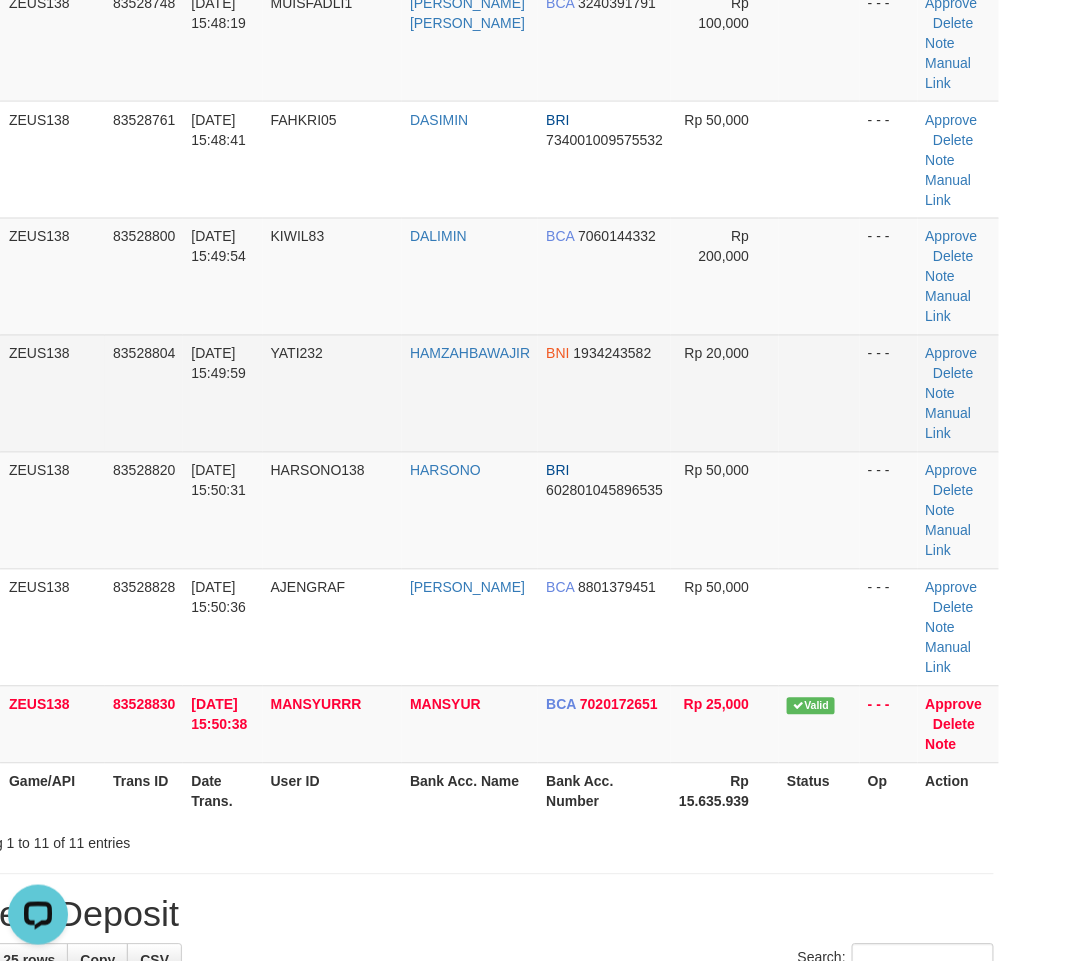 click at bounding box center [819, 393] 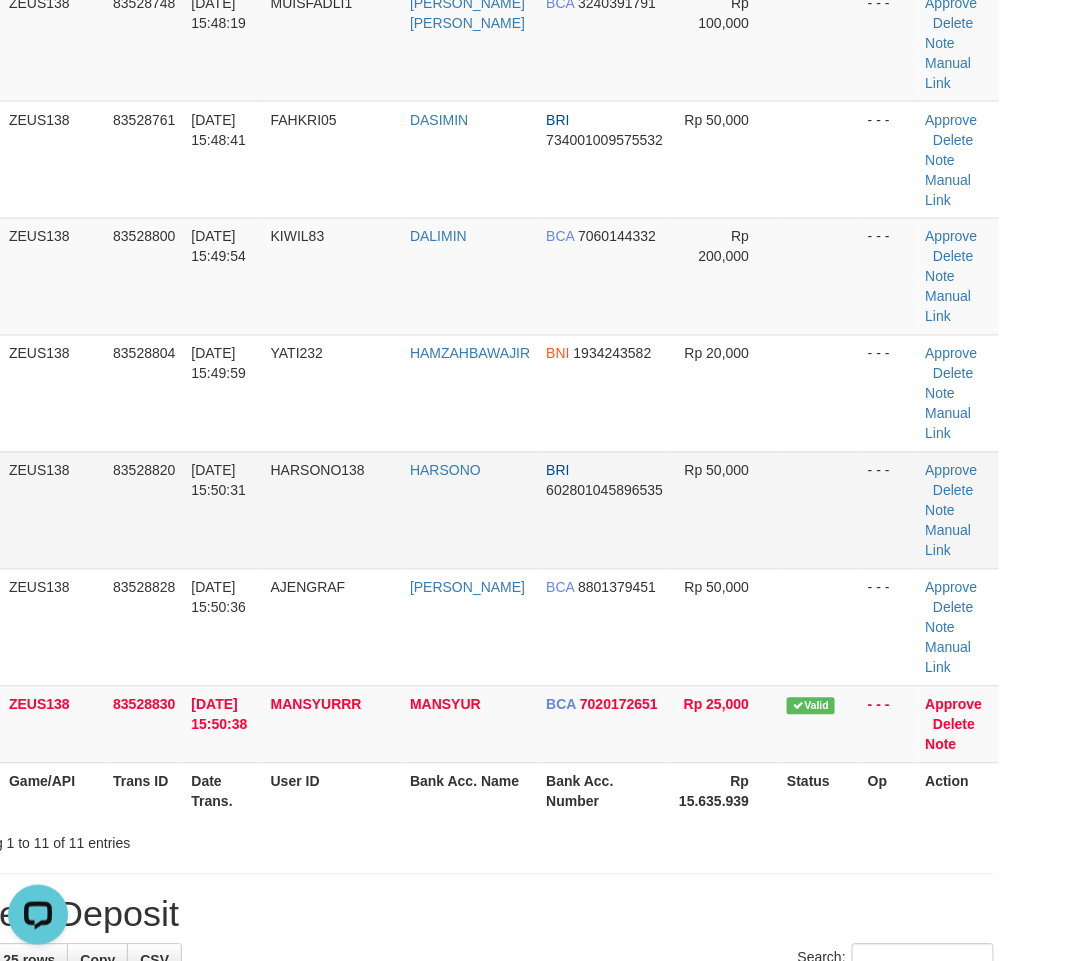 click on "BRI
602801045896535" at bounding box center [604, 510] 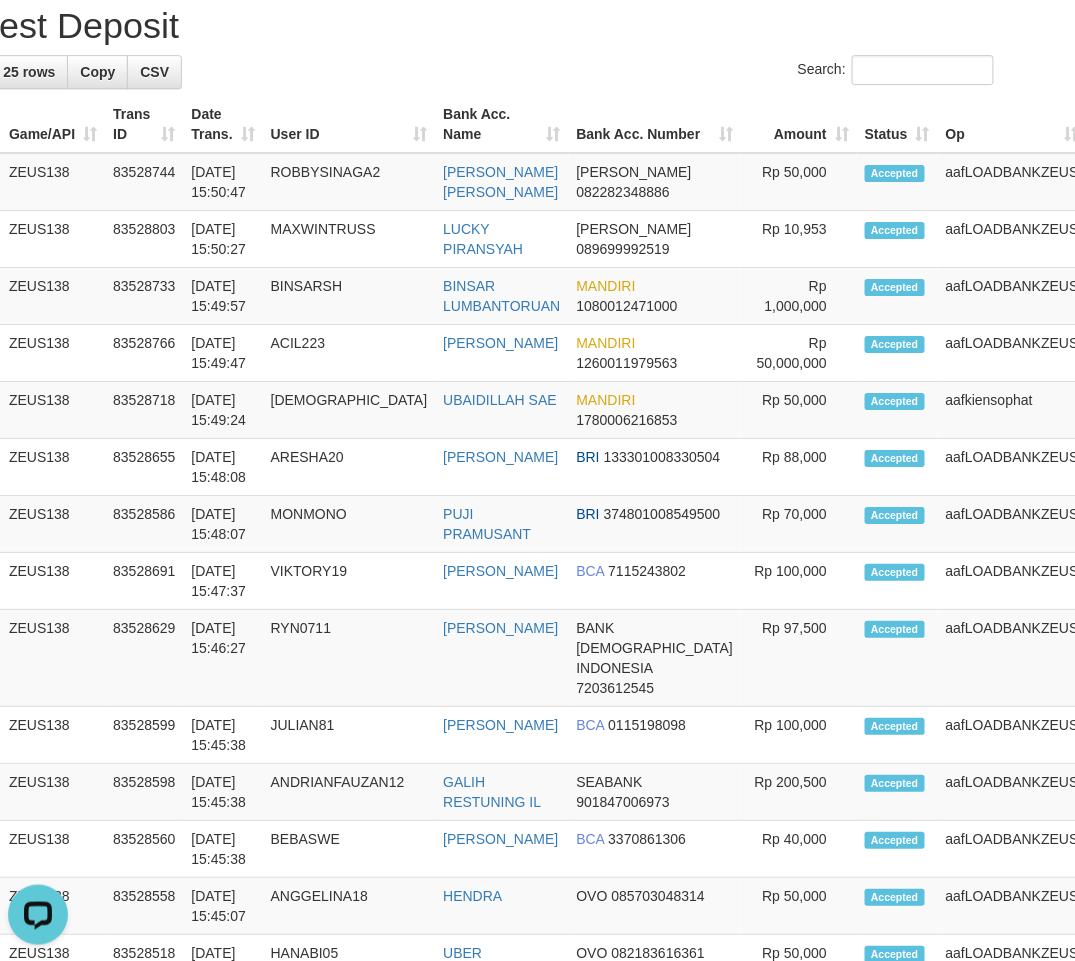 scroll, scrollTop: 2067, scrollLeft: 66, axis: both 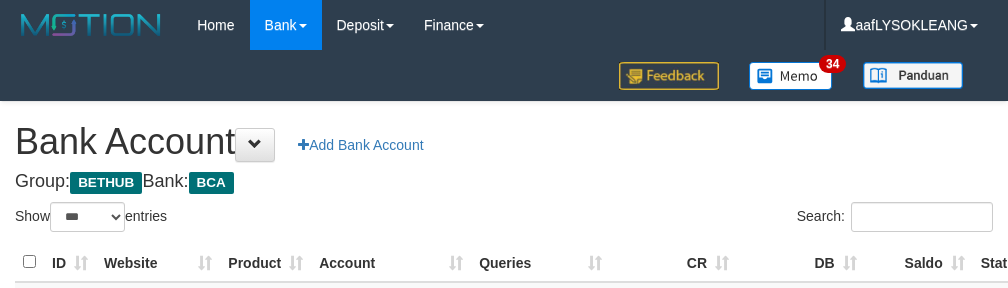 select on "***" 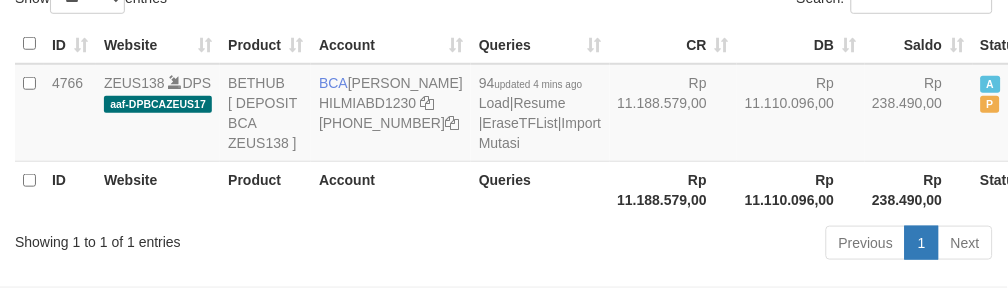 scroll, scrollTop: 260, scrollLeft: 0, axis: vertical 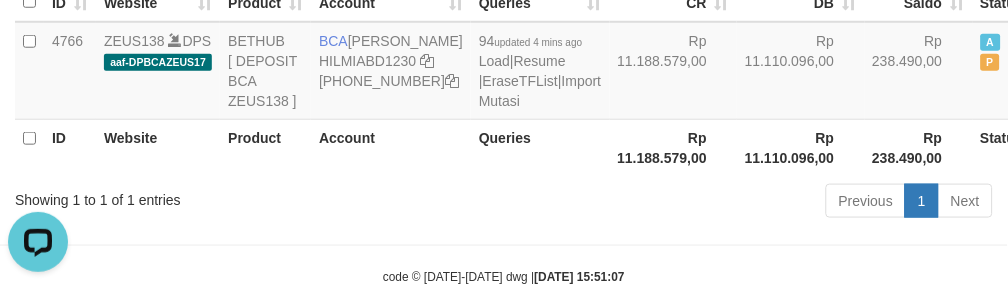drag, startPoint x: 578, startPoint y: 113, endPoint x: 615, endPoint y: 222, distance: 115.10864 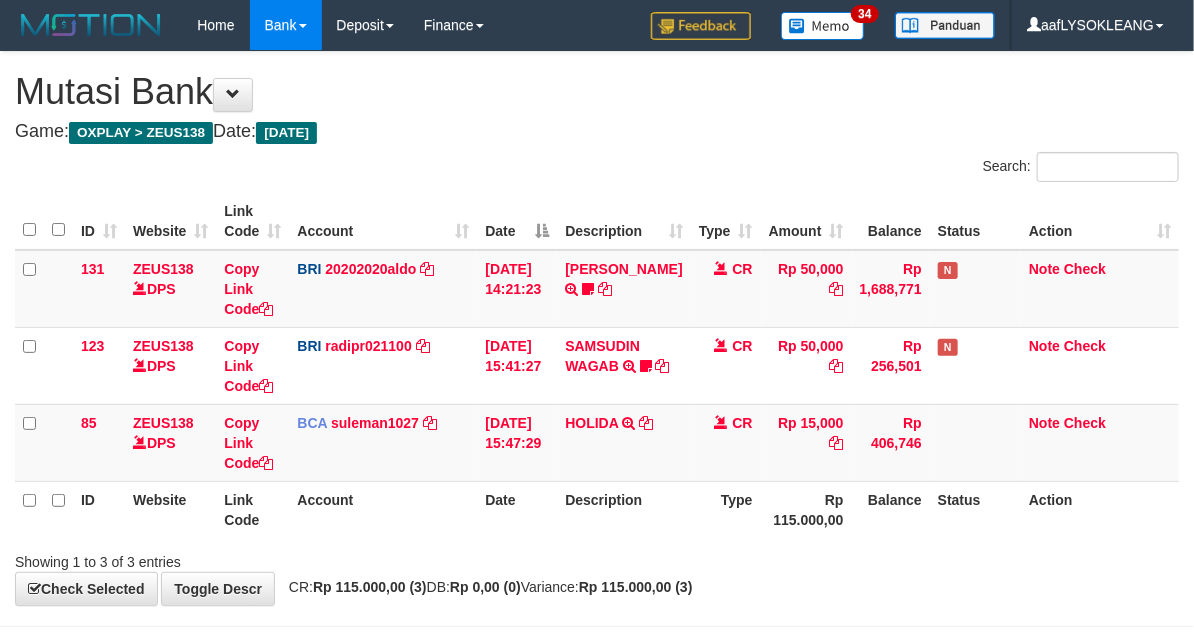 scroll, scrollTop: 72, scrollLeft: 0, axis: vertical 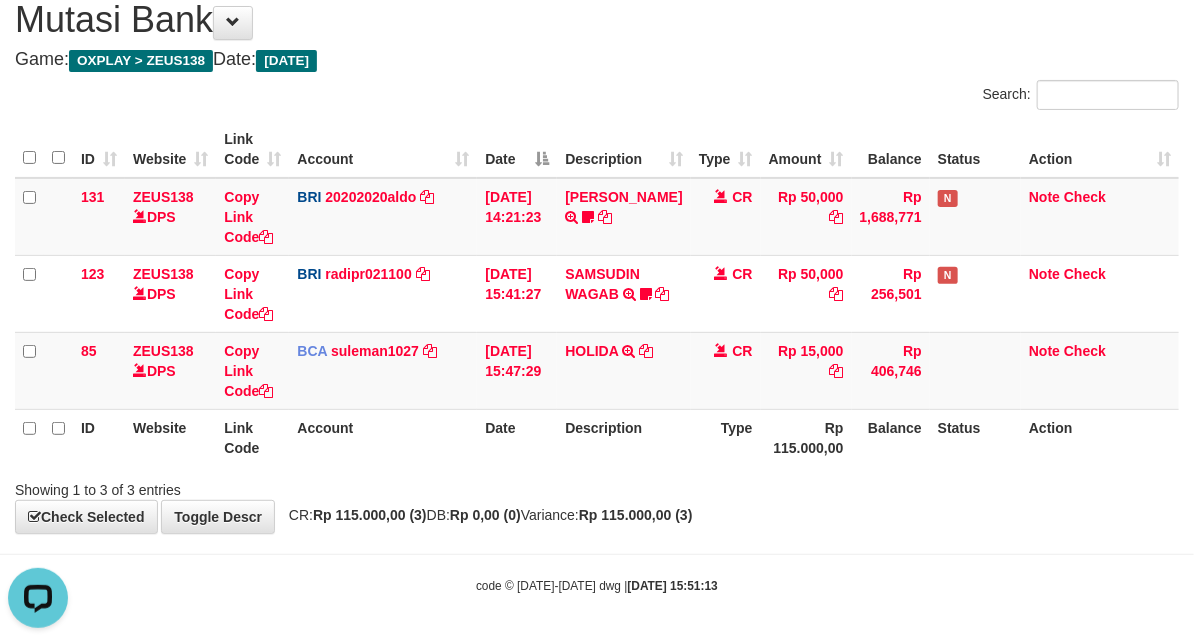 drag, startPoint x: 833, startPoint y: 540, endPoint x: 771, endPoint y: 507, distance: 70.23532 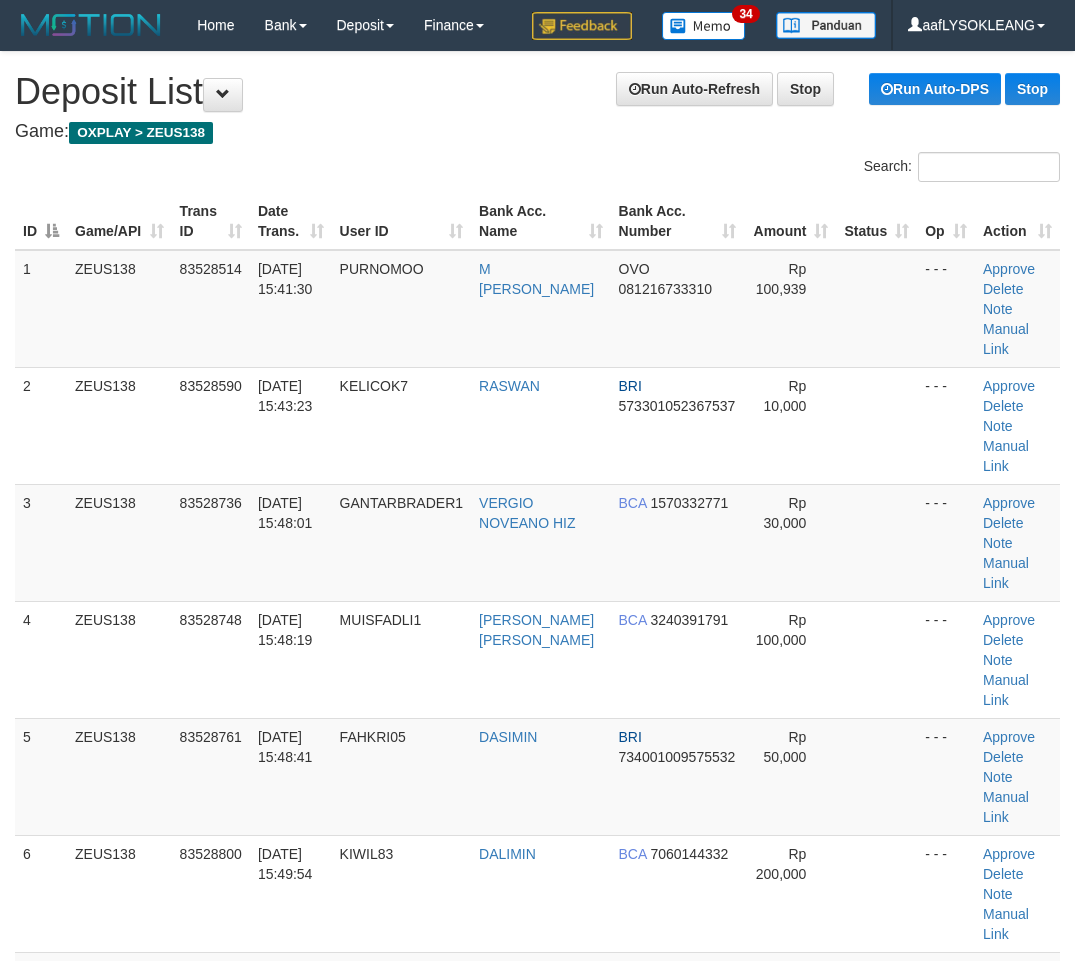scroll, scrollTop: 2067, scrollLeft: 66, axis: both 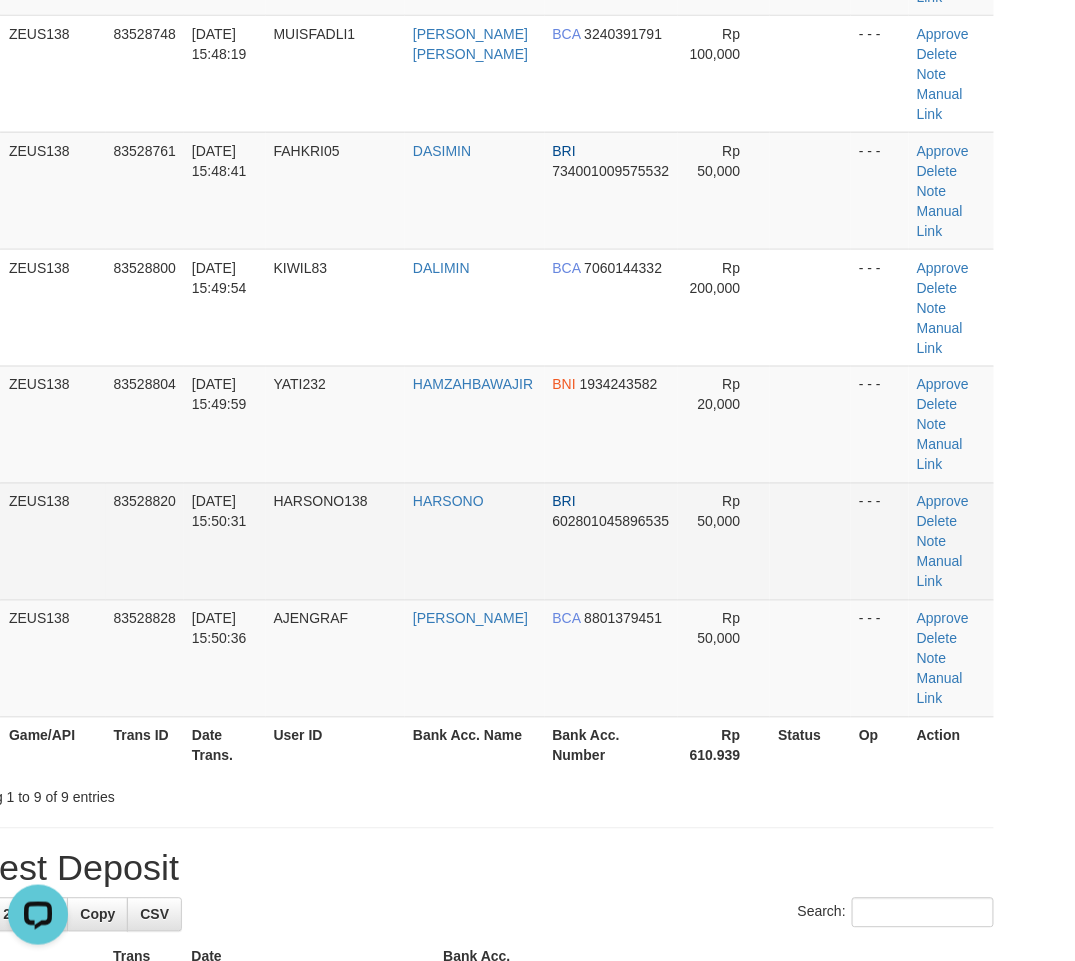 drag, startPoint x: 821, startPoint y: 518, endPoint x: 806, endPoint y: 504, distance: 20.518284 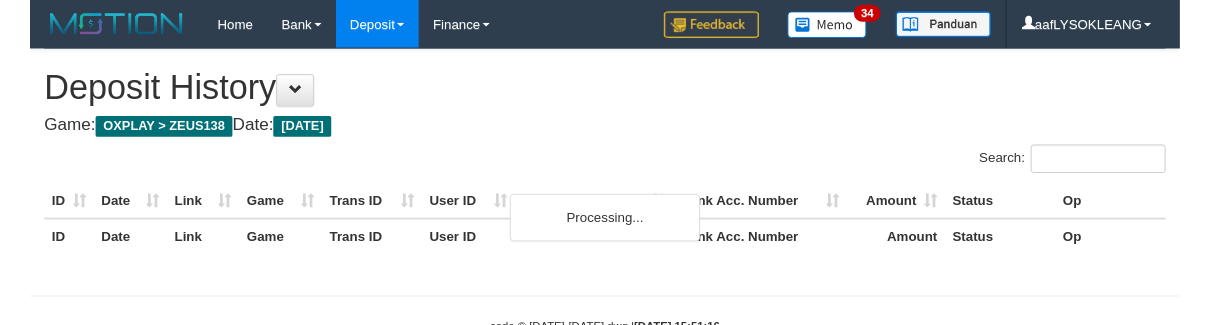 scroll, scrollTop: 58, scrollLeft: 0, axis: vertical 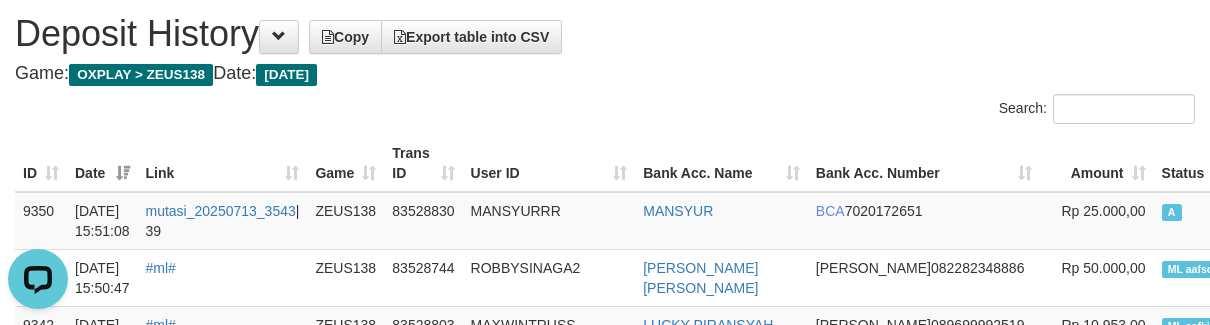 click on "Bank Acc. Name" at bounding box center (721, 163) 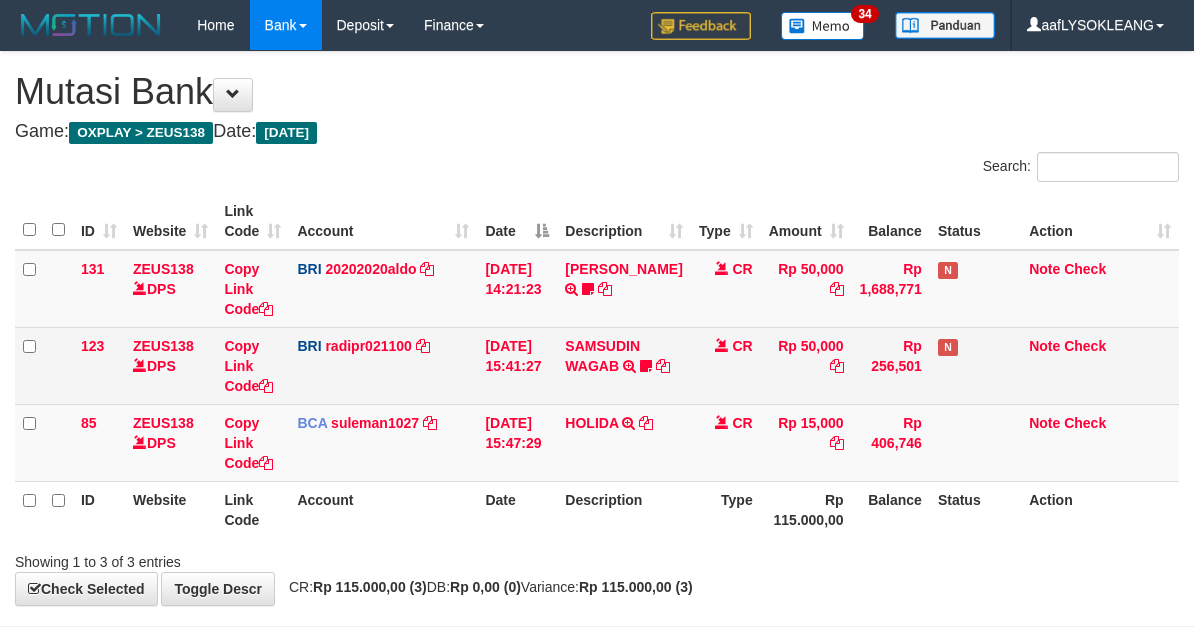 scroll, scrollTop: 72, scrollLeft: 0, axis: vertical 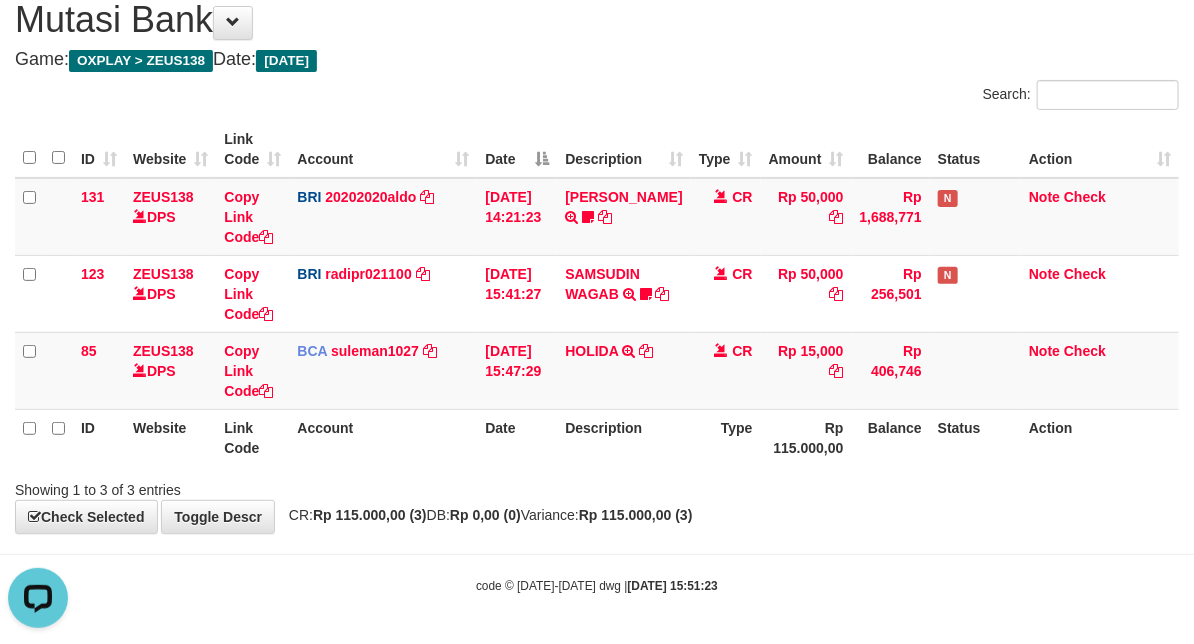 click on "Game:   OXPLAY > ZEUS138    				Date:  Today" at bounding box center (597, 60) 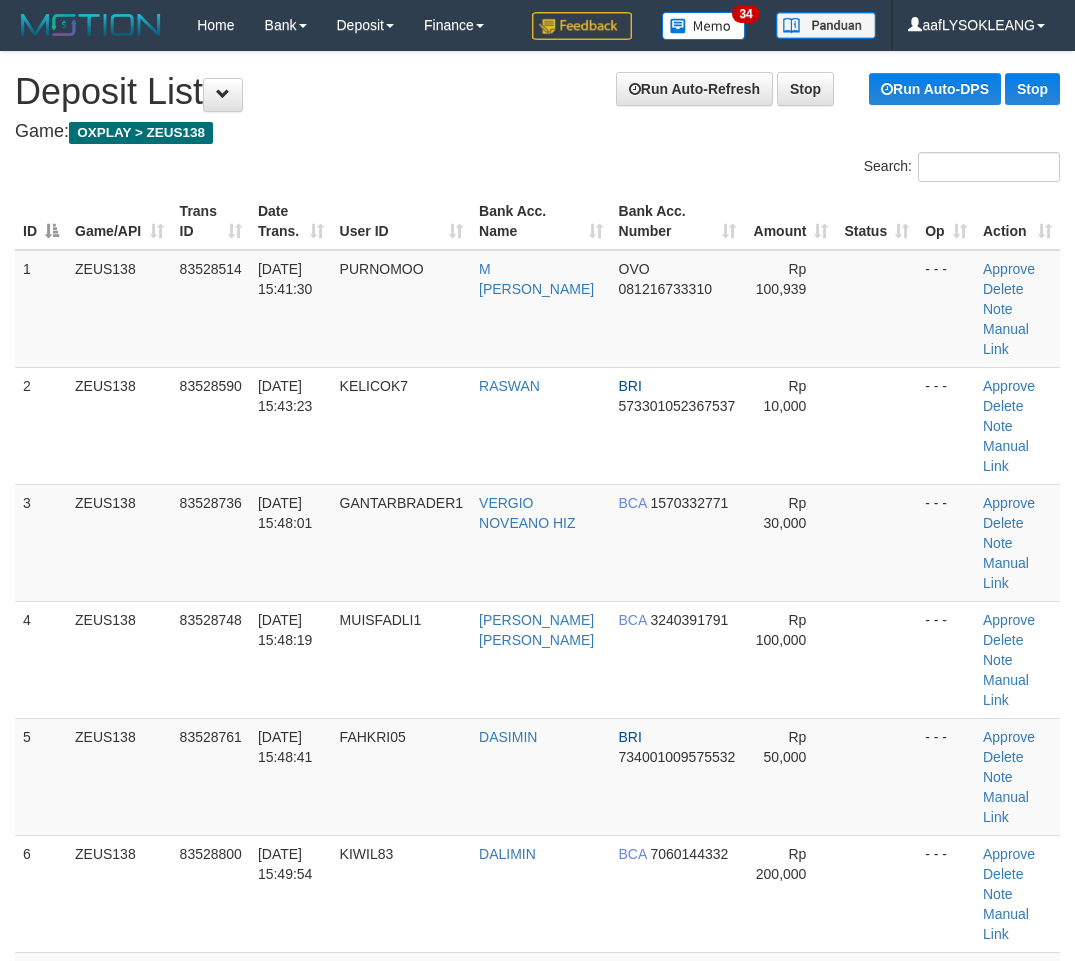 scroll, scrollTop: 586, scrollLeft: 66, axis: both 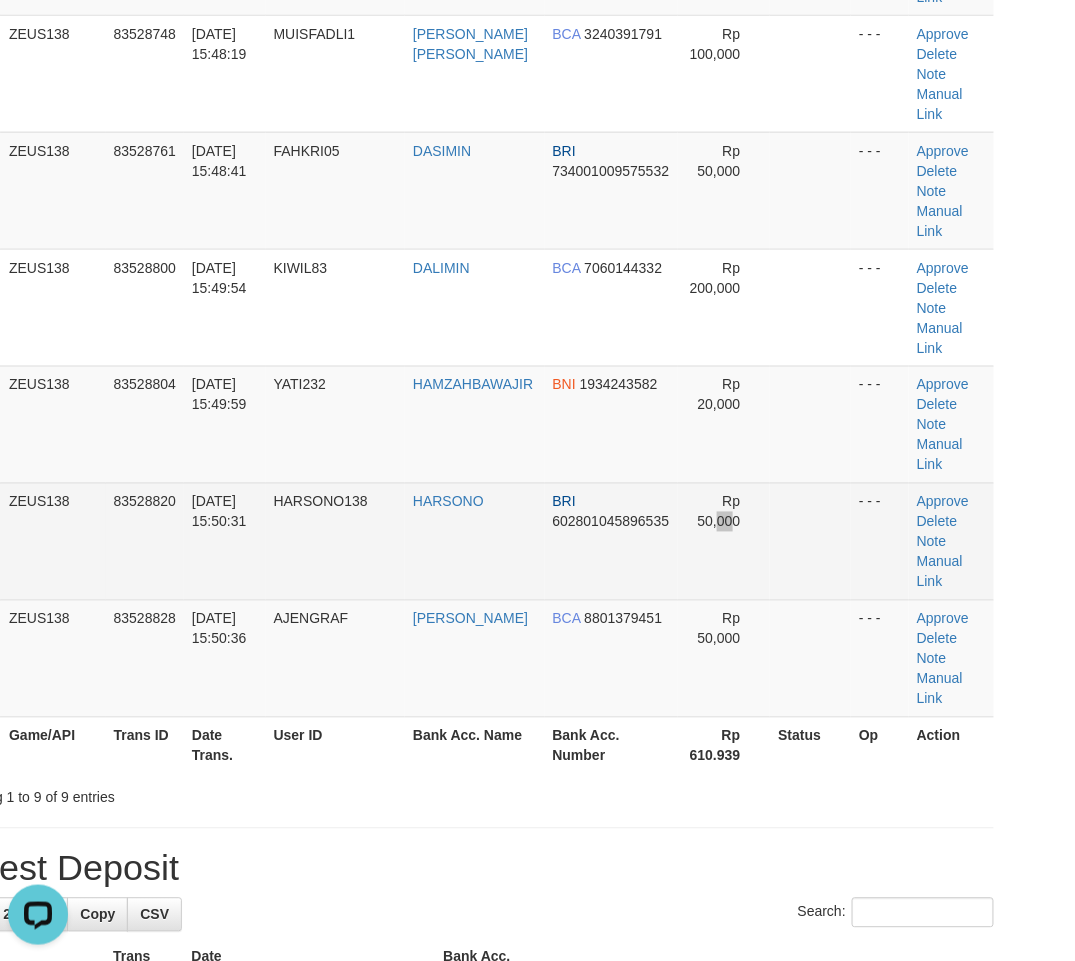 click on "Rp 50,000" at bounding box center (724, 541) 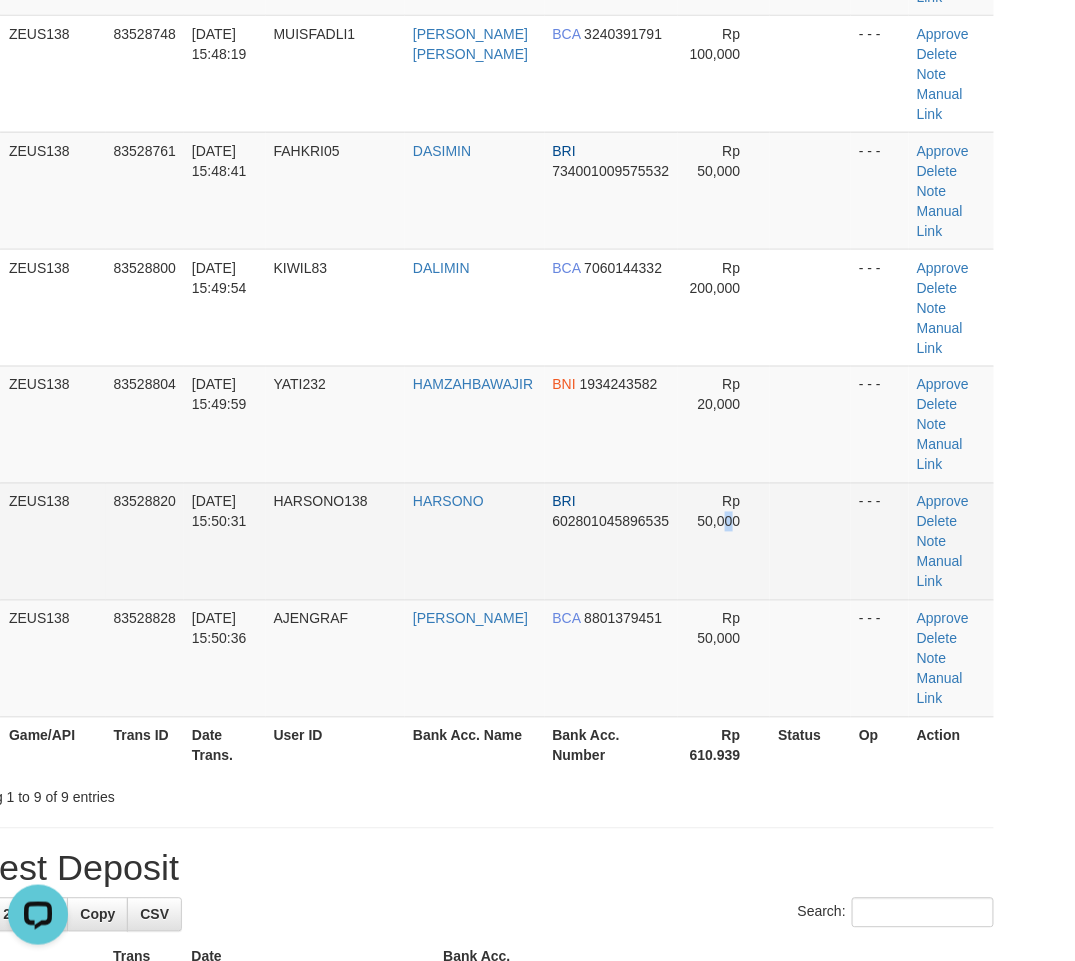 click on "Rp 50,000" at bounding box center (724, 541) 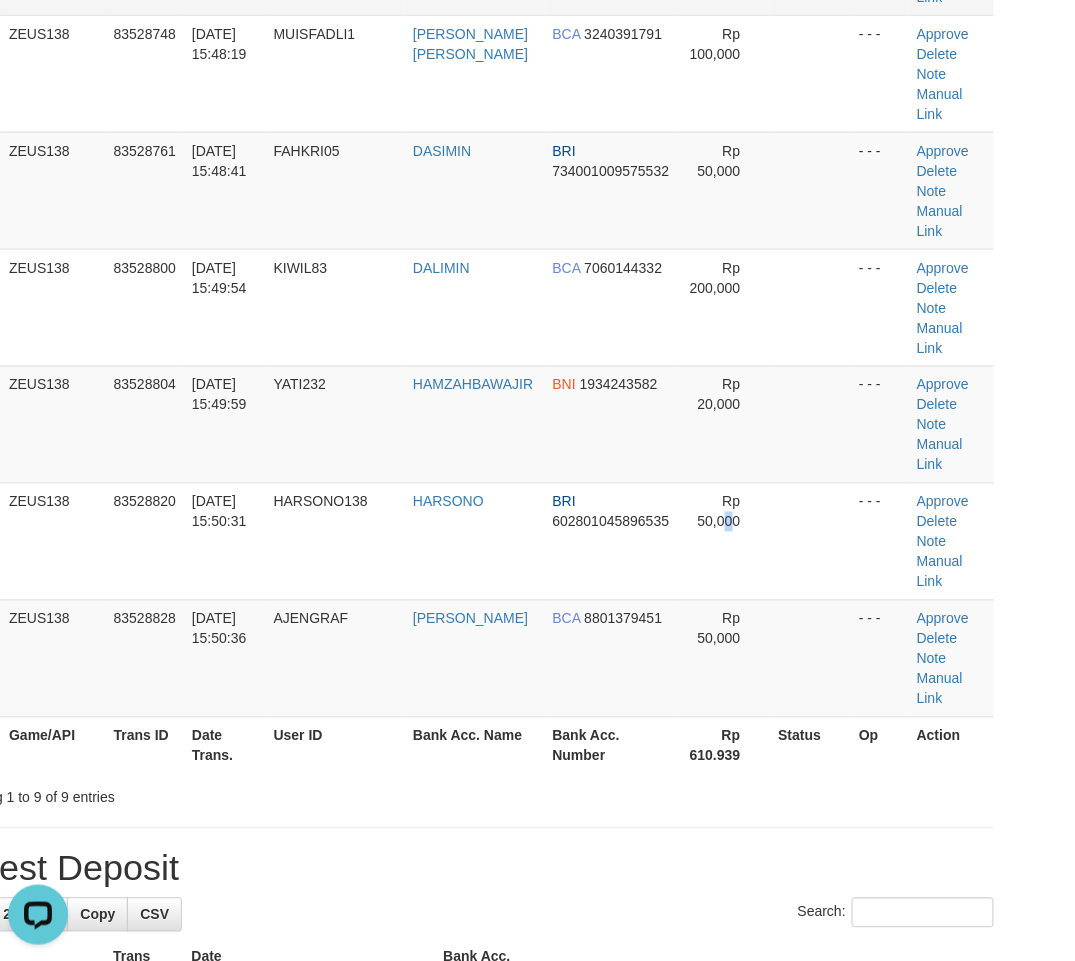 scroll, scrollTop: 0, scrollLeft: 66, axis: horizontal 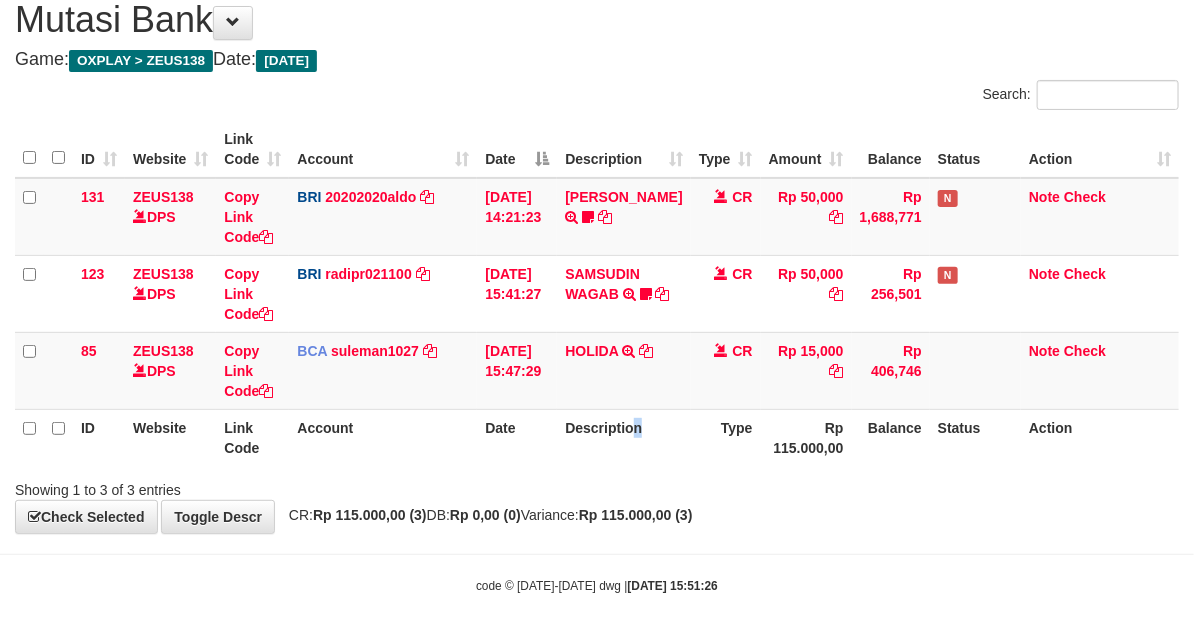 click on "Description" at bounding box center (623, 437) 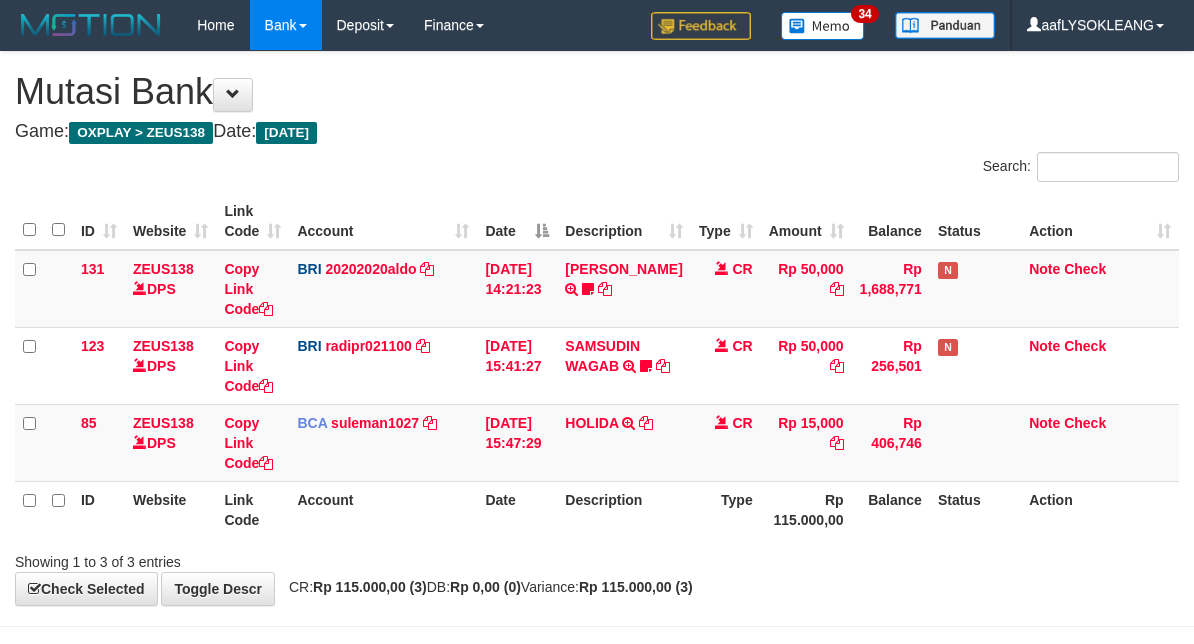 scroll, scrollTop: 72, scrollLeft: 0, axis: vertical 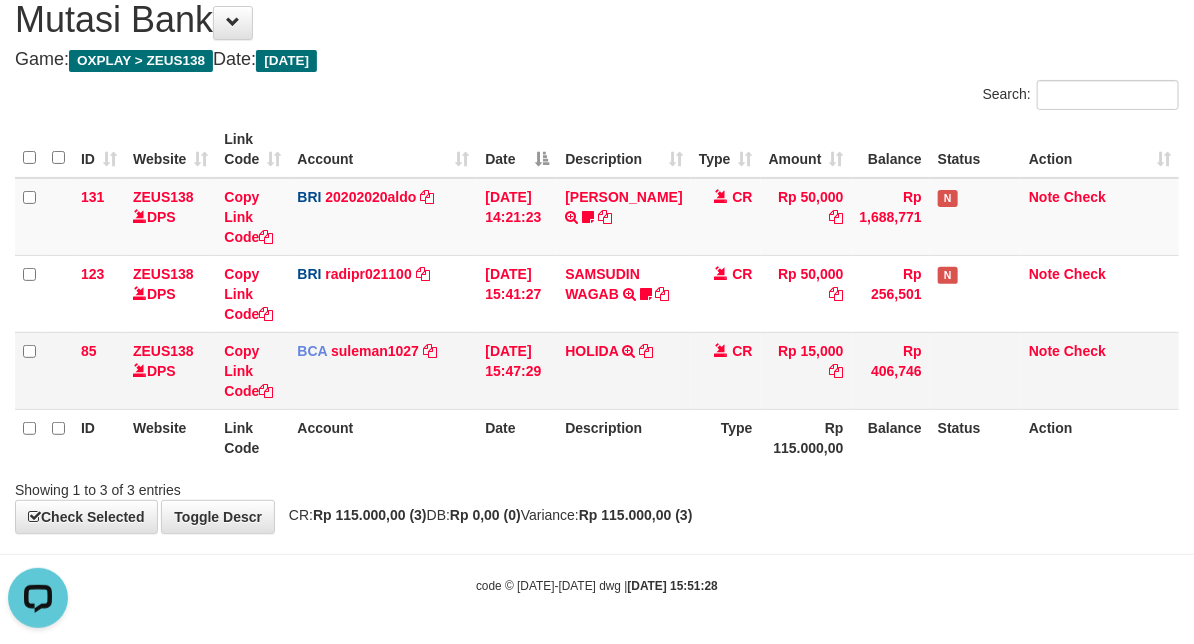 click on "HOLIDA         TRSF E-BANKING CR 07/13 19131
HOLIDA" at bounding box center [623, 370] 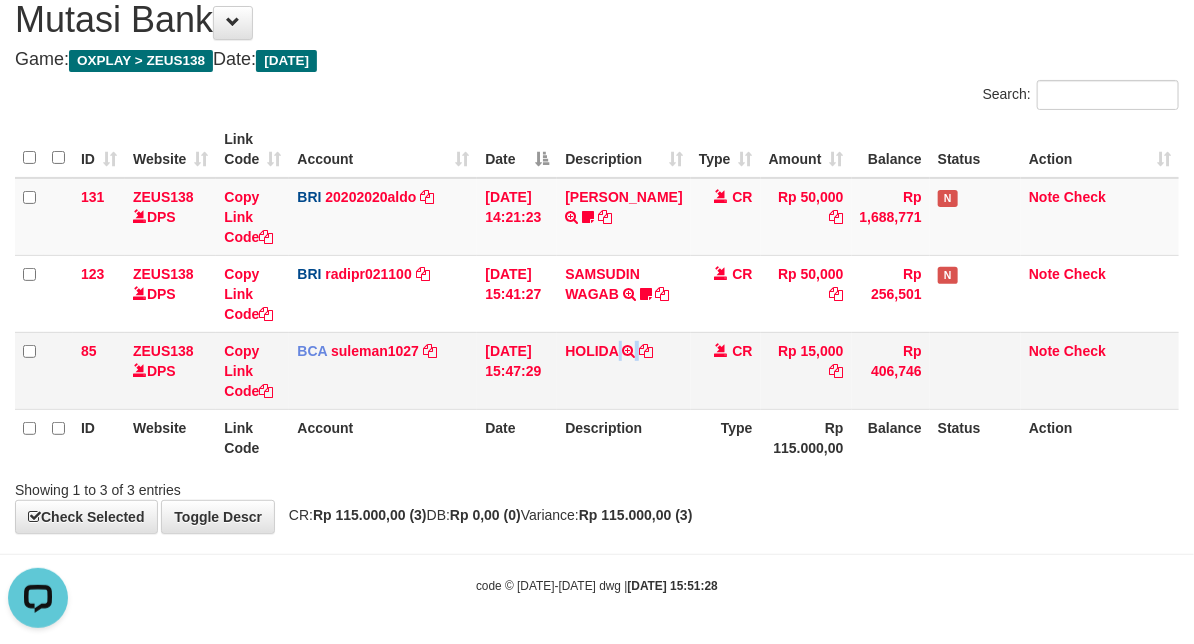 click on "HOLIDA         TRSF E-BANKING CR 07/13 19131
HOLIDA" at bounding box center (623, 370) 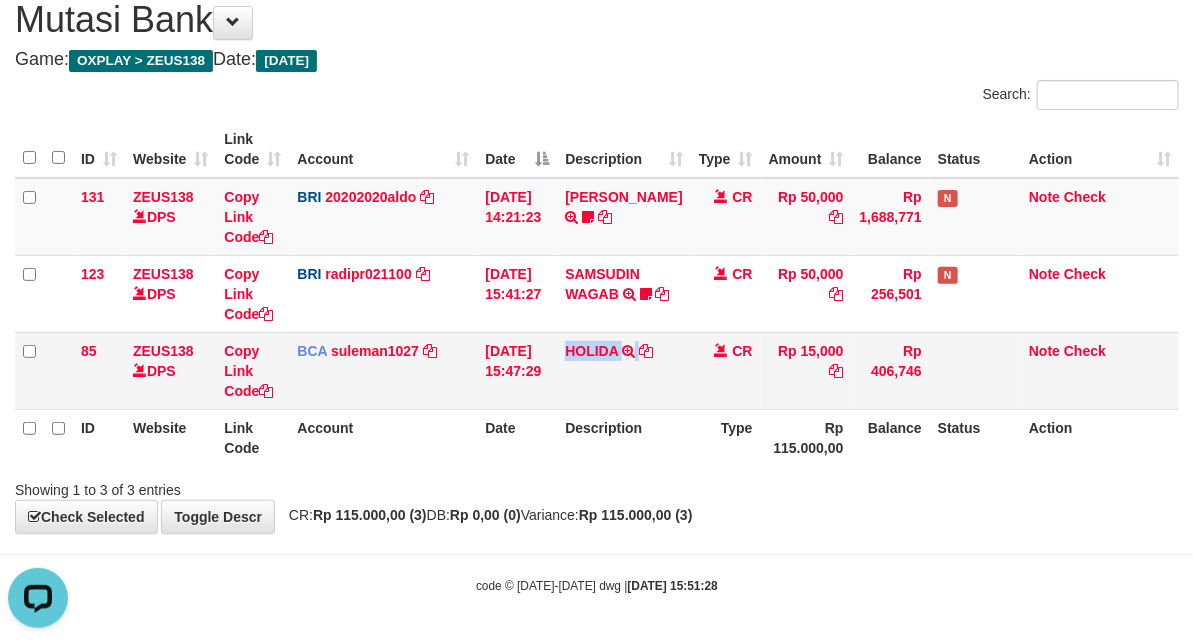 copy on "HOLIDA" 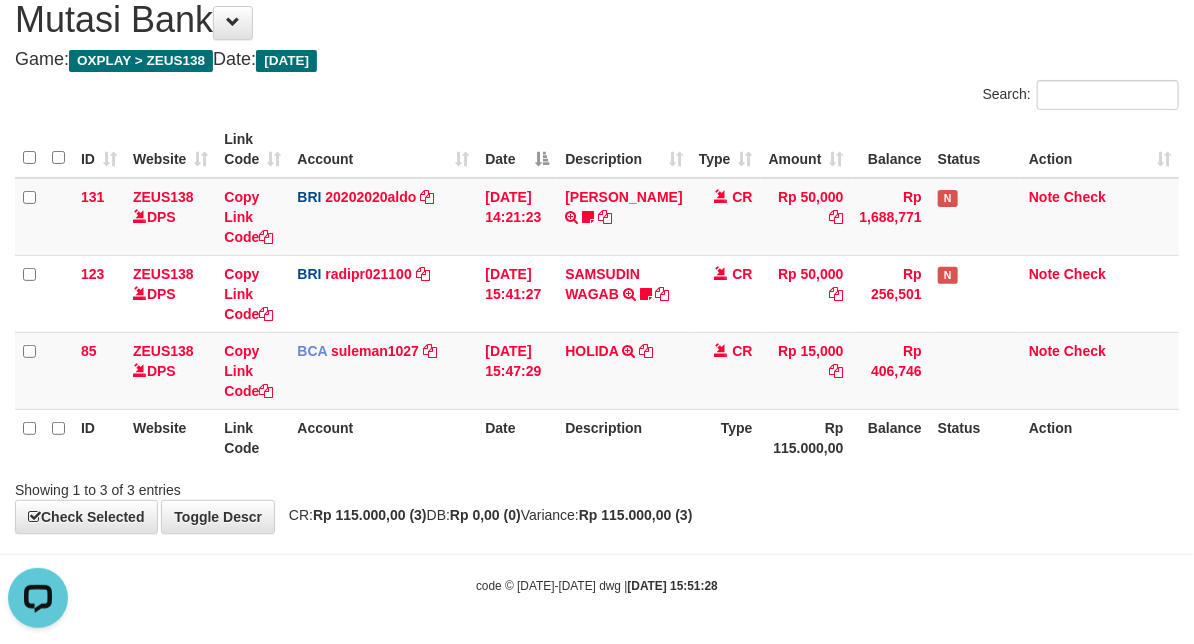 click on "Search:" at bounding box center (597, 97) 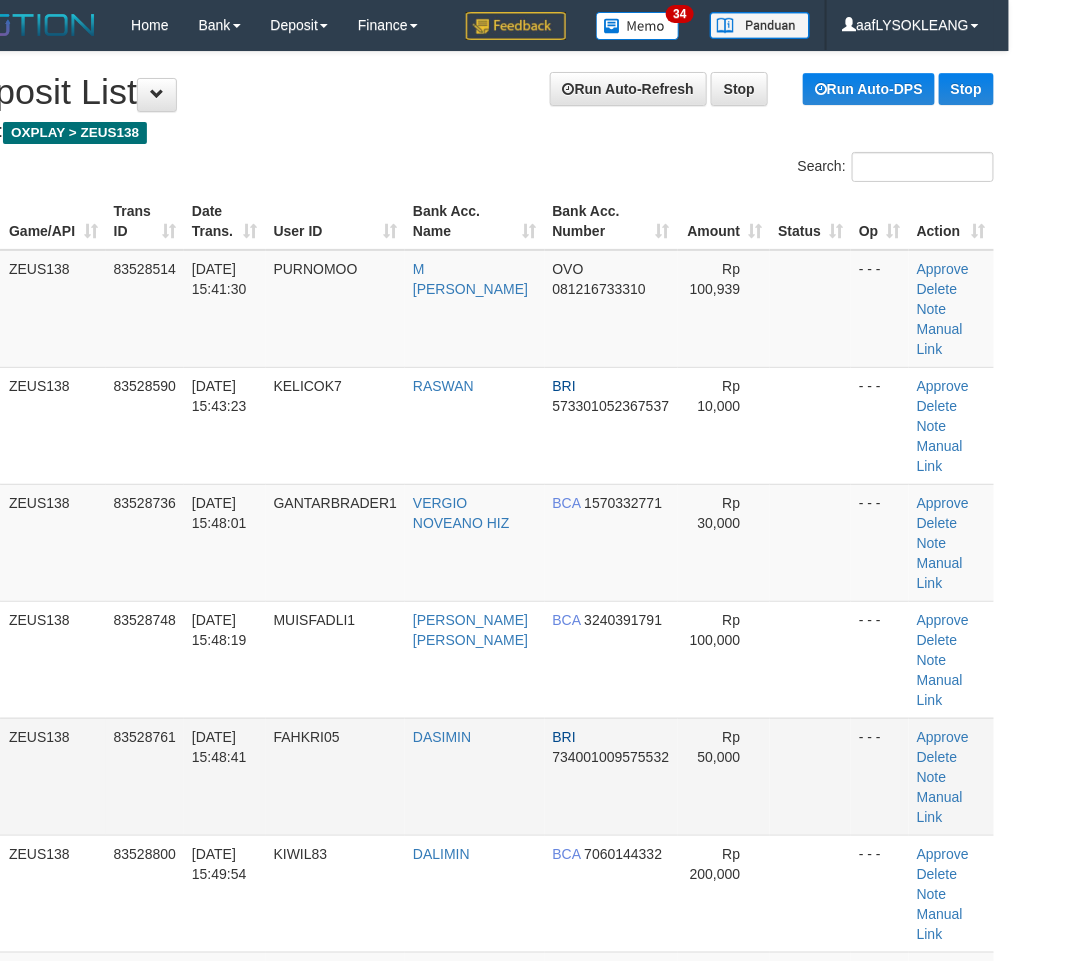 scroll, scrollTop: 147, scrollLeft: 66, axis: both 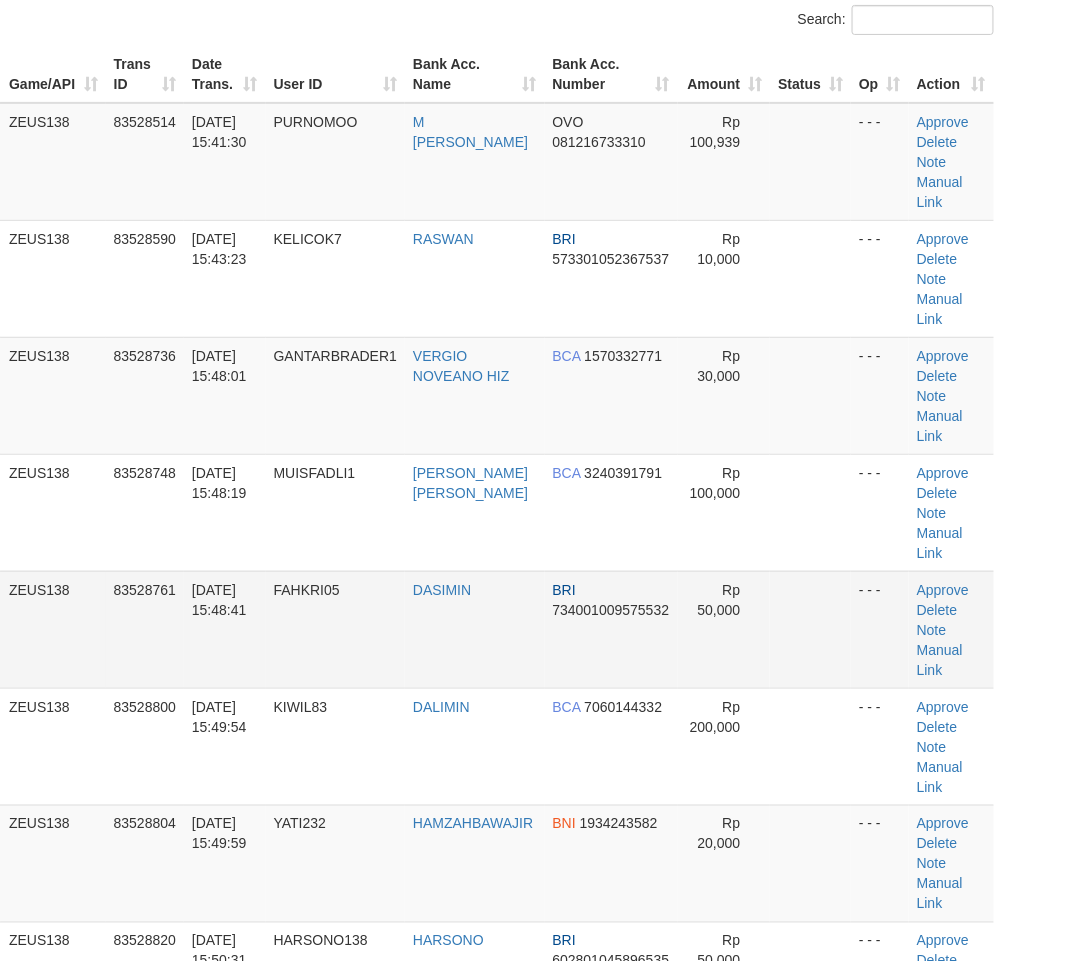 click on "5
ZEUS138
83528761
13/07/2025 15:48:41
FAHKRI05
DASIMIN
BRI
734001009575532
Rp 50,000
- - -
Approve
Delete
Note
Manual Link" at bounding box center [471, 629] 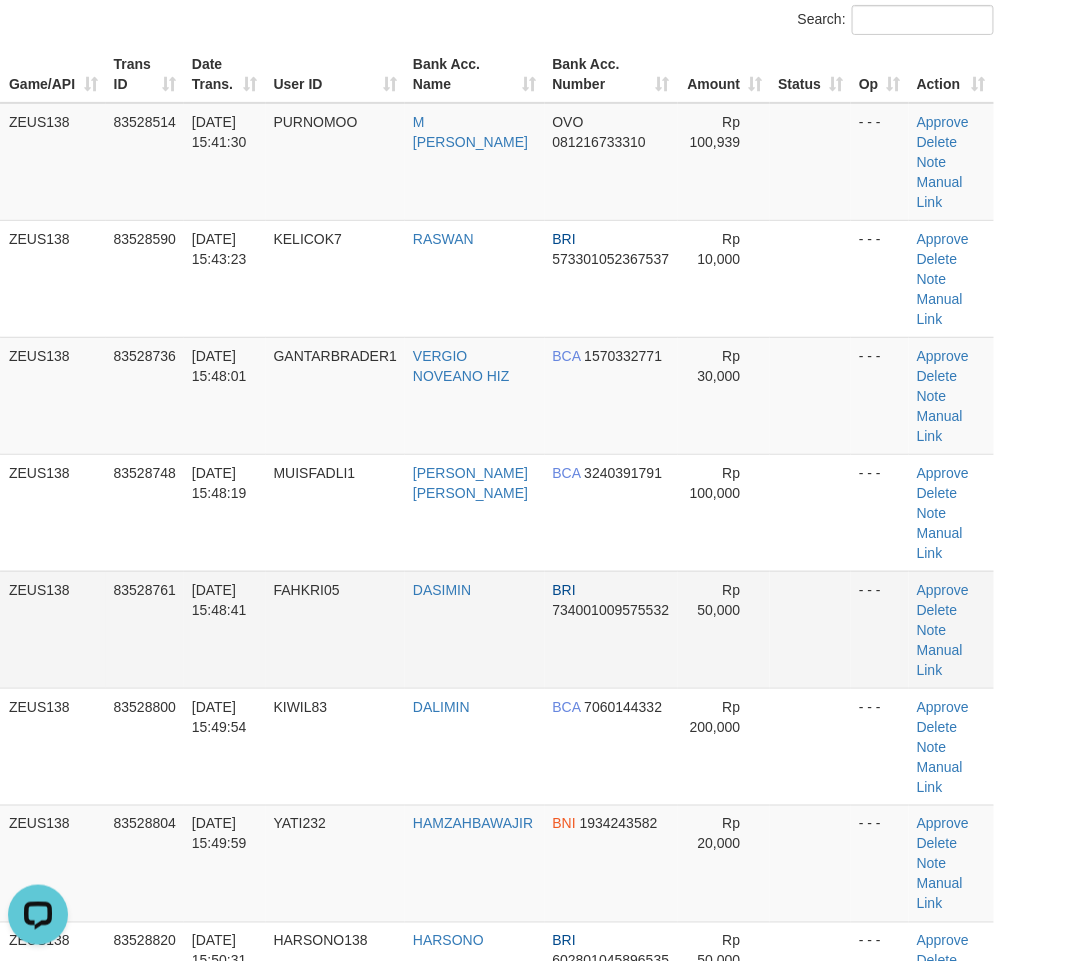scroll, scrollTop: 0, scrollLeft: 0, axis: both 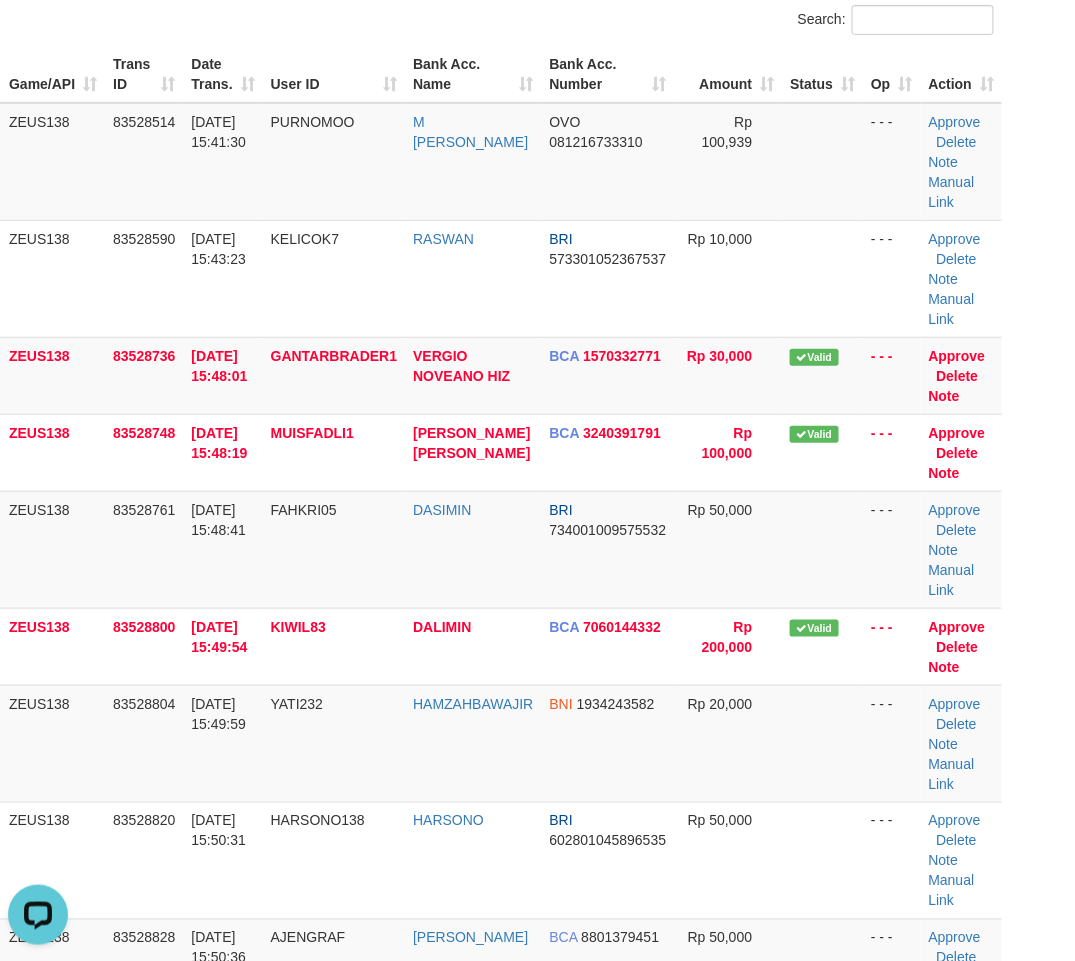 drag, startPoint x: 794, startPoint y: 585, endPoint x: 1086, endPoint y: 550, distance: 294.09012 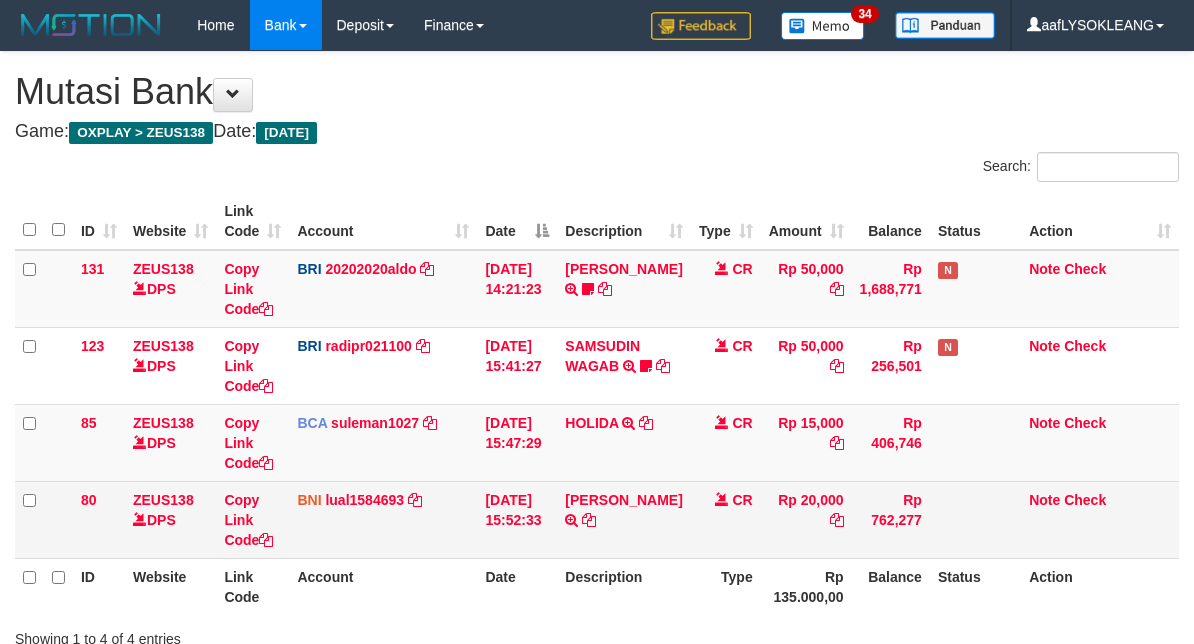 scroll, scrollTop: 72, scrollLeft: 0, axis: vertical 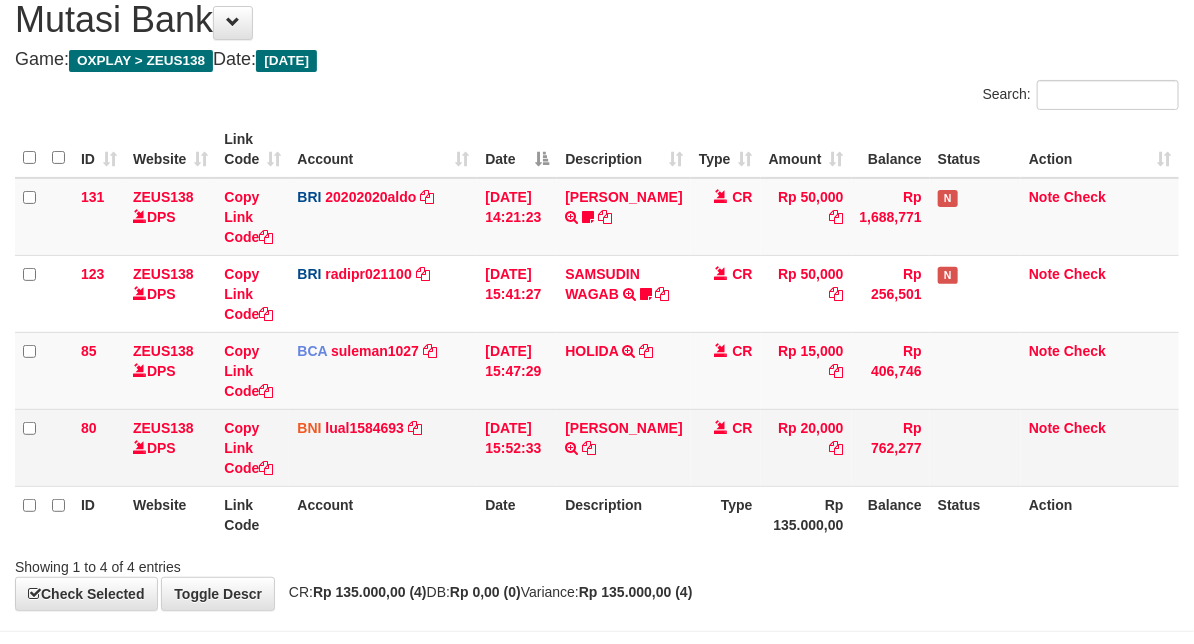 click on "[PERSON_NAME]         TRANSFER DARI [PERSON_NAME]" at bounding box center (623, 447) 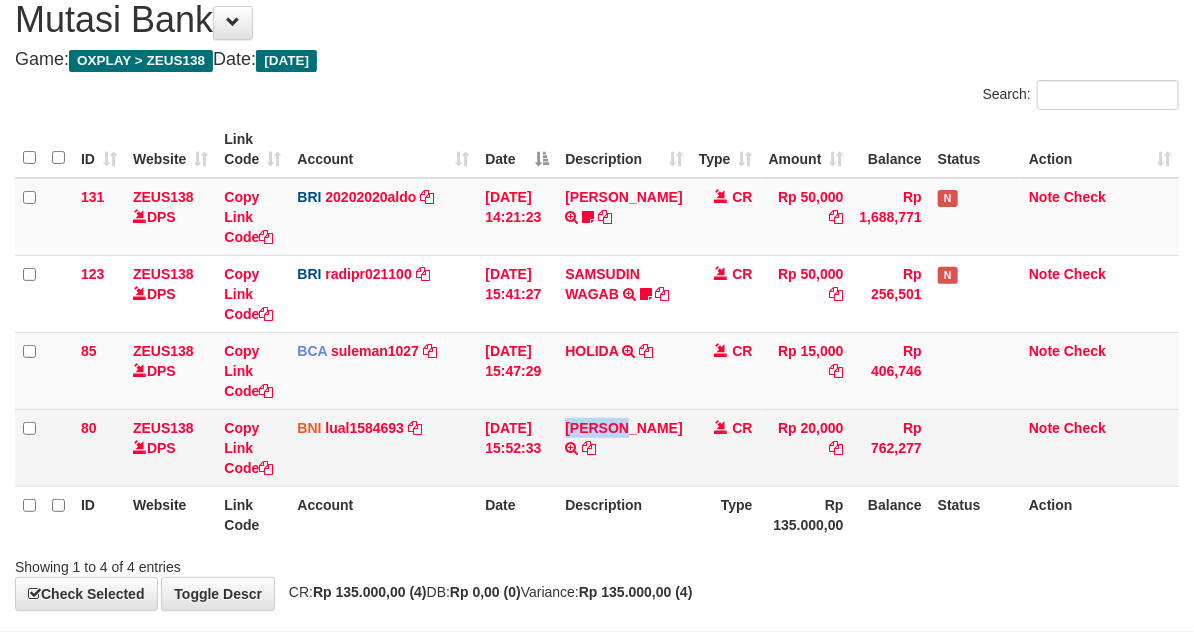 click on "[PERSON_NAME]         TRANSFER DARI [PERSON_NAME]" at bounding box center (623, 447) 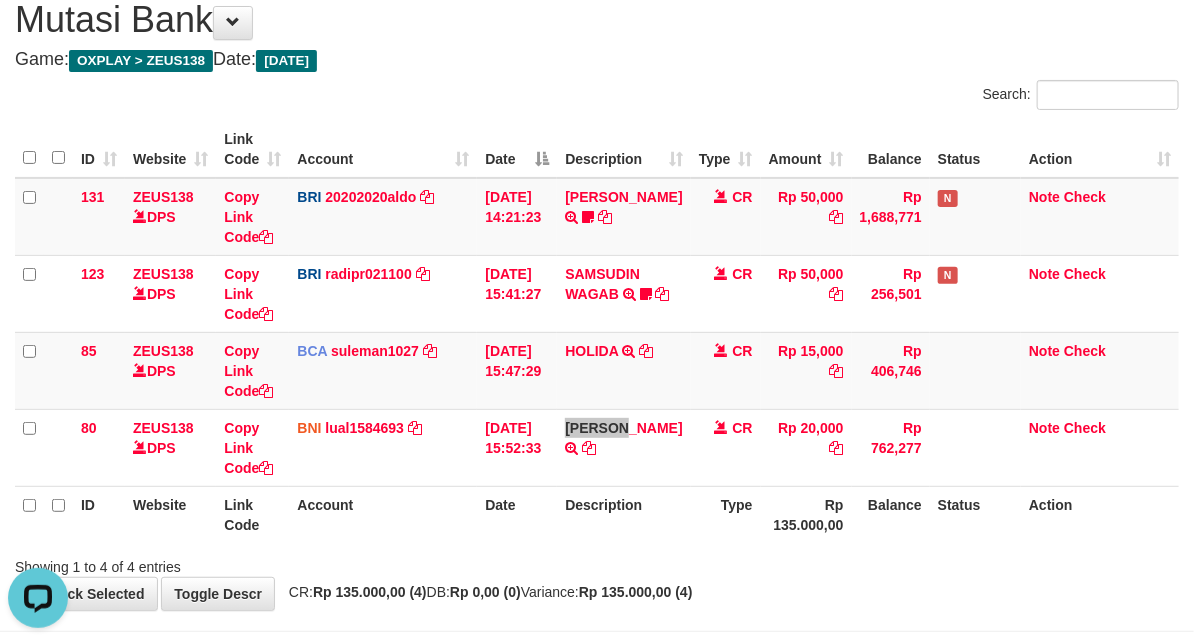 scroll, scrollTop: 0, scrollLeft: 0, axis: both 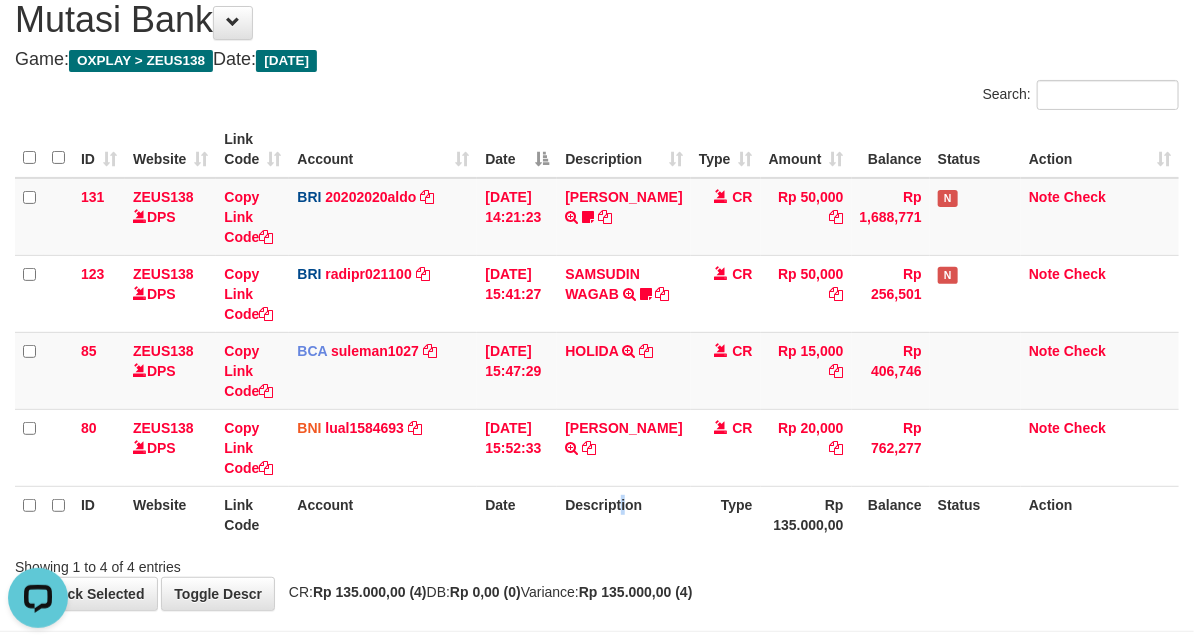 click on "Description" at bounding box center (623, 514) 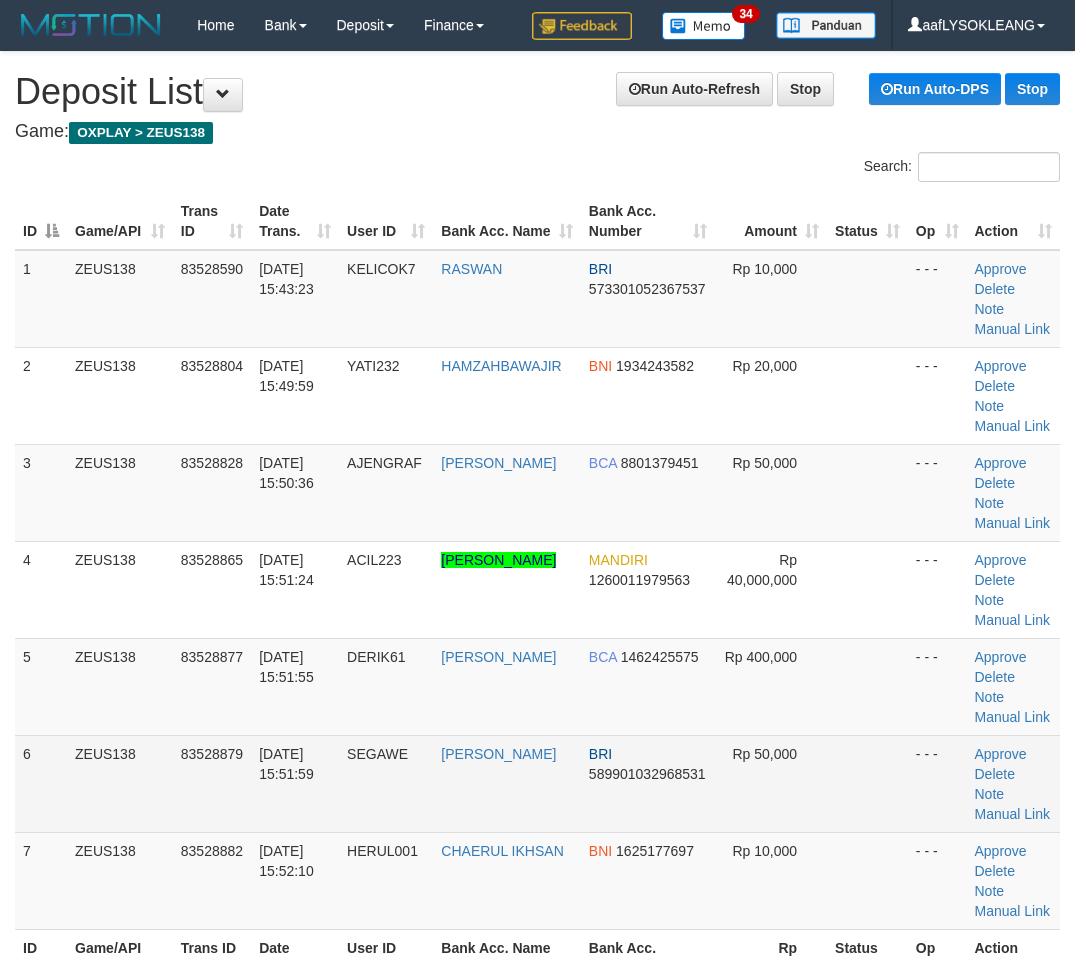scroll, scrollTop: 147, scrollLeft: 66, axis: both 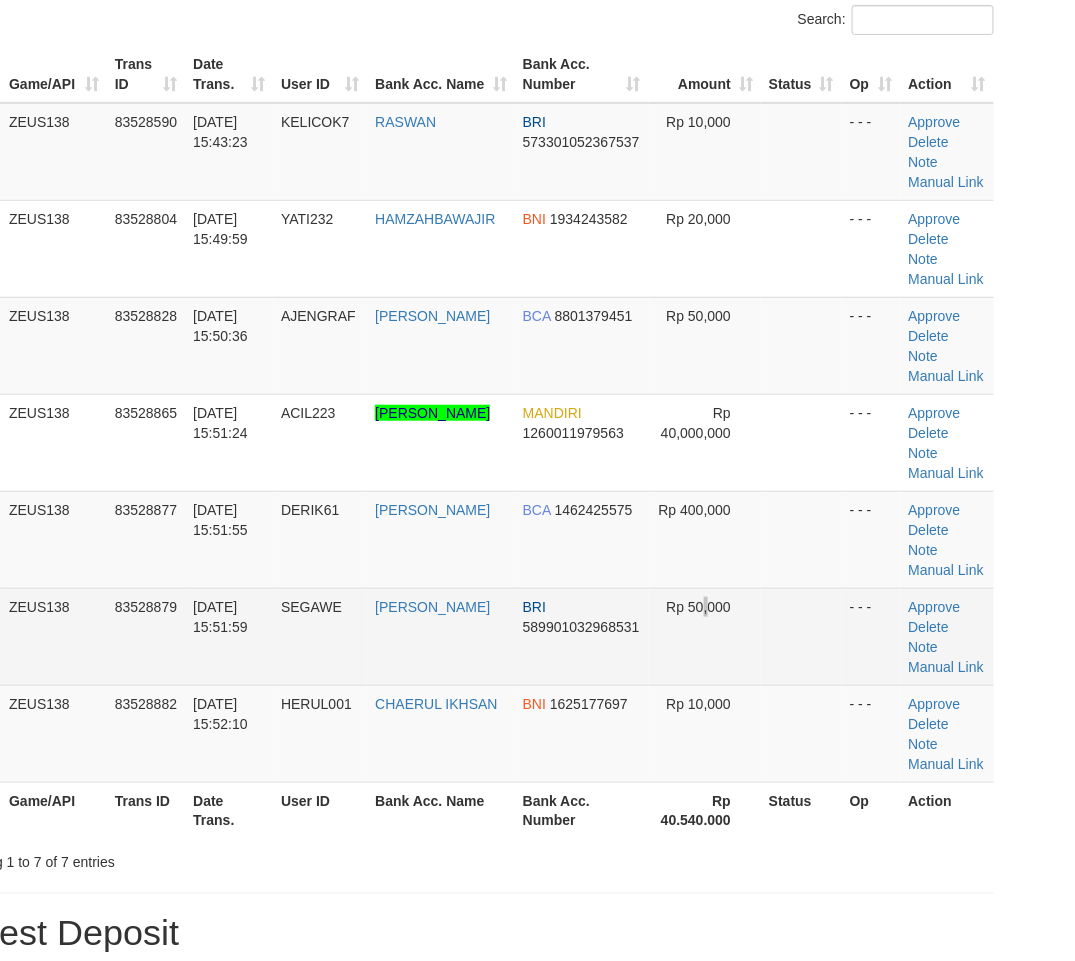 click on "Rp 50,000" at bounding box center [705, 636] 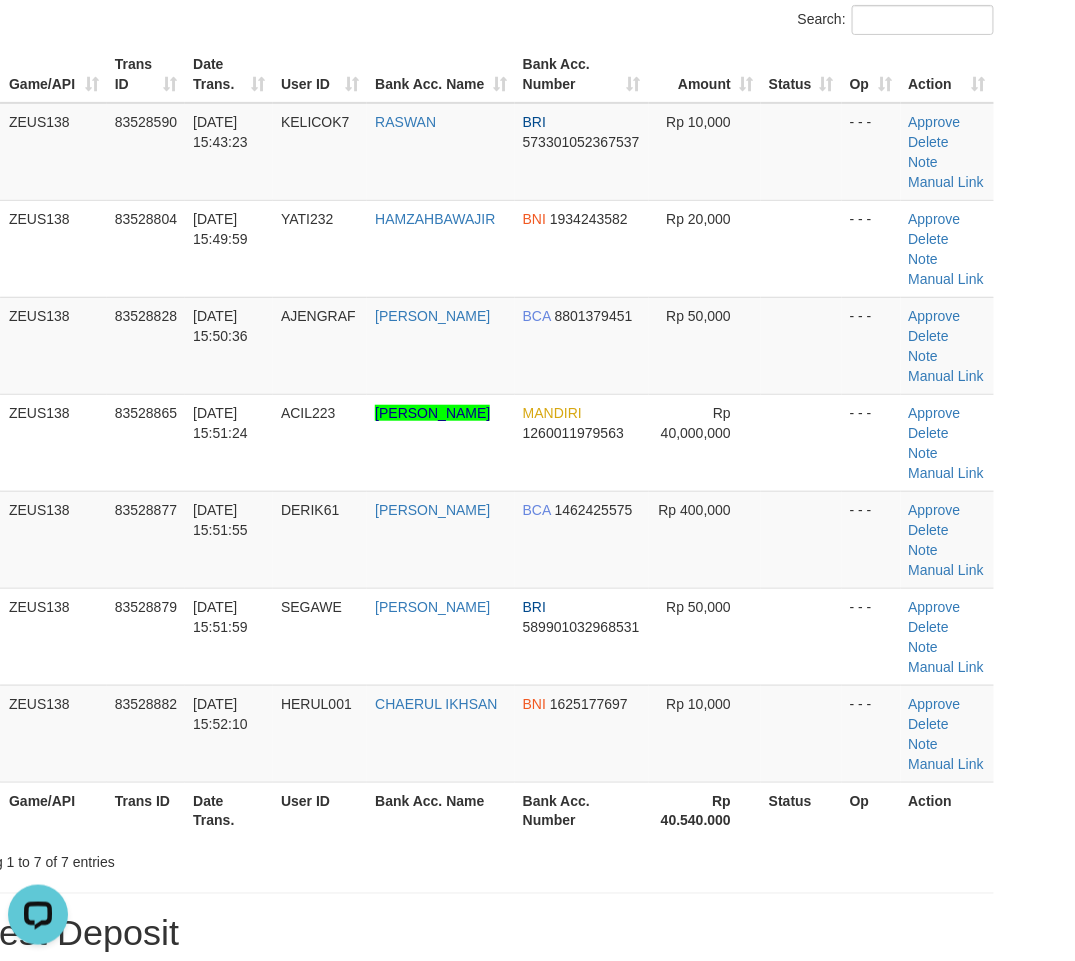 scroll, scrollTop: 0, scrollLeft: 0, axis: both 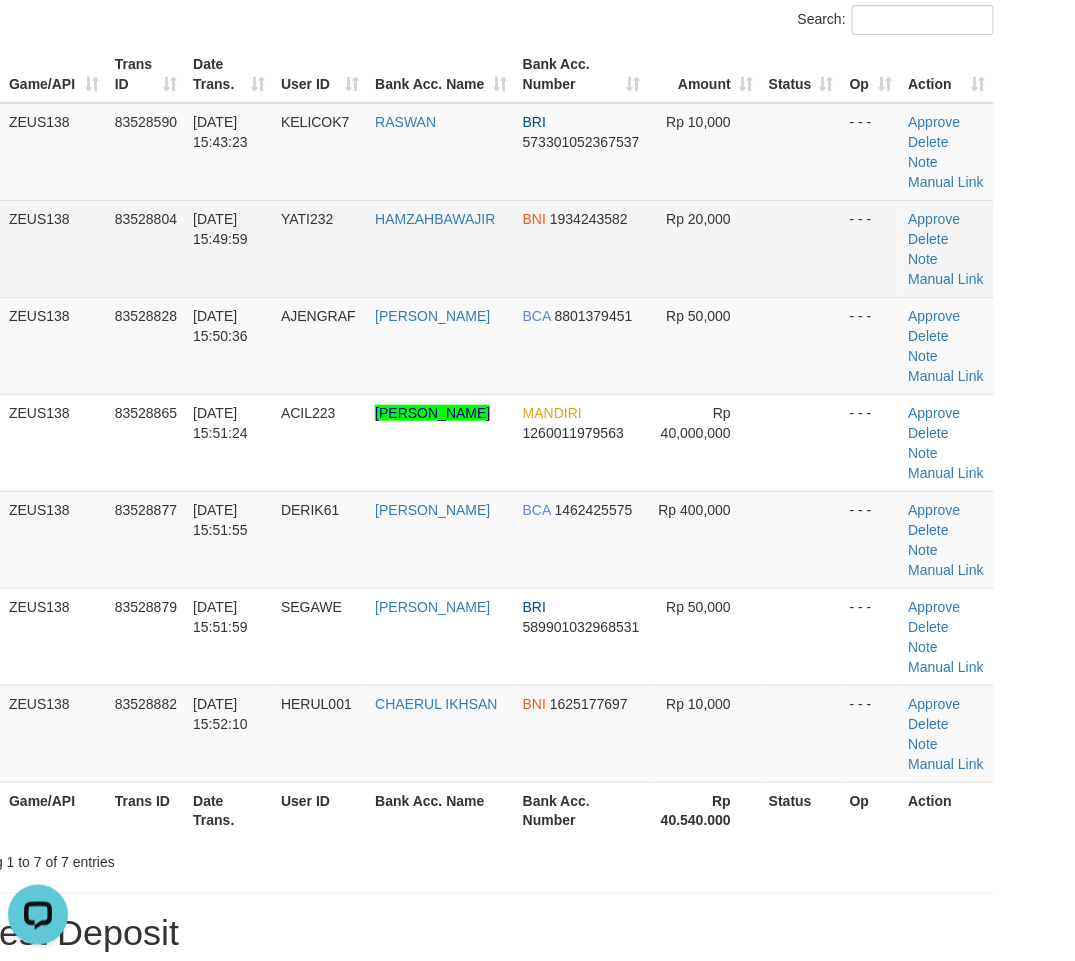 click on "HAMZAHBAWAJIR" at bounding box center [441, 248] 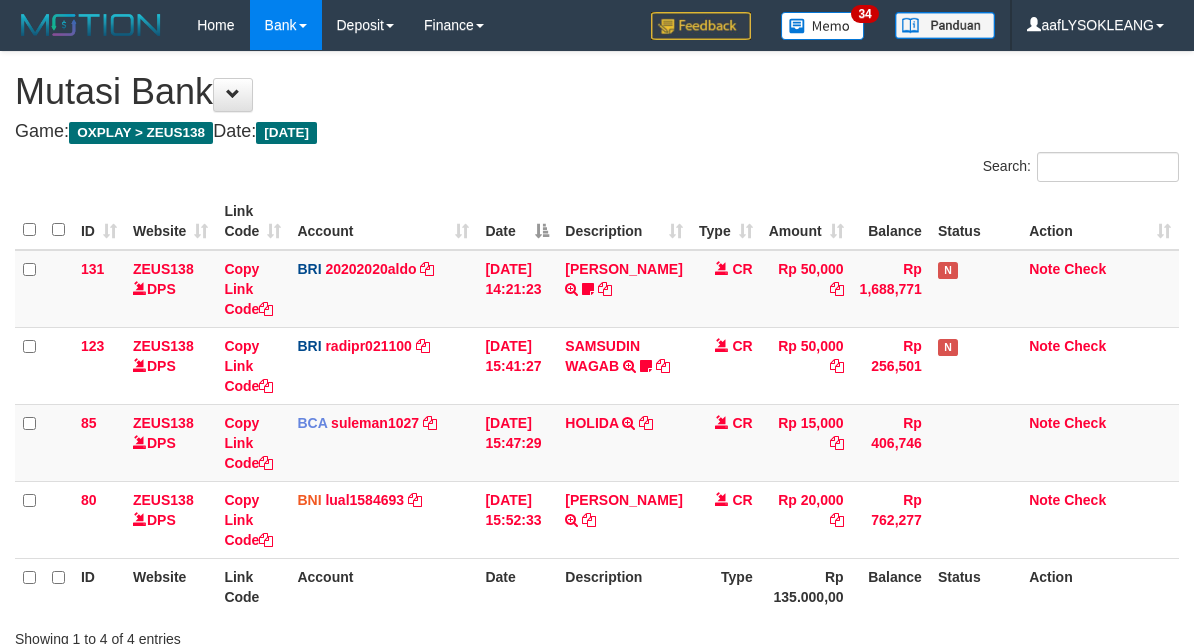 scroll, scrollTop: 72, scrollLeft: 0, axis: vertical 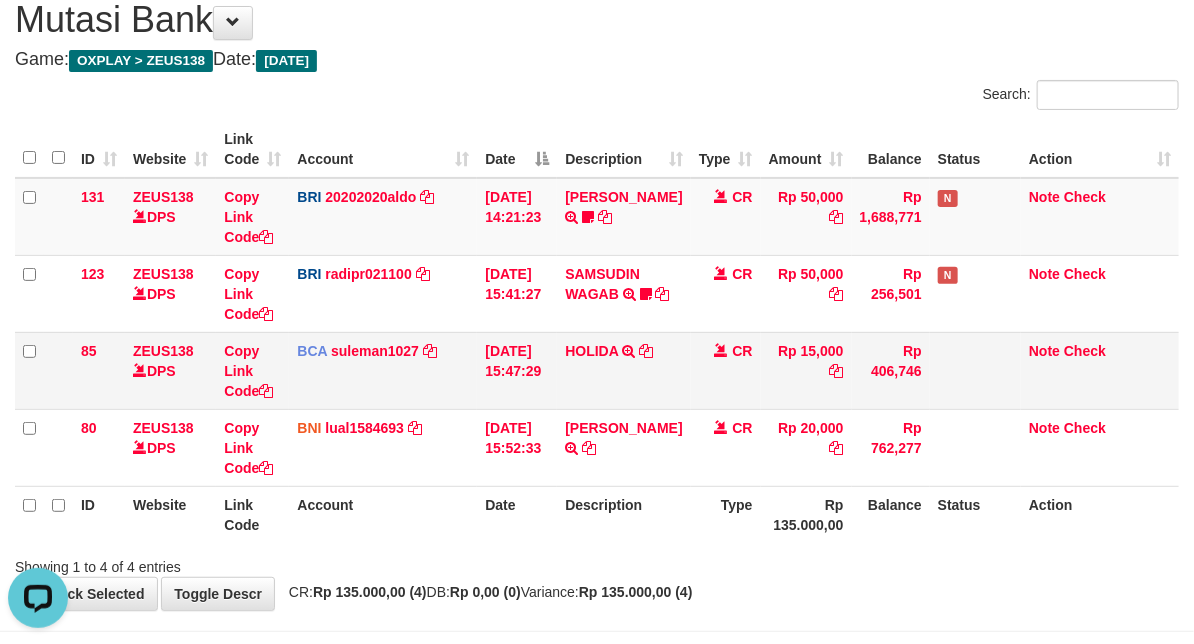 click on "13/07/2025 15:47:29" at bounding box center (517, 370) 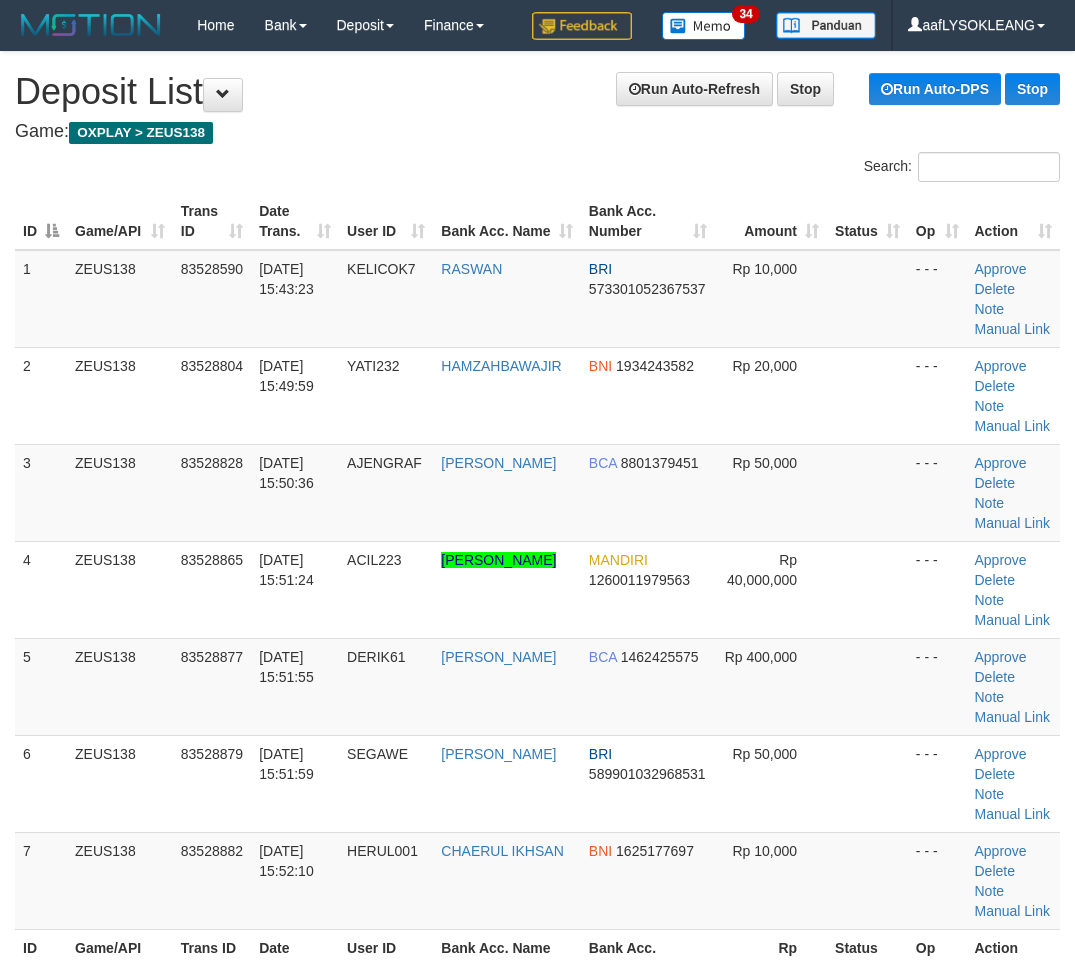 scroll, scrollTop: 147, scrollLeft: 66, axis: both 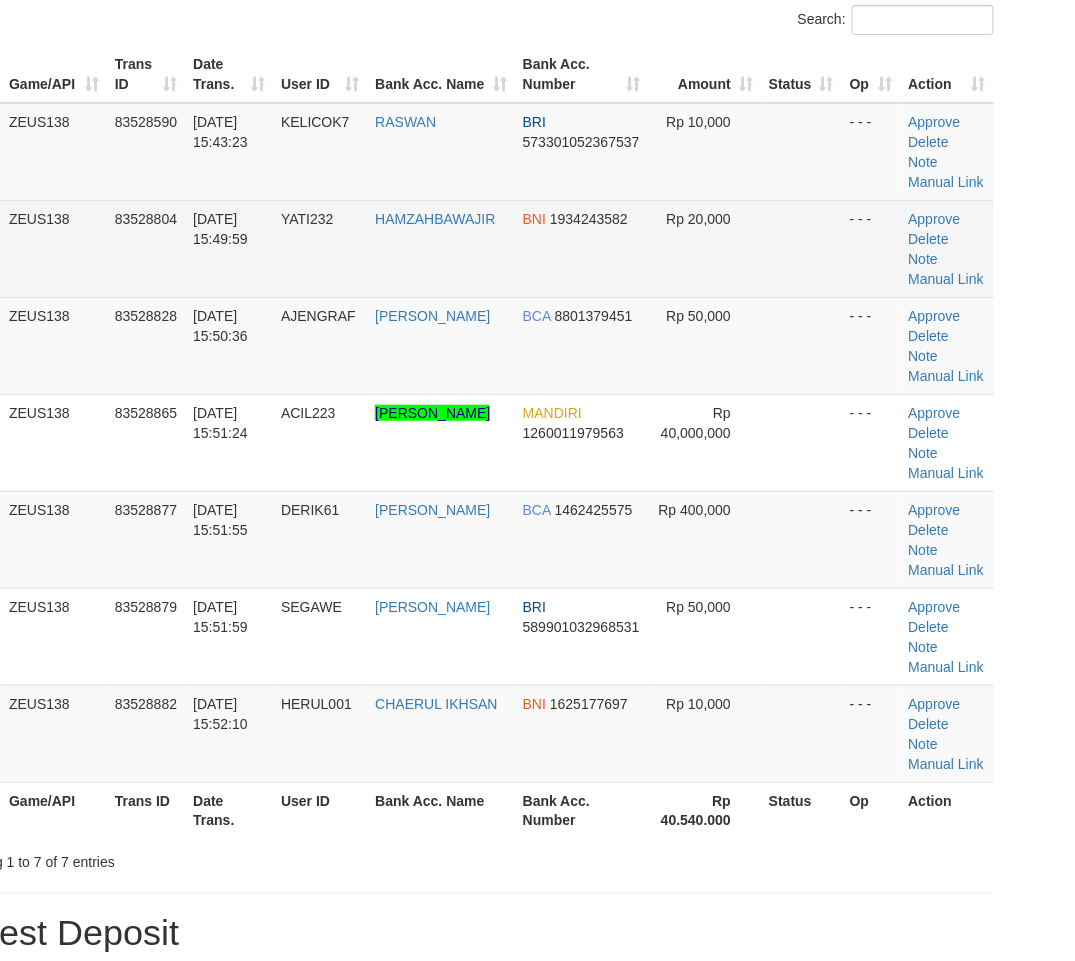 click on "HAMZAHBAWAJIR" at bounding box center [441, 248] 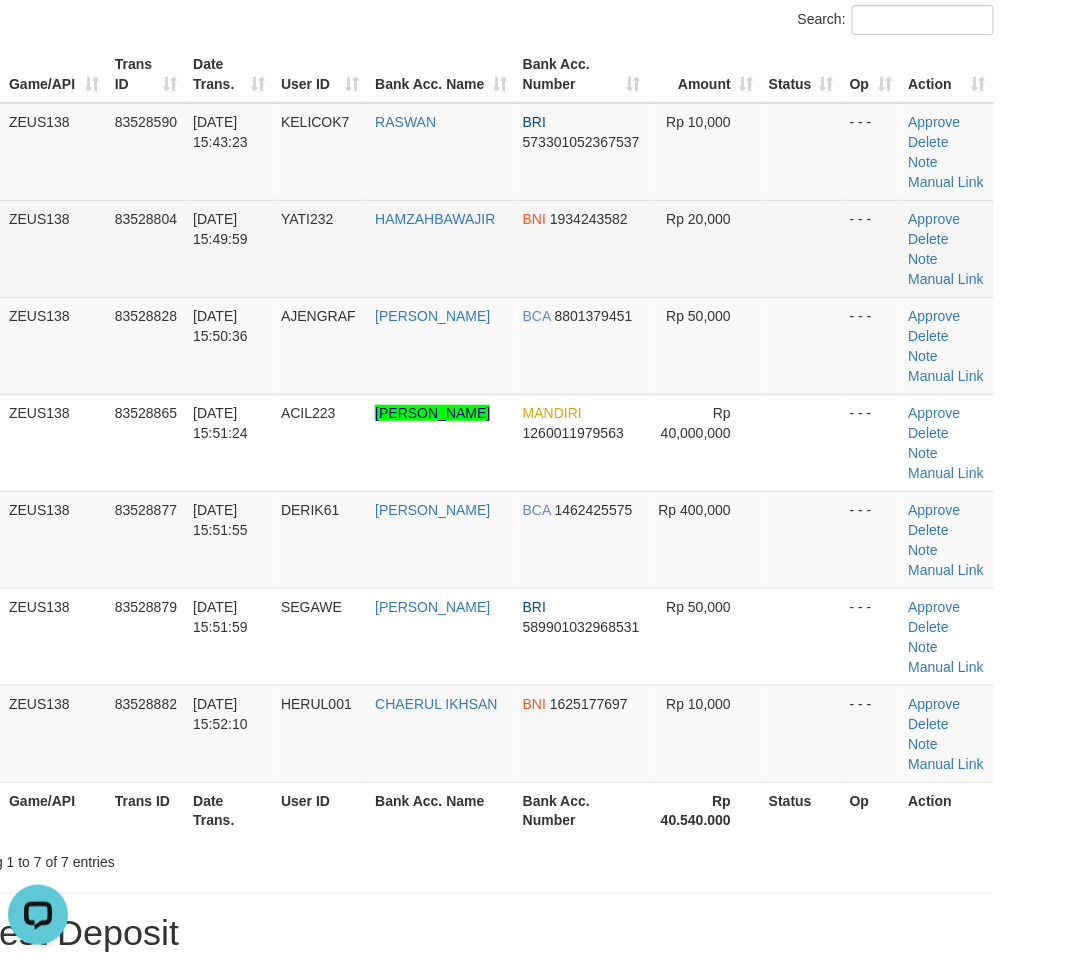 scroll, scrollTop: 0, scrollLeft: 0, axis: both 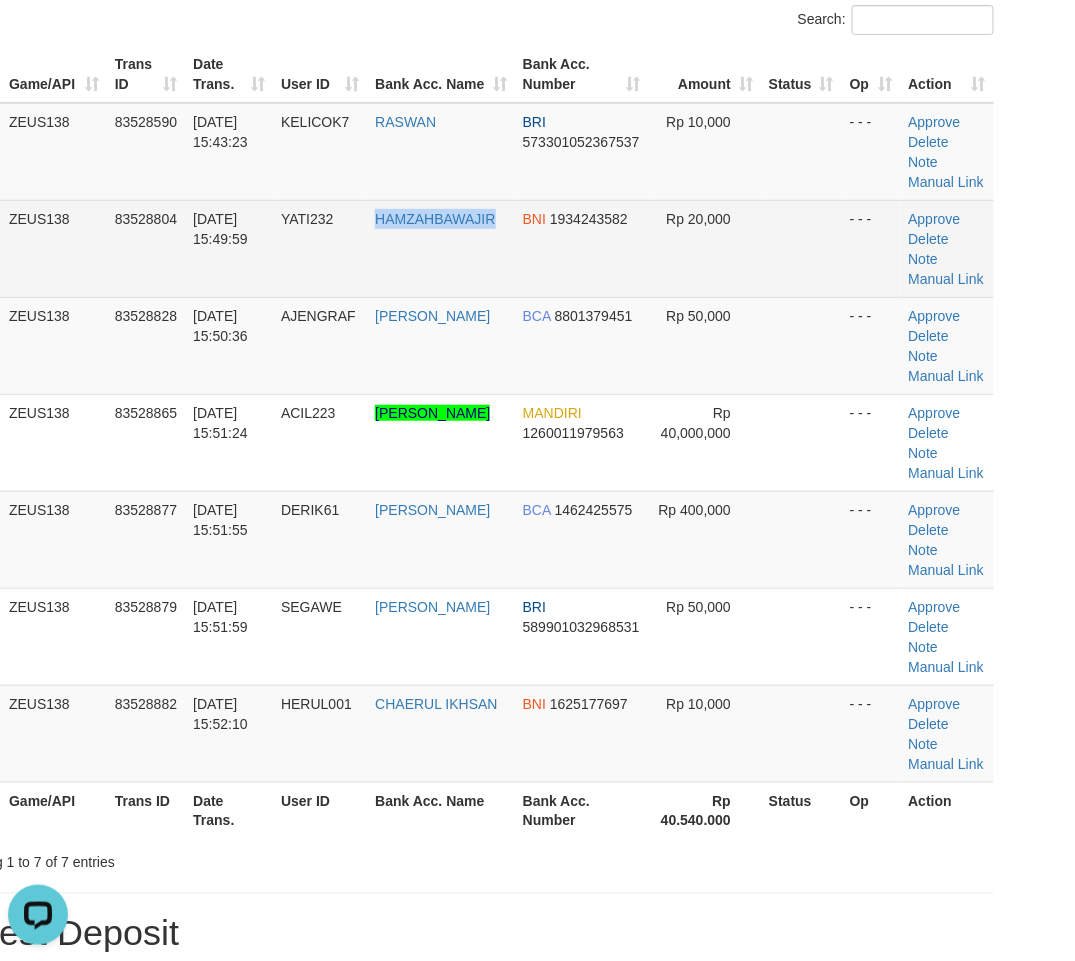 click on "HAMZAHBAWAJIR" at bounding box center (441, 248) 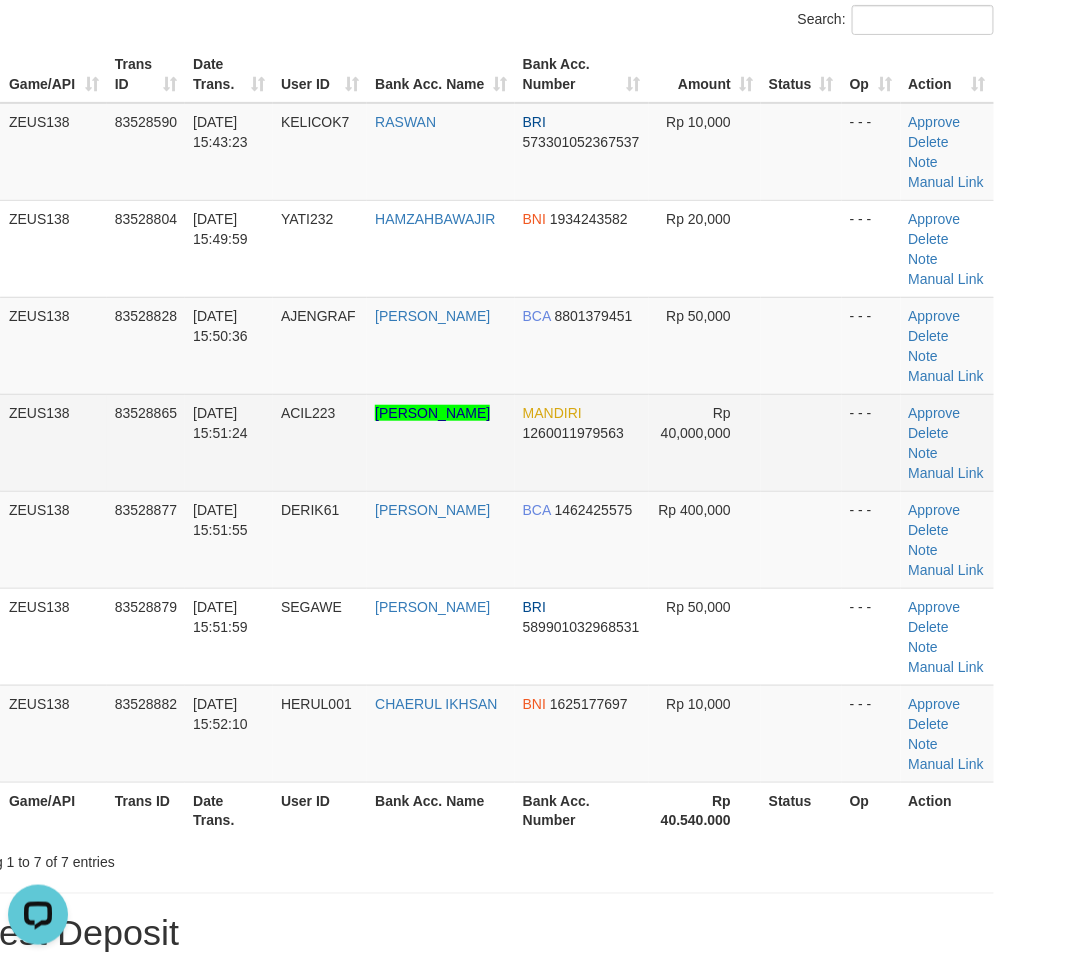 click at bounding box center [801, 442] 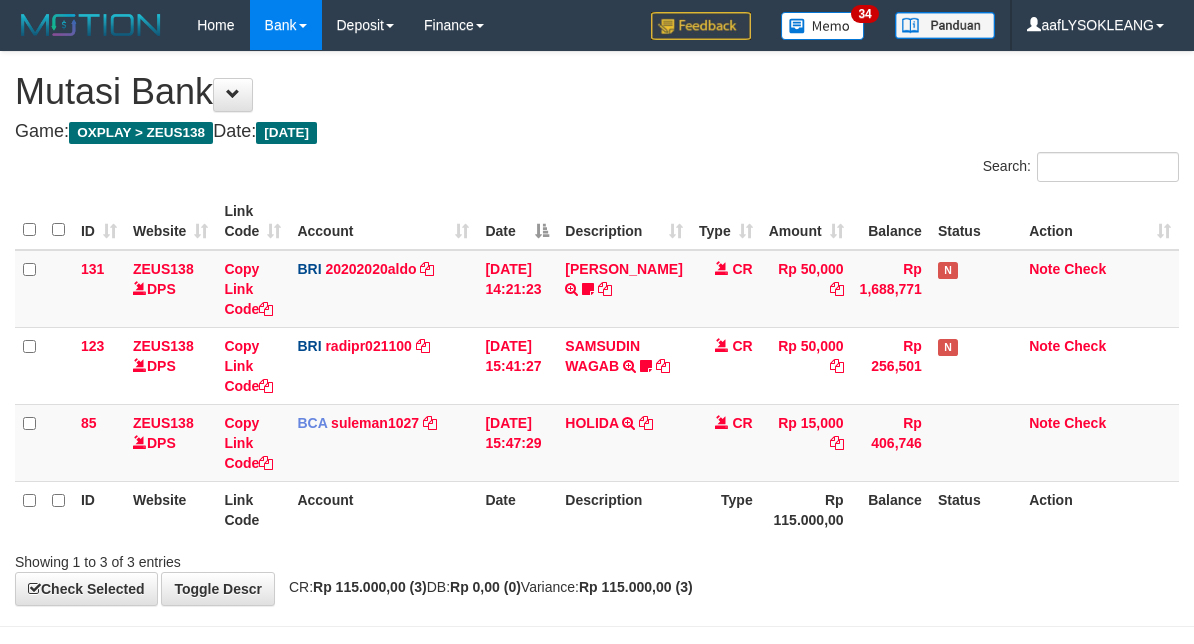 scroll, scrollTop: 72, scrollLeft: 0, axis: vertical 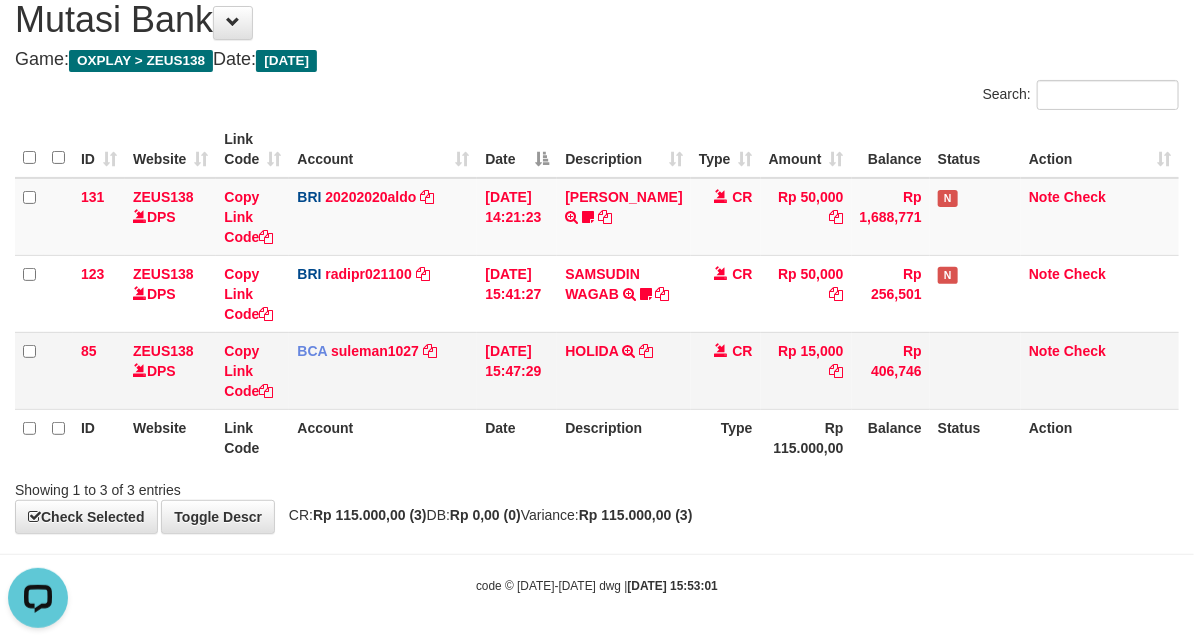 drag, startPoint x: 690, startPoint y: 454, endPoint x: 424, endPoint y: 380, distance: 276.10144 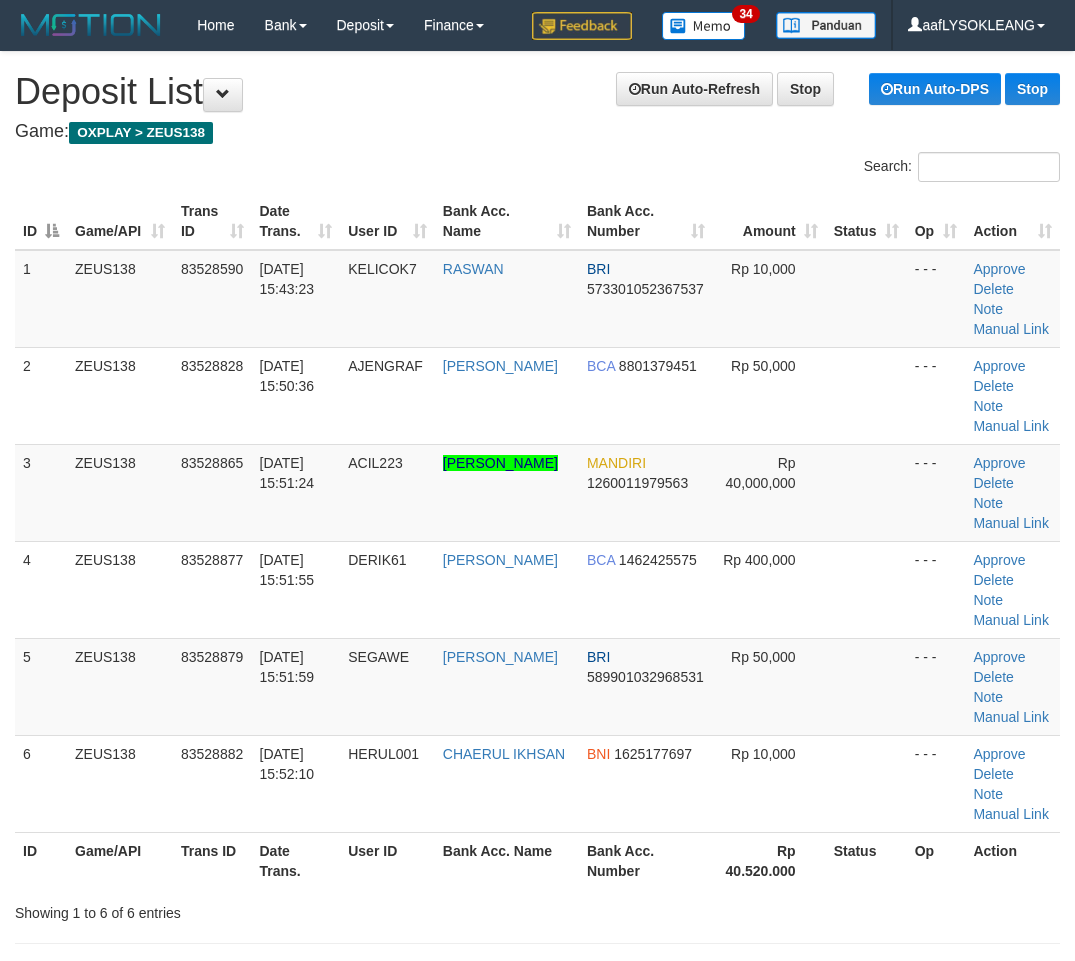 scroll, scrollTop: 147, scrollLeft: 77, axis: both 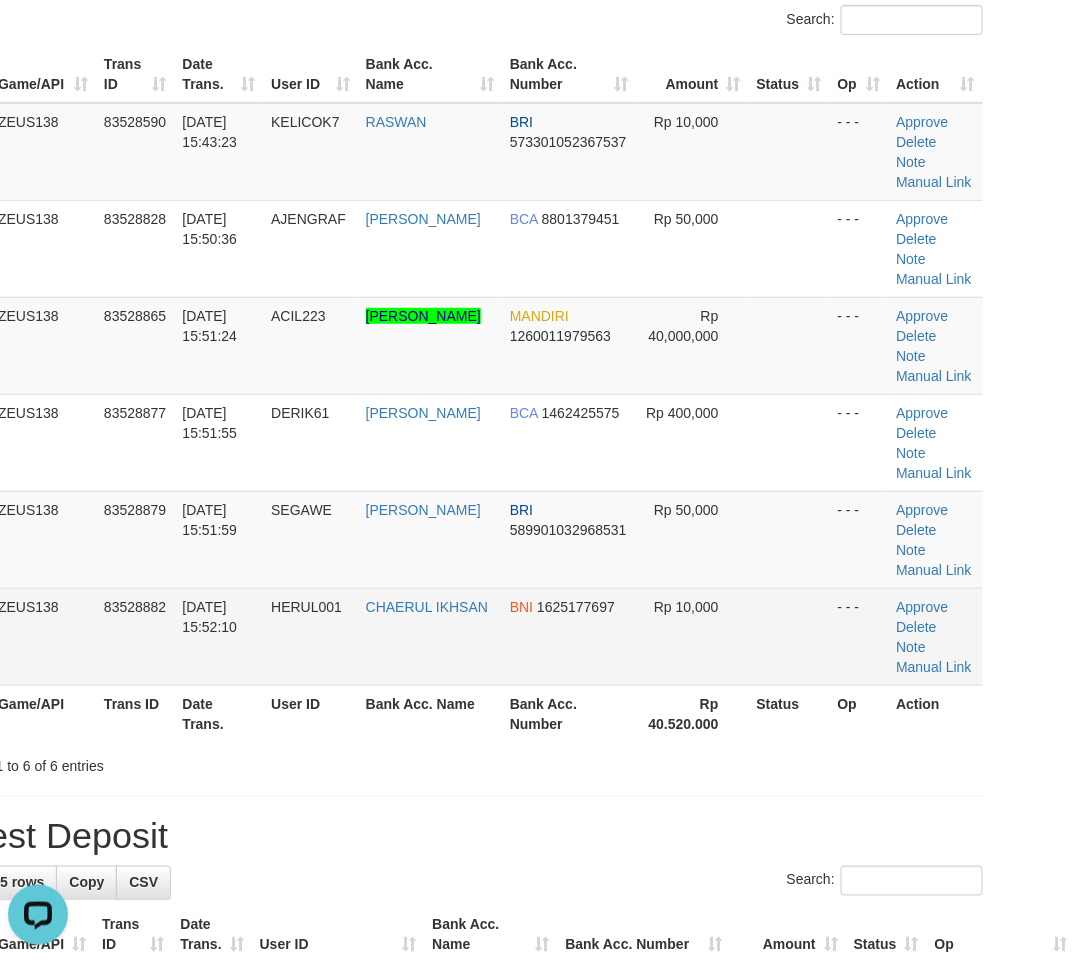 click on "6
ZEUS138
83528882
[DATE] 15:52:10
HERUL001
CHAERUL IKHSAN
BNI
1625177697
Rp 10,000
- - -
Approve
[GEOGRAPHIC_DATA]
Note
Manual Link" at bounding box center (460, 636) 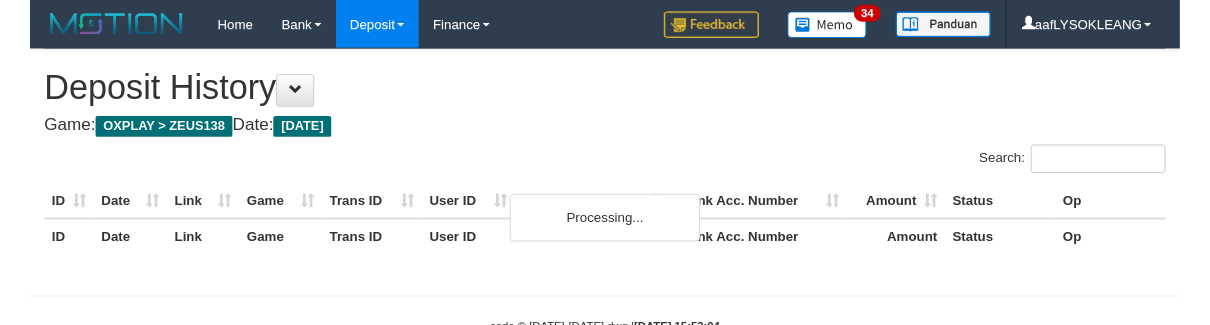 scroll, scrollTop: 58, scrollLeft: 0, axis: vertical 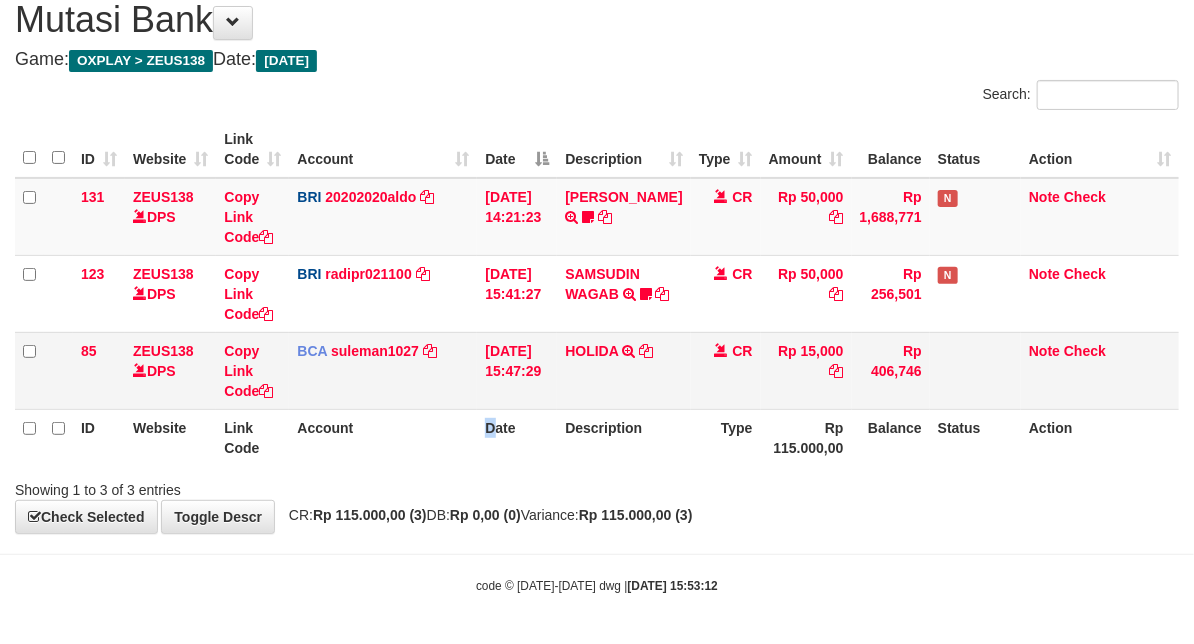 drag, startPoint x: 478, startPoint y: 431, endPoint x: 302, endPoint y: 351, distance: 193.32874 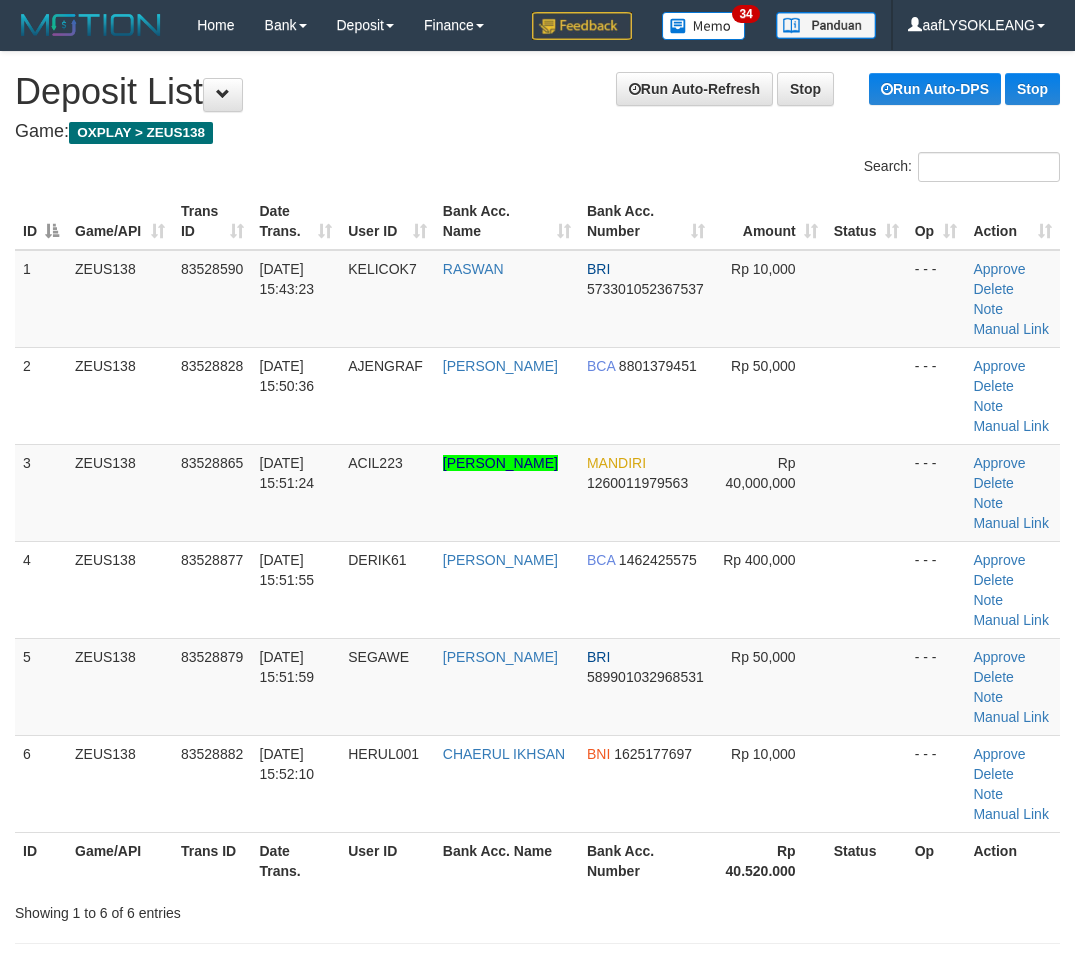scroll, scrollTop: 342, scrollLeft: 102, axis: both 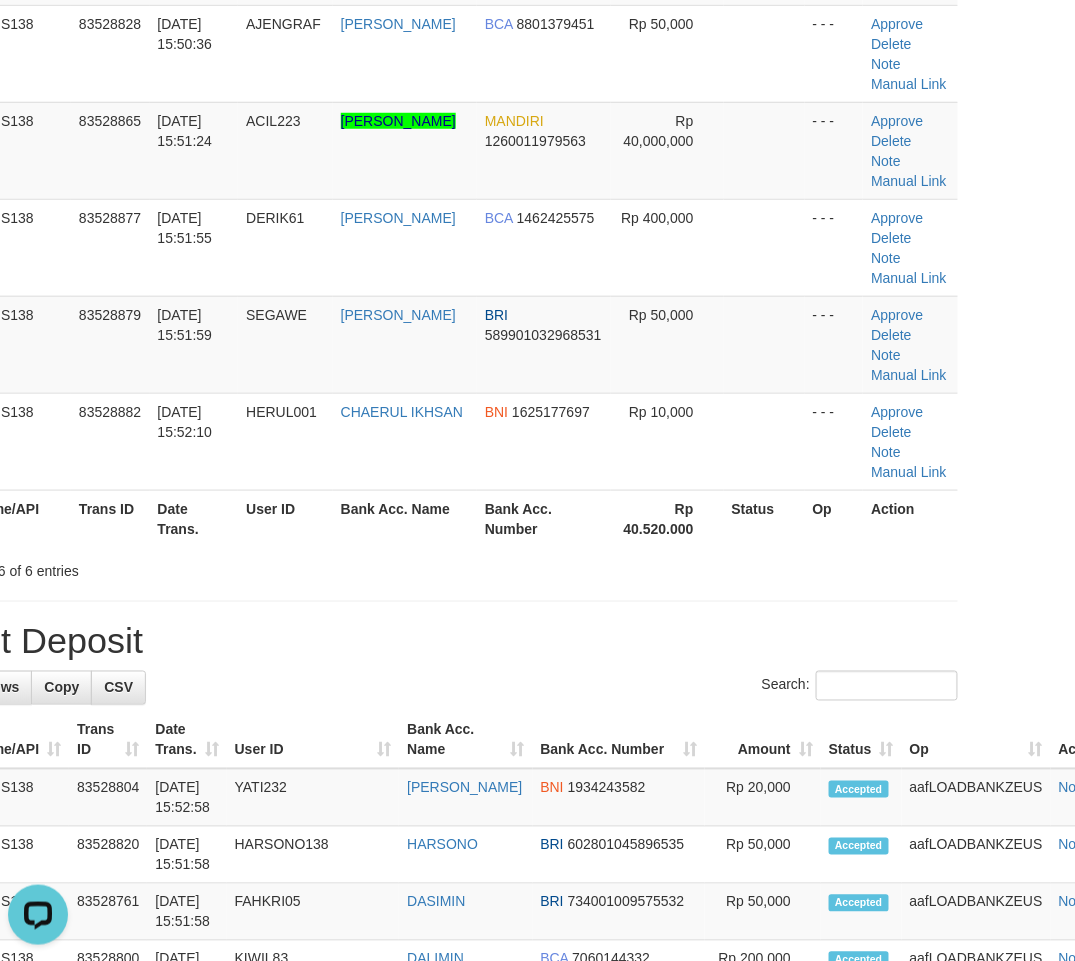 click on "Amount" at bounding box center (763, 740) 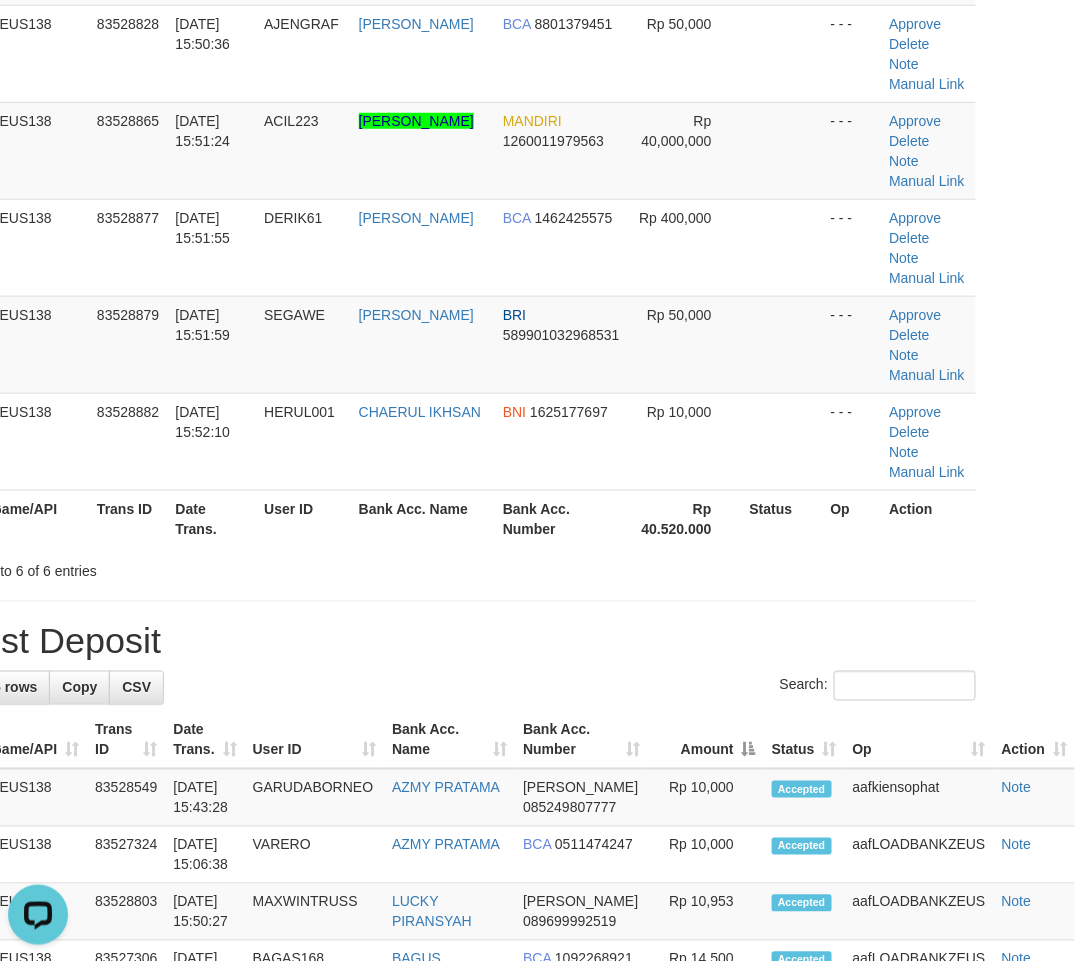 scroll, scrollTop: 342, scrollLeft: 77, axis: both 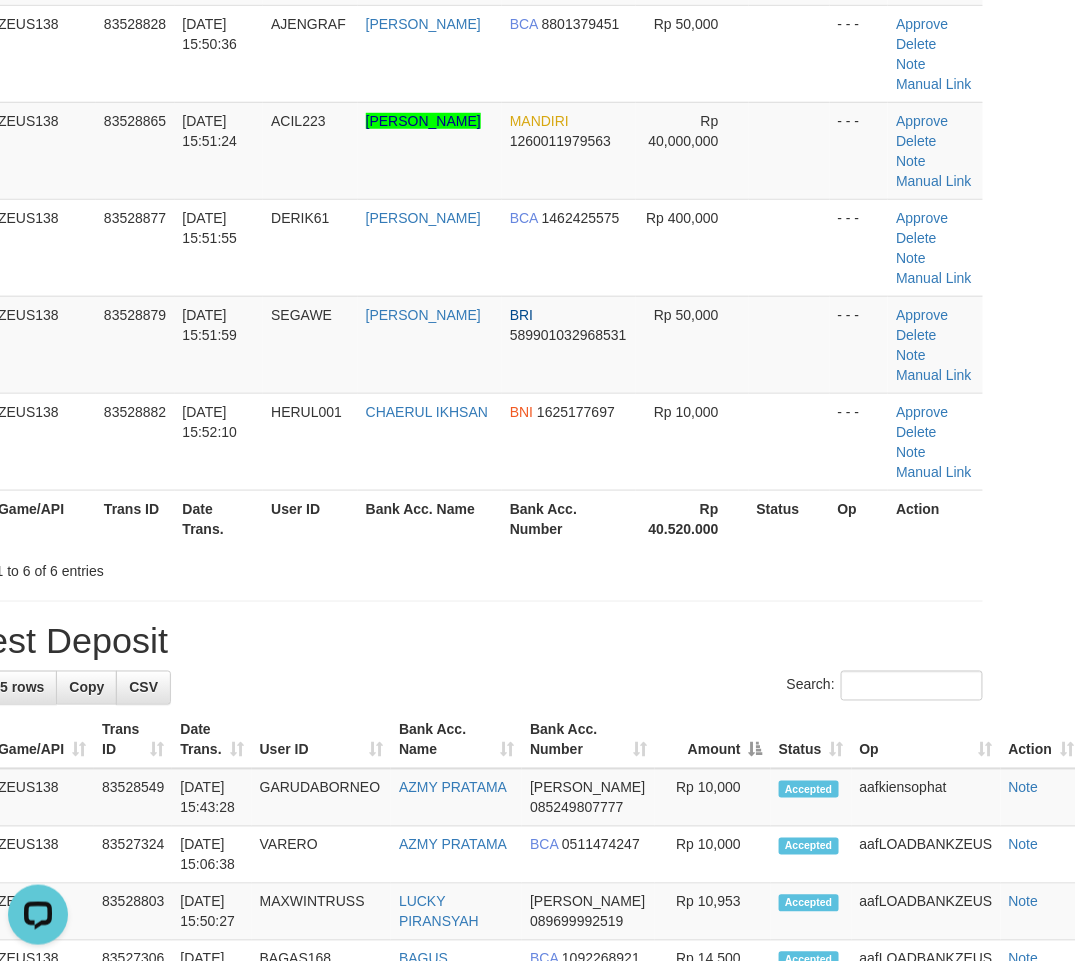 click on "Search:" at bounding box center [460, 688] 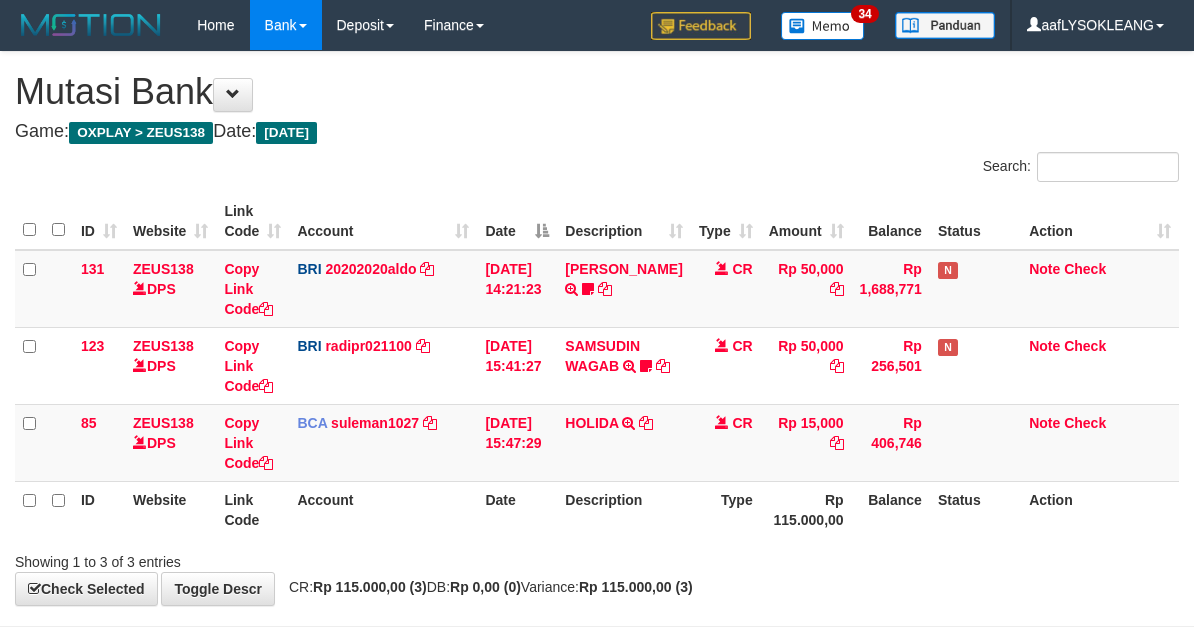 scroll, scrollTop: 72, scrollLeft: 0, axis: vertical 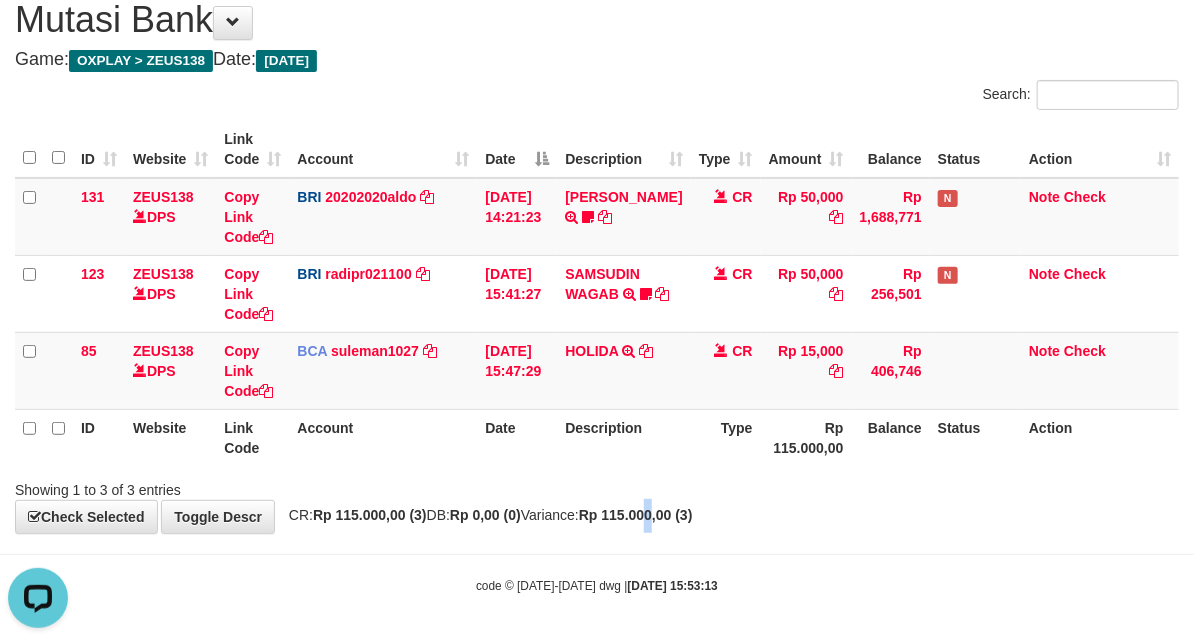 drag, startPoint x: 696, startPoint y: 502, endPoint x: 622, endPoint y: 458, distance: 86.09297 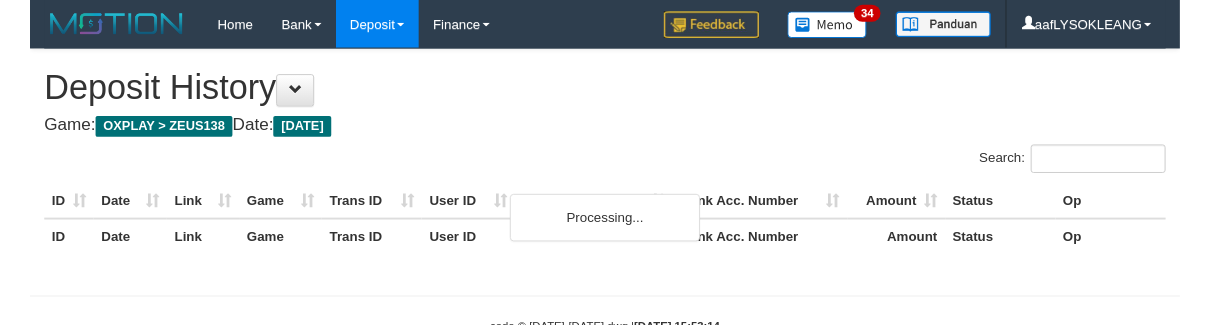 scroll, scrollTop: 58, scrollLeft: 0, axis: vertical 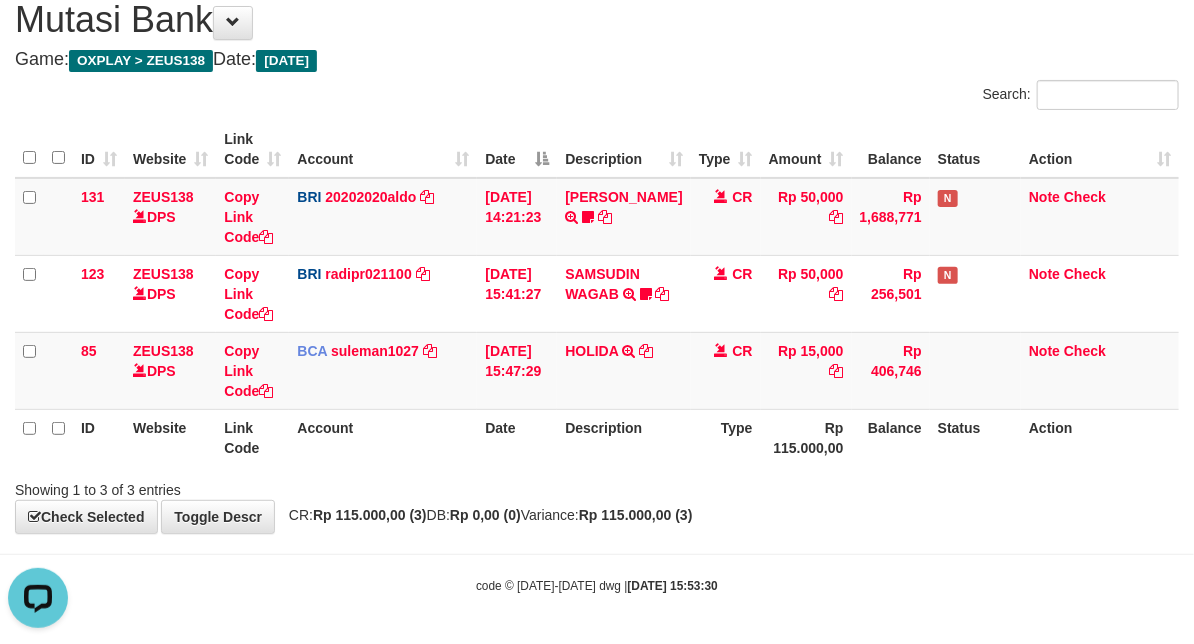 drag, startPoint x: 587, startPoint y: 457, endPoint x: 505, endPoint y: 435, distance: 84.89994 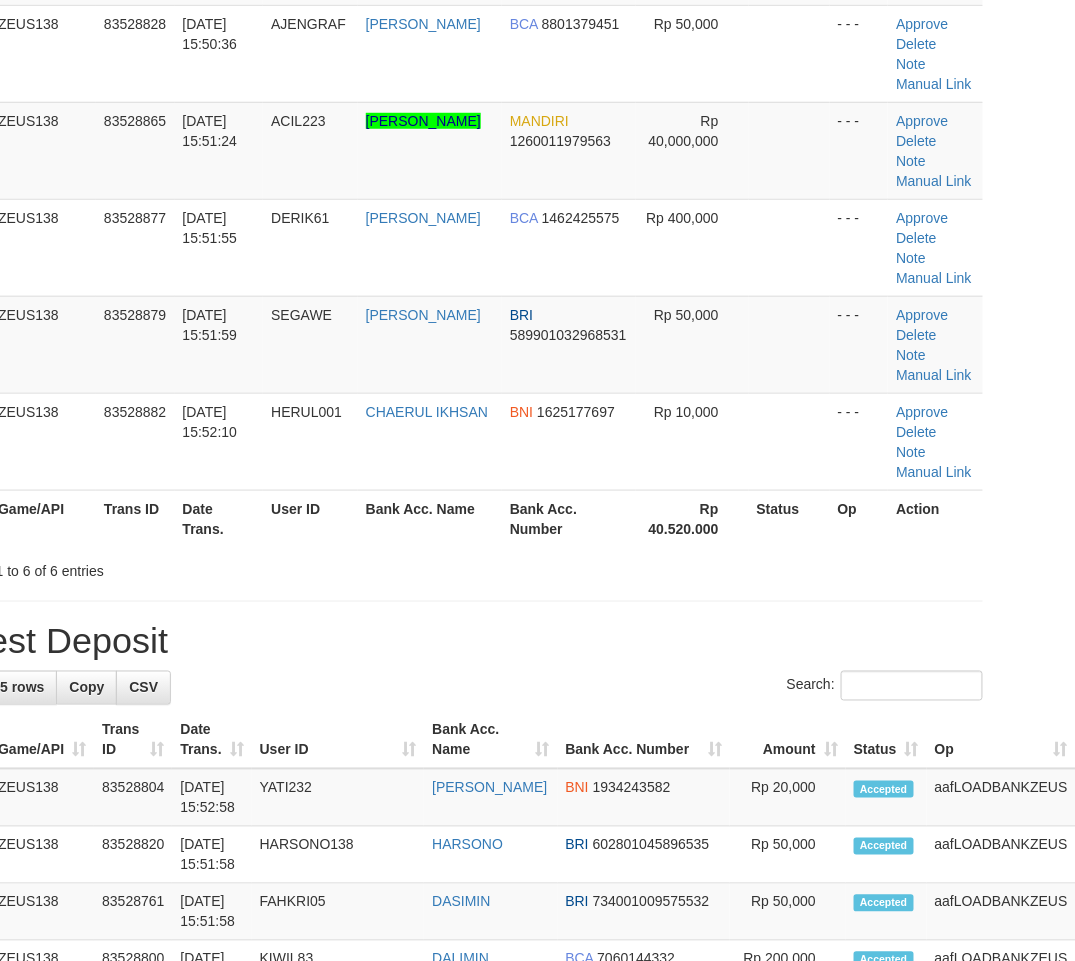 scroll, scrollTop: 0, scrollLeft: 77, axis: horizontal 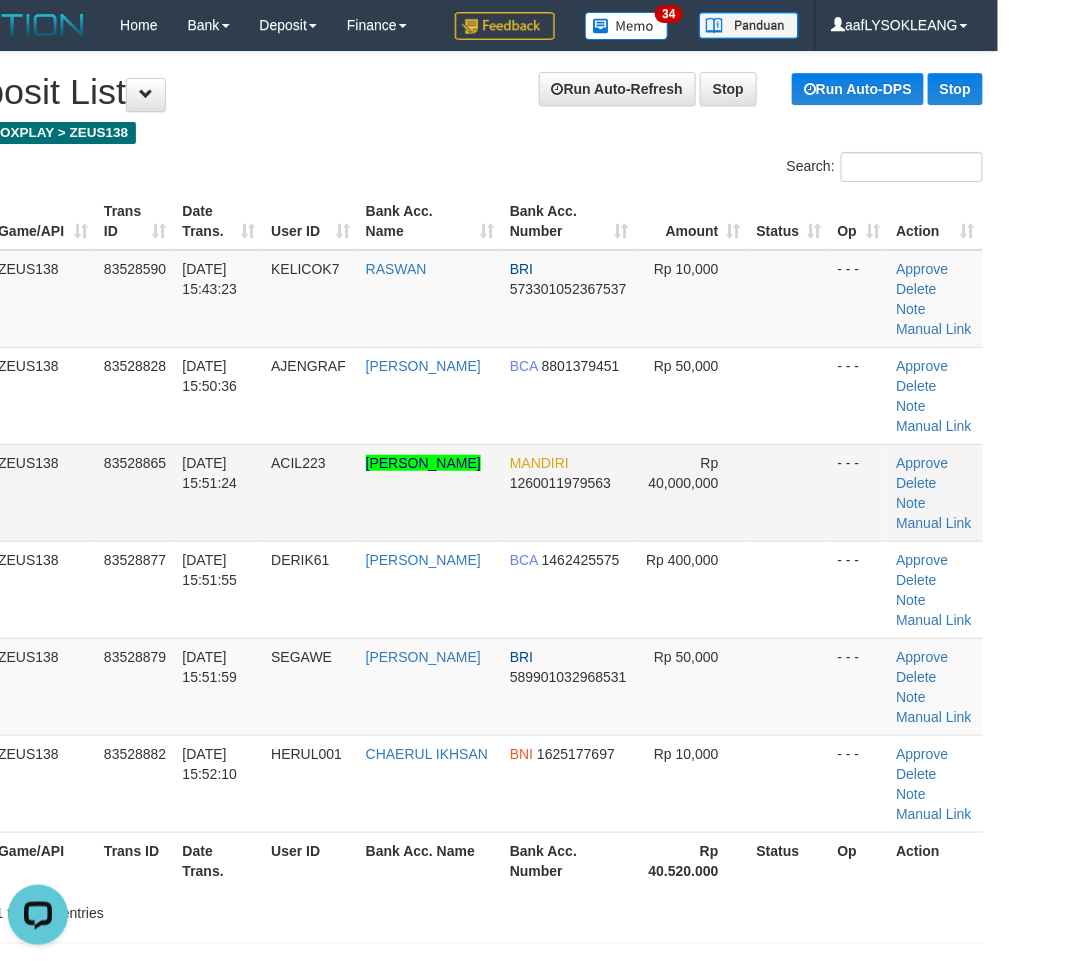 click on "Rp 40,000,000" at bounding box center [692, 492] 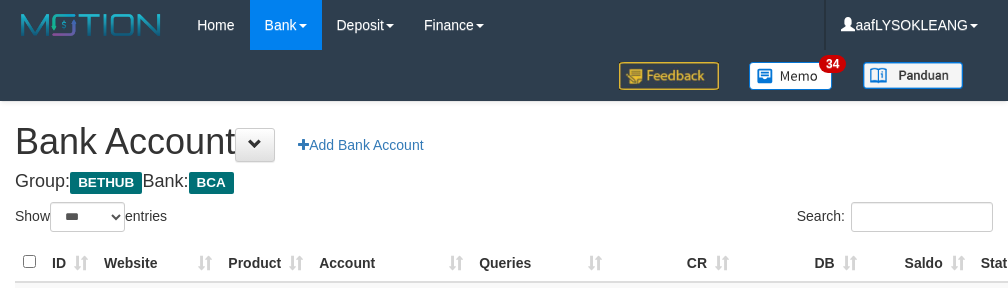 select on "***" 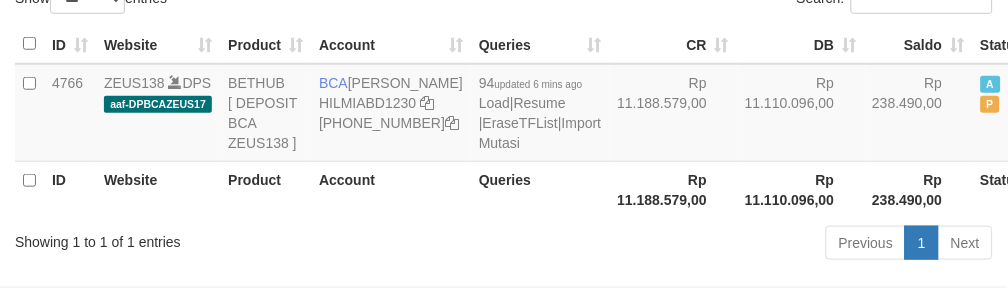 scroll, scrollTop: 260, scrollLeft: 0, axis: vertical 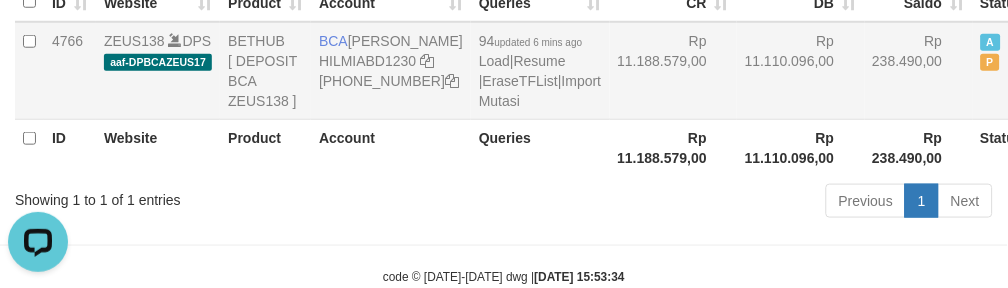 click on "Rp 11.110.096,00" at bounding box center (801, 71) 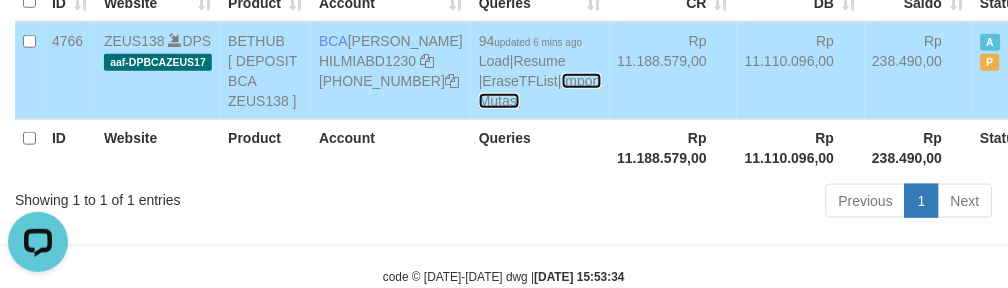 click on "Import Mutasi" at bounding box center [540, 91] 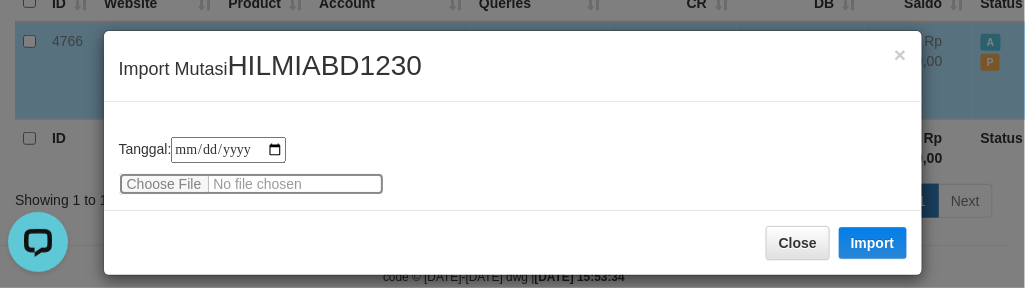 click at bounding box center [251, 184] 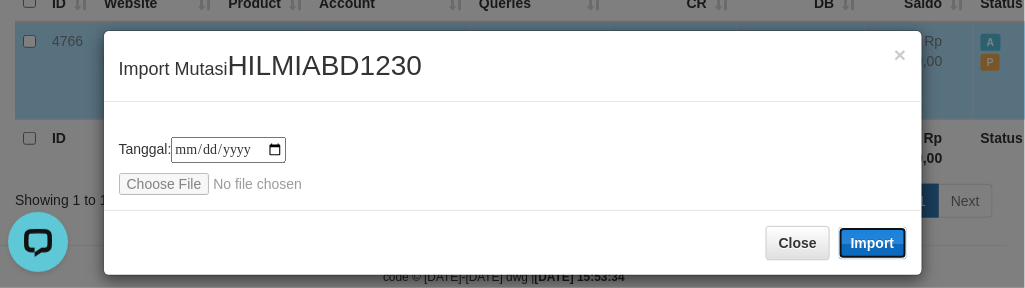 click on "Import" at bounding box center [873, 243] 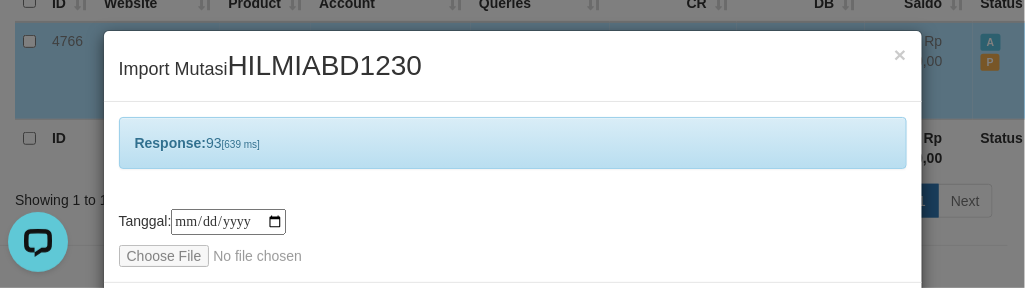 drag, startPoint x: 616, startPoint y: 144, endPoint x: 645, endPoint y: 165, distance: 35.805027 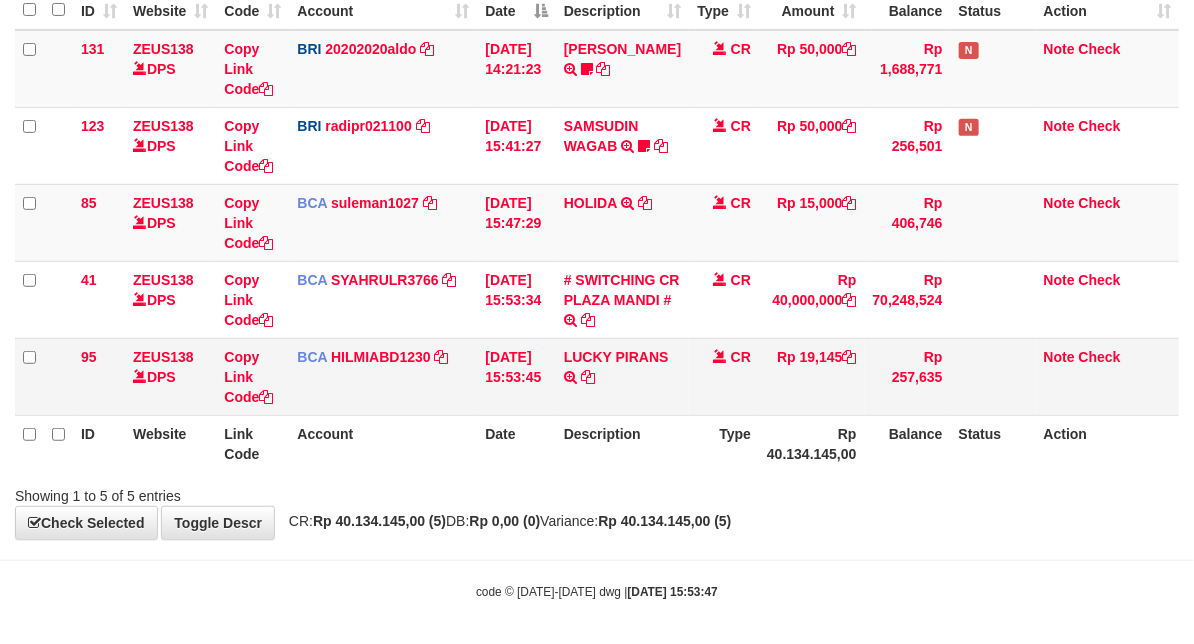 scroll, scrollTop: 225, scrollLeft: 0, axis: vertical 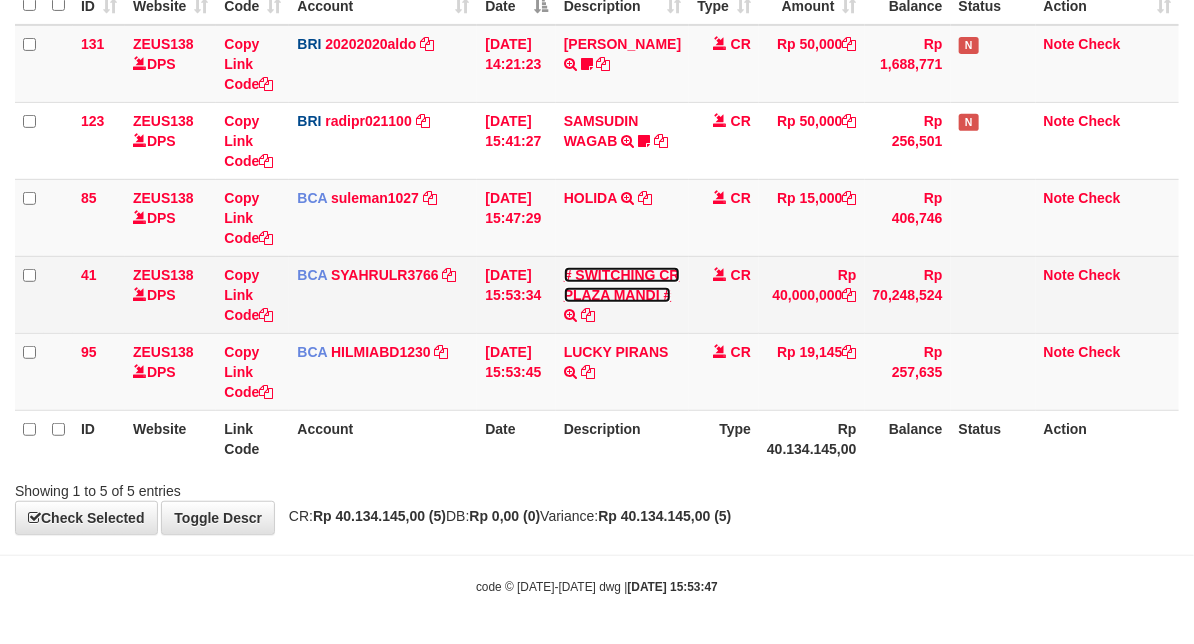click on "# SWITCHING CR PLAZA MANDI #" at bounding box center (622, 285) 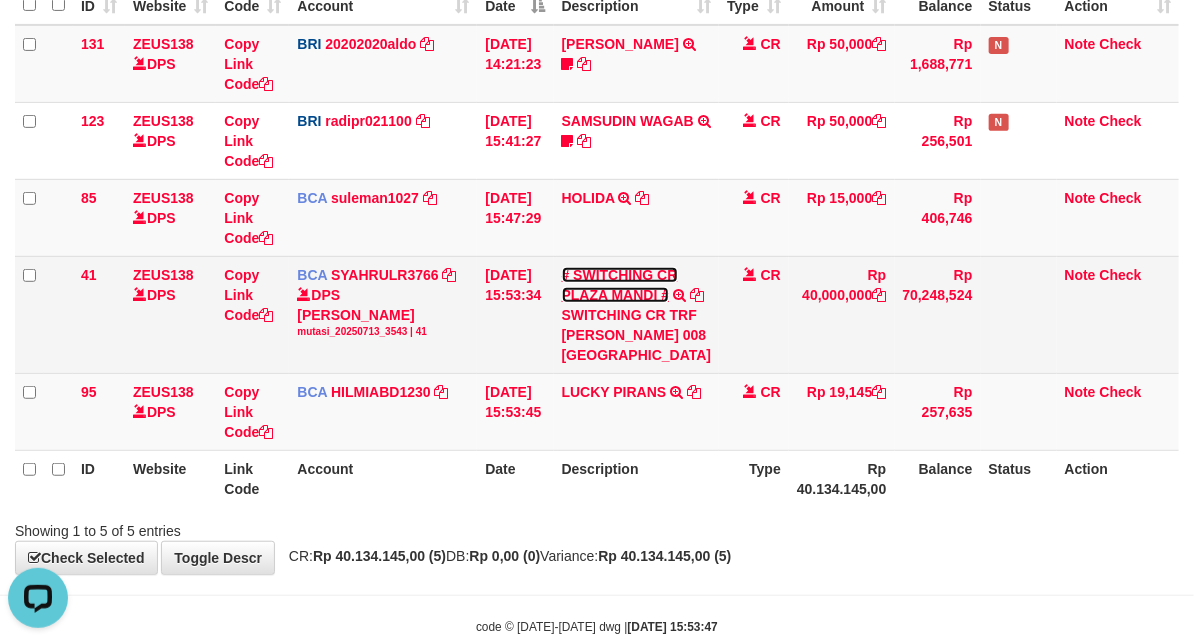 scroll, scrollTop: 0, scrollLeft: 0, axis: both 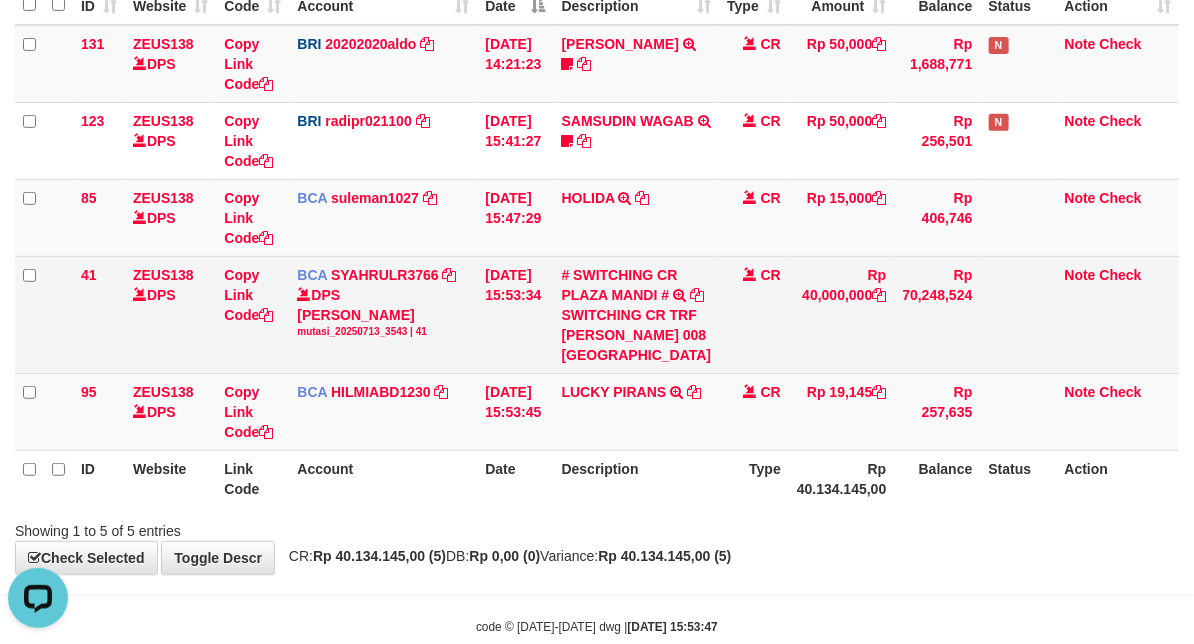 click on "SWITCHING CR TRF
[PERSON_NAME] 008 [GEOGRAPHIC_DATA]" at bounding box center (637, 335) 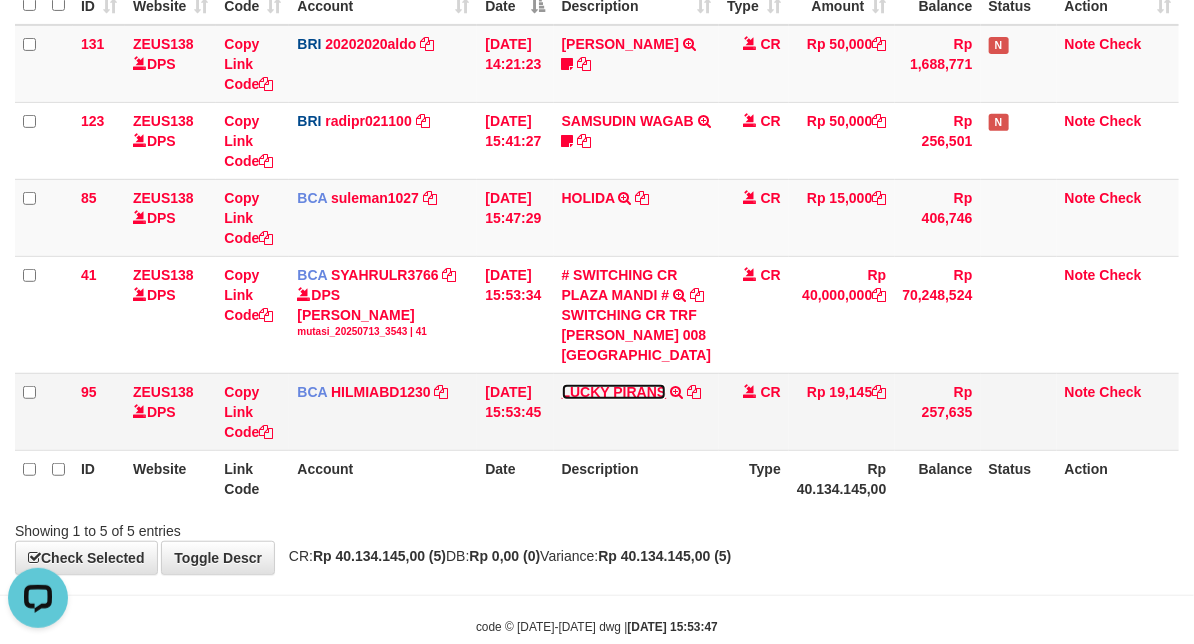 click on "LUCKY PIRANS" at bounding box center [614, 392] 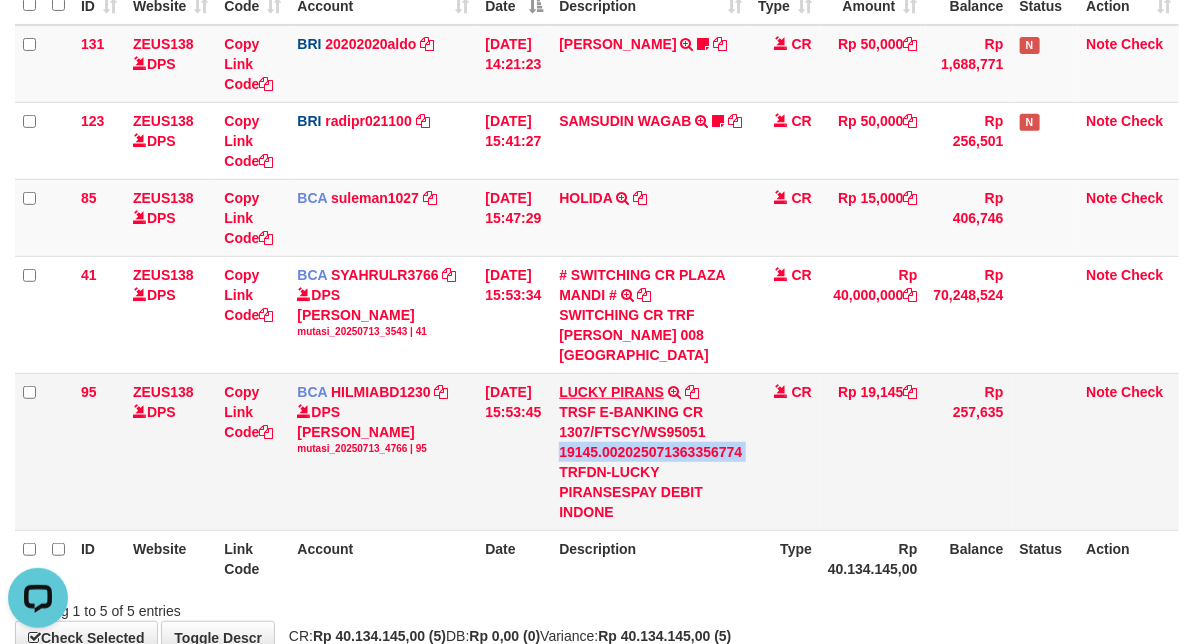 click on "TRSF E-BANKING CR 1307/FTSCY/WS95051
19145.002025071363356774 TRFDN-LUCKY PIRANSESPAY DEBIT INDONE" at bounding box center [650, 462] 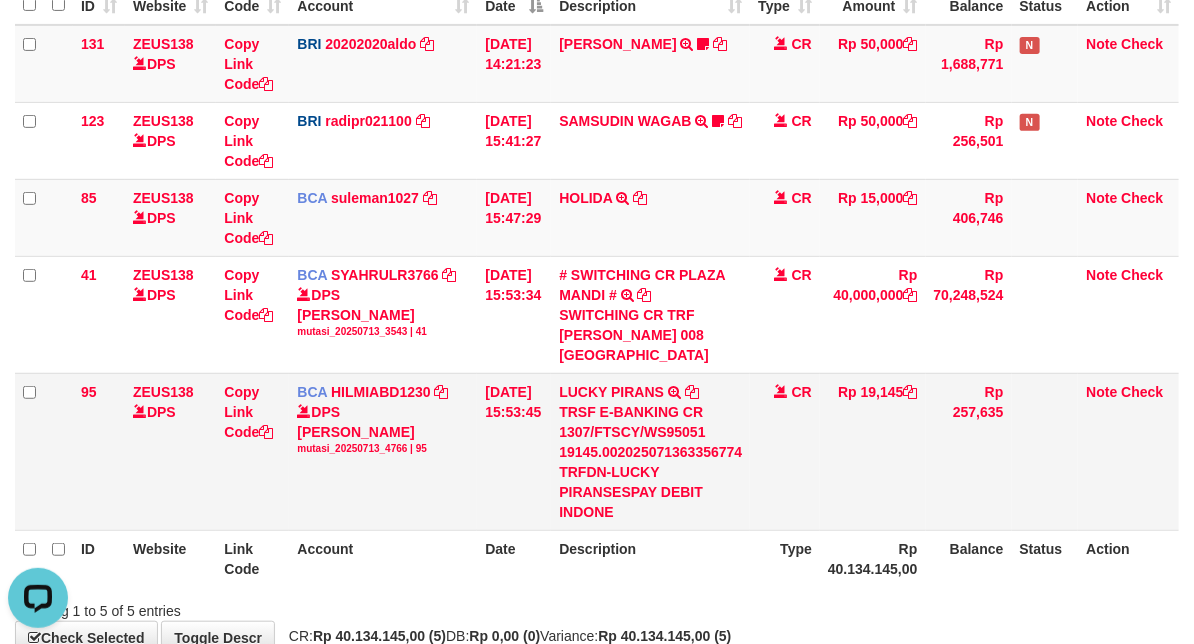 click on "TRSF E-BANKING CR 1307/FTSCY/WS95051
19145.002025071363356774 TRFDN-LUCKY PIRANSESPAY DEBIT INDONE" at bounding box center [650, 462] 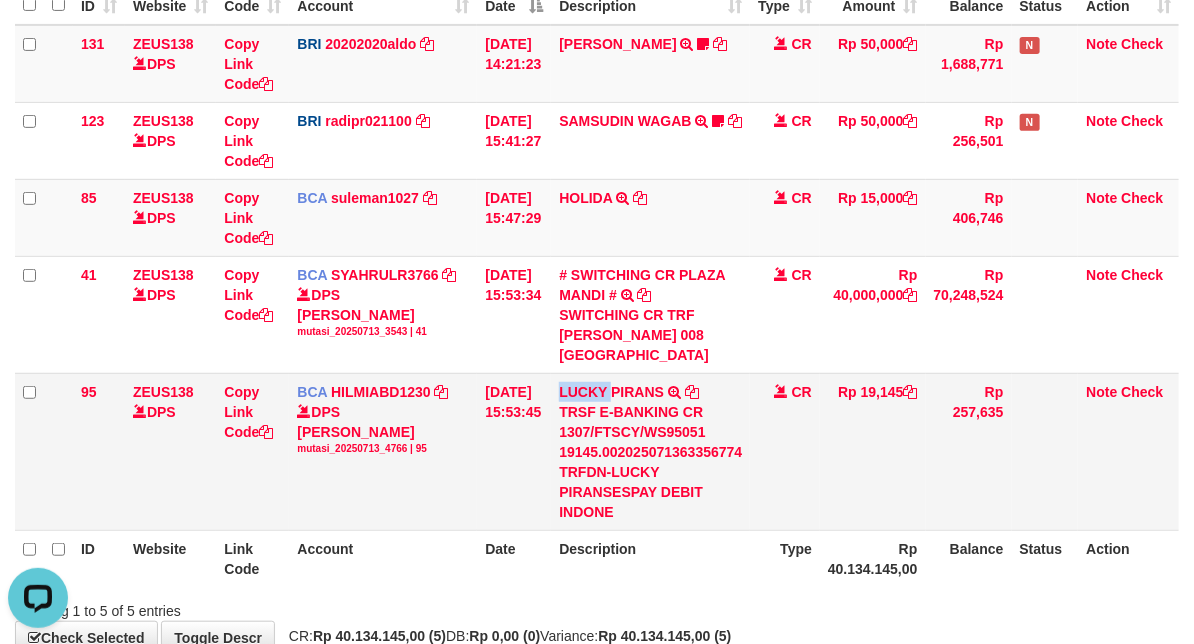 click on "LUCKY PIRANS         TRSF E-BANKING CR 1307/FTSCY/WS95051
19145.002025071363356774 TRFDN-LUCKY PIRANSESPAY DEBIT INDONE" at bounding box center [650, 451] 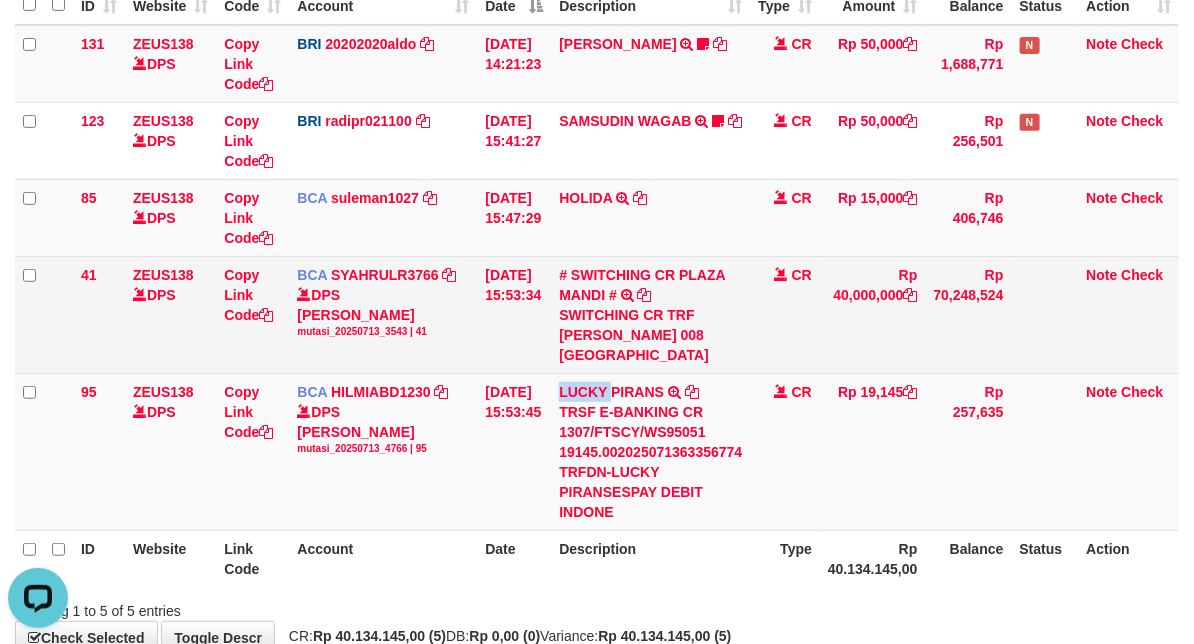 copy on "LUCKY" 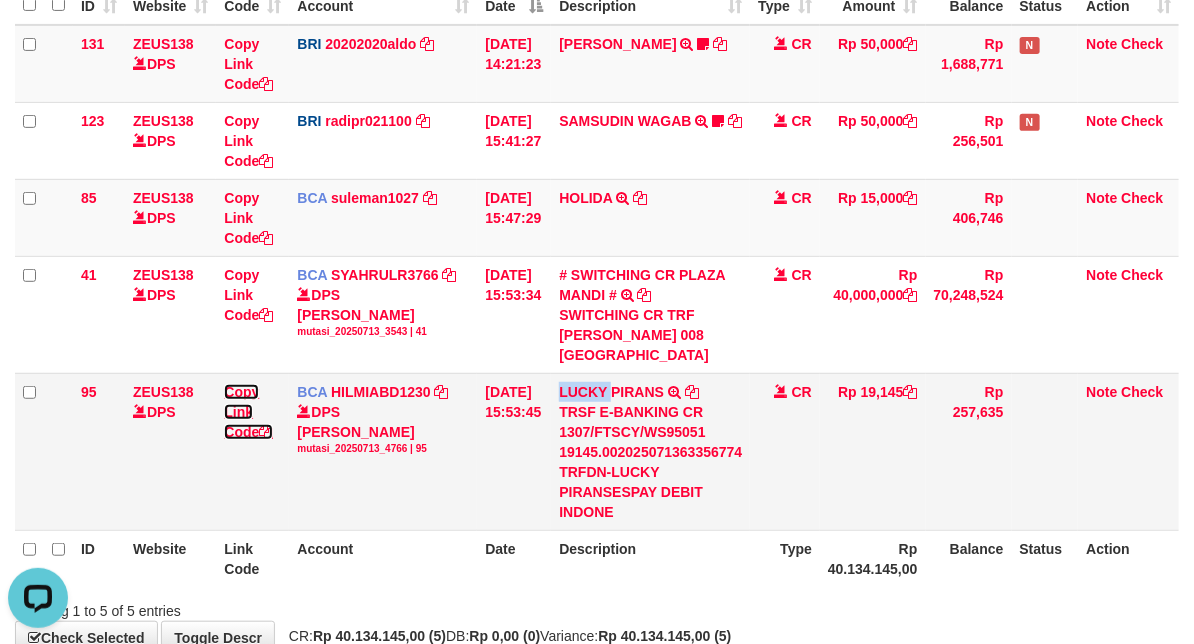 click on "Copy Link Code" at bounding box center (248, 412) 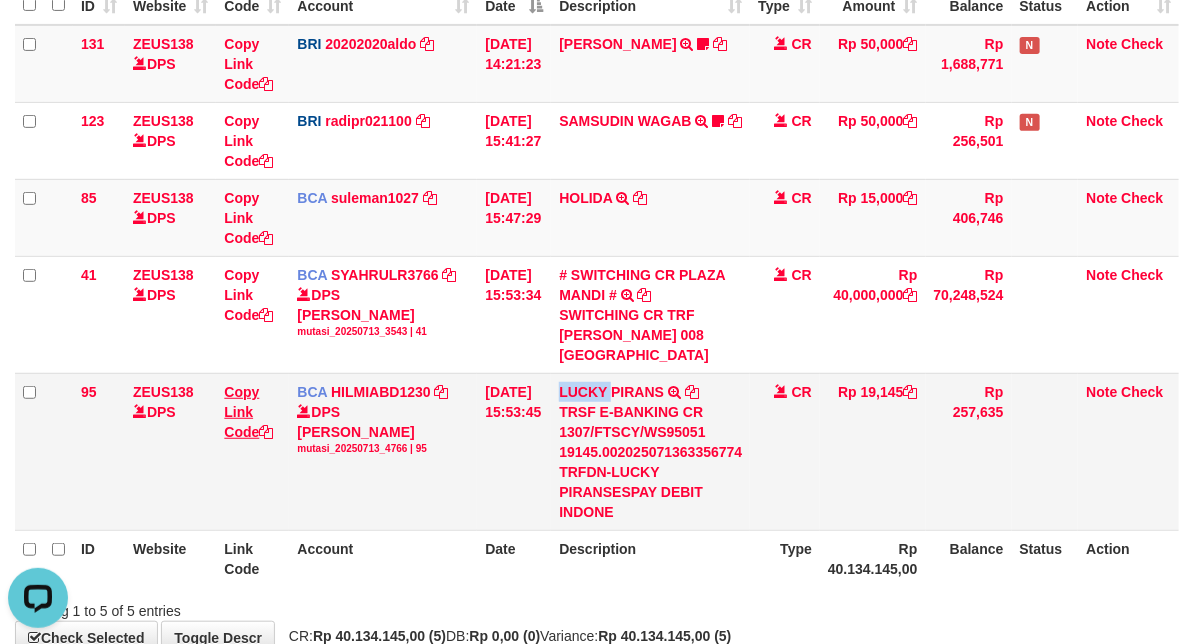 copy on "LUCKY" 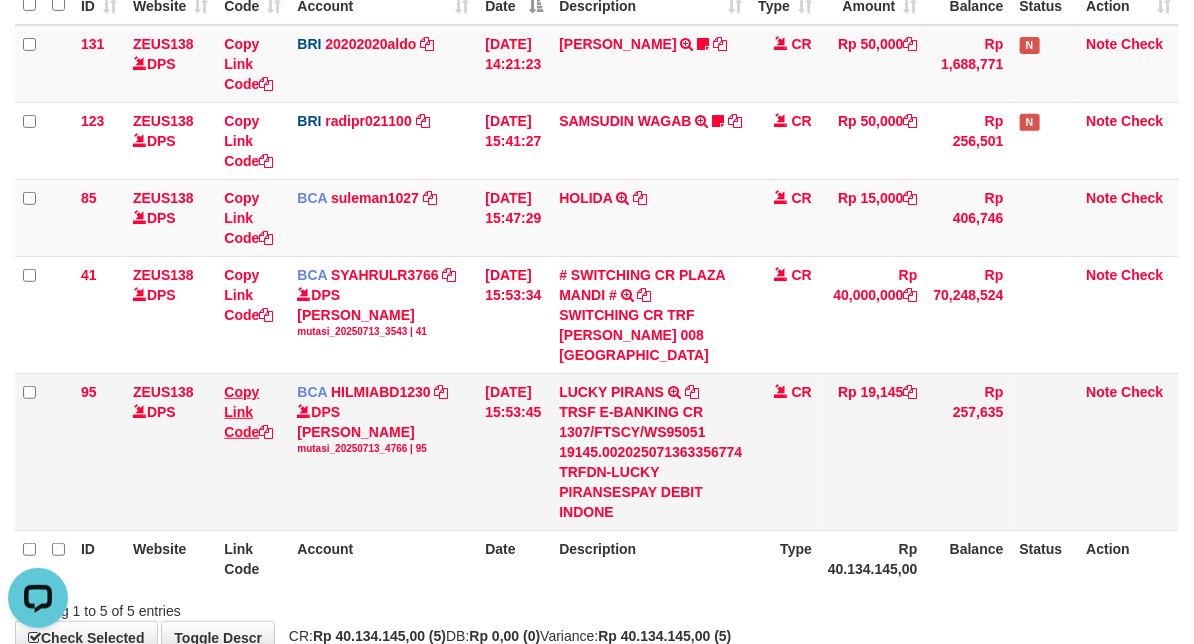 scroll, scrollTop: 274, scrollLeft: 0, axis: vertical 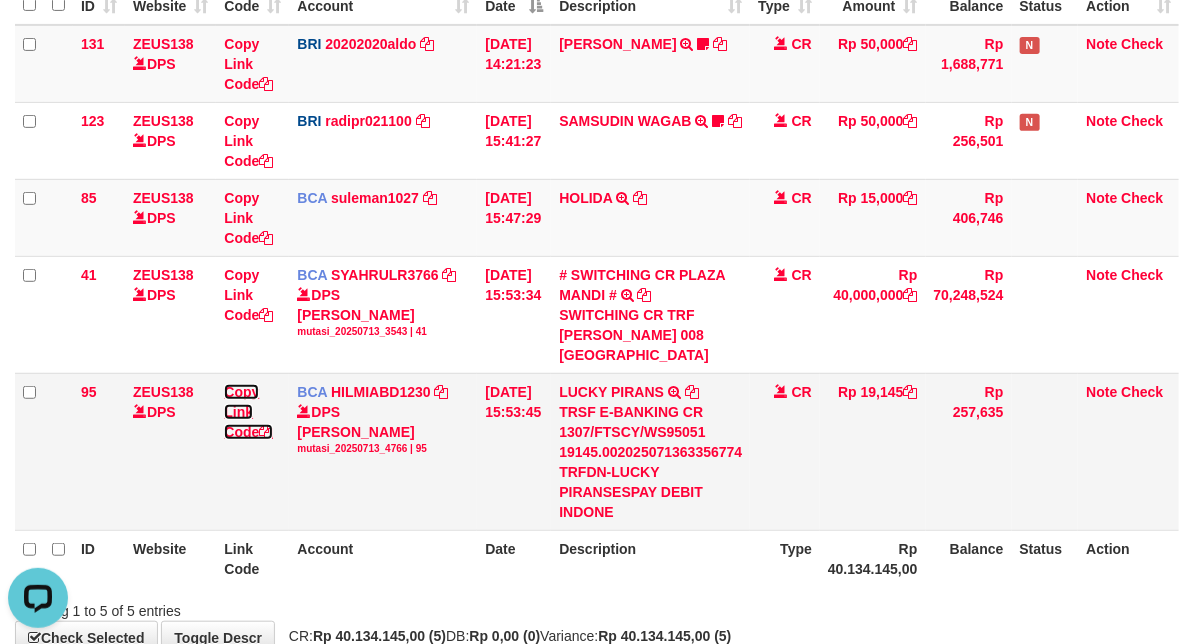 click on "Copy Link Code" at bounding box center (248, 412) 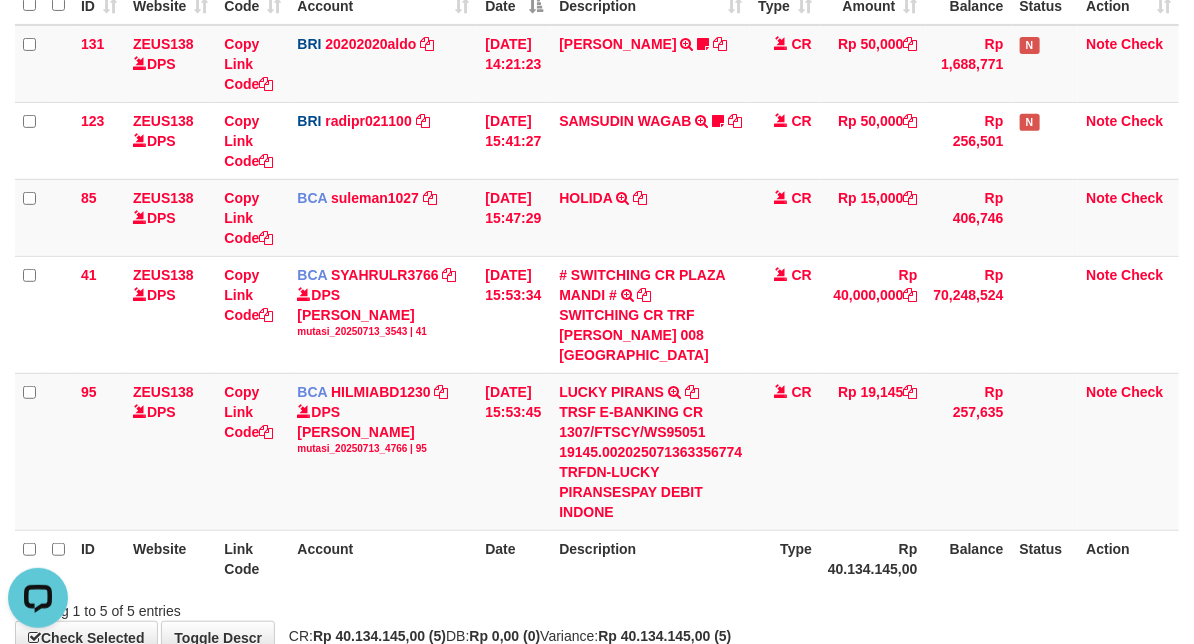 scroll, scrollTop: 274, scrollLeft: 0, axis: vertical 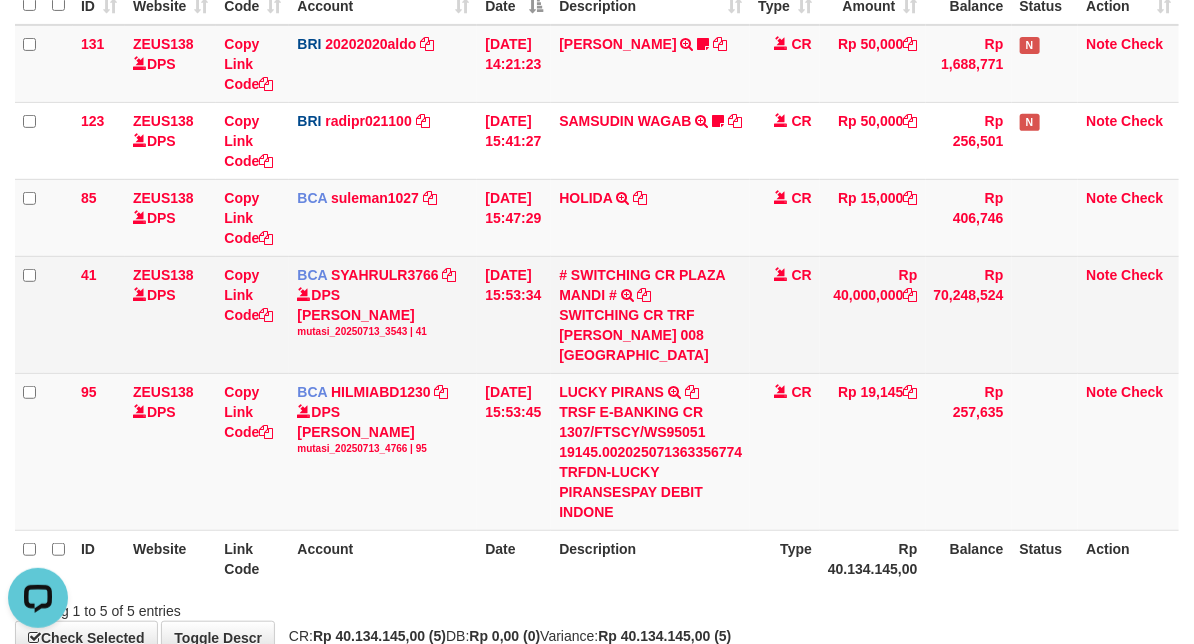 click on "CR" at bounding box center [785, 314] 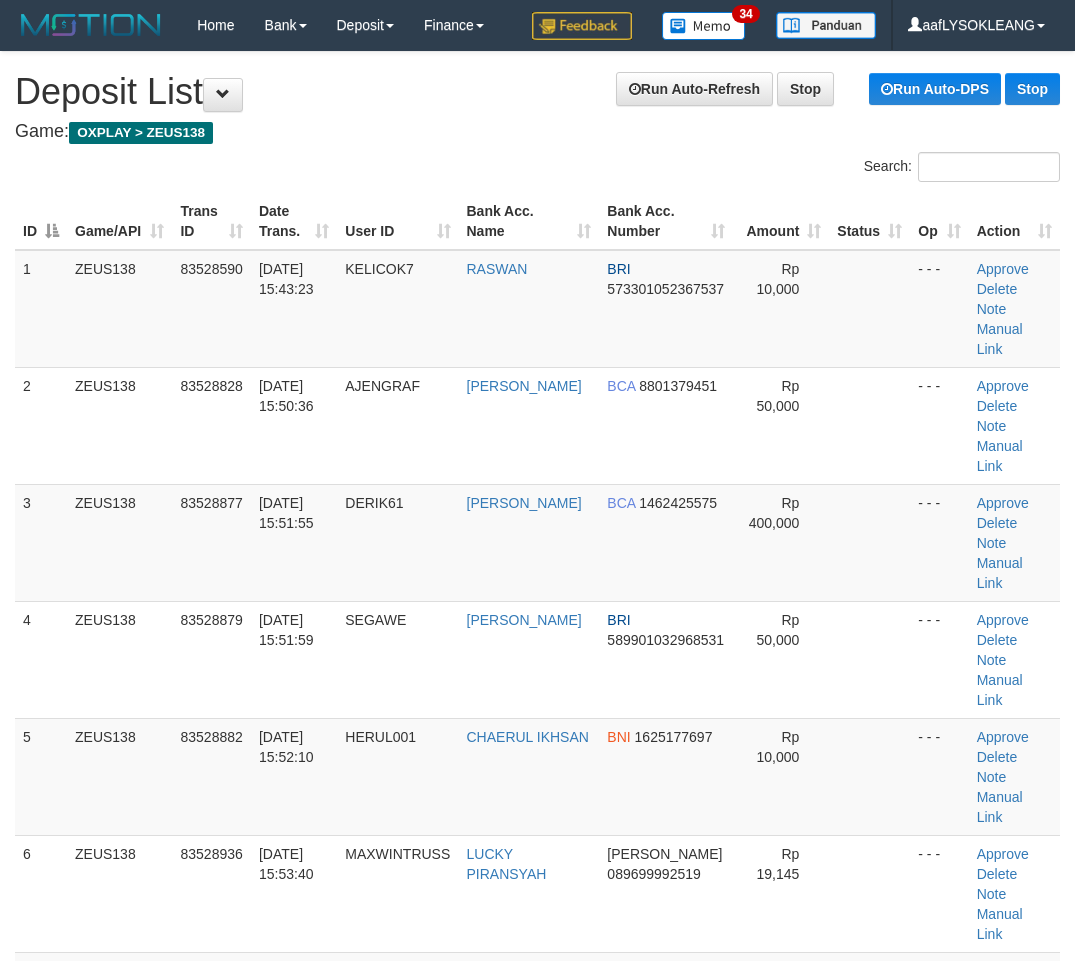 scroll, scrollTop: 0, scrollLeft: 77, axis: horizontal 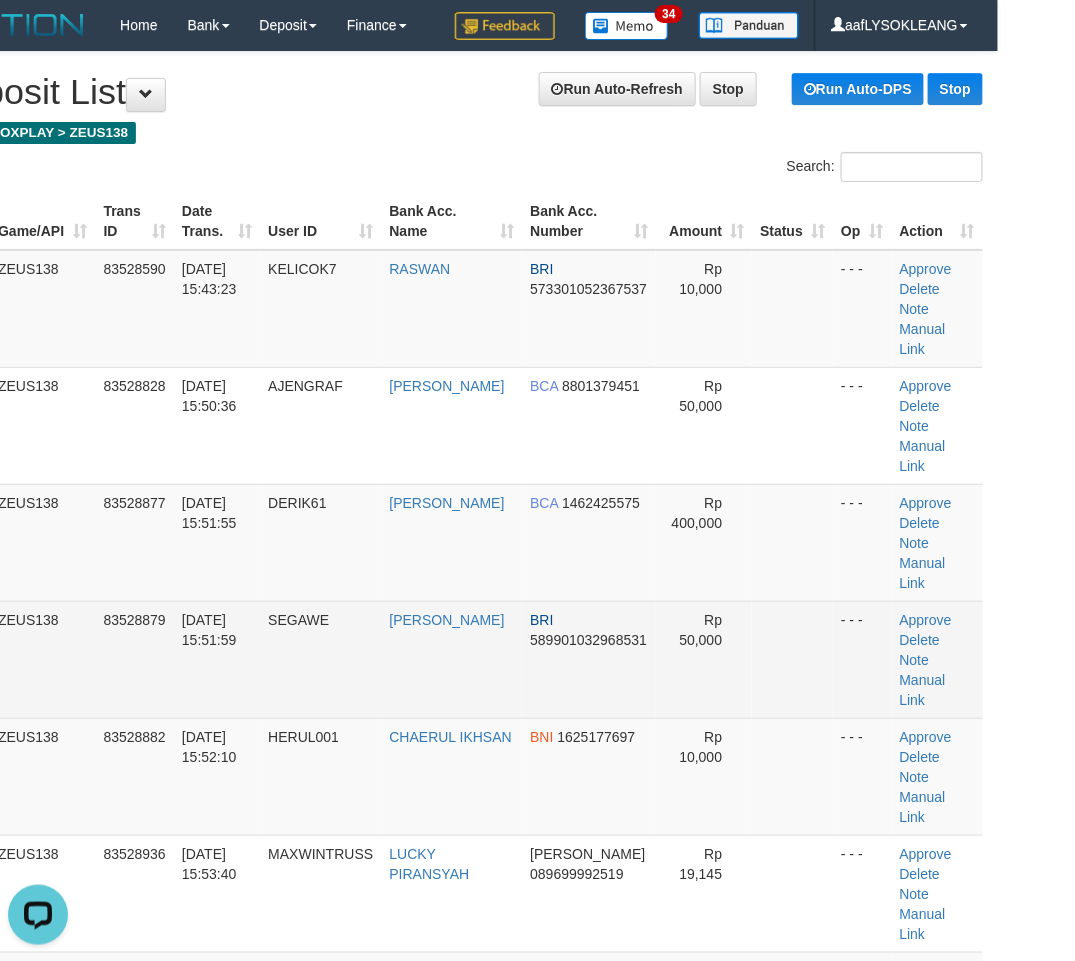 click at bounding box center (792, 659) 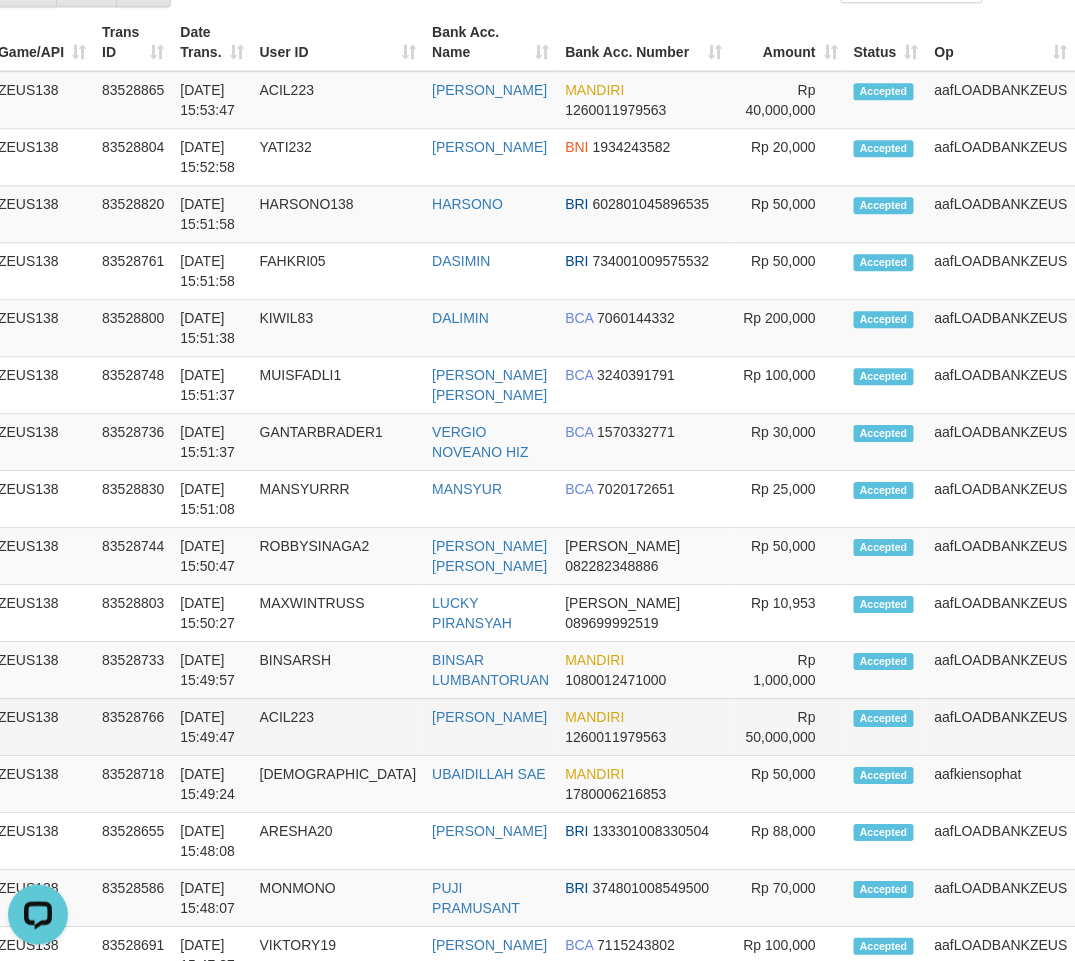 scroll, scrollTop: 271, scrollLeft: 77, axis: both 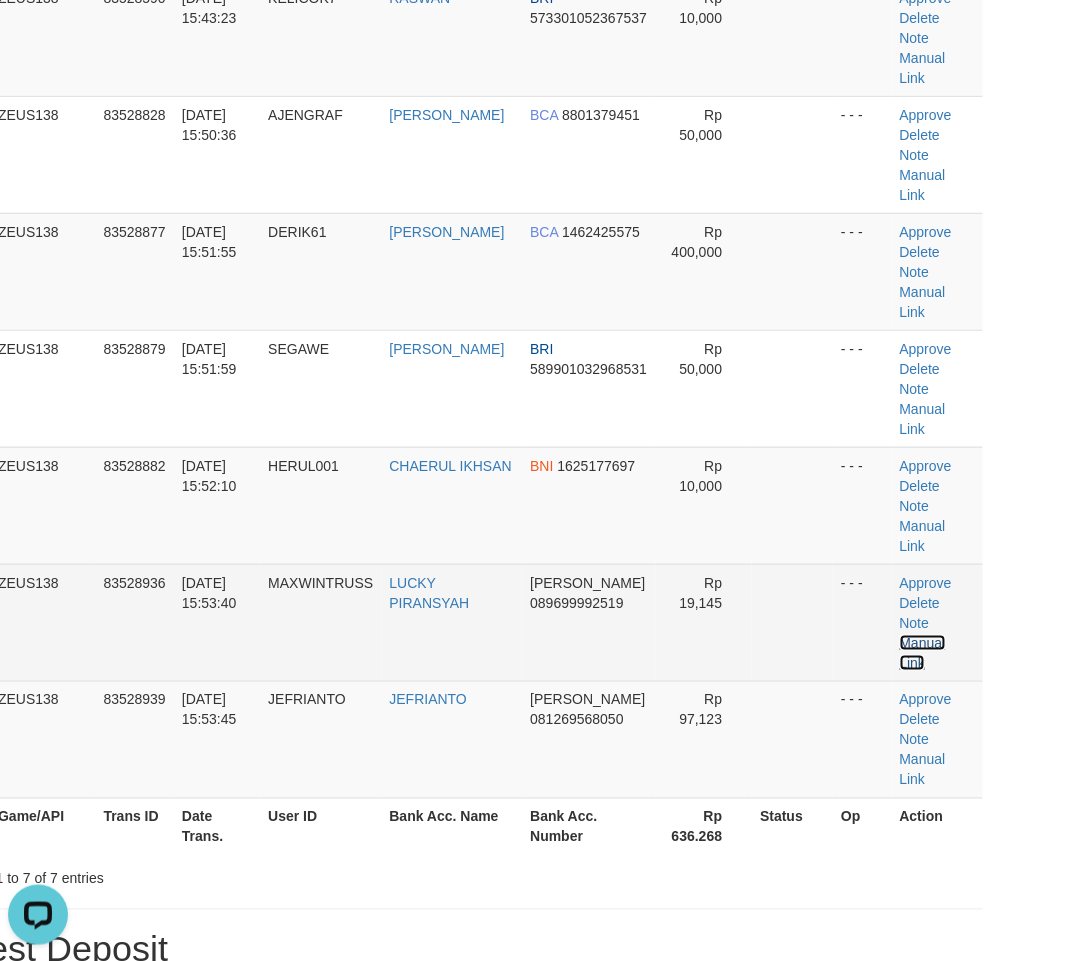 click on "Manual Link" at bounding box center [923, 653] 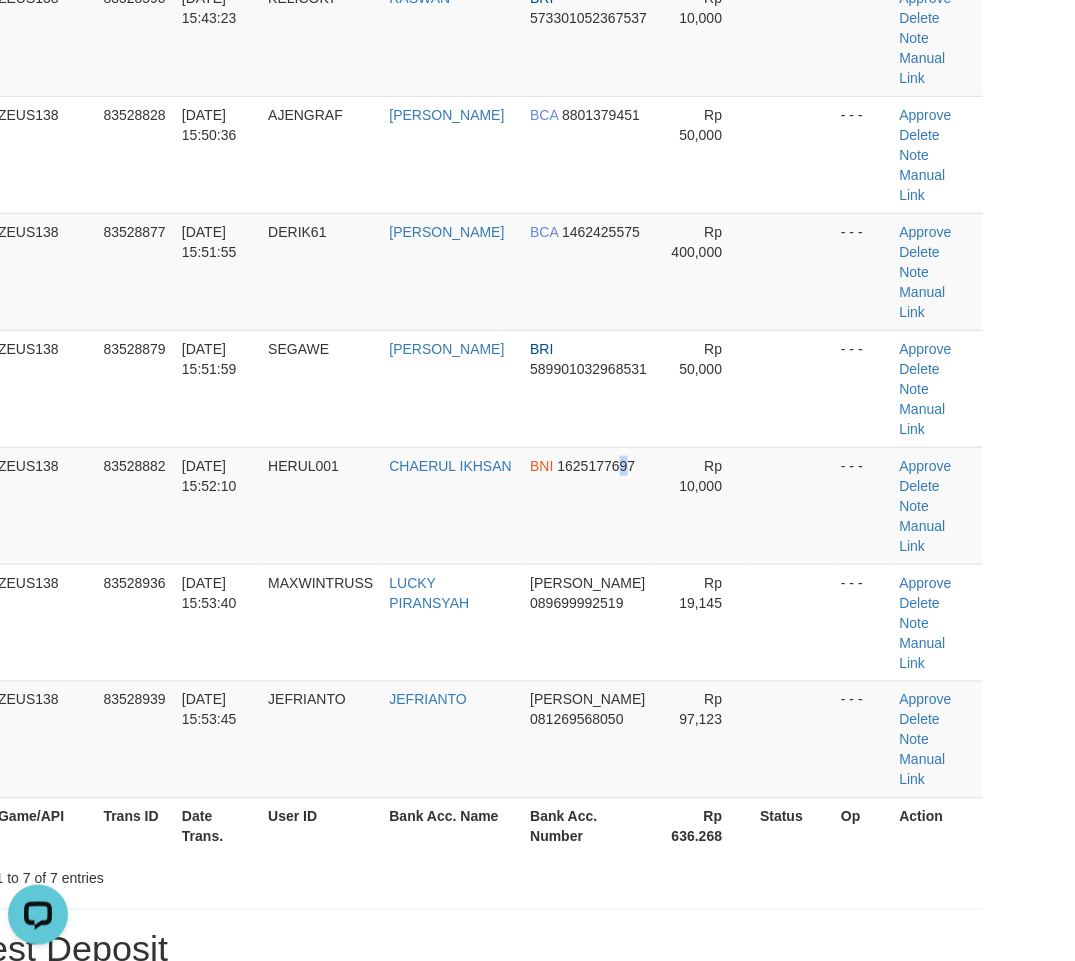 drag, startPoint x: 612, startPoint y: 420, endPoint x: 1082, endPoint y: 470, distance: 472.6521 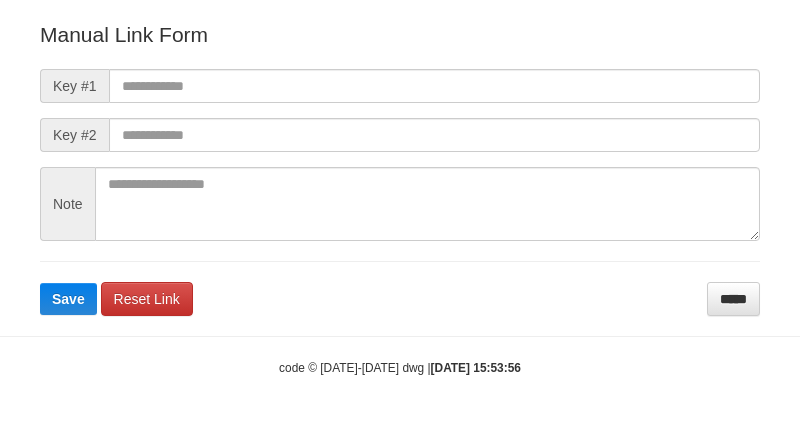 scroll, scrollTop: 222, scrollLeft: 0, axis: vertical 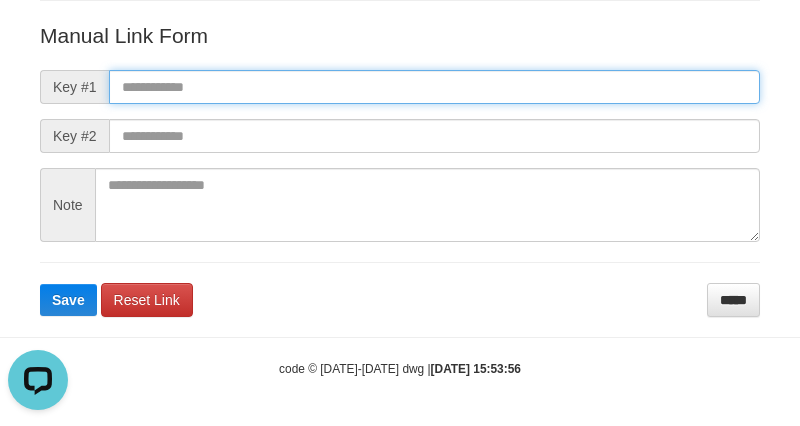 paste on "**********" 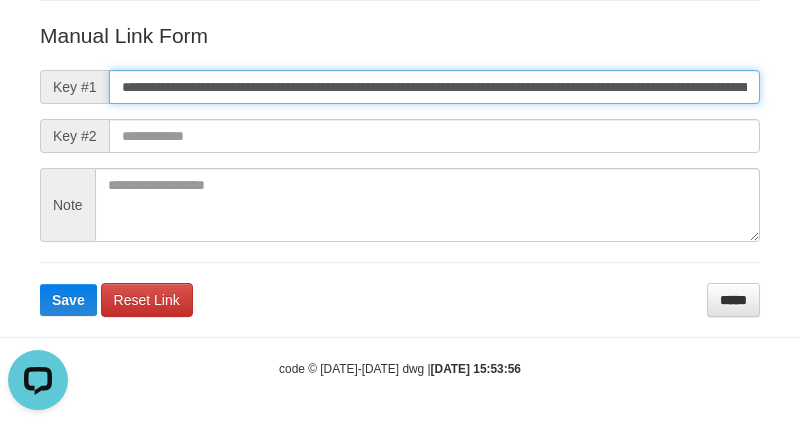 click on "**********" at bounding box center (434, 87) 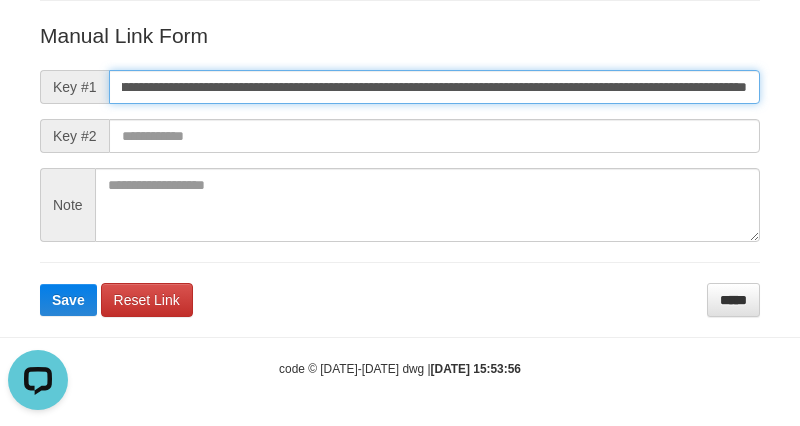 type on "**********" 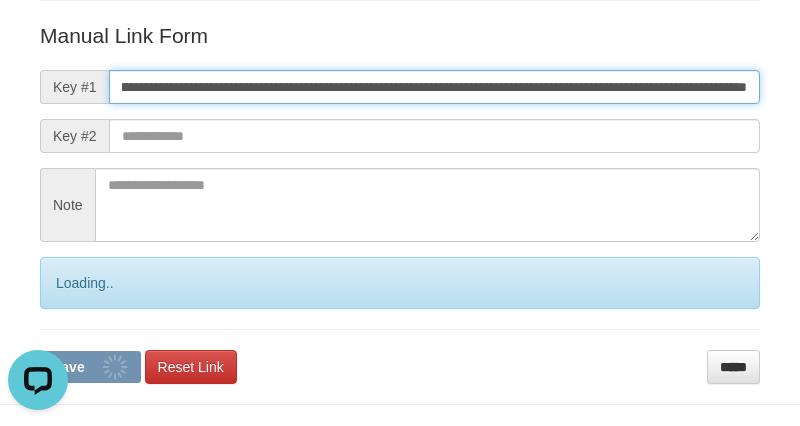 click on "Save" at bounding box center (90, 367) 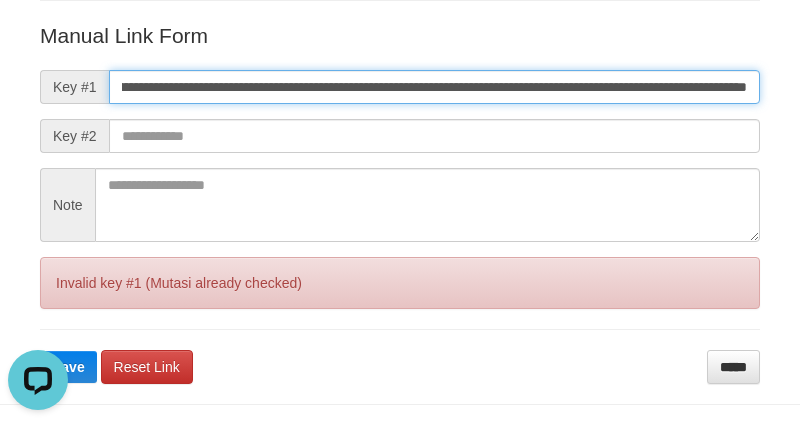 click on "Save" at bounding box center [68, 367] 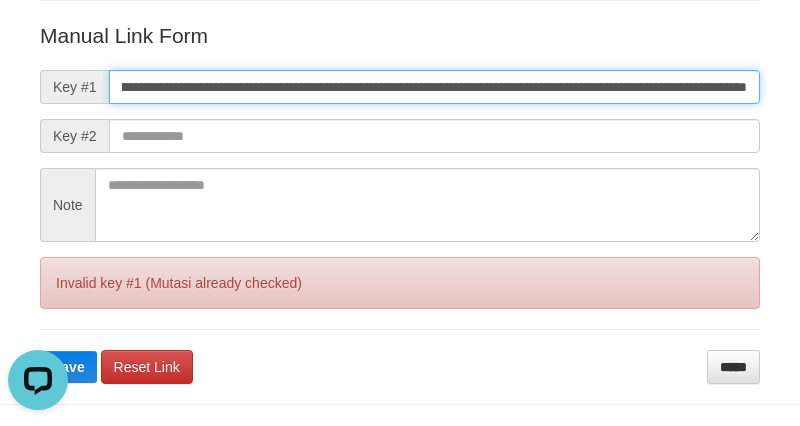 click on "Save" at bounding box center [68, 367] 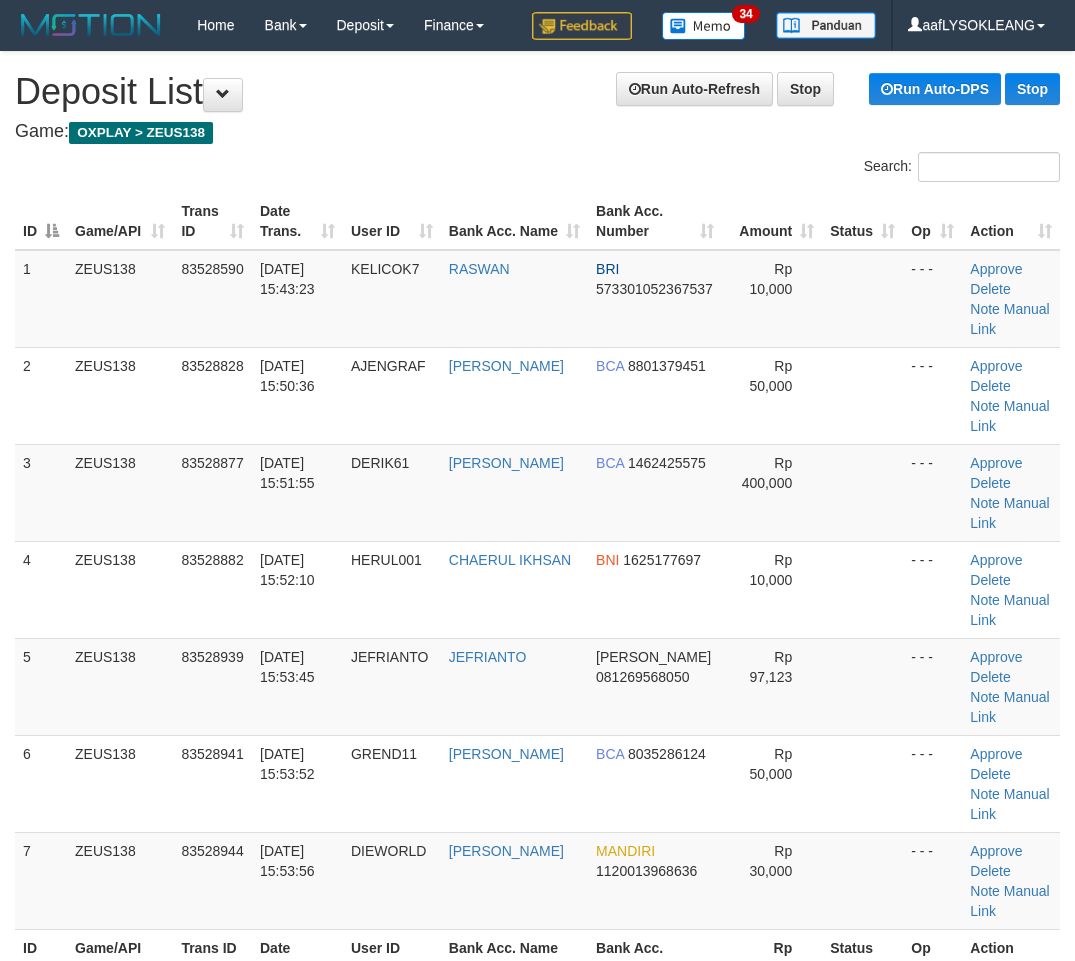 scroll, scrollTop: 261, scrollLeft: 70, axis: both 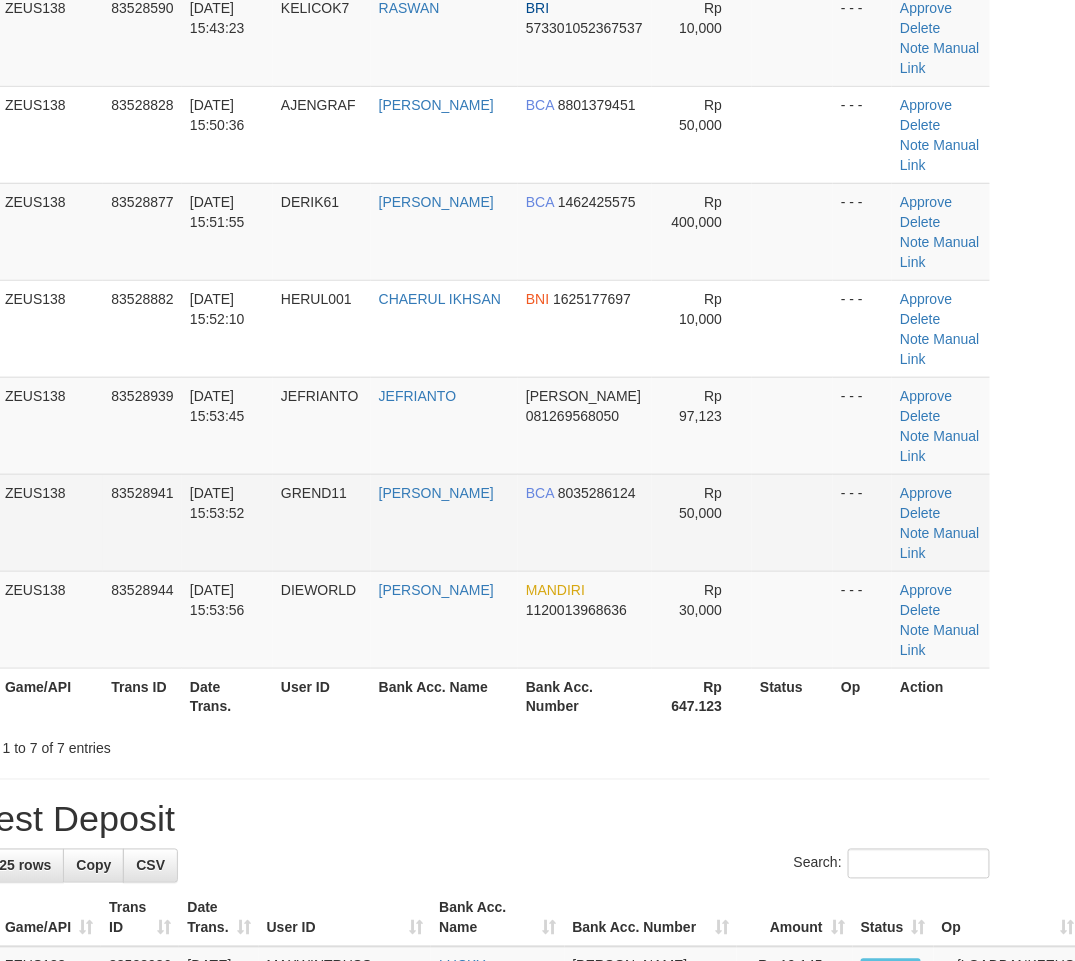 drag, startPoint x: 634, startPoint y: 634, endPoint x: 803, endPoint y: 554, distance: 186.9786 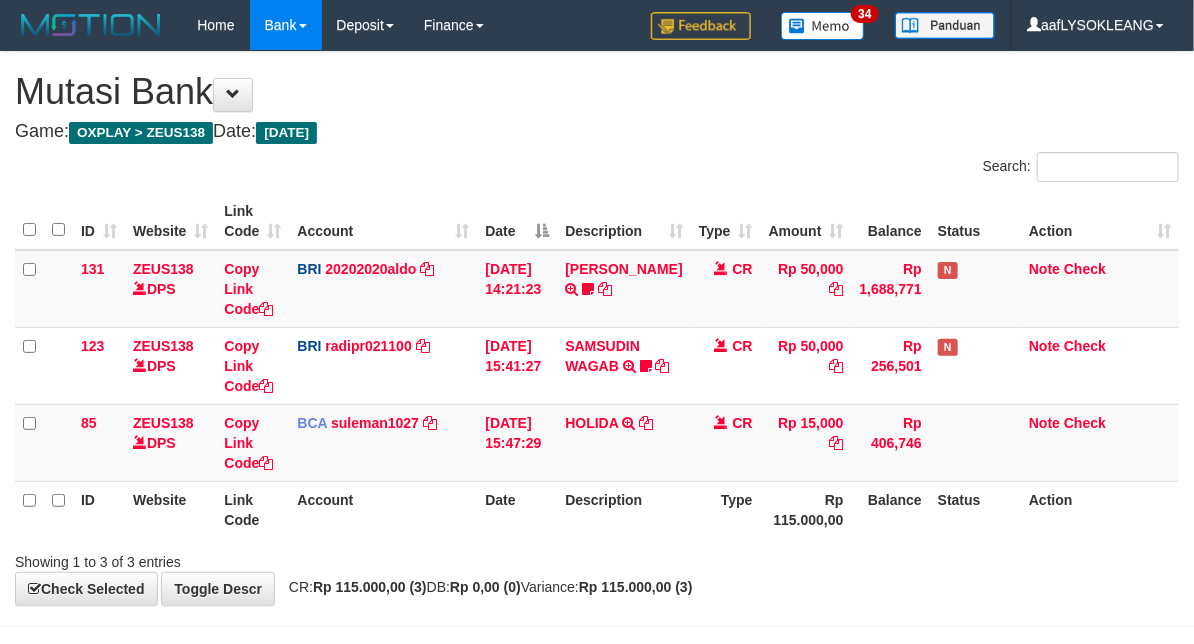 scroll, scrollTop: 72, scrollLeft: 0, axis: vertical 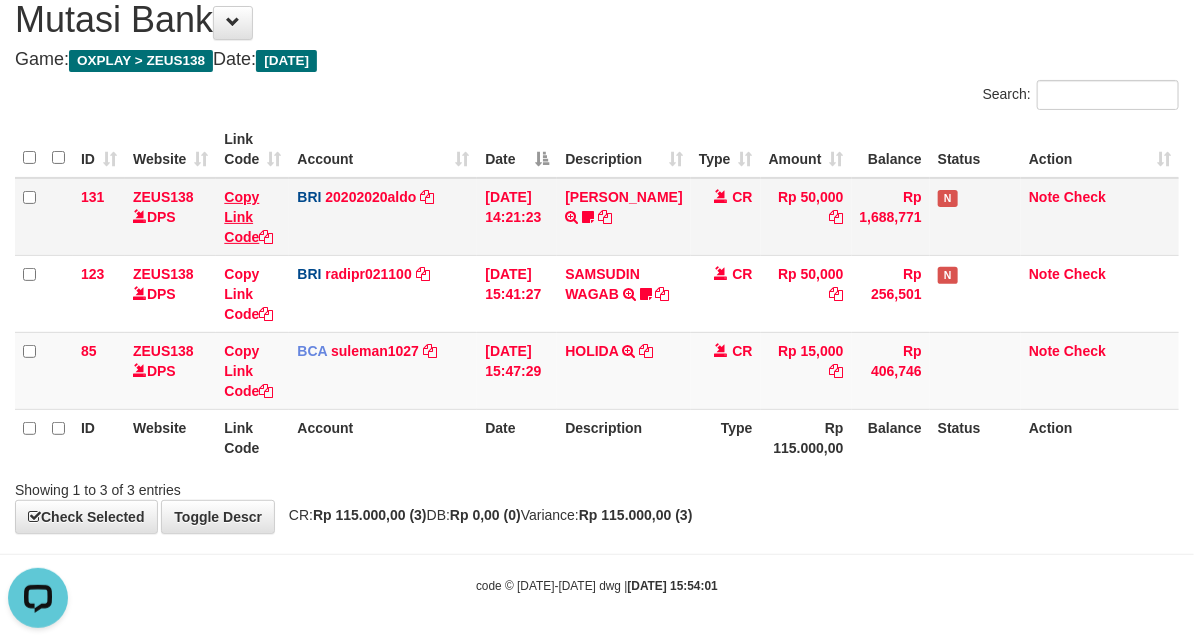 drag, startPoint x: 683, startPoint y: 395, endPoint x: 274, endPoint y: 238, distance: 438.09818 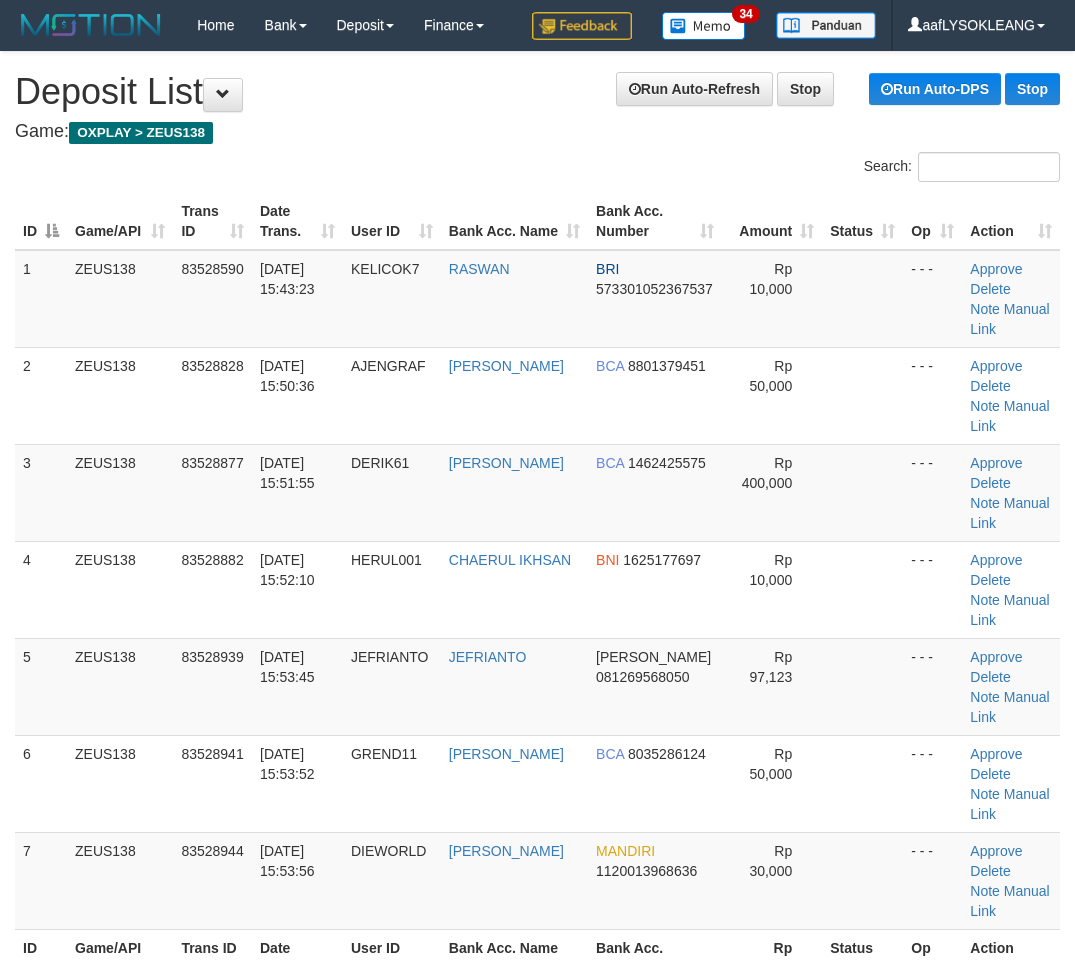 scroll, scrollTop: 251, scrollLeft: 62, axis: both 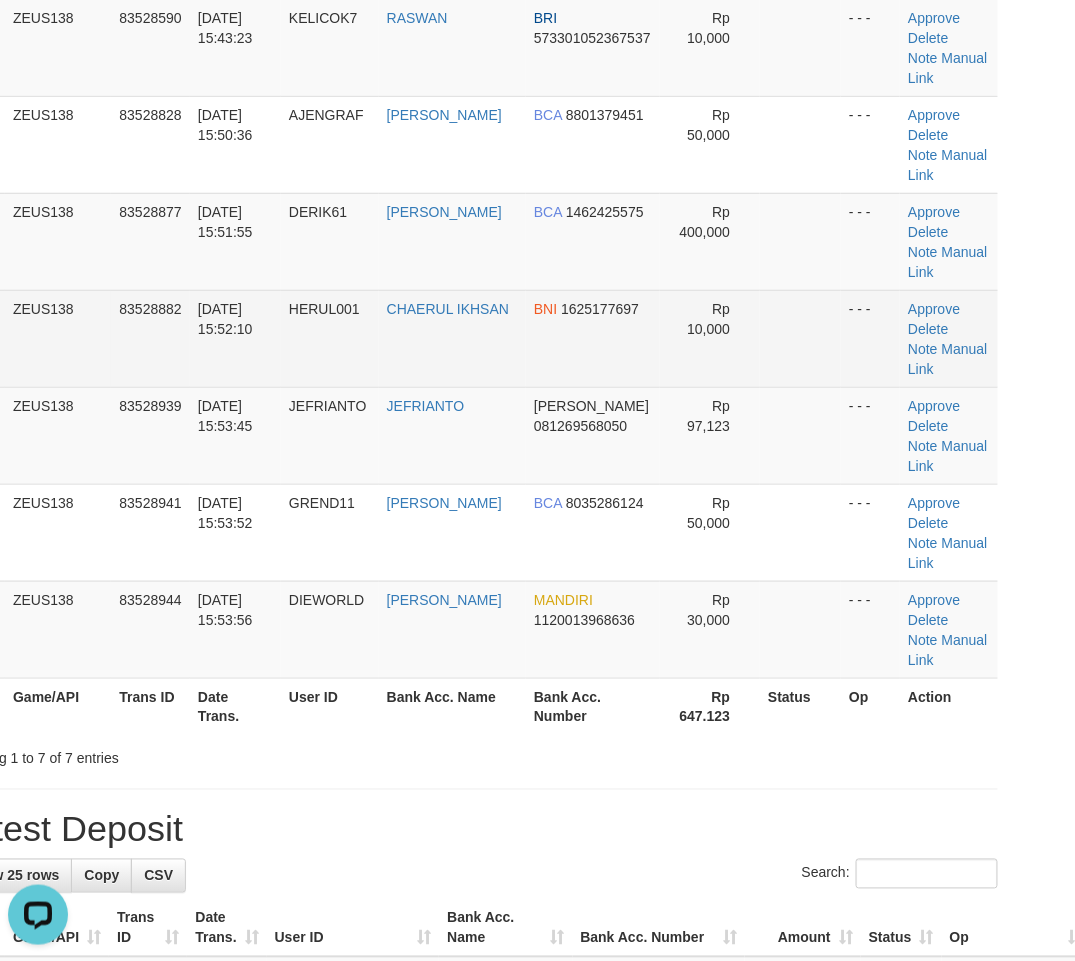 click on "Rp 10,000" at bounding box center (710, 338) 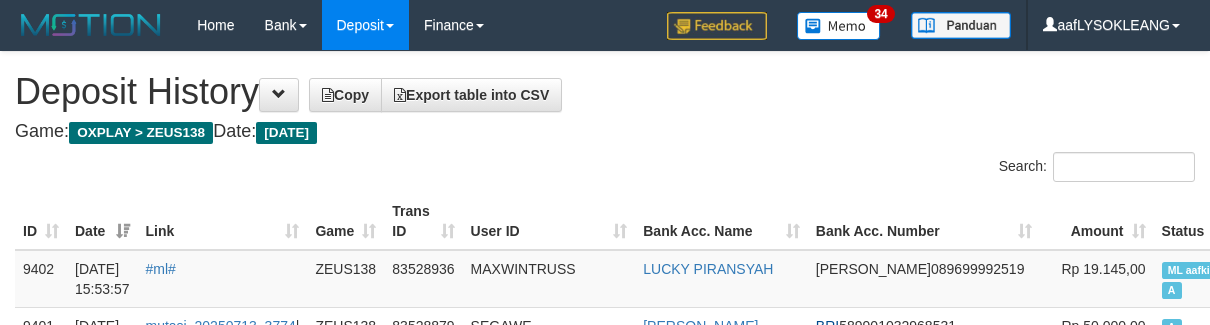 scroll, scrollTop: 296, scrollLeft: 0, axis: vertical 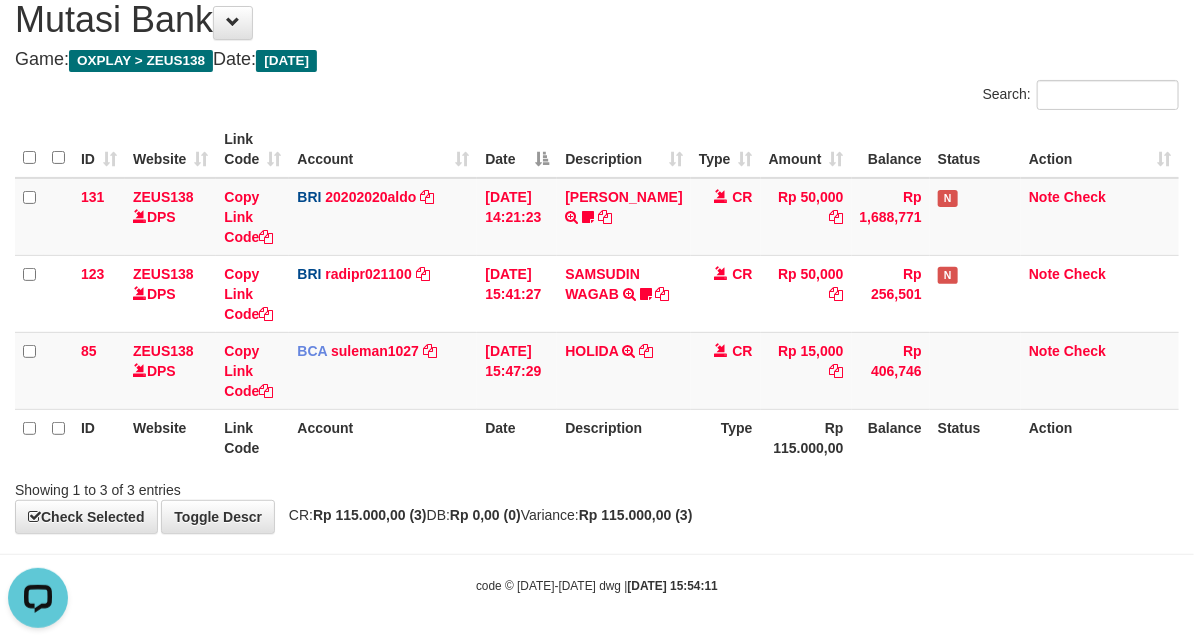 drag, startPoint x: 425, startPoint y: 413, endPoint x: 415, endPoint y: 407, distance: 11.661903 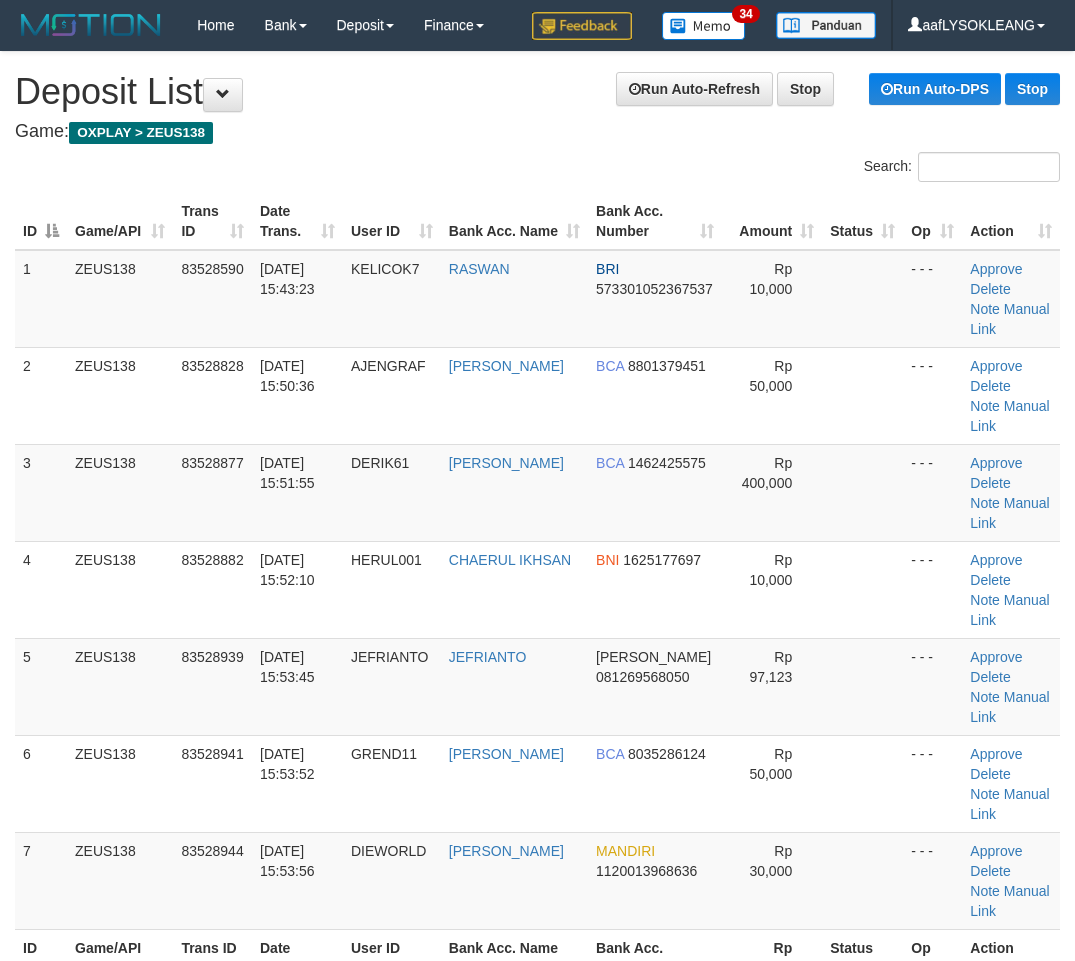 scroll, scrollTop: 241, scrollLeft: 95, axis: both 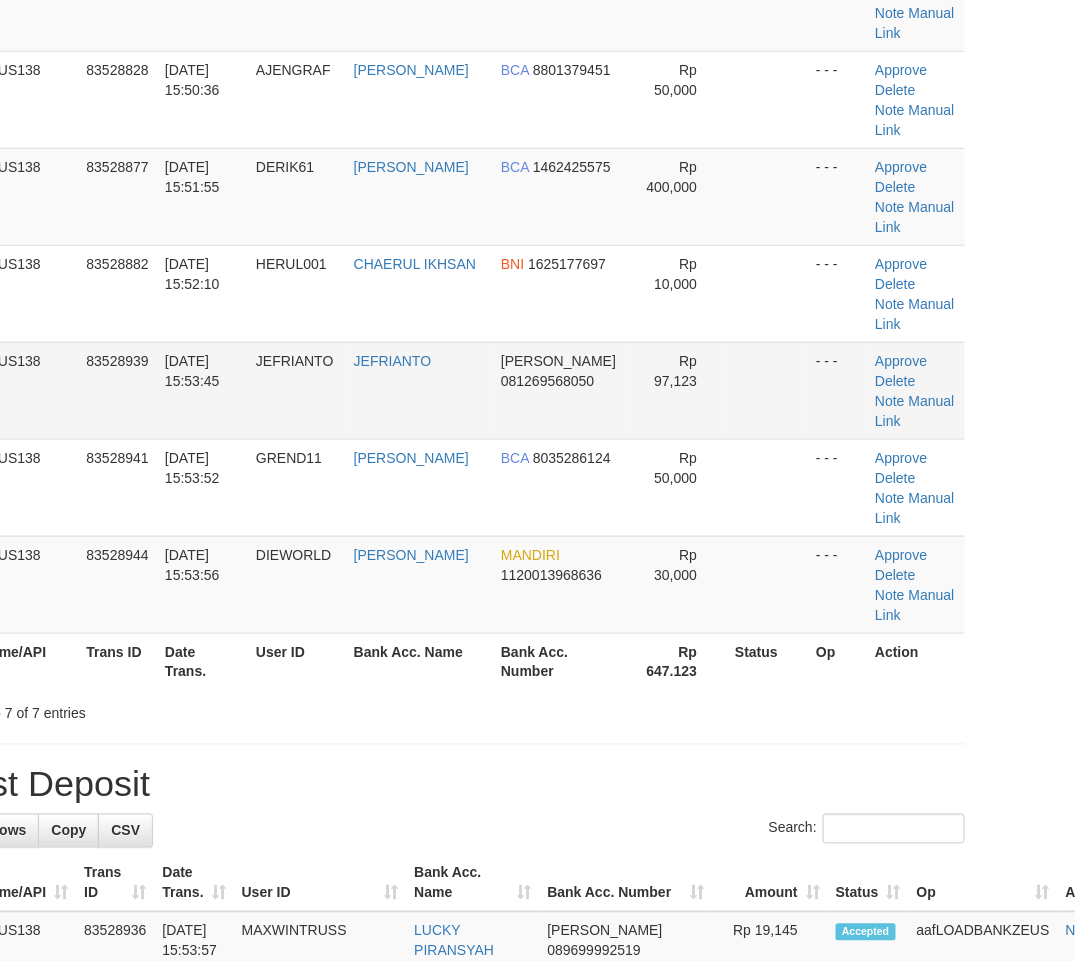 click at bounding box center (767, 390) 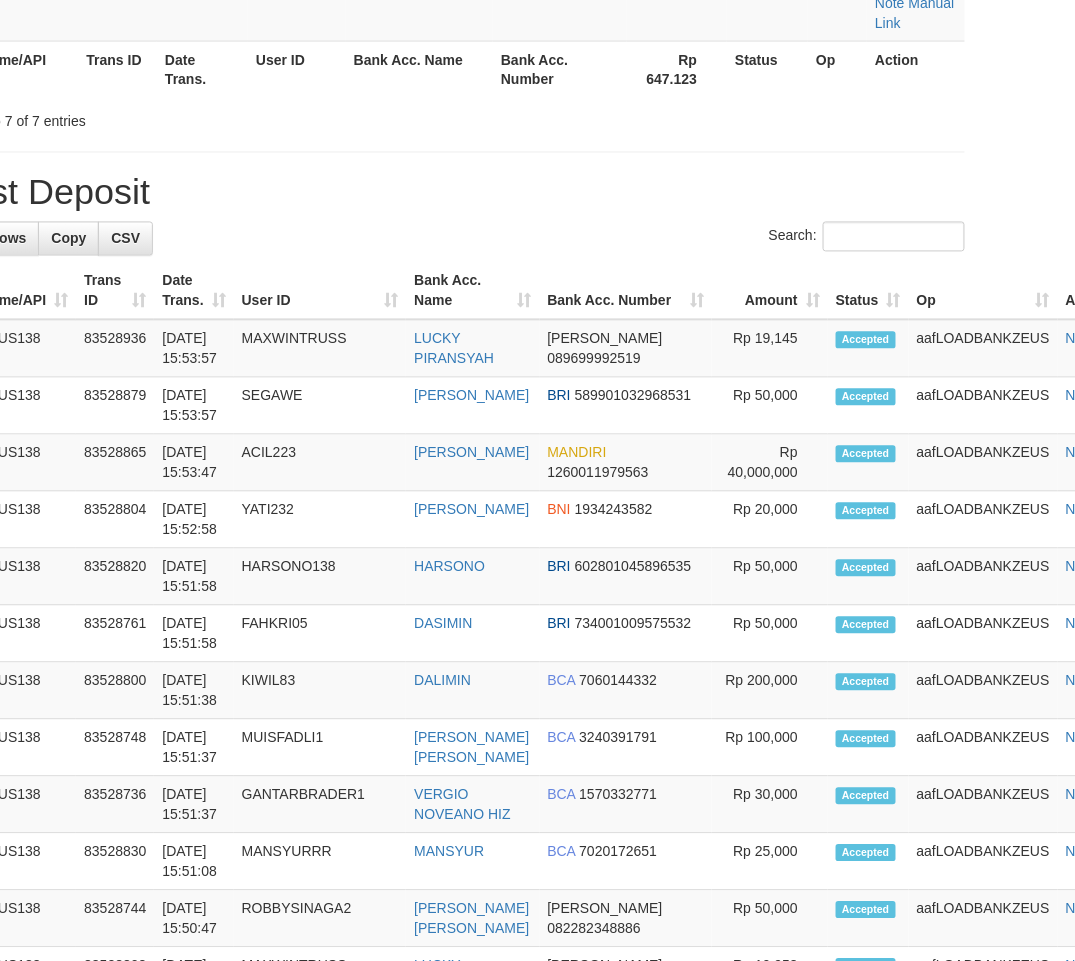 scroll, scrollTop: 1037, scrollLeft: 95, axis: both 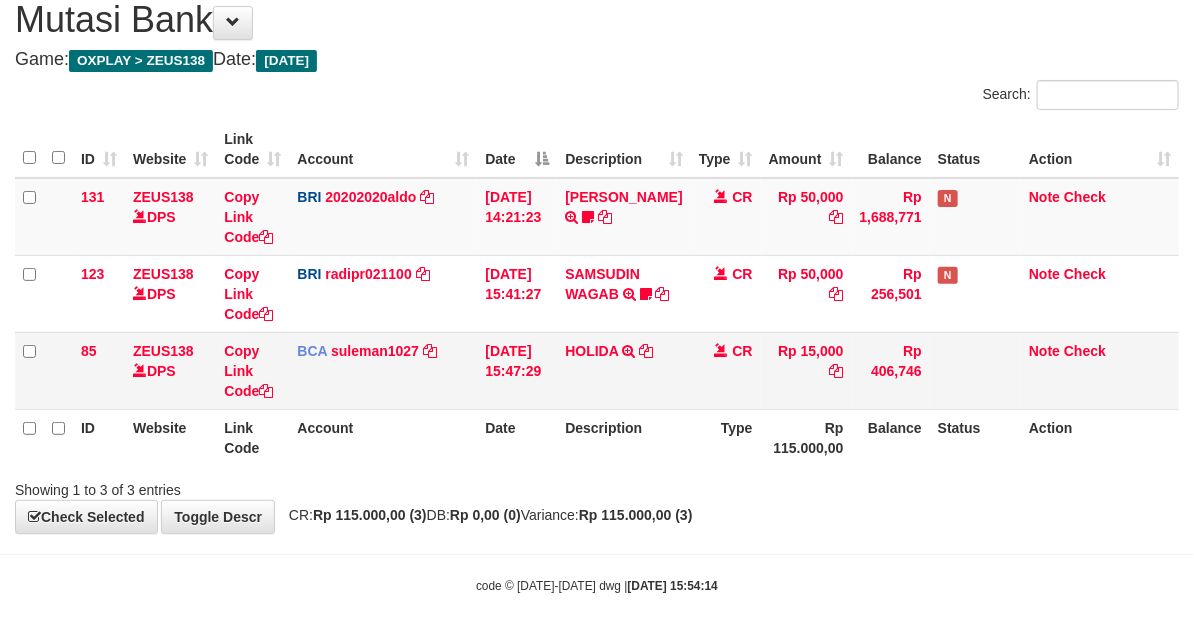 click on "13/07/2025 15:47:29" at bounding box center [517, 370] 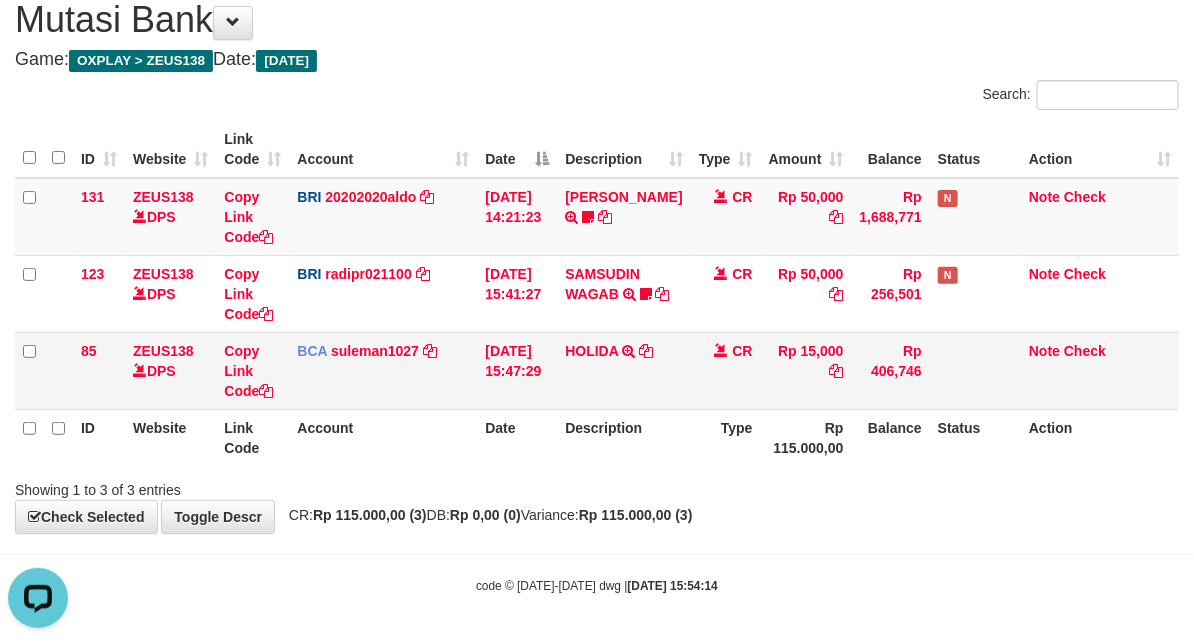 scroll, scrollTop: 0, scrollLeft: 0, axis: both 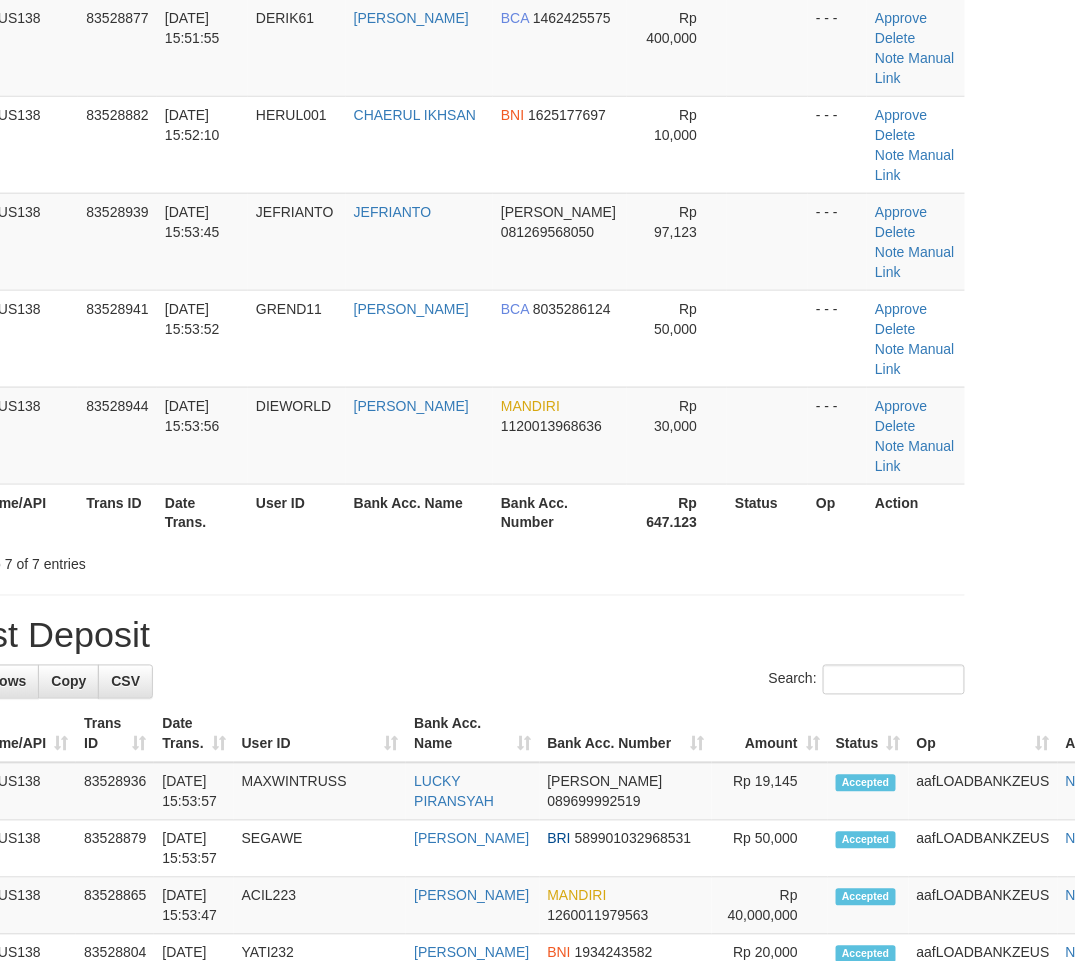 click on "Op" at bounding box center (837, 512) 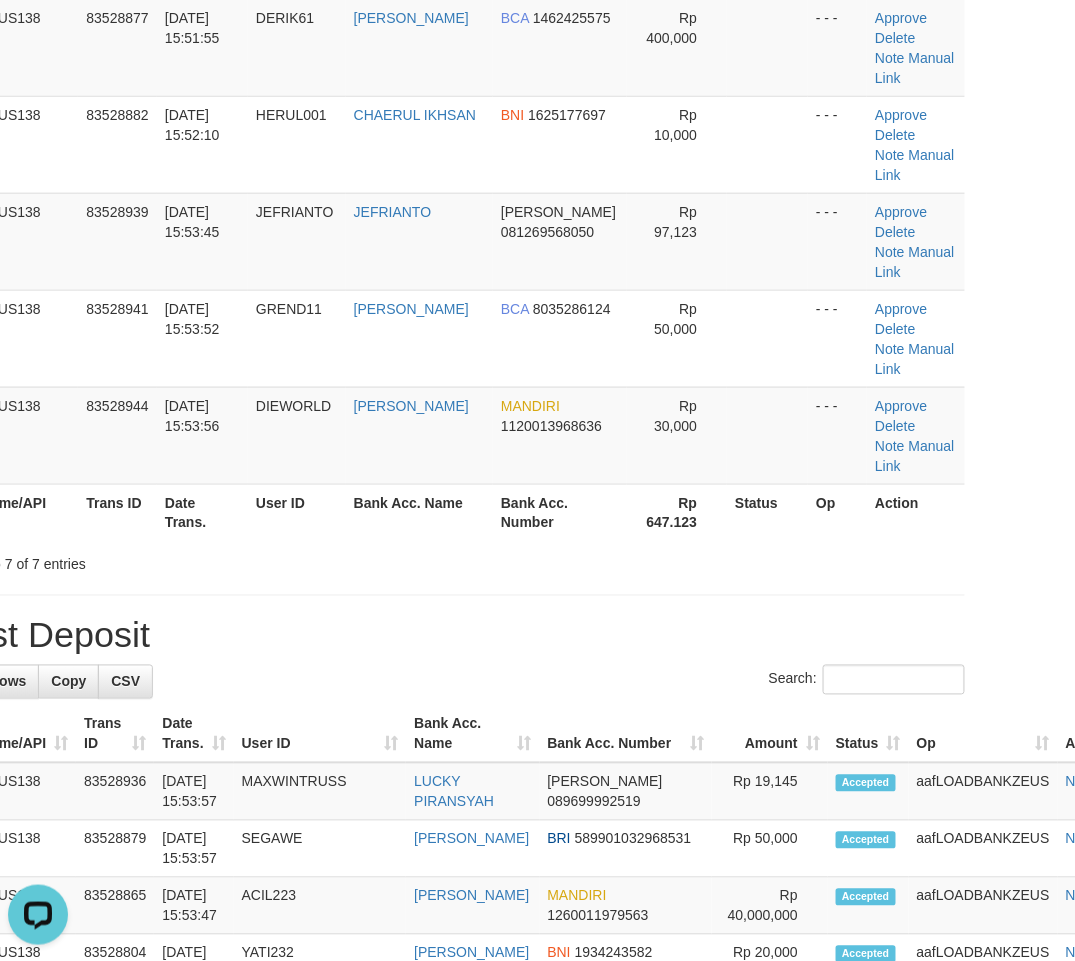 scroll, scrollTop: 0, scrollLeft: 0, axis: both 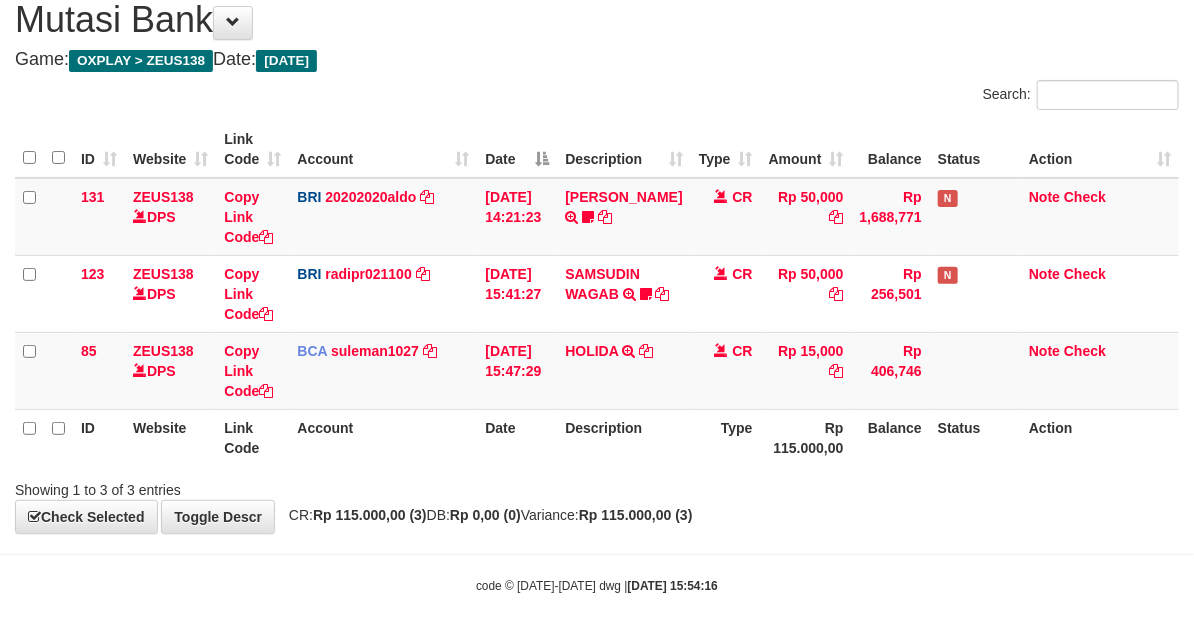 drag, startPoint x: 653, startPoint y: 456, endPoint x: 640, endPoint y: 445, distance: 17.029387 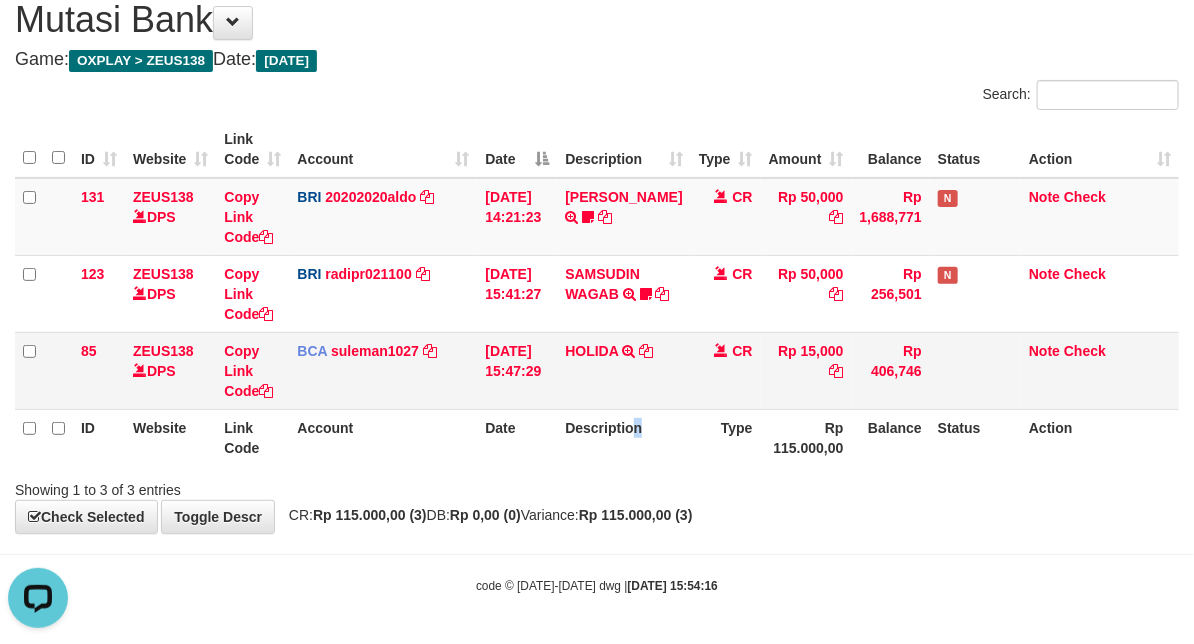 scroll, scrollTop: 0, scrollLeft: 0, axis: both 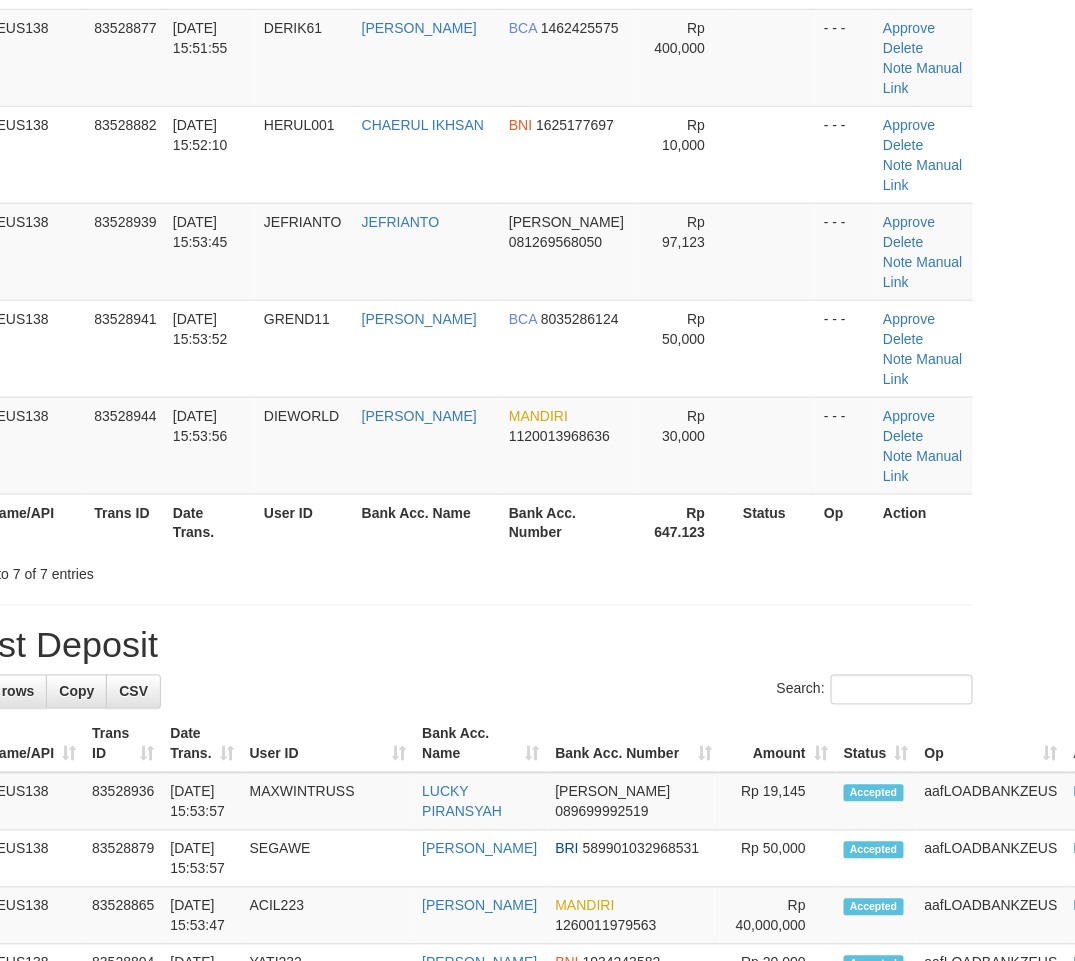 click on "**********" at bounding box center (450, 994) 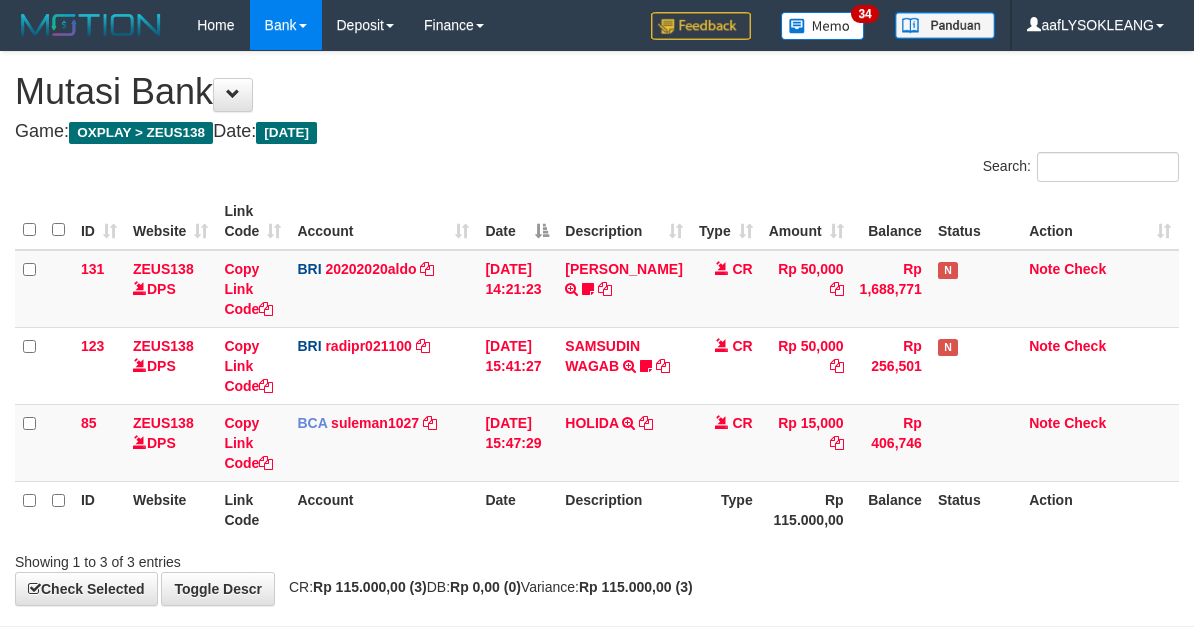scroll, scrollTop: 72, scrollLeft: 0, axis: vertical 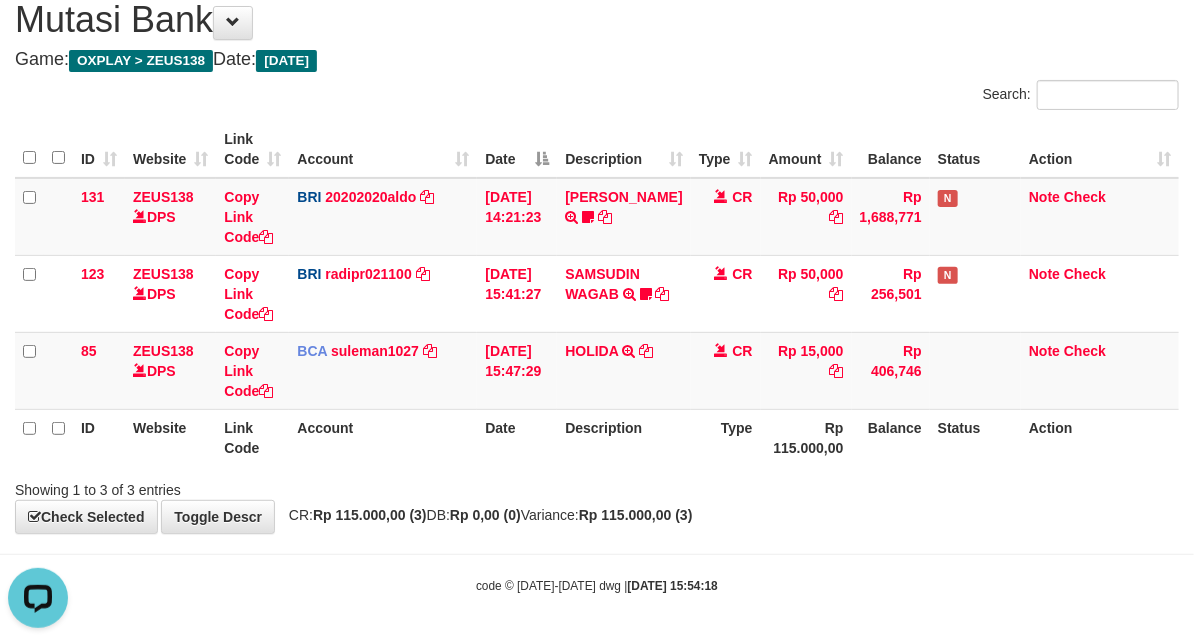 click on "Game:   OXPLAY > ZEUS138    				Date:  [DATE]" at bounding box center (597, 60) 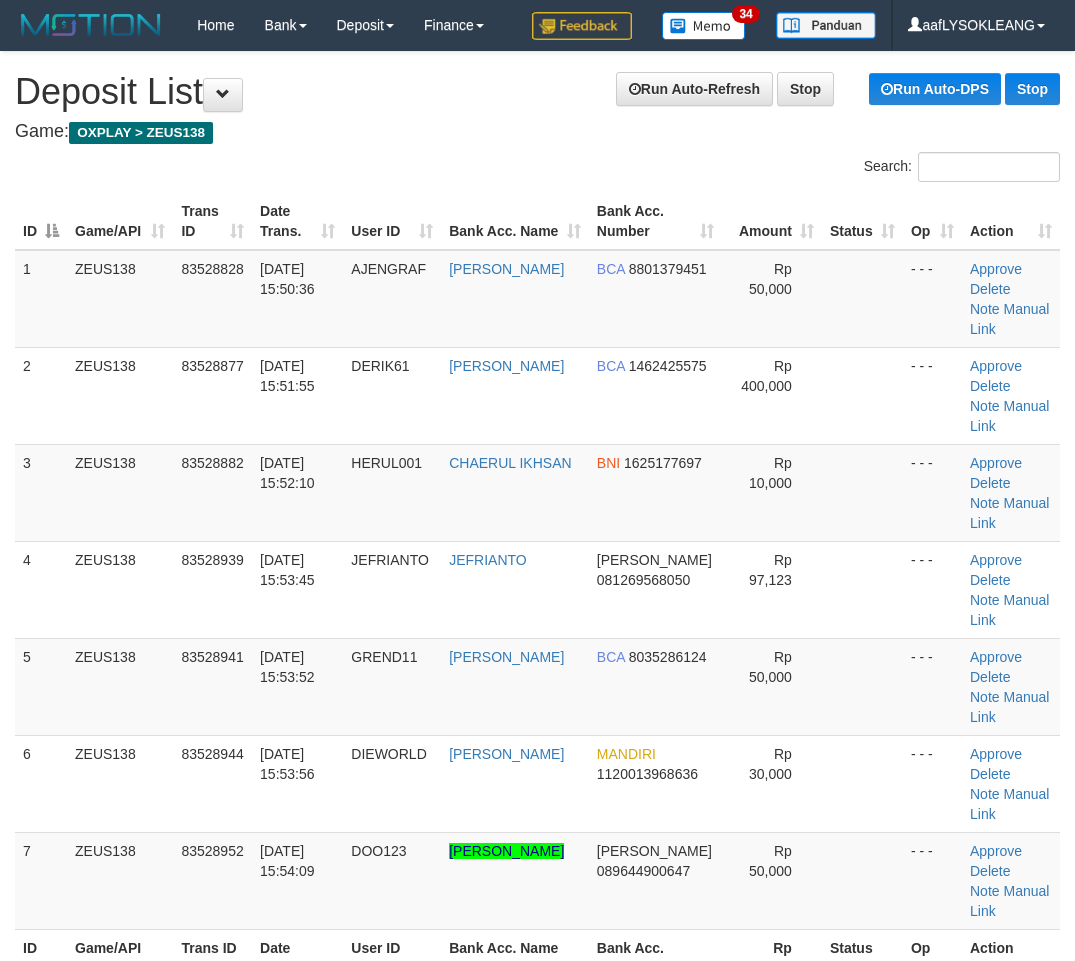scroll, scrollTop: 492, scrollLeft: 87, axis: both 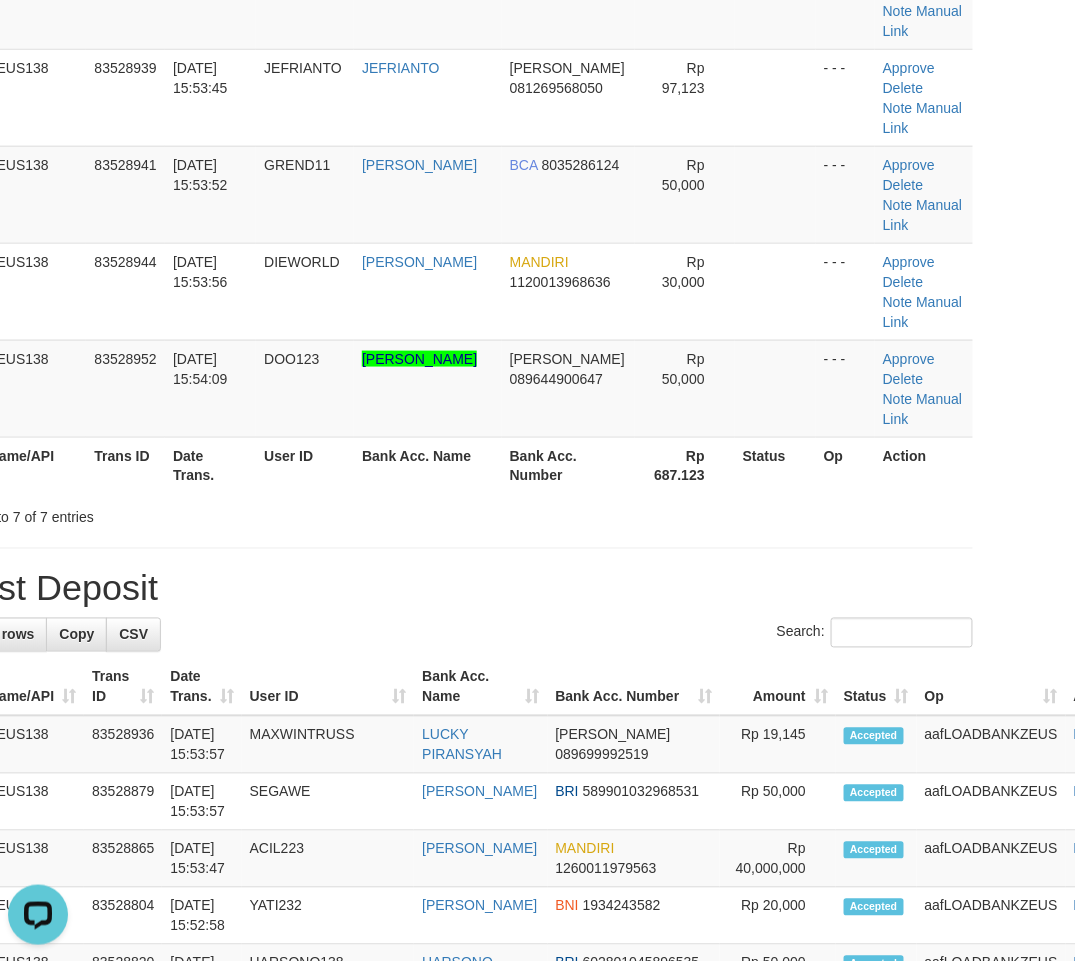 drag, startPoint x: 600, startPoint y: 448, endPoint x: 590, endPoint y: 444, distance: 10.770329 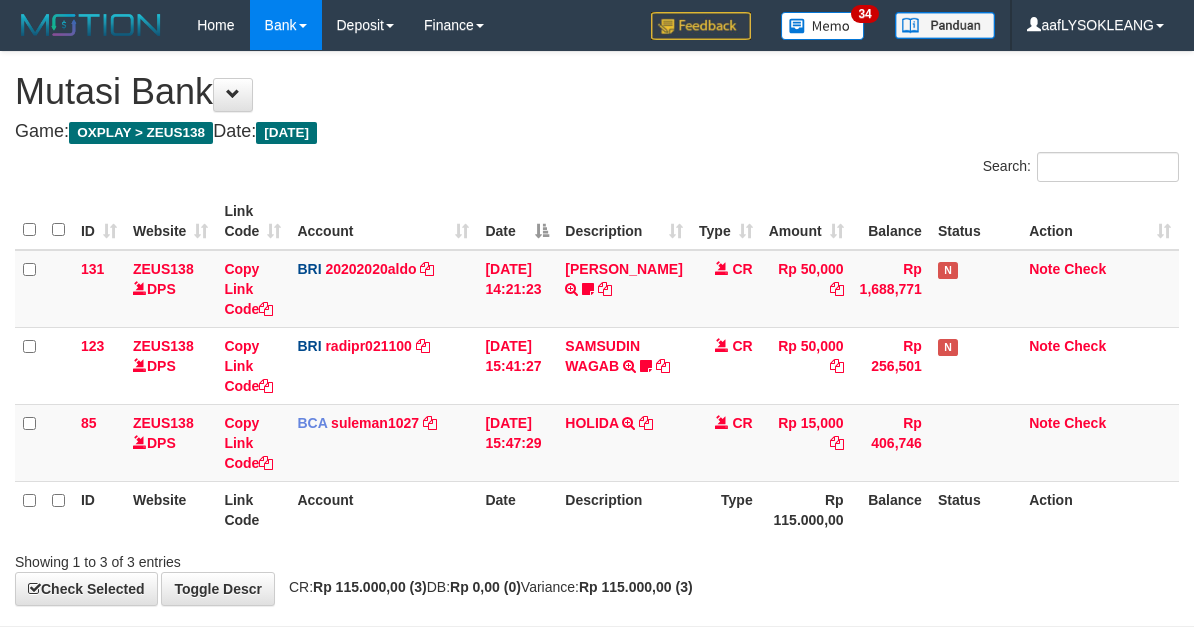 scroll, scrollTop: 72, scrollLeft: 0, axis: vertical 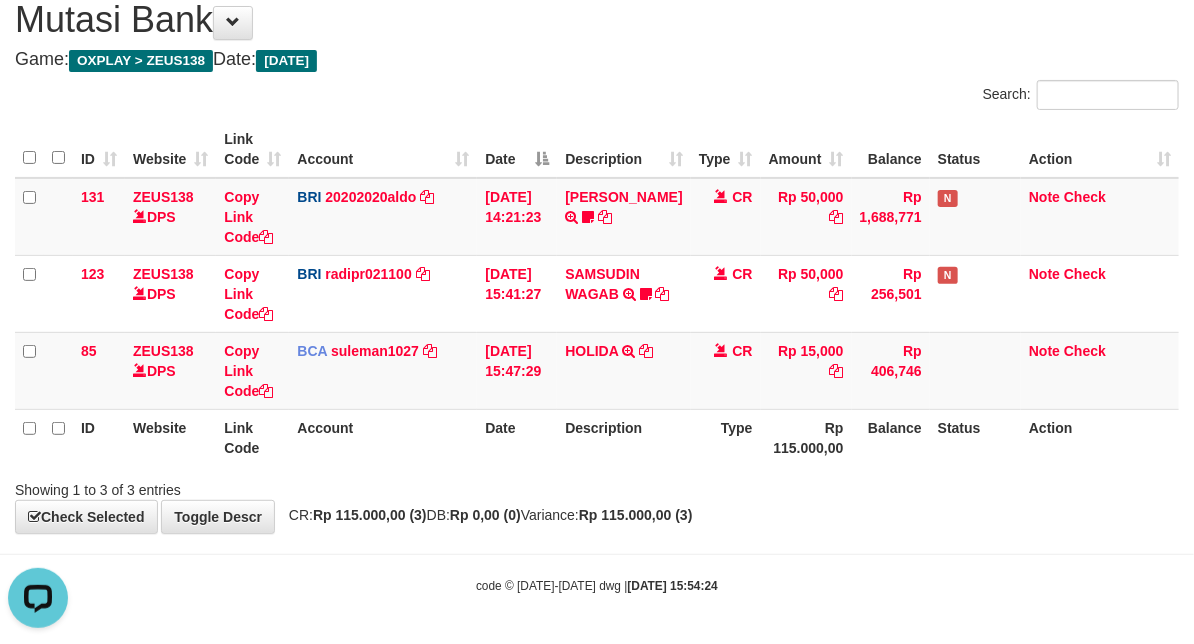 click on "Search:" at bounding box center (597, 97) 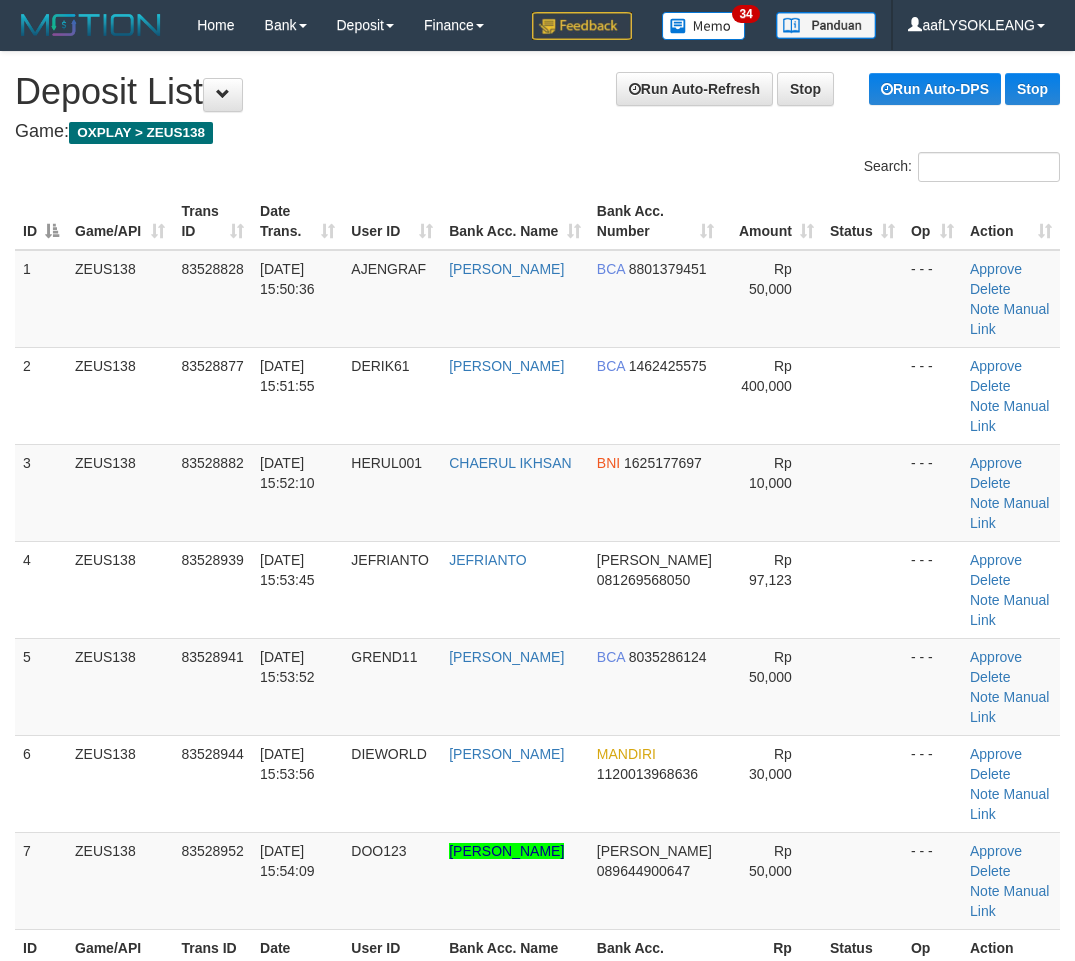 scroll, scrollTop: 38, scrollLeft: 80, axis: both 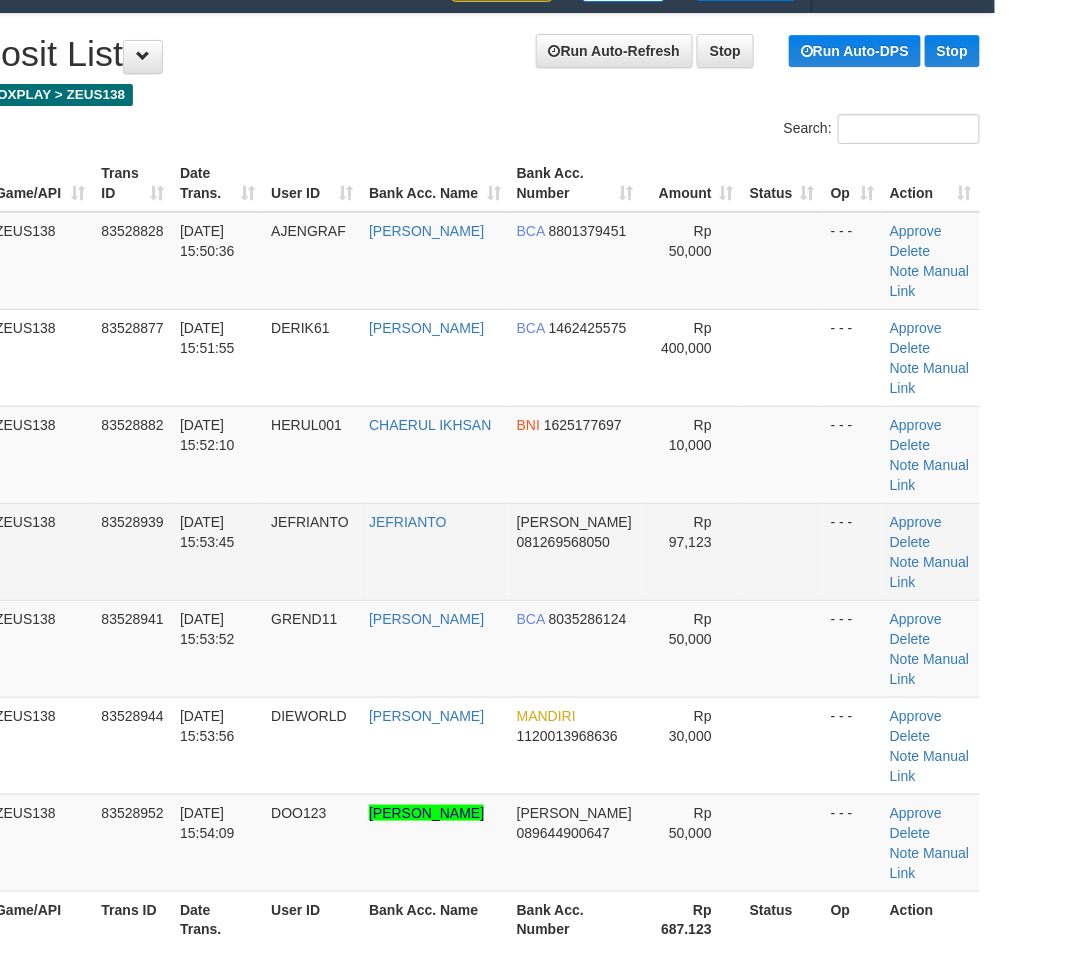 click at bounding box center (782, 551) 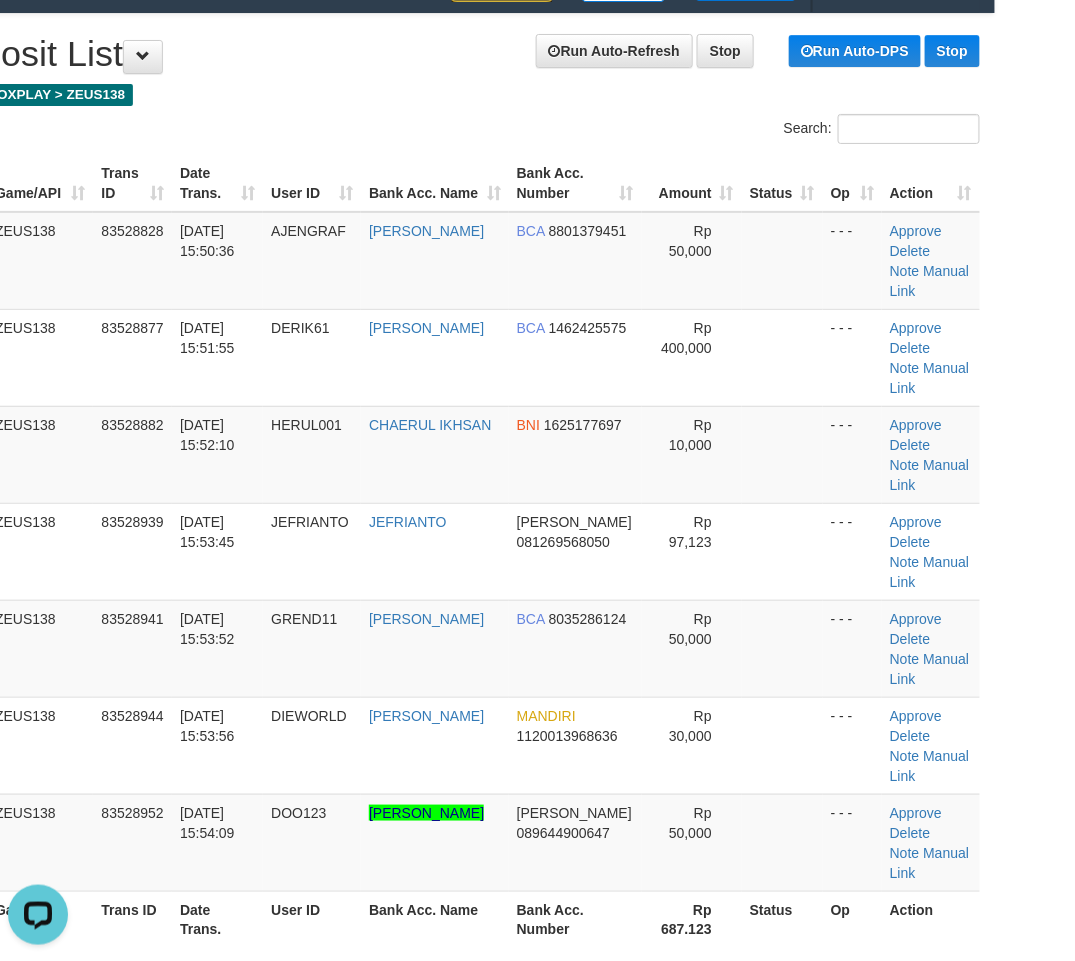 scroll, scrollTop: 0, scrollLeft: 0, axis: both 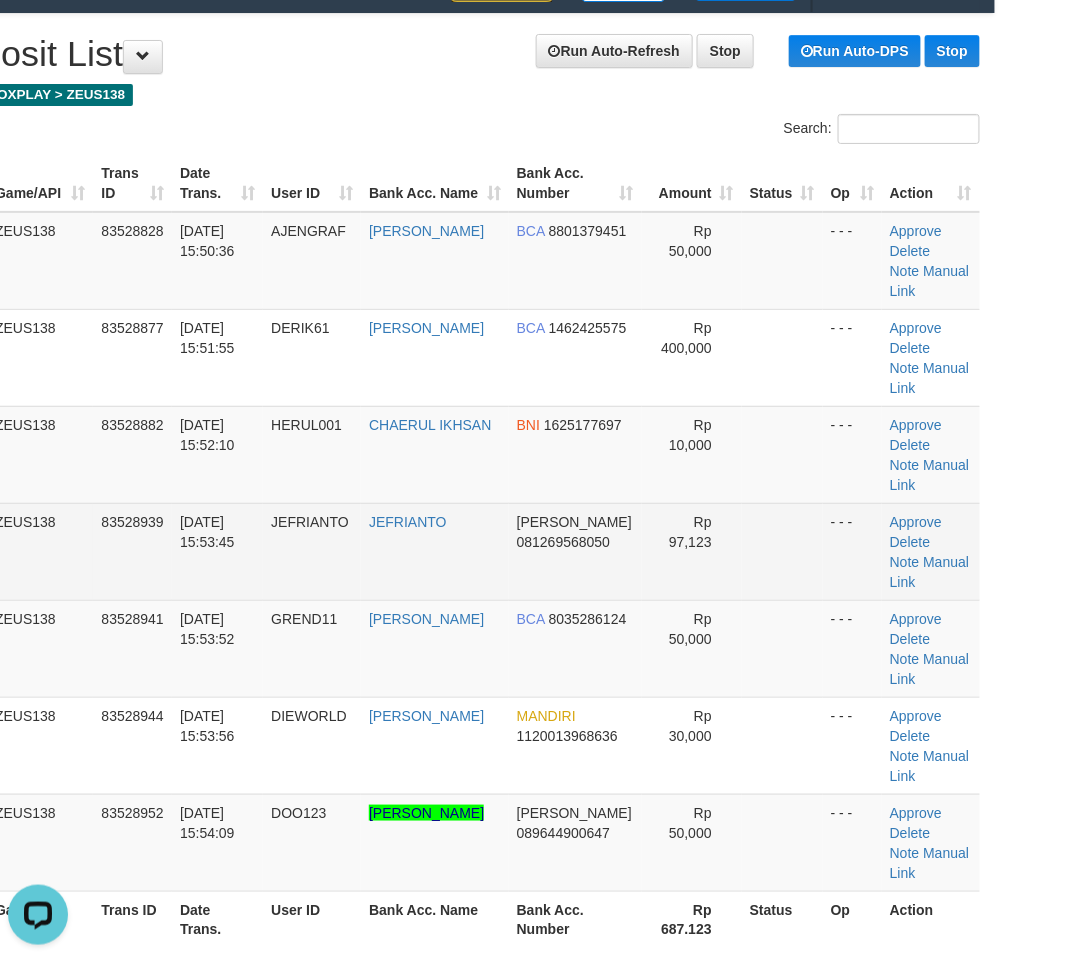 click at bounding box center (782, 551) 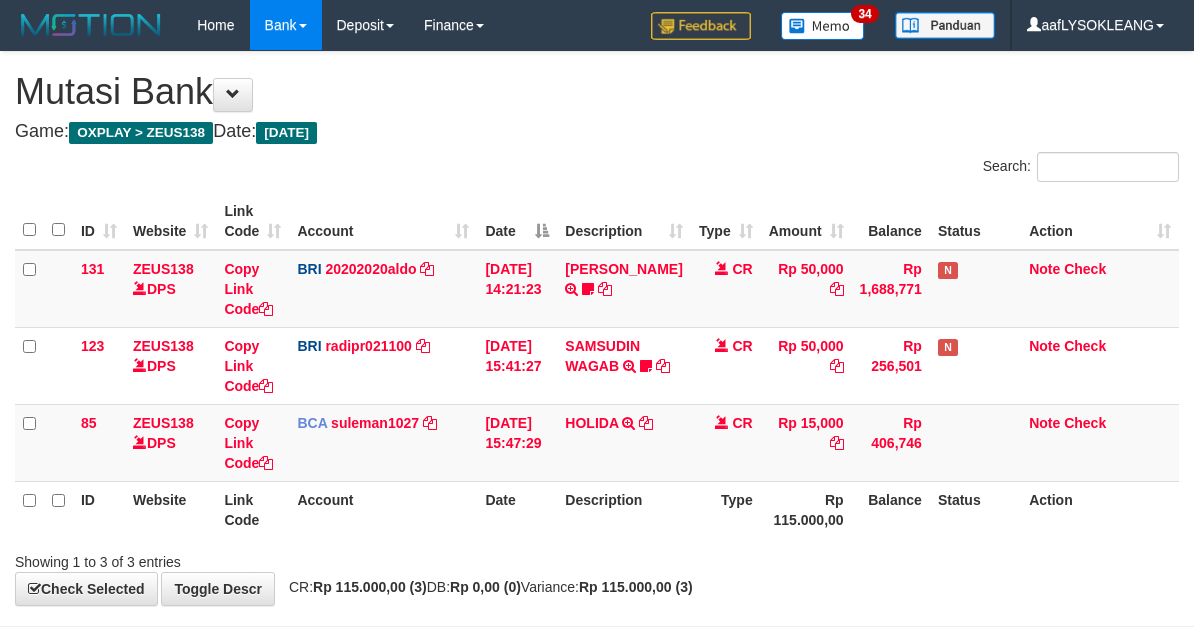 scroll, scrollTop: 72, scrollLeft: 0, axis: vertical 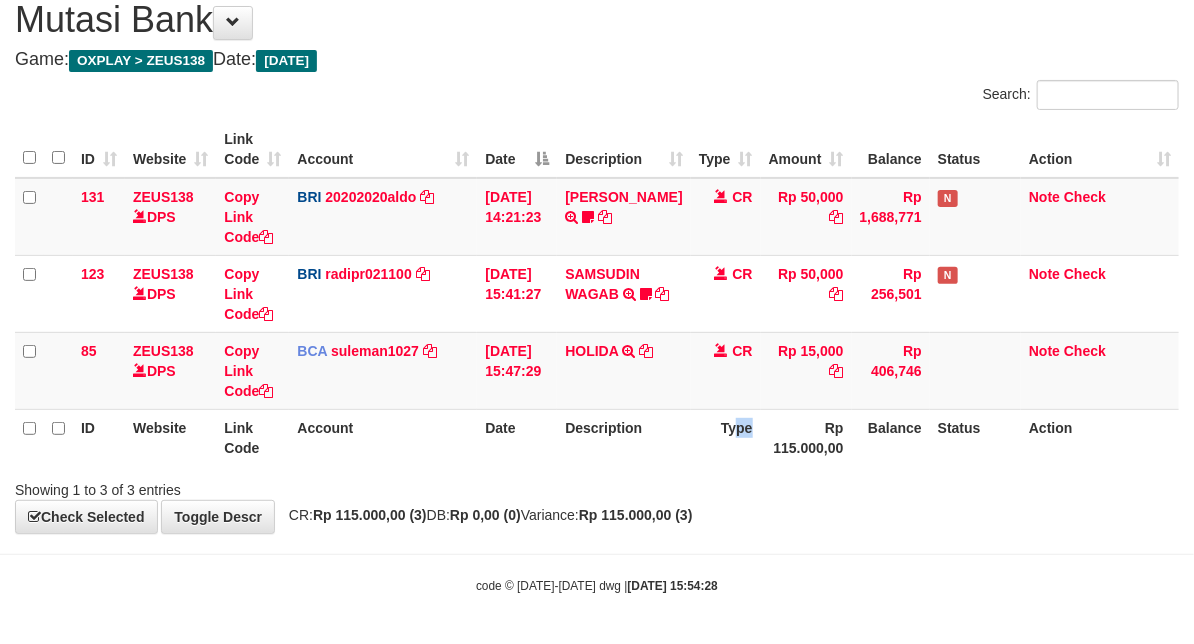 drag, startPoint x: 750, startPoint y: 431, endPoint x: 720, endPoint y: 426, distance: 30.413813 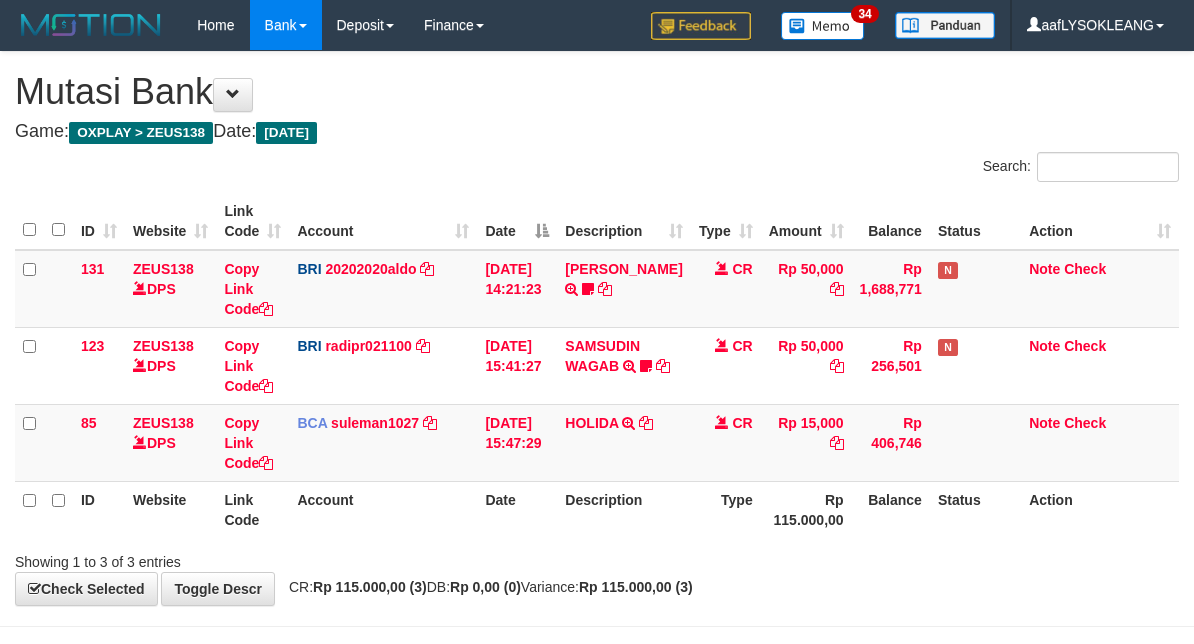 scroll, scrollTop: 72, scrollLeft: 0, axis: vertical 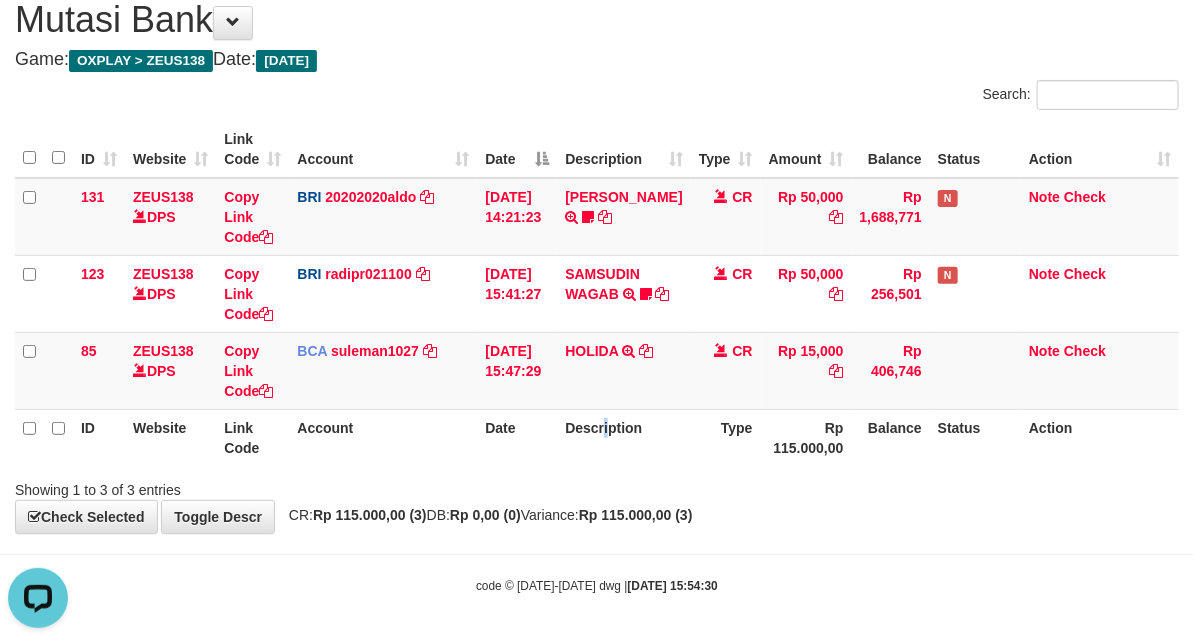 drag, startPoint x: 610, startPoint y: 413, endPoint x: 503, endPoint y: 421, distance: 107.298645 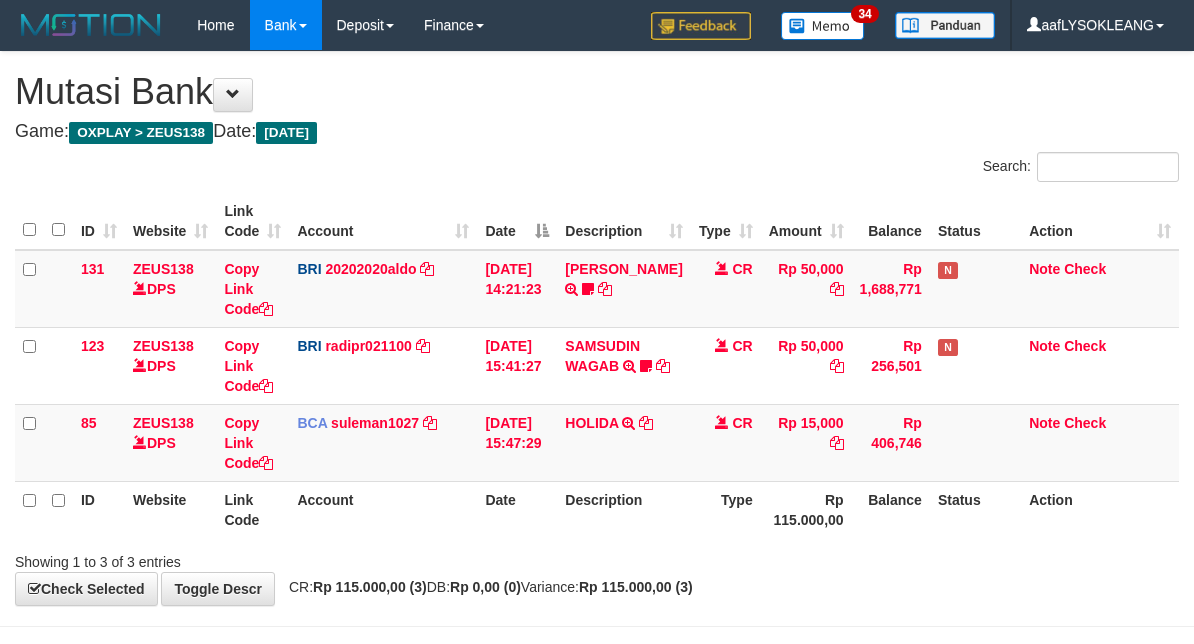 scroll, scrollTop: 72, scrollLeft: 0, axis: vertical 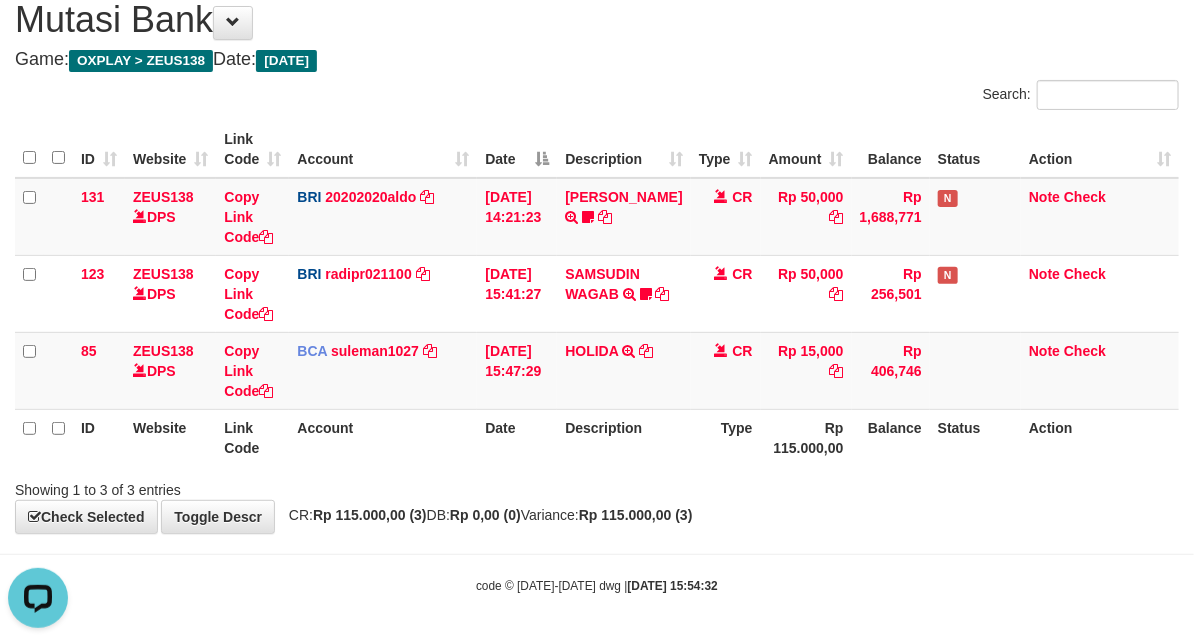 drag, startPoint x: 563, startPoint y: 452, endPoint x: 252, endPoint y: 411, distance: 313.69092 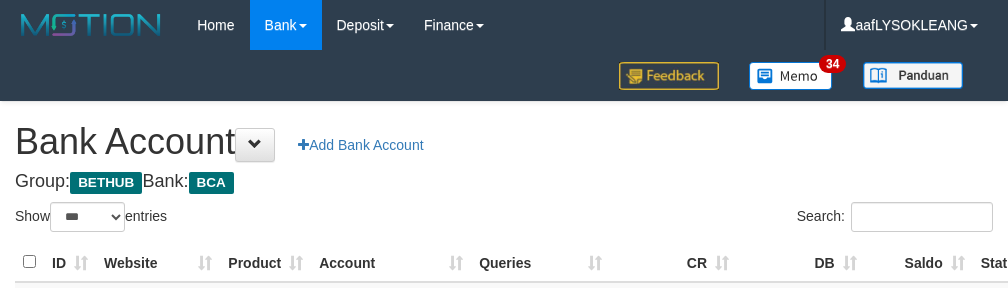 select on "***" 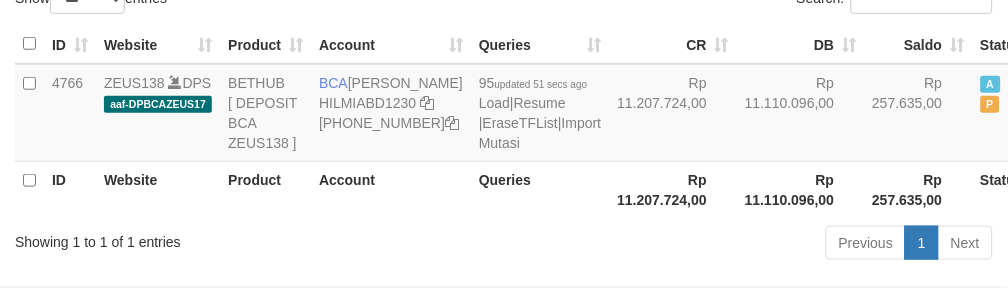 scroll, scrollTop: 260, scrollLeft: 0, axis: vertical 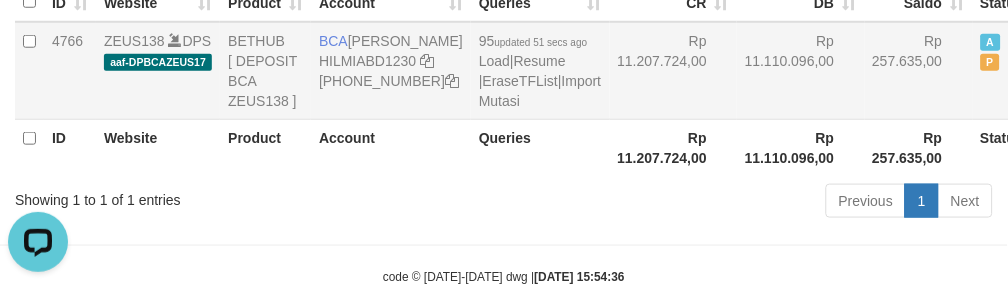 click on "95  updated 51 secs ago
Load
|
Resume
|
EraseTFList
|
Import Mutasi" at bounding box center (540, 71) 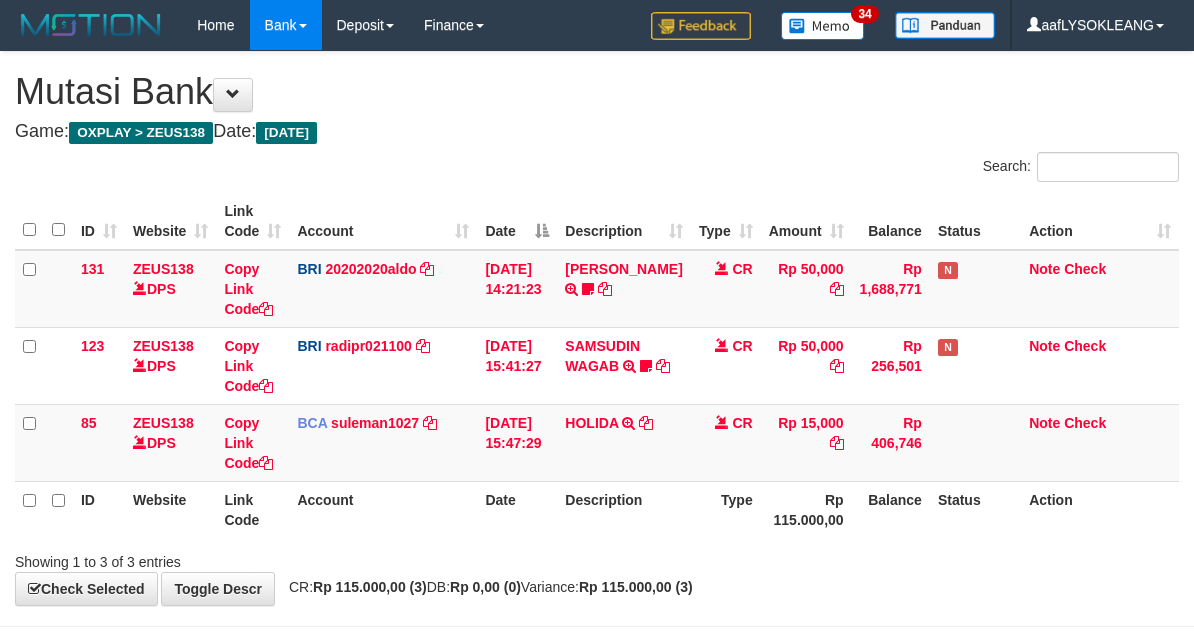 scroll, scrollTop: 72, scrollLeft: 0, axis: vertical 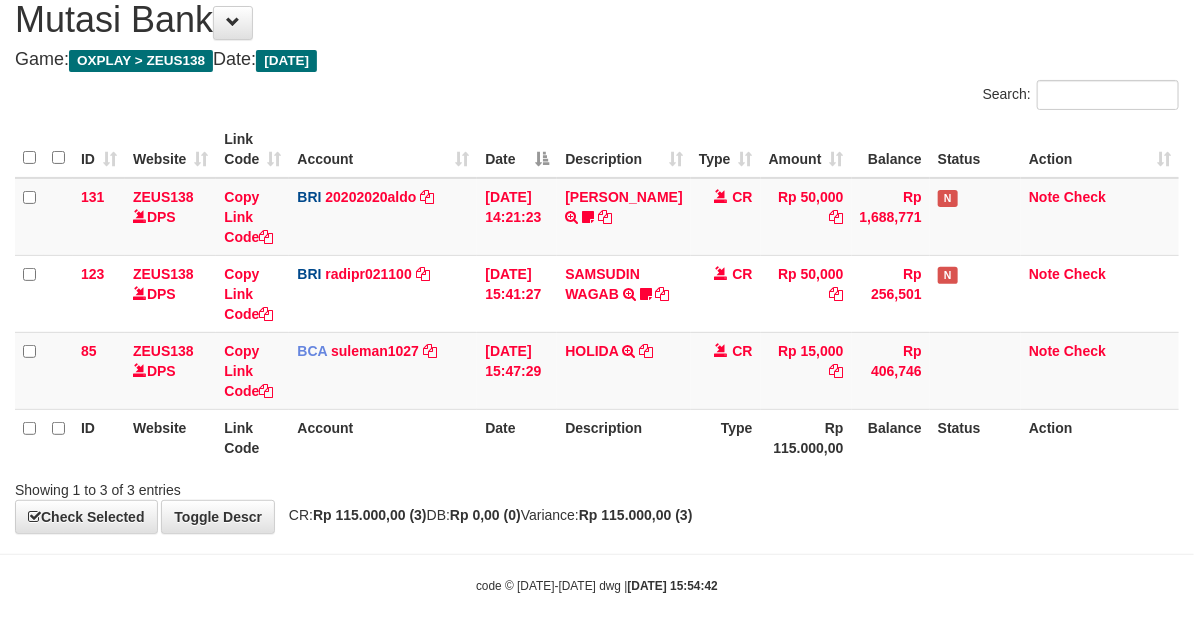 drag, startPoint x: 460, startPoint y: 432, endPoint x: 438, endPoint y: 422, distance: 24.166092 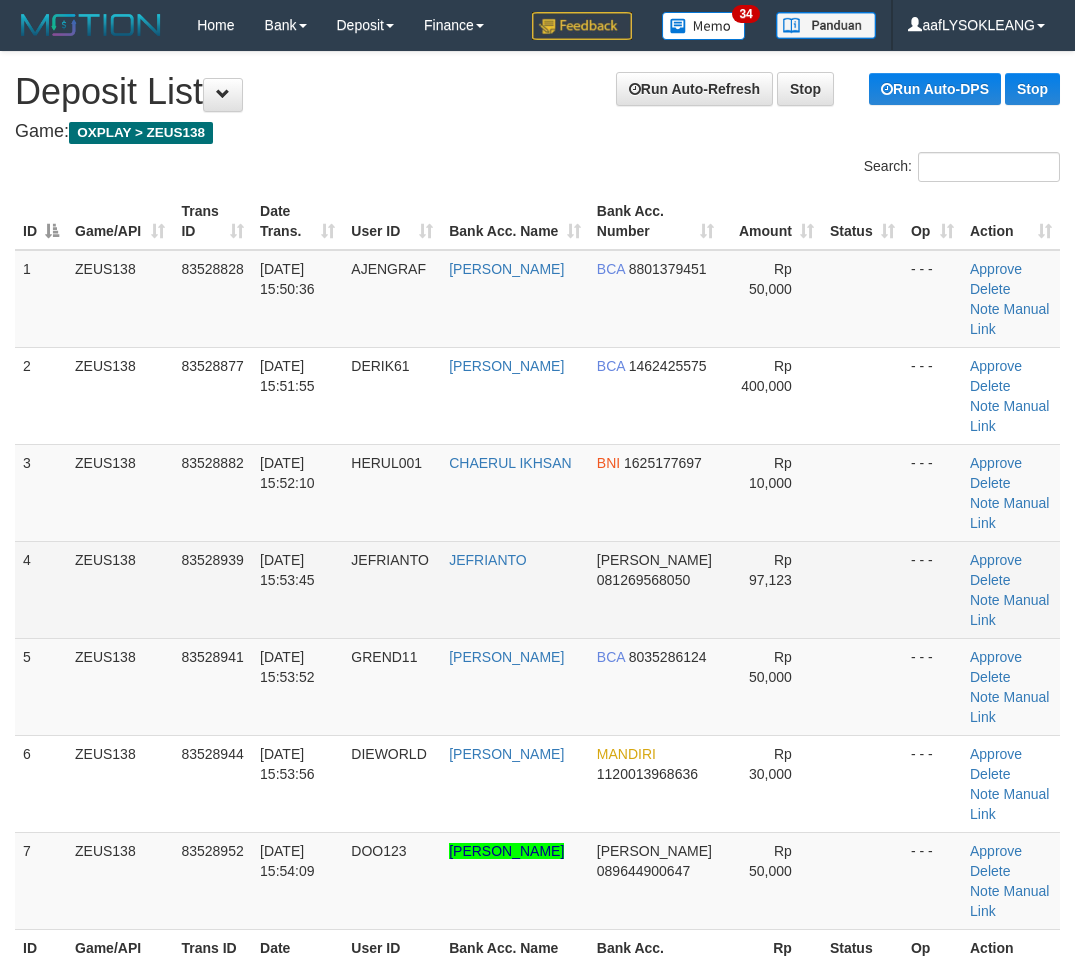 scroll, scrollTop: 38, scrollLeft: 80, axis: both 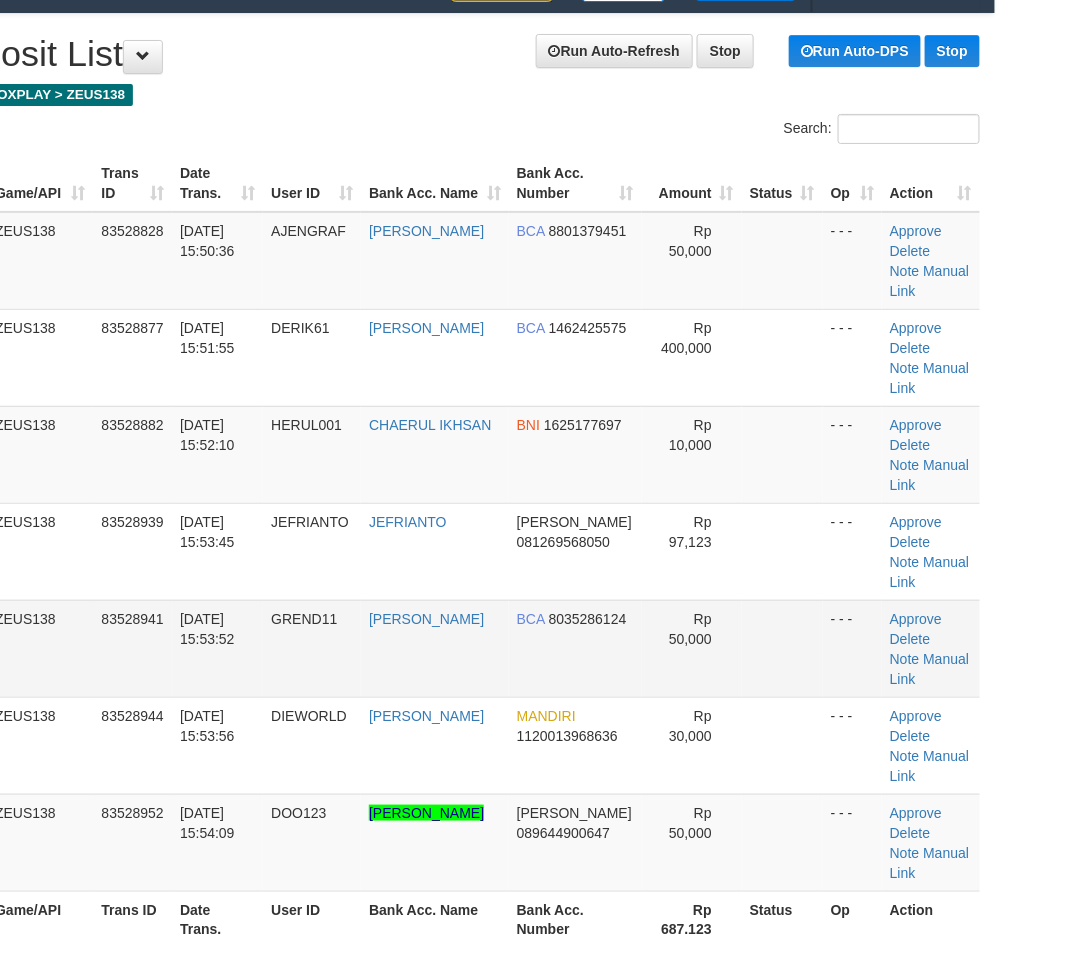 drag, startPoint x: 0, startPoint y: 0, endPoint x: 874, endPoint y: 518, distance: 1015.9724 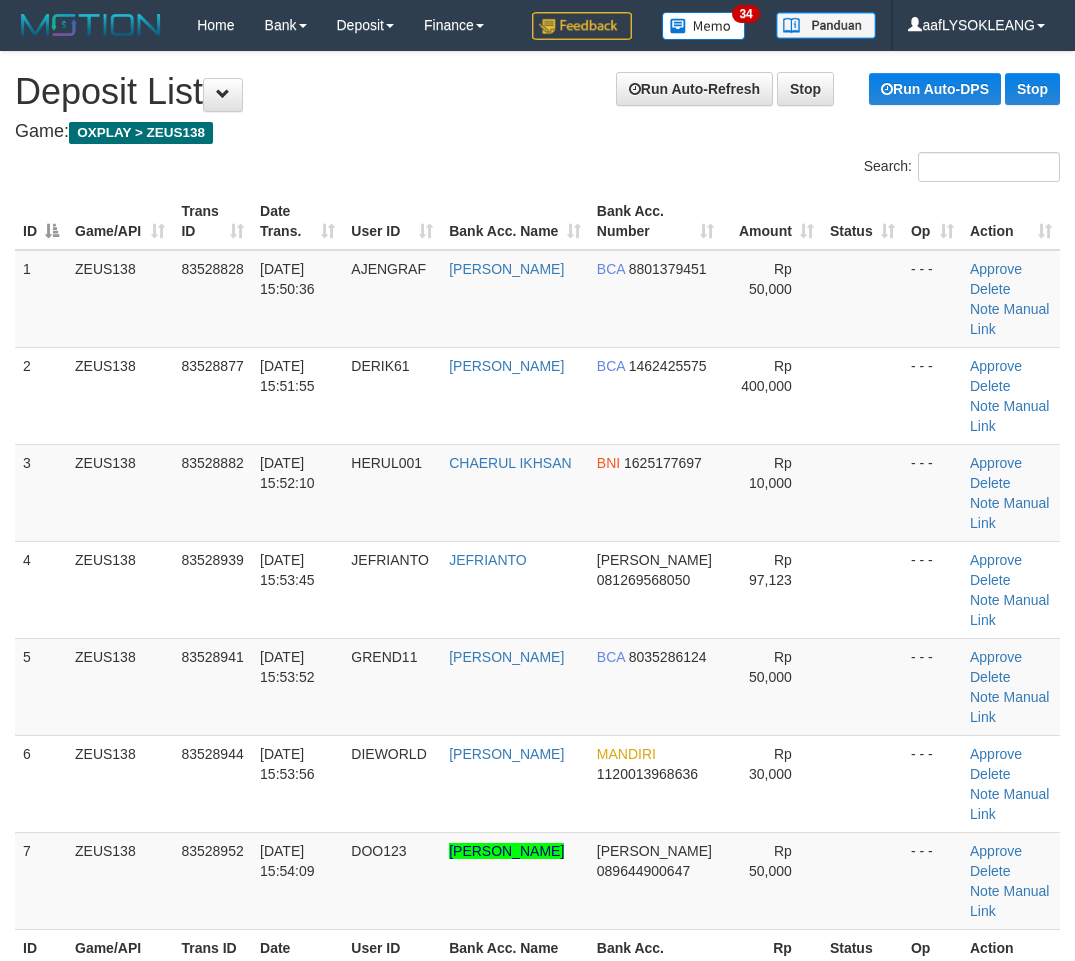 scroll, scrollTop: 38, scrollLeft: 80, axis: both 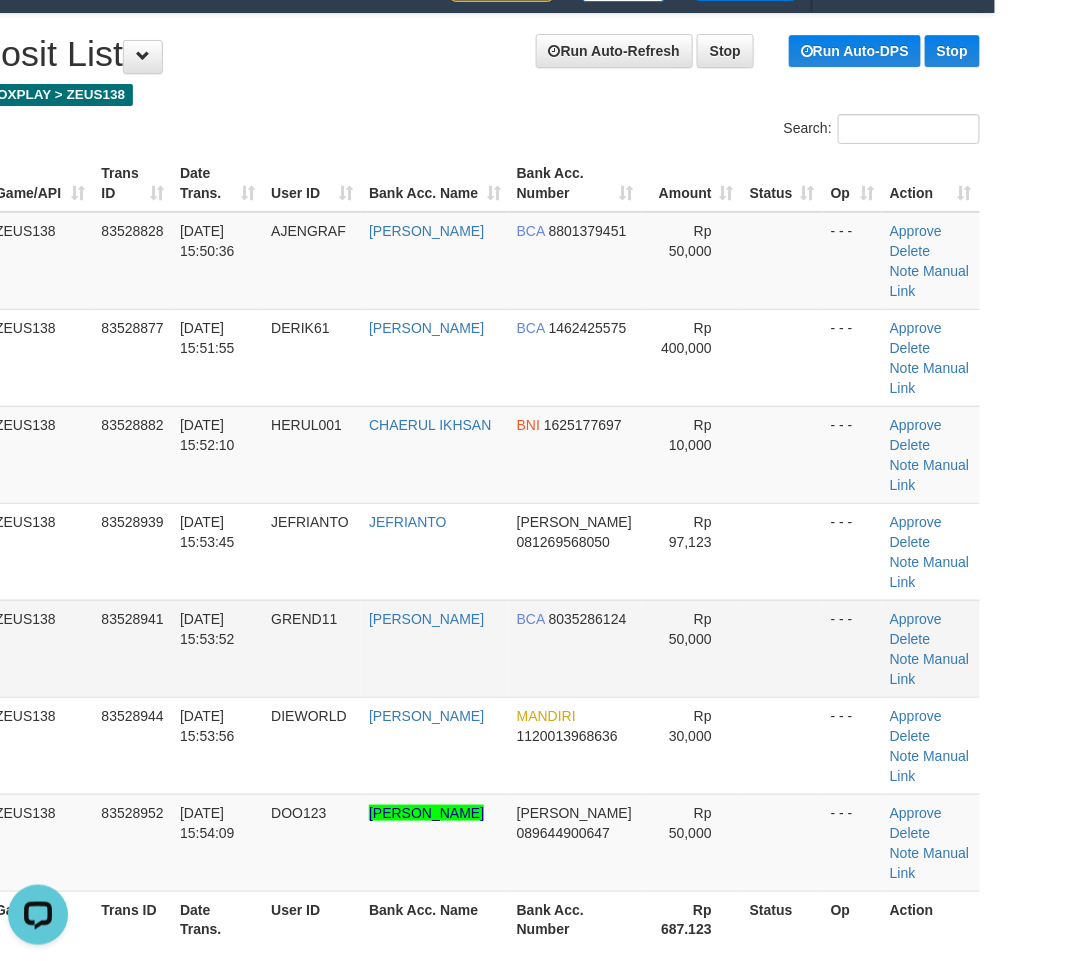 click at bounding box center (782, 648) 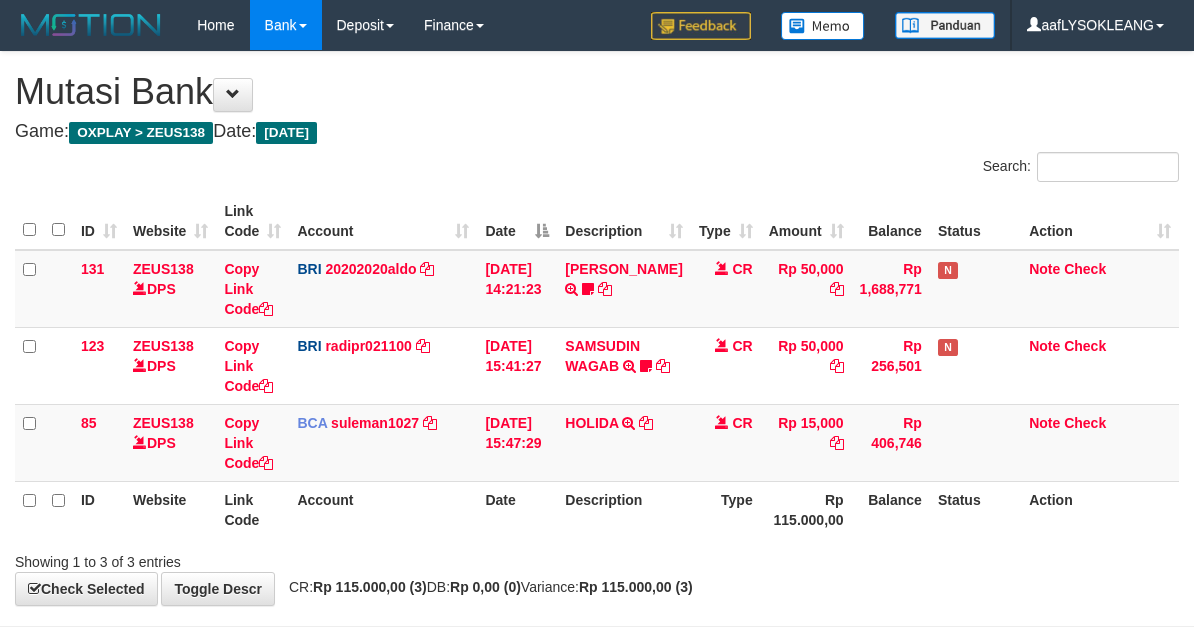 scroll, scrollTop: 72, scrollLeft: 0, axis: vertical 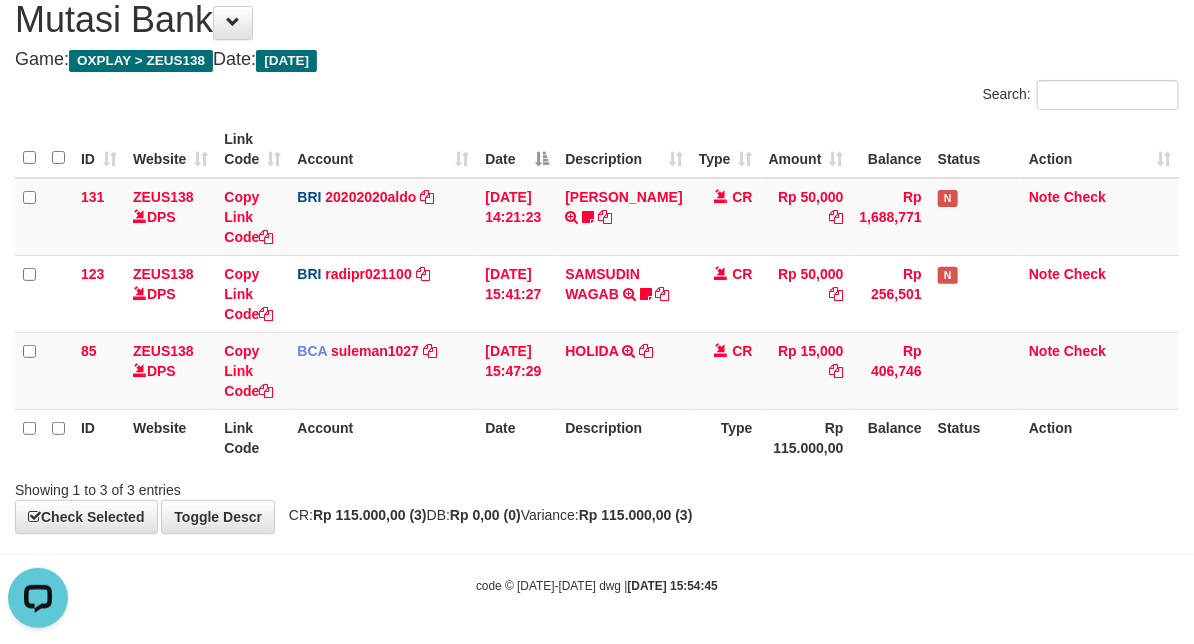drag, startPoint x: 547, startPoint y: 442, endPoint x: 522, endPoint y: 433, distance: 26.57066 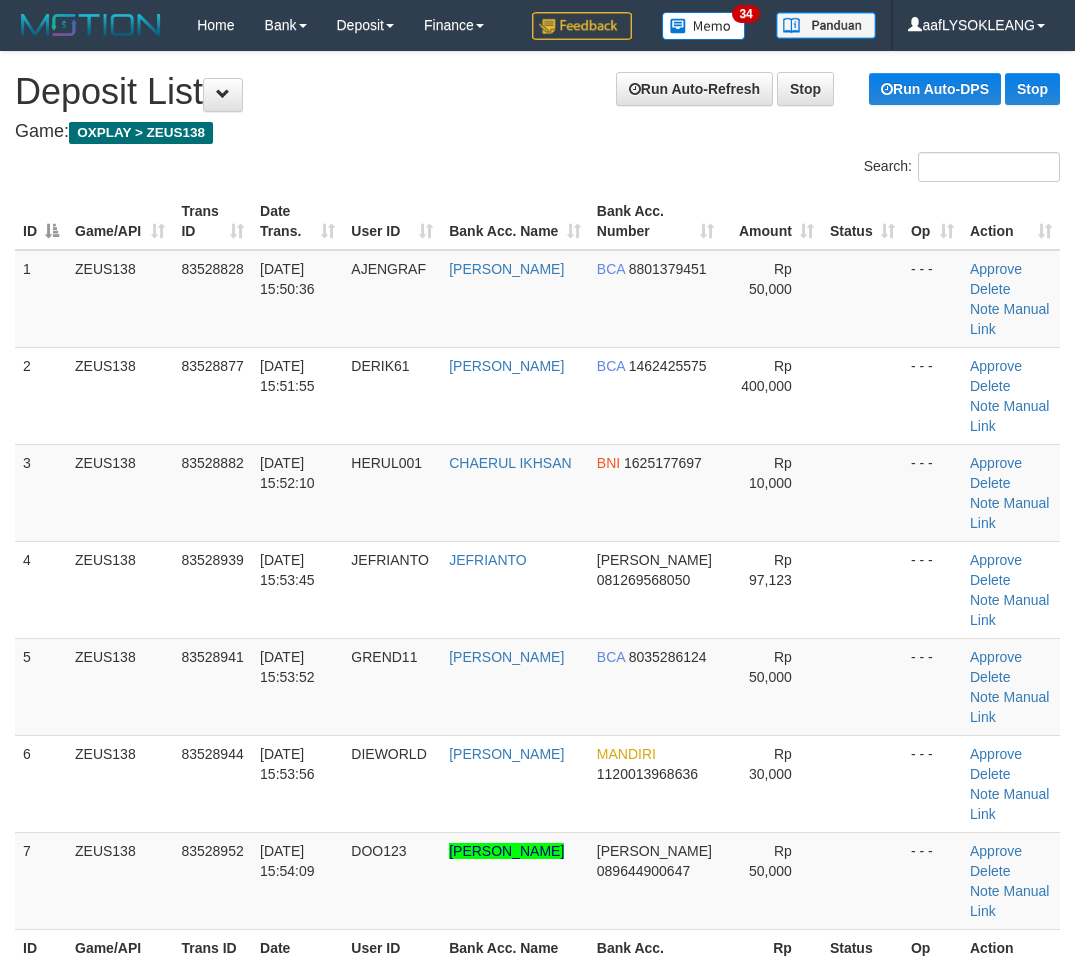 scroll, scrollTop: 38, scrollLeft: 80, axis: both 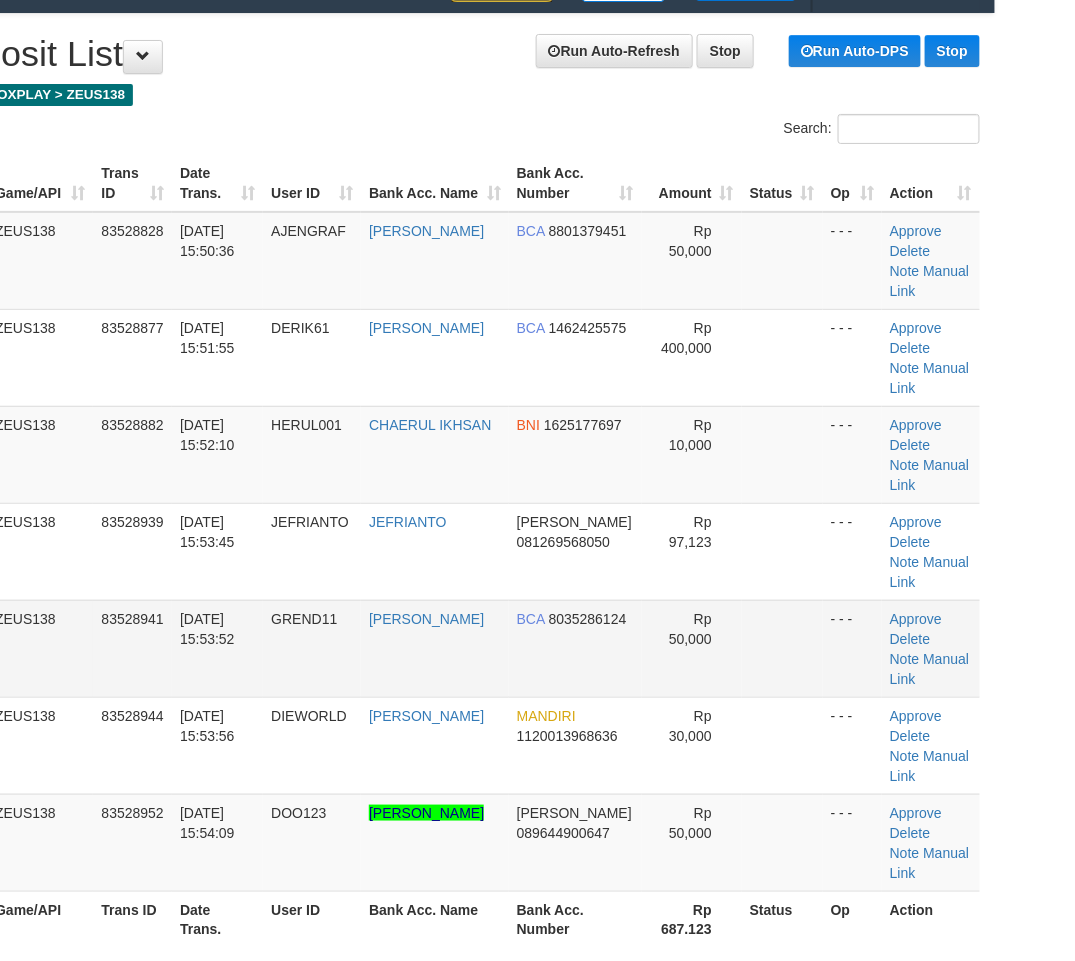 click at bounding box center [782, 648] 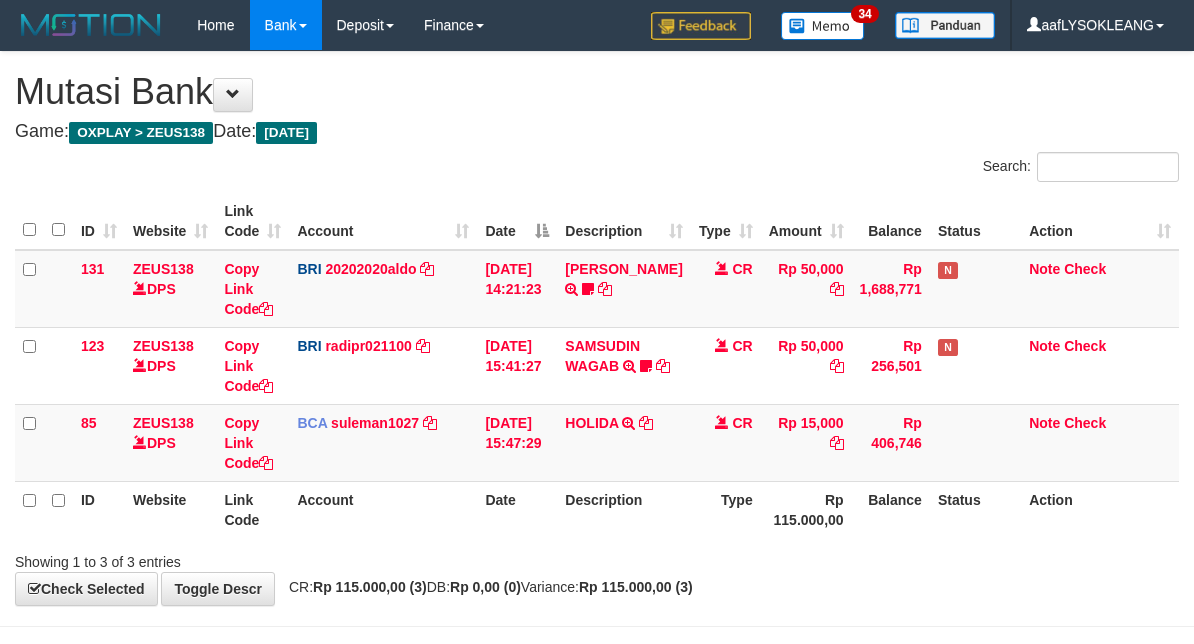 scroll, scrollTop: 72, scrollLeft: 0, axis: vertical 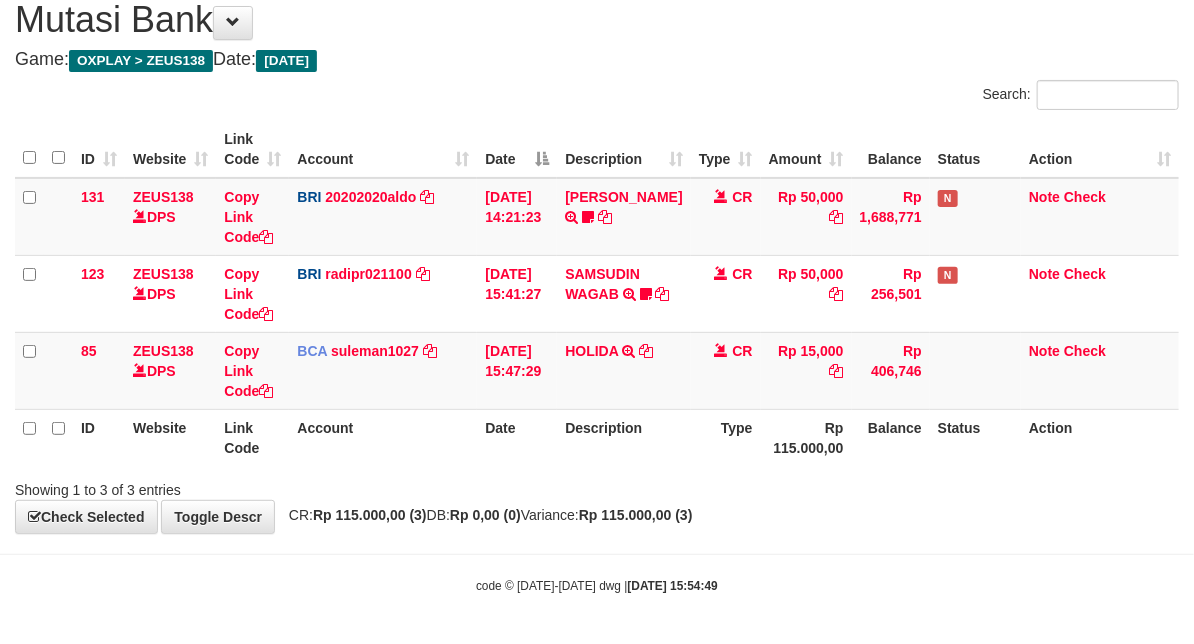 drag, startPoint x: 485, startPoint y: 426, endPoint x: 441, endPoint y: 423, distance: 44.102154 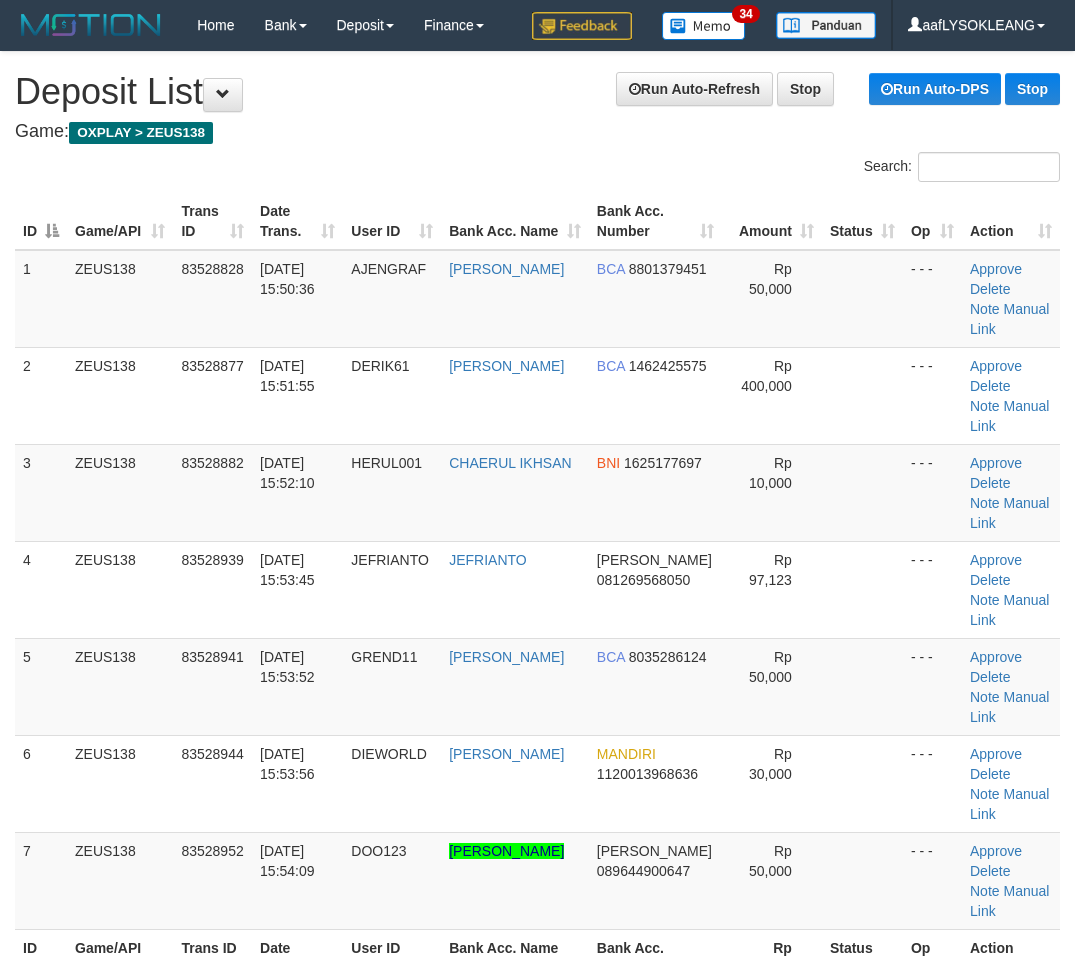 scroll, scrollTop: 38, scrollLeft: 80, axis: both 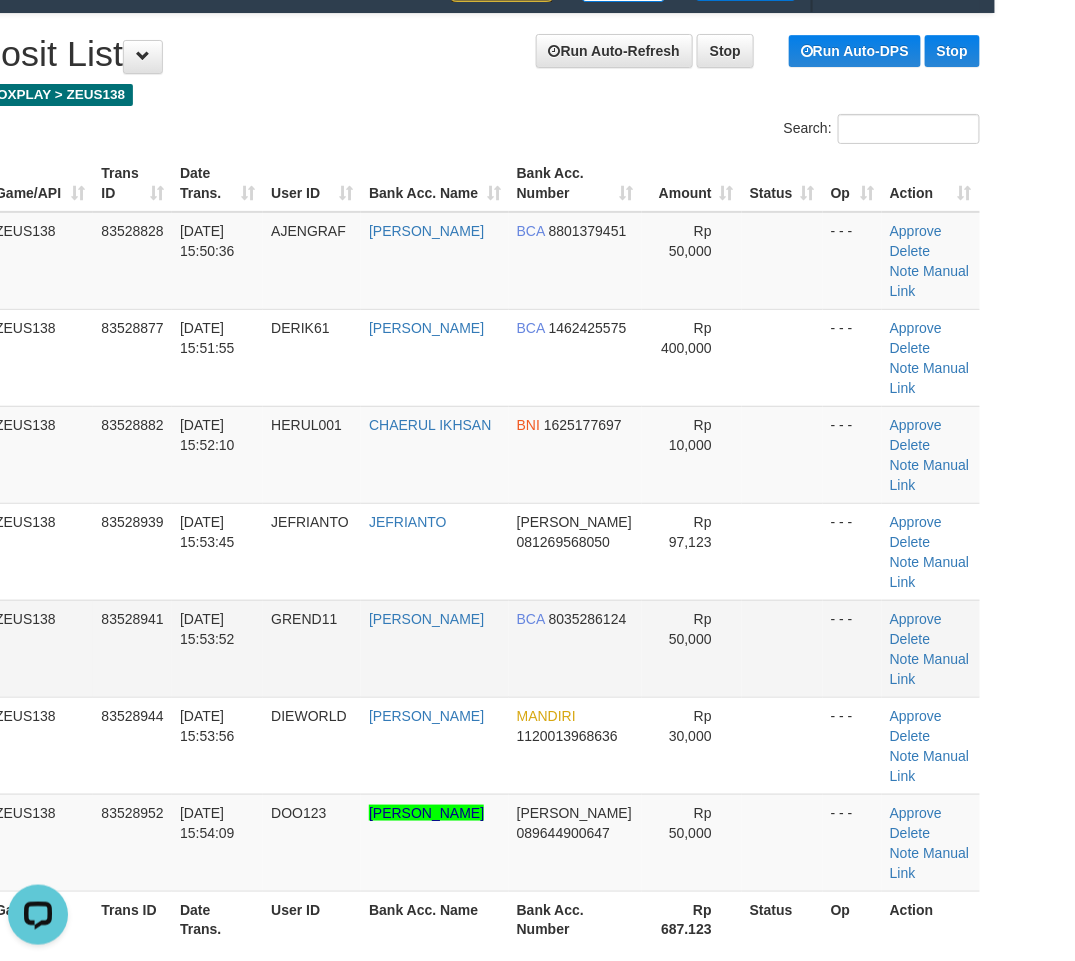 click on "Rp 50,000" at bounding box center [692, 648] 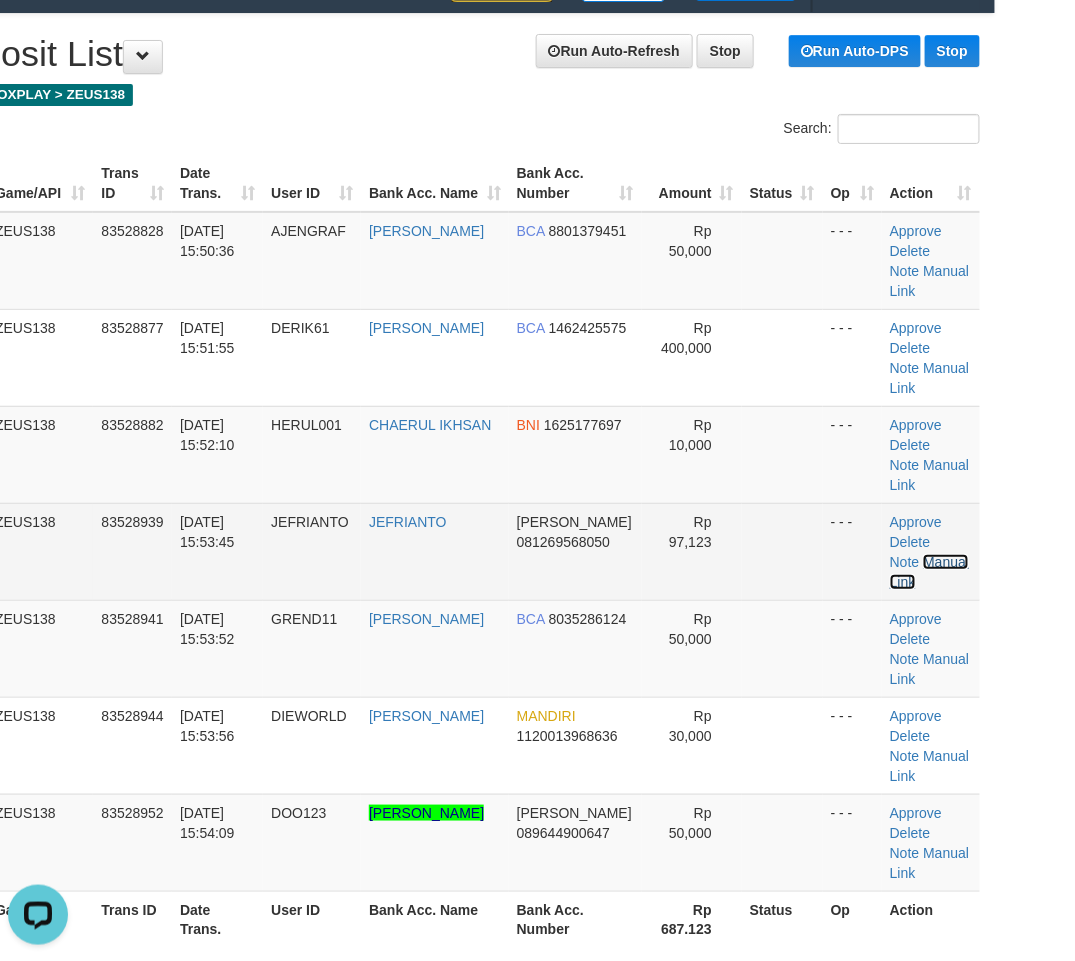 click on "Manual Link" at bounding box center [929, 572] 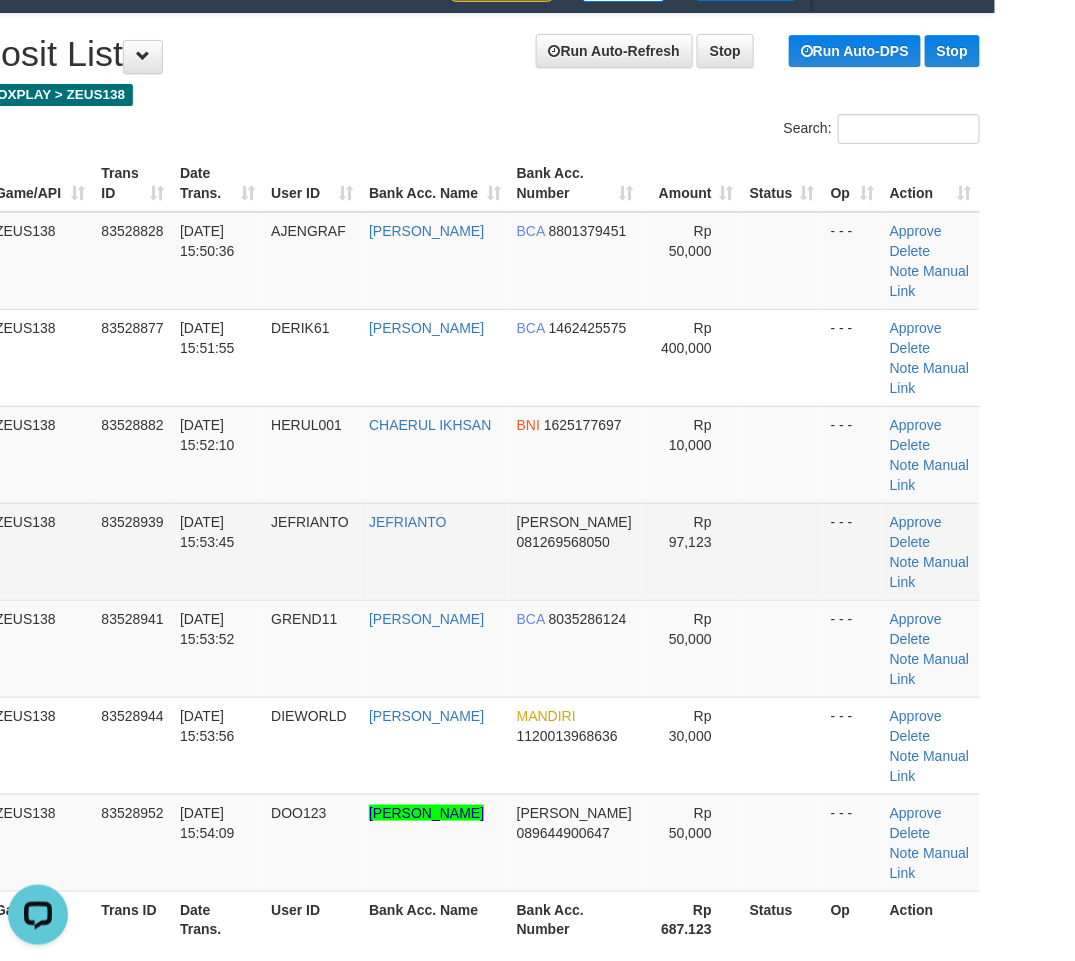 drag, startPoint x: 625, startPoint y: 495, endPoint x: 608, endPoint y: 473, distance: 27.802877 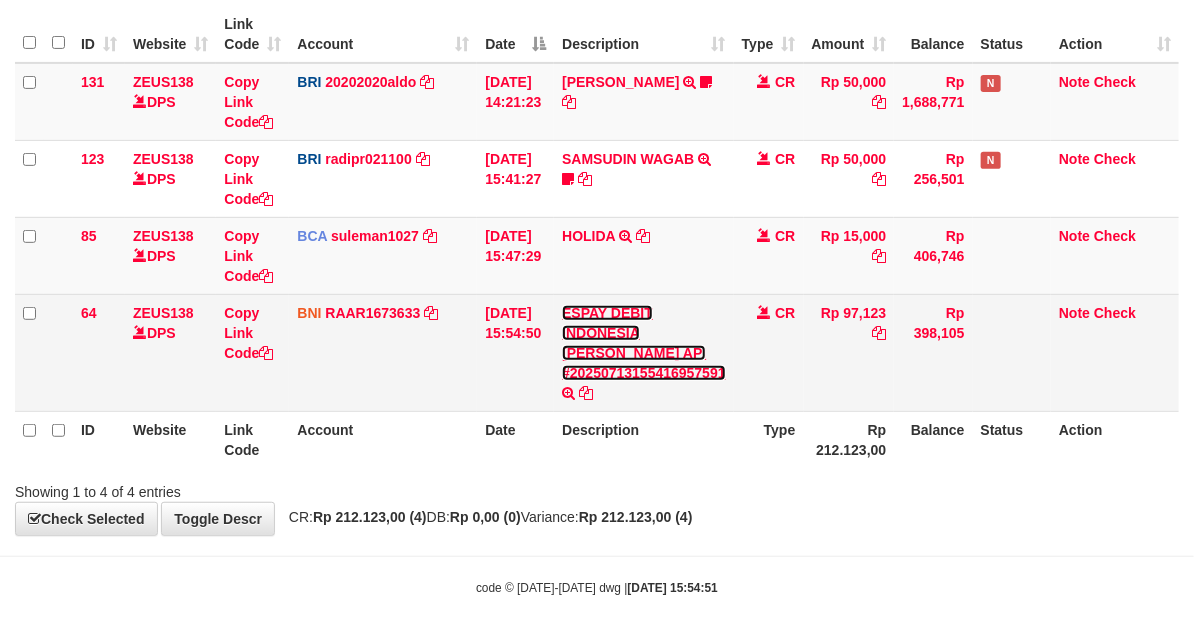 drag, startPoint x: 0, startPoint y: 0, endPoint x: 592, endPoint y: 377, distance: 701.8497 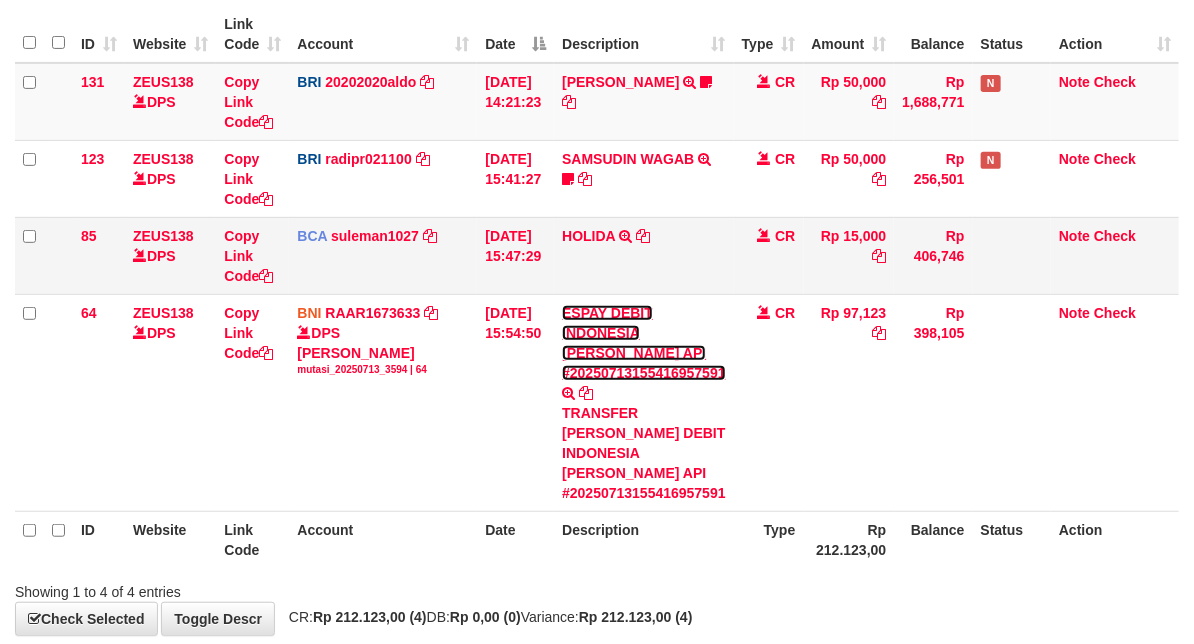 scroll, scrollTop: 72, scrollLeft: 0, axis: vertical 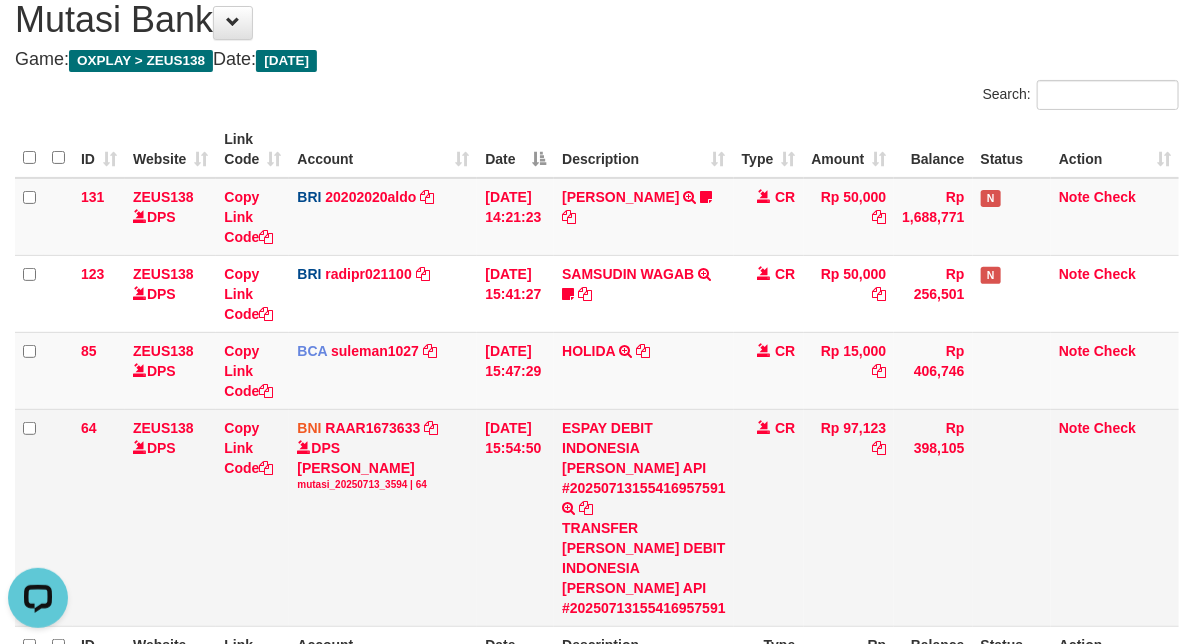 click on "Rp 97,123" at bounding box center (849, 517) 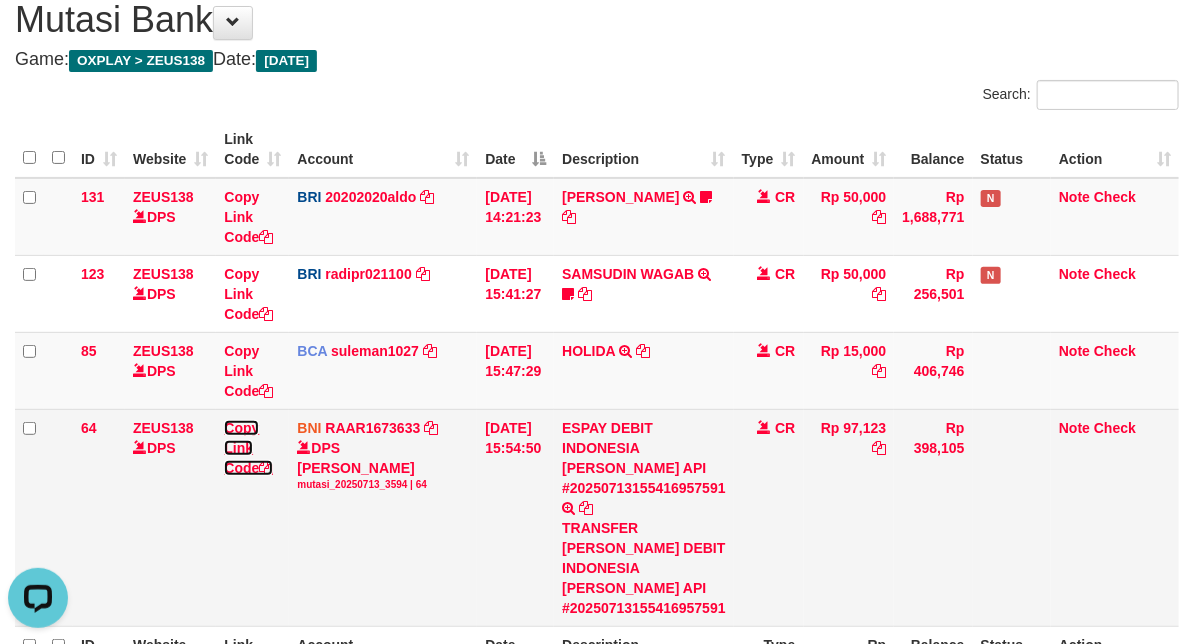 click on "Copy Link Code" at bounding box center (248, 448) 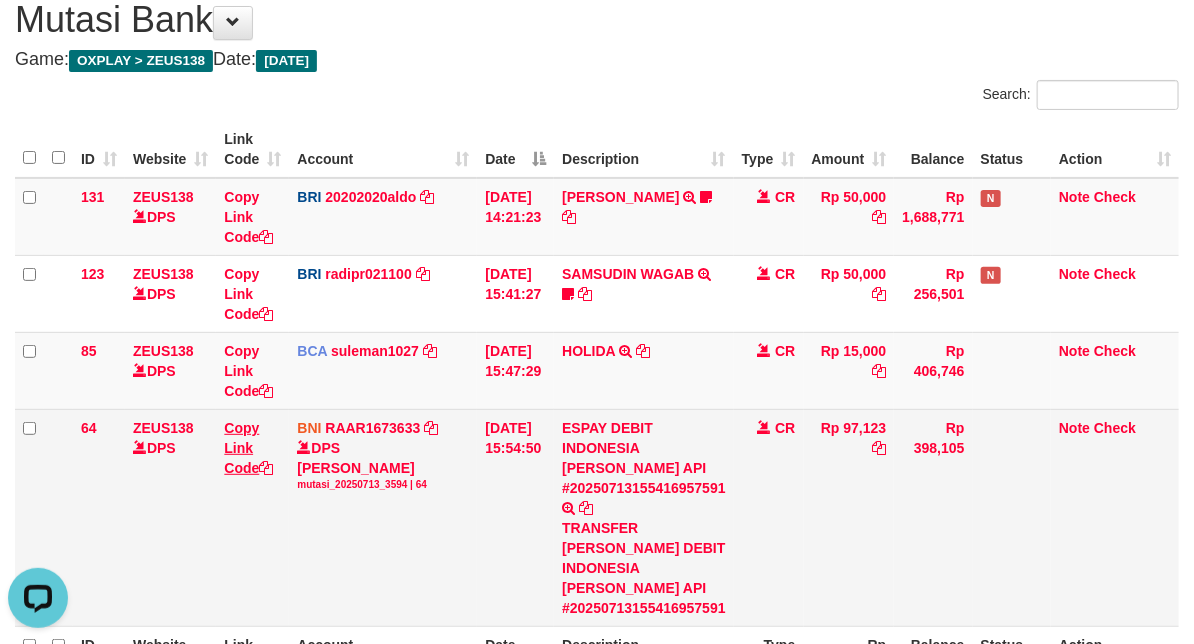 copy on "97,123" 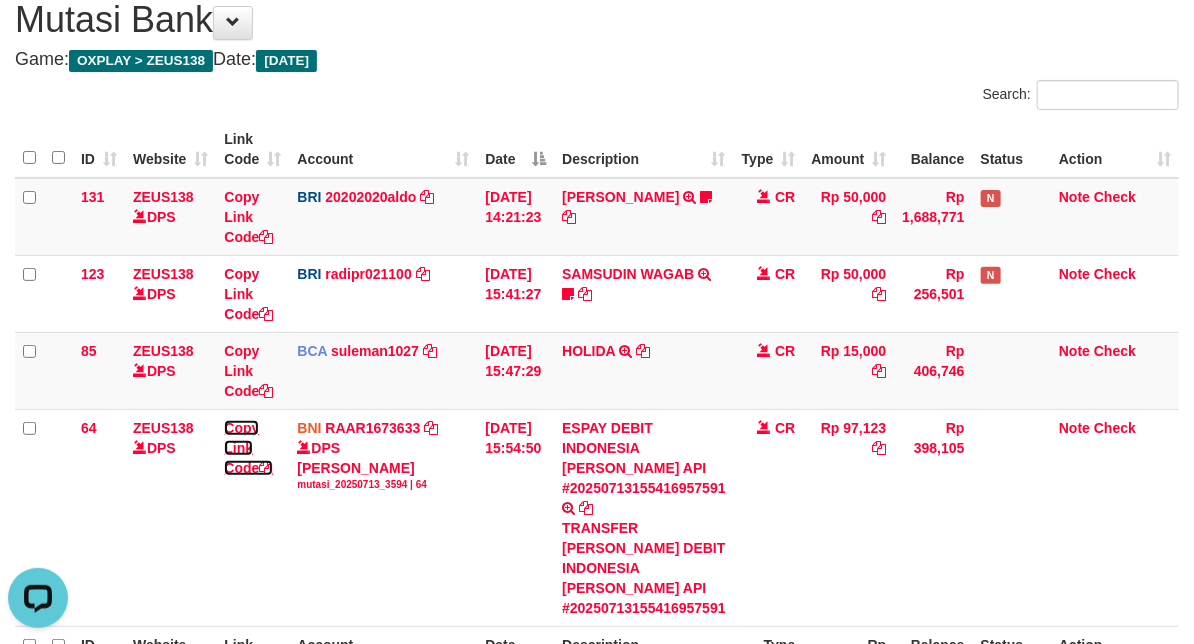 drag, startPoint x: 246, startPoint y: 461, endPoint x: 4, endPoint y: 396, distance: 250.57733 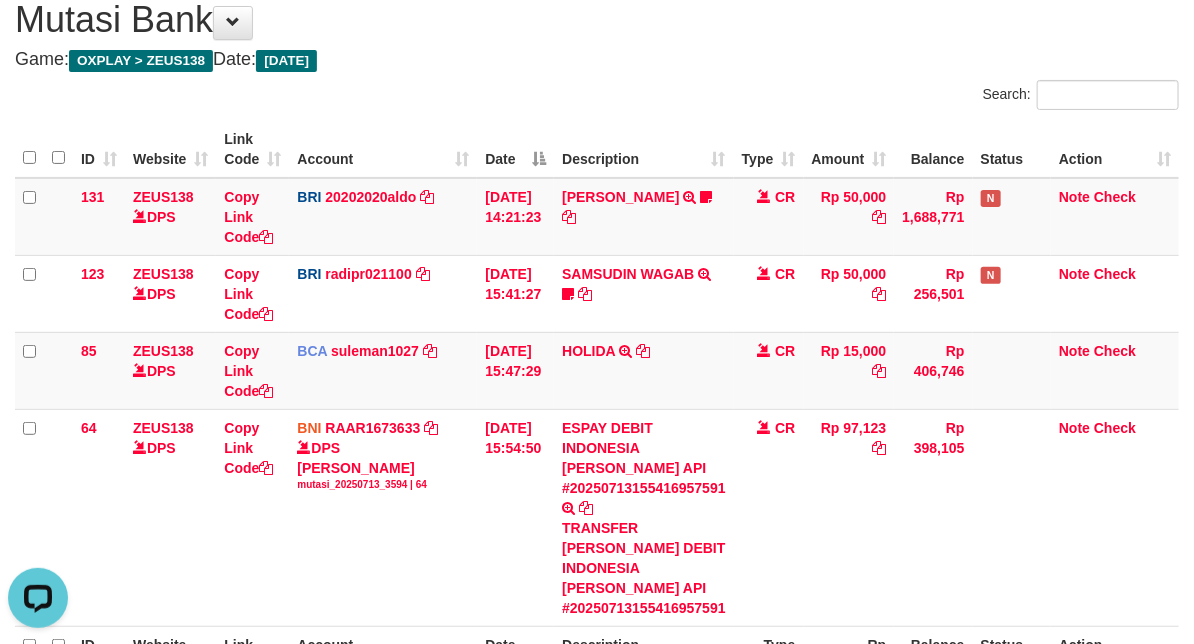 scroll, scrollTop: 0, scrollLeft: 0, axis: both 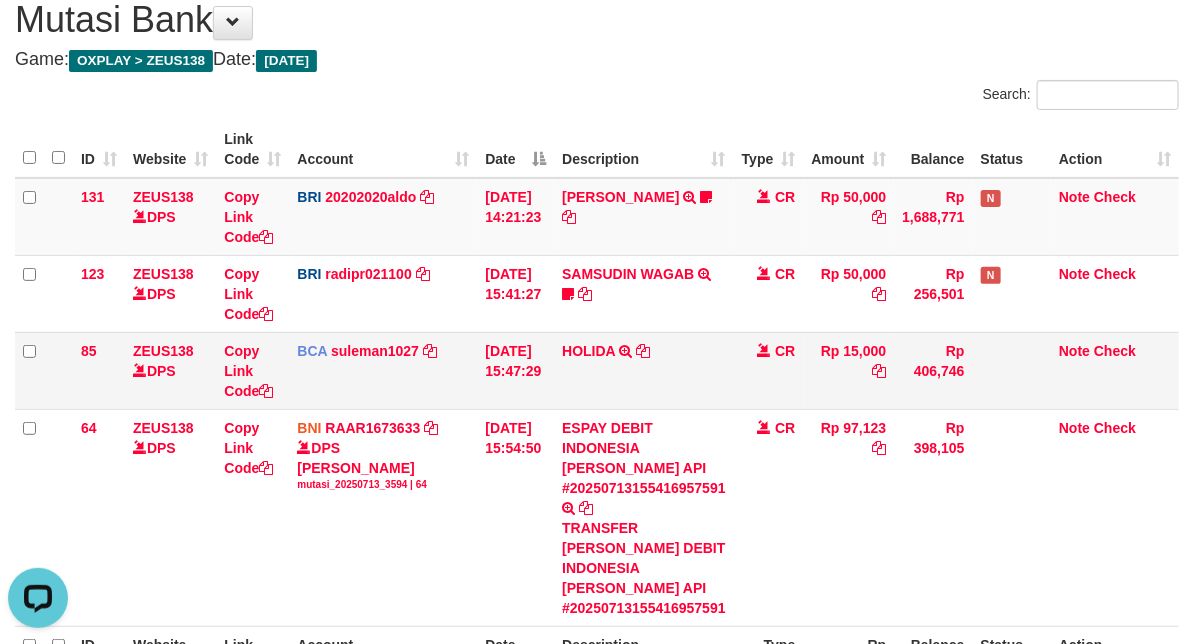 click on "HOLIDA         TRSF E-BANKING CR 07/13 19131
HOLIDA" at bounding box center [644, 370] 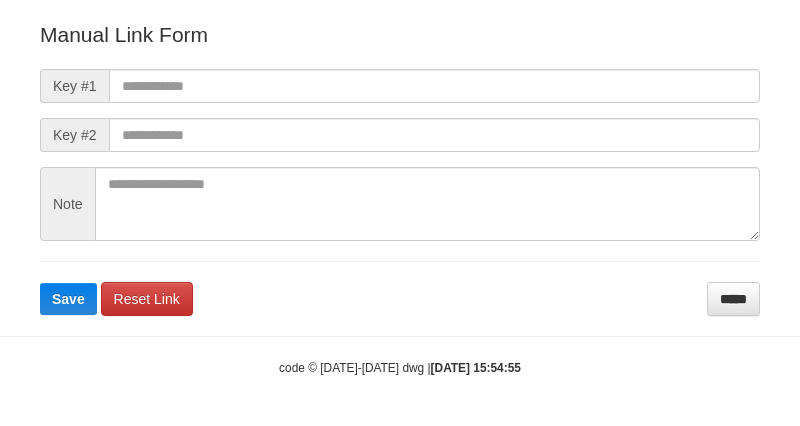 scroll, scrollTop: 222, scrollLeft: 0, axis: vertical 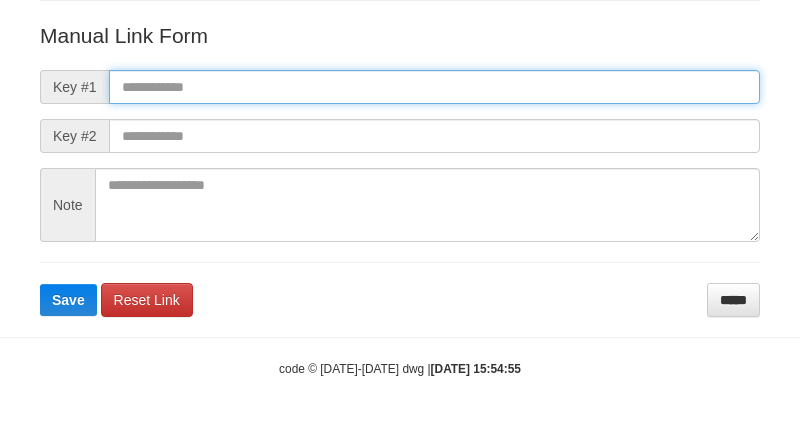 paste on "**********" 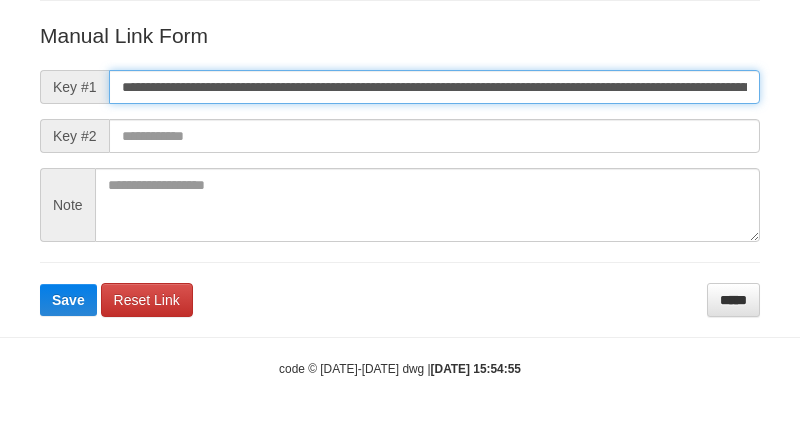 drag, startPoint x: 617, startPoint y: 90, endPoint x: 636, endPoint y: 130, distance: 44.28318 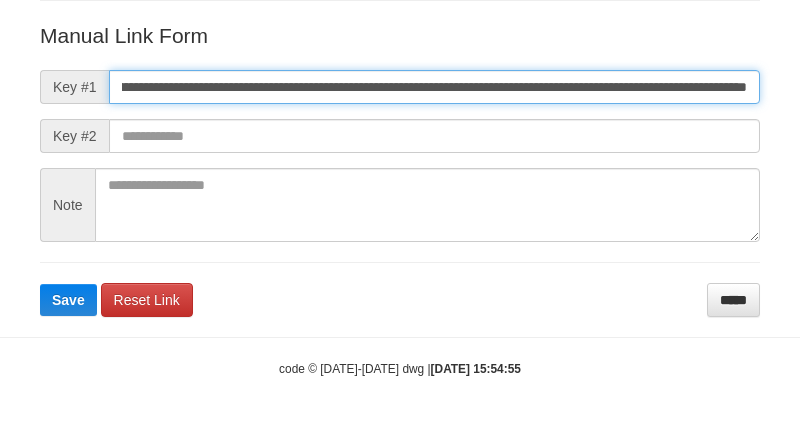 type on "**********" 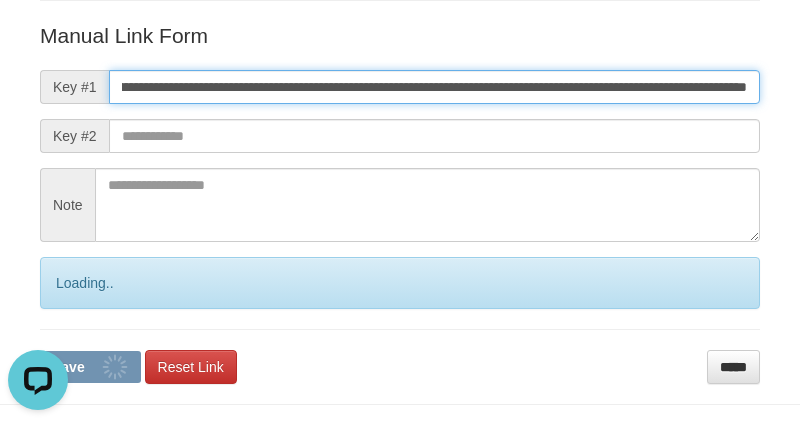 scroll, scrollTop: 0, scrollLeft: 0, axis: both 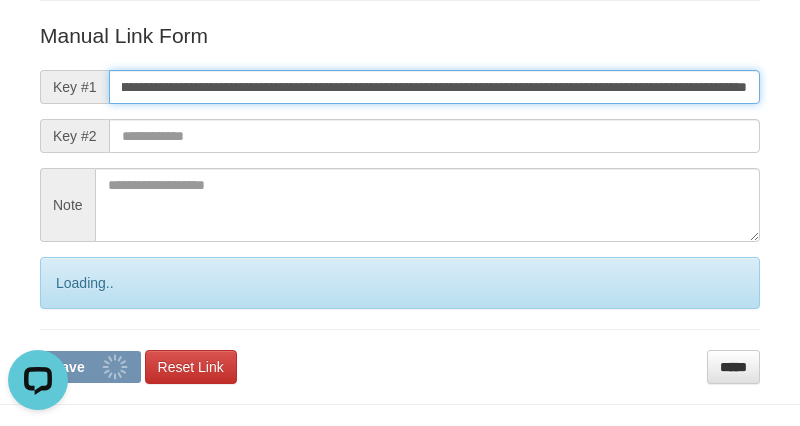 click on "Save" at bounding box center [90, 367] 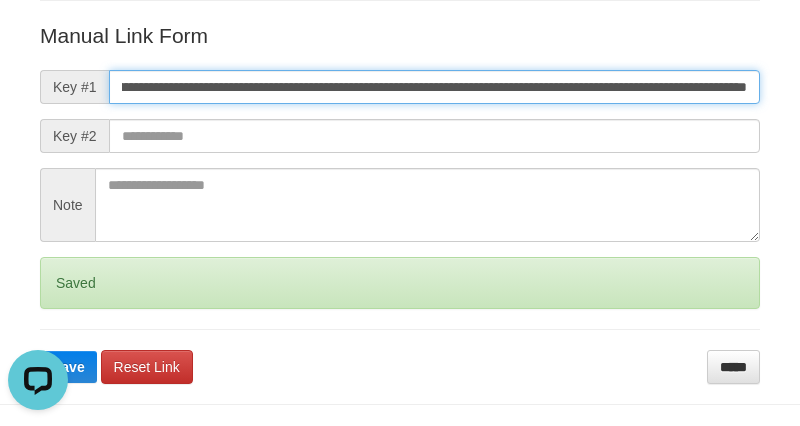 click on "Save" at bounding box center (68, 367) 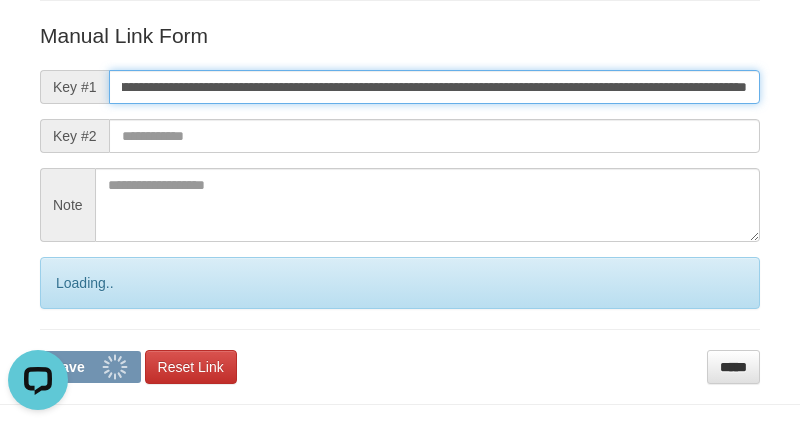 click on "Save" at bounding box center (90, 367) 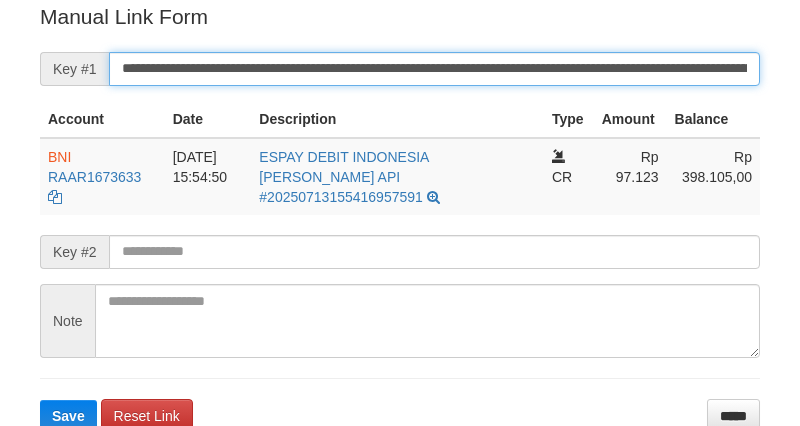 click on "**********" at bounding box center [434, 69] 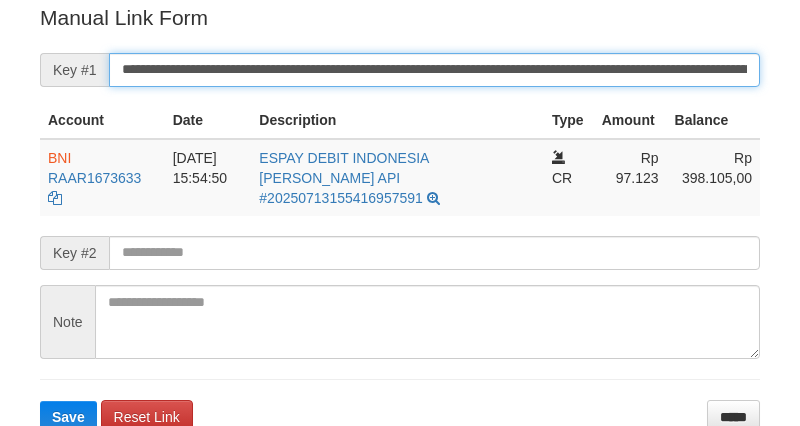 click on "Save" at bounding box center [68, 417] 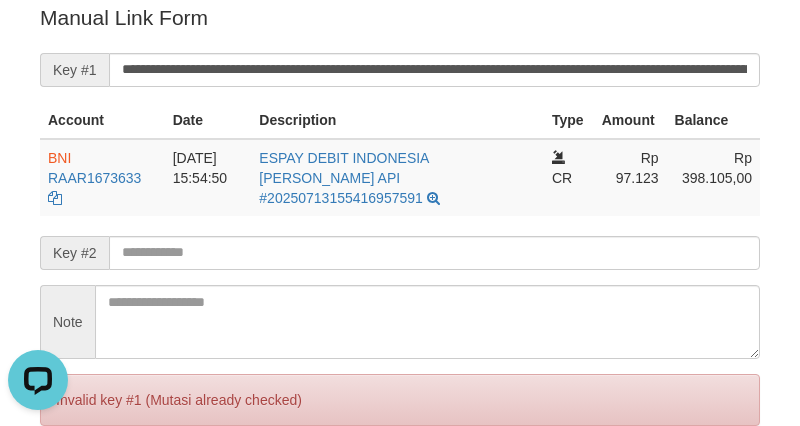 scroll, scrollTop: 0, scrollLeft: 0, axis: both 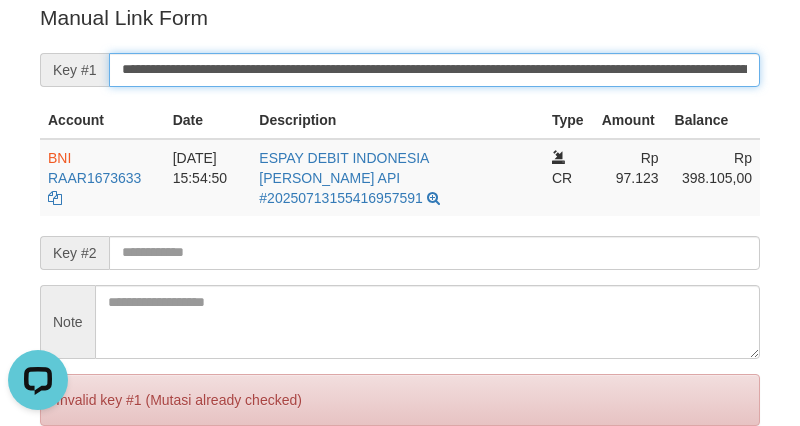 click on "Save" at bounding box center [68, 484] 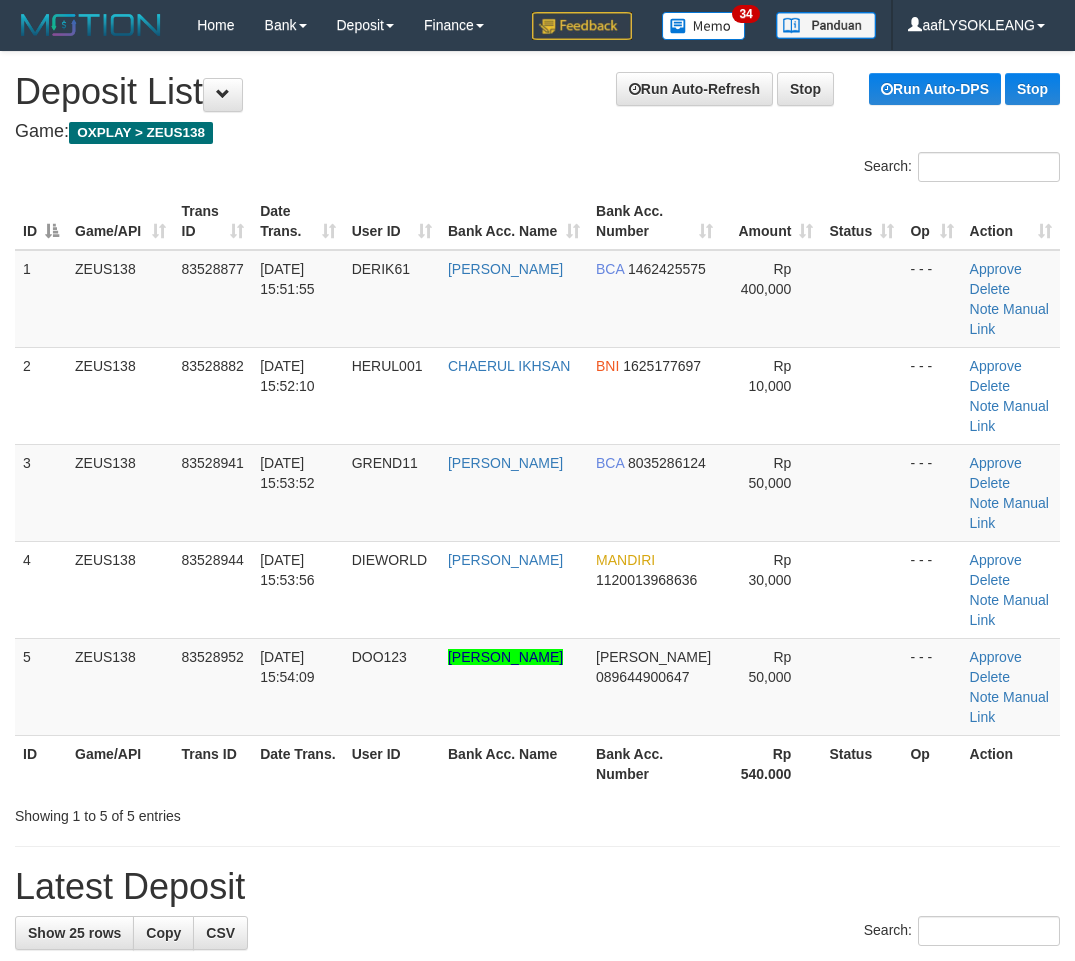 scroll, scrollTop: 38, scrollLeft: 80, axis: both 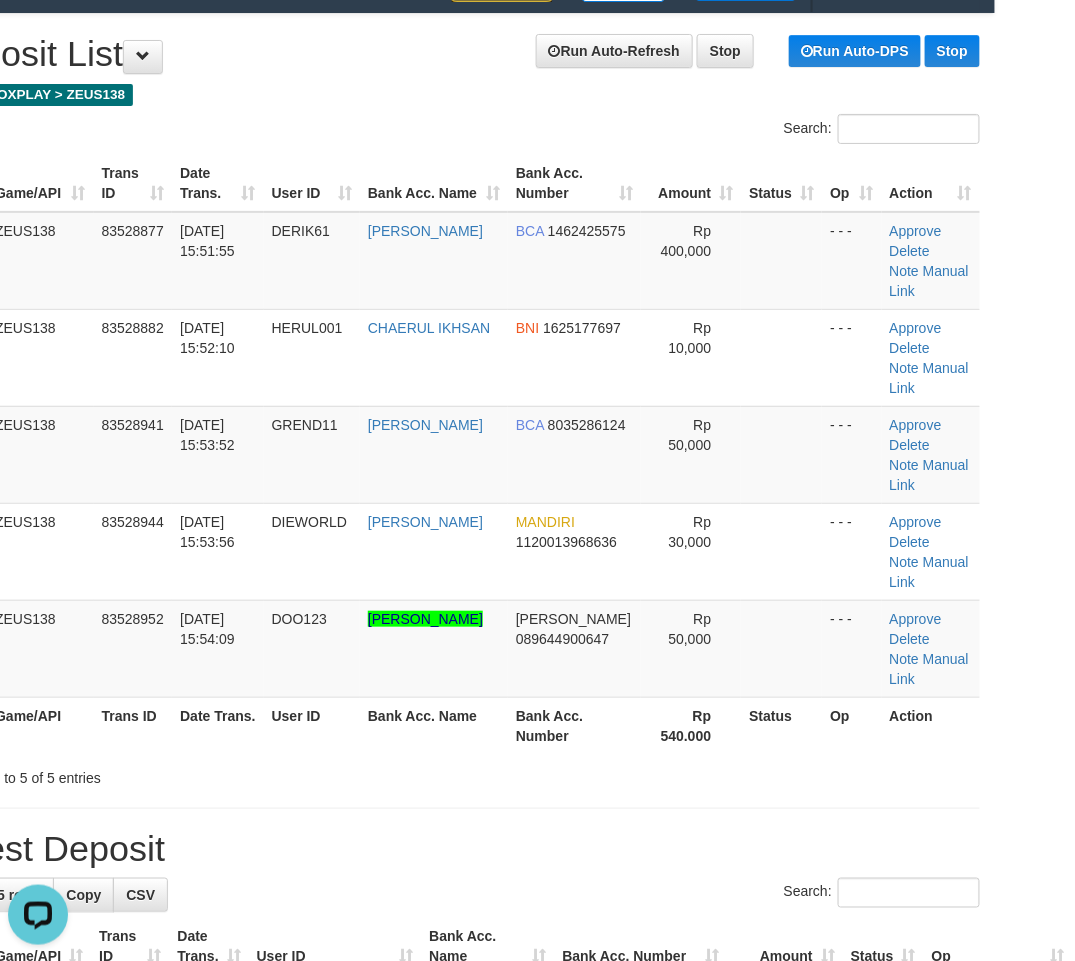 drag, startPoint x: 666, startPoint y: 704, endPoint x: 751, endPoint y: 722, distance: 86.88498 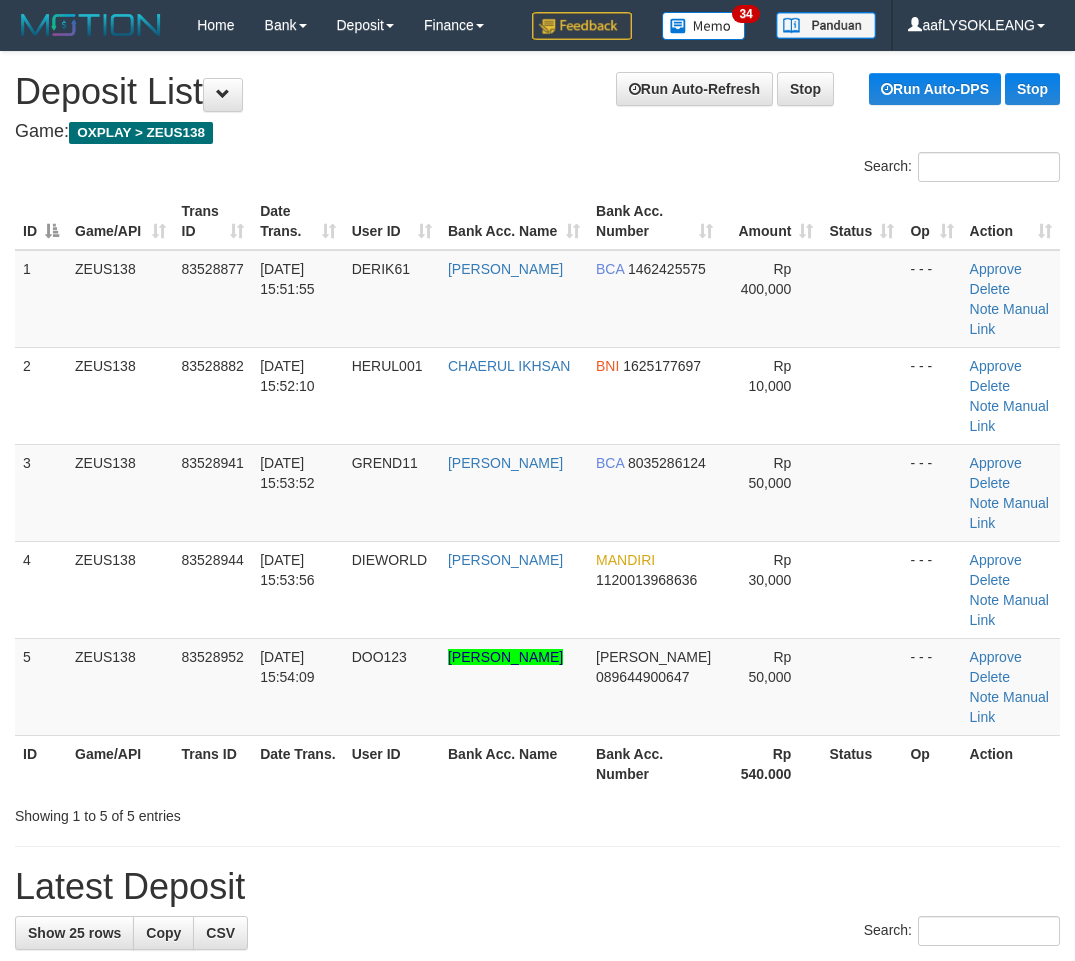 scroll, scrollTop: 38, scrollLeft: 80, axis: both 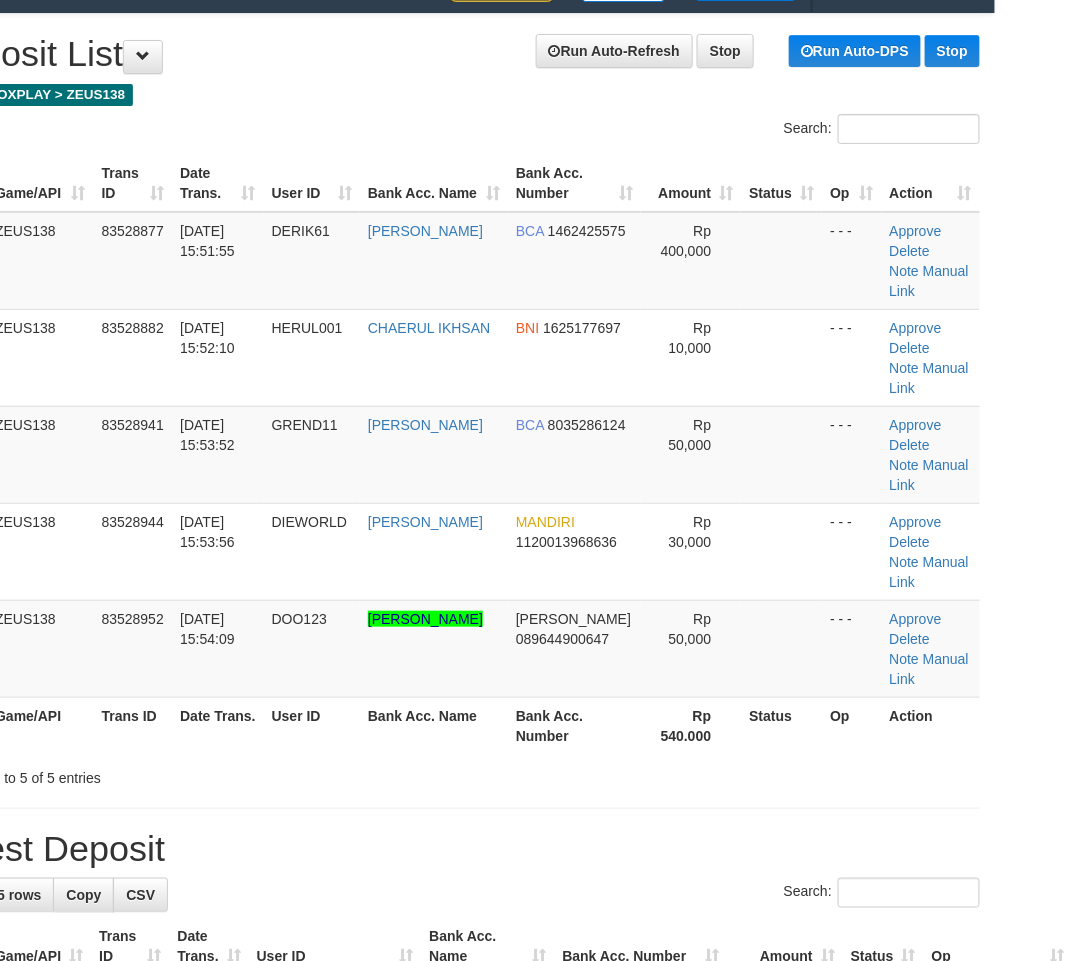 drag, startPoint x: 685, startPoint y: 654, endPoint x: 696, endPoint y: 660, distance: 12.529964 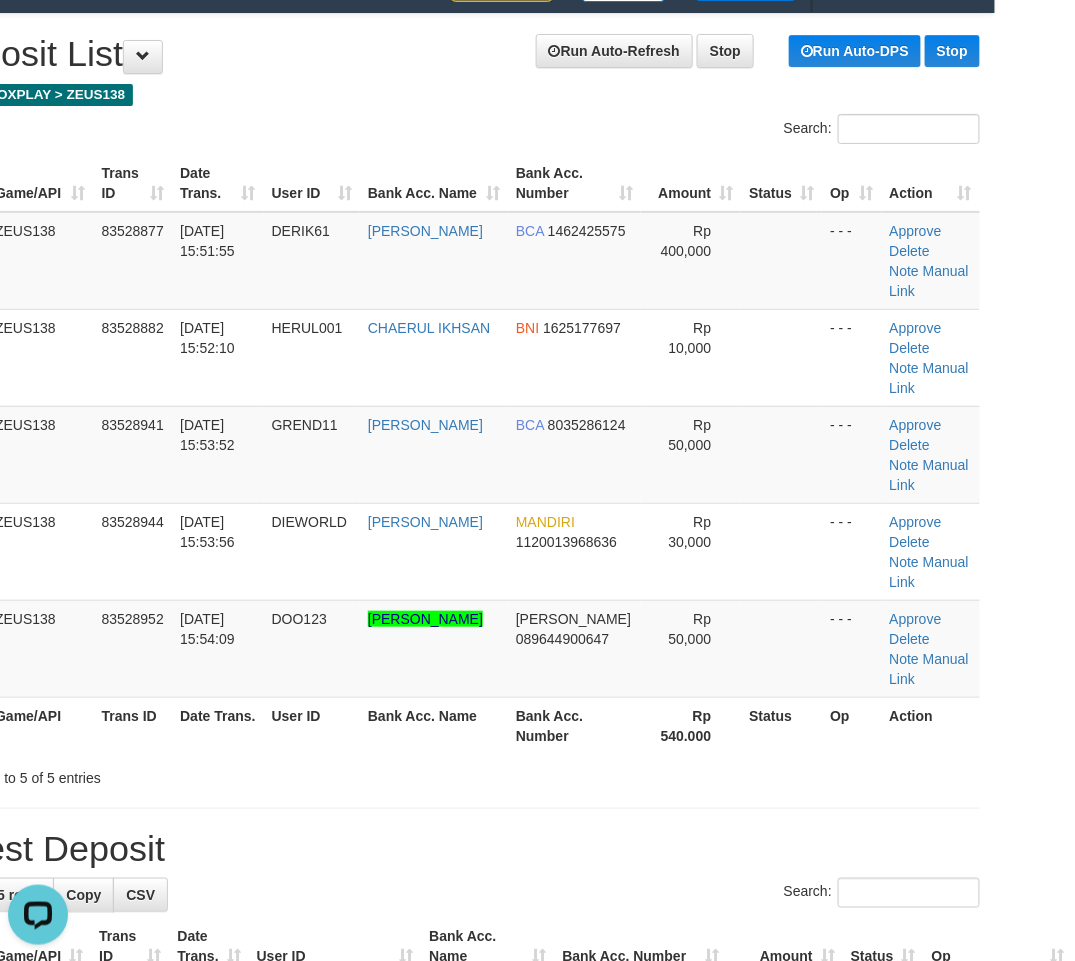 scroll, scrollTop: 0, scrollLeft: 0, axis: both 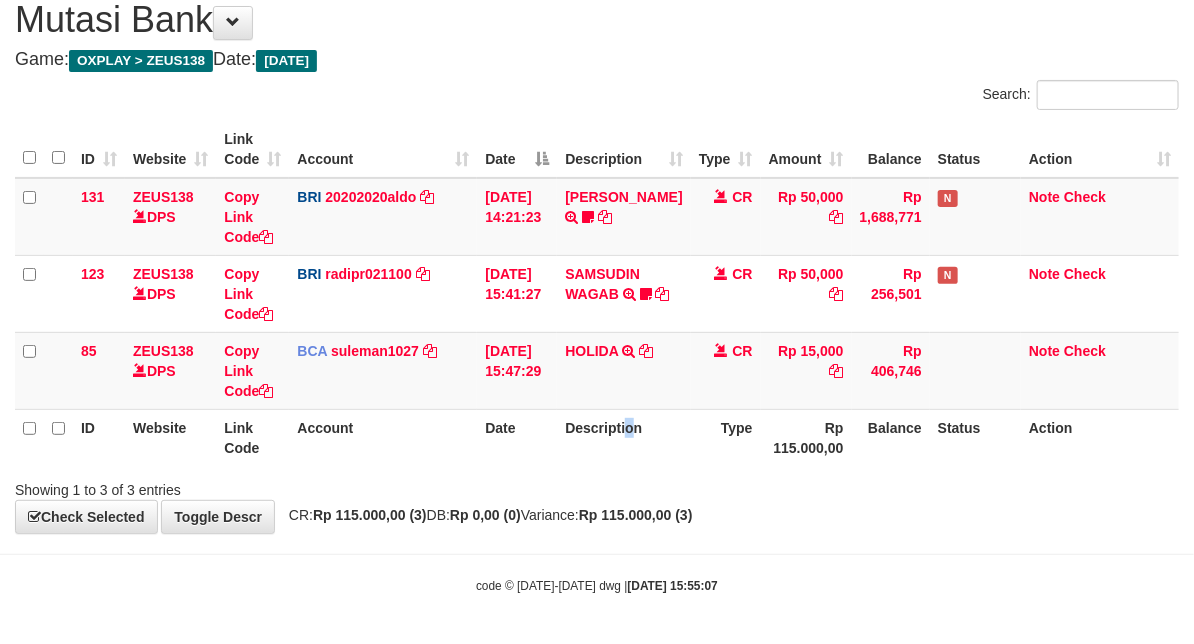 drag, startPoint x: 630, startPoint y: 453, endPoint x: 641, endPoint y: 454, distance: 11.045361 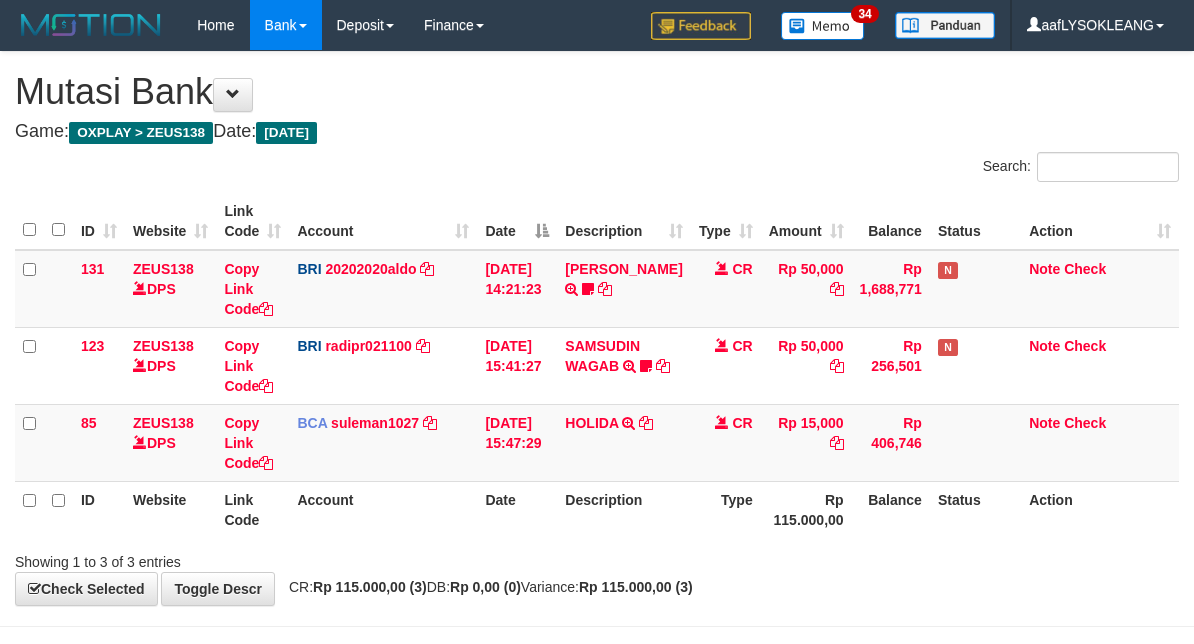 scroll, scrollTop: 72, scrollLeft: 0, axis: vertical 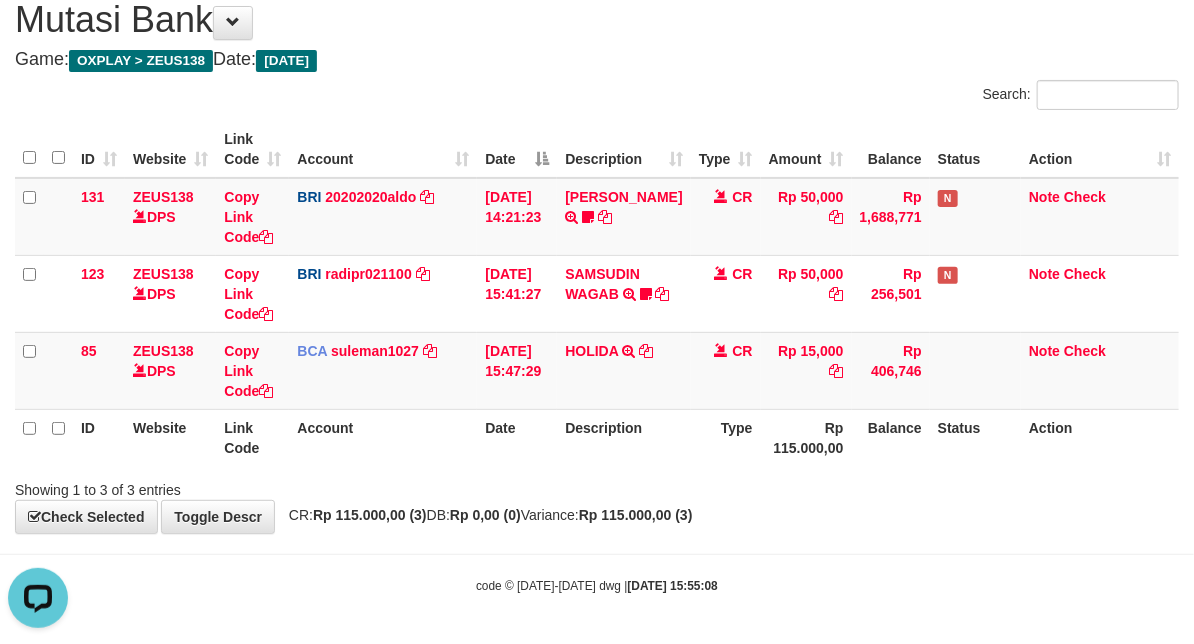 click on "Account" at bounding box center (383, 437) 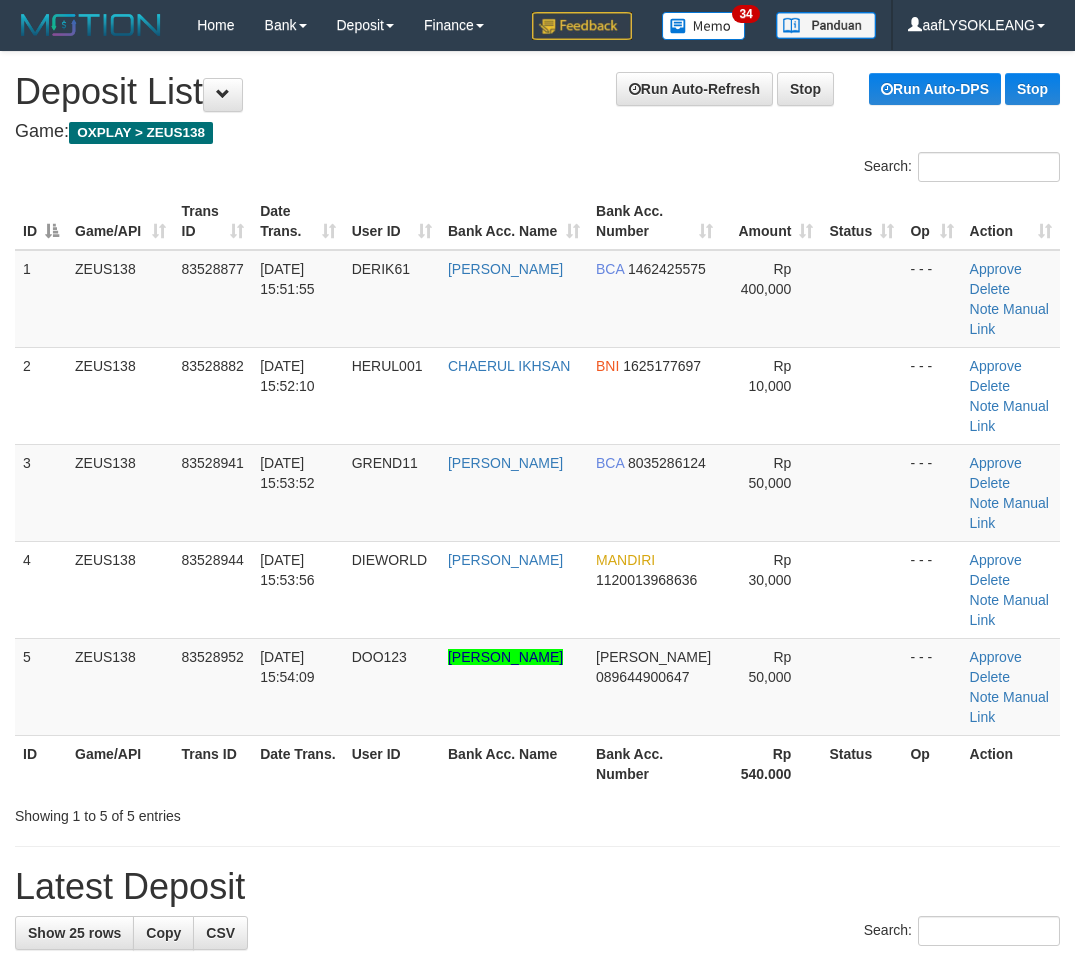 scroll, scrollTop: 38, scrollLeft: 80, axis: both 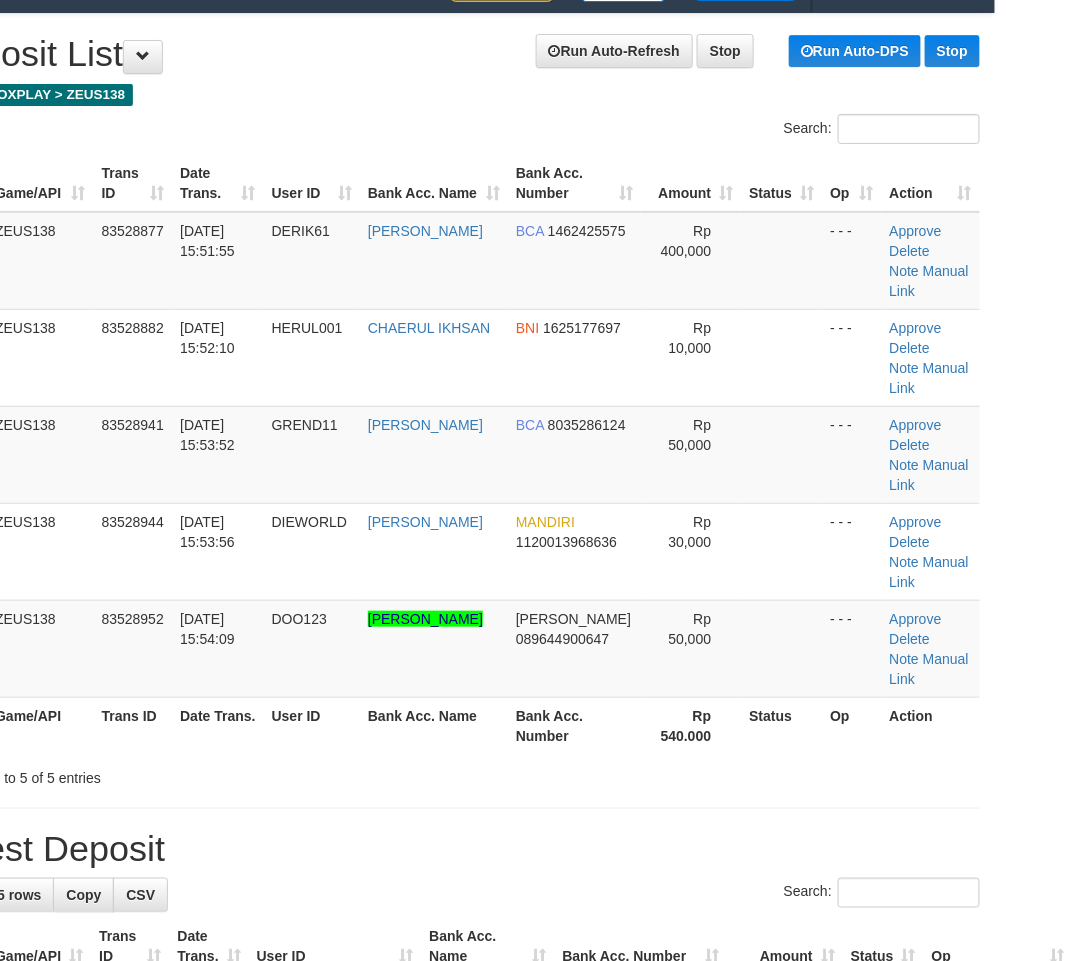 drag, startPoint x: 606, startPoint y: 730, endPoint x: 690, endPoint y: 723, distance: 84.29116 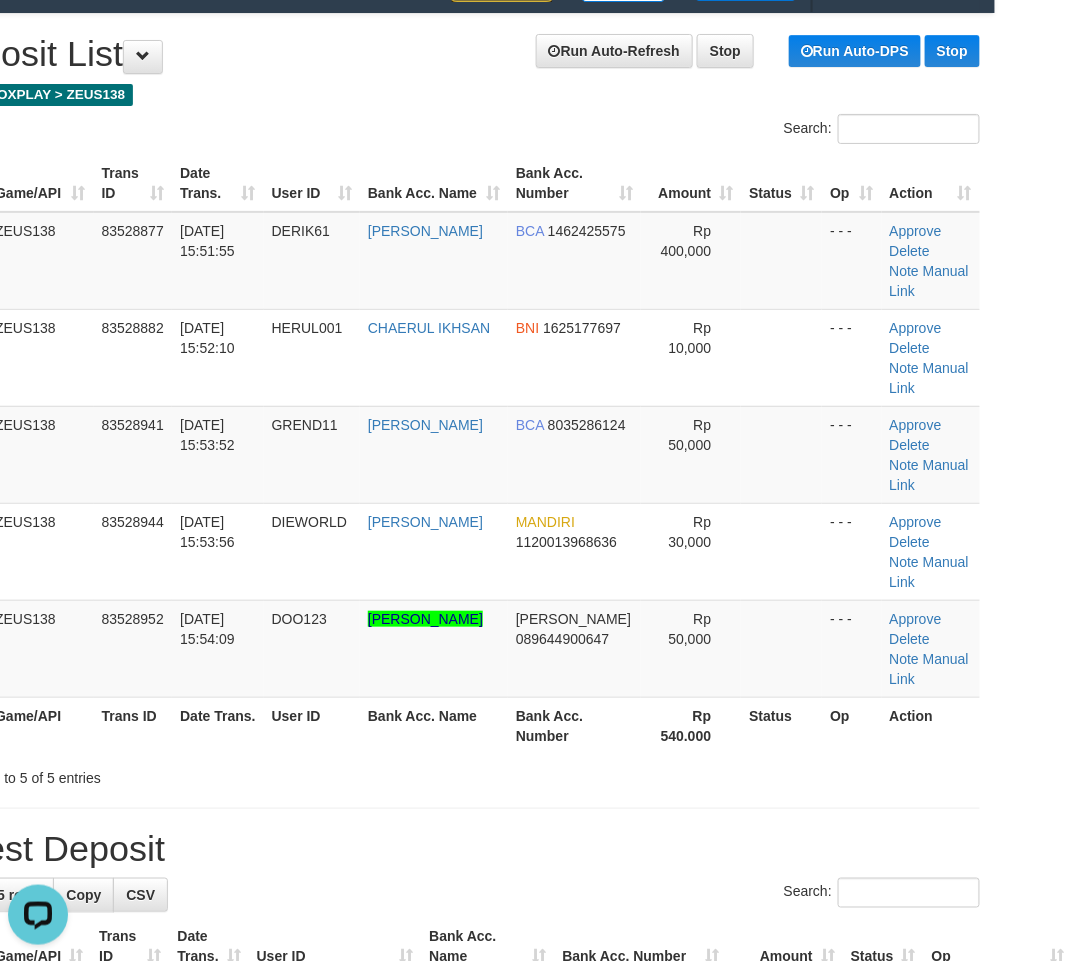 scroll, scrollTop: 0, scrollLeft: 0, axis: both 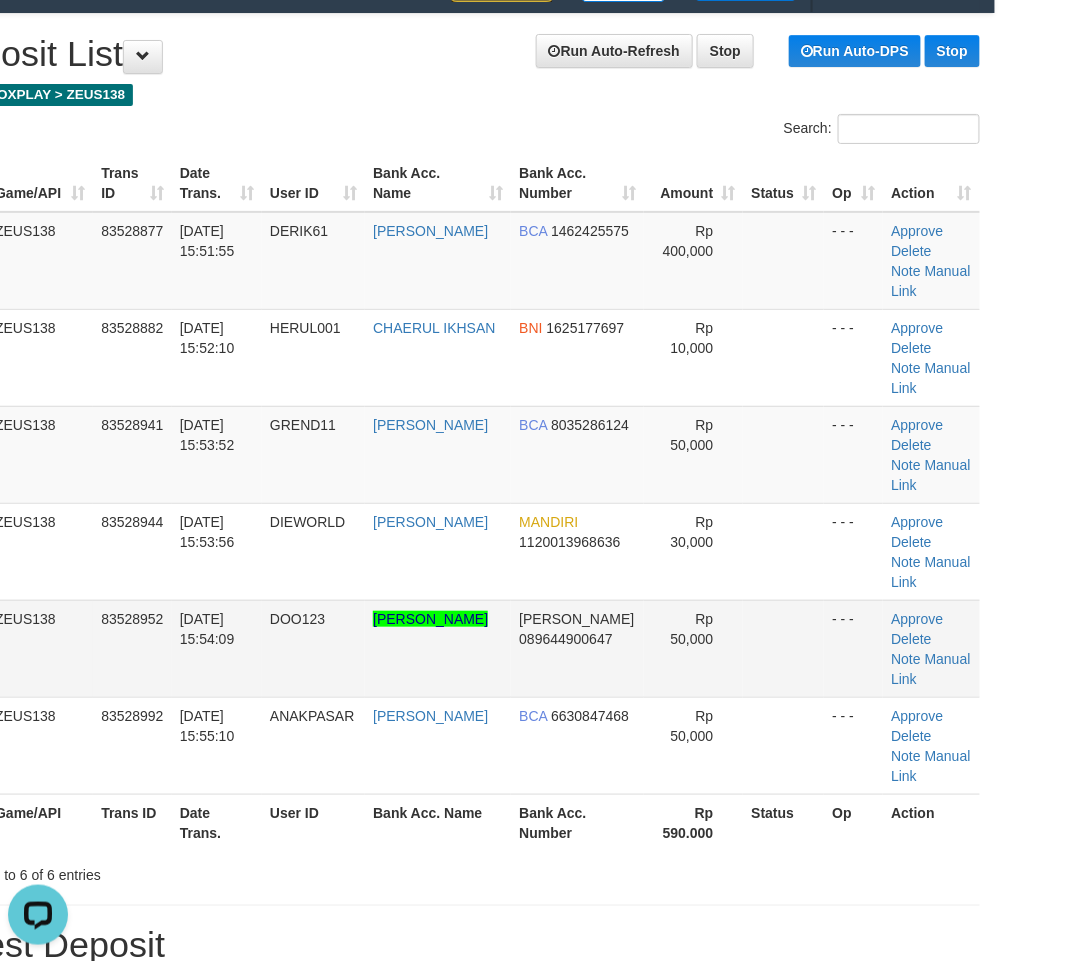 click on "Rp 50,000" at bounding box center (693, 648) 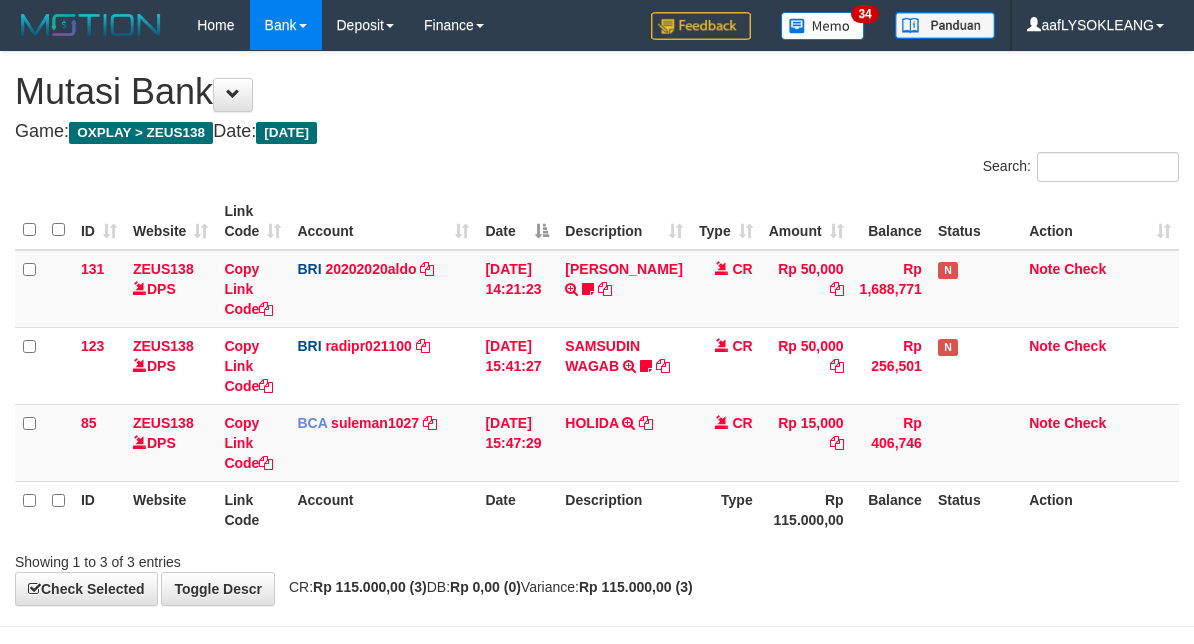 scroll, scrollTop: 72, scrollLeft: 0, axis: vertical 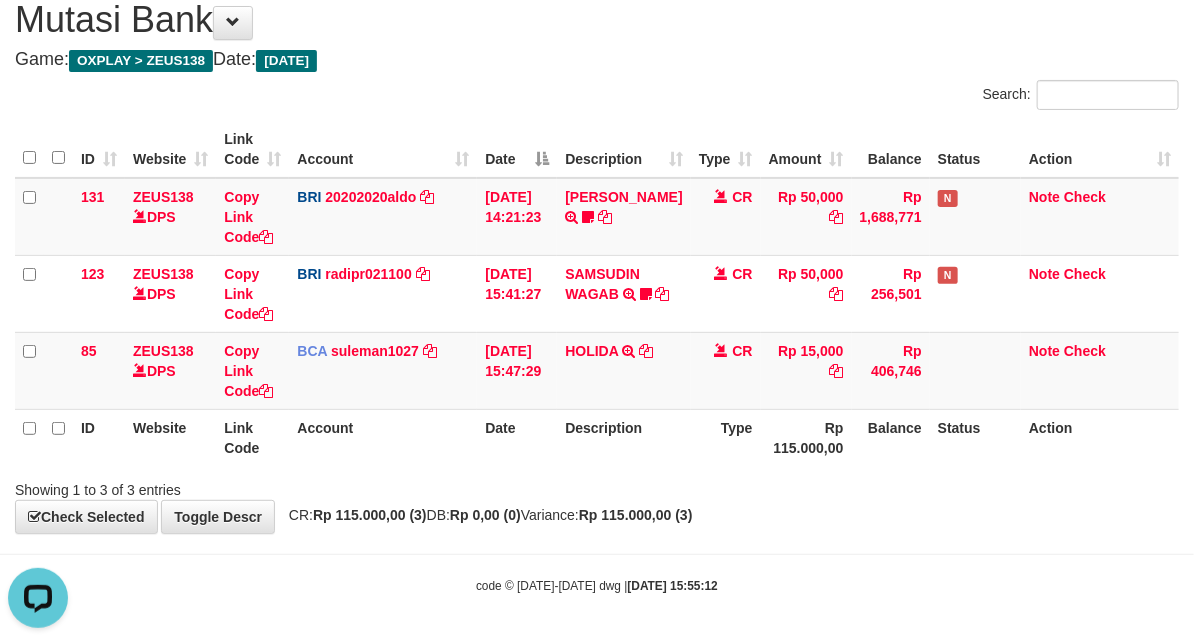 click on "Showing 1 to 3 of 3 entries" at bounding box center [597, 486] 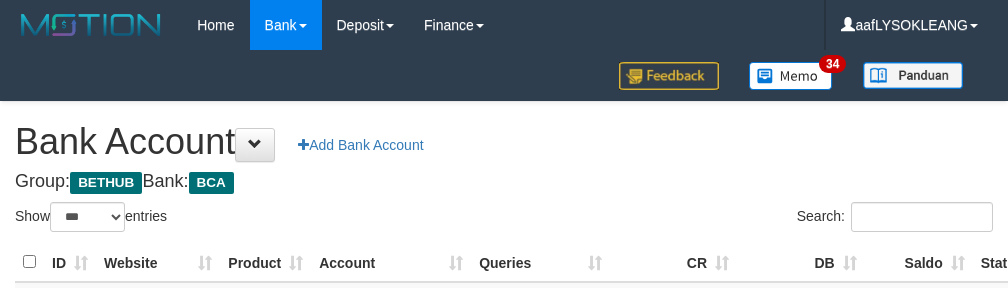 select on "***" 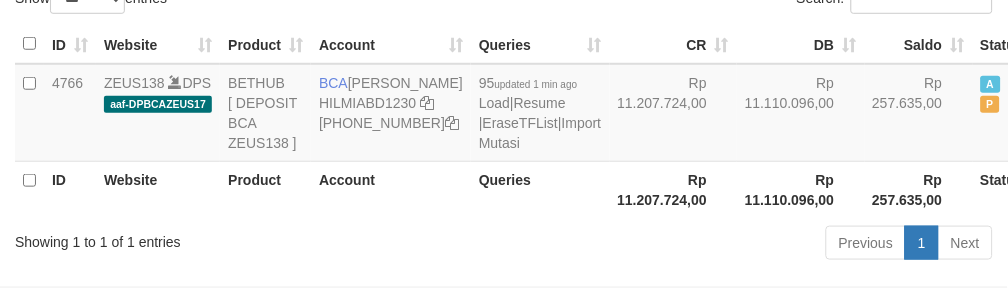scroll, scrollTop: 260, scrollLeft: 0, axis: vertical 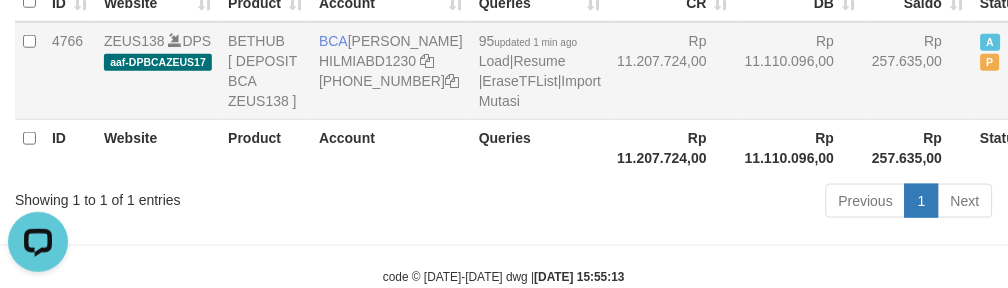 click on "Rp 11.207.724,00" at bounding box center (674, 71) 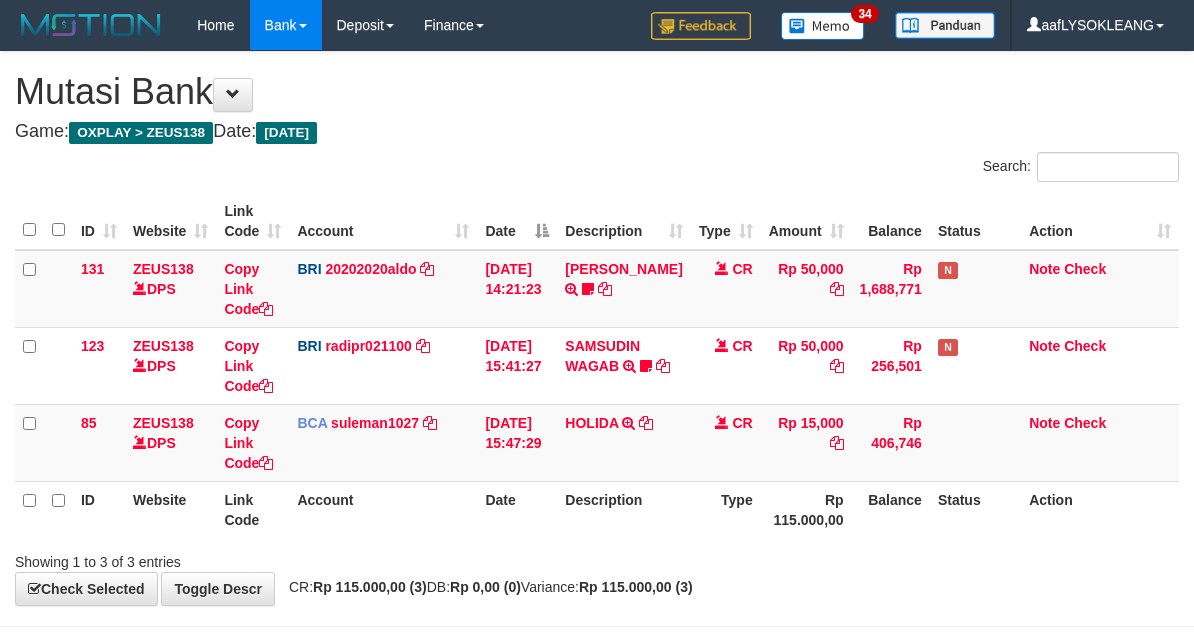 scroll, scrollTop: 72, scrollLeft: 0, axis: vertical 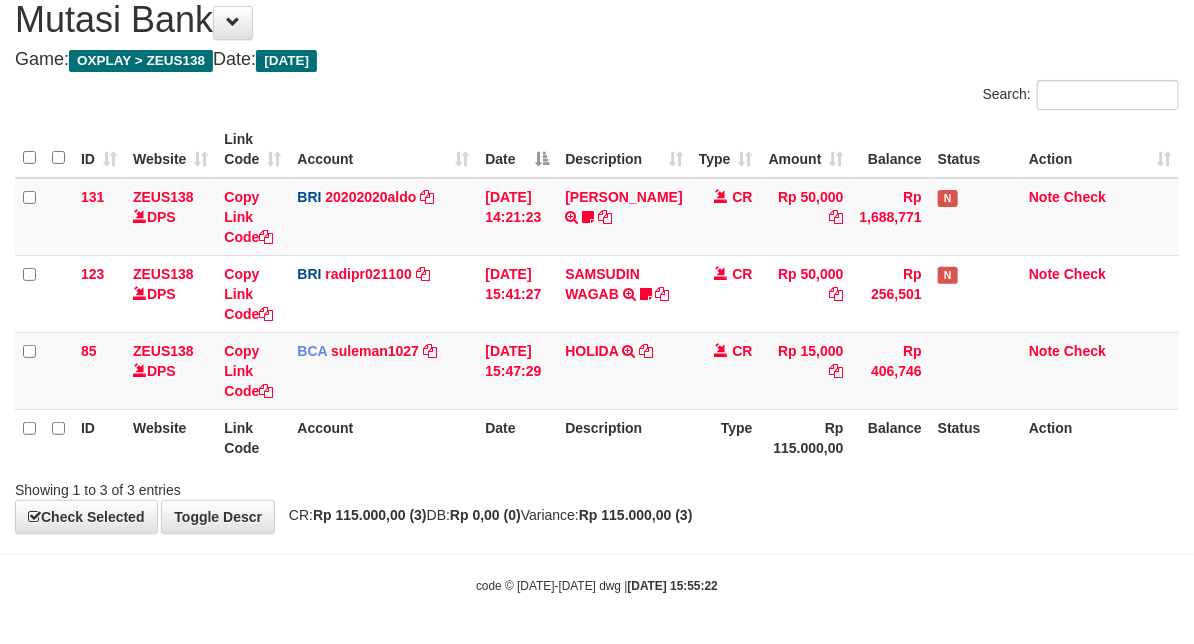 click on "Showing 1 to 3 of 3 entries" at bounding box center (597, 486) 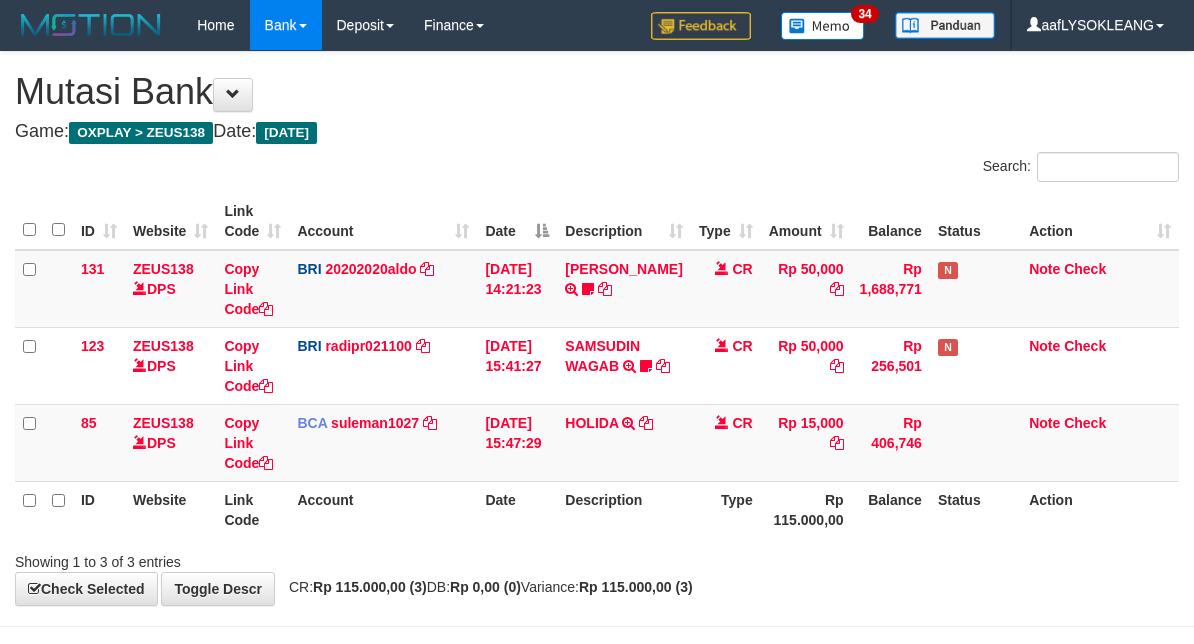 scroll, scrollTop: 72, scrollLeft: 0, axis: vertical 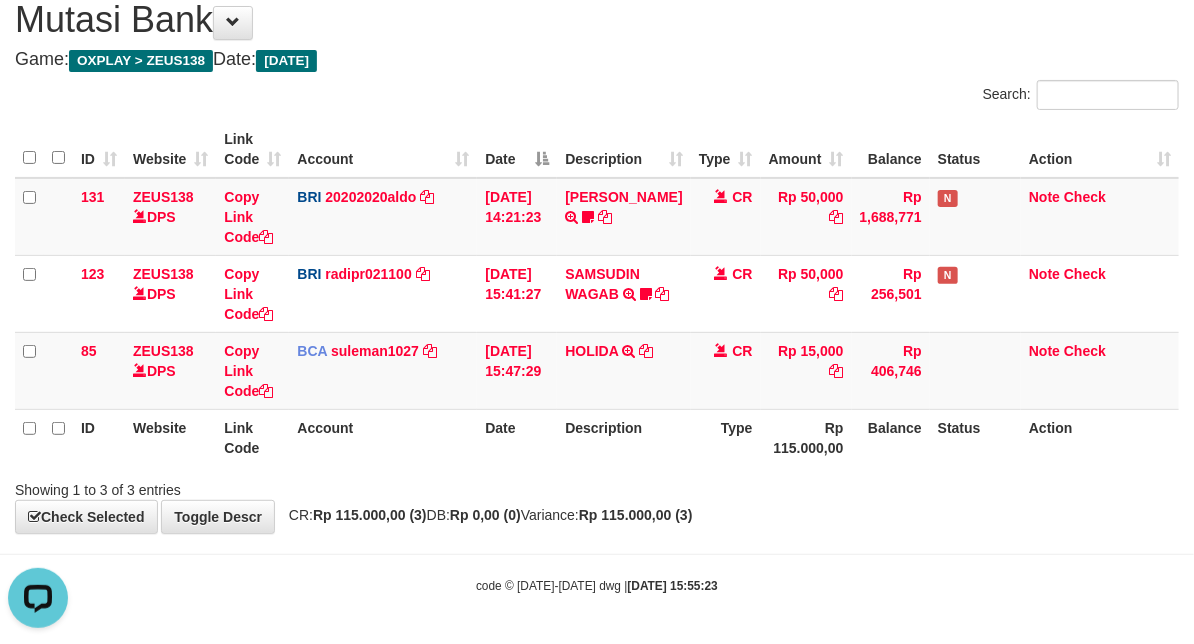 drag, startPoint x: 786, startPoint y: 516, endPoint x: 691, endPoint y: 482, distance: 100.90094 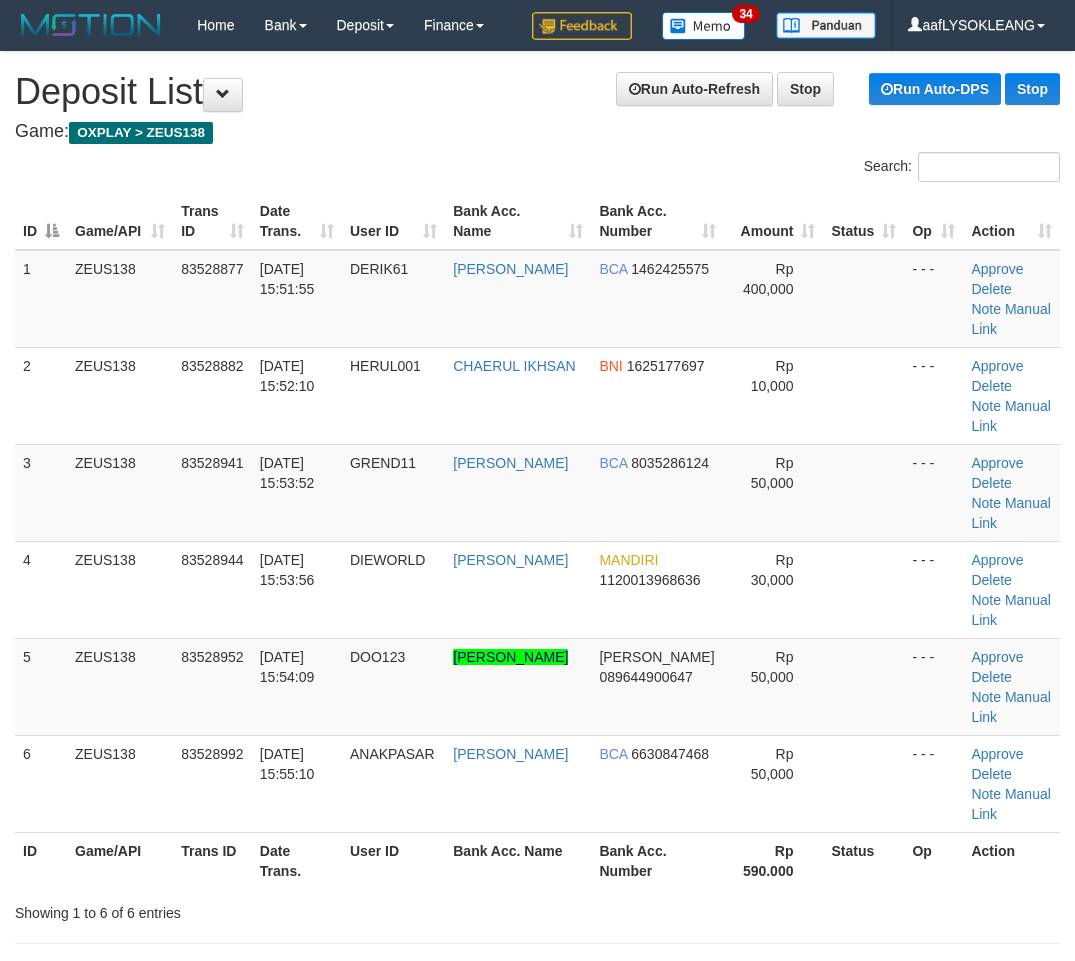 scroll, scrollTop: 38, scrollLeft: 80, axis: both 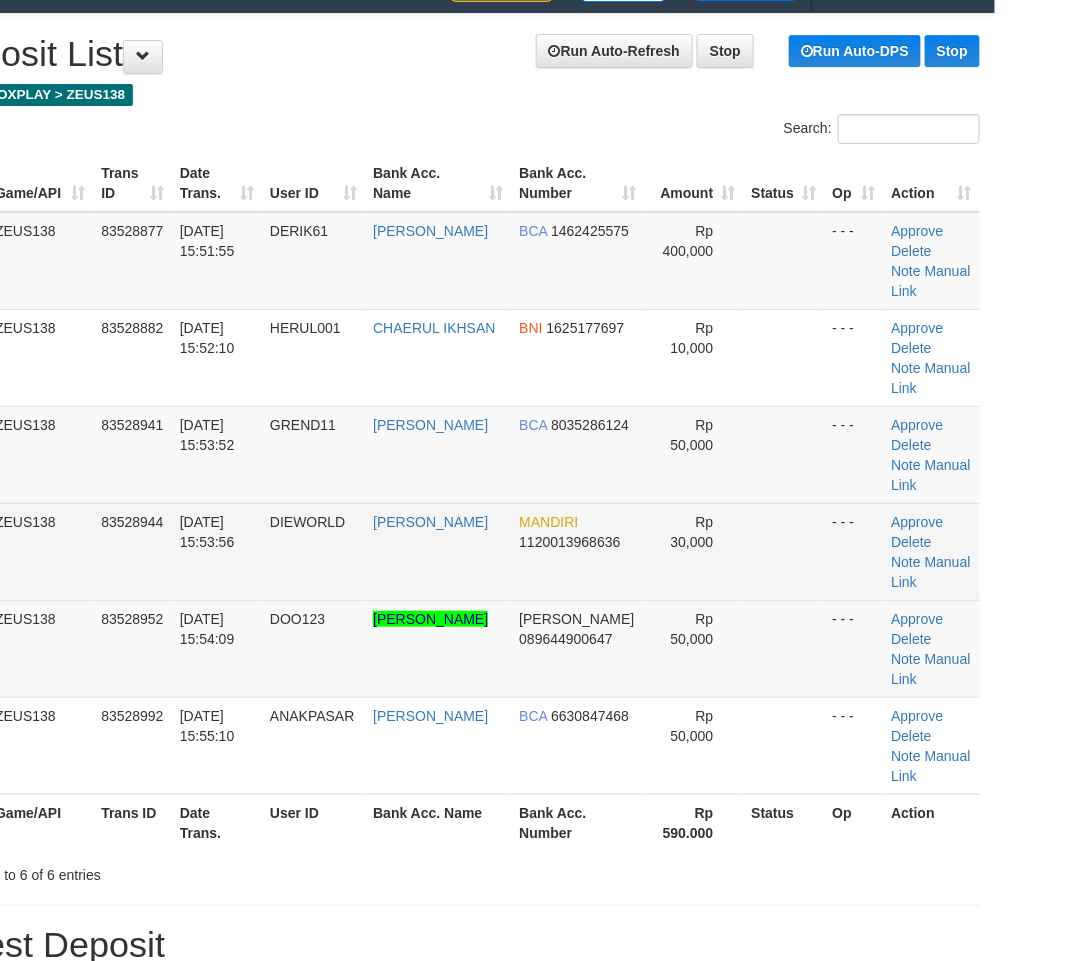 click at bounding box center (783, 551) 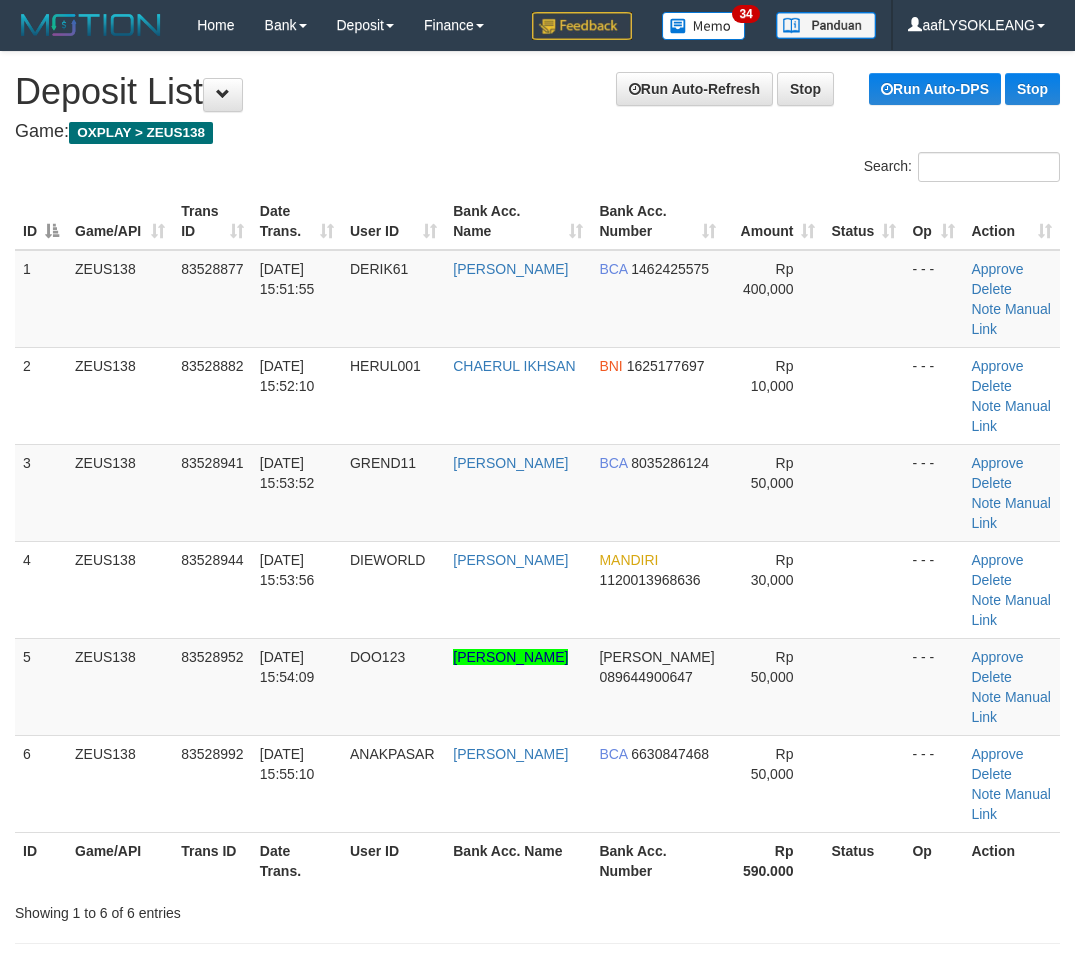 scroll, scrollTop: 38, scrollLeft: 80, axis: both 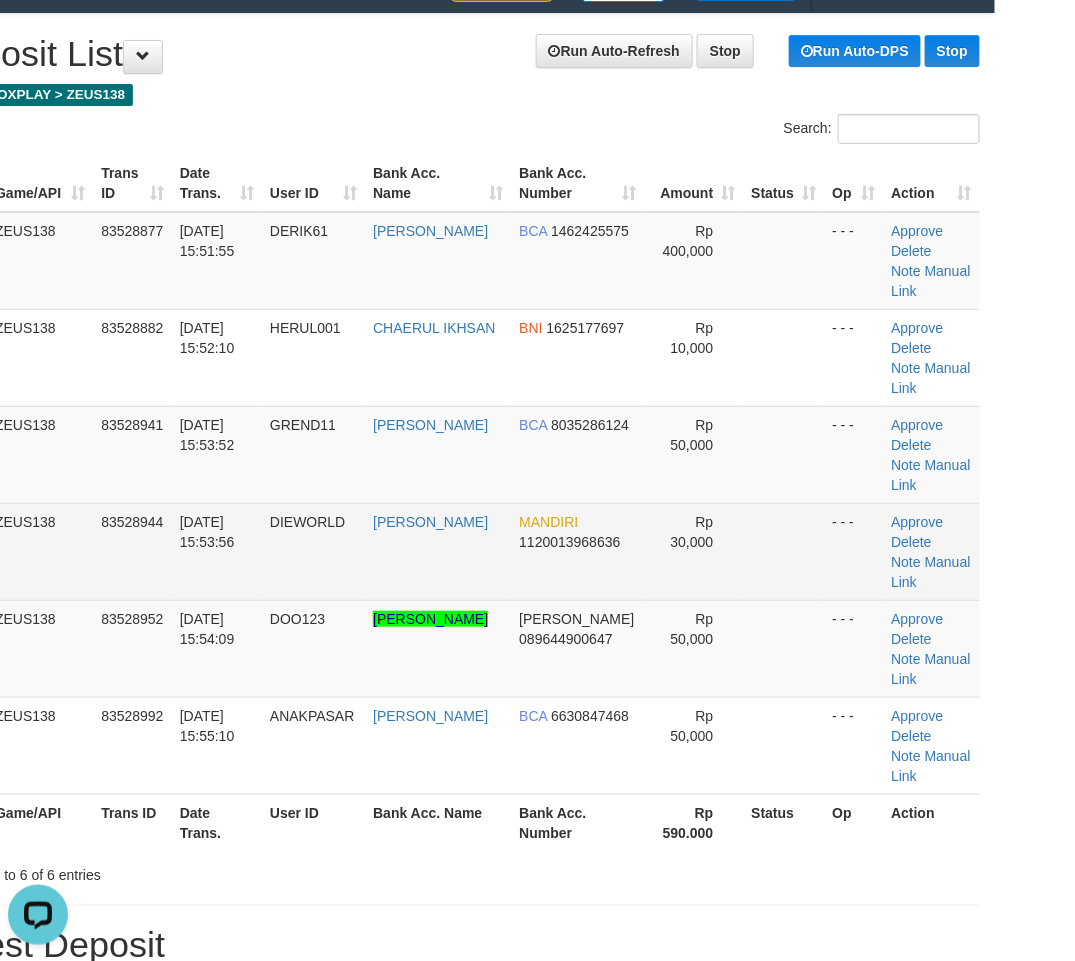 click on "Rp 30,000" at bounding box center (693, 551) 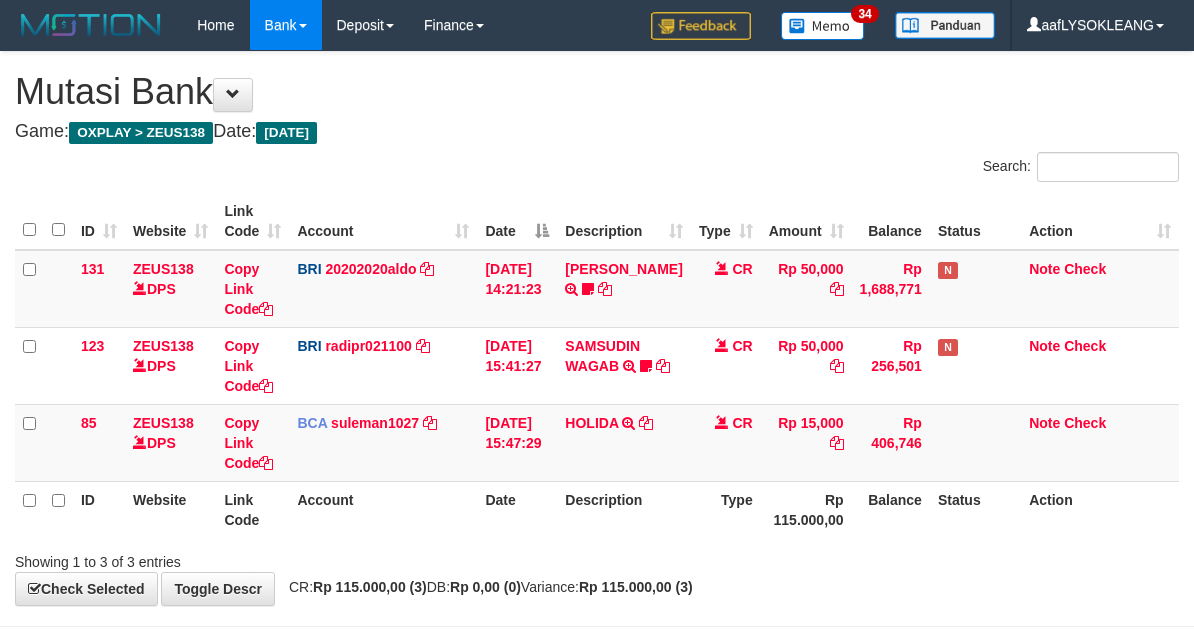 scroll, scrollTop: 72, scrollLeft: 0, axis: vertical 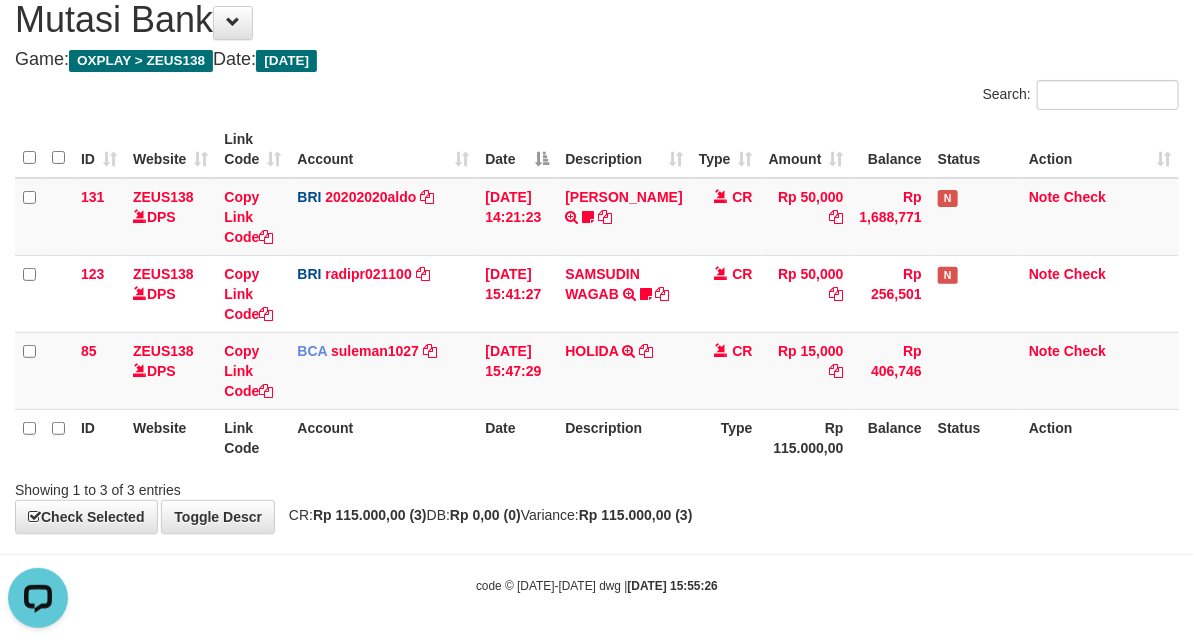 click on "Showing 1 to 3 of 3 entries" at bounding box center [597, 486] 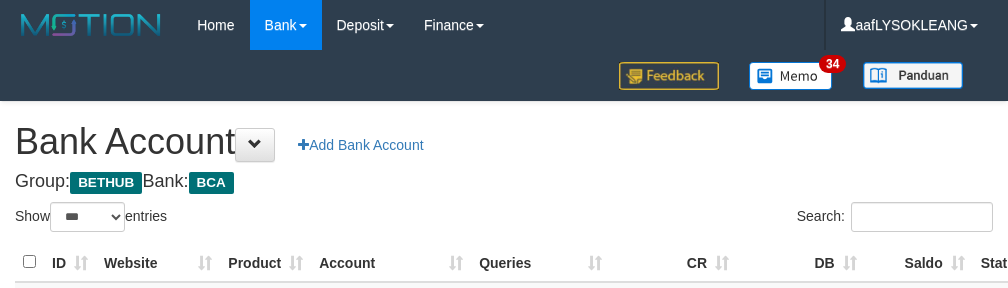 select on "***" 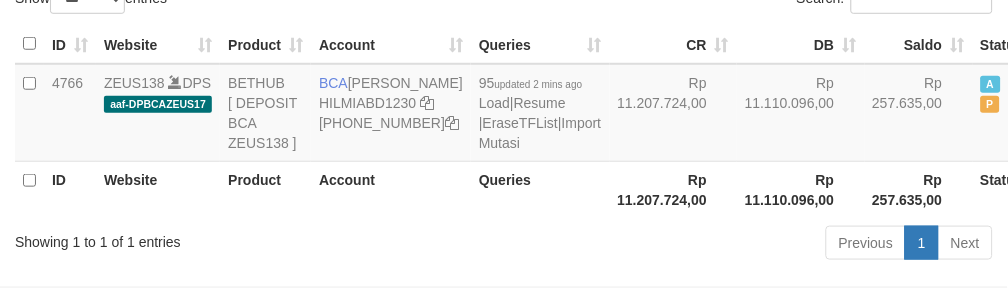 scroll, scrollTop: 260, scrollLeft: 0, axis: vertical 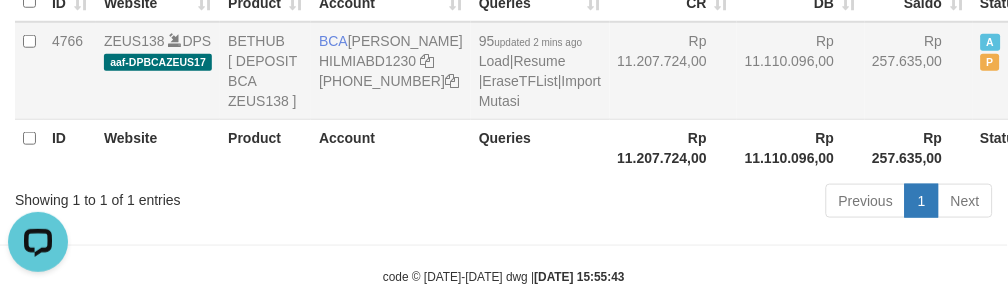 click on "Rp 11.207.724,00" at bounding box center (674, 71) 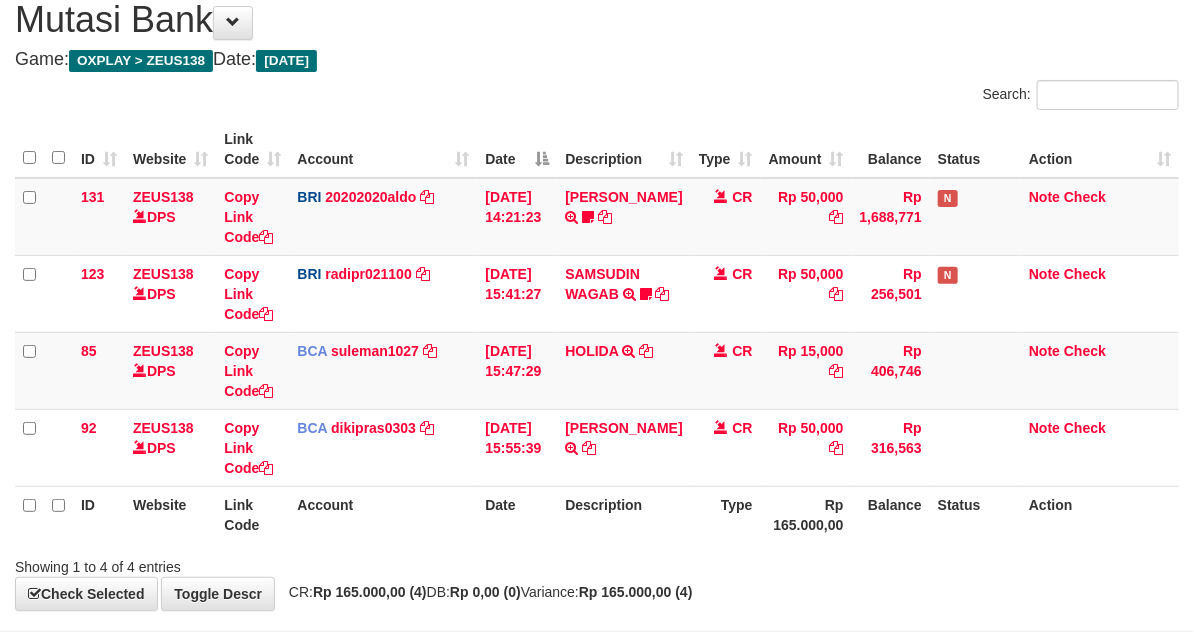 scroll, scrollTop: 148, scrollLeft: 0, axis: vertical 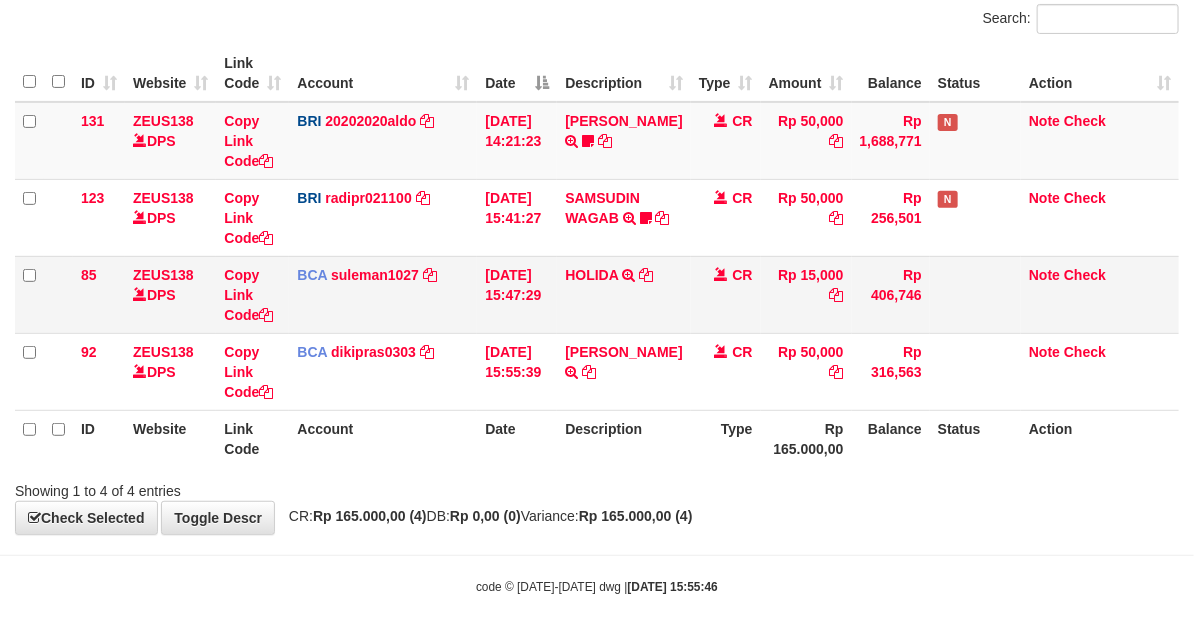 click on "HOLIDA         TRSF E-BANKING CR 07/13 19131
HOLIDA" at bounding box center [623, 294] 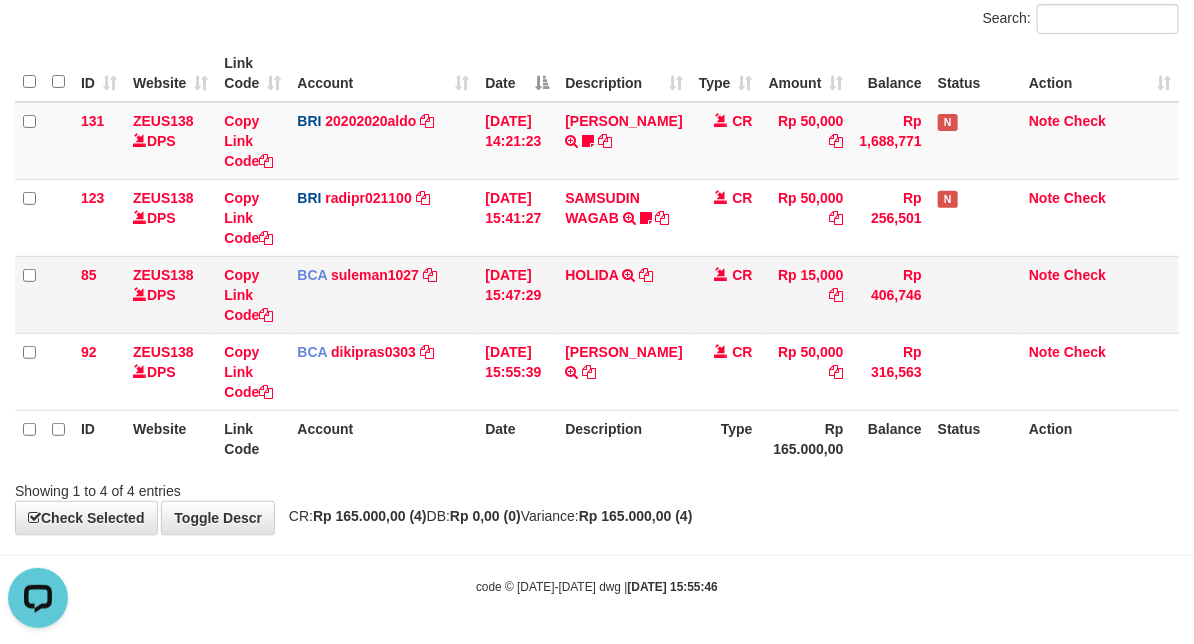 scroll, scrollTop: 0, scrollLeft: 0, axis: both 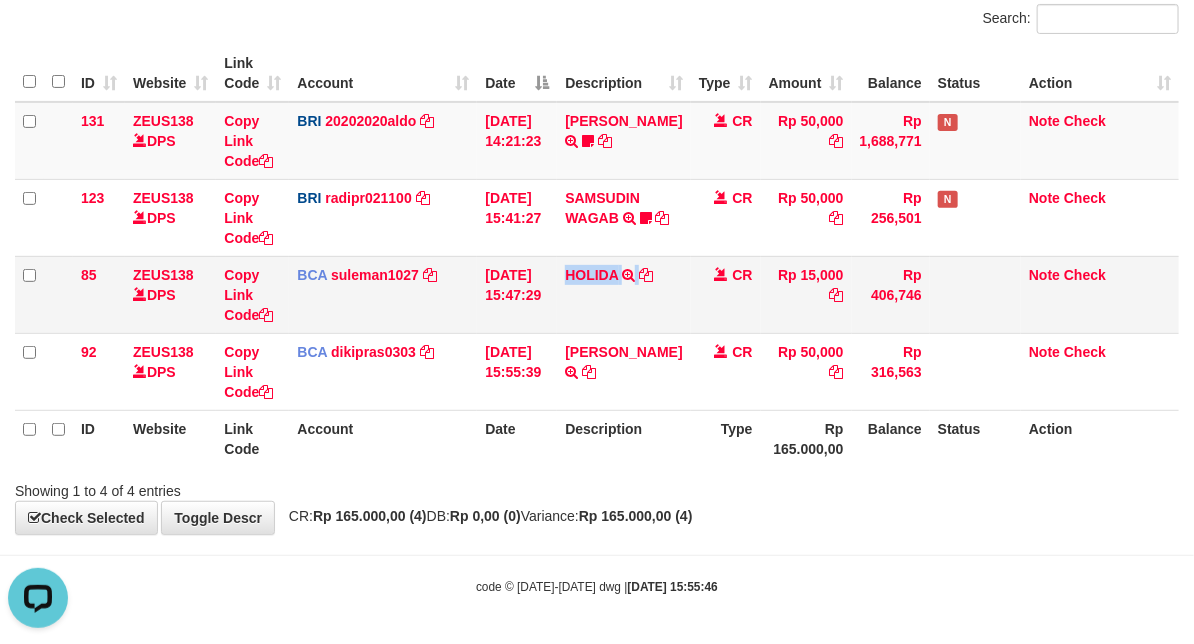 click on "HOLIDA         TRSF E-BANKING CR 07/13 19131
HOLIDA" at bounding box center [623, 294] 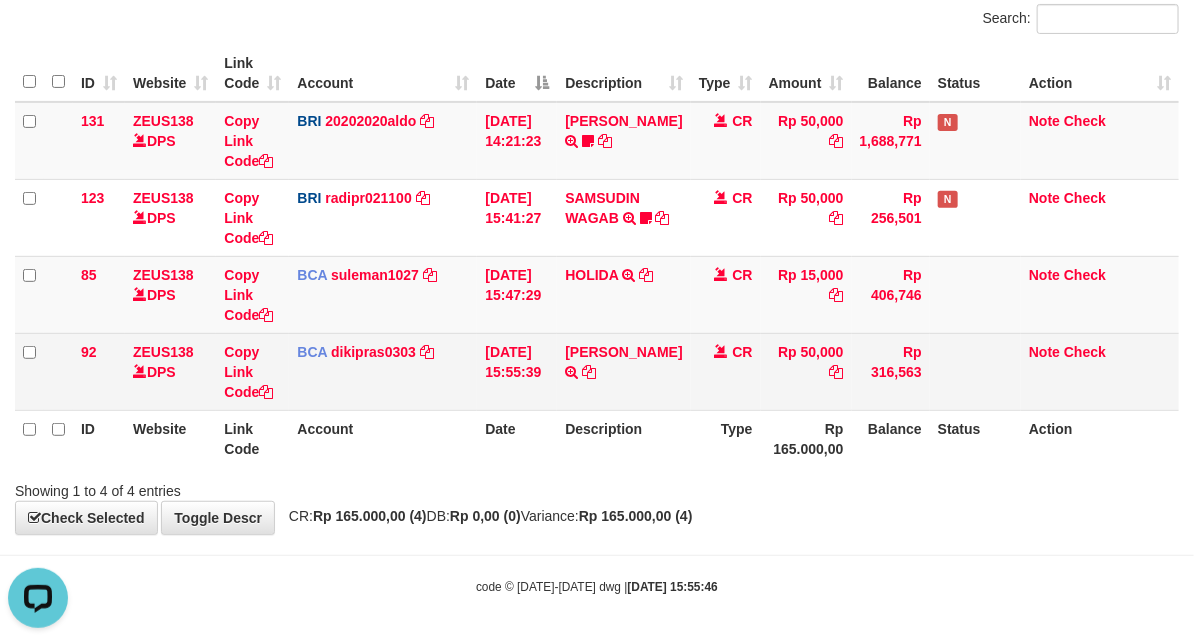 click on "FABIA RIDHO         TRSF E-BANKING CR 1307/FTSCY/WS95051
50000.002025071329135978 TRFDN-FABIA RIDHO ESPAY DEBIT INDONE" at bounding box center (623, 371) 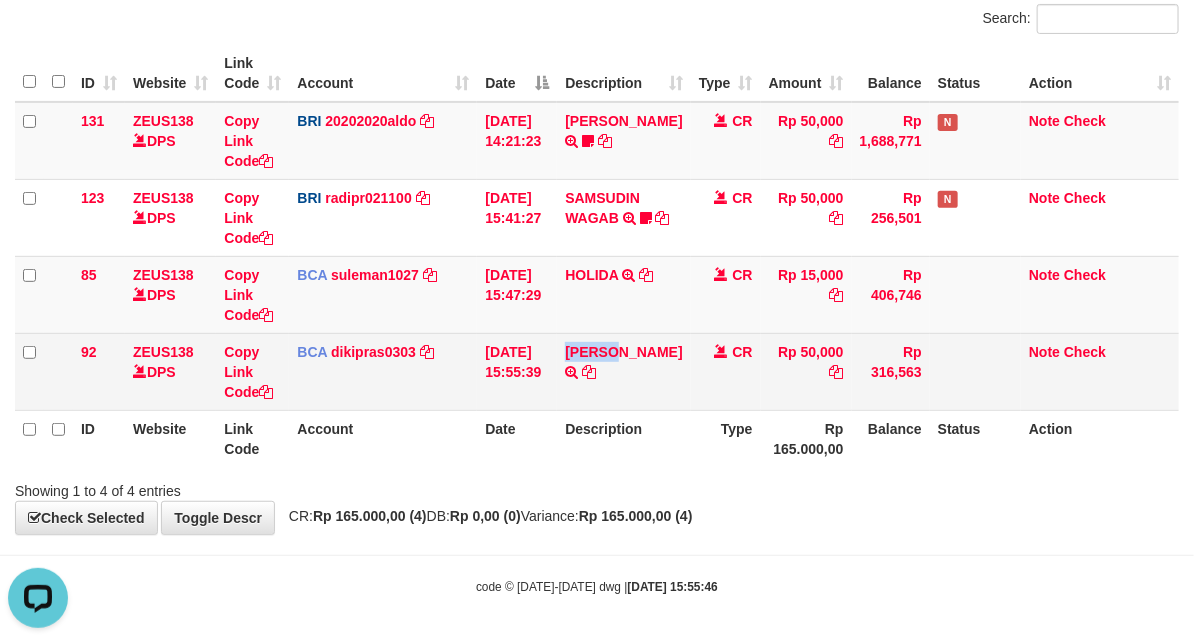 click on "FABIA RIDHO         TRSF E-BANKING CR 1307/FTSCY/WS95051
50000.002025071329135978 TRFDN-FABIA RIDHO ESPAY DEBIT INDONE" at bounding box center (623, 371) 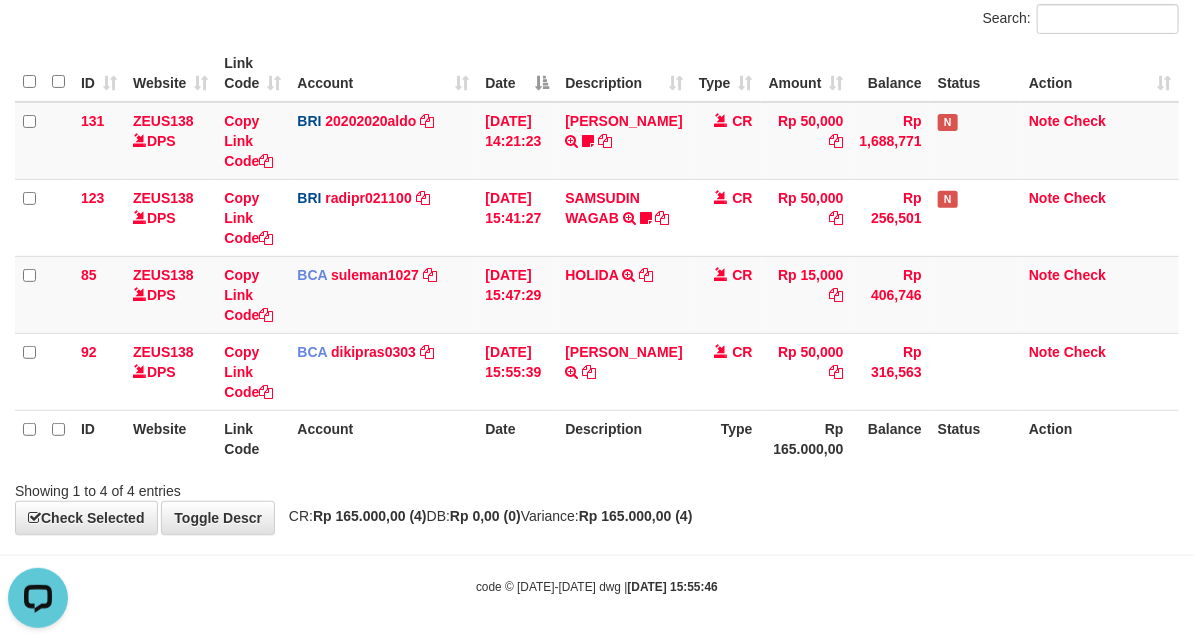 click on "**********" at bounding box center [597, 219] 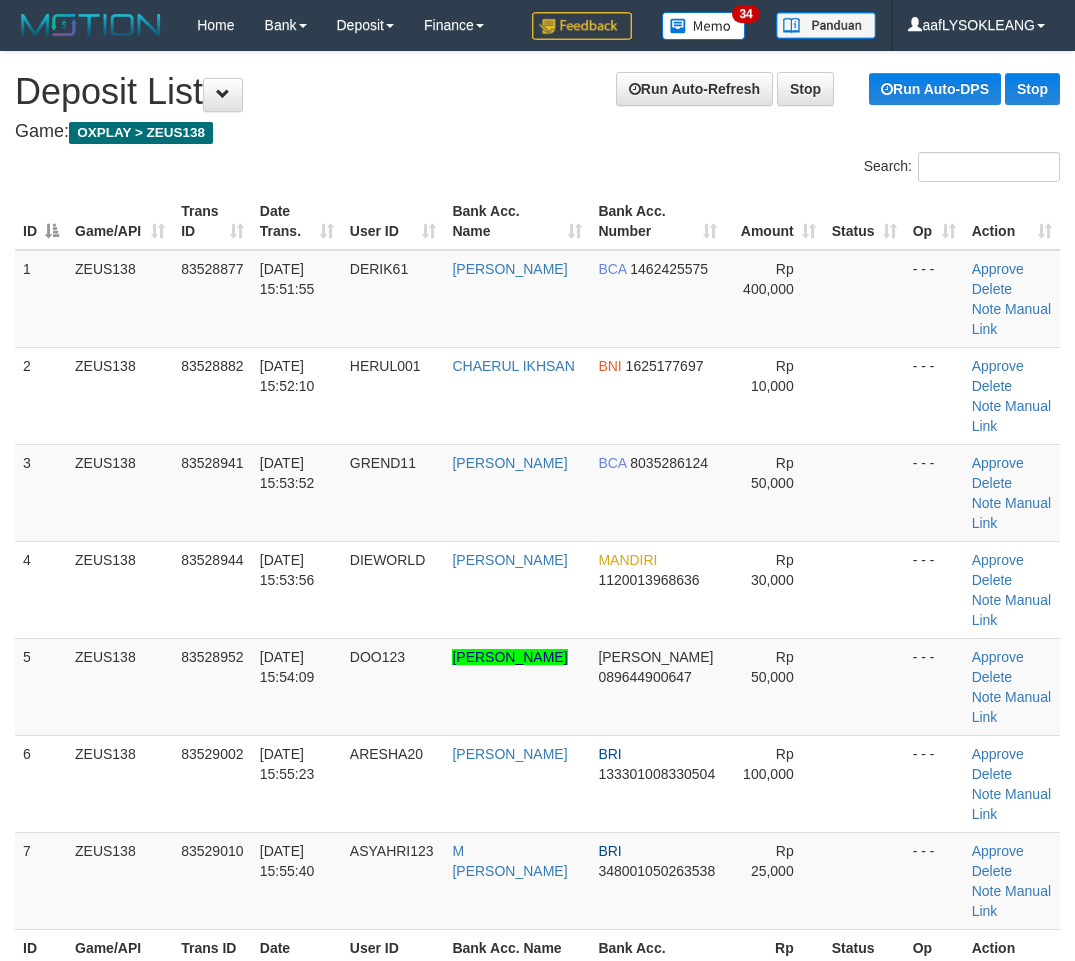 scroll, scrollTop: 38, scrollLeft: 80, axis: both 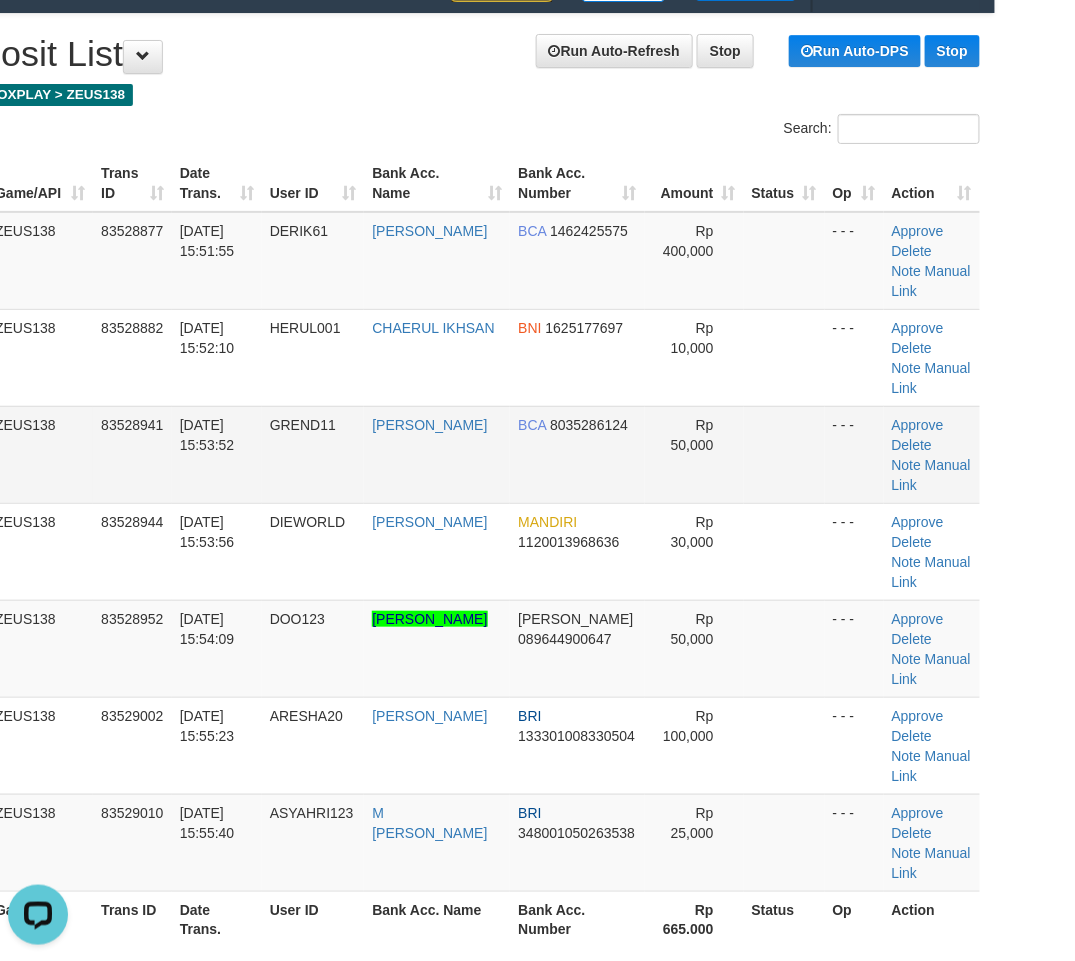 click on "8035286124" at bounding box center [589, 425] 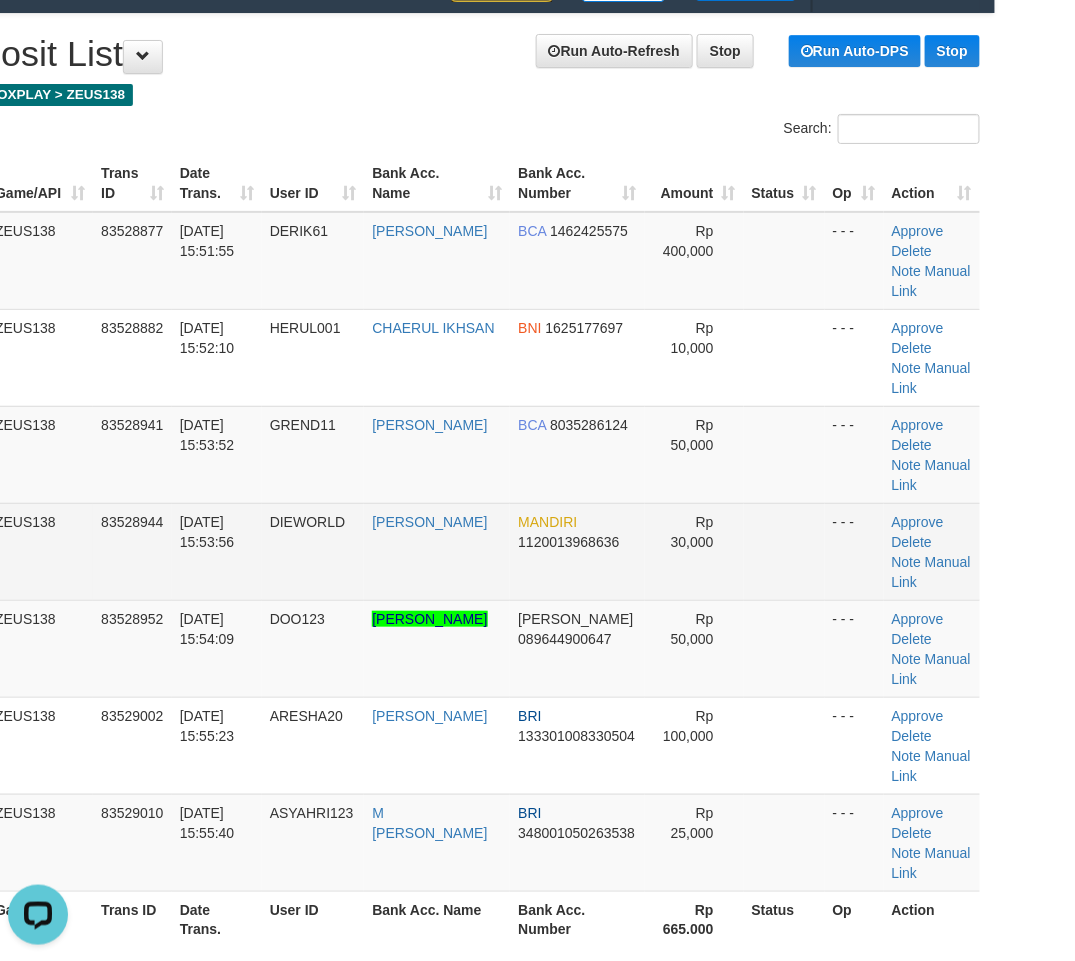drag, startPoint x: 773, startPoint y: 534, endPoint x: 806, endPoint y: 533, distance: 33.01515 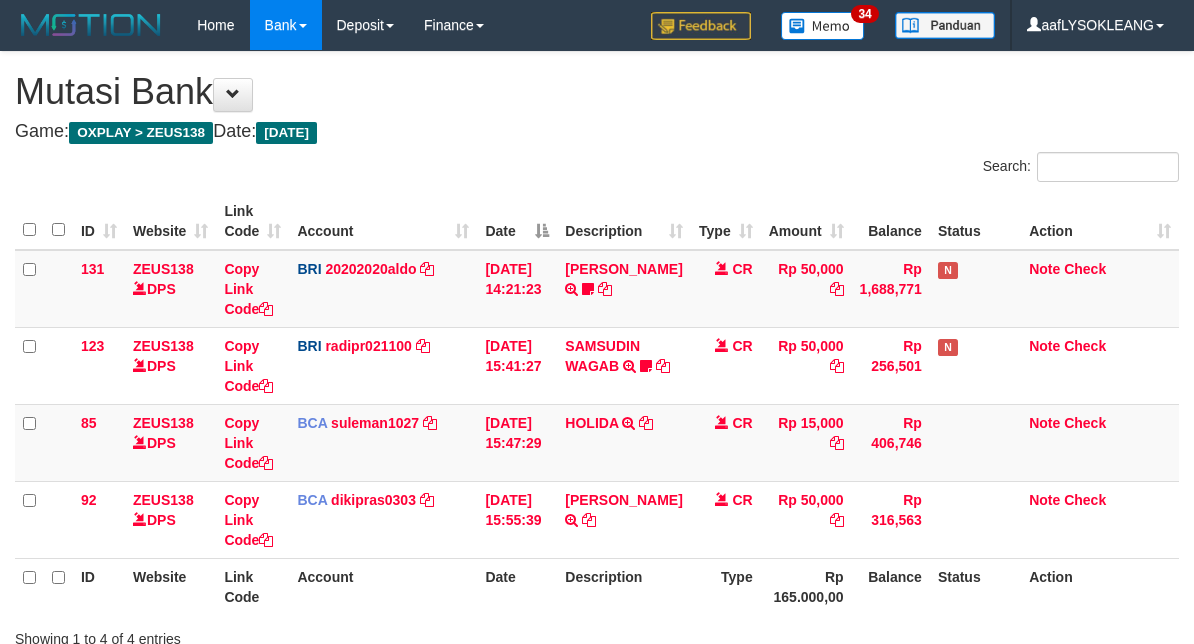 scroll, scrollTop: 148, scrollLeft: 0, axis: vertical 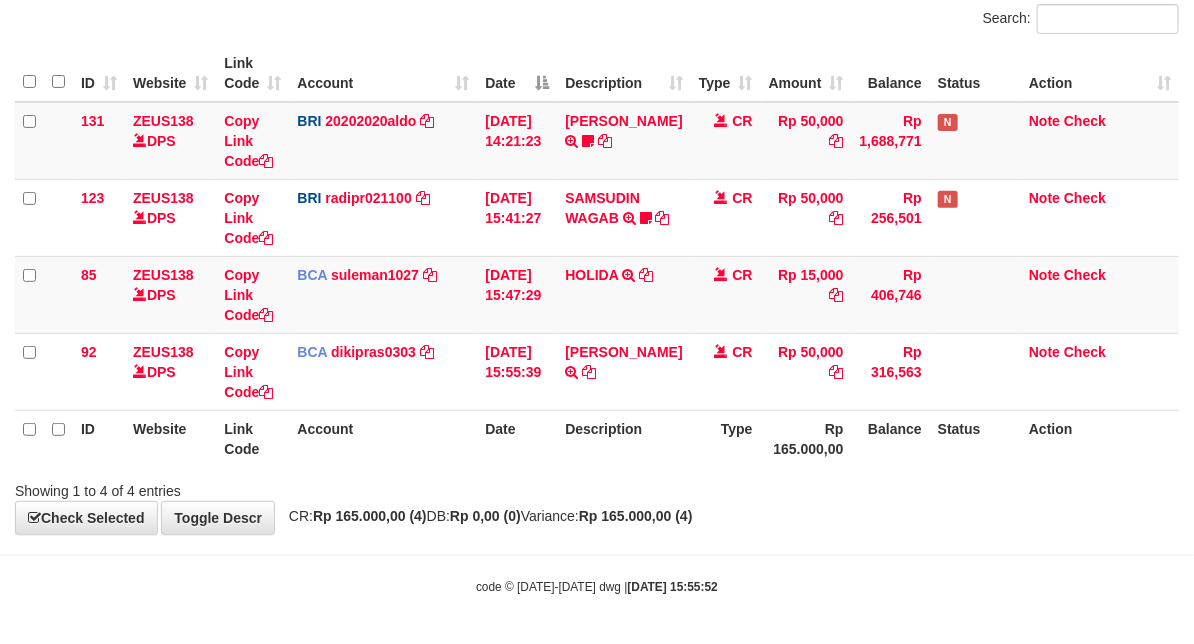 drag, startPoint x: 803, startPoint y: 538, endPoint x: 790, endPoint y: 534, distance: 13.601471 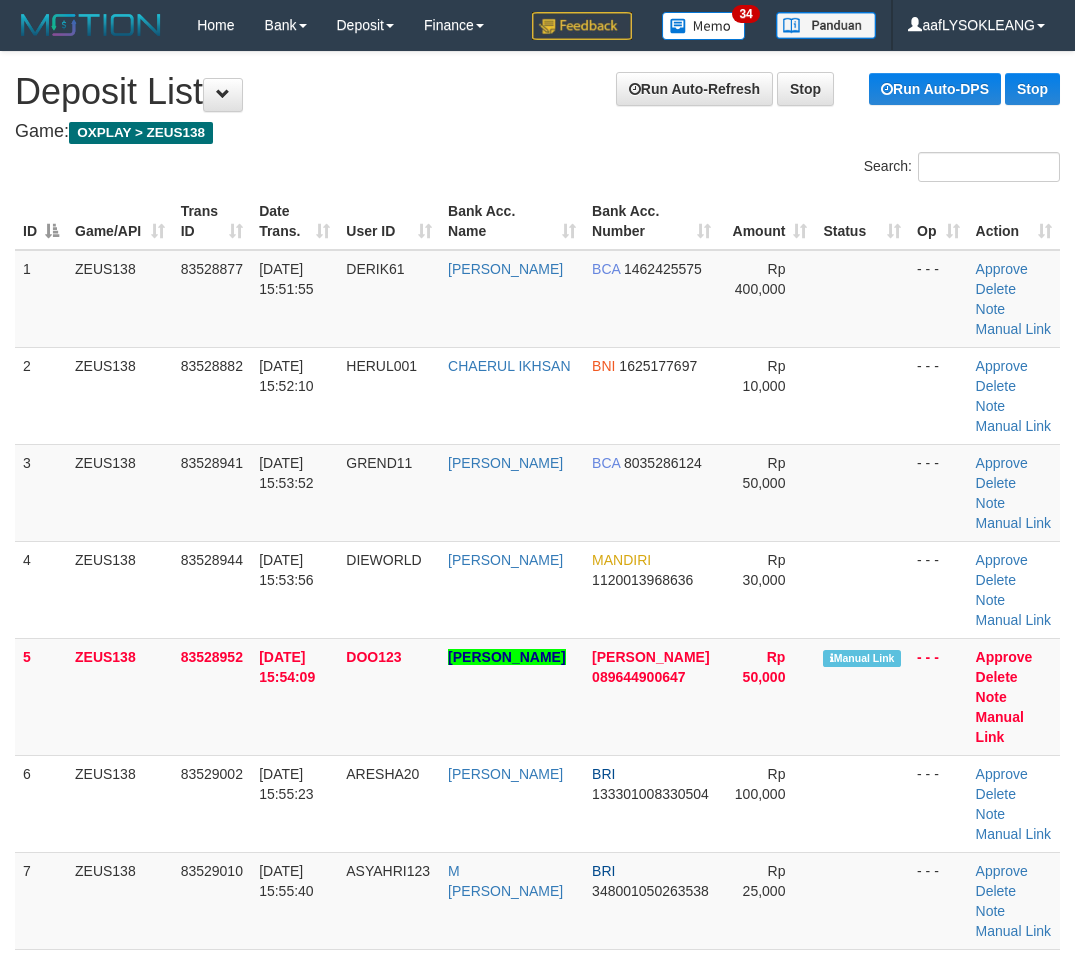 scroll, scrollTop: 38, scrollLeft: 80, axis: both 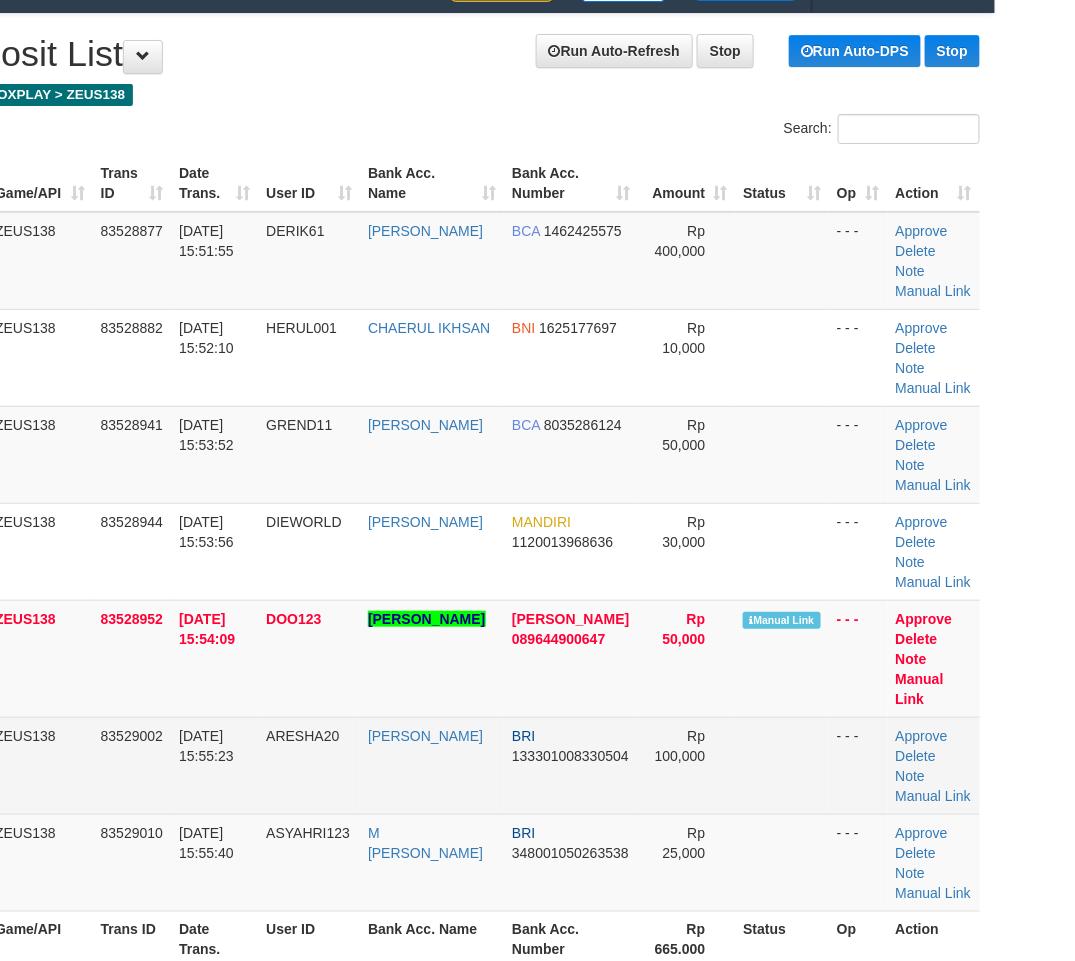 click at bounding box center (782, 765) 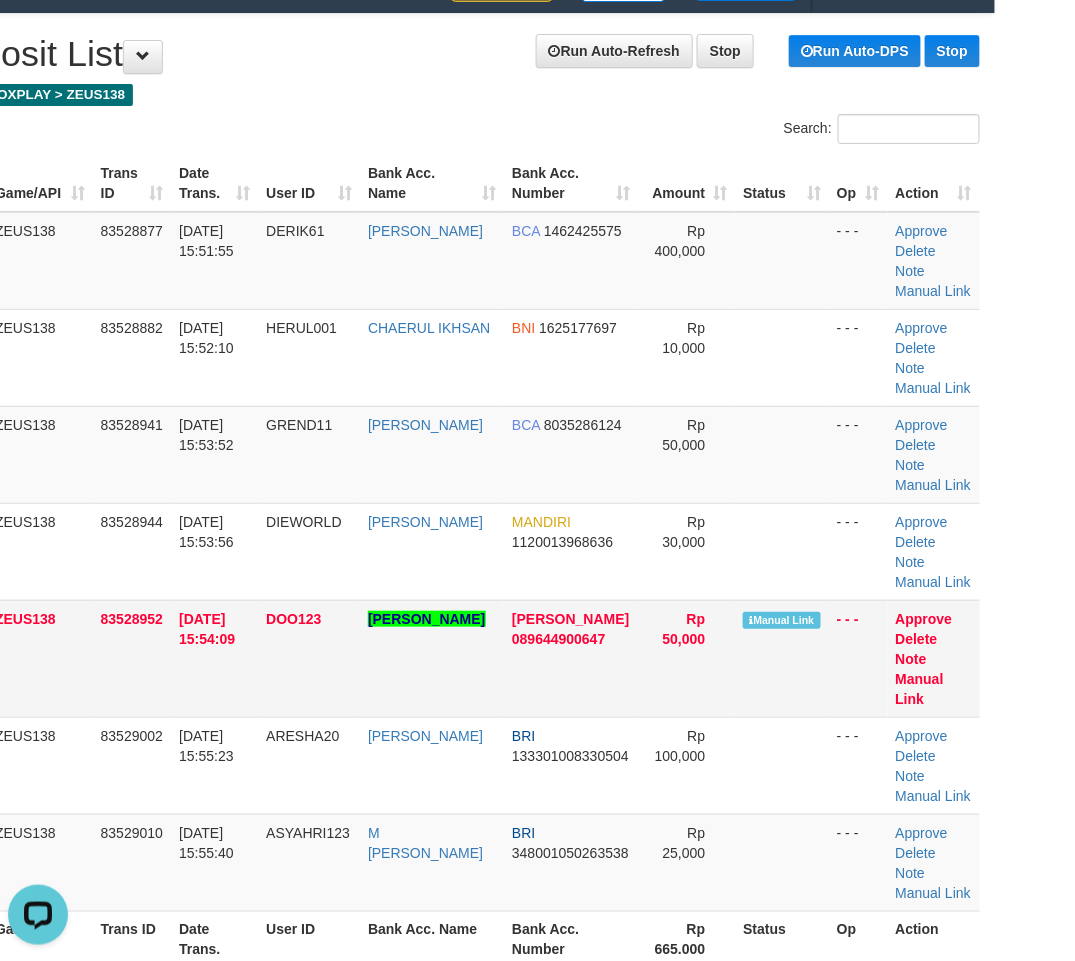 scroll, scrollTop: 0, scrollLeft: 0, axis: both 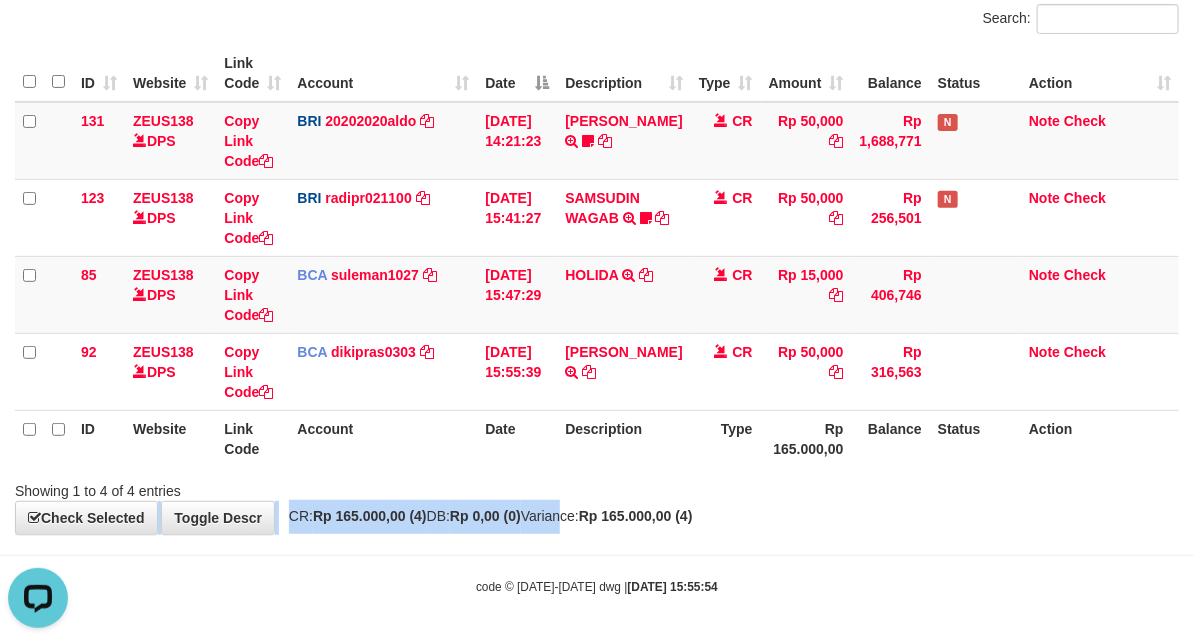 drag, startPoint x: 578, startPoint y: 505, endPoint x: 552, endPoint y: 493, distance: 28.635643 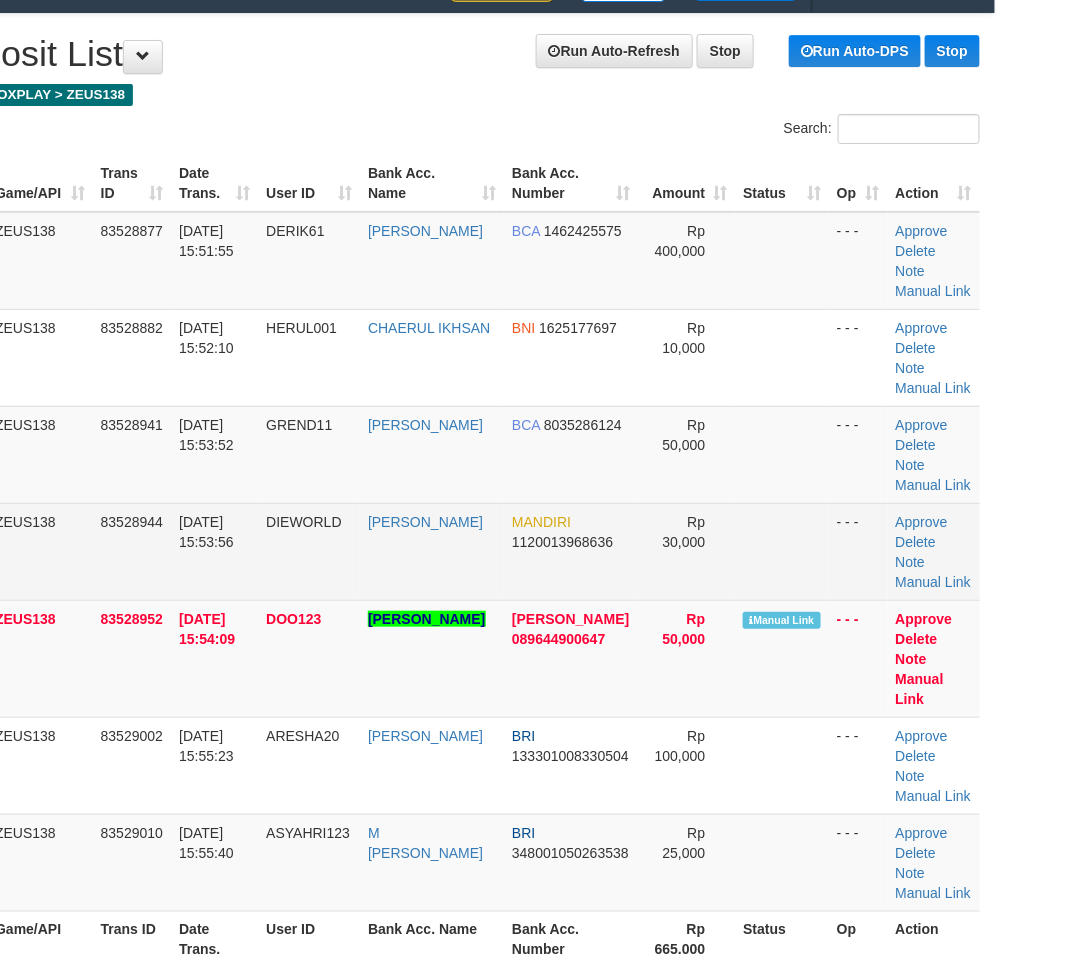 scroll, scrollTop: 38, scrollLeft: 80, axis: both 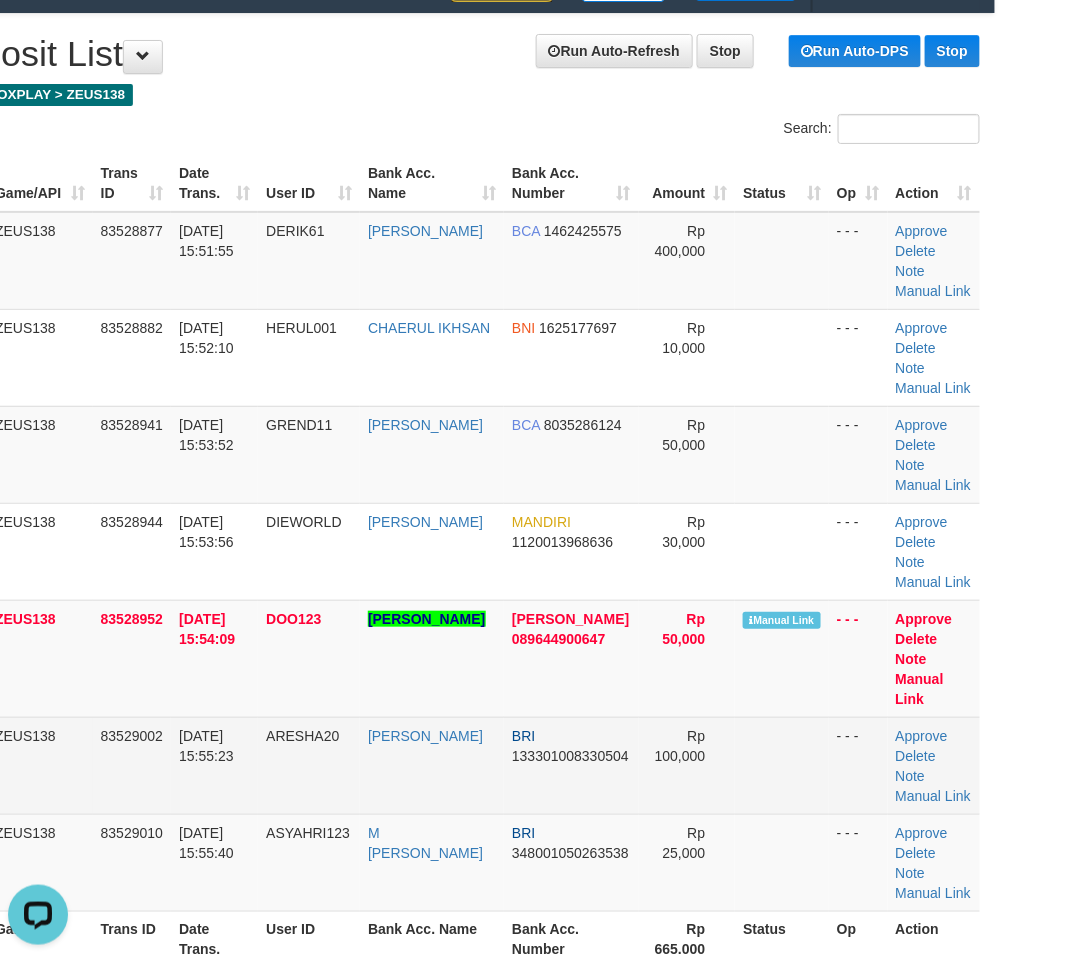 click on "Approve
Delete
Note
Manual Link" at bounding box center (934, 765) 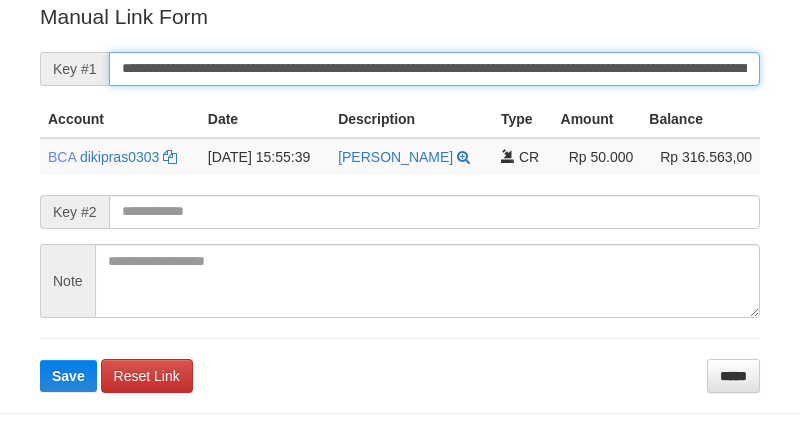 click on "**********" at bounding box center [434, 69] 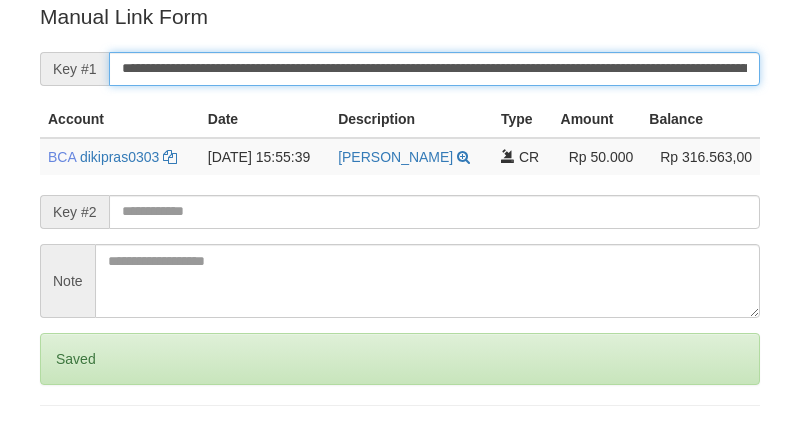 scroll, scrollTop: 404, scrollLeft: 0, axis: vertical 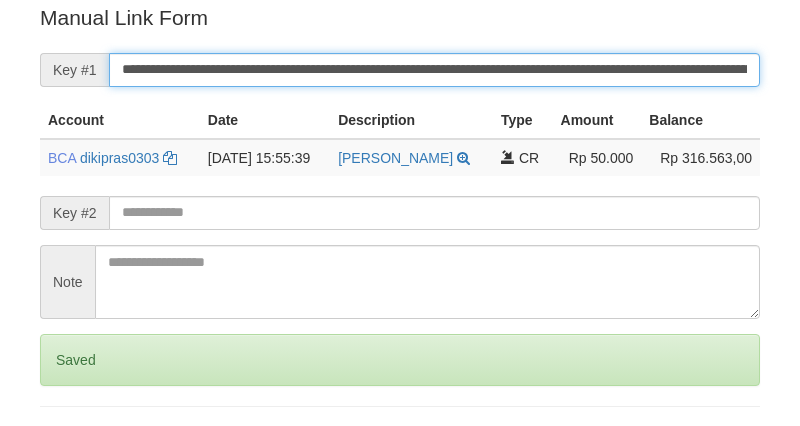click on "Save" at bounding box center [68, 444] 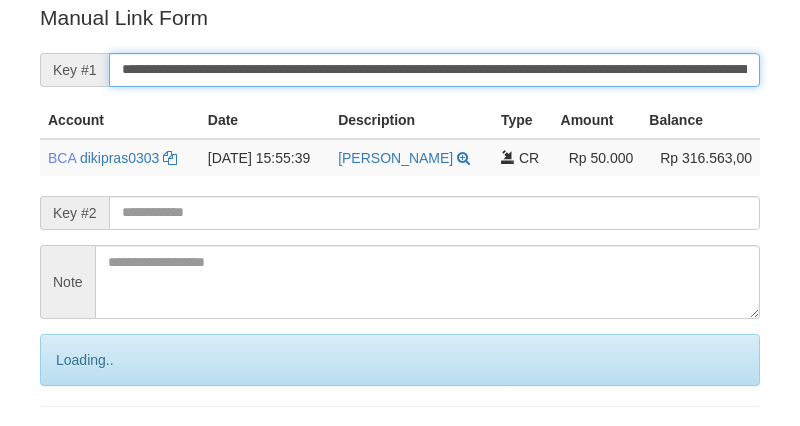 click on "Save" at bounding box center (90, 444) 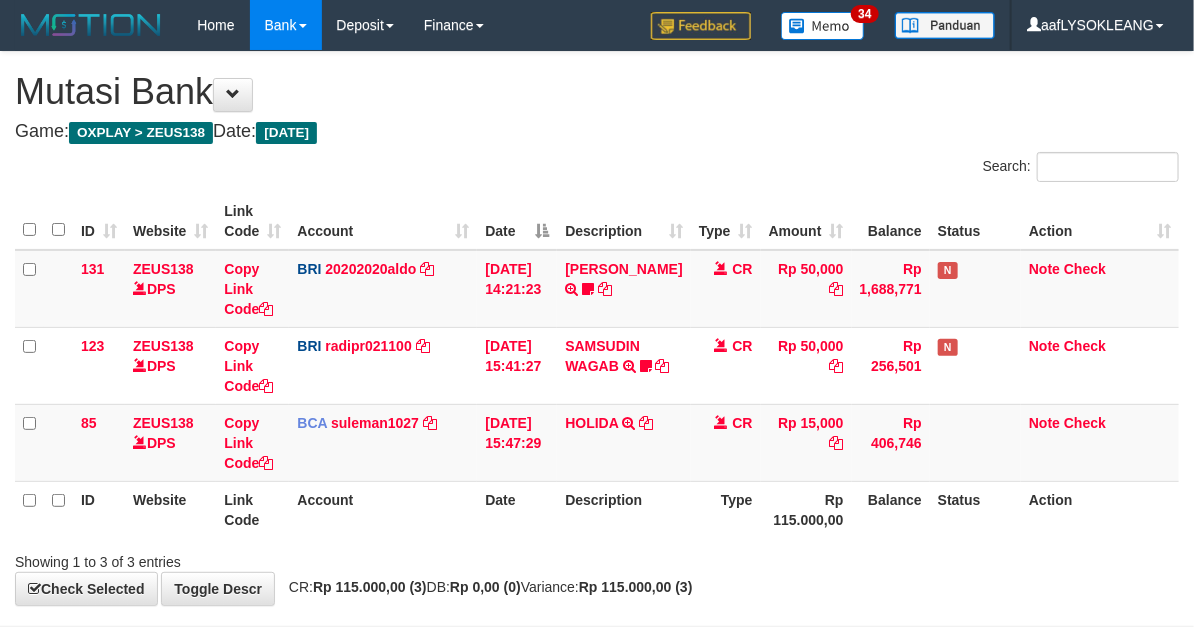 scroll, scrollTop: 72, scrollLeft: 0, axis: vertical 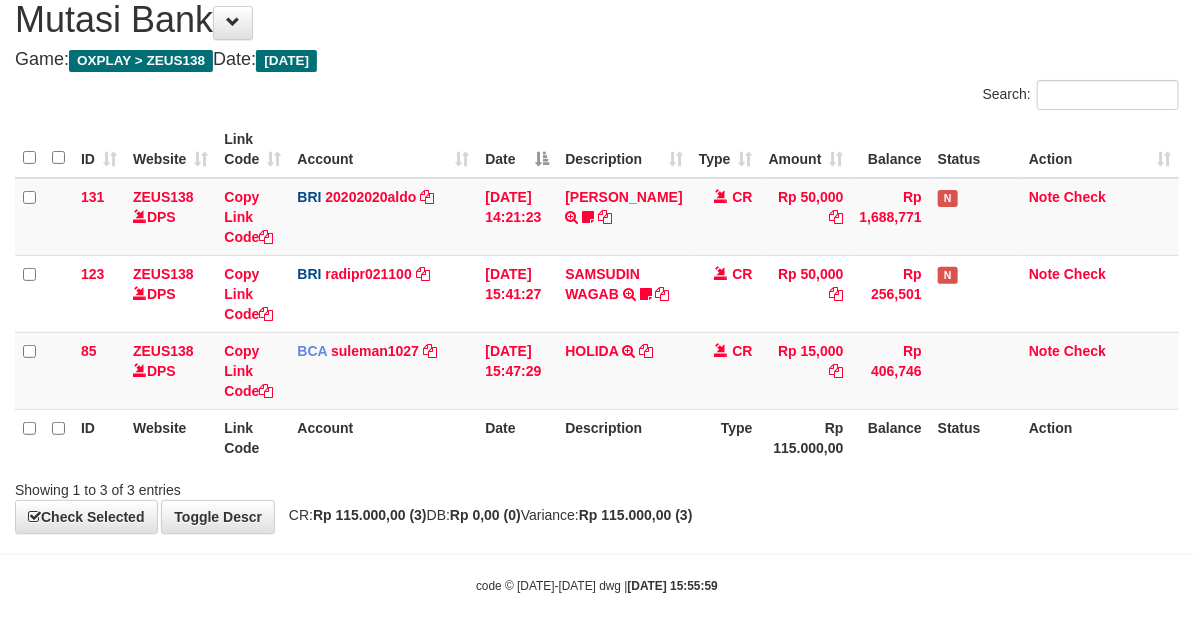 click on "Account" at bounding box center [383, 437] 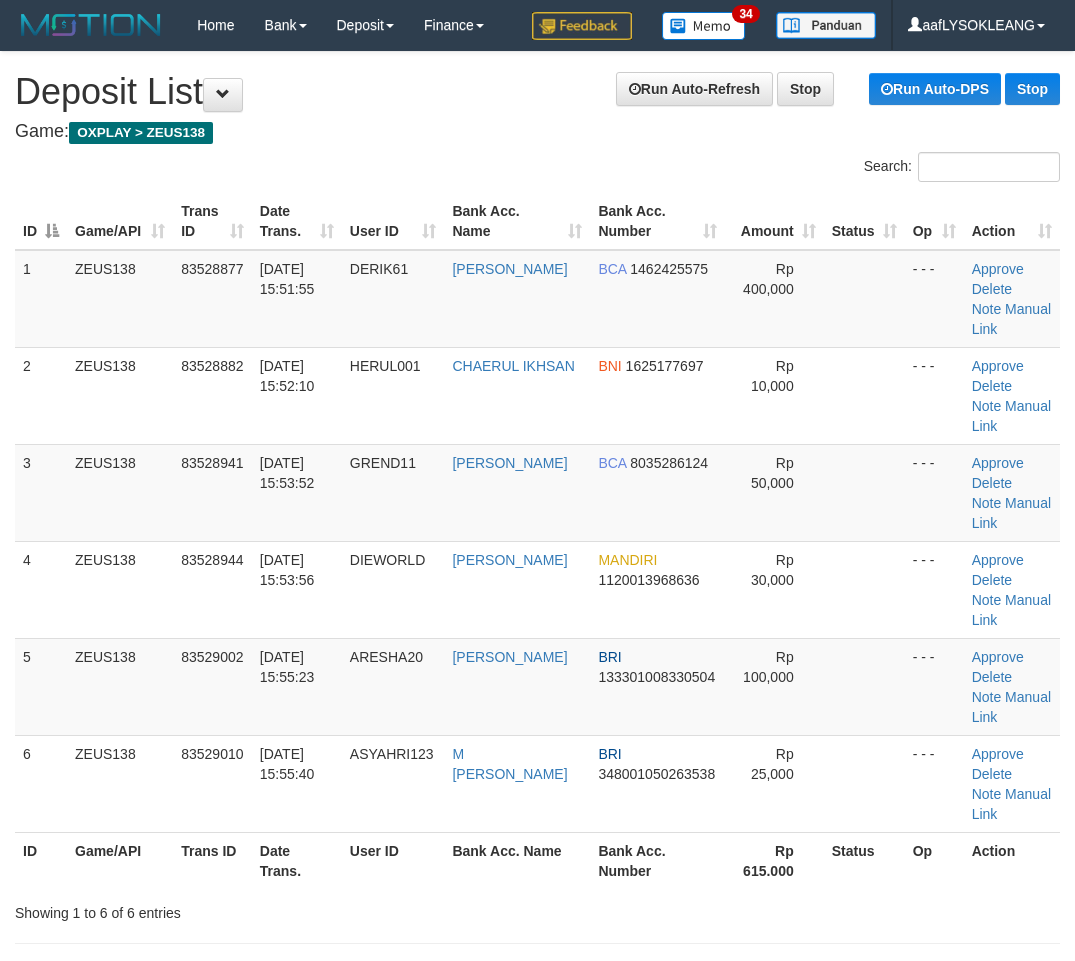 scroll, scrollTop: 38, scrollLeft: 80, axis: both 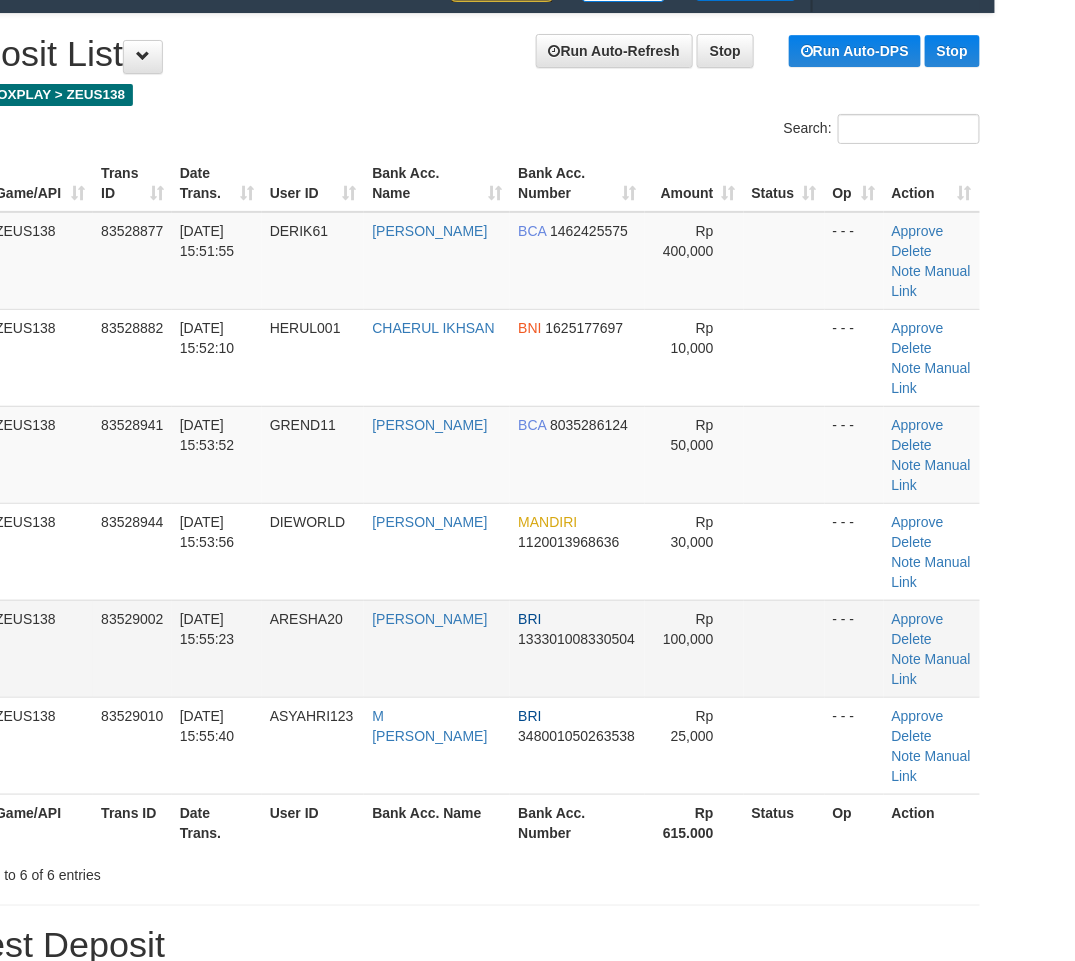 click on "Rp 100,000" at bounding box center [688, 629] 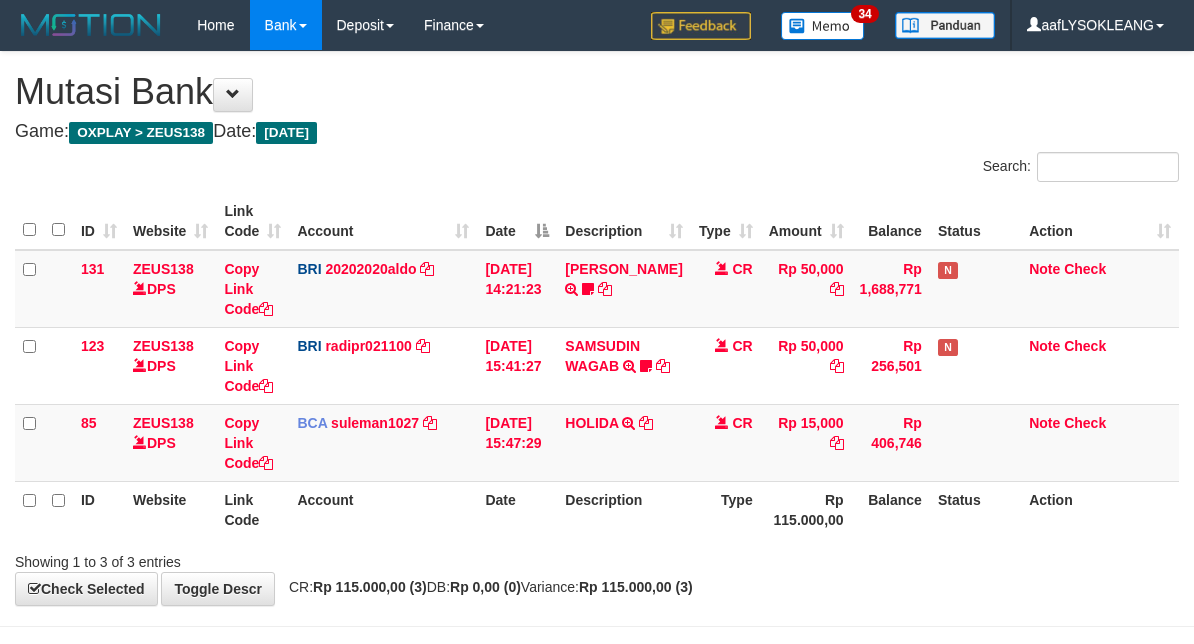 scroll, scrollTop: 72, scrollLeft: 0, axis: vertical 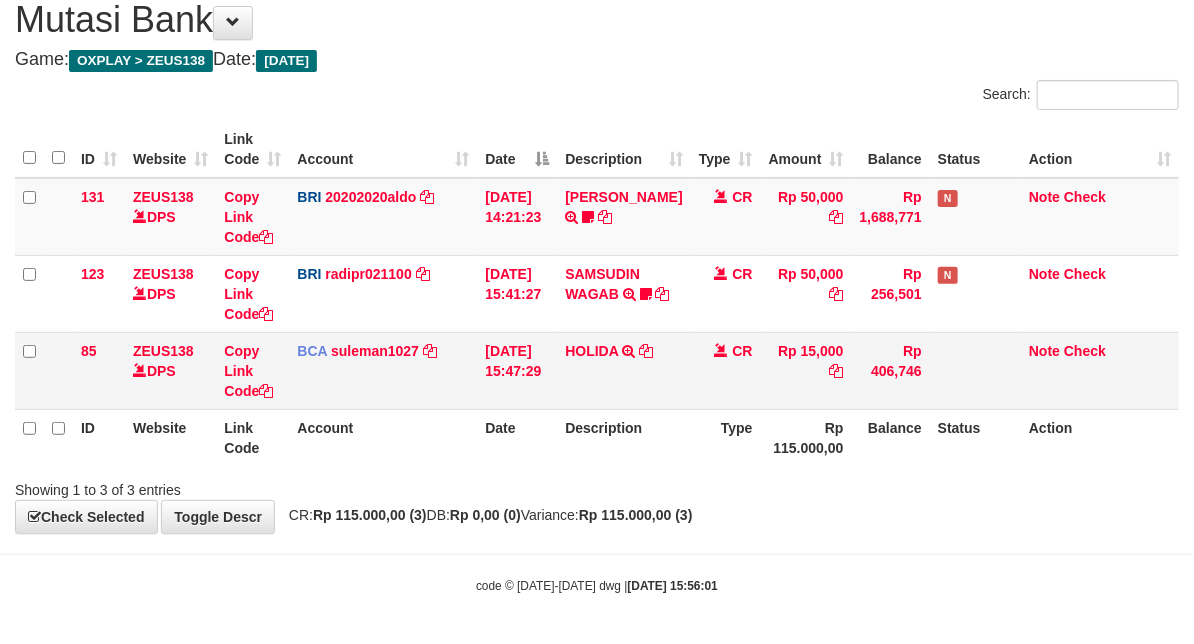 click on "HOLIDA         TRSF E-BANKING CR 07/13 19131
[GEOGRAPHIC_DATA]" at bounding box center [623, 370] 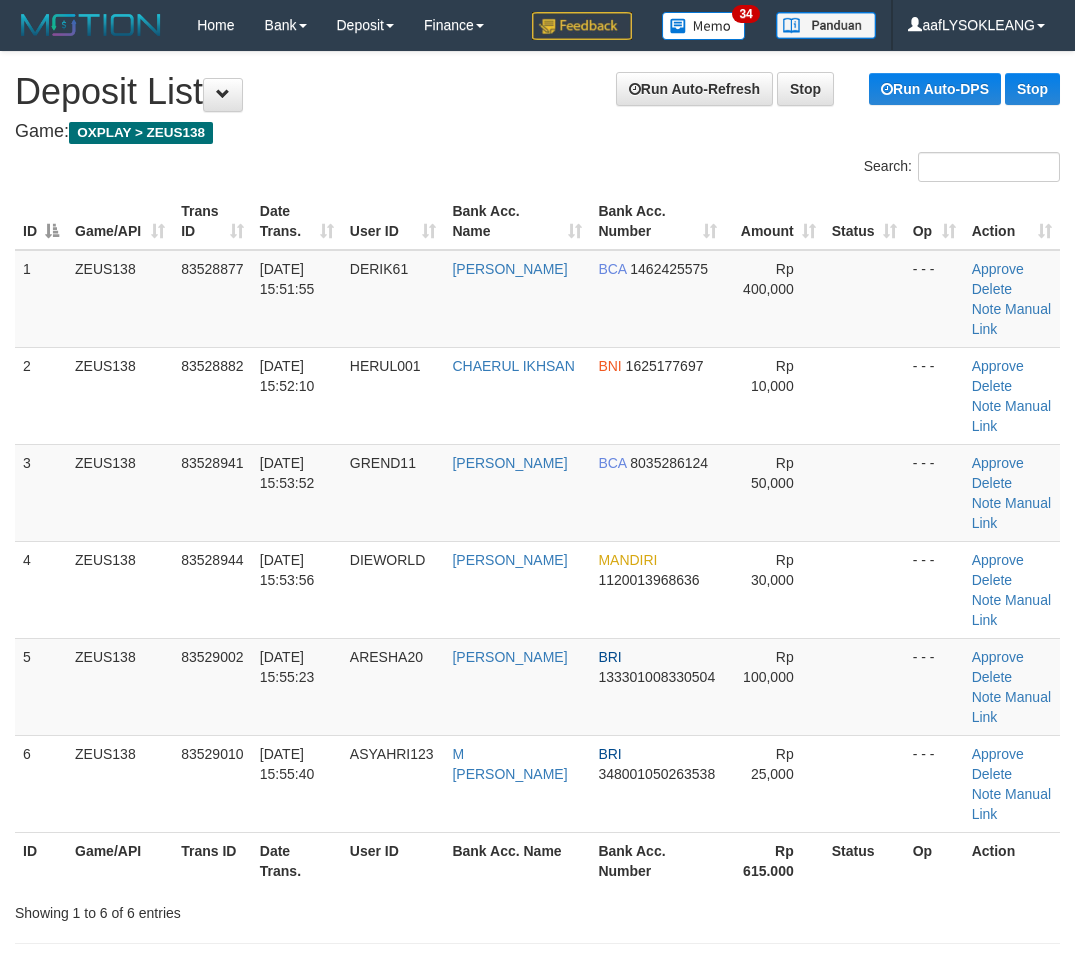 scroll, scrollTop: 38, scrollLeft: 80, axis: both 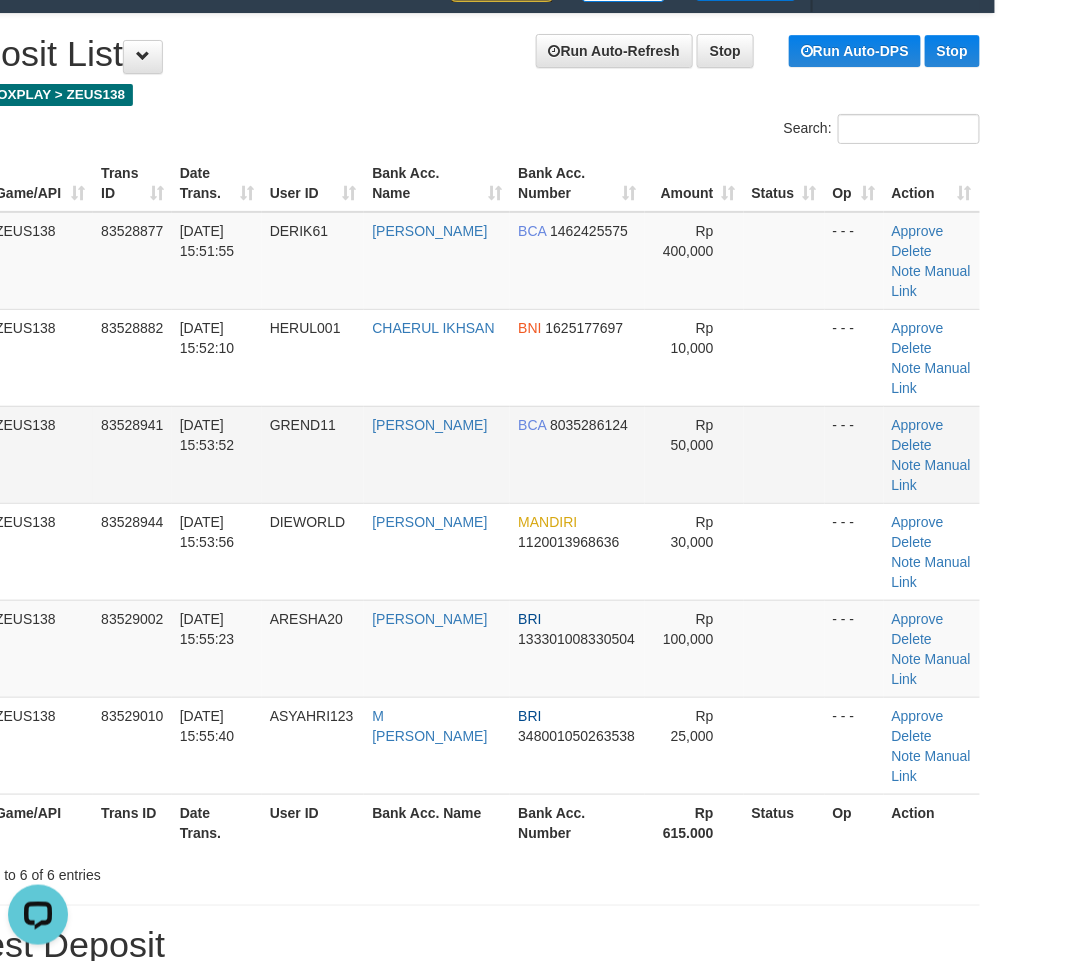 click at bounding box center [784, 454] 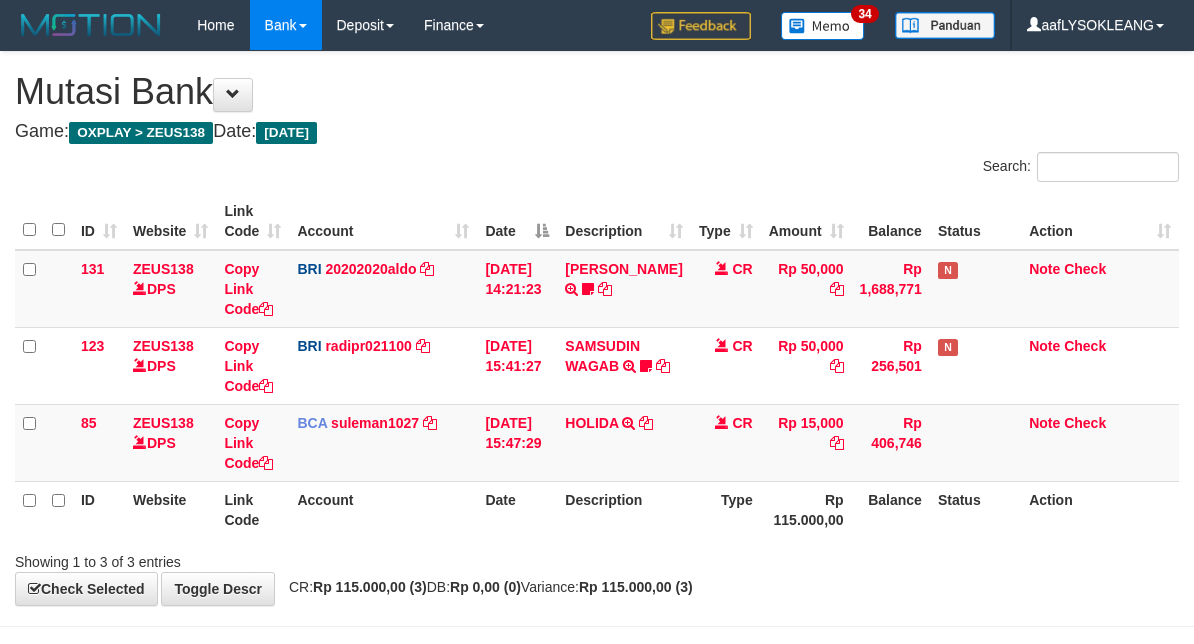 scroll, scrollTop: 72, scrollLeft: 0, axis: vertical 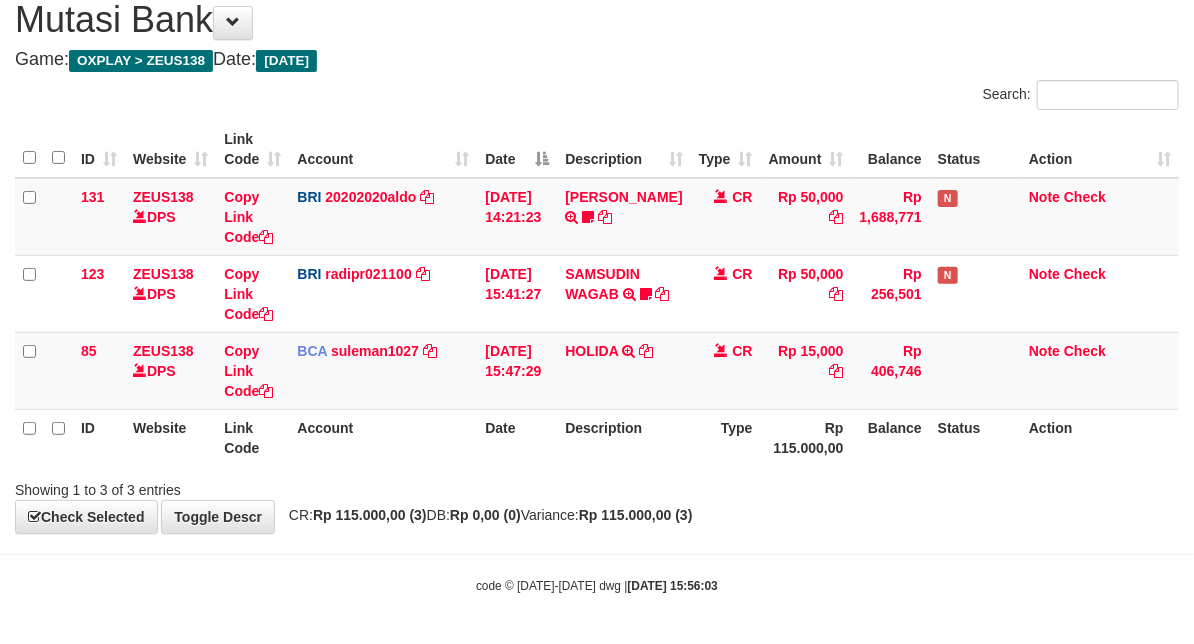 click on "Description" at bounding box center [623, 437] 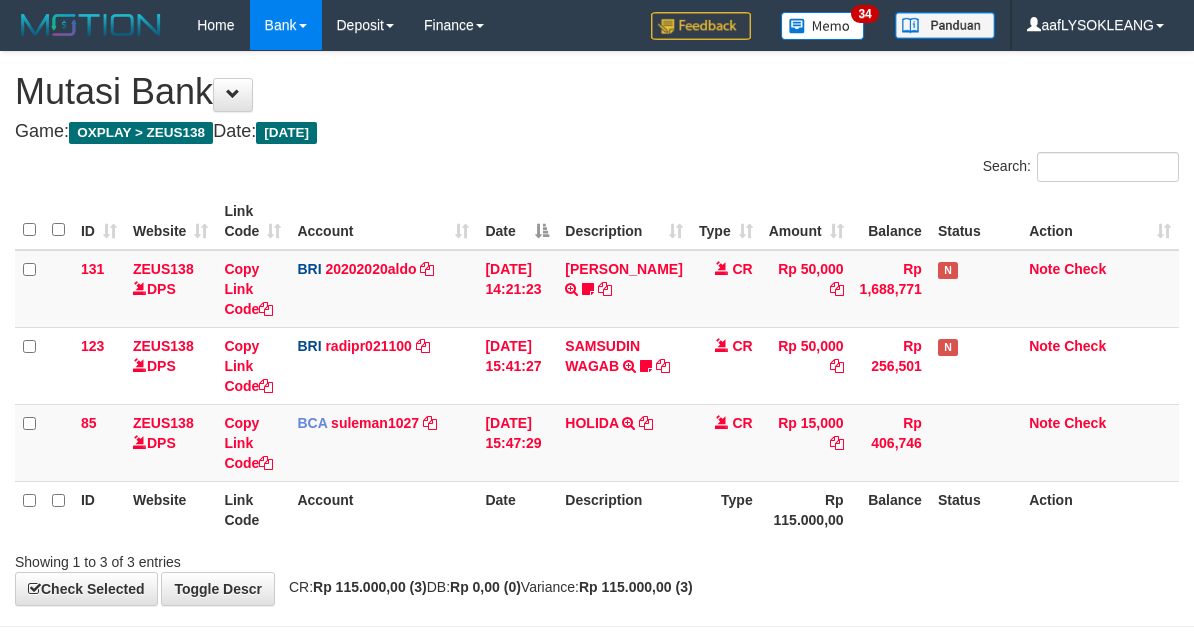 scroll, scrollTop: 72, scrollLeft: 0, axis: vertical 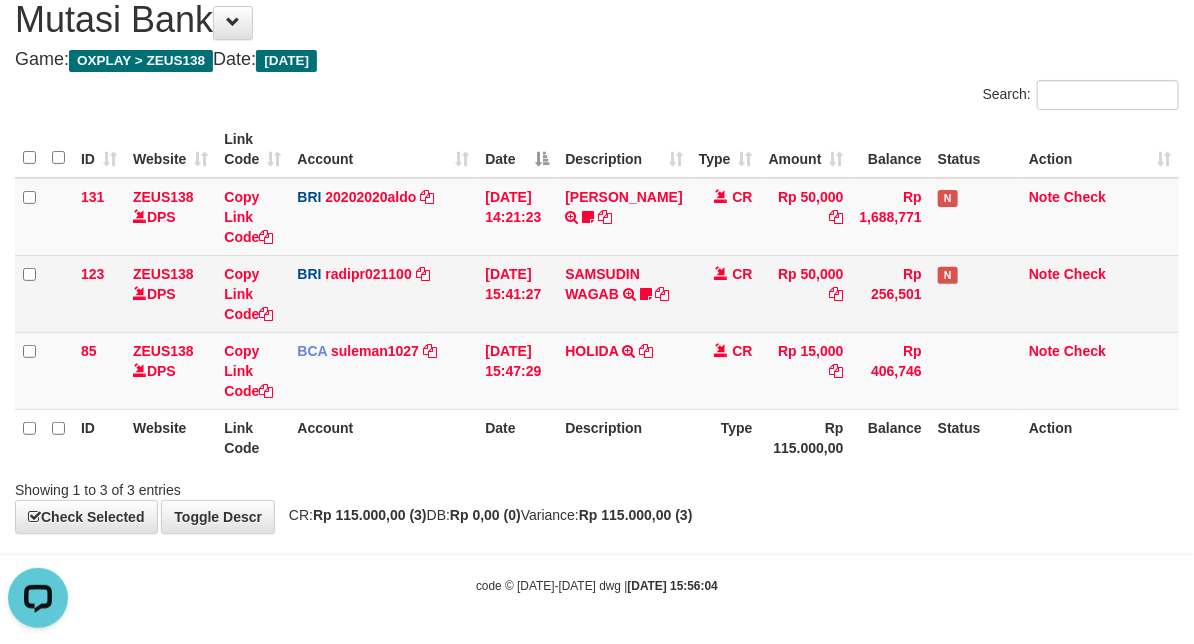 drag, startPoint x: 792, startPoint y: 498, endPoint x: 135, endPoint y: 298, distance: 686.7671 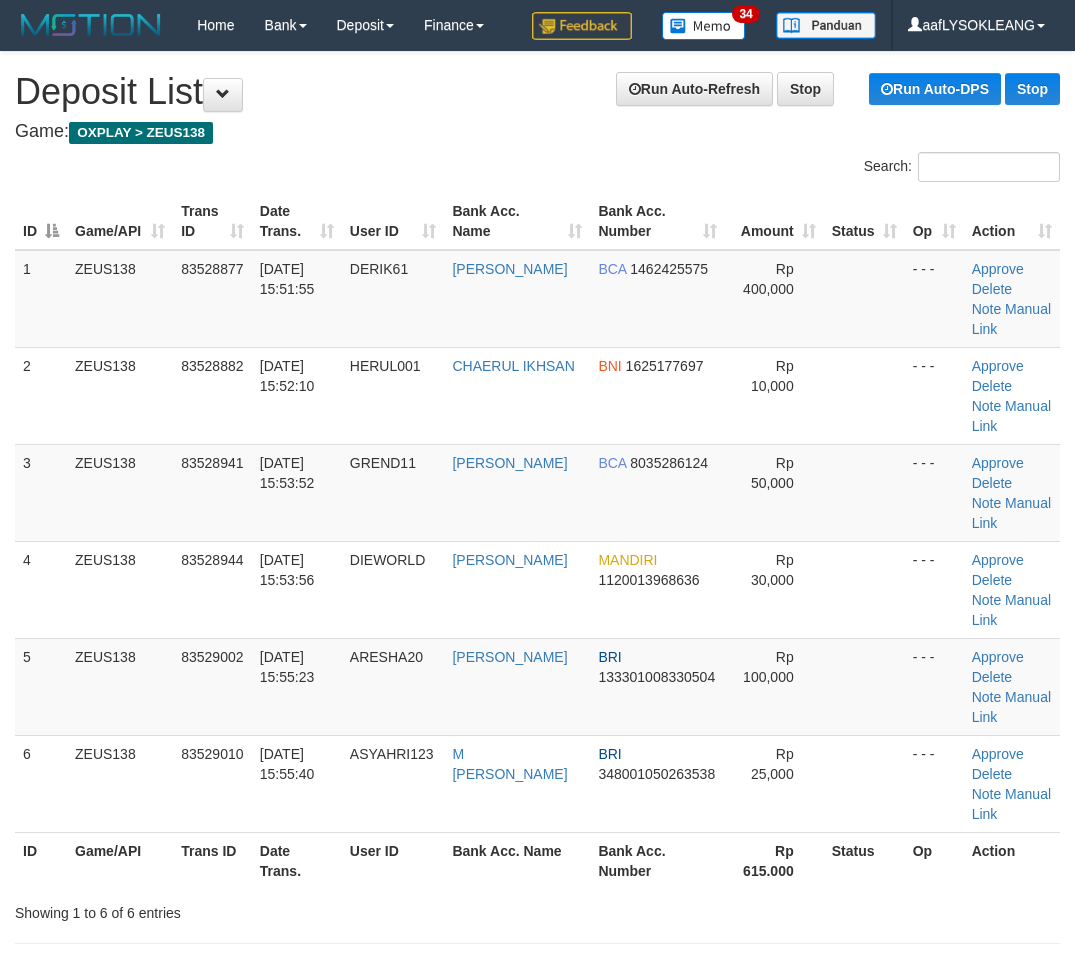 scroll, scrollTop: 38, scrollLeft: 80, axis: both 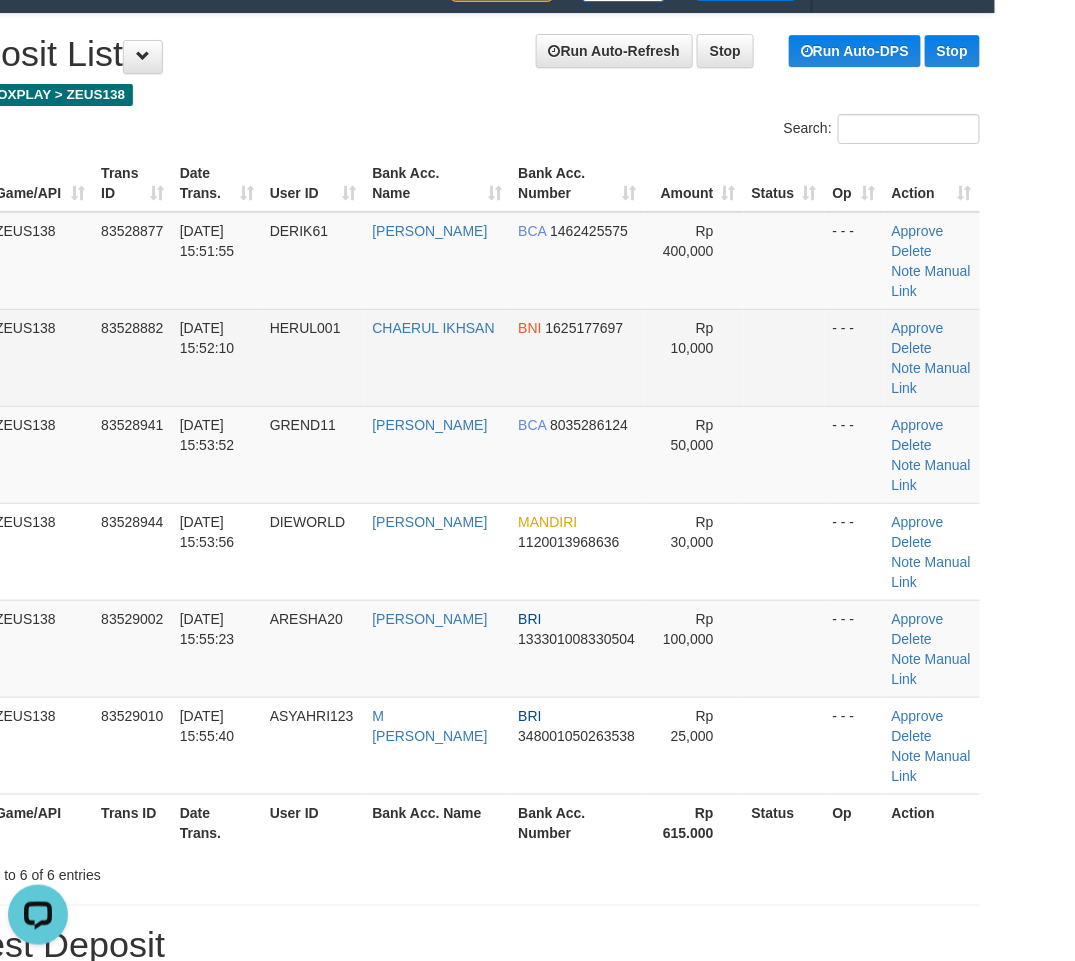 click at bounding box center (784, 357) 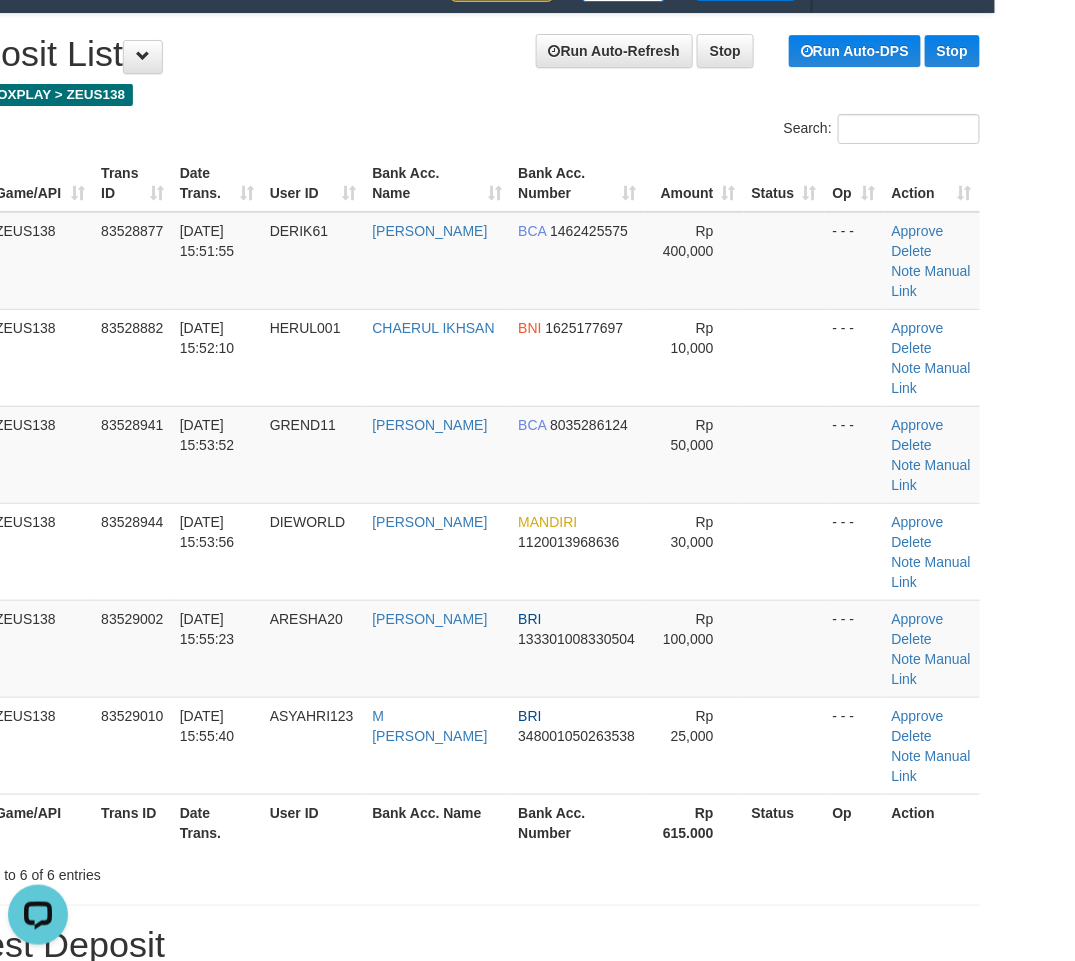 scroll, scrollTop: 335, scrollLeft: 80, axis: both 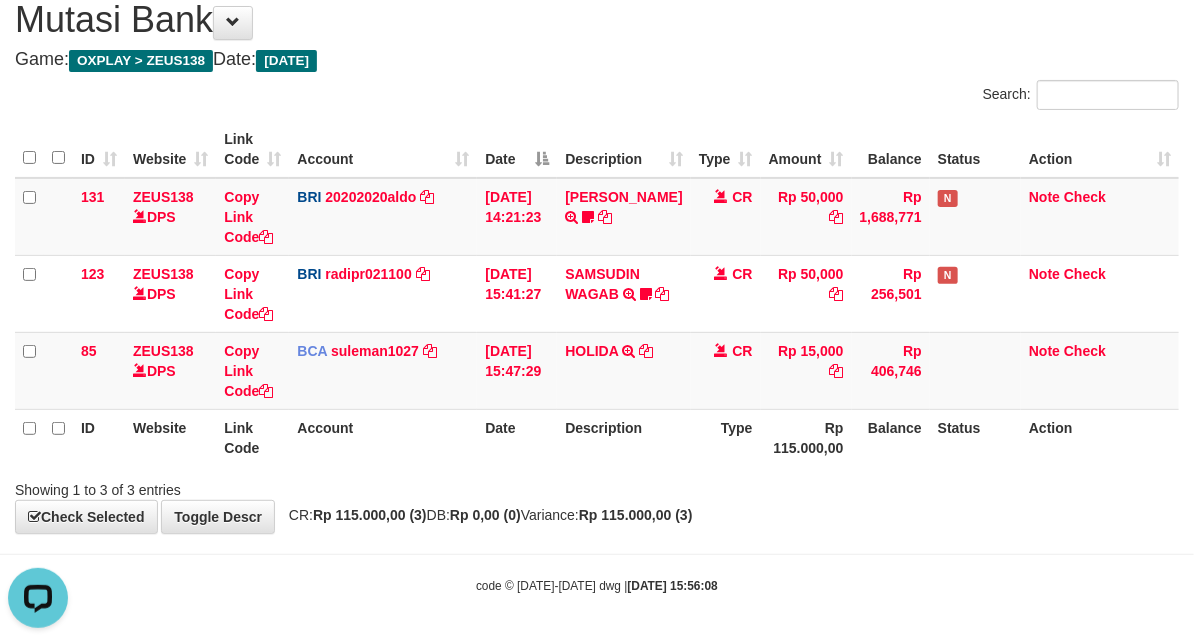 drag, startPoint x: 895, startPoint y: 486, endPoint x: 363, endPoint y: 418, distance: 536.32825 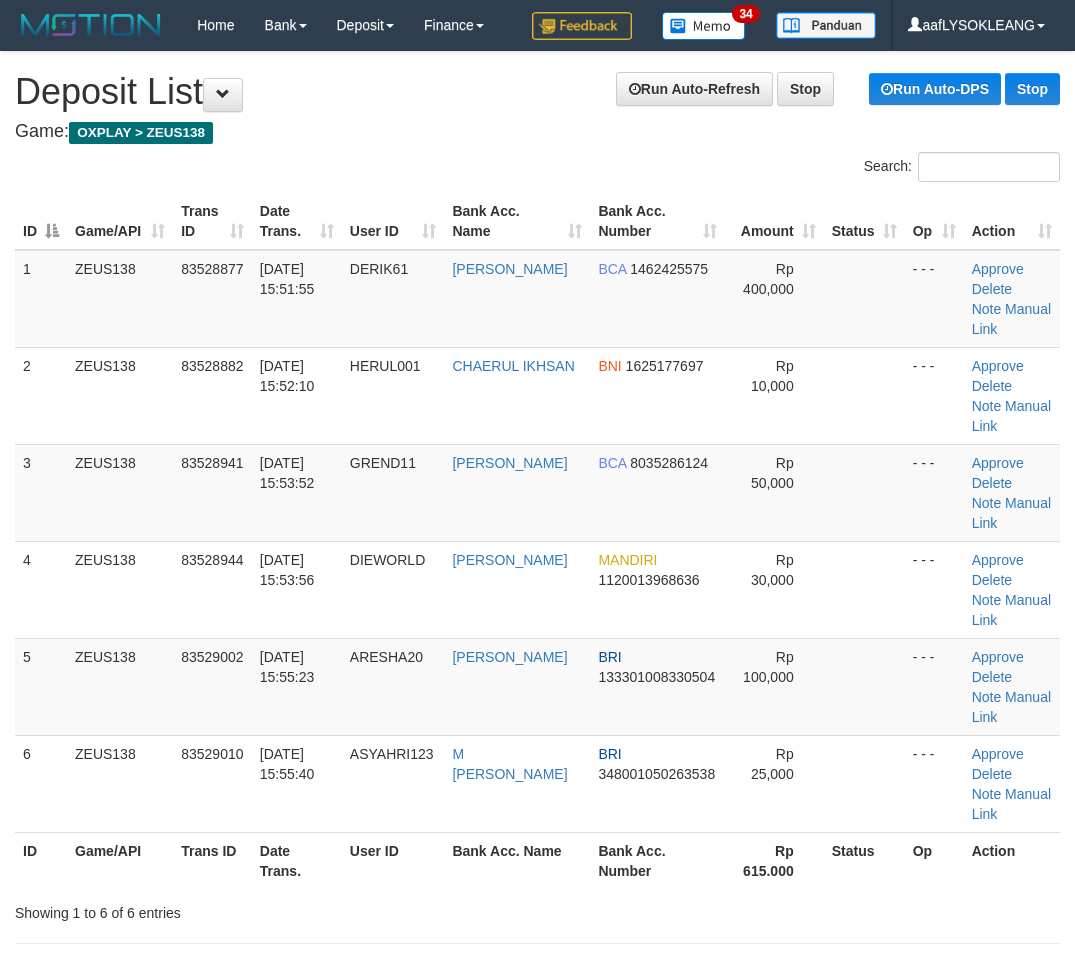 scroll, scrollTop: 335, scrollLeft: 80, axis: both 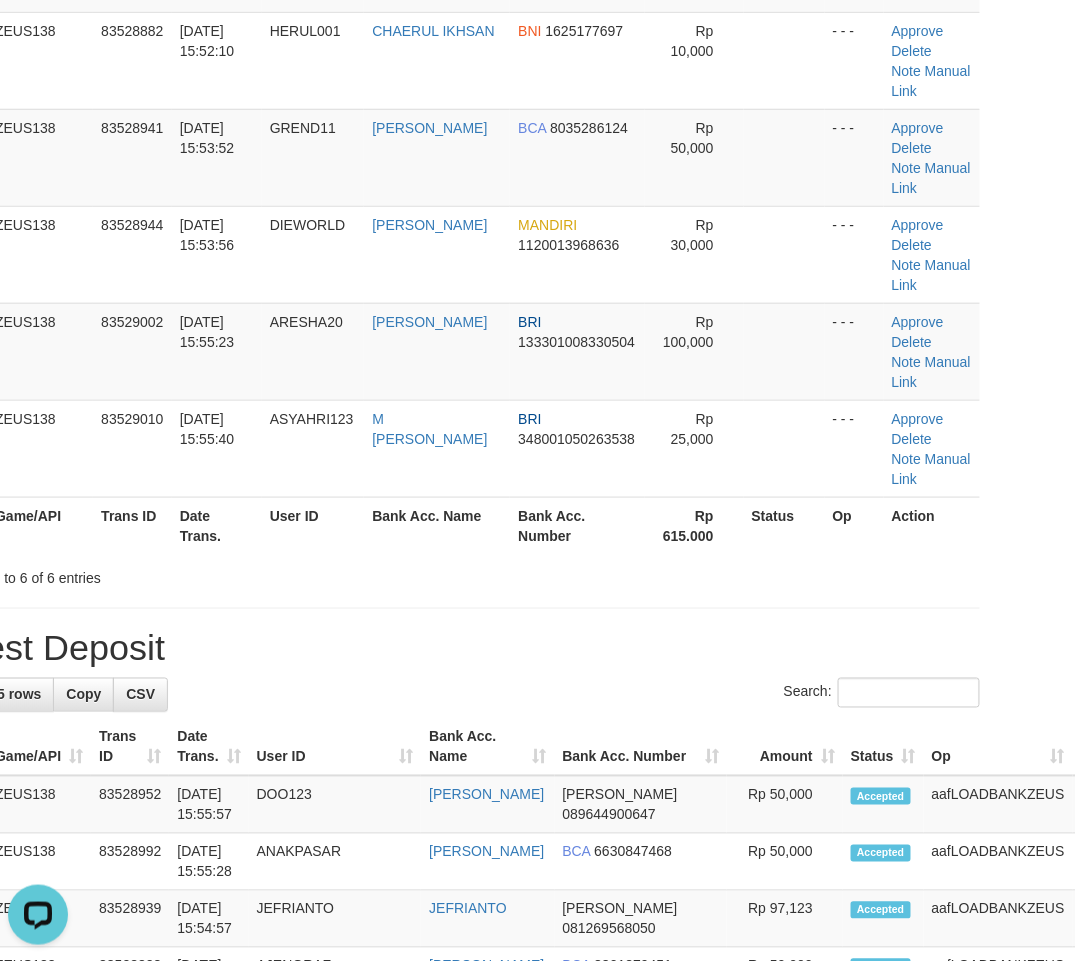 click on "Latest Deposit" at bounding box center (457, 649) 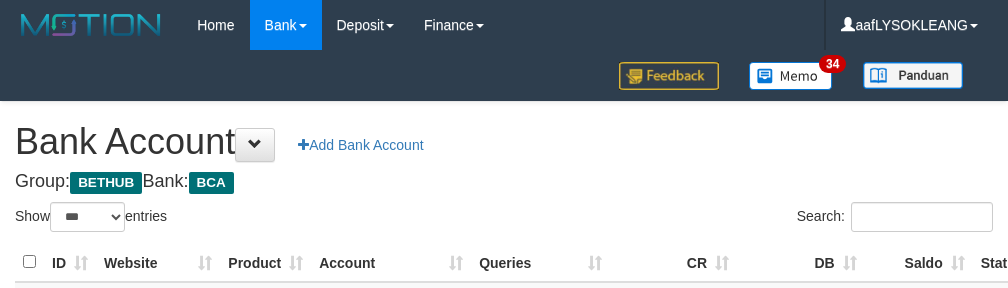 select on "***" 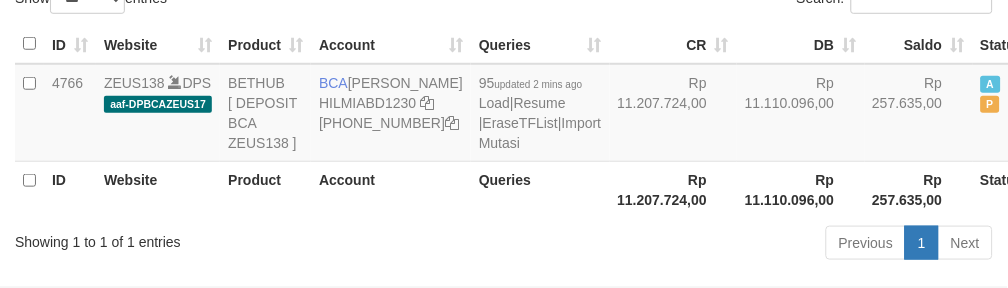scroll, scrollTop: 260, scrollLeft: 0, axis: vertical 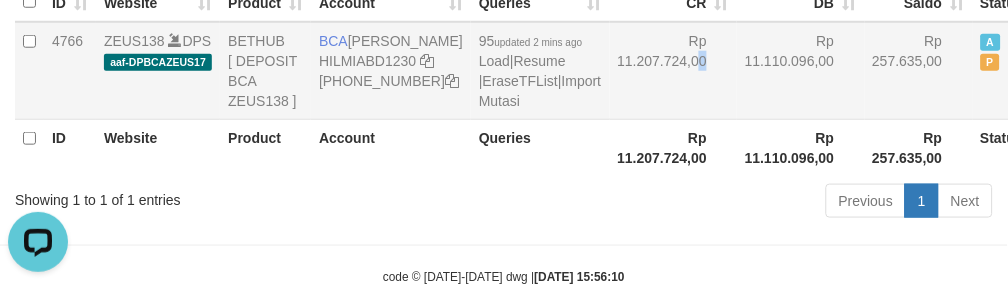 drag, startPoint x: 522, startPoint y: 108, endPoint x: 533, endPoint y: 106, distance: 11.18034 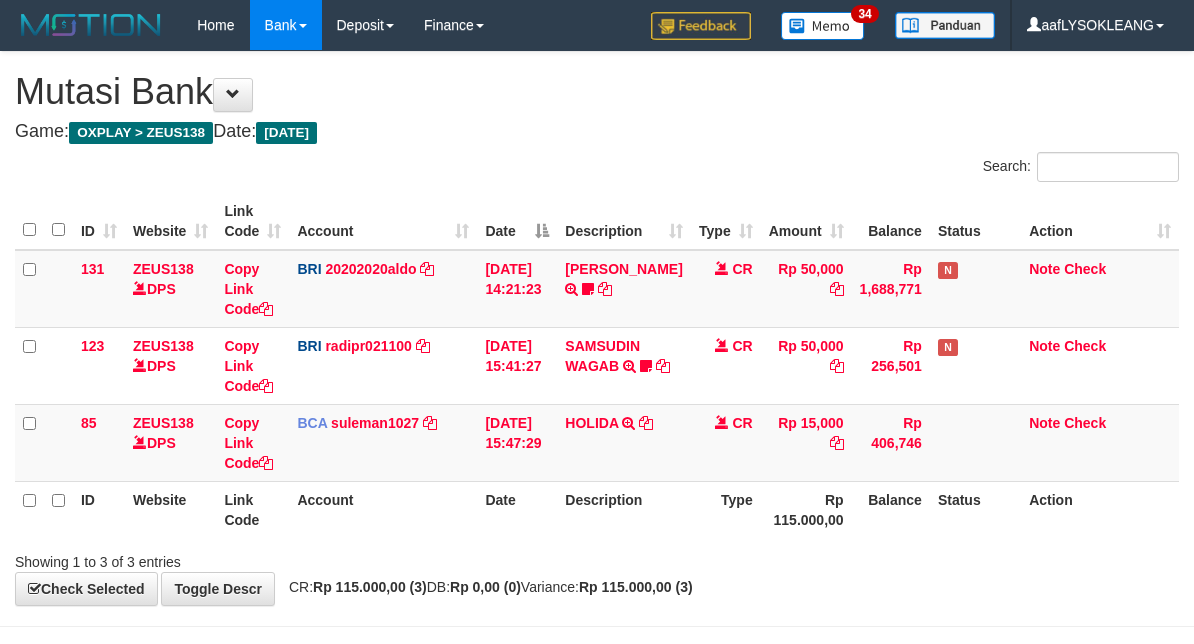 scroll, scrollTop: 72, scrollLeft: 0, axis: vertical 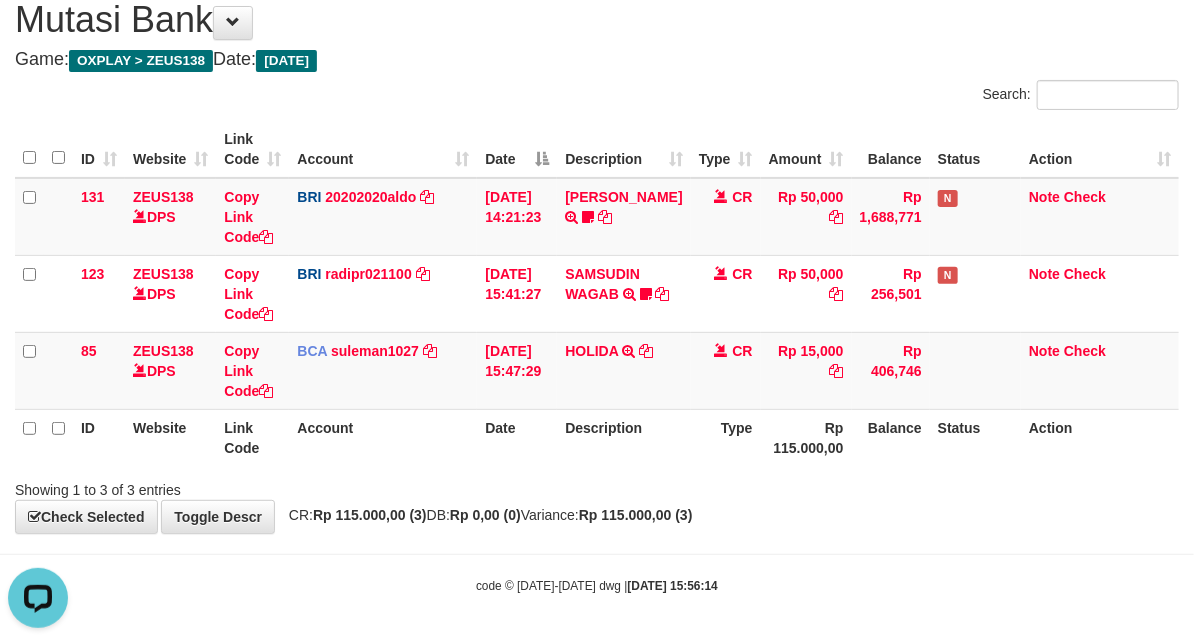 drag, startPoint x: 443, startPoint y: 425, endPoint x: 423, endPoint y: 425, distance: 20 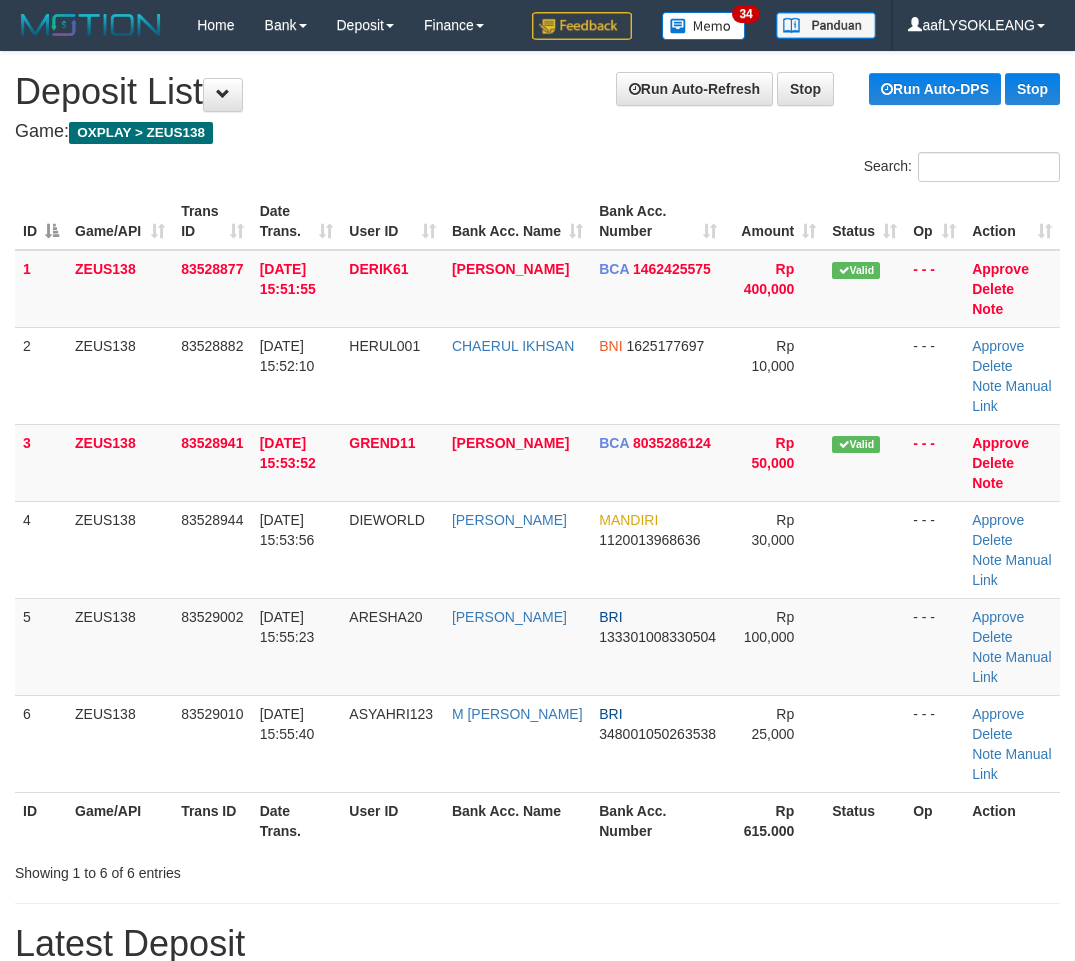 scroll, scrollTop: 335, scrollLeft: 80, axis: both 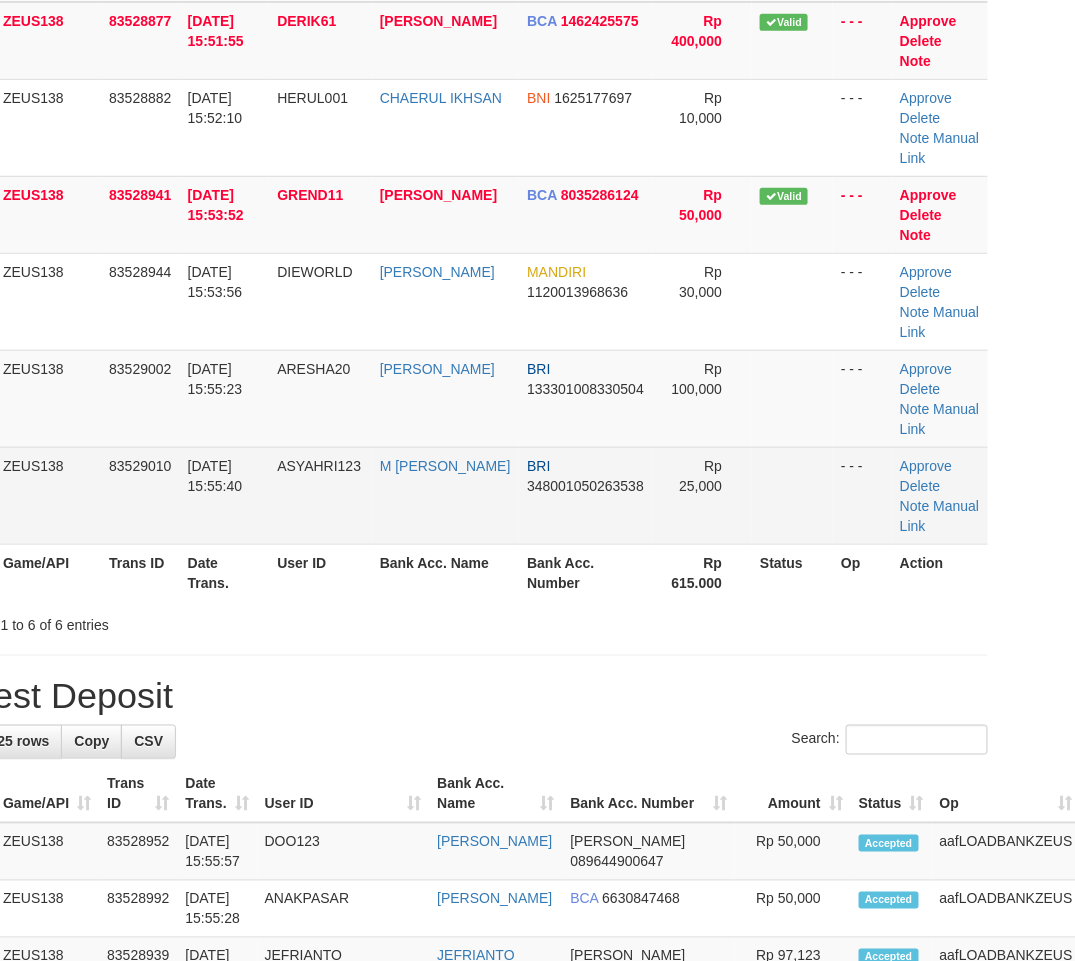 click at bounding box center (792, 495) 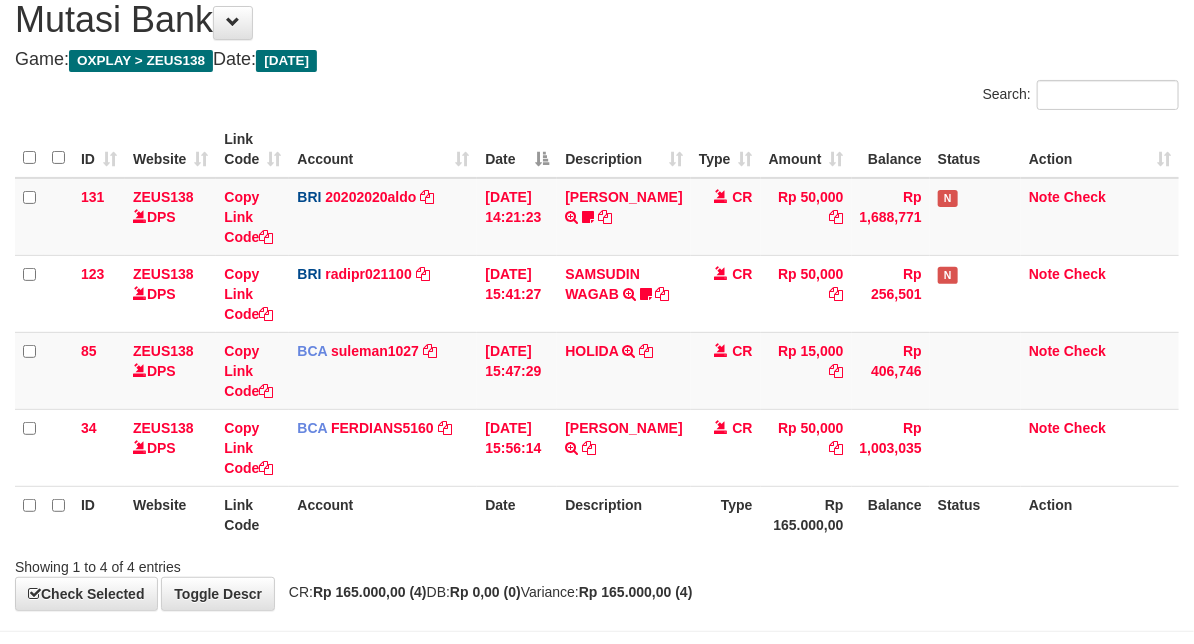 scroll, scrollTop: 148, scrollLeft: 0, axis: vertical 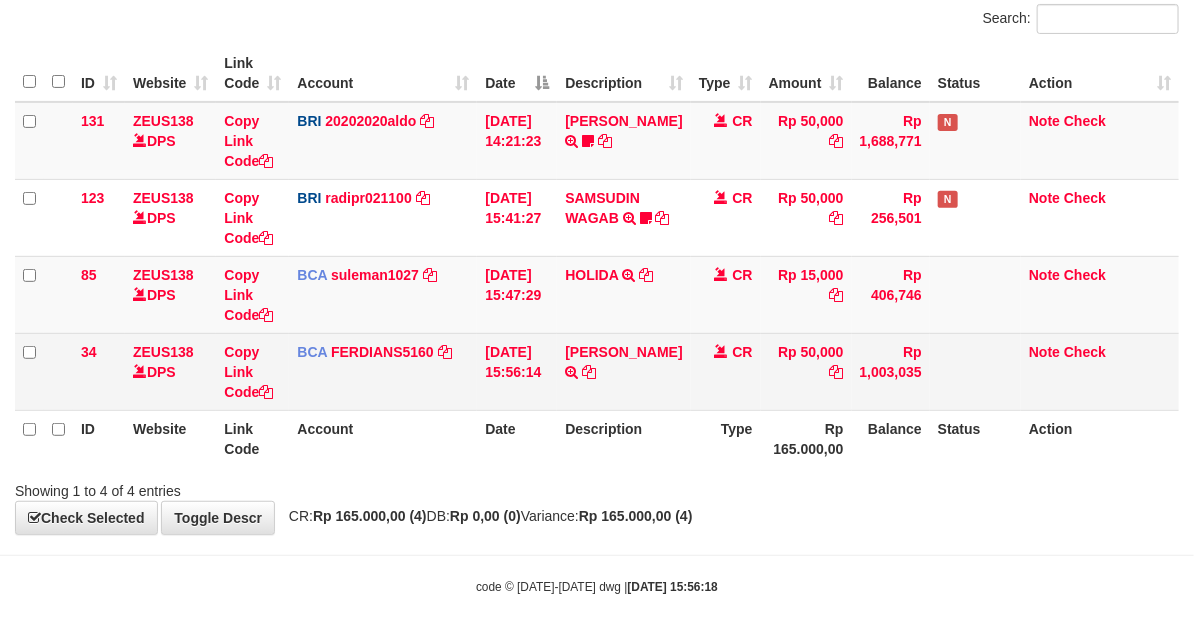 click on "GALIH NUR PRABOWO         TRSF E-BANKING CR 1307/FTSCY/WS95031
50000.00GALIH NUR PRABOWO" at bounding box center [623, 371] 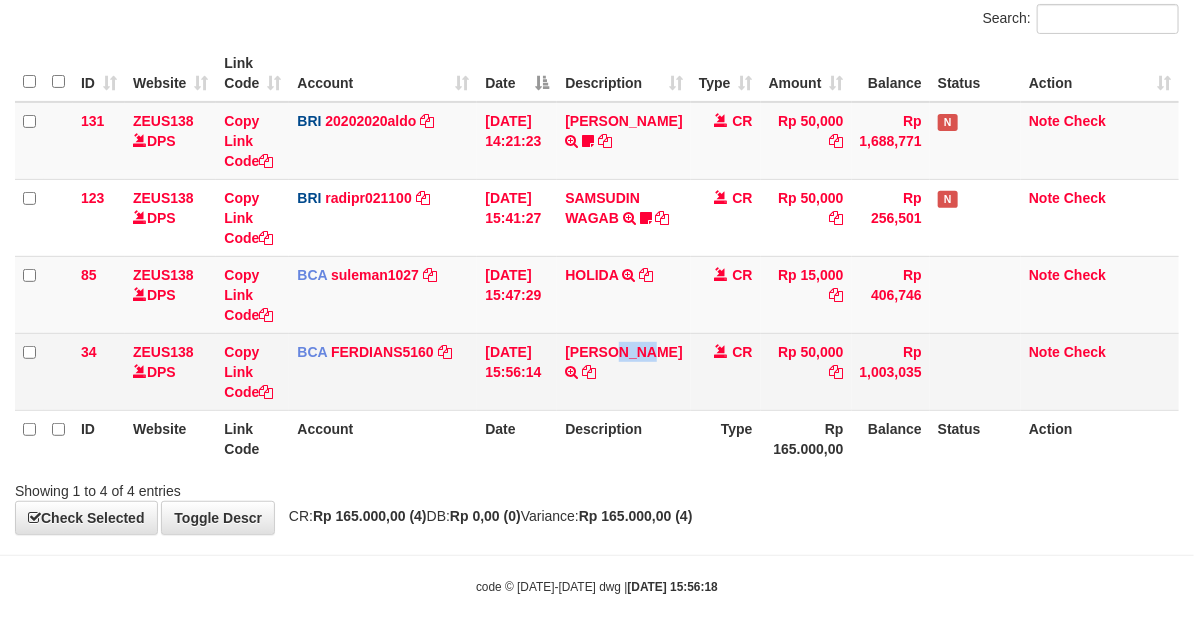 click on "GALIH NUR PRABOWO         TRSF E-BANKING CR 1307/FTSCY/WS95031
50000.00GALIH NUR PRABOWO" at bounding box center (623, 371) 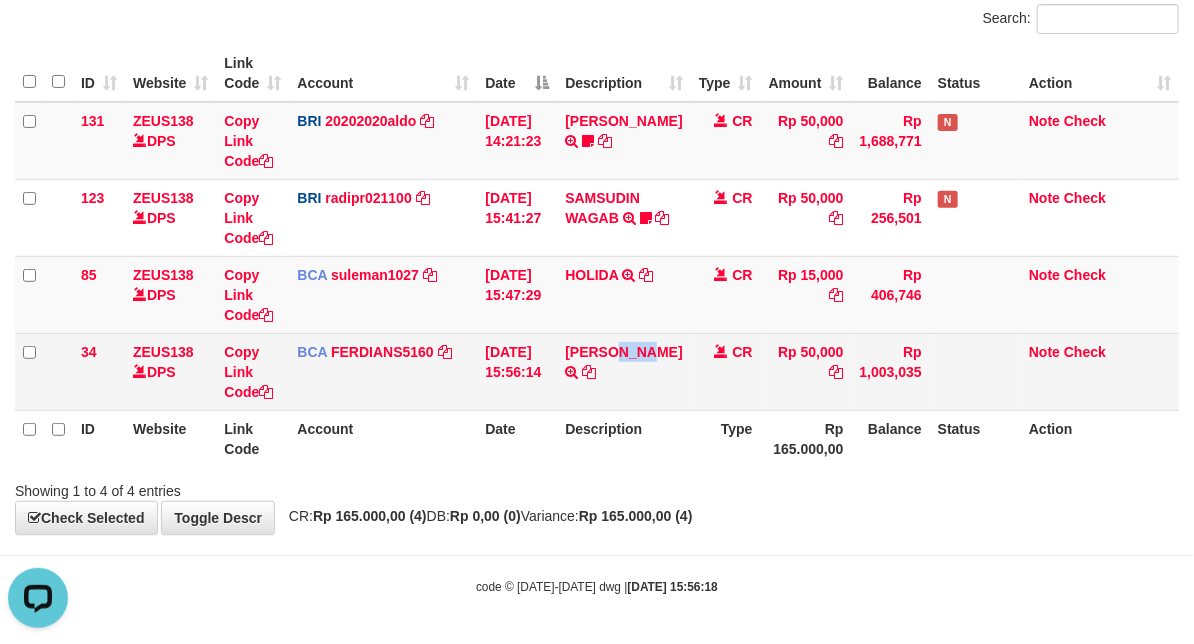 scroll, scrollTop: 0, scrollLeft: 0, axis: both 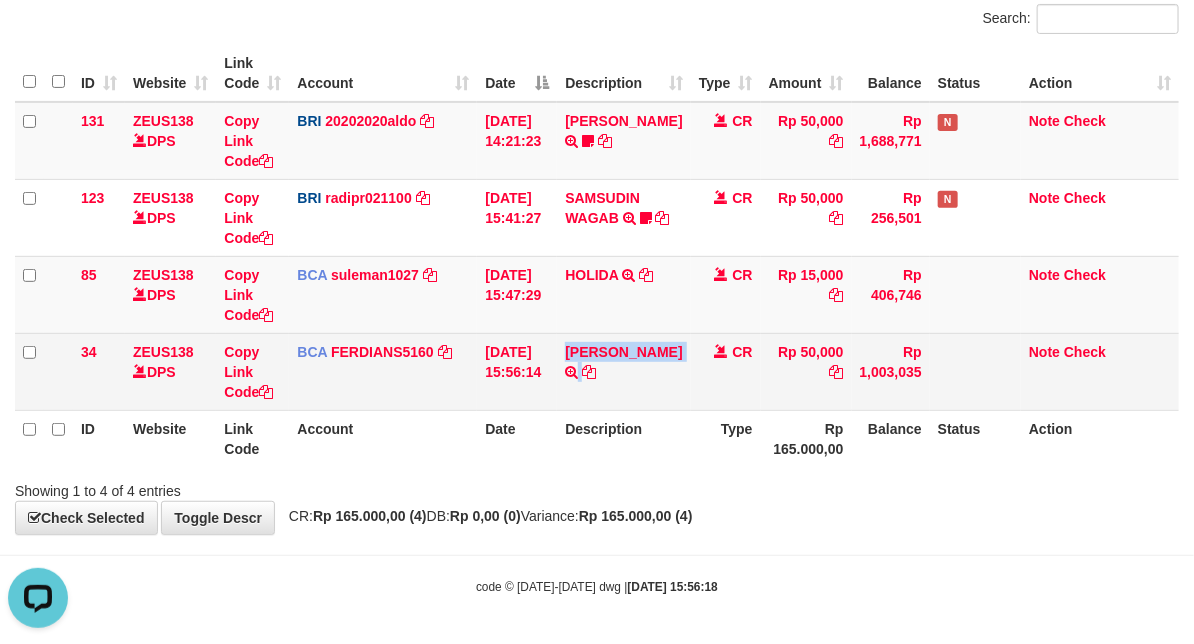click on "GALIH NUR PRABOWO         TRSF E-BANKING CR 1307/FTSCY/WS95031
50000.00GALIH NUR PRABOWO" at bounding box center (623, 371) 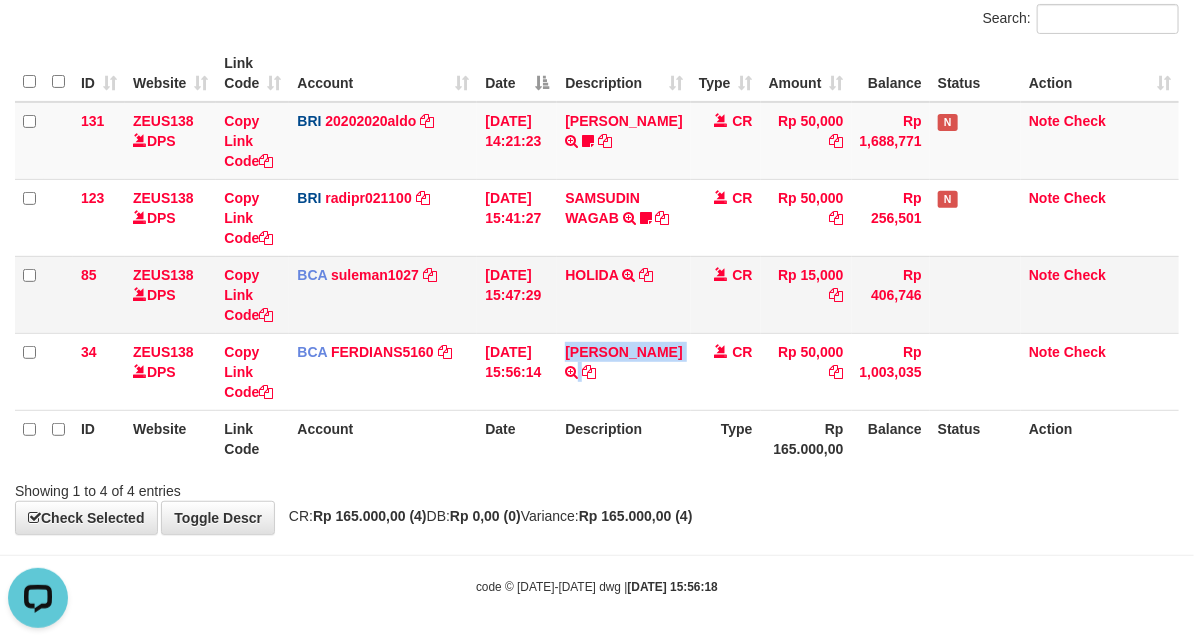 copy on "[PERSON_NAME]" 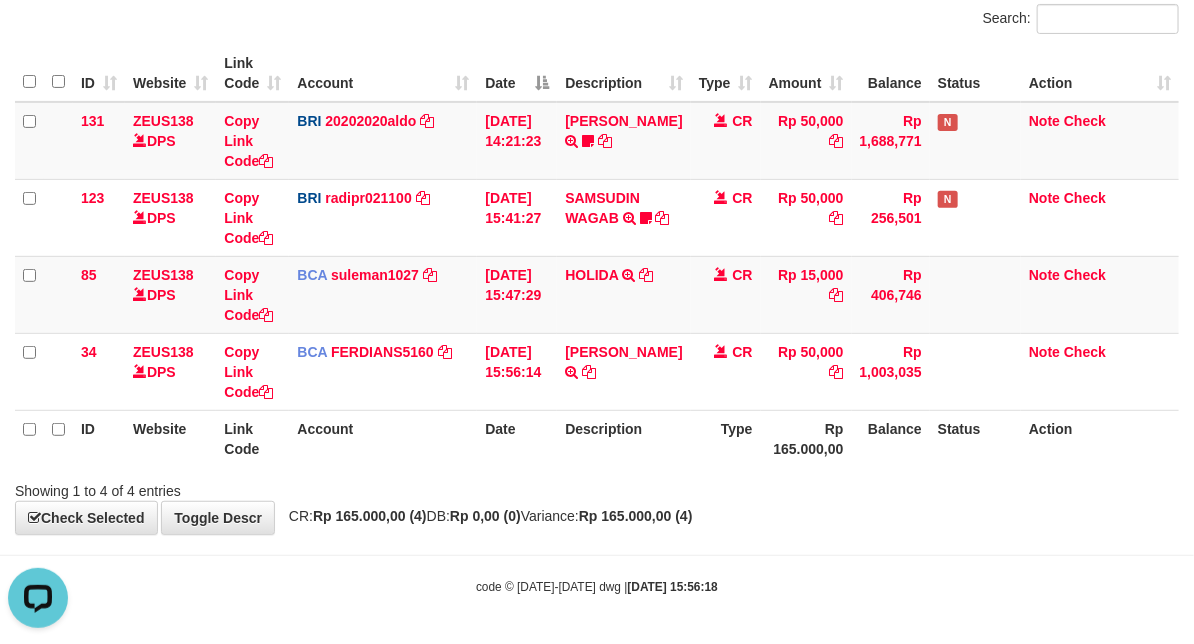 drag, startPoint x: 866, startPoint y: 542, endPoint x: 852, endPoint y: 527, distance: 20.518284 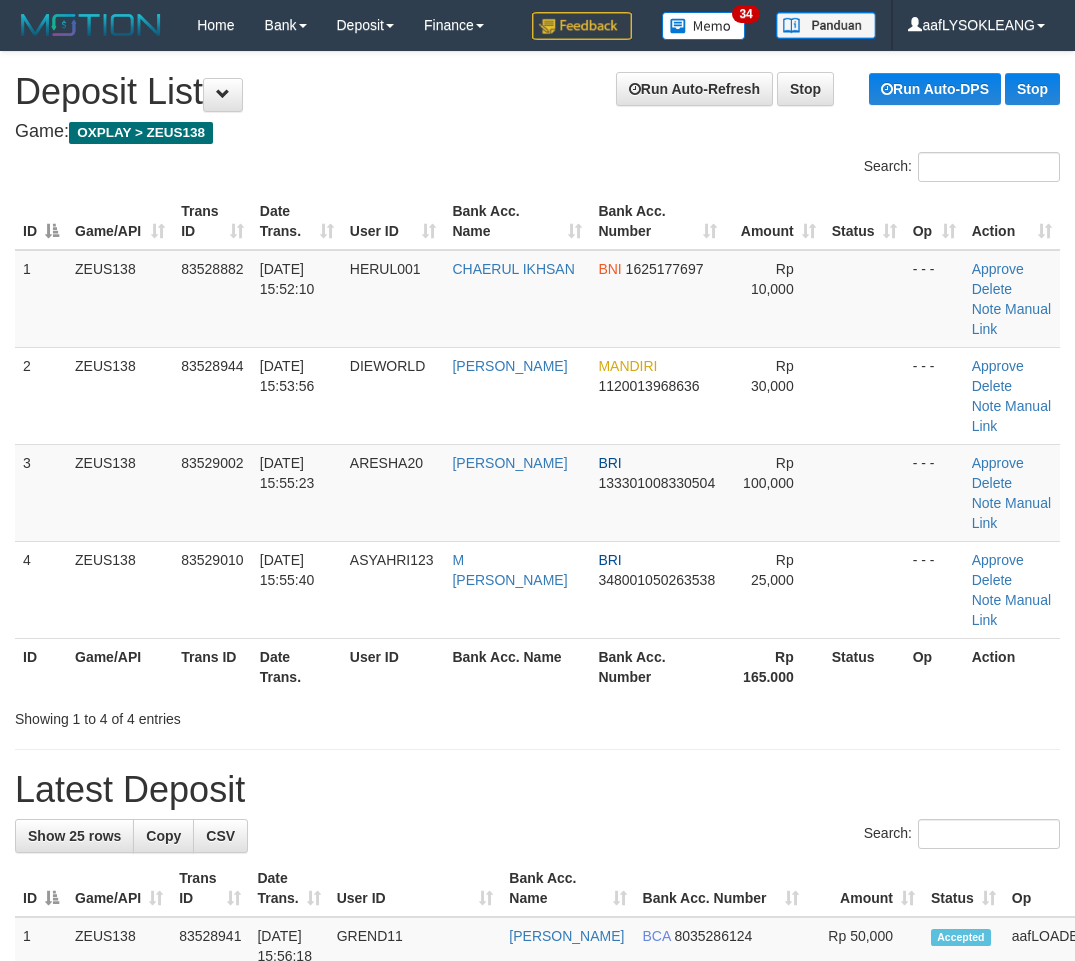 scroll, scrollTop: 304, scrollLeft: 72, axis: both 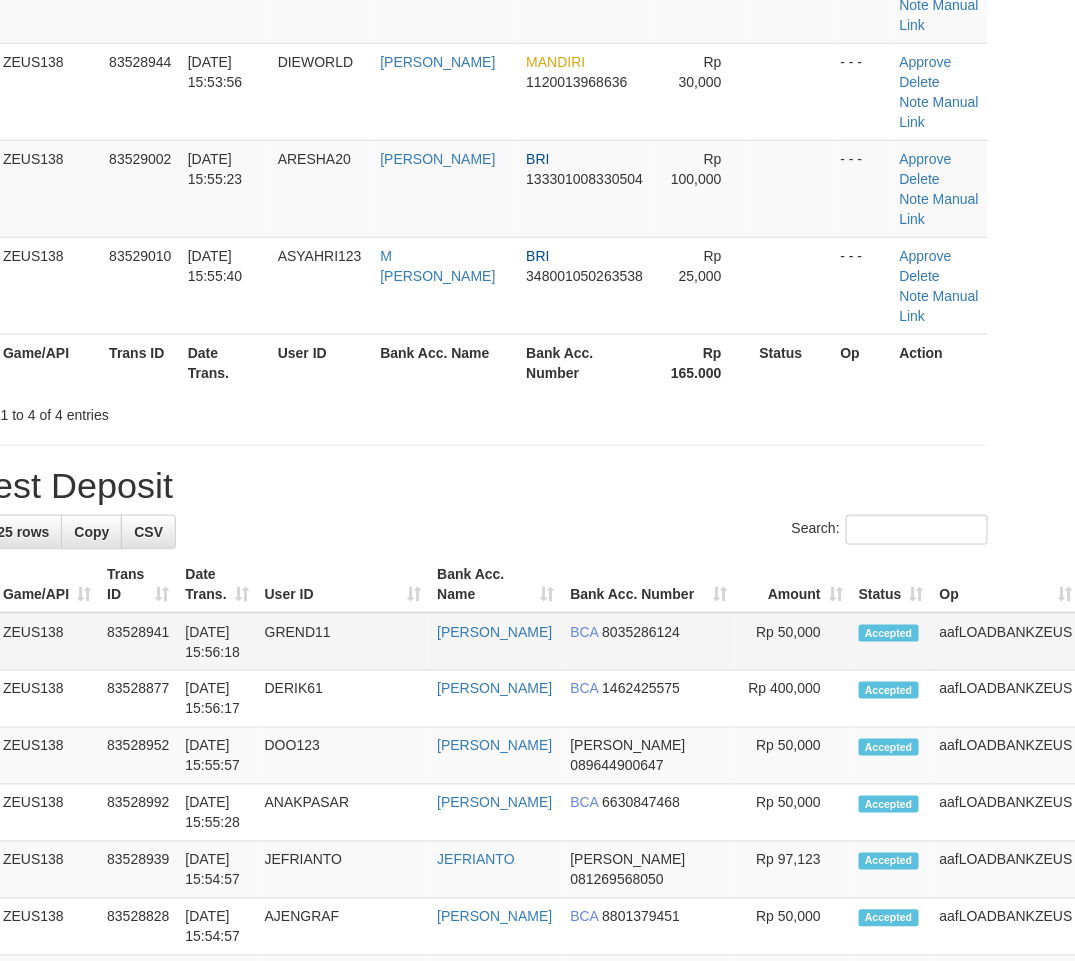 click on "Rp 50,000" at bounding box center (793, 642) 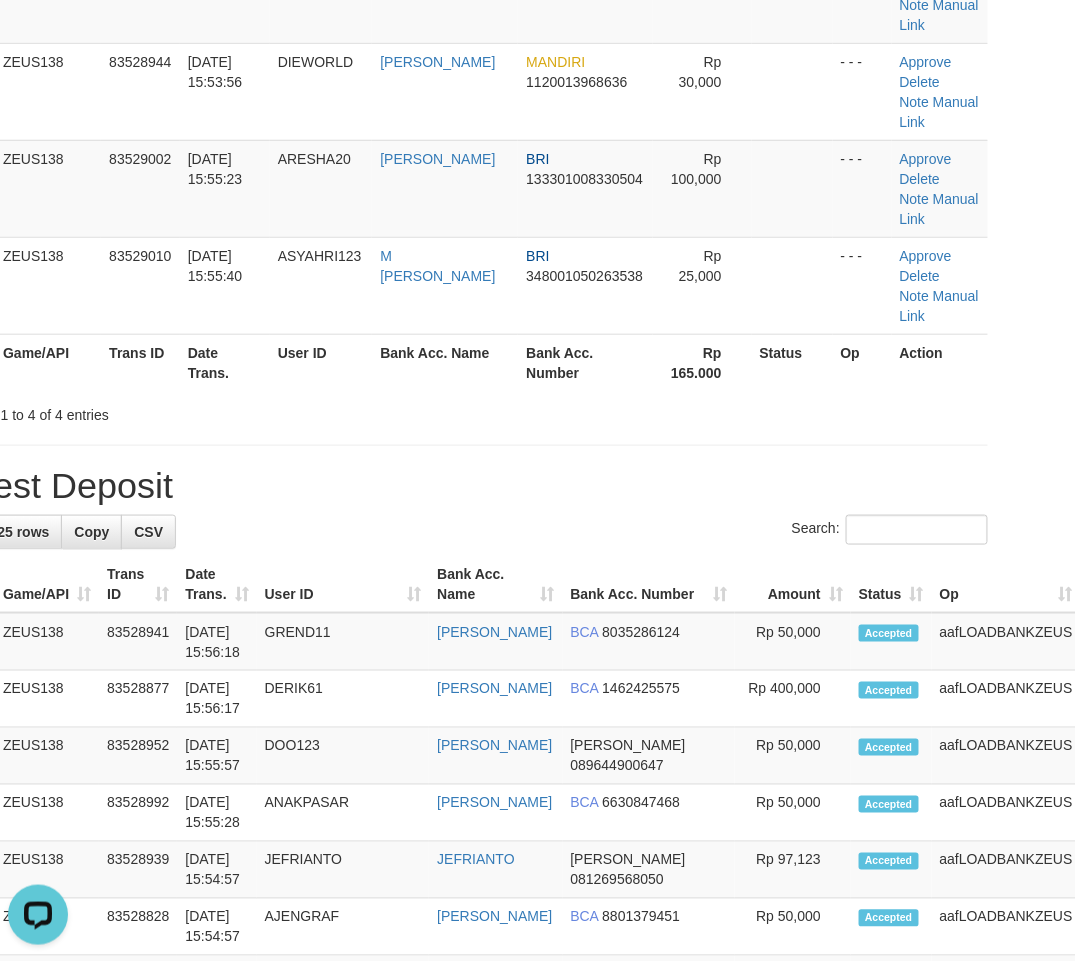 scroll, scrollTop: 0, scrollLeft: 0, axis: both 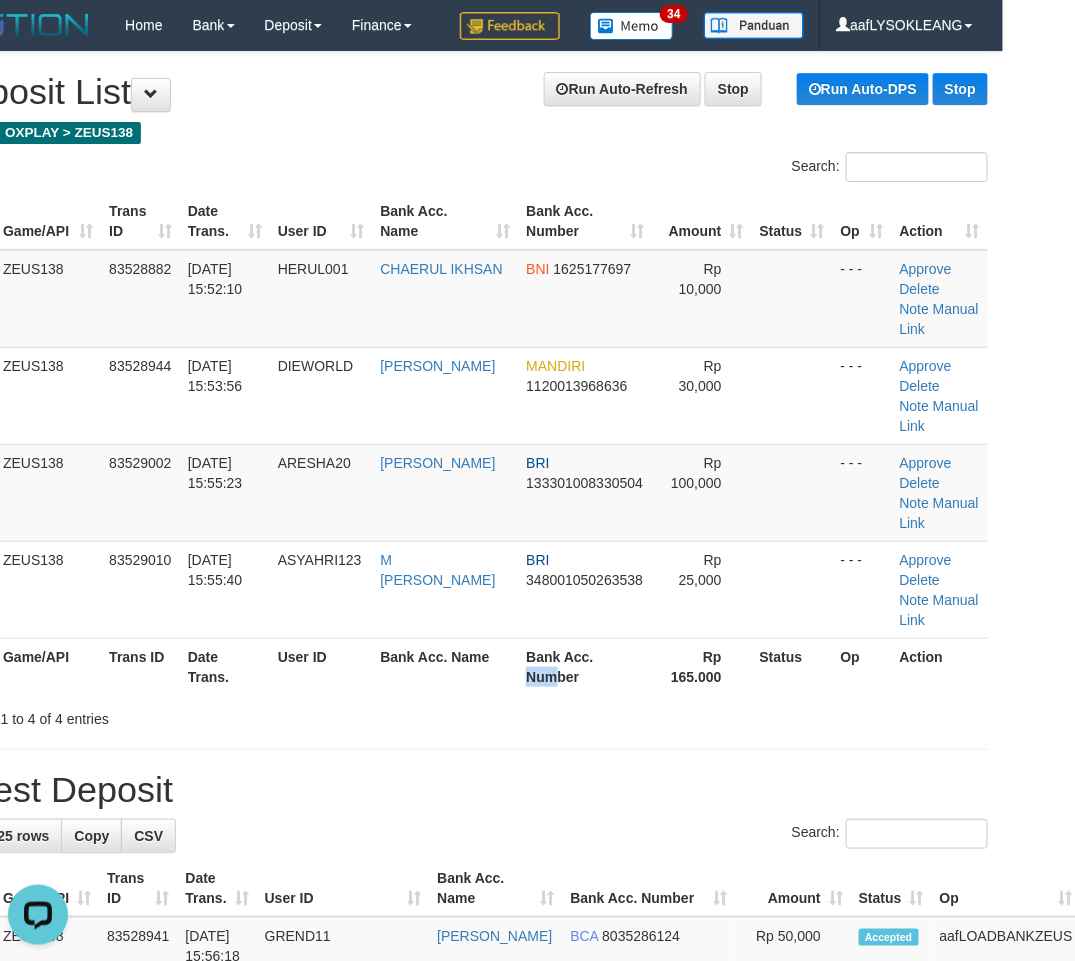 drag, startPoint x: 551, startPoint y: 678, endPoint x: 516, endPoint y: 667, distance: 36.687874 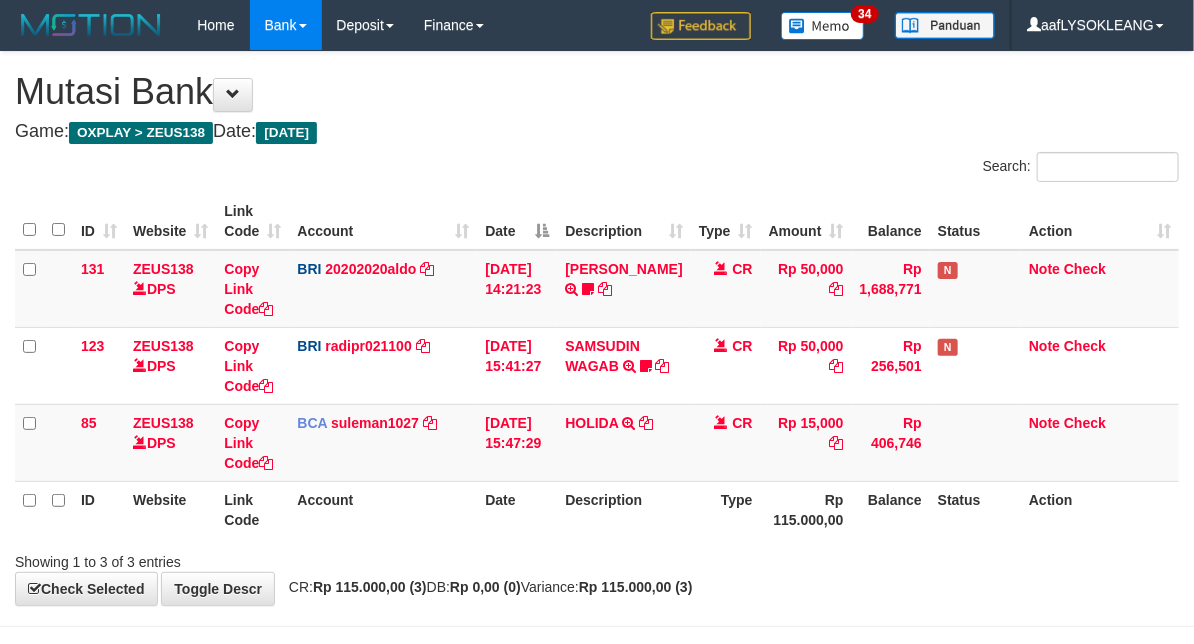 scroll, scrollTop: 72, scrollLeft: 0, axis: vertical 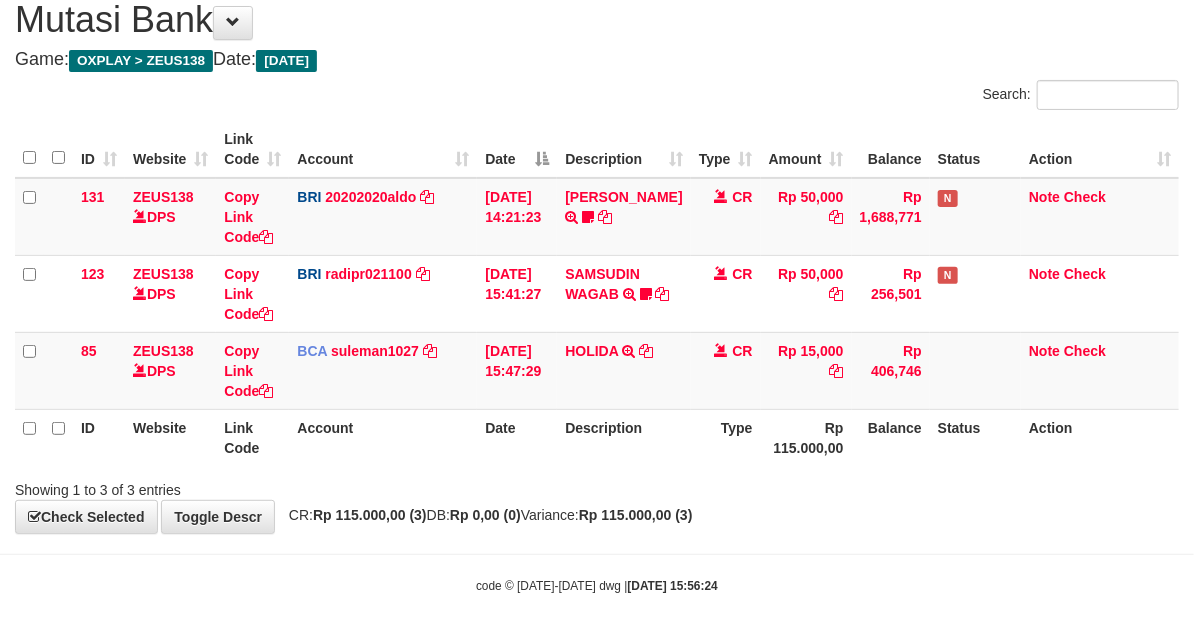 drag, startPoint x: 0, startPoint y: 0, endPoint x: 384, endPoint y: 428, distance: 575.01306 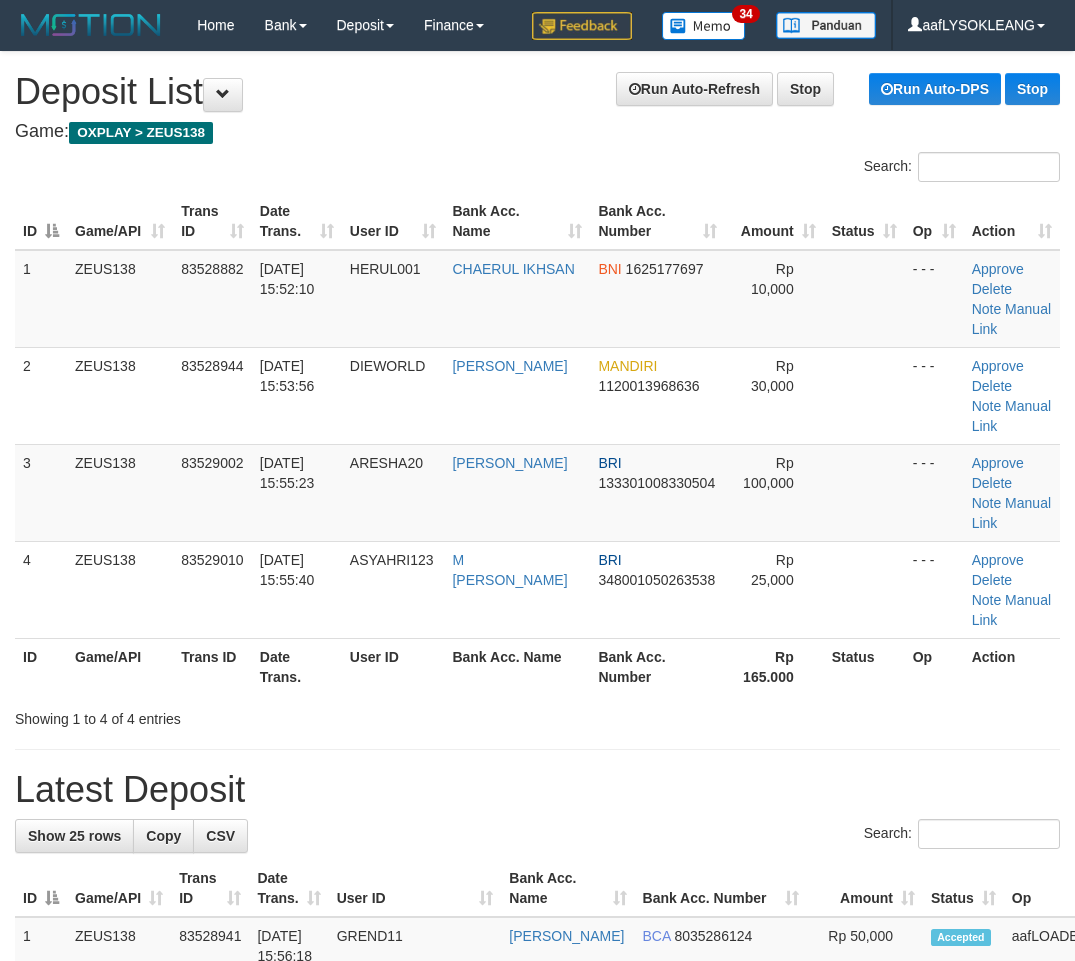 scroll, scrollTop: 0, scrollLeft: 72, axis: horizontal 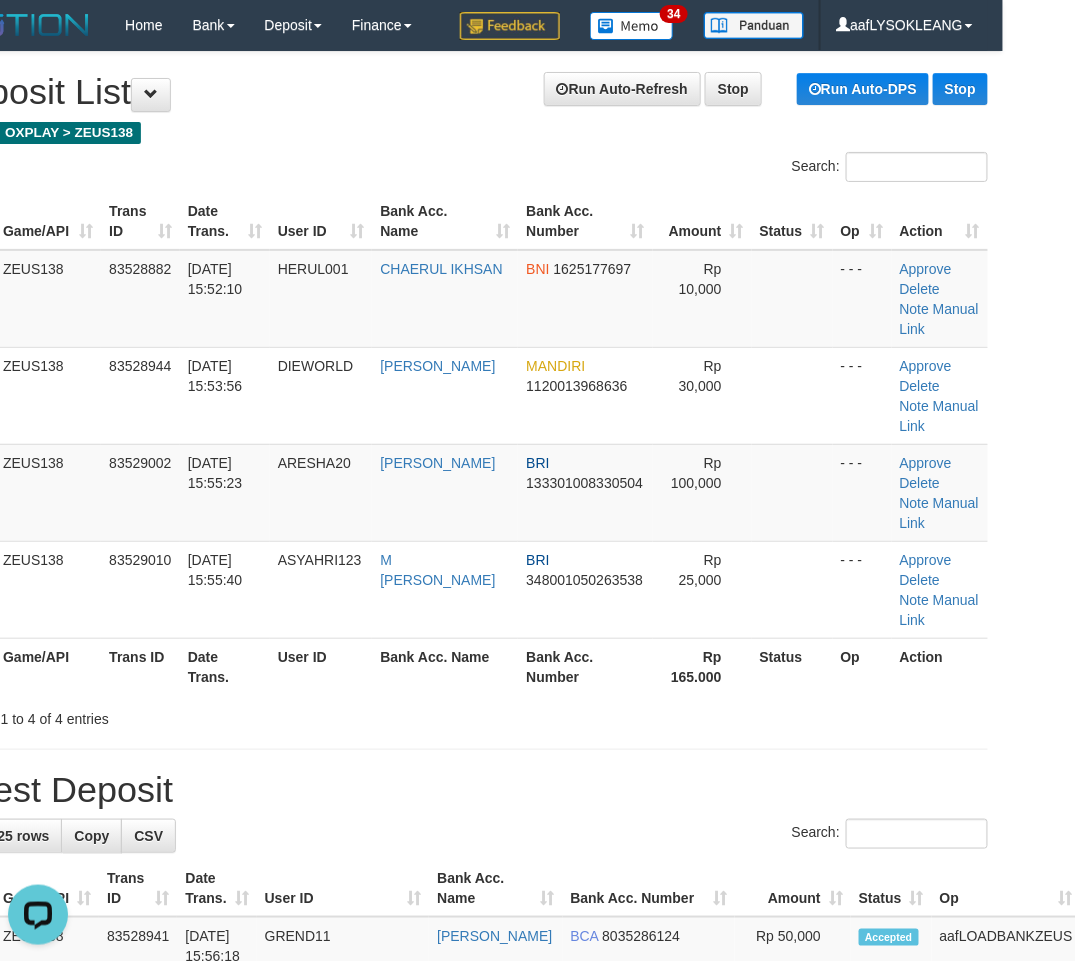 drag, startPoint x: 613, startPoint y: 745, endPoint x: 588, endPoint y: 737, distance: 26.24881 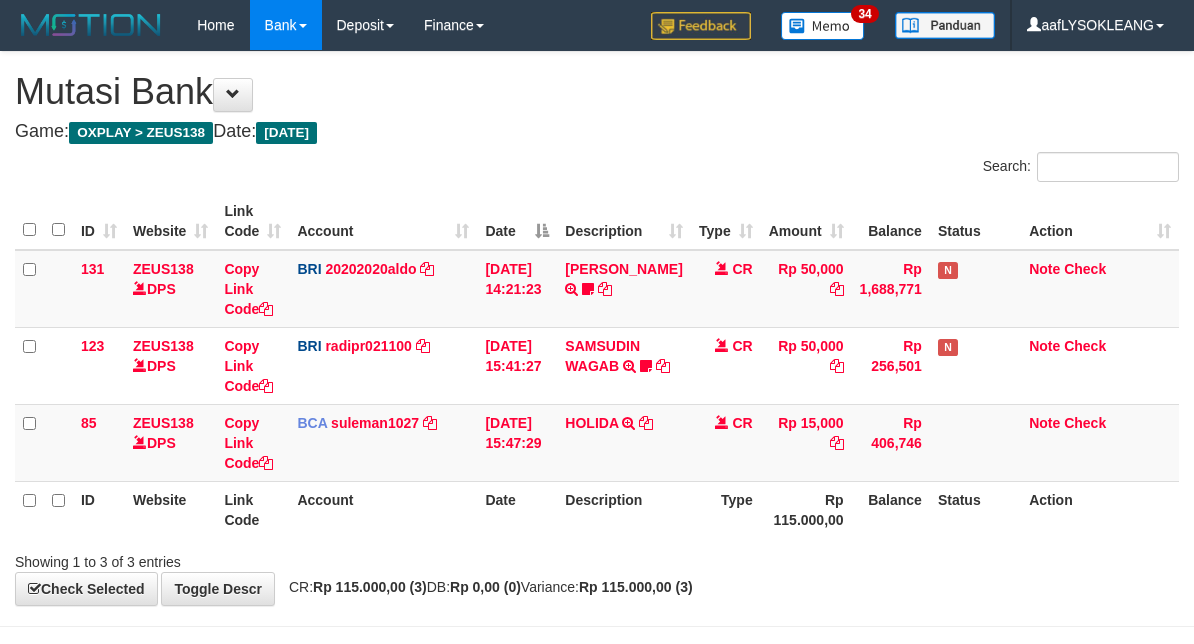 scroll, scrollTop: 72, scrollLeft: 0, axis: vertical 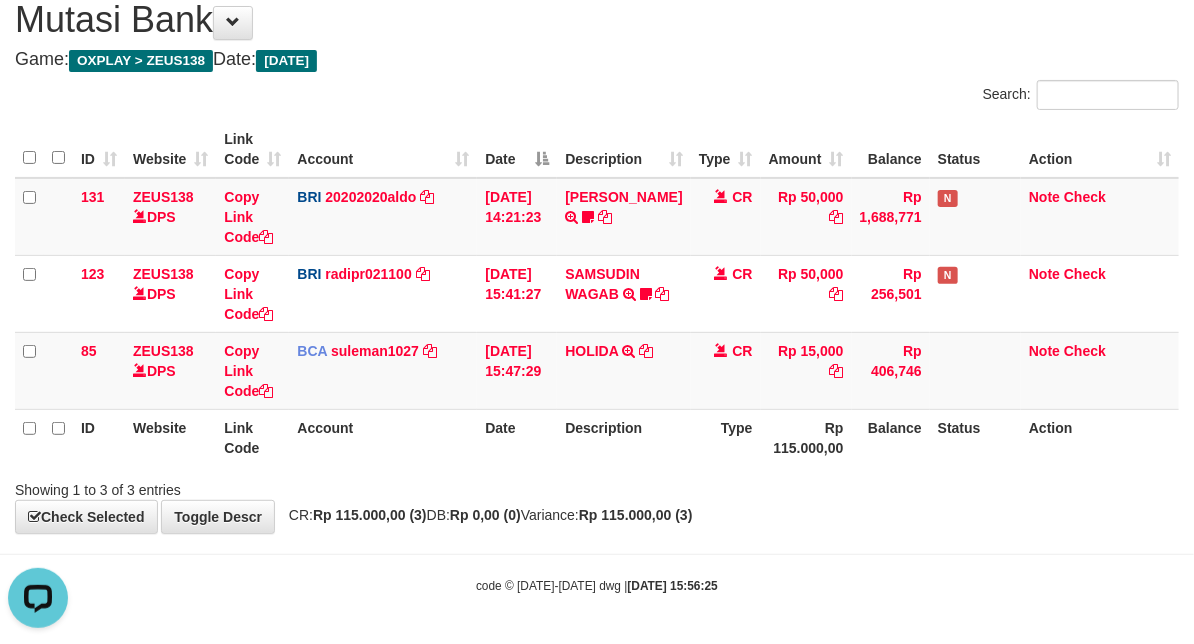 drag, startPoint x: 793, startPoint y: 472, endPoint x: 691, endPoint y: 468, distance: 102.0784 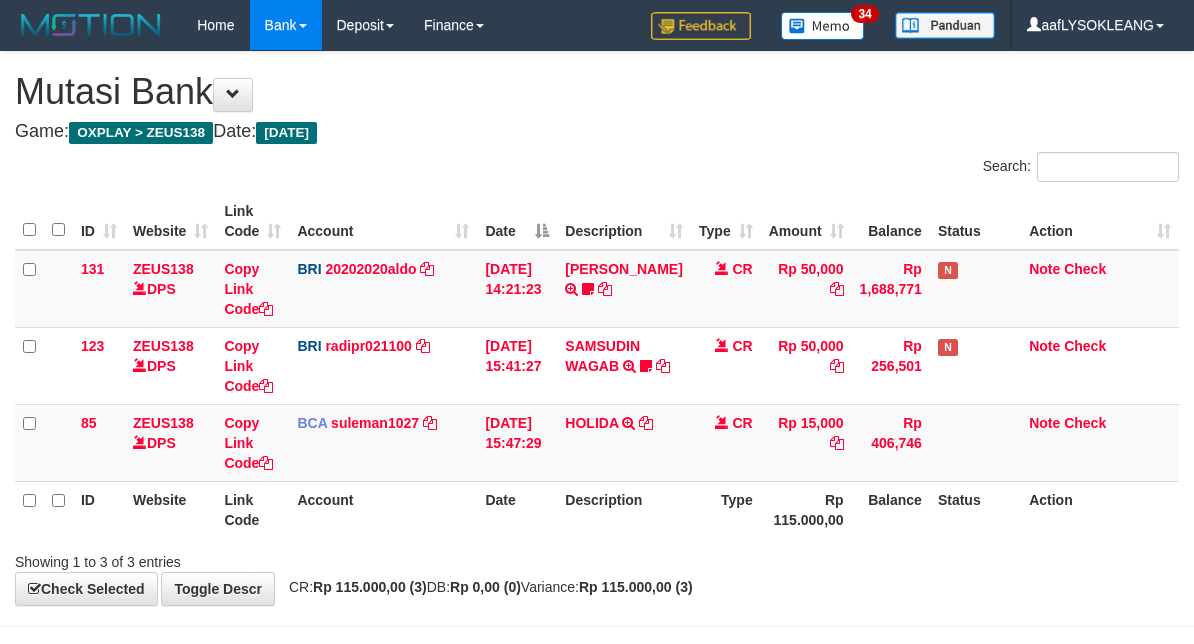 scroll, scrollTop: 72, scrollLeft: 0, axis: vertical 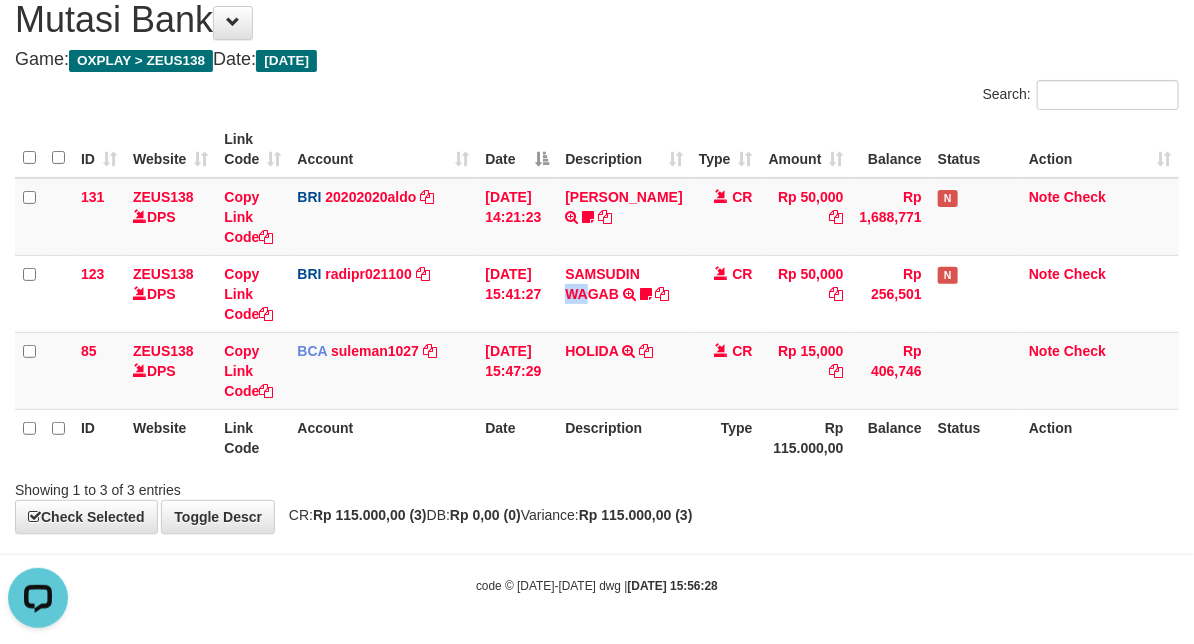 drag, startPoint x: 593, startPoint y: 320, endPoint x: 1, endPoint y: 282, distance: 593.2183 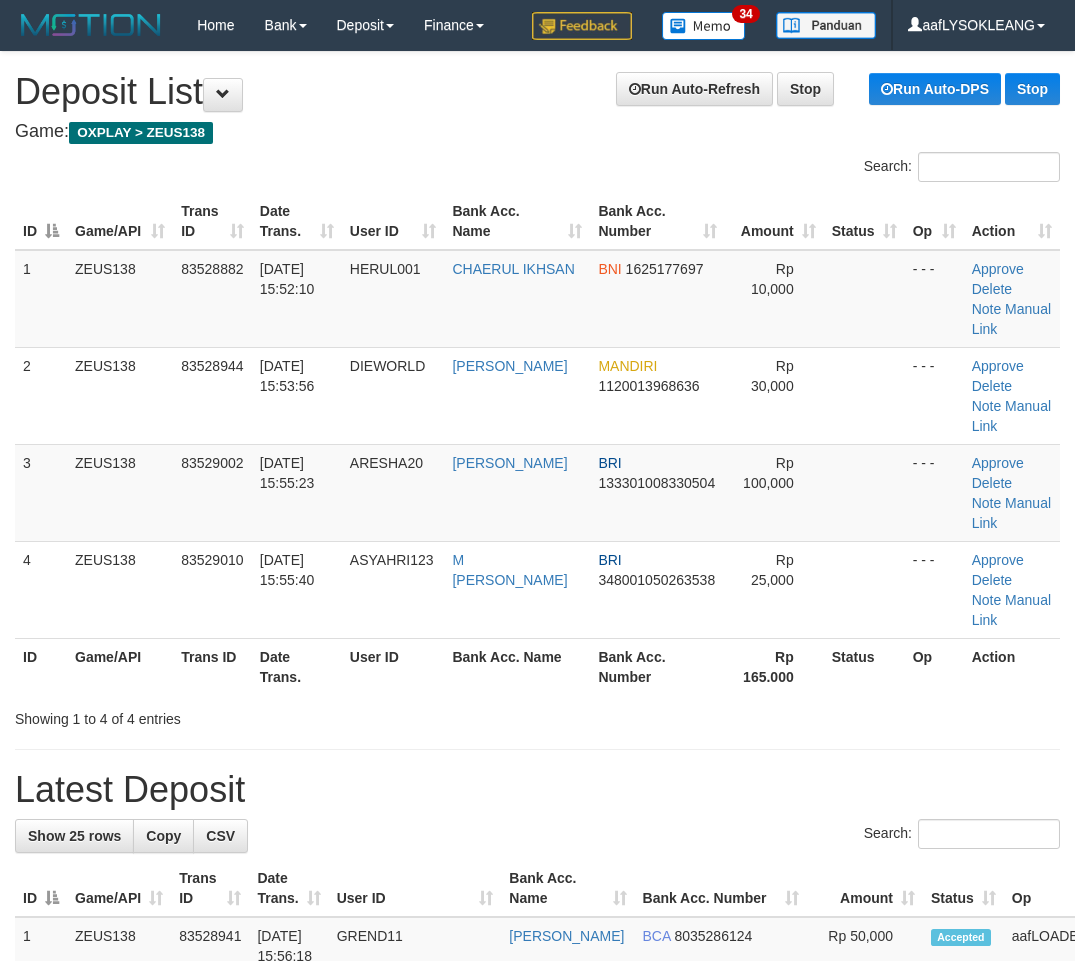 scroll, scrollTop: 0, scrollLeft: 72, axis: horizontal 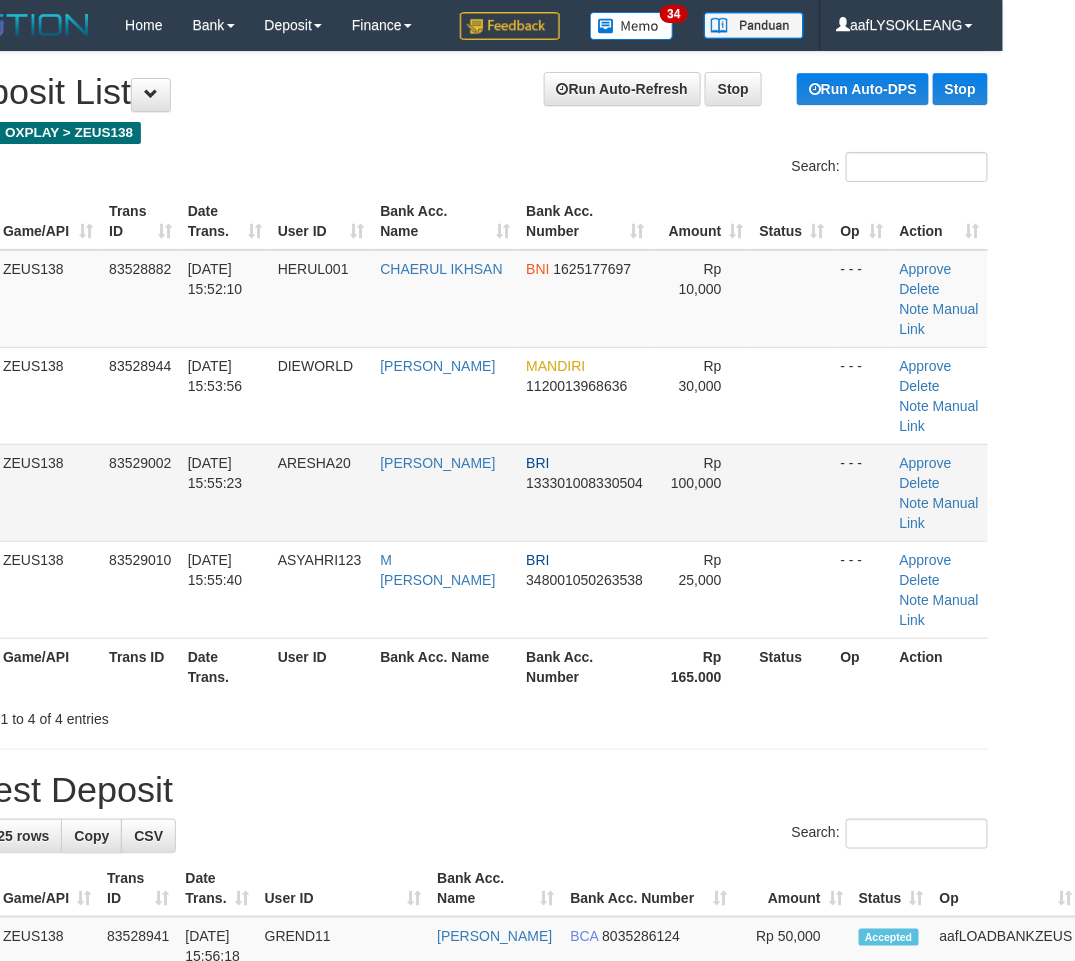 click at bounding box center (792, 492) 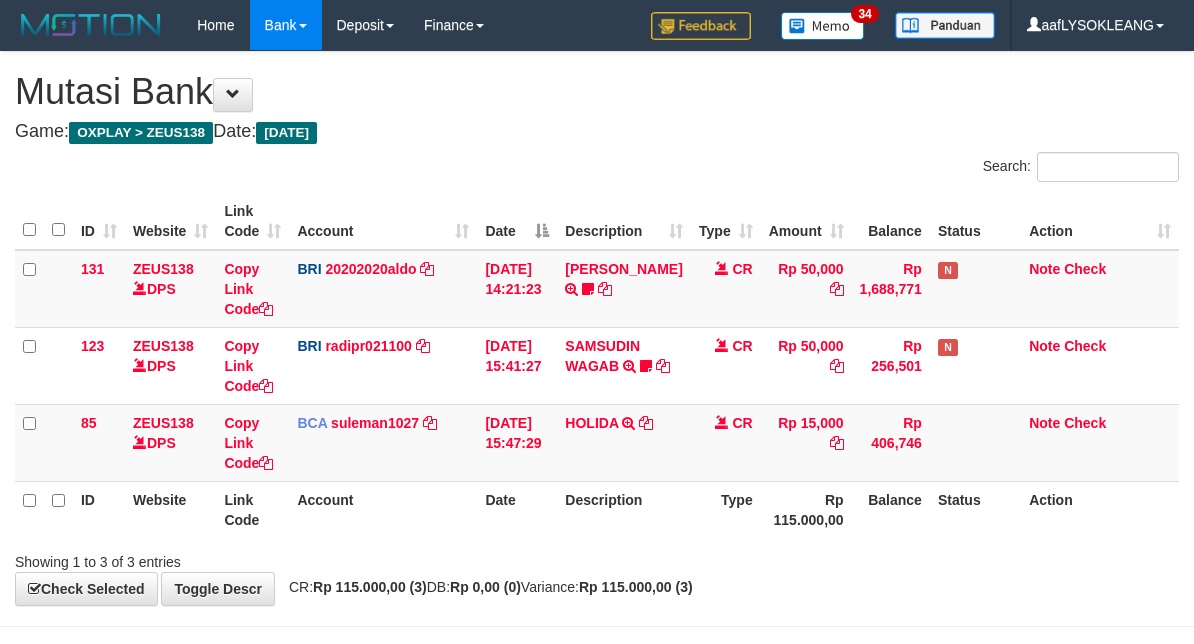 scroll, scrollTop: 72, scrollLeft: 0, axis: vertical 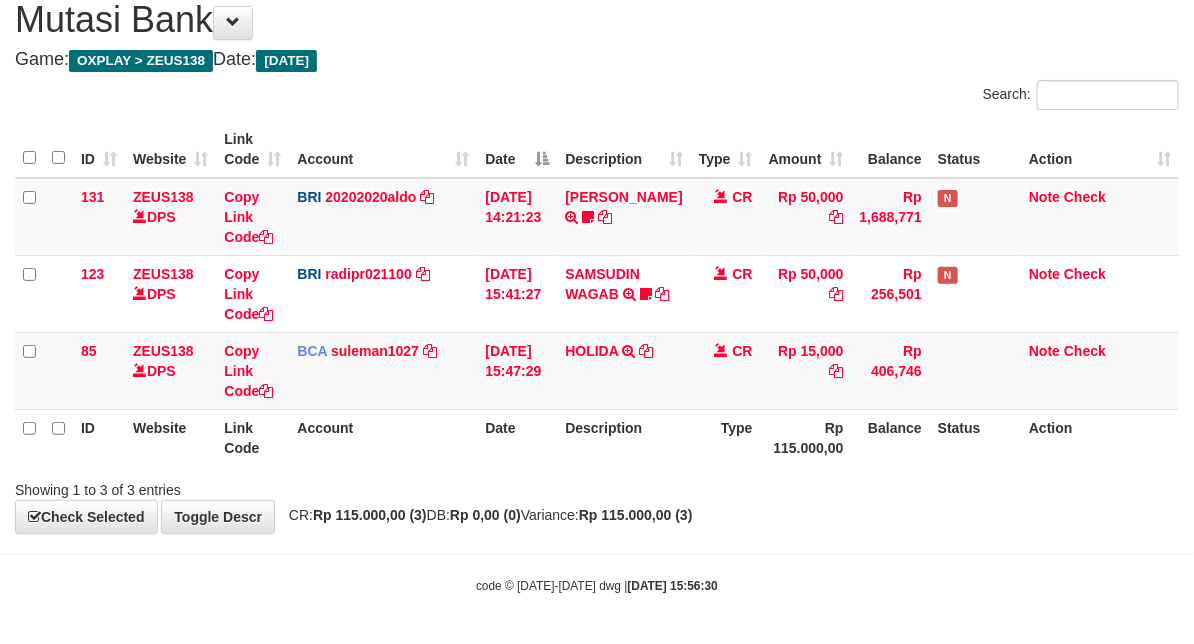 drag, startPoint x: 901, startPoint y: 521, endPoint x: 636, endPoint y: 503, distance: 265.61063 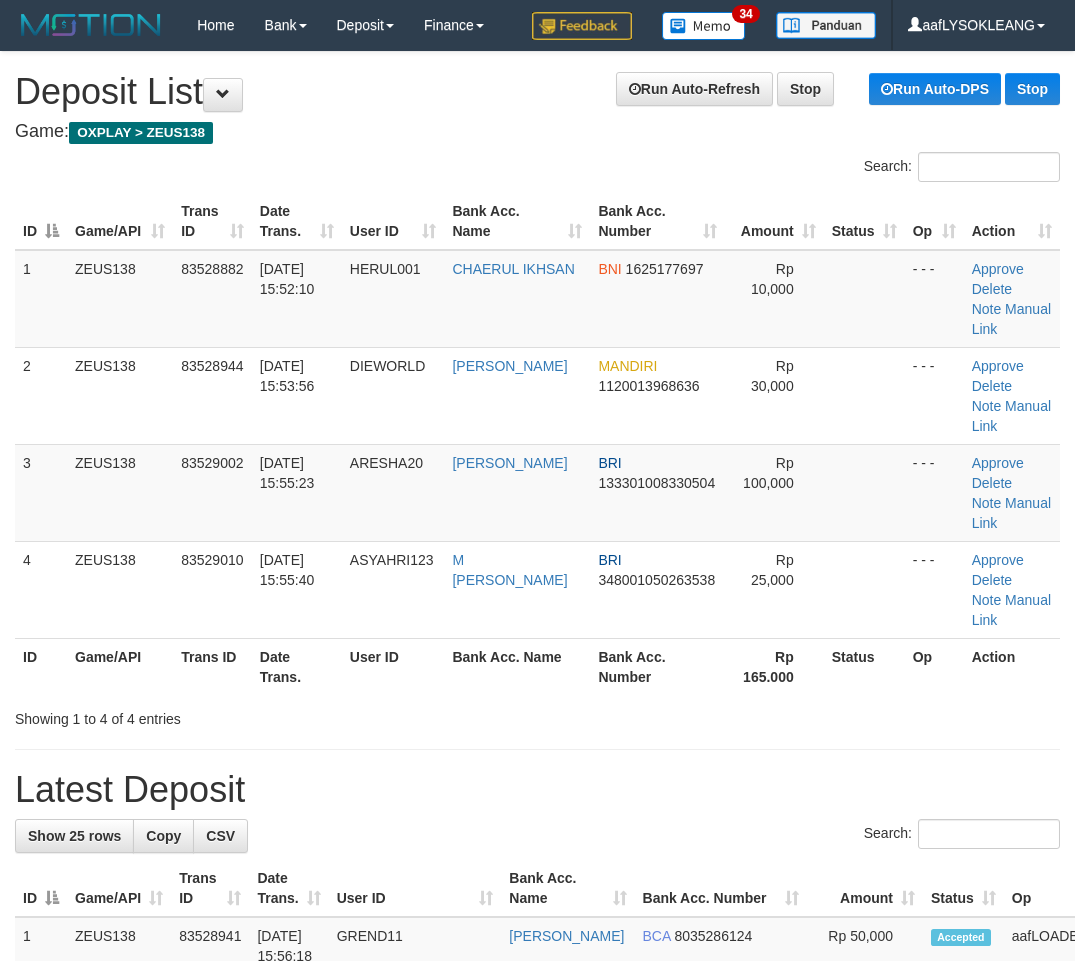 scroll, scrollTop: 0, scrollLeft: 72, axis: horizontal 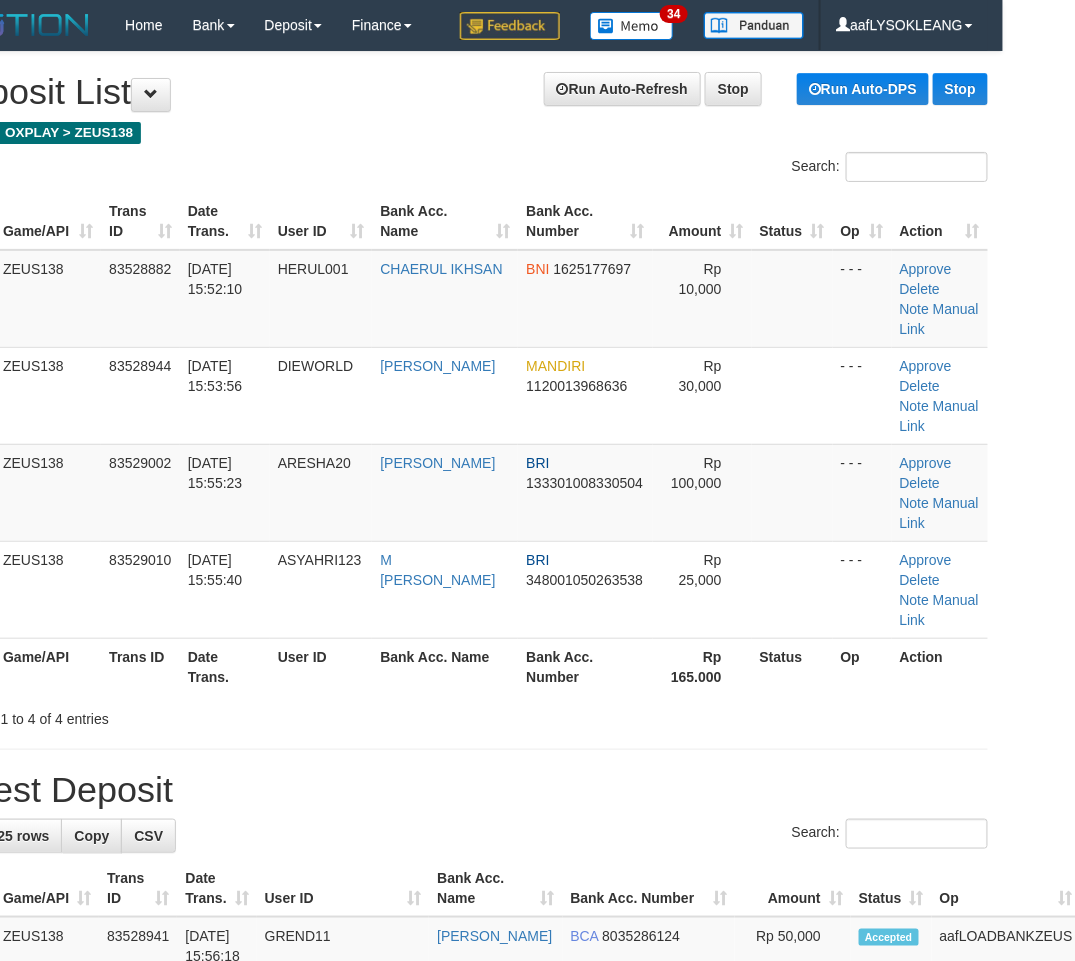 drag, startPoint x: 715, startPoint y: 791, endPoint x: 696, endPoint y: 790, distance: 19.026299 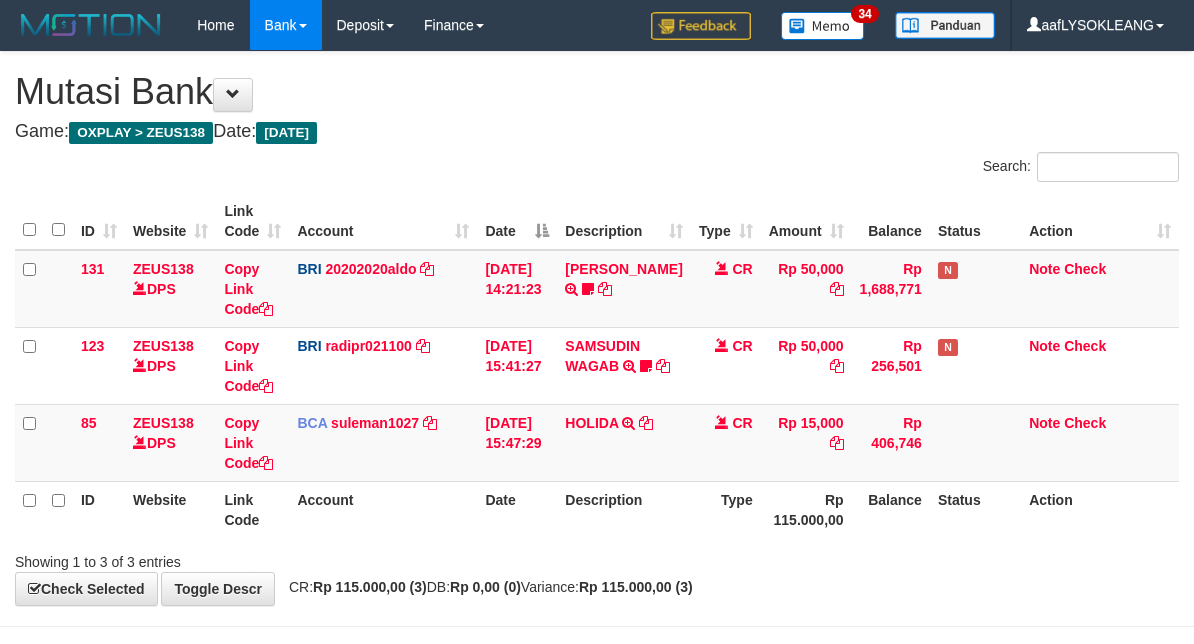 scroll, scrollTop: 72, scrollLeft: 0, axis: vertical 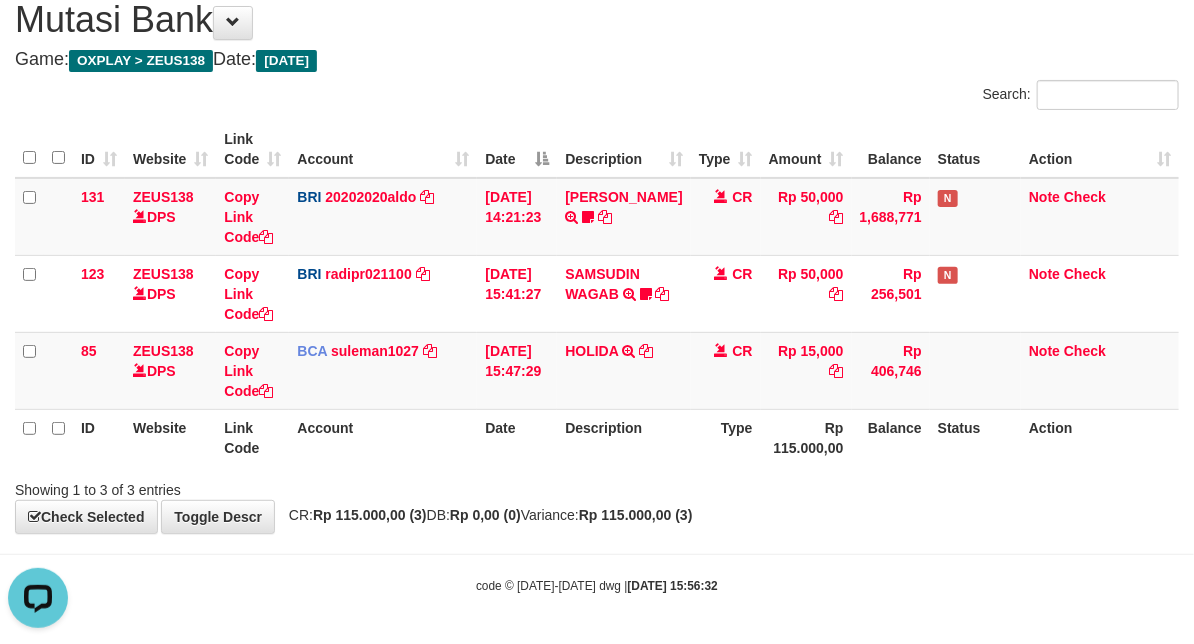 drag, startPoint x: 562, startPoint y: 46, endPoint x: 2, endPoint y: 287, distance: 609.65643 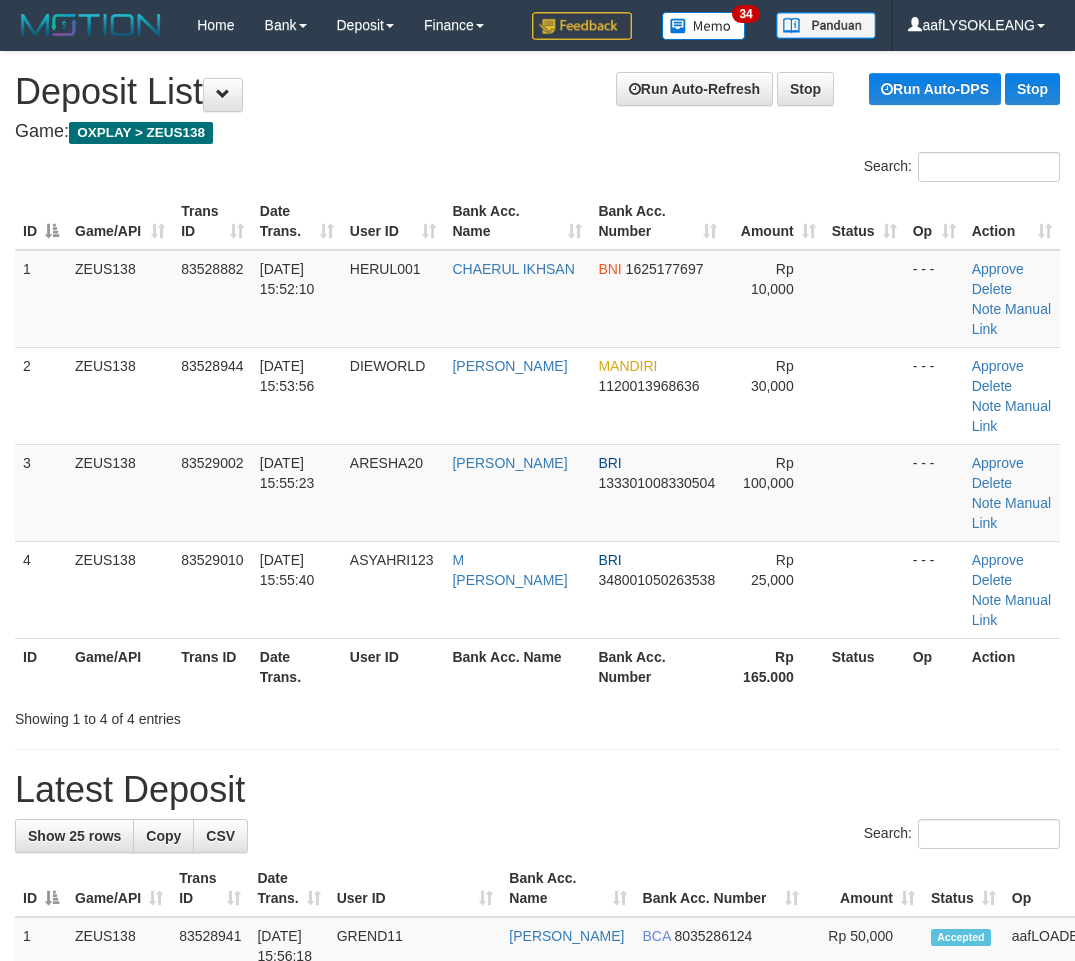 scroll, scrollTop: 0, scrollLeft: 72, axis: horizontal 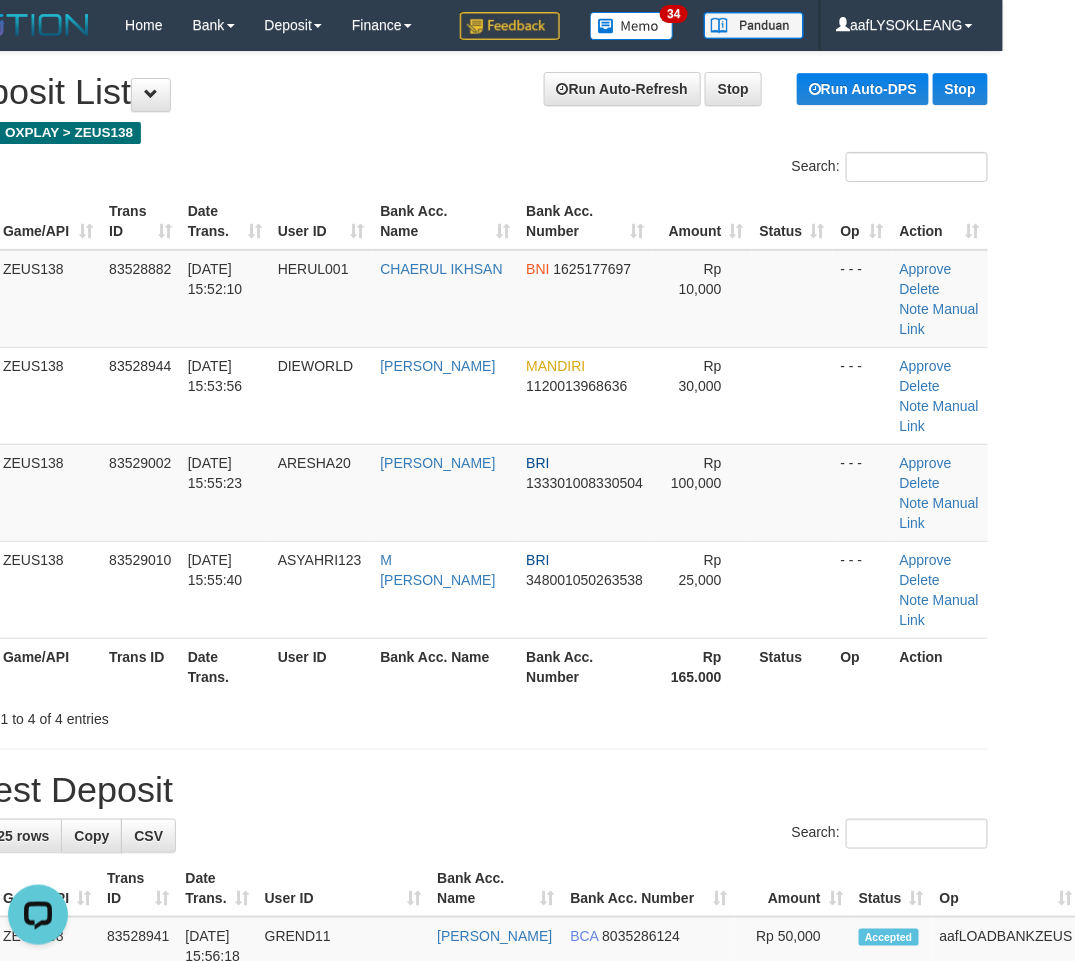 drag, startPoint x: 811, startPoint y: 763, endPoint x: 937, endPoint y: 746, distance: 127.141655 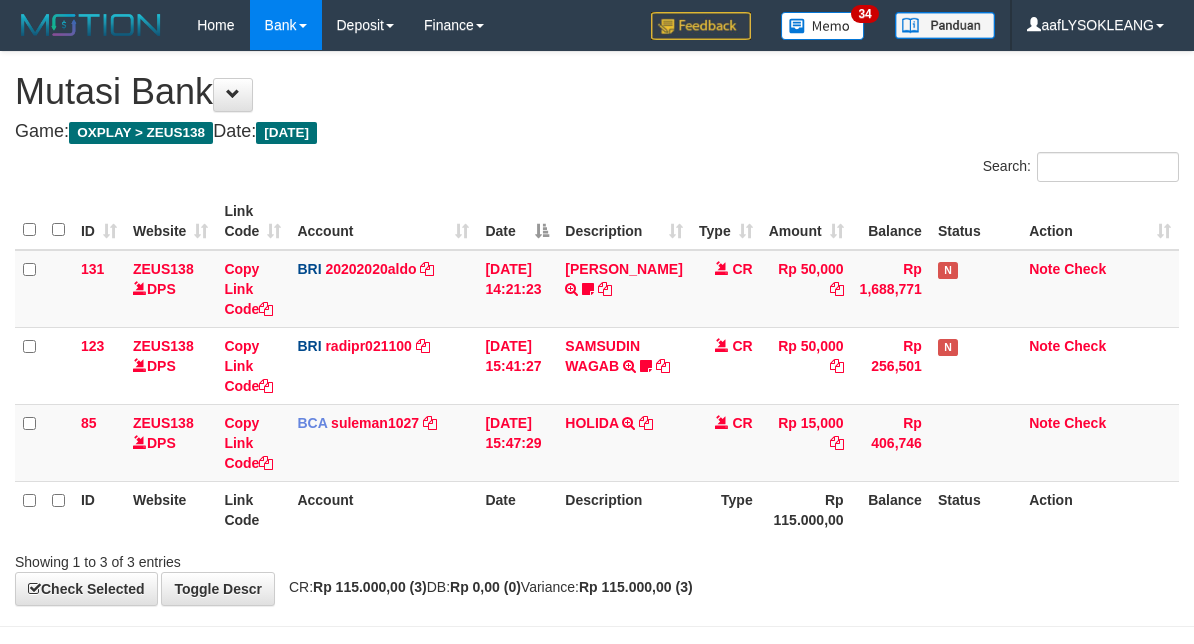 scroll, scrollTop: 72, scrollLeft: 0, axis: vertical 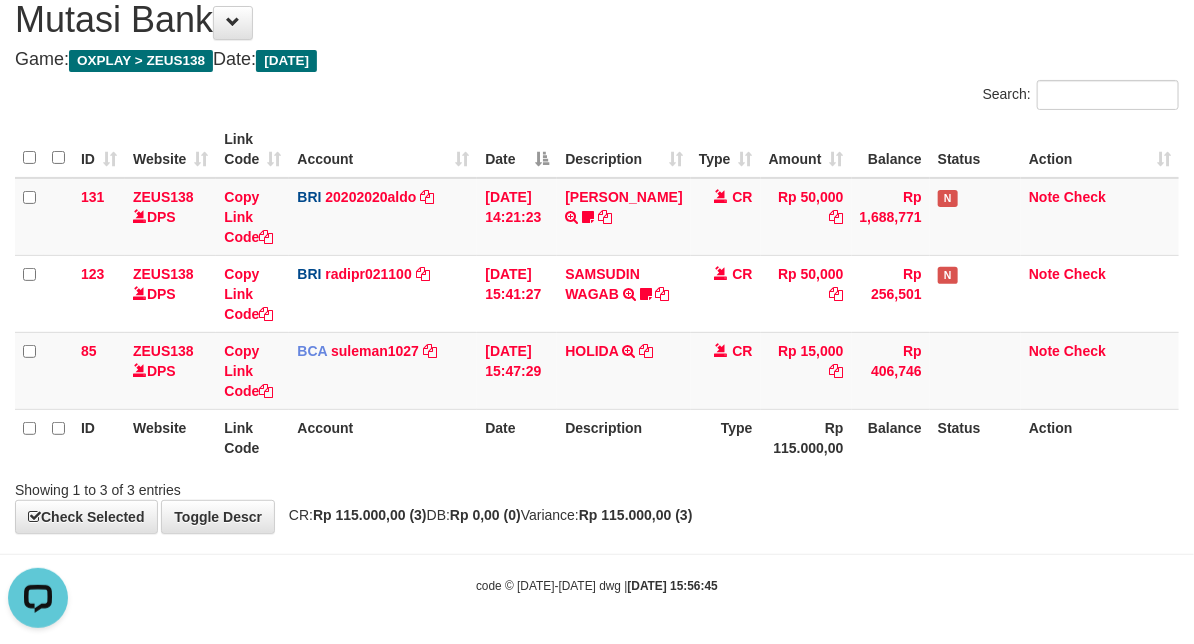 drag, startPoint x: 618, startPoint y: 103, endPoint x: 544, endPoint y: 73, distance: 79.84986 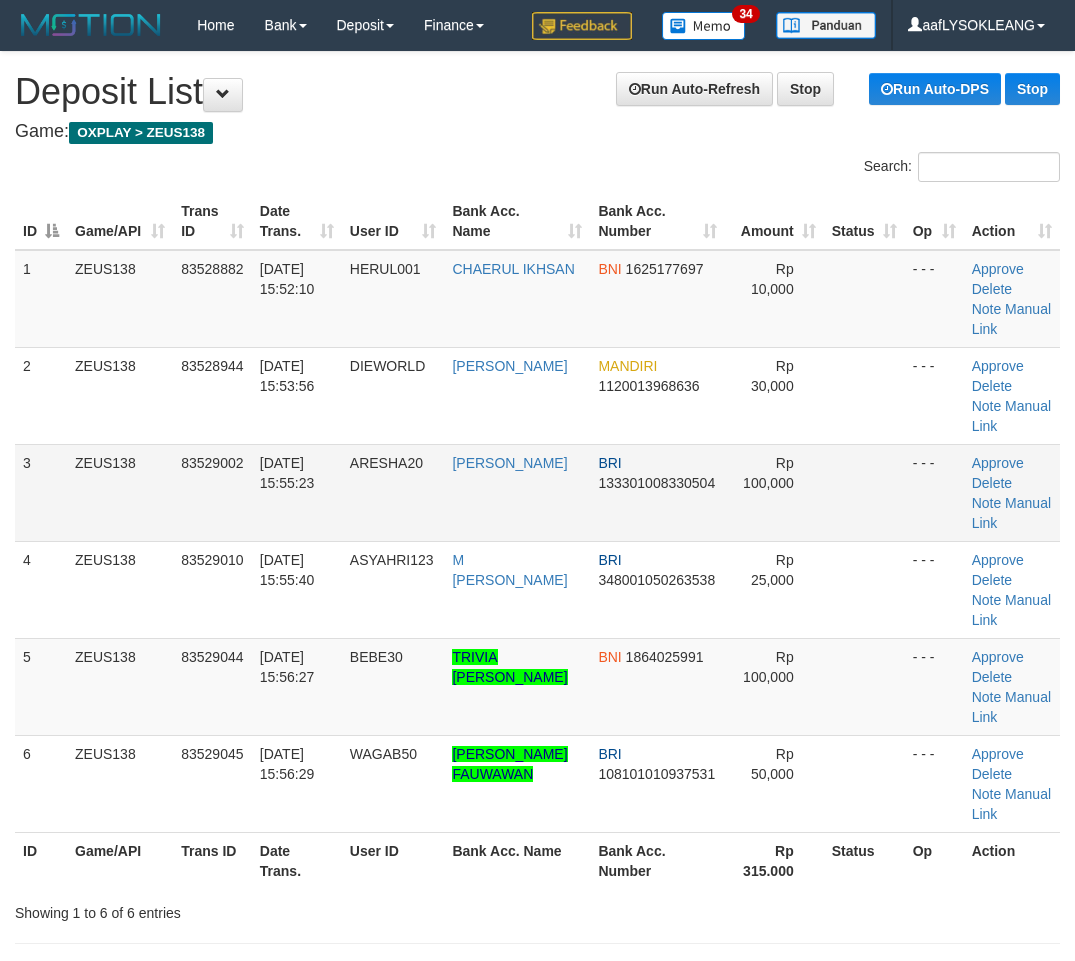 scroll, scrollTop: 0, scrollLeft: 72, axis: horizontal 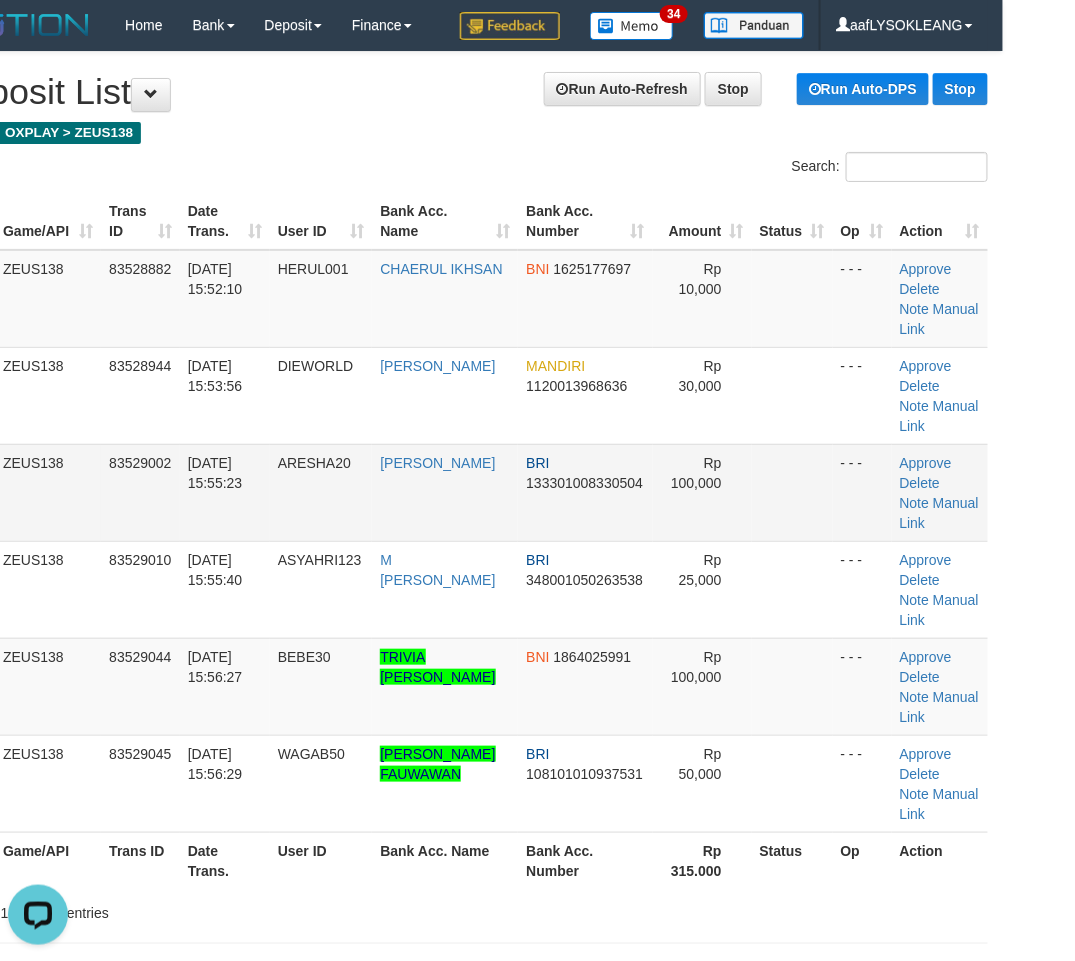 click at bounding box center (792, 492) 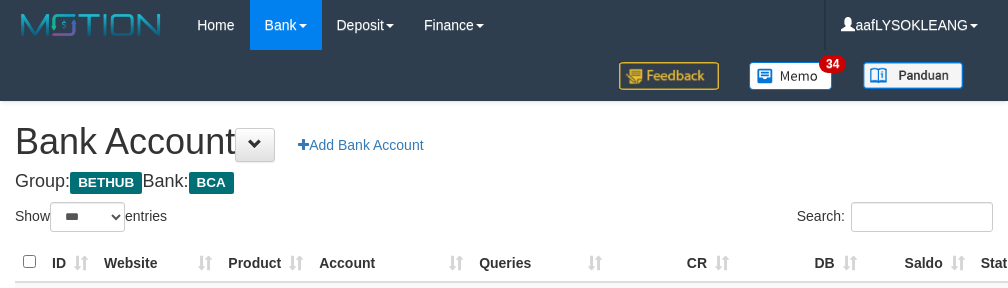 select on "***" 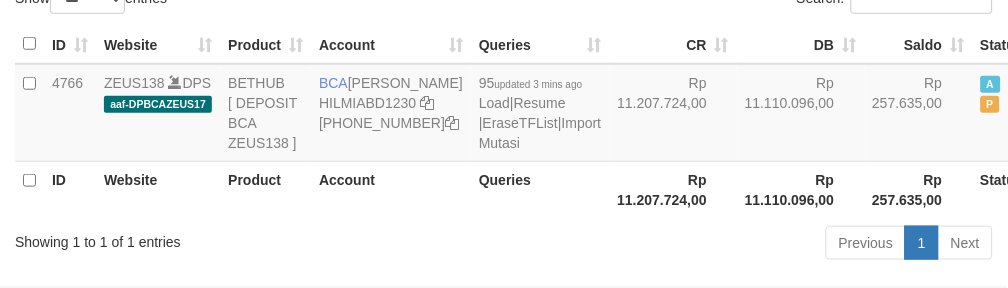 scroll, scrollTop: 260, scrollLeft: 0, axis: vertical 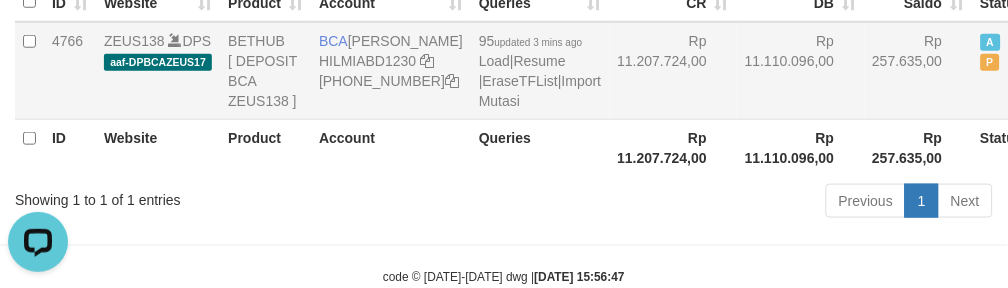 click on "Rp 11.207.724,00" at bounding box center (674, 71) 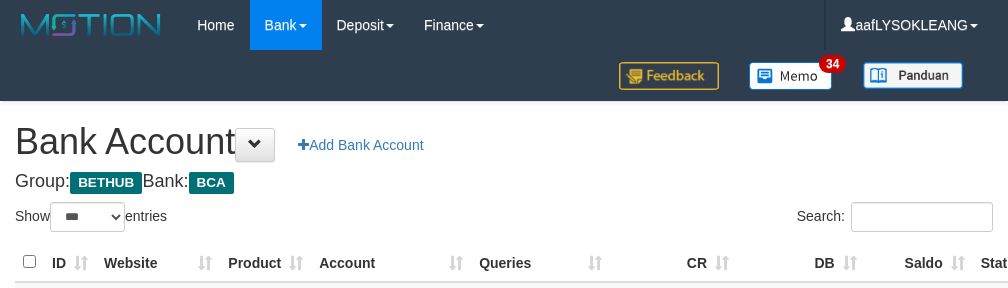 select on "***" 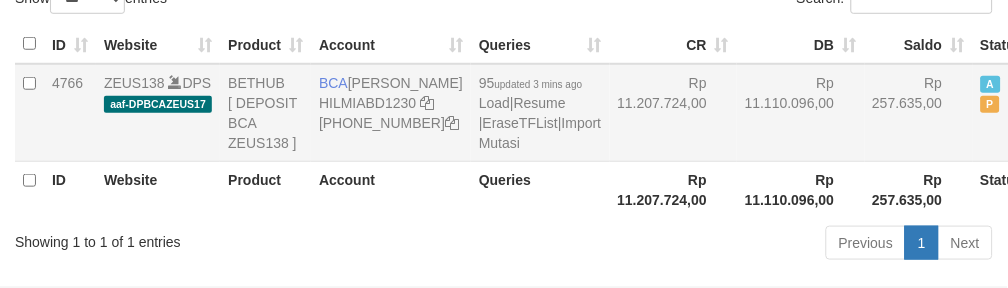scroll, scrollTop: 260, scrollLeft: 0, axis: vertical 